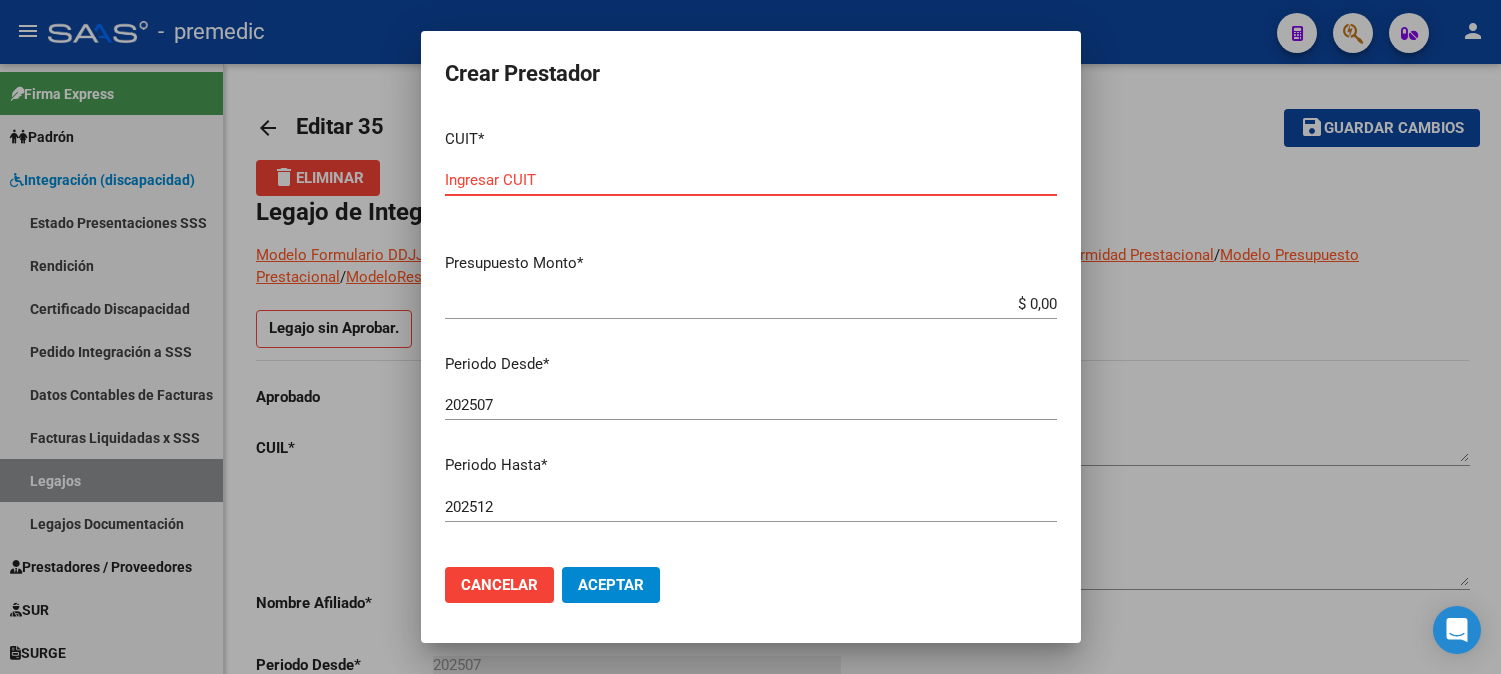 scroll, scrollTop: 0, scrollLeft: 0, axis: both 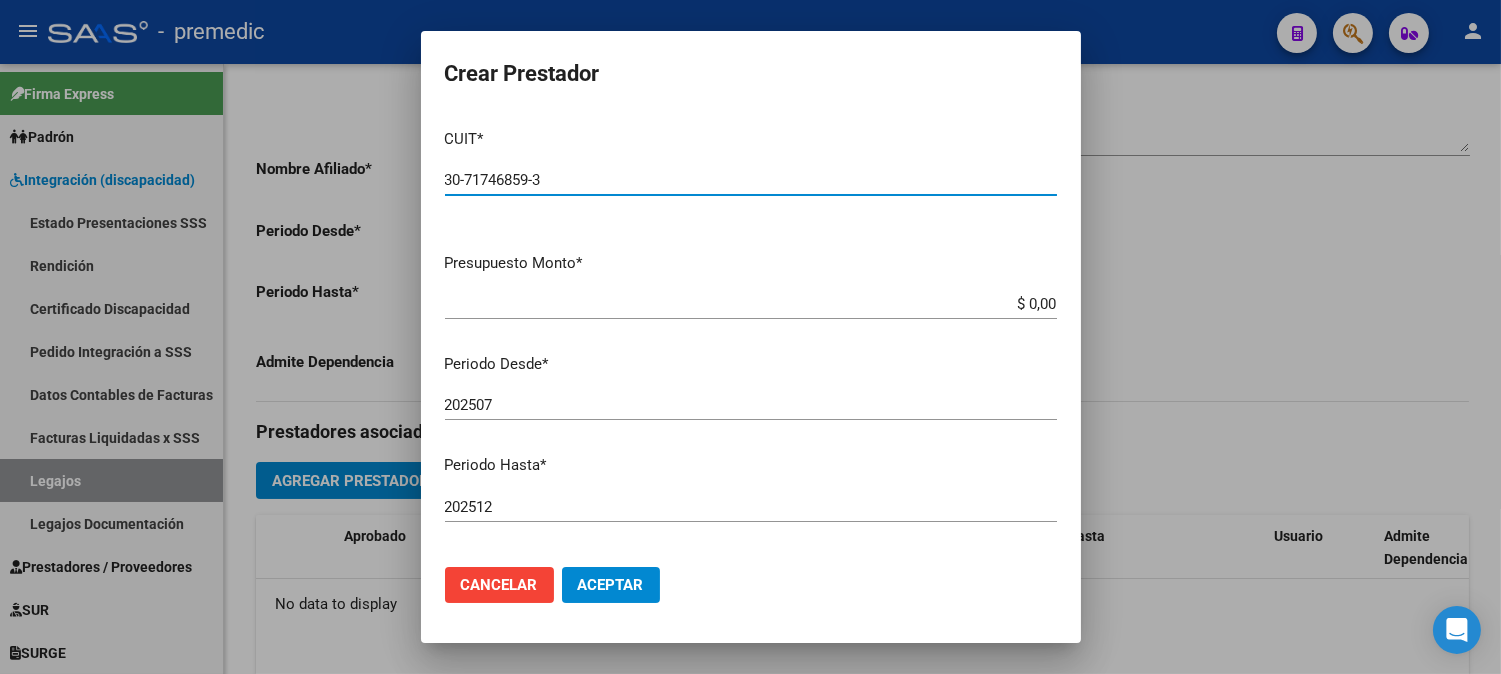 type on "30-71746859-3" 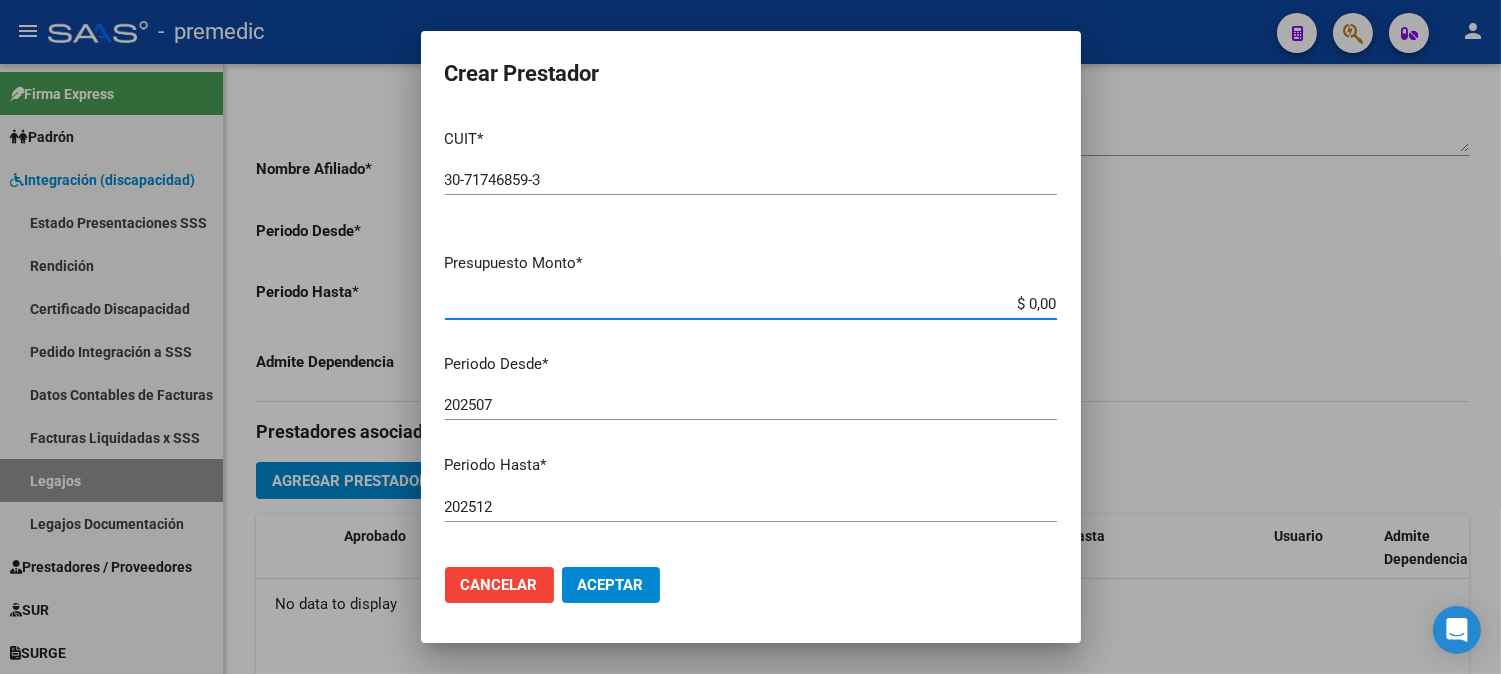 click on "$ 0,00" at bounding box center [751, 304] 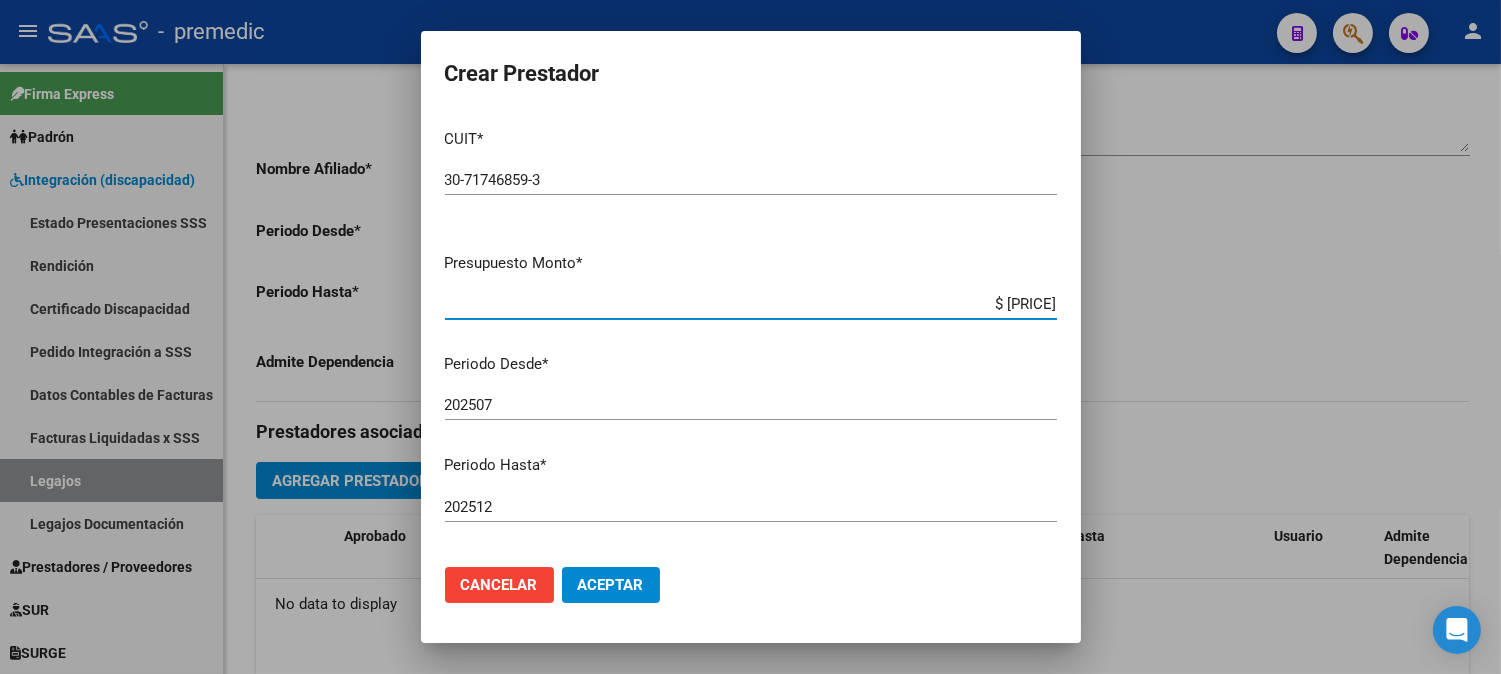 click on "$ [PRICE]" at bounding box center [751, 304] 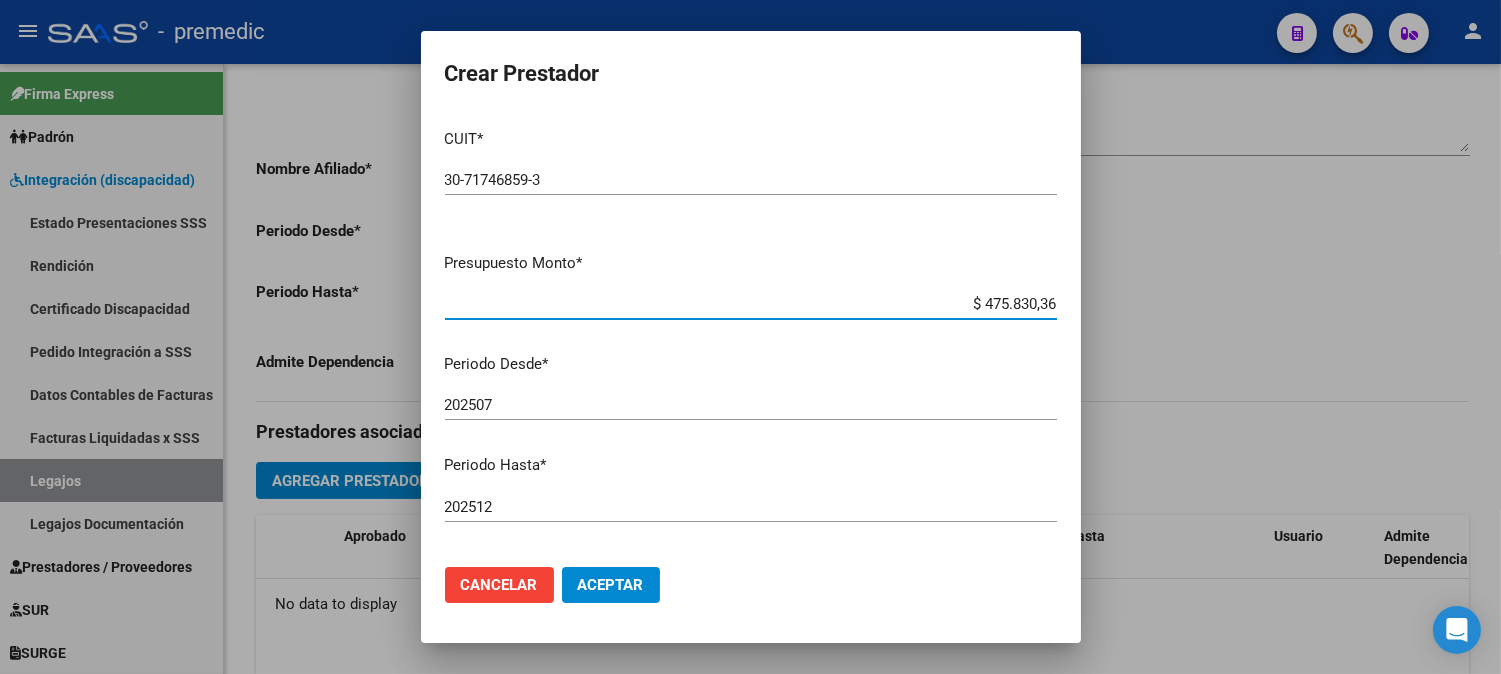 type on "$ 475.830,36" 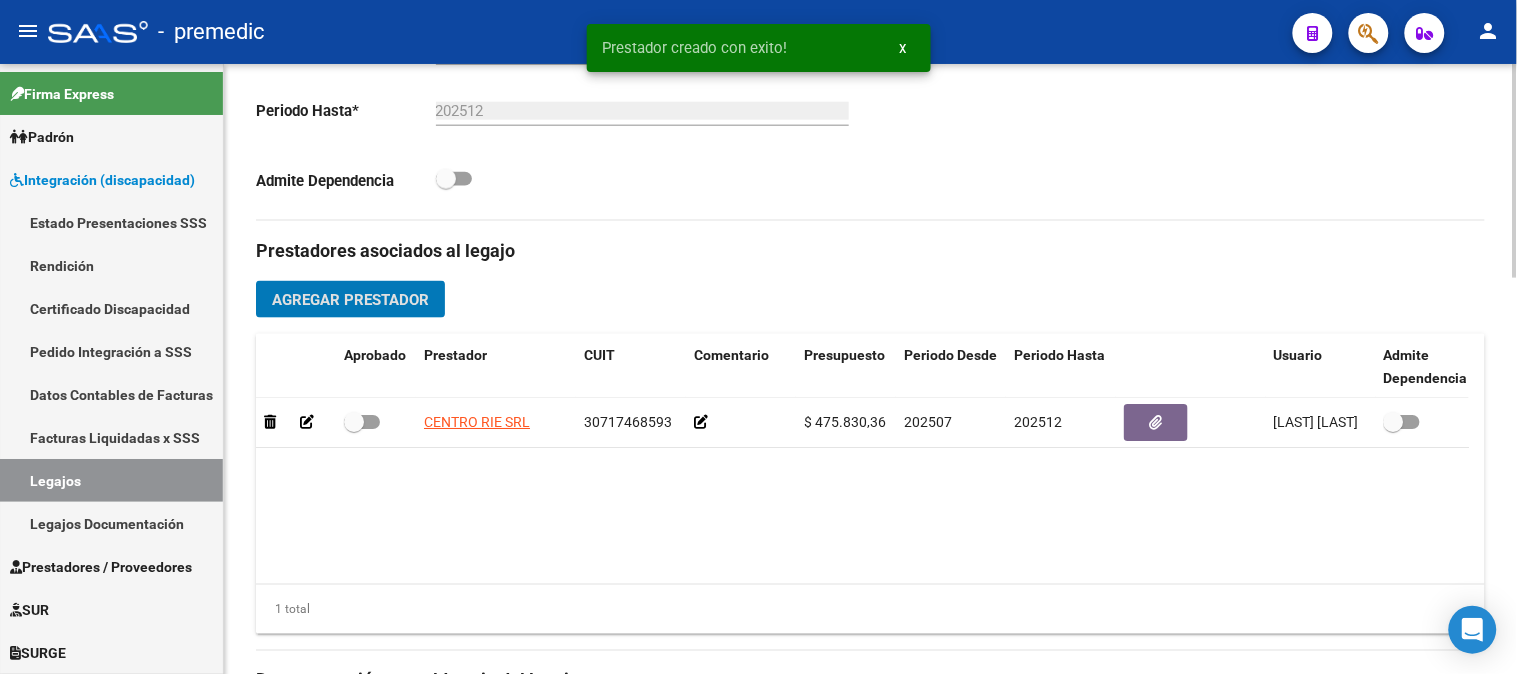 scroll, scrollTop: 640, scrollLeft: 0, axis: vertical 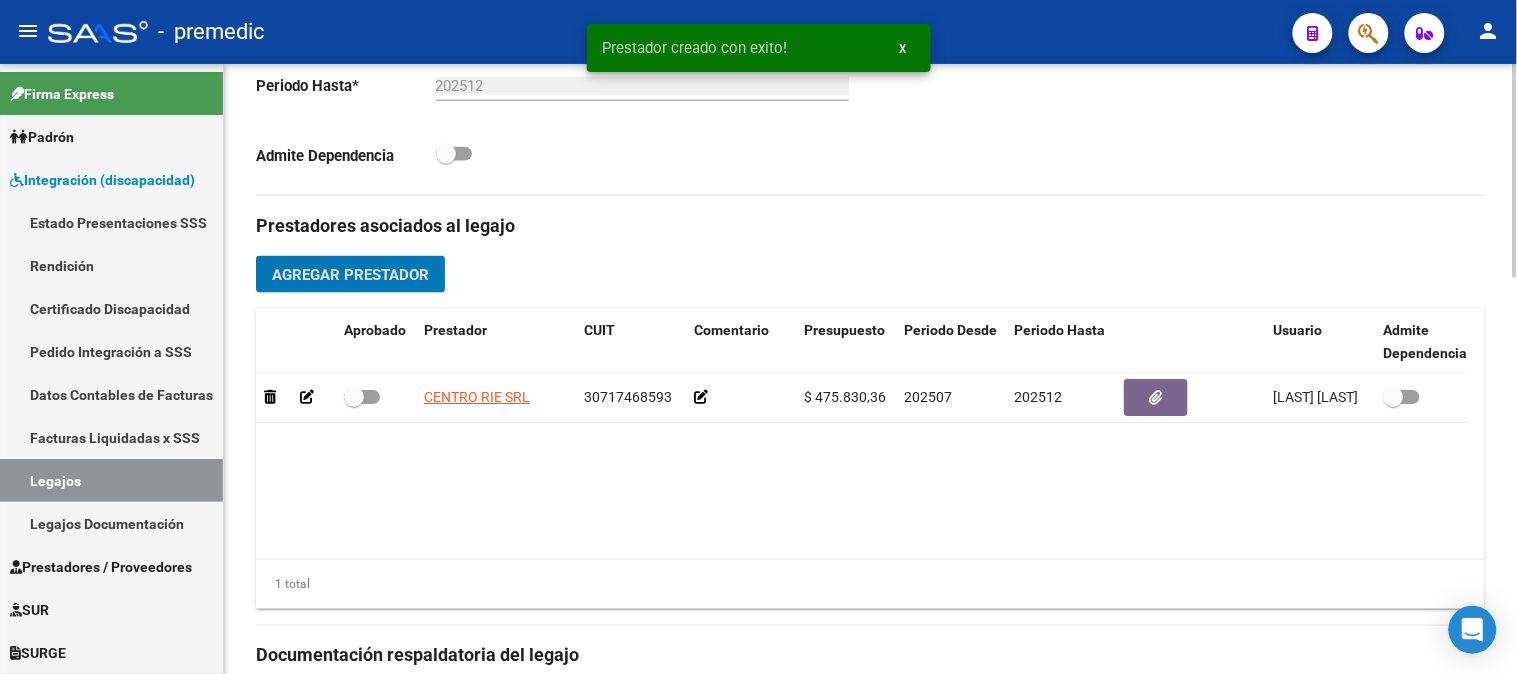 click 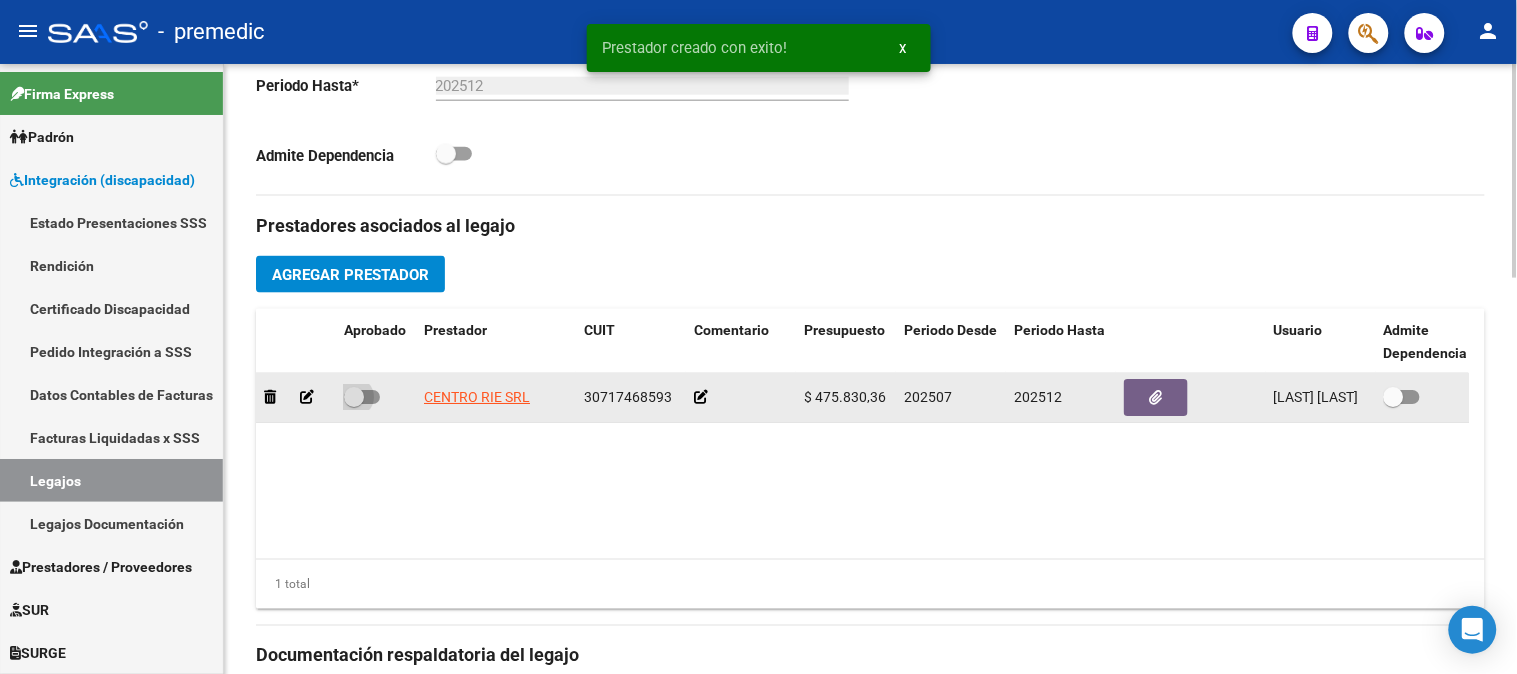 click at bounding box center [362, 397] 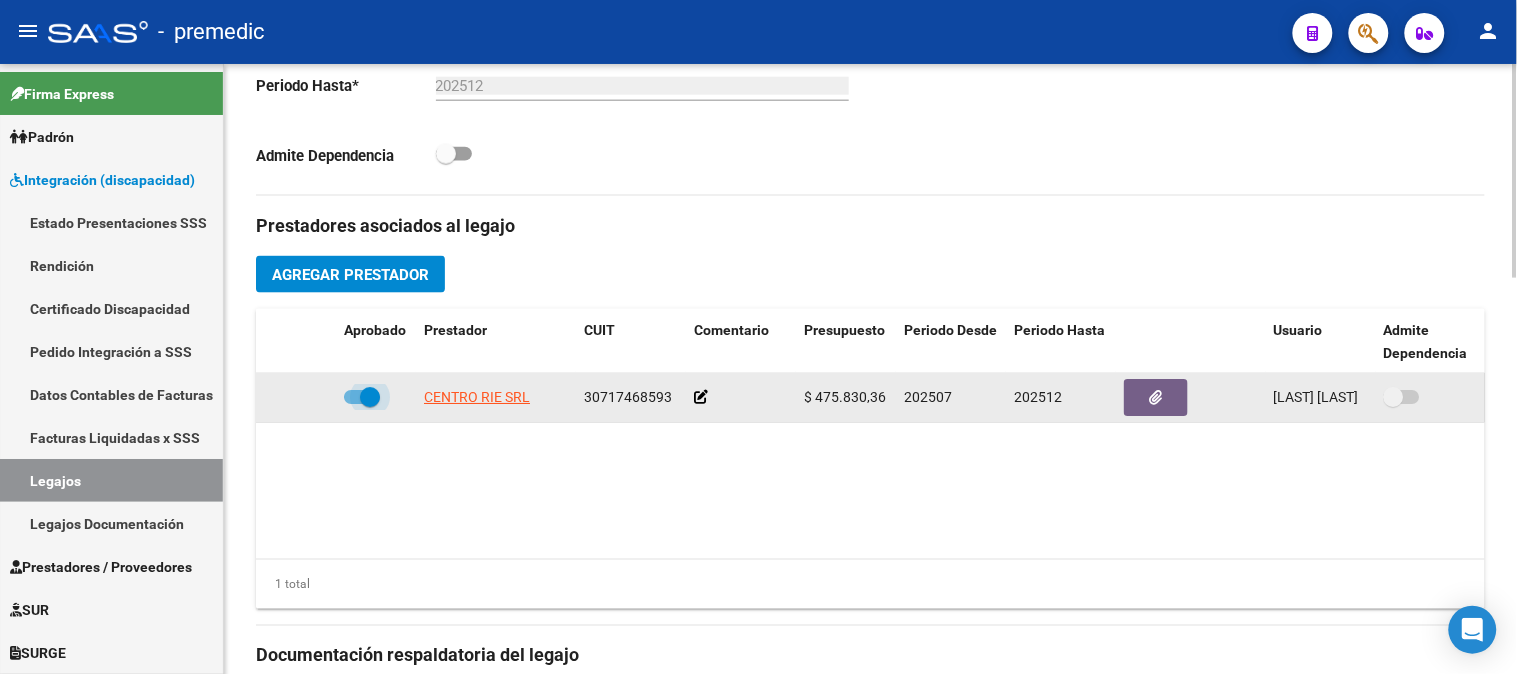 click at bounding box center [370, 397] 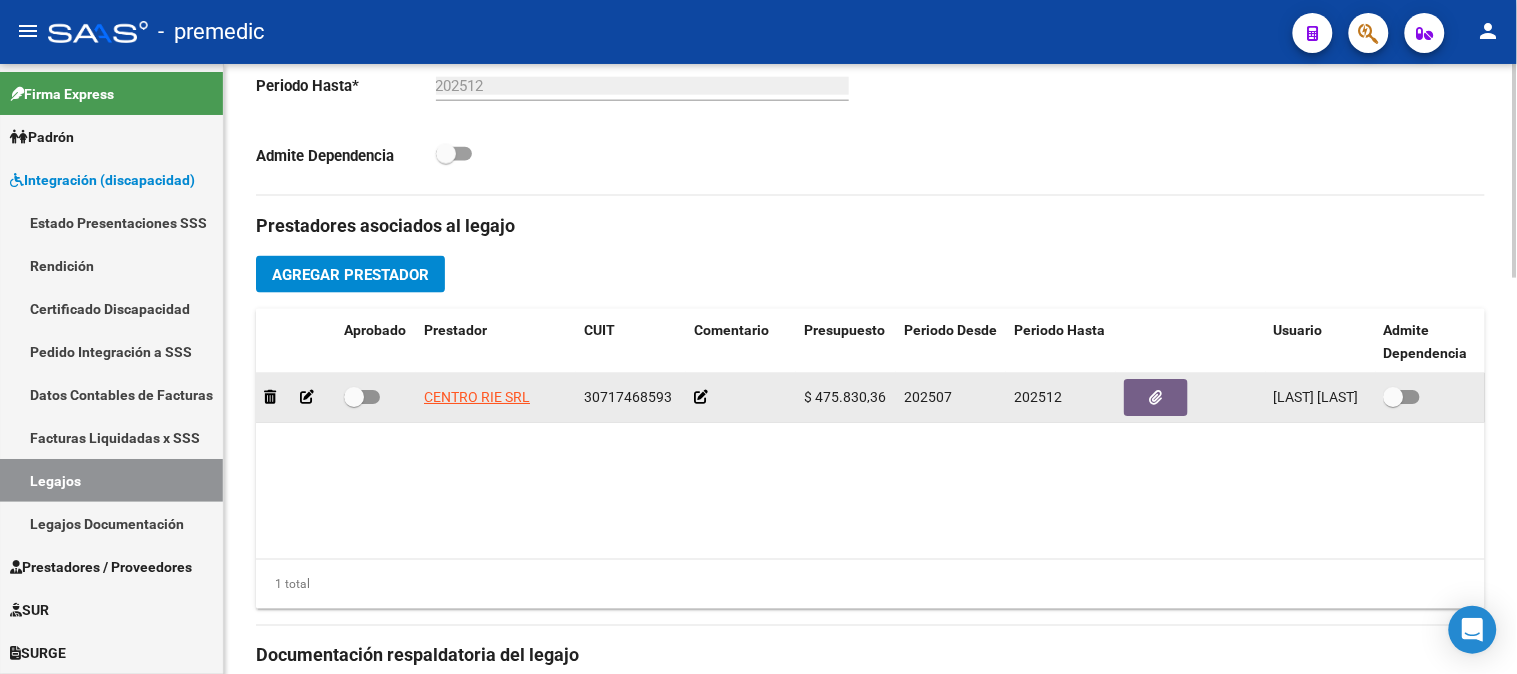 click 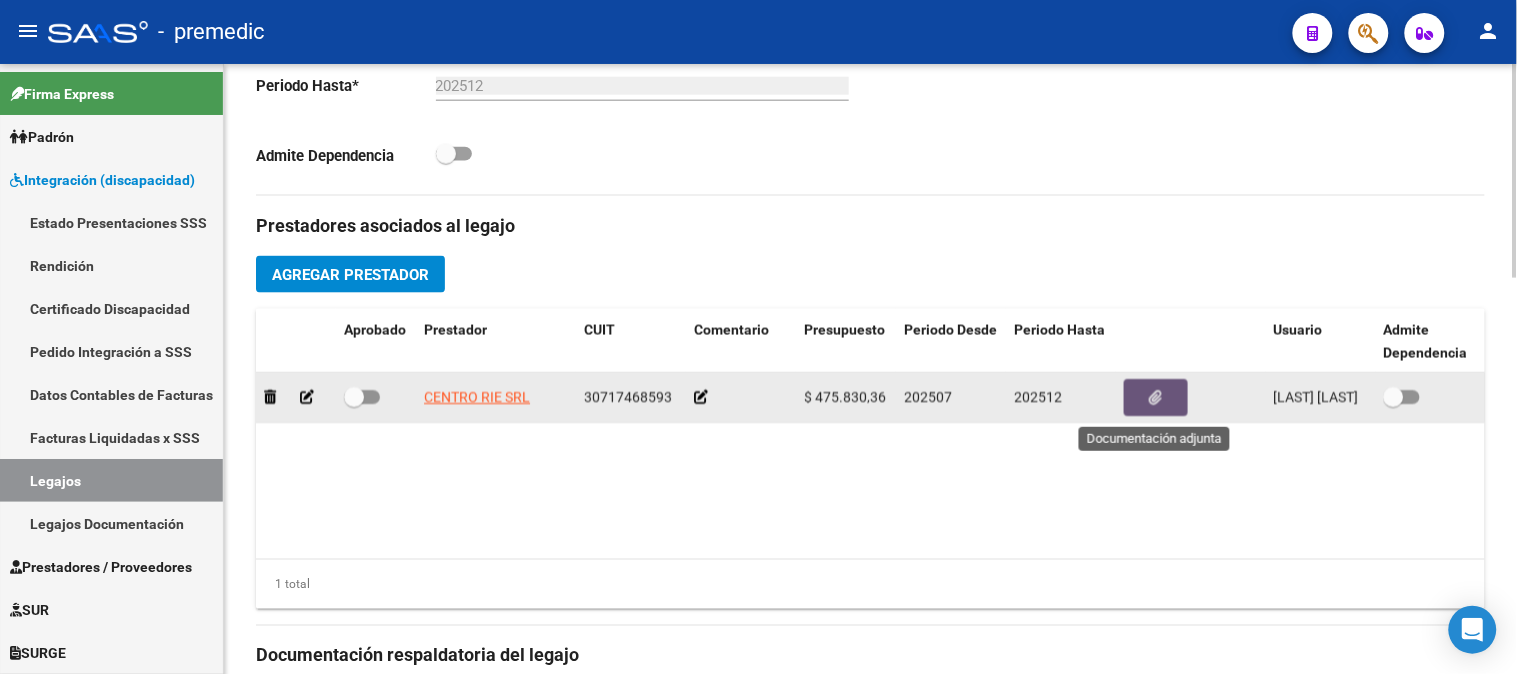 click 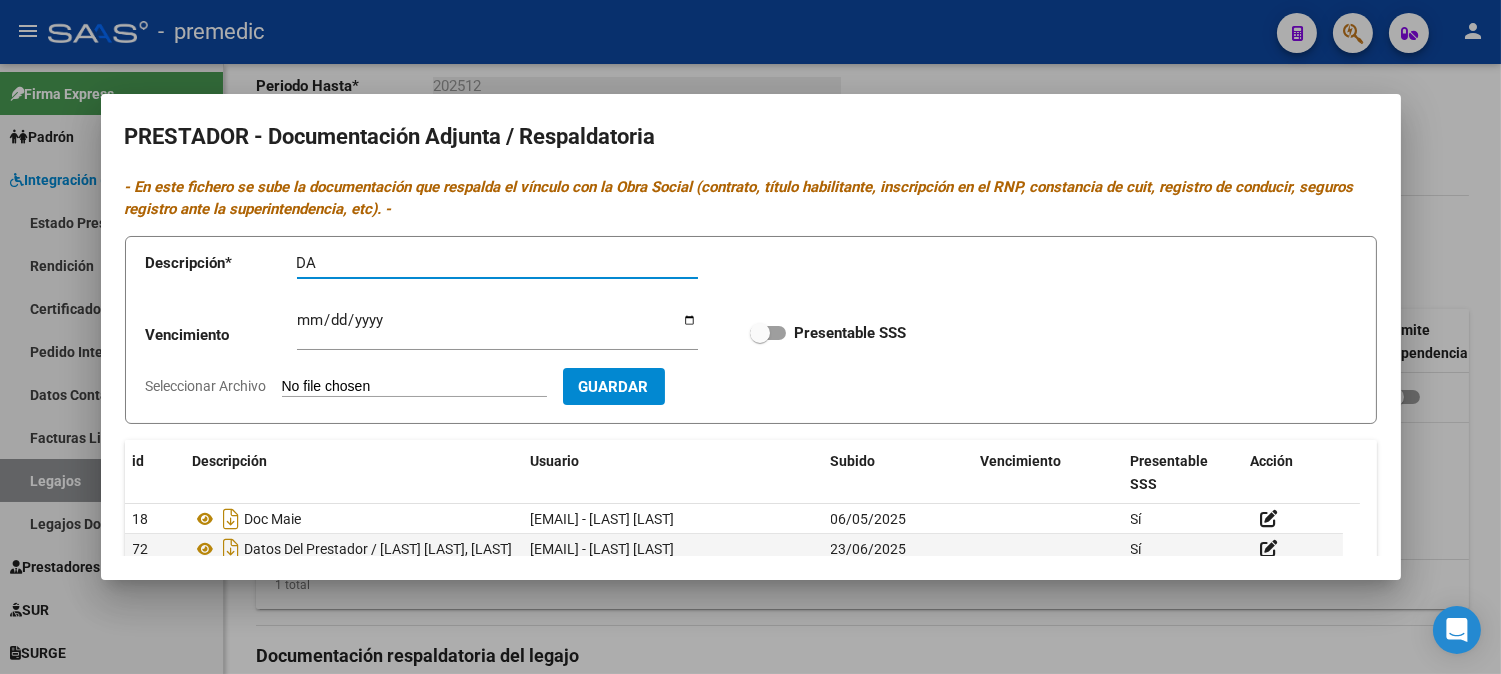 type on "D" 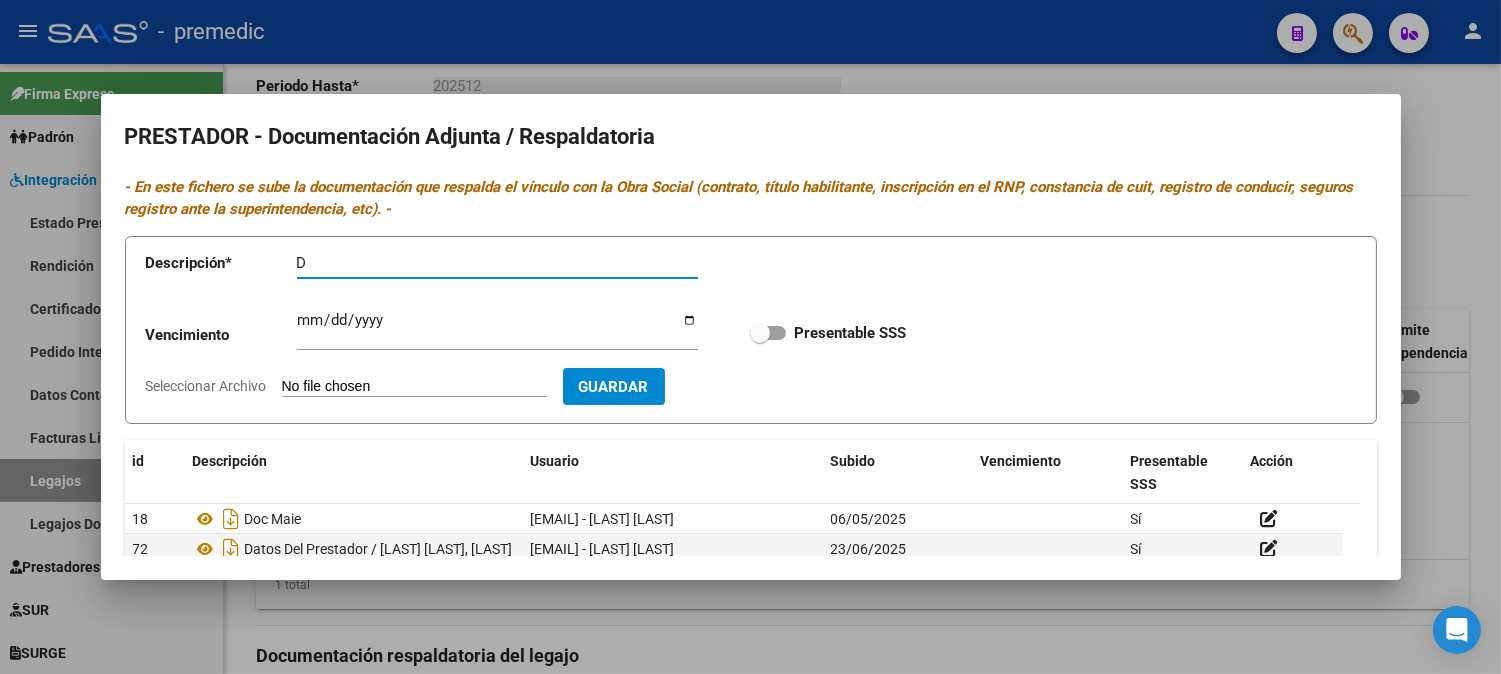 type 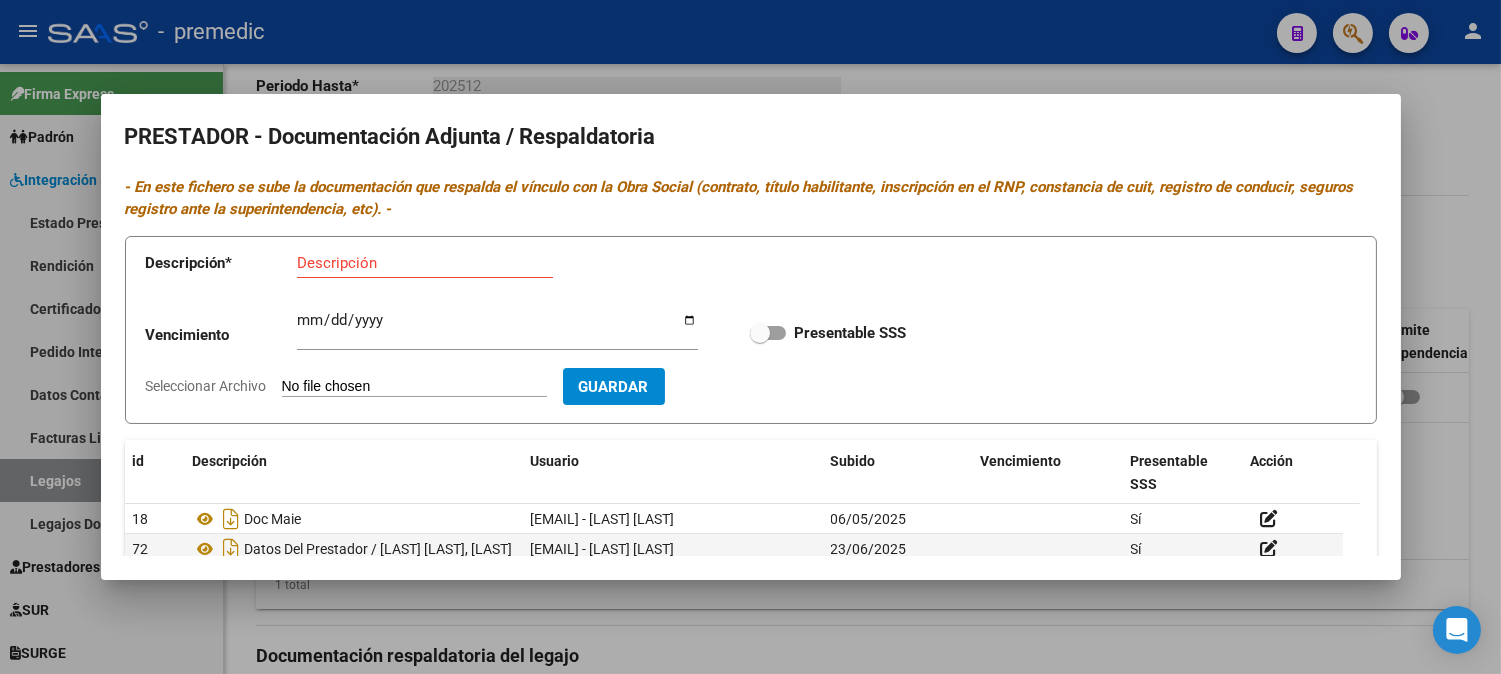 click at bounding box center (750, 337) 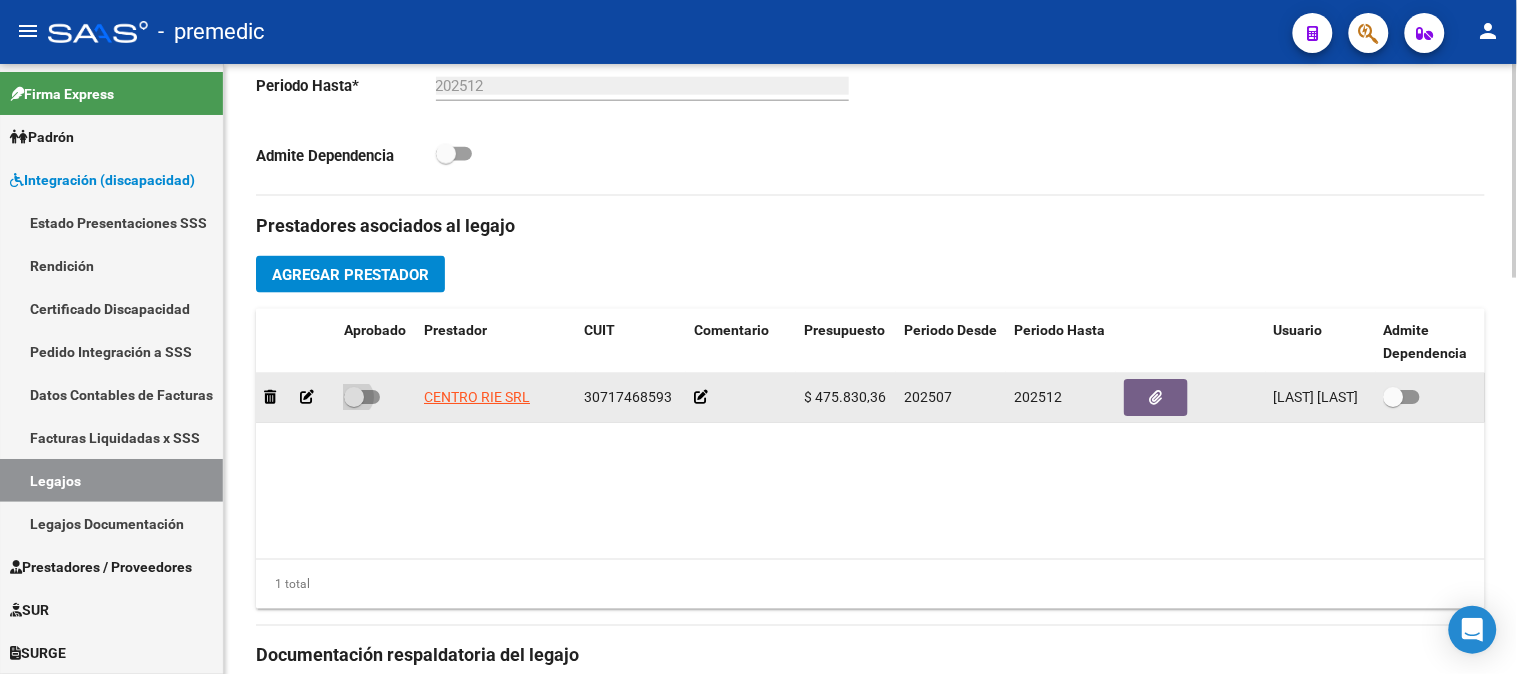 click at bounding box center [362, 397] 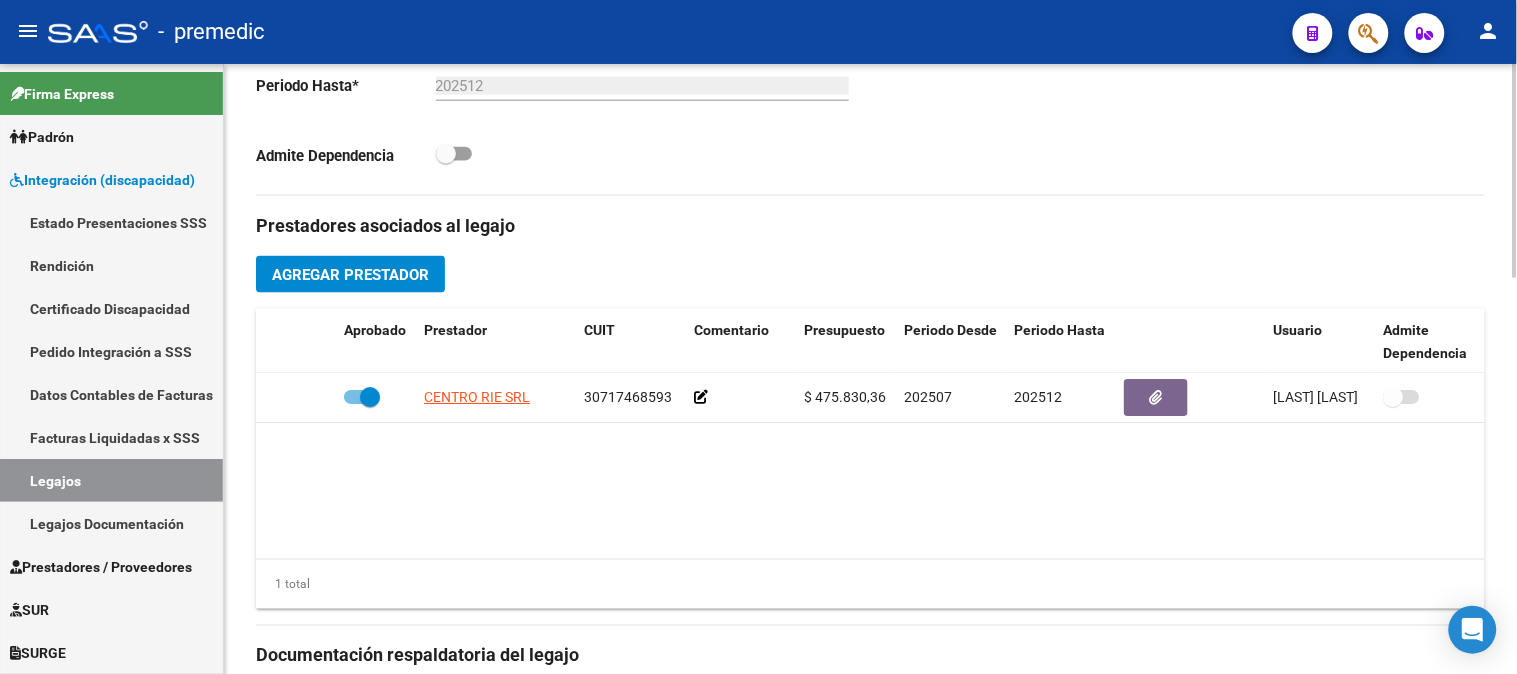 drag, startPoint x: 1511, startPoint y: 405, endPoint x: 1515, endPoint y: 466, distance: 61.13101 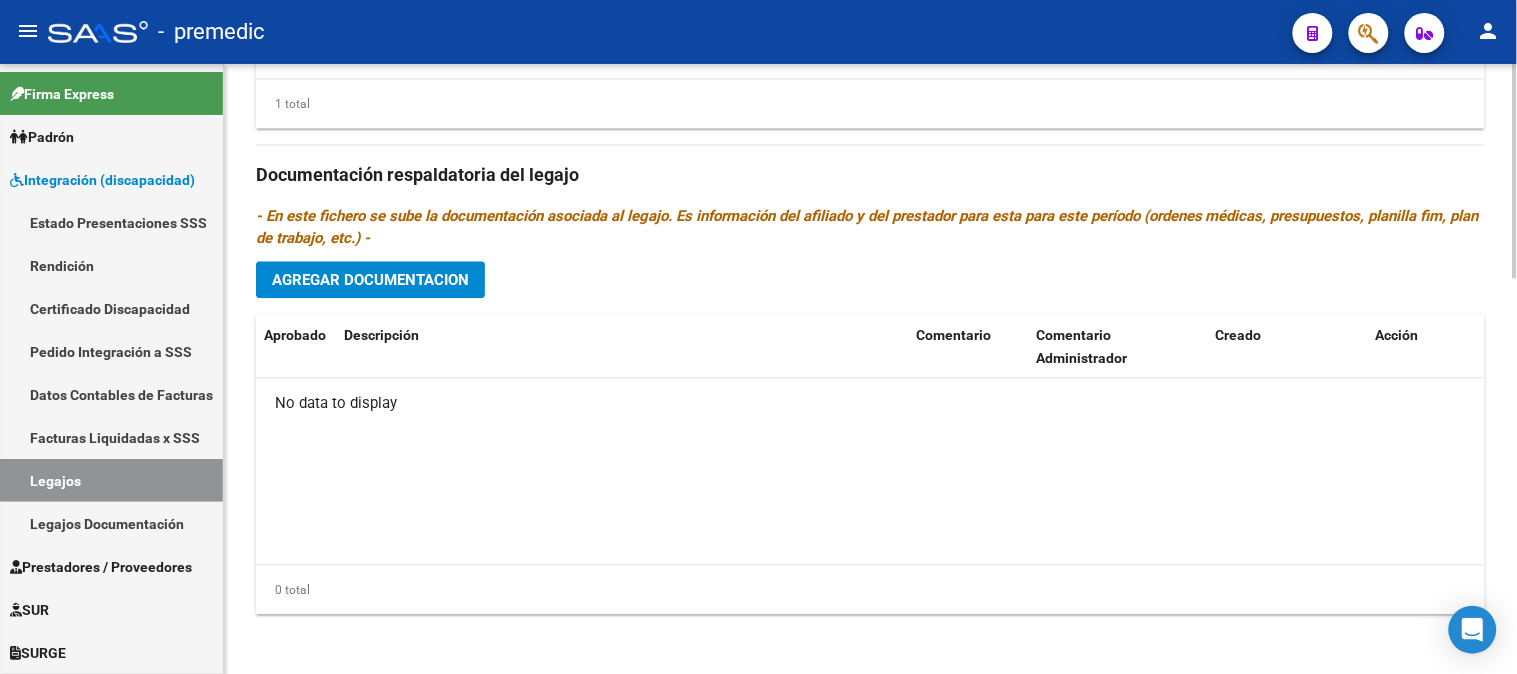 scroll, scrollTop: 1124, scrollLeft: 0, axis: vertical 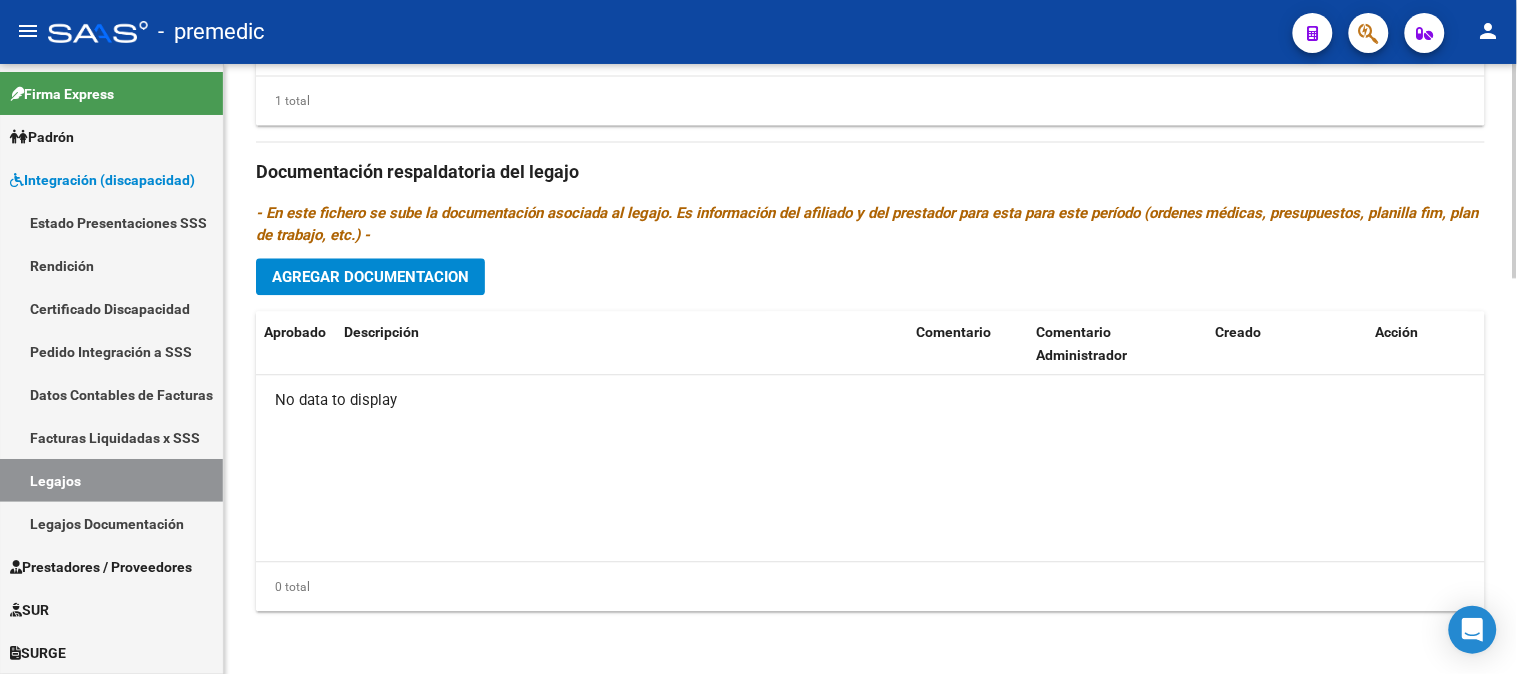 click 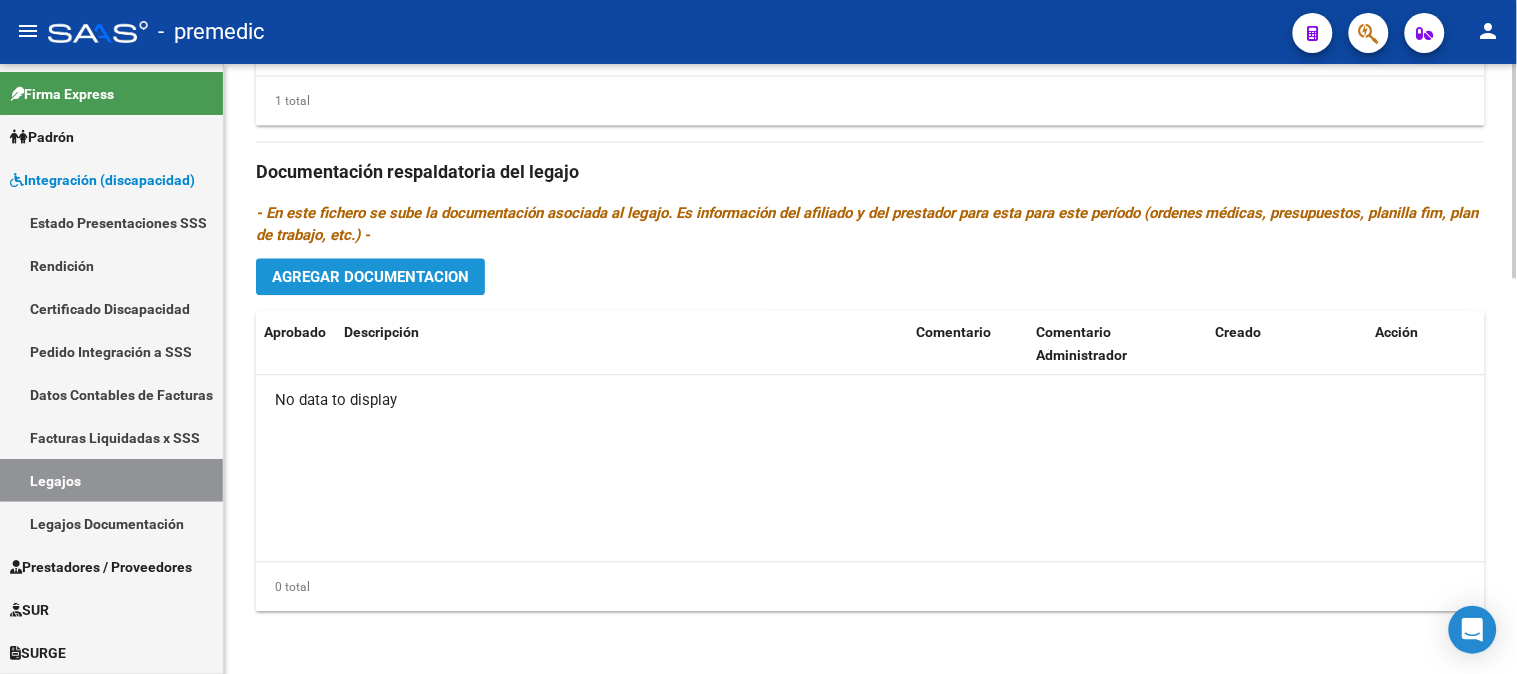 click on "Agregar Documentacion" 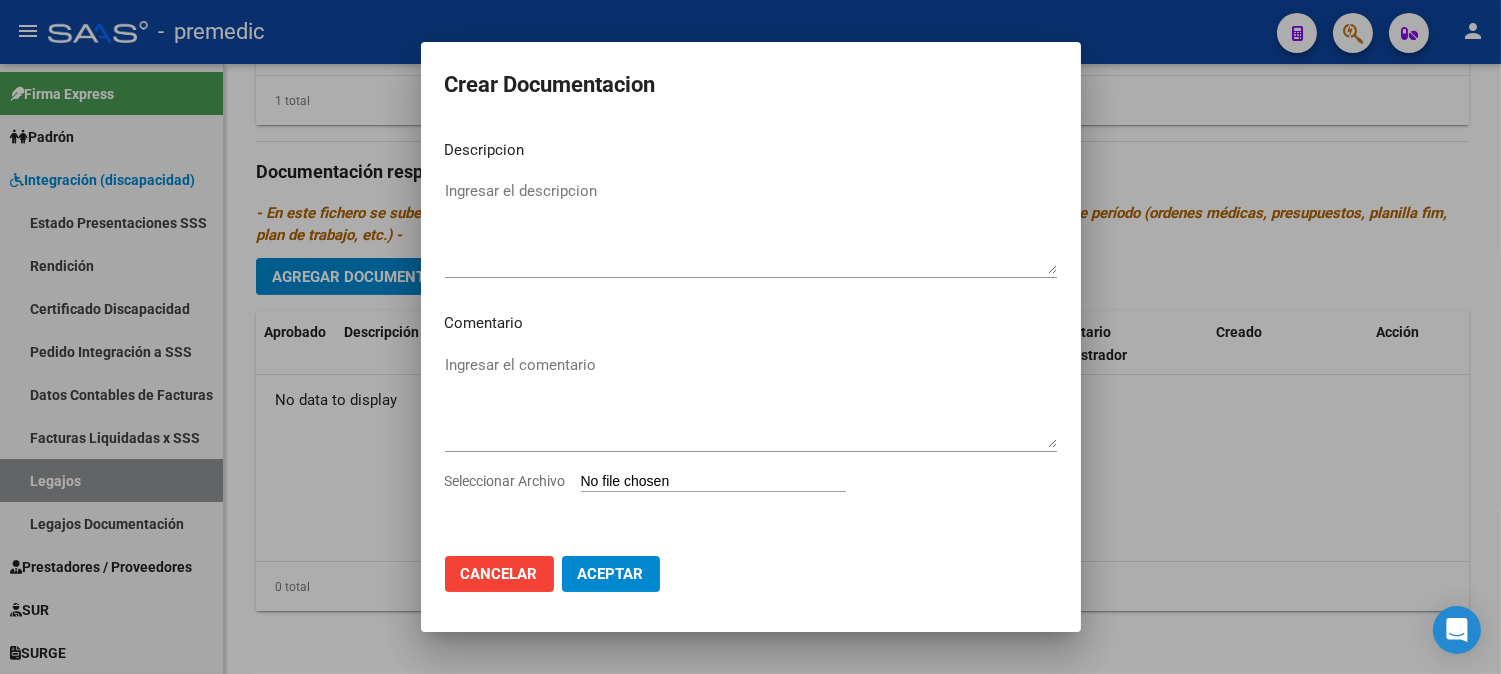 click at bounding box center [750, 337] 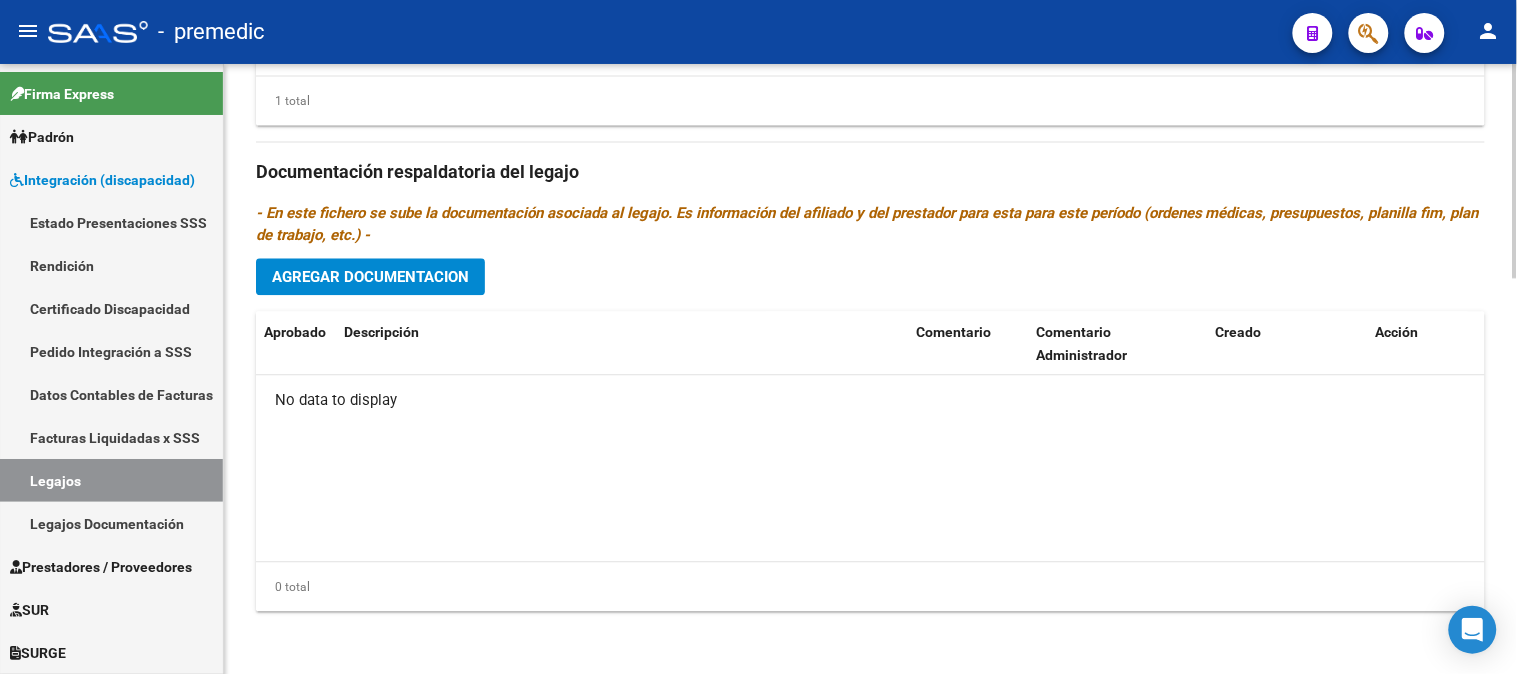 click on "Prestadores asociados al legajo Agregar Prestador Aprobado Prestador CUIT Comentario Presupuesto Periodo Desde Periodo Hasta Usuario Admite Dependencia   CENTRO RIE SRL [NUMBER]      $ [PRICE]  [DATE] [DATE] [LAST] [LAST]   [DATE]    1 total Documentación respaldatoria del legajo - En este fichero se sube la documentación asociada al legajo. Es información del afiliado y del prestador para esta para este período (ordenes médicas, presupuestos, planilla fim, plan de trabajo, etc.) - Agregar Documentacion Aprobado Descripción Comentario Comentario Administrador Creado Acción No data to display 0 total" 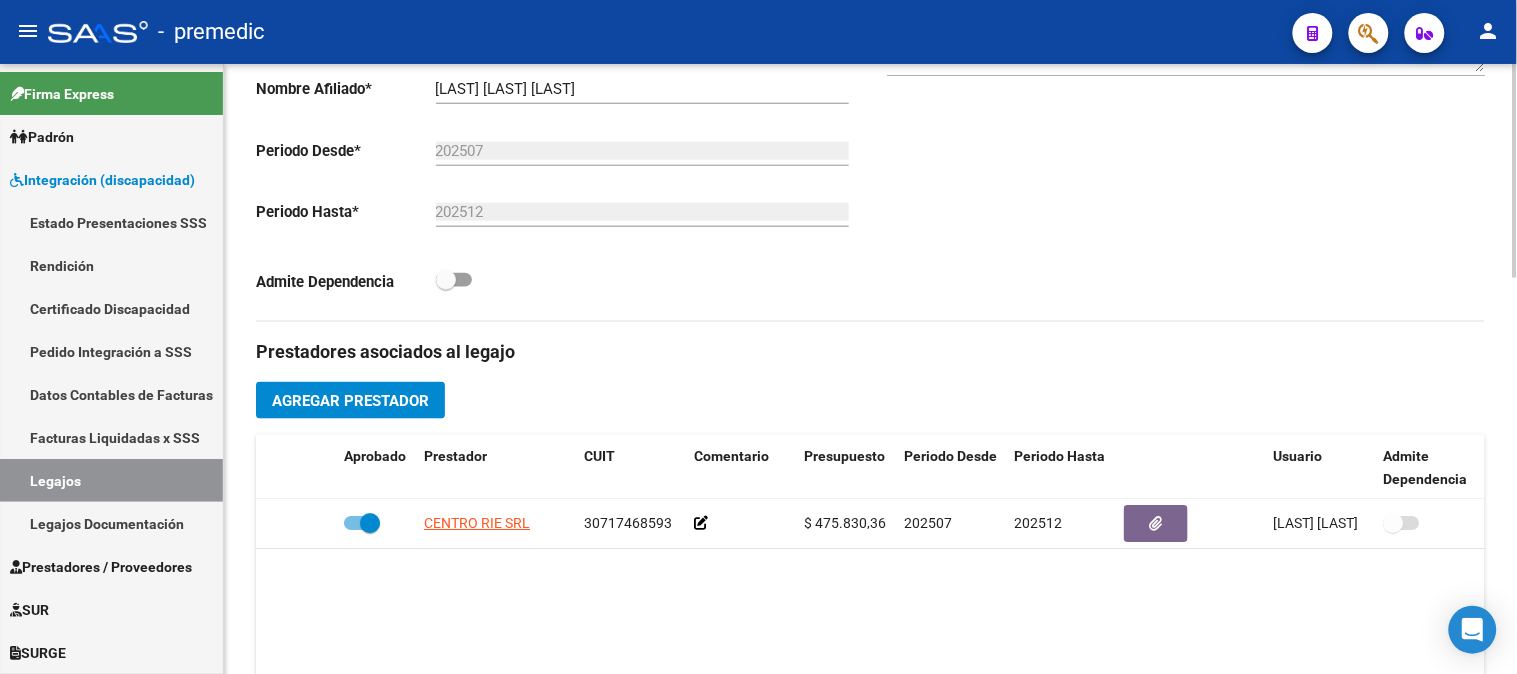 click 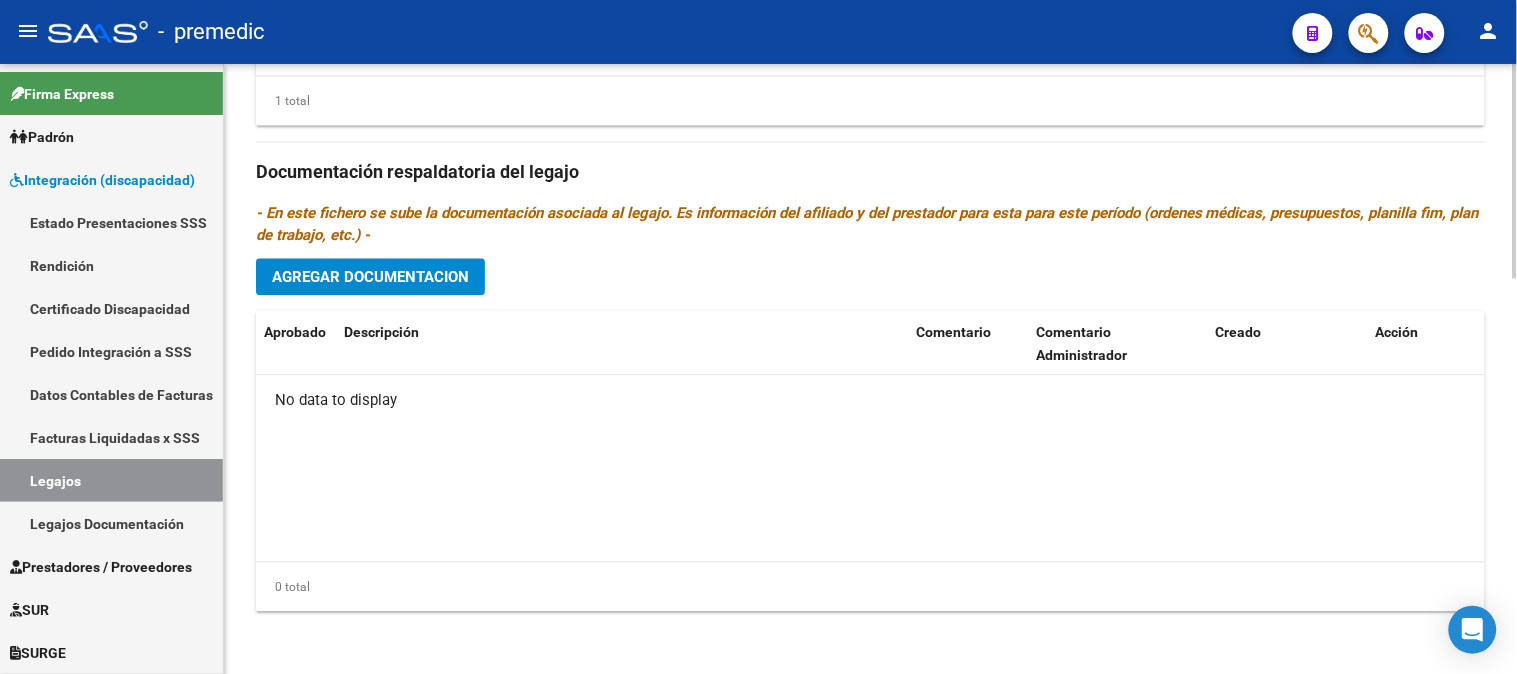 click 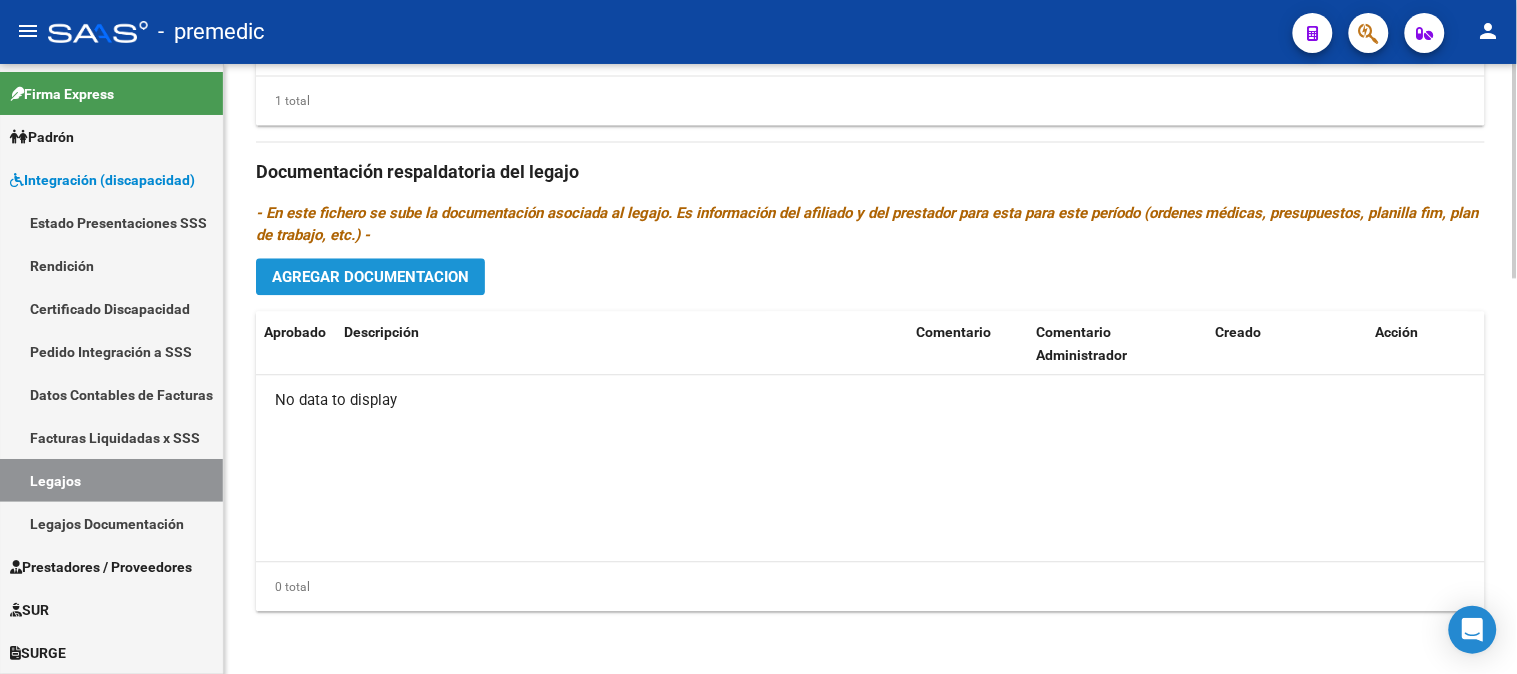 click on "Agregar Documentacion" 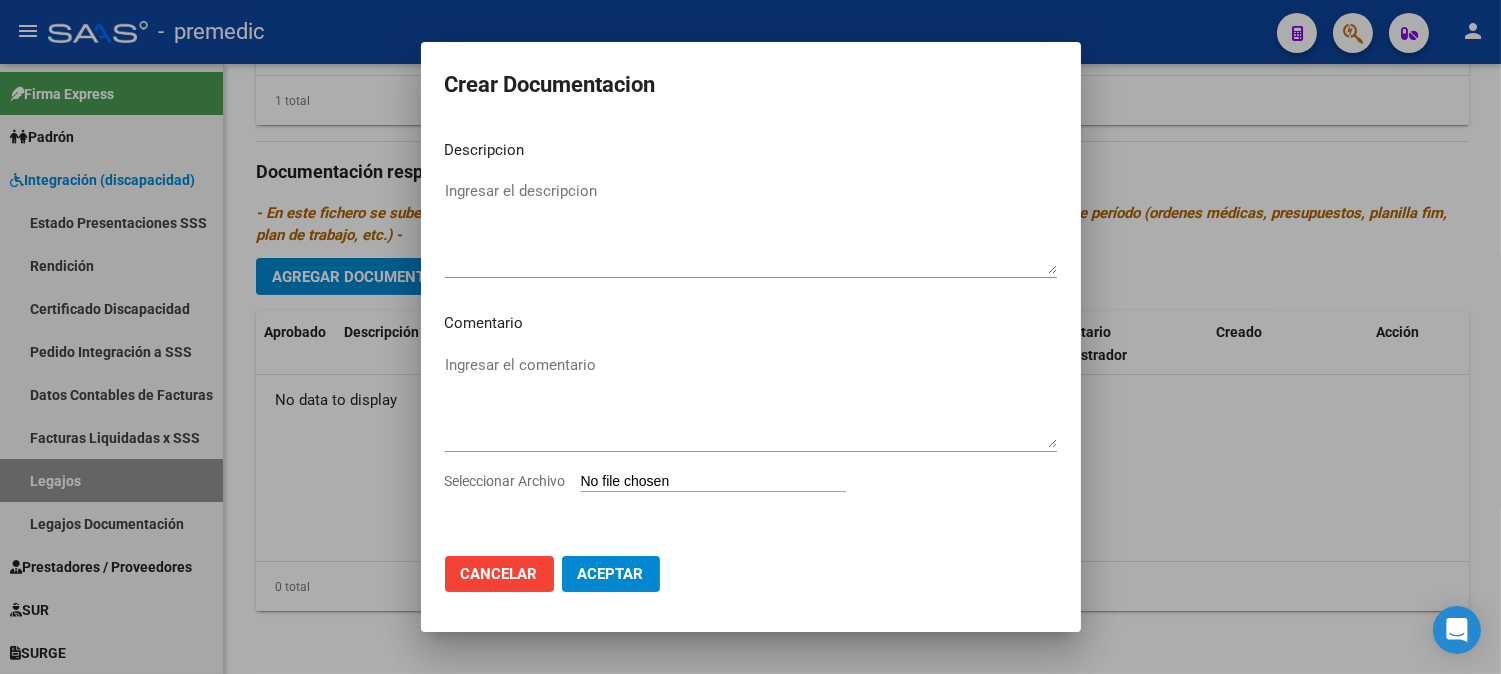 click on "Seleccionar Archivo" at bounding box center [713, 482] 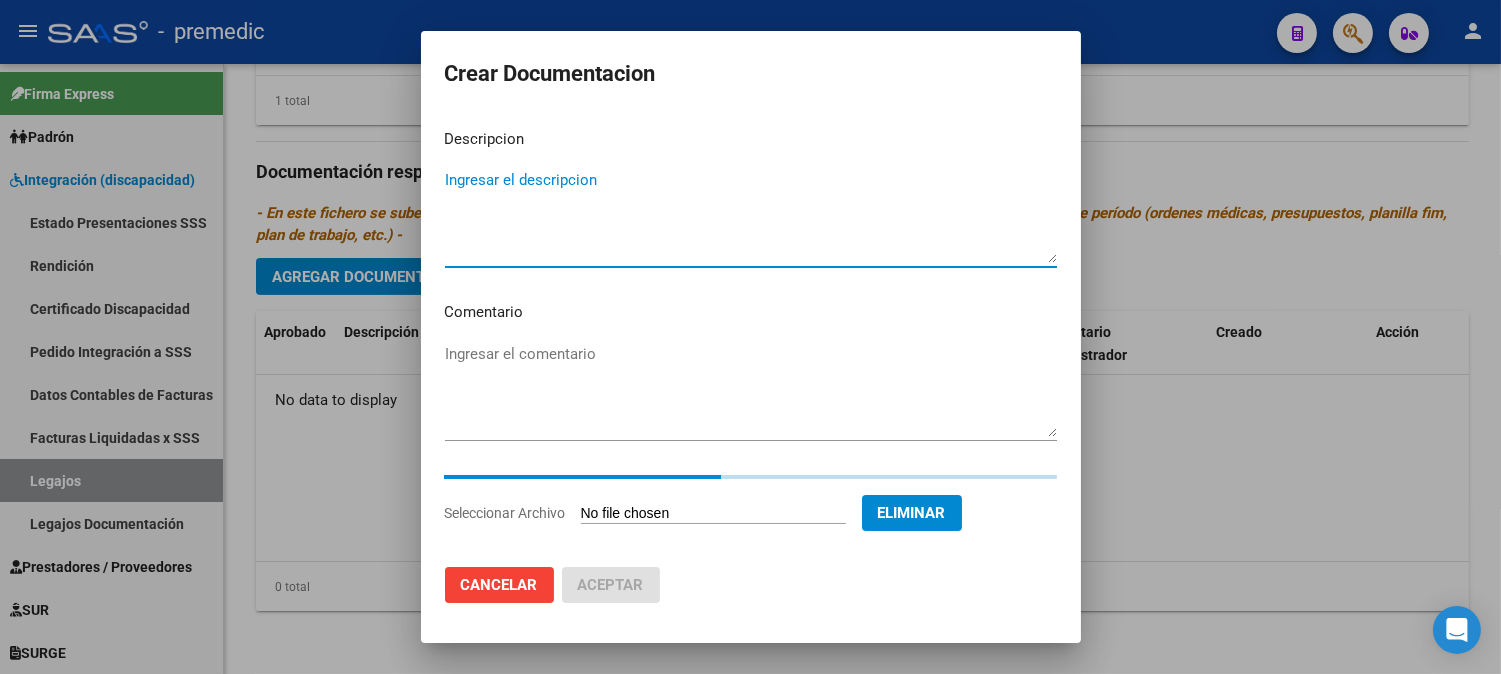 click on "Ingresar el descripcion" at bounding box center (751, 216) 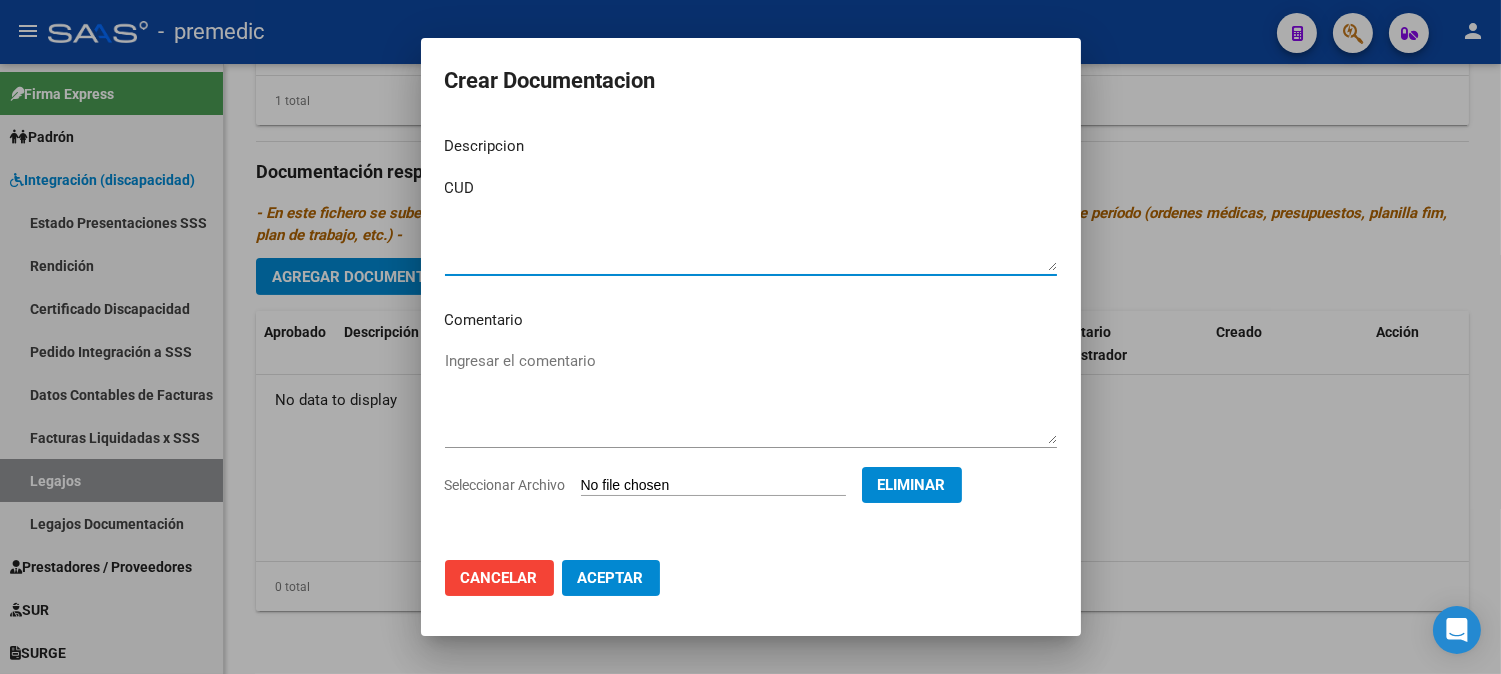 type on "CUD" 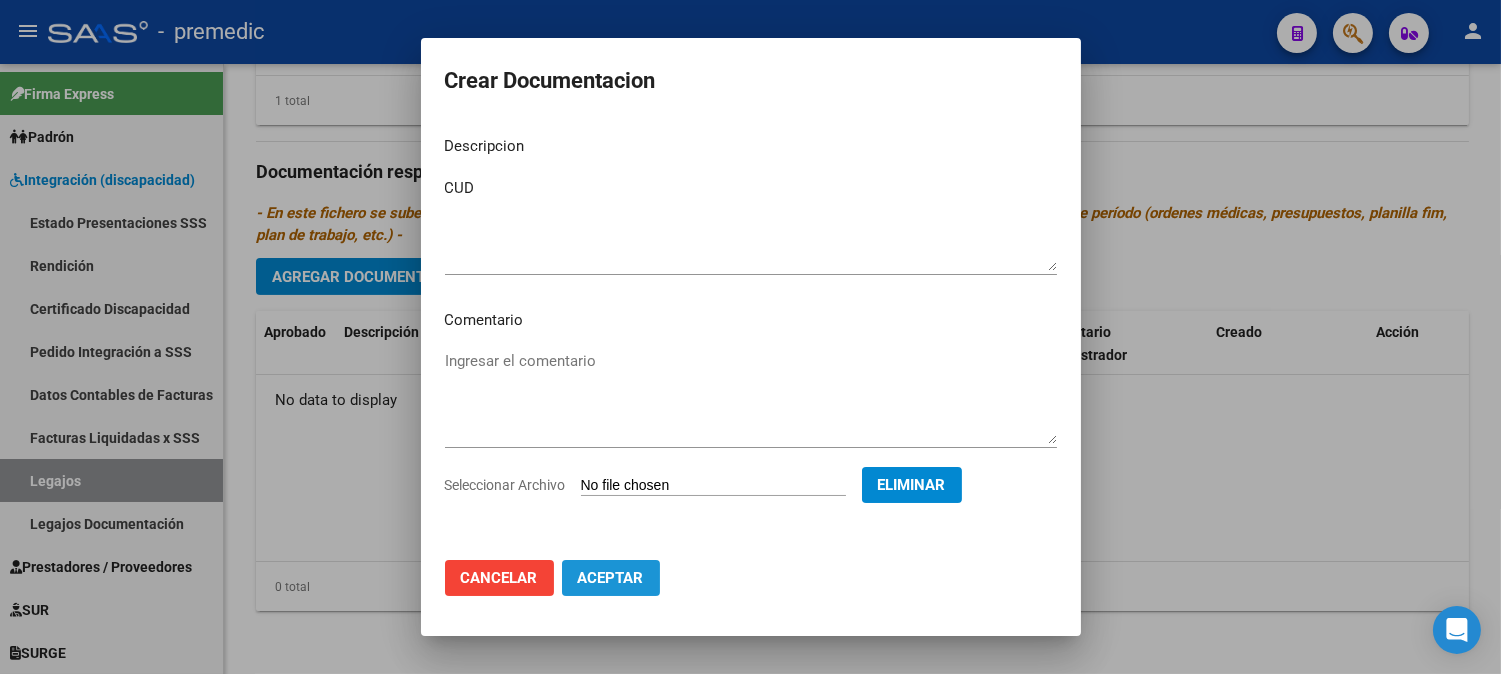 click on "Aceptar" 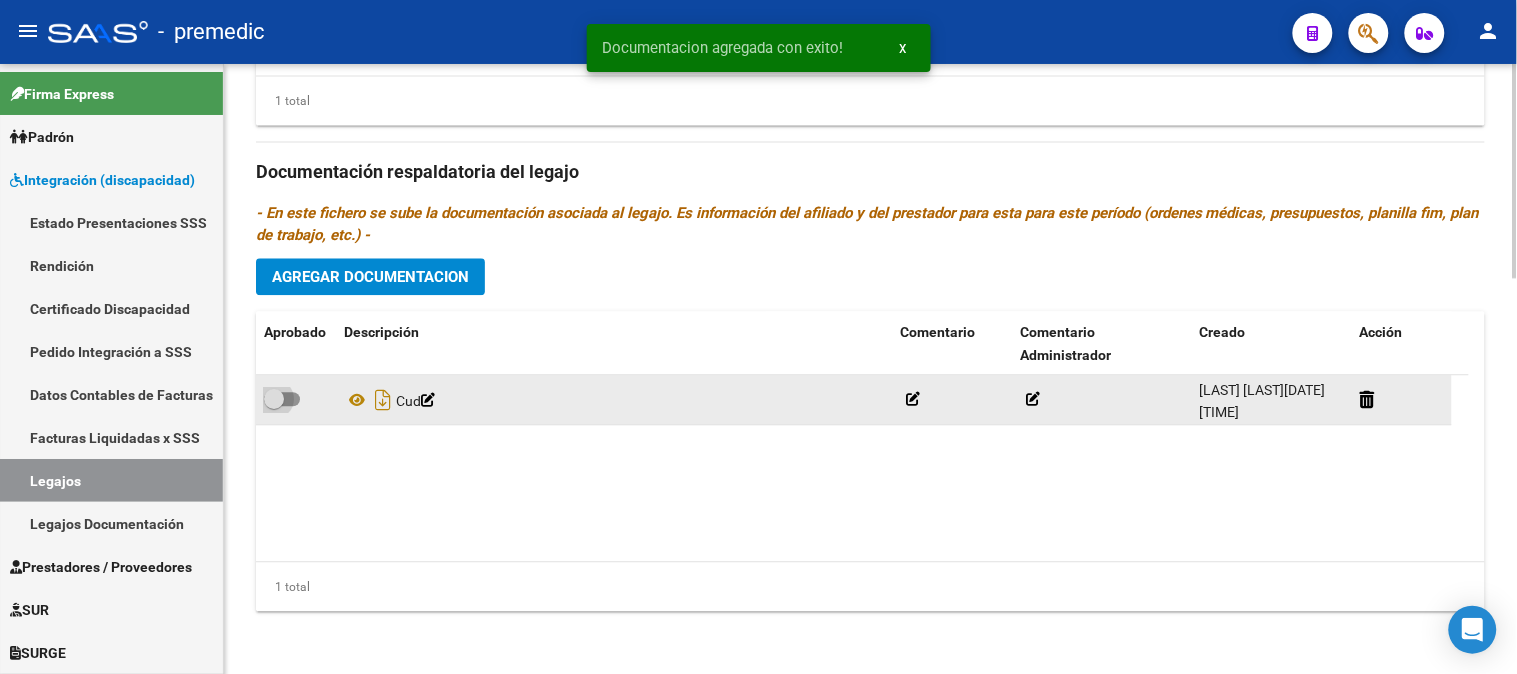 click at bounding box center [282, 399] 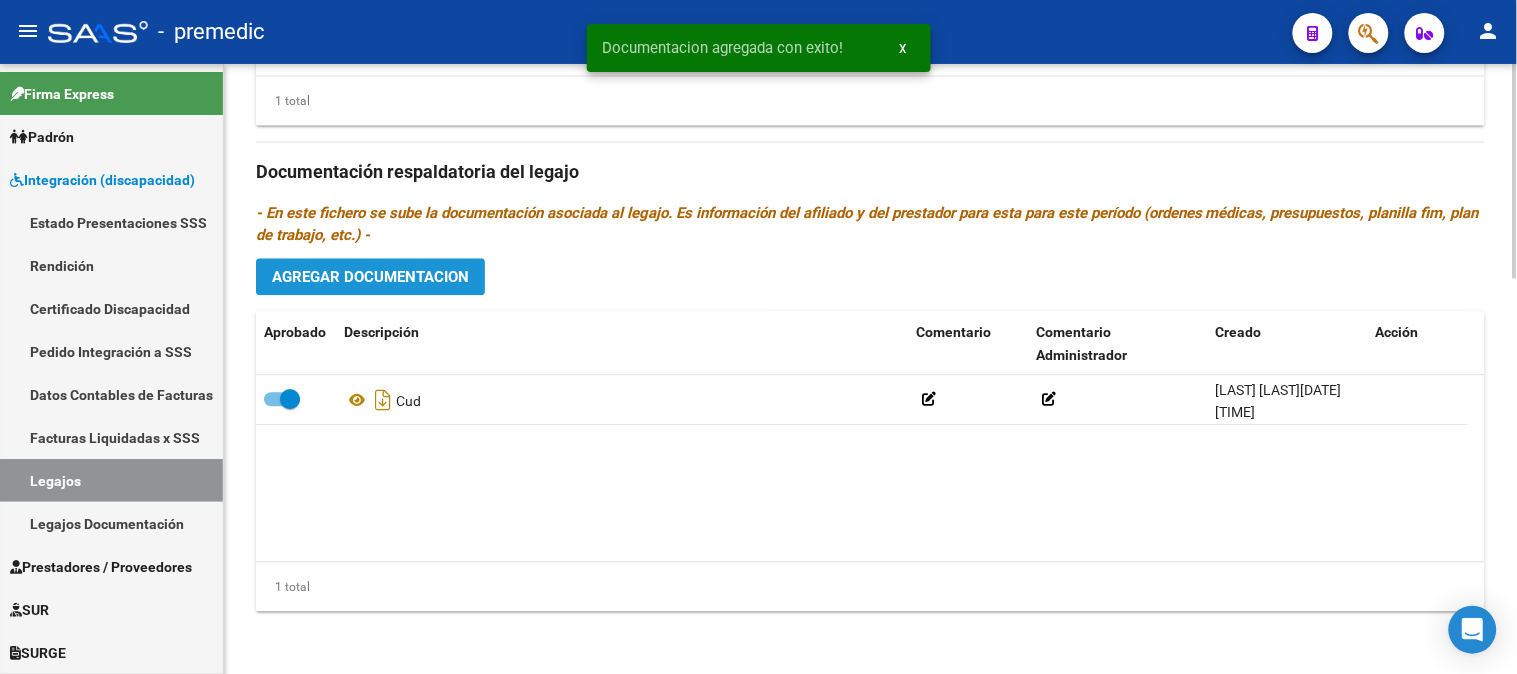 click on "Agregar Documentacion" 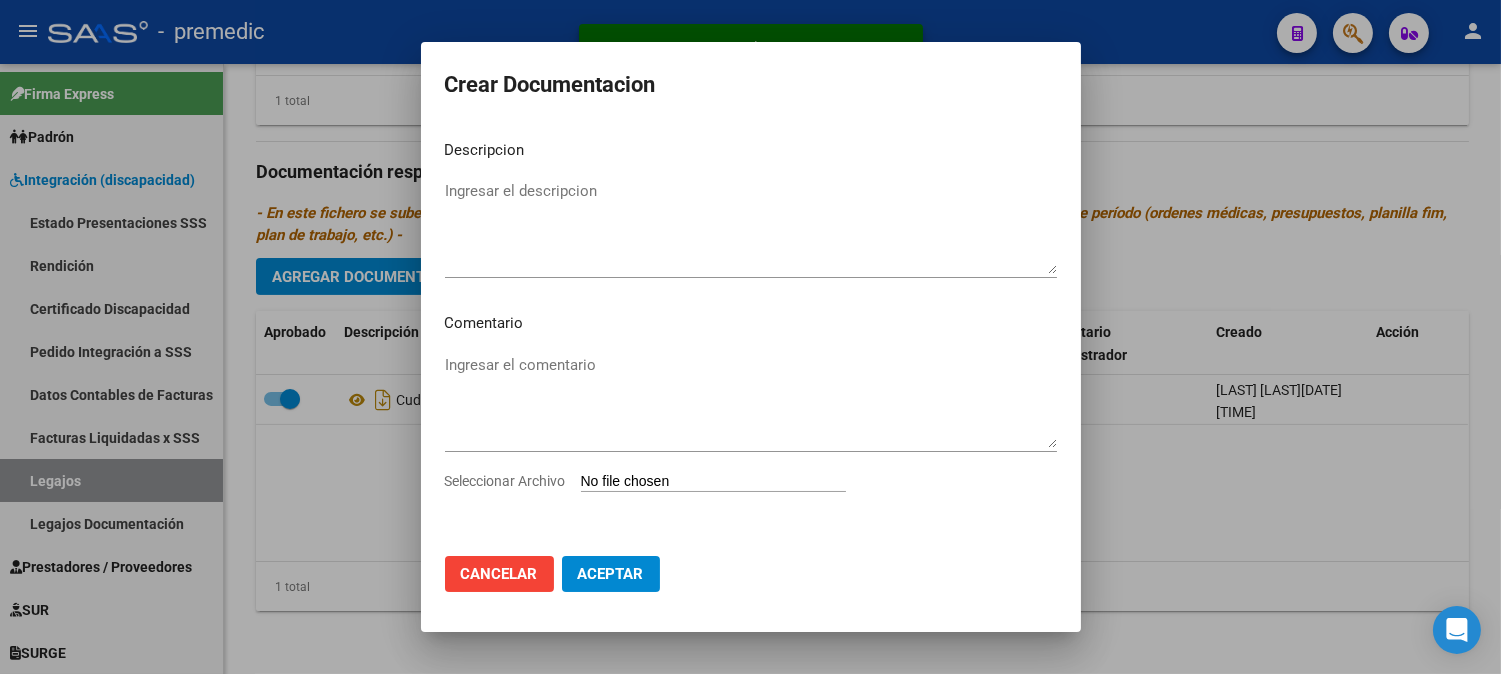 click on "Seleccionar Archivo" at bounding box center [713, 482] 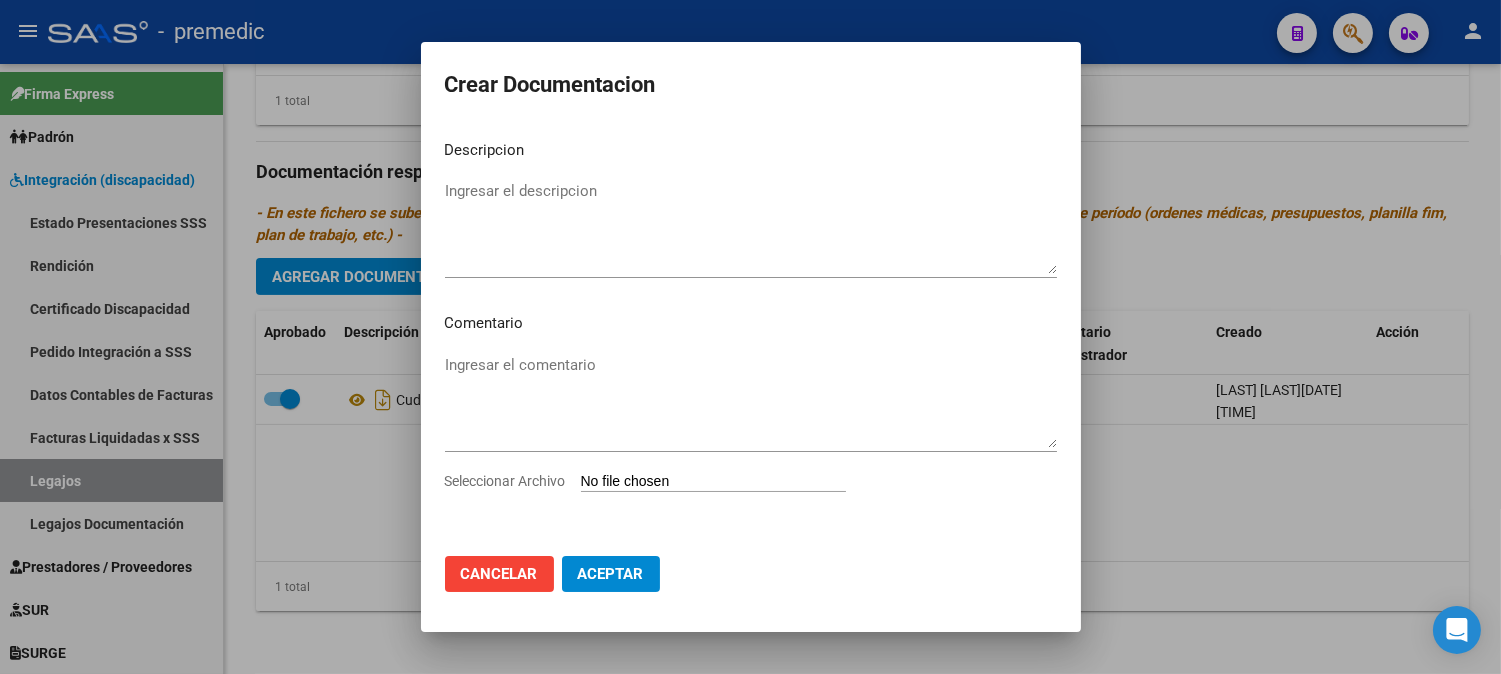 type on "C:\fakepath\2- DNI.pdf" 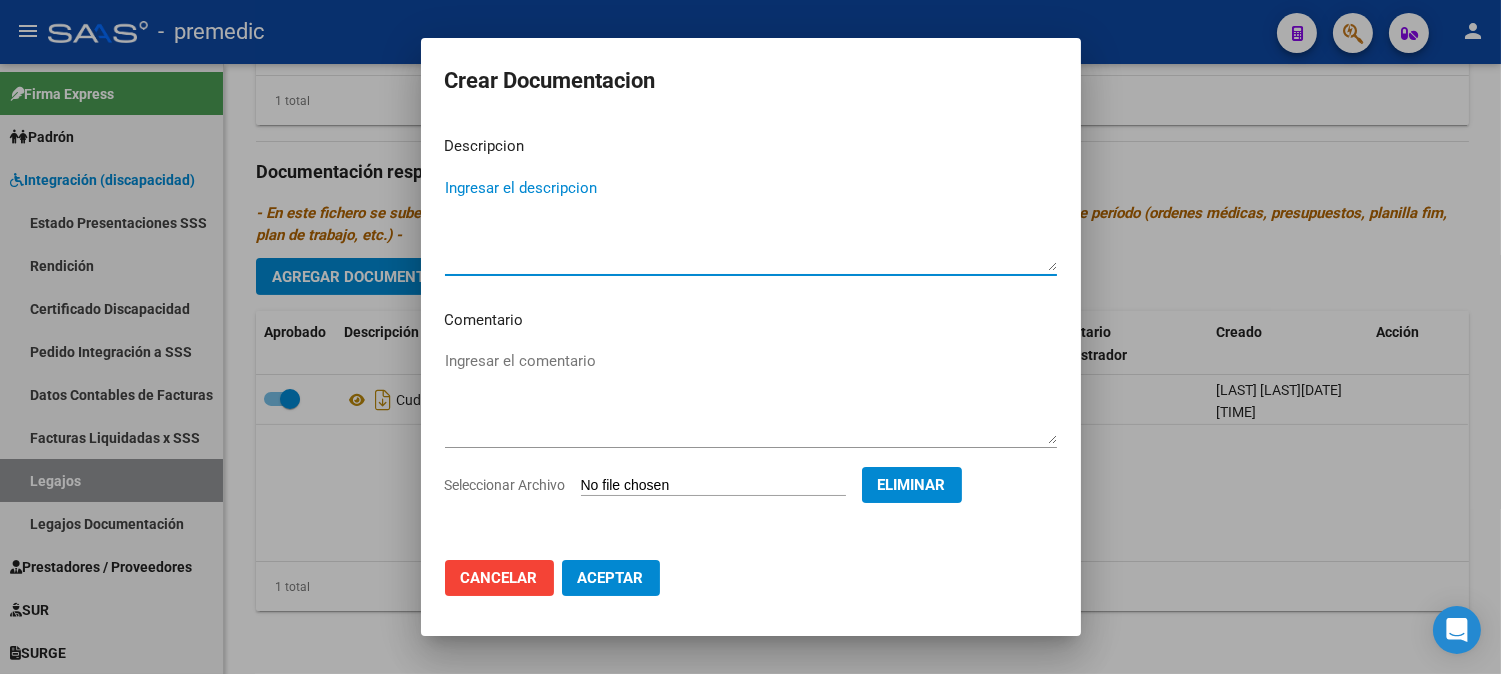 click on "Ingresar el descripcion" at bounding box center [751, 224] 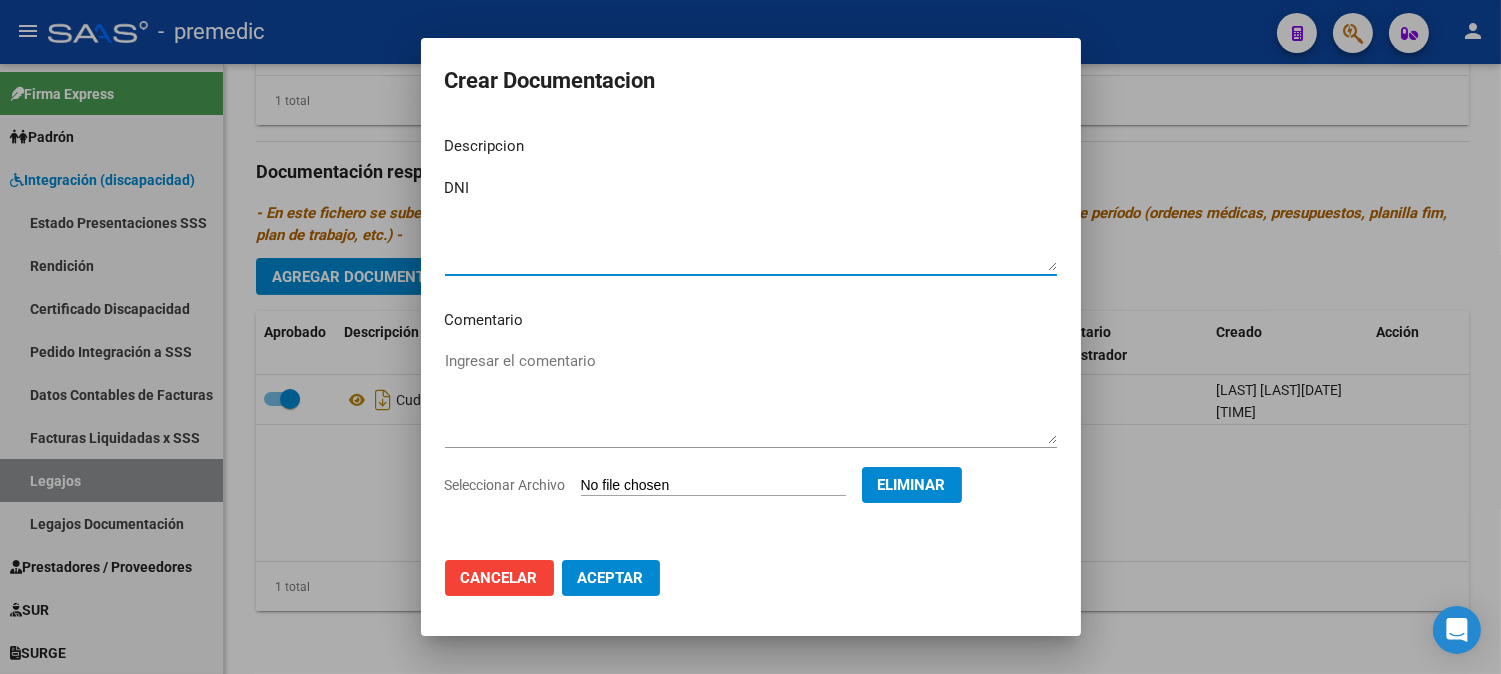 type on "DNI" 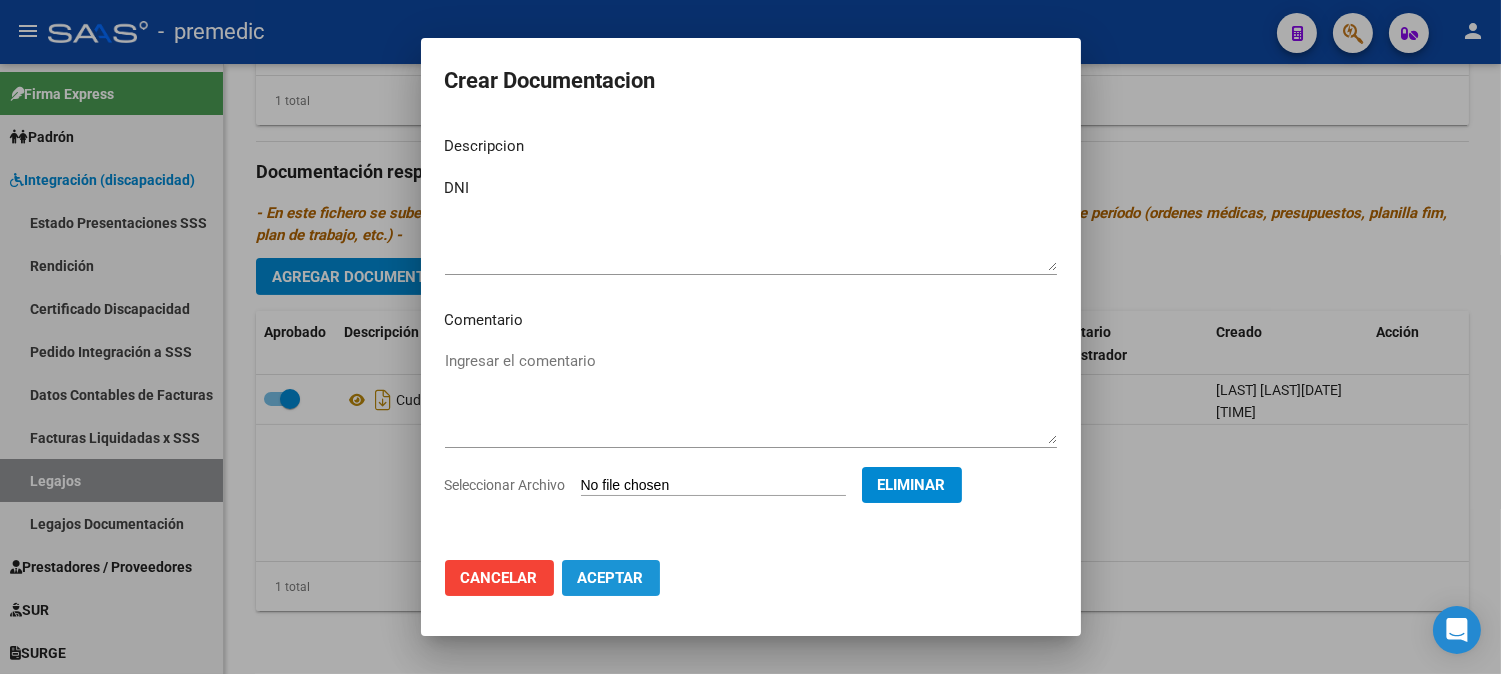 click on "Aceptar" 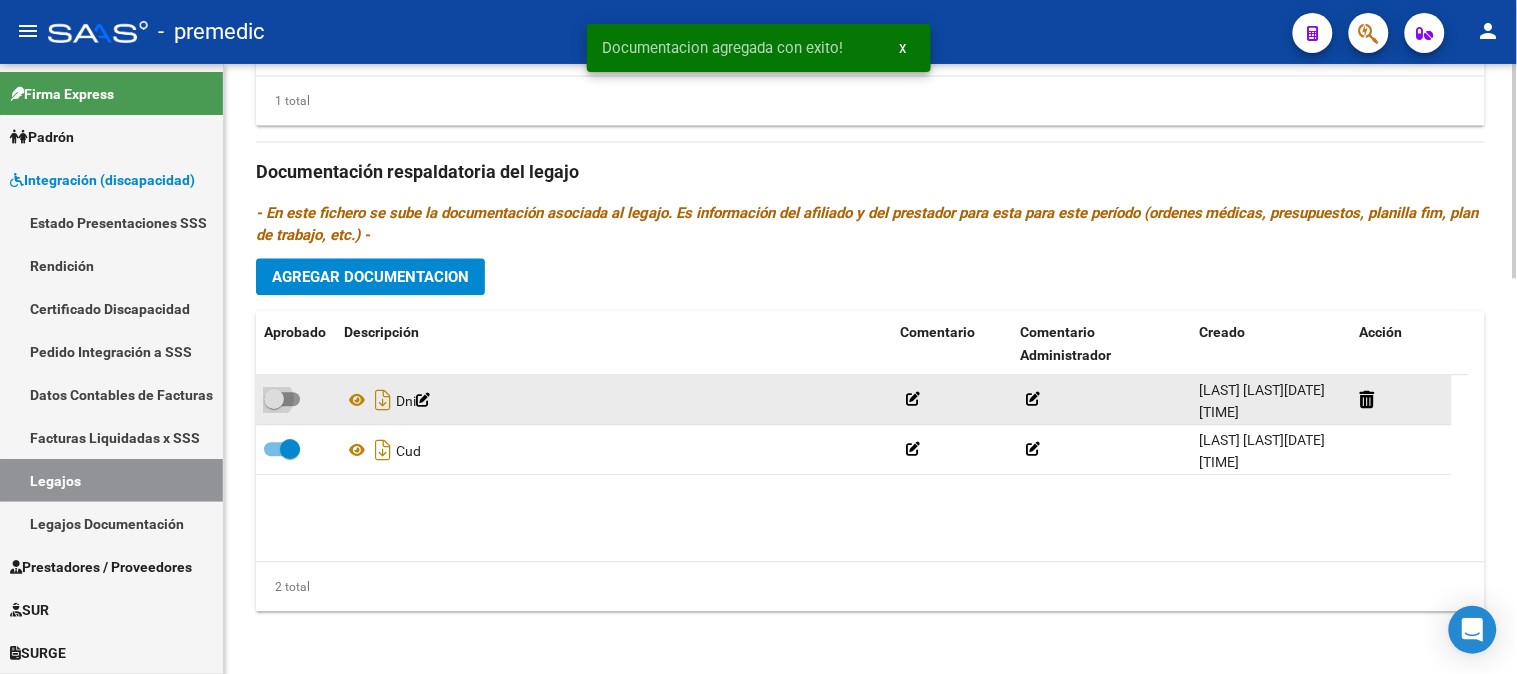 click at bounding box center [282, 399] 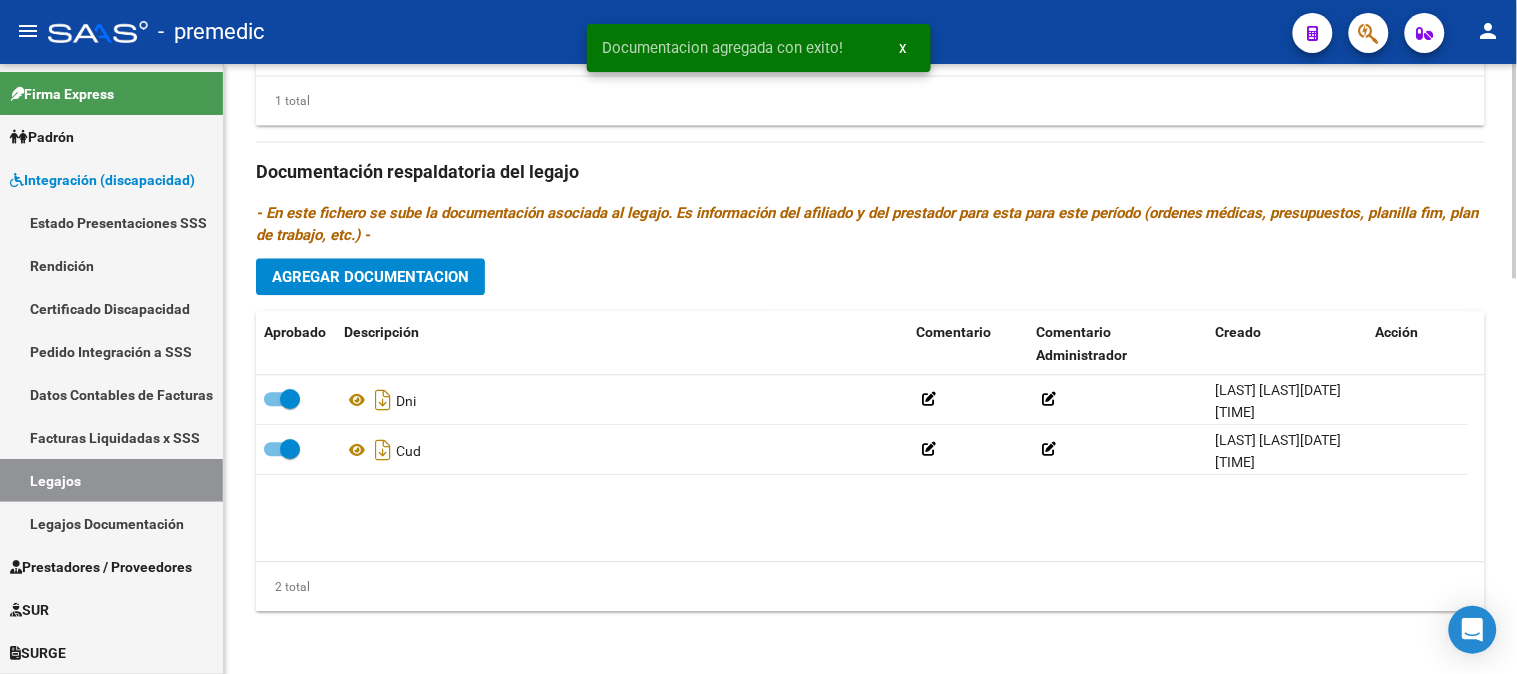 click on "Prestadores asociados al legajo Agregar Prestador Aprobado Prestador CUIT Comentario Presupuesto Periodo Desde Periodo Hasta Usuario Admite Dependencia   CENTRO RIE SRL [NUMBER]      $ [PRICE]  [DATE] [DATE] [LAST] [LAST]   [DATE]    1 total Documentación respaldatoria del legajo - En este fichero se sube la documentación asociada al legajo. Es información del afiliado y del prestador para esta para este período (ordenes médicas, presupuestos, planilla fim, plan de trabajo, etc.) - Agregar Documentacion Aprobado Descripción Comentario Comentario Administrador Creado Acción    Dni              [LAST] [LAST]   [DATE] [TIME]     Cud              [LAST] [LAST]   [DATE] [TIME]  2 total" 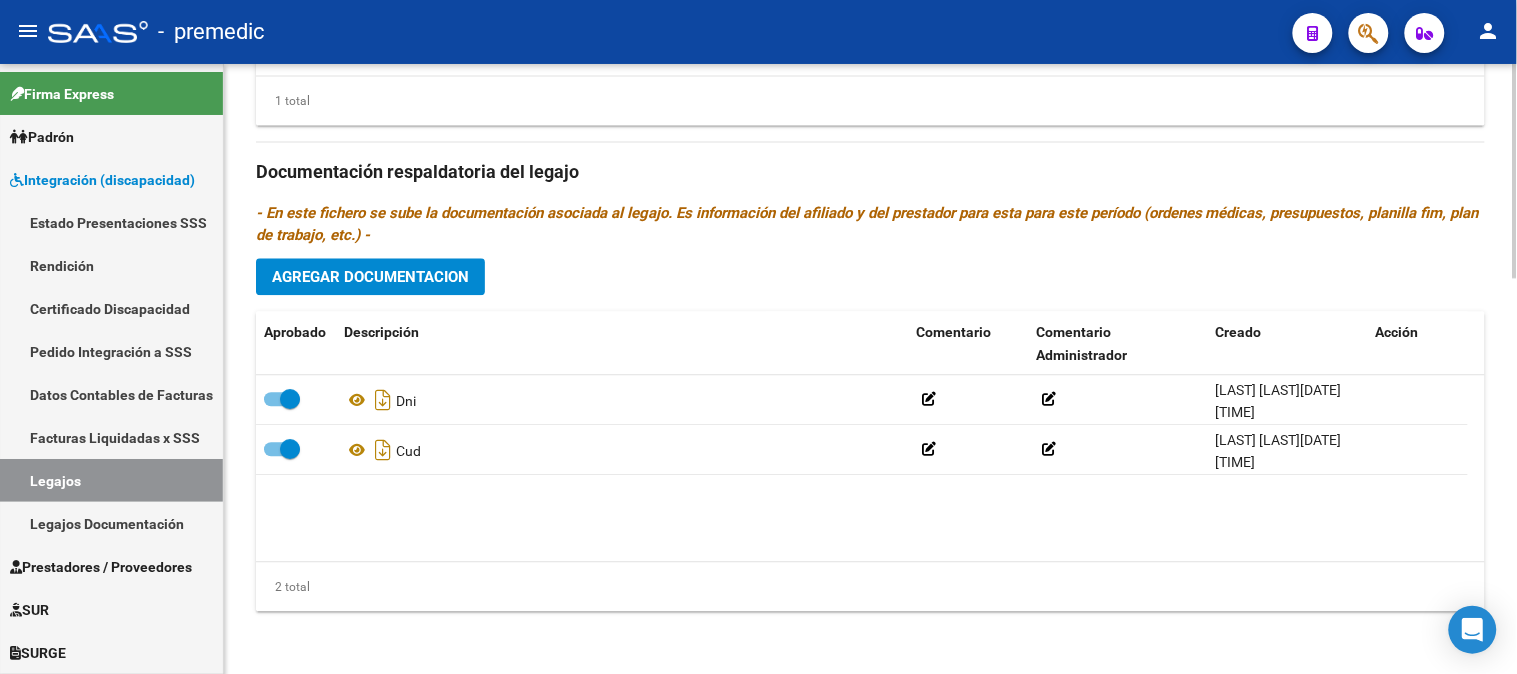 click on "Prestadores asociados al legajo Agregar Prestador Aprobado Prestador CUIT Comentario Presupuesto Periodo Desde Periodo Hasta Usuario Admite Dependencia   CENTRO RIE SRL [NUMBER]      $ [PRICE]  [DATE] [DATE] [LAST] [LAST]   [DATE]    1 total Documentación respaldatoria del legajo - En este fichero se sube la documentación asociada al legajo. Es información del afiliado y del prestador para esta para este período (ordenes médicas, presupuestos, planilla fim, plan de trabajo, etc.) - Agregar Documentacion Aprobado Descripción Comentario Comentario Administrador Creado Acción    Dni              [LAST] [LAST]   [DATE] [TIME]     Cud              [LAST] [LAST]   [DATE] [TIME]  2 total" 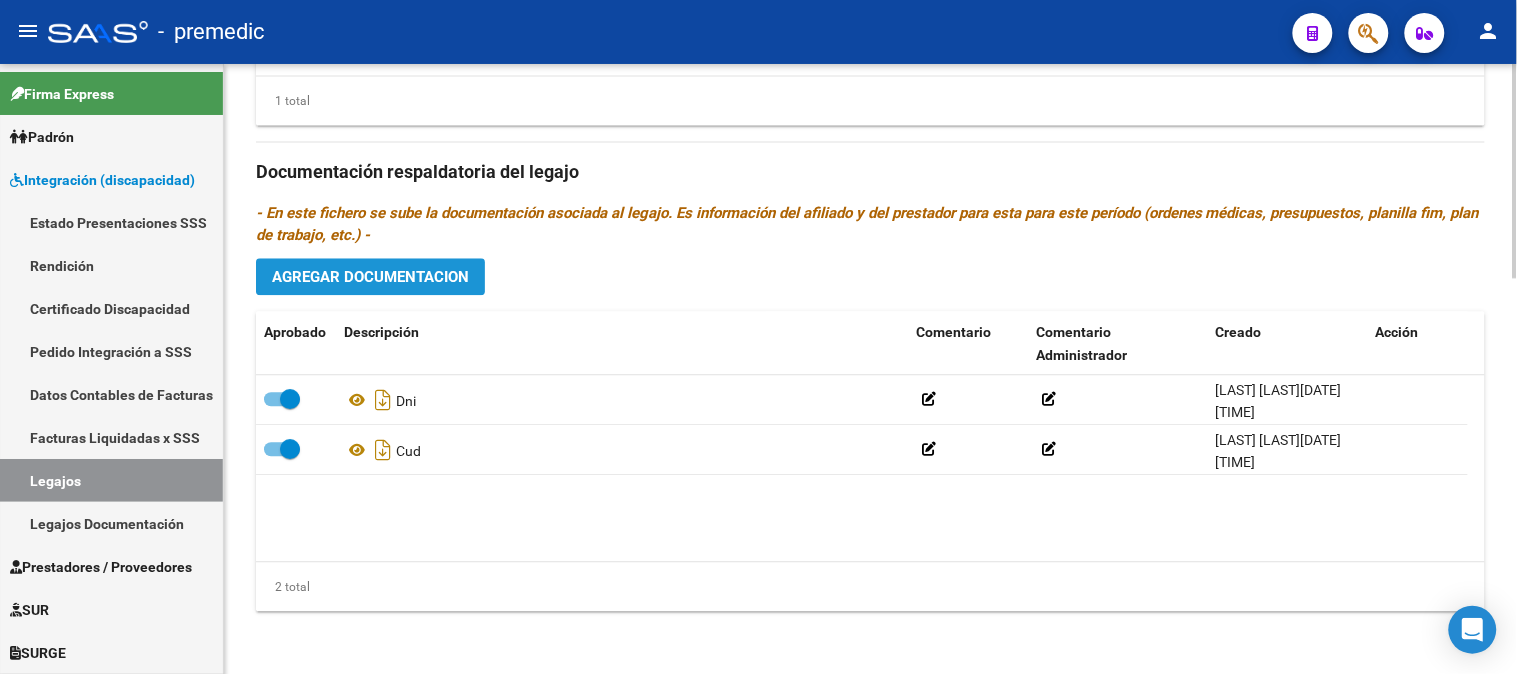 click on "Agregar Documentacion" 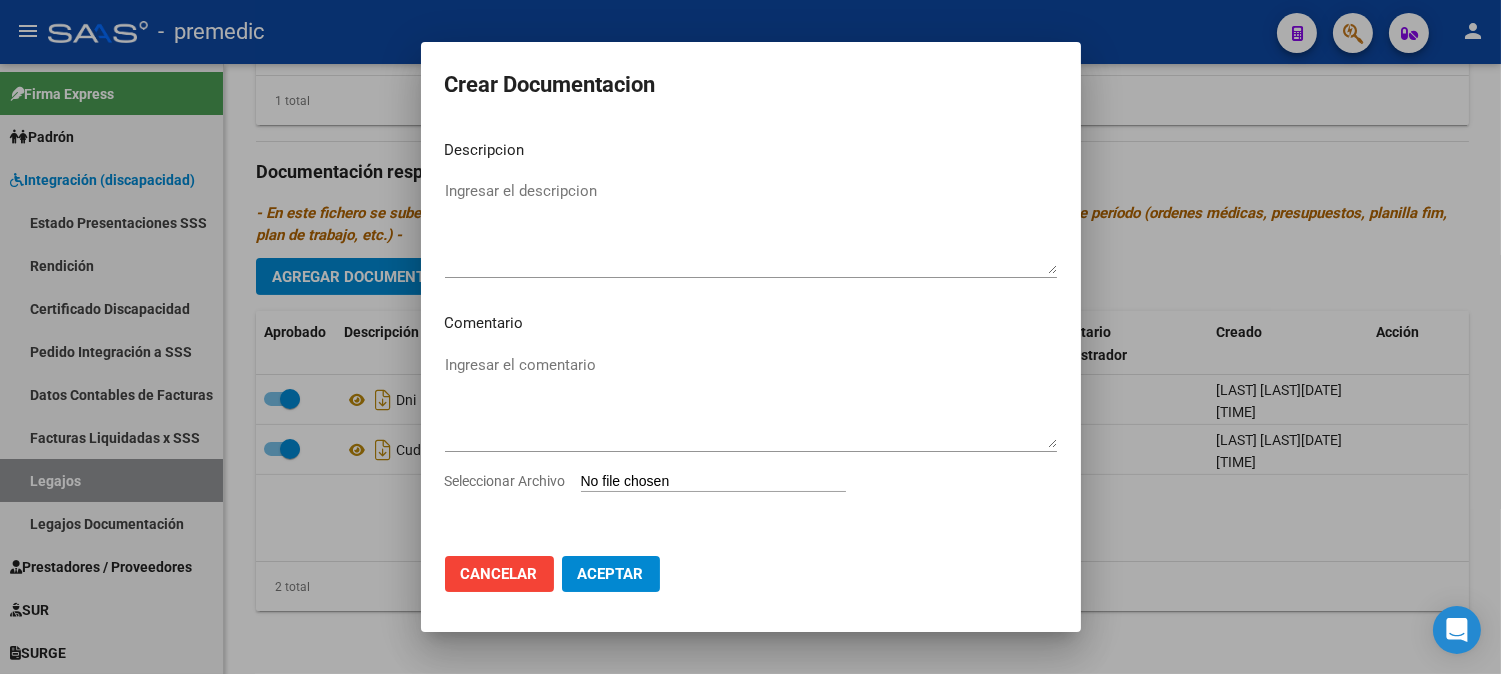 click on "Seleccionar Archivo" at bounding box center [751, 489] 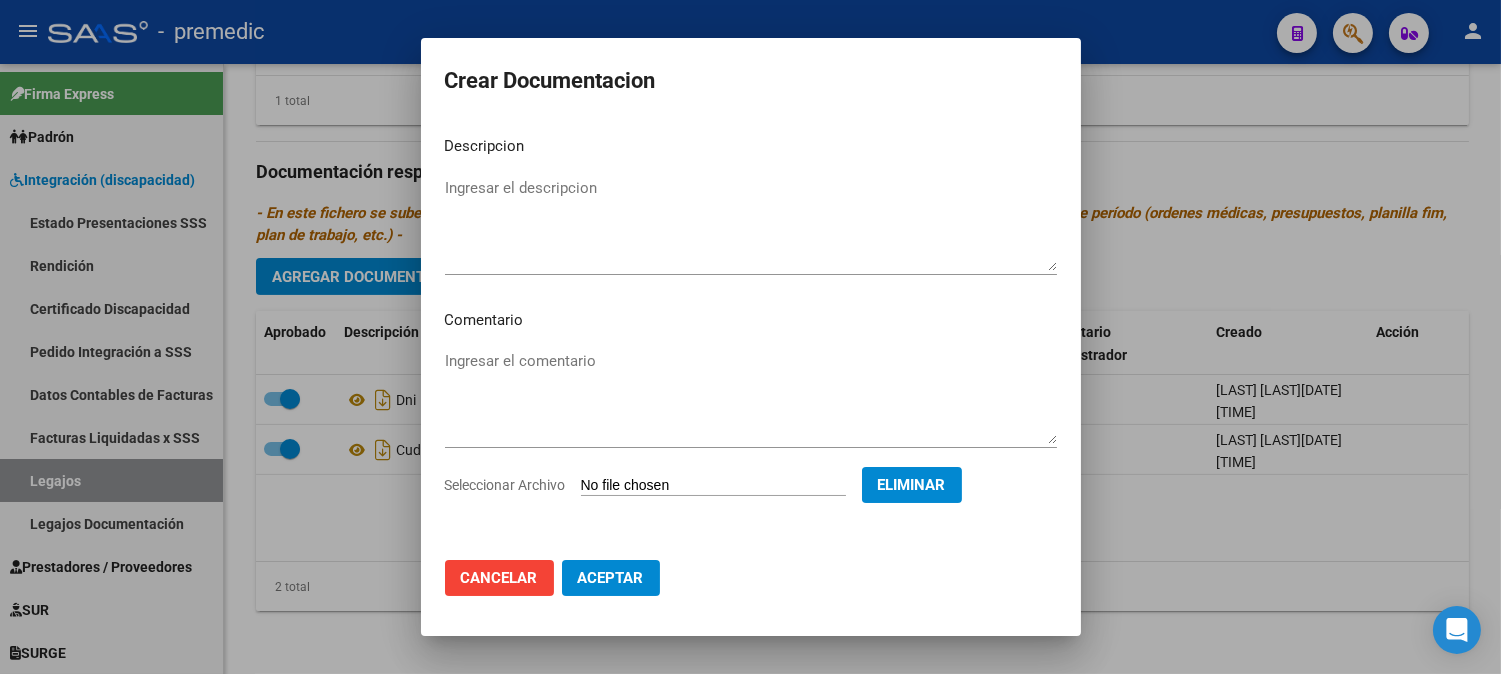 click on "Ingresar el descripcion" at bounding box center [751, 224] 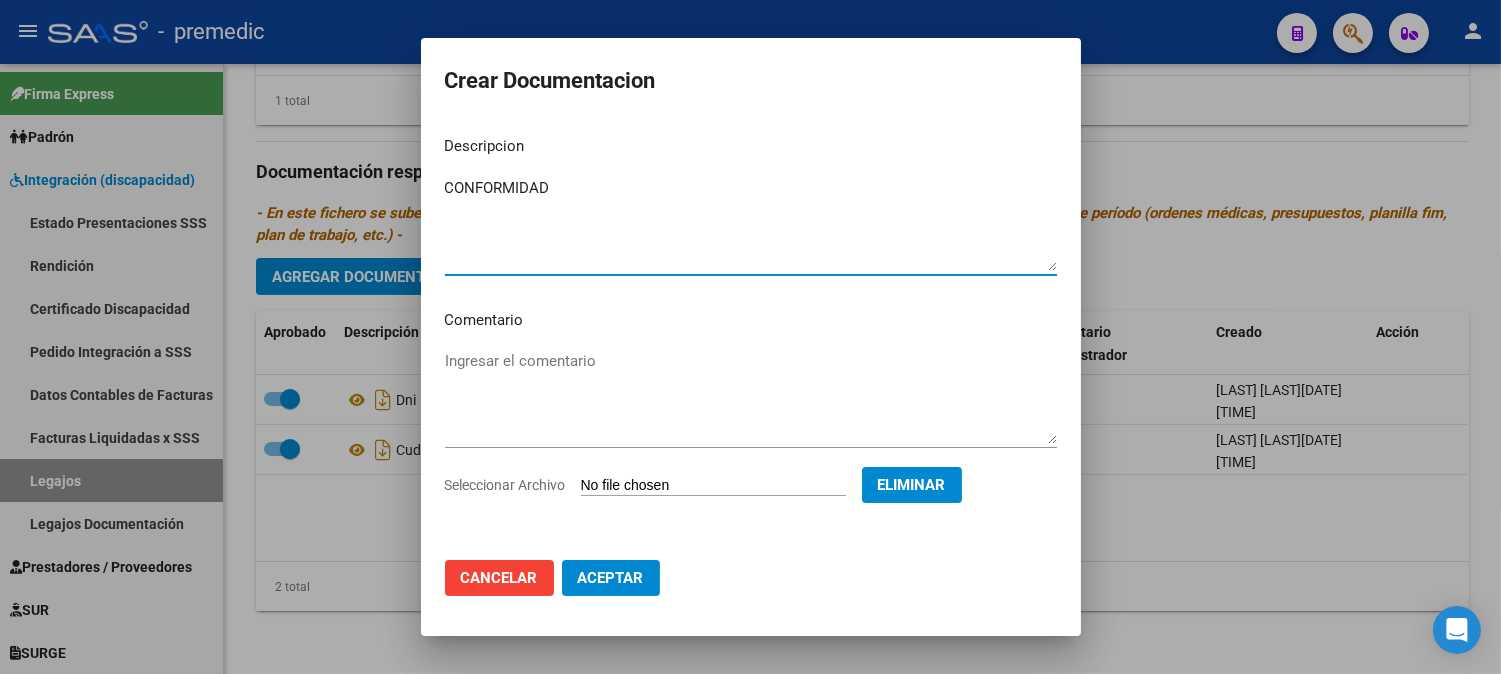 type on "CONFORMIDAD" 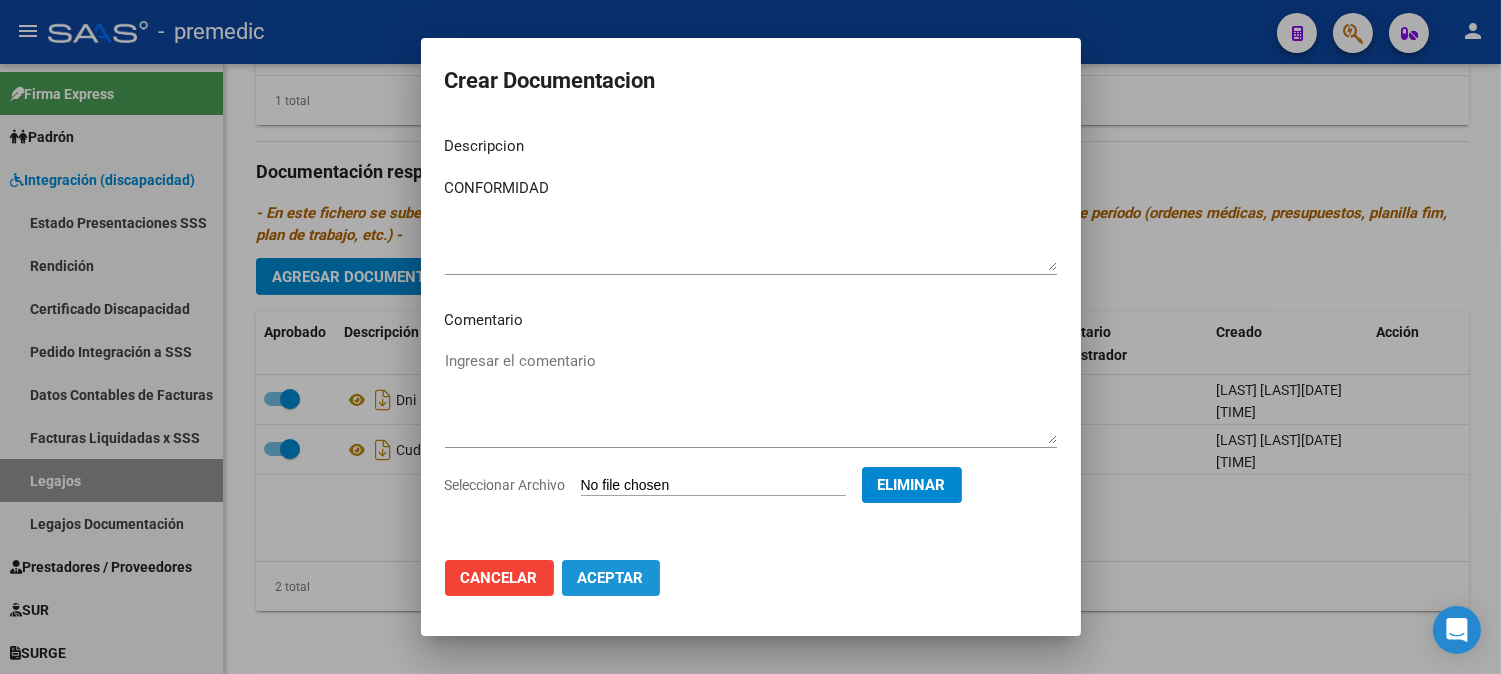 click on "Aceptar" 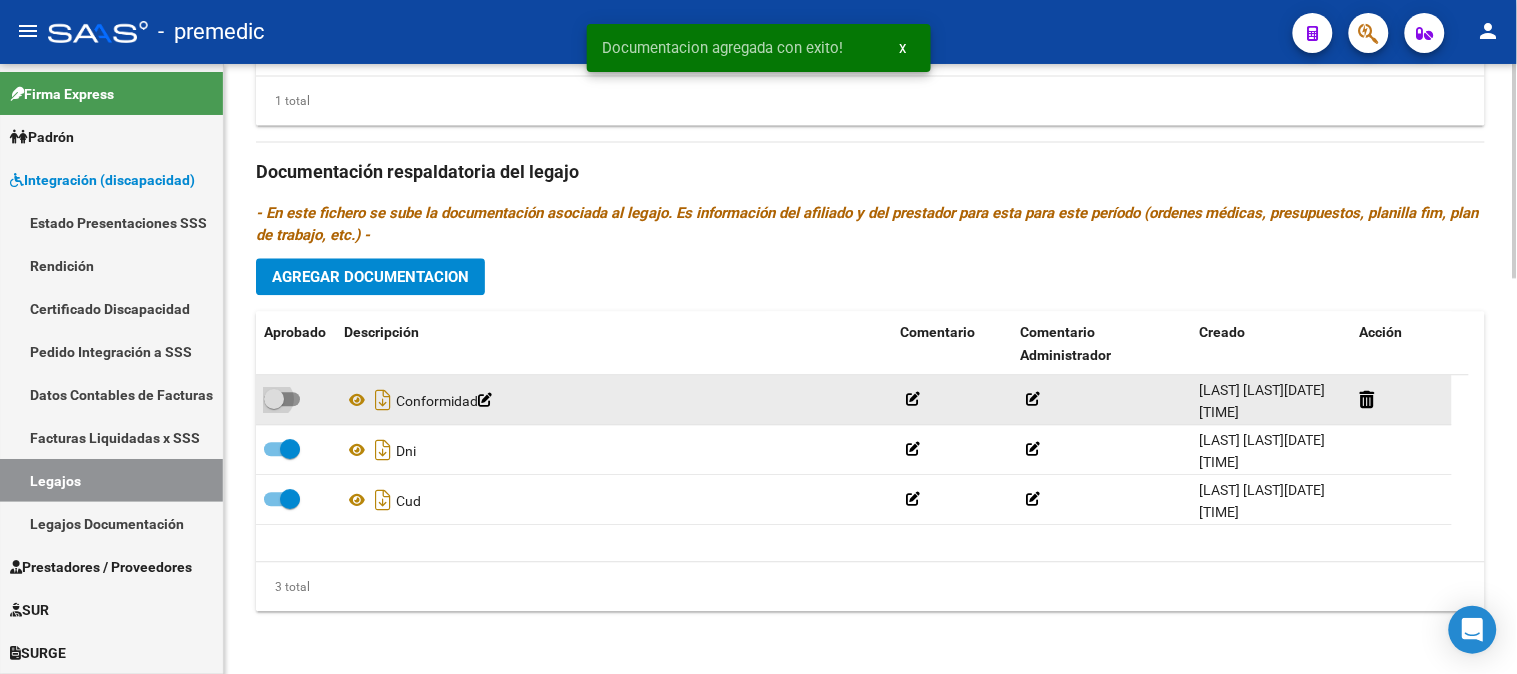 click at bounding box center [282, 399] 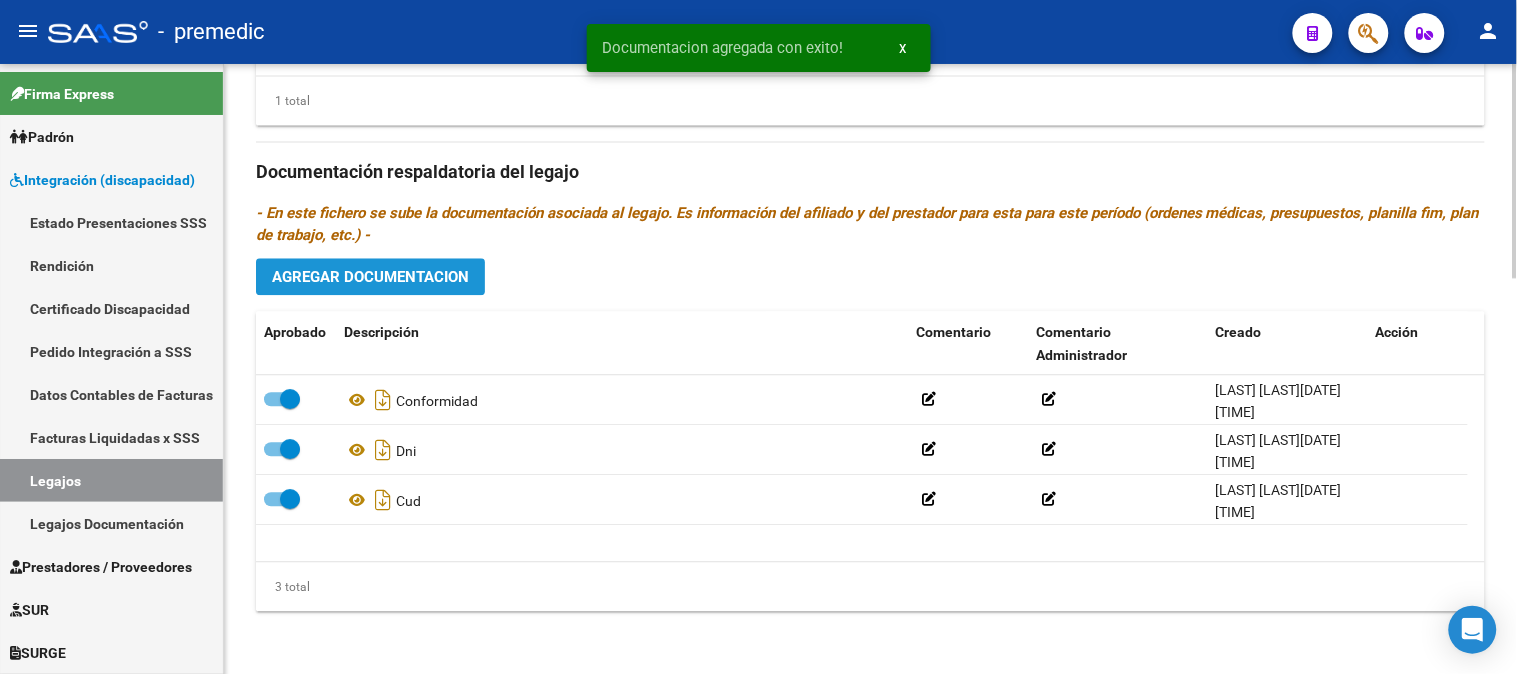 click on "Agregar Documentacion" 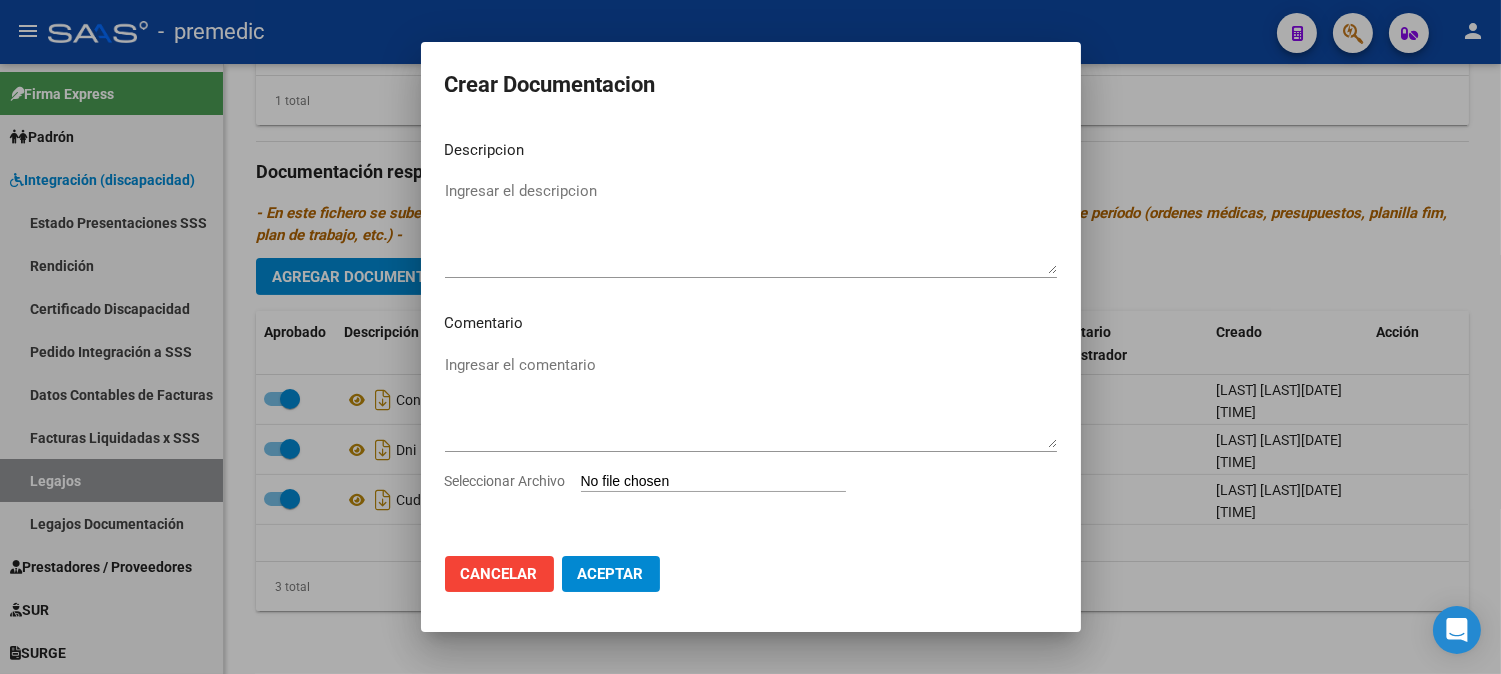 click on "Seleccionar Archivo" at bounding box center [713, 482] 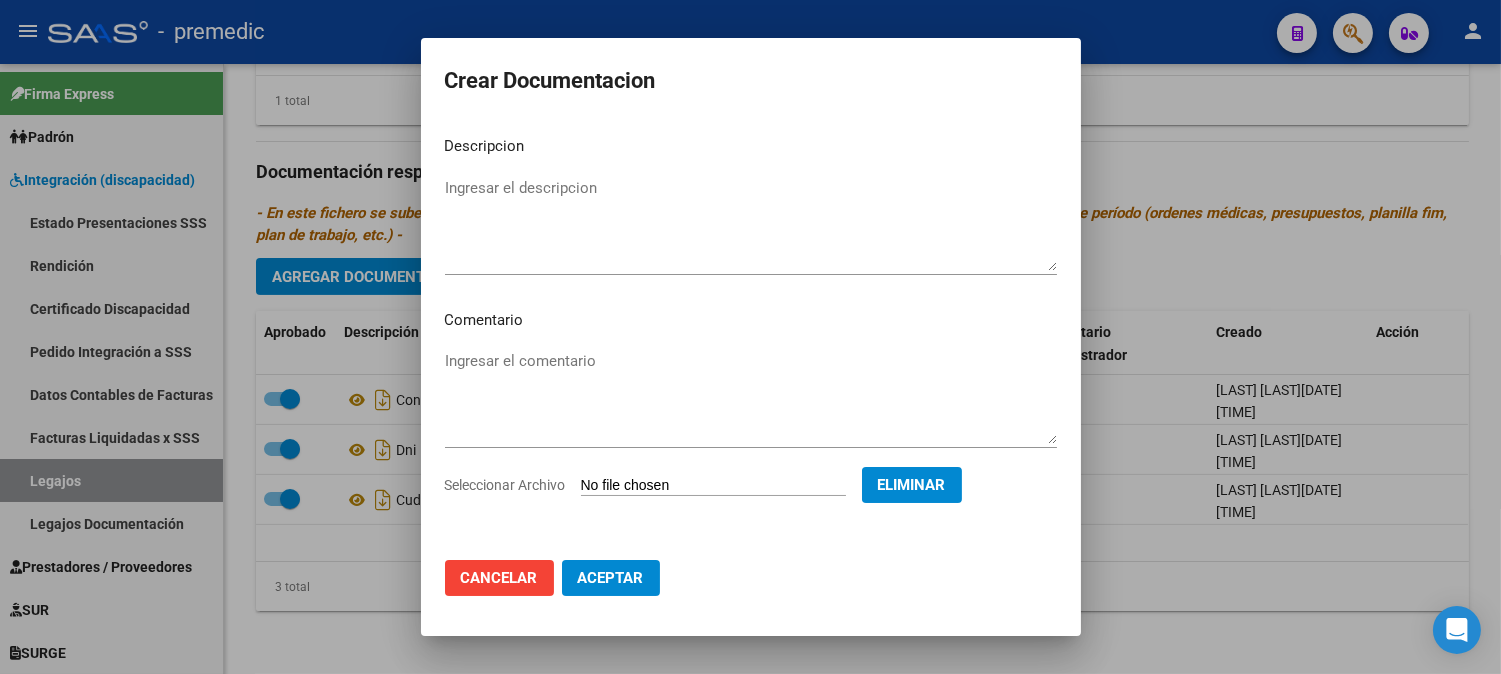 click on "Ingresar el descripcion" at bounding box center [751, 224] 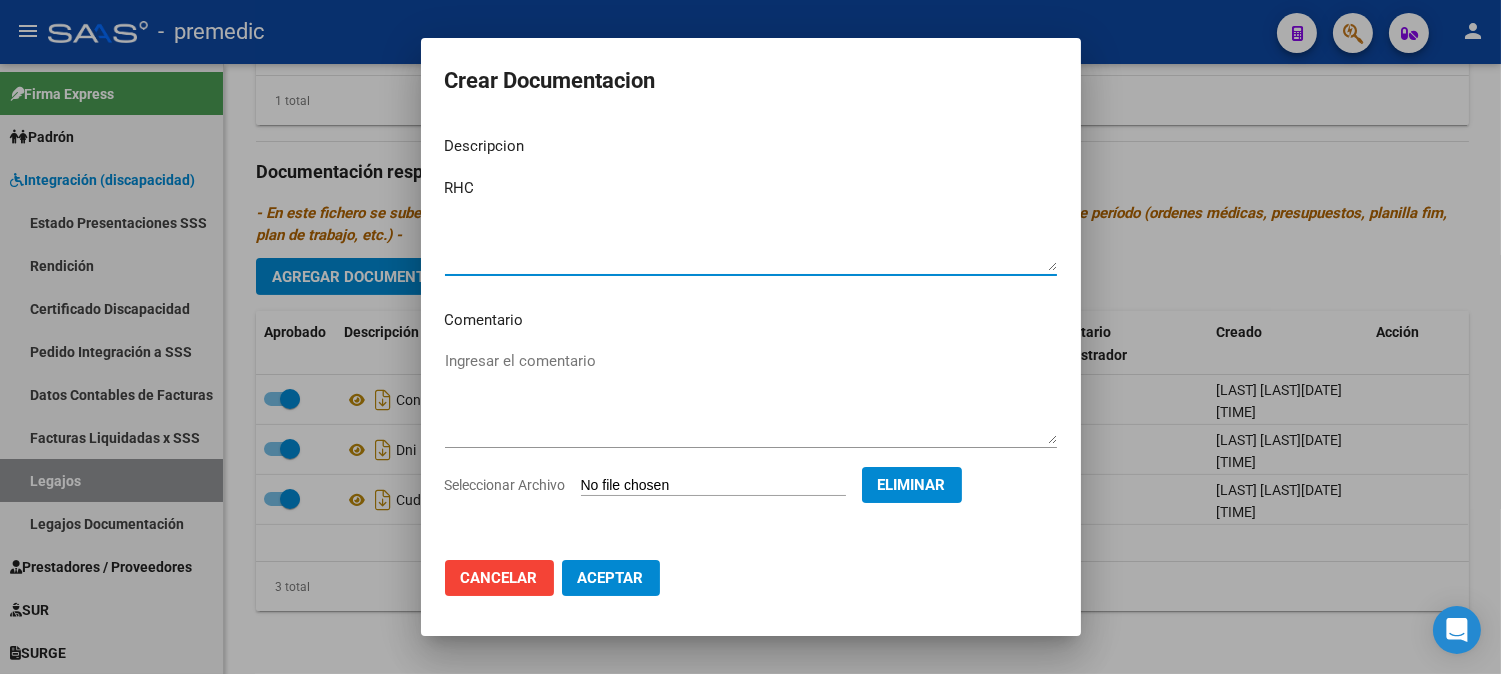 type on "RHC" 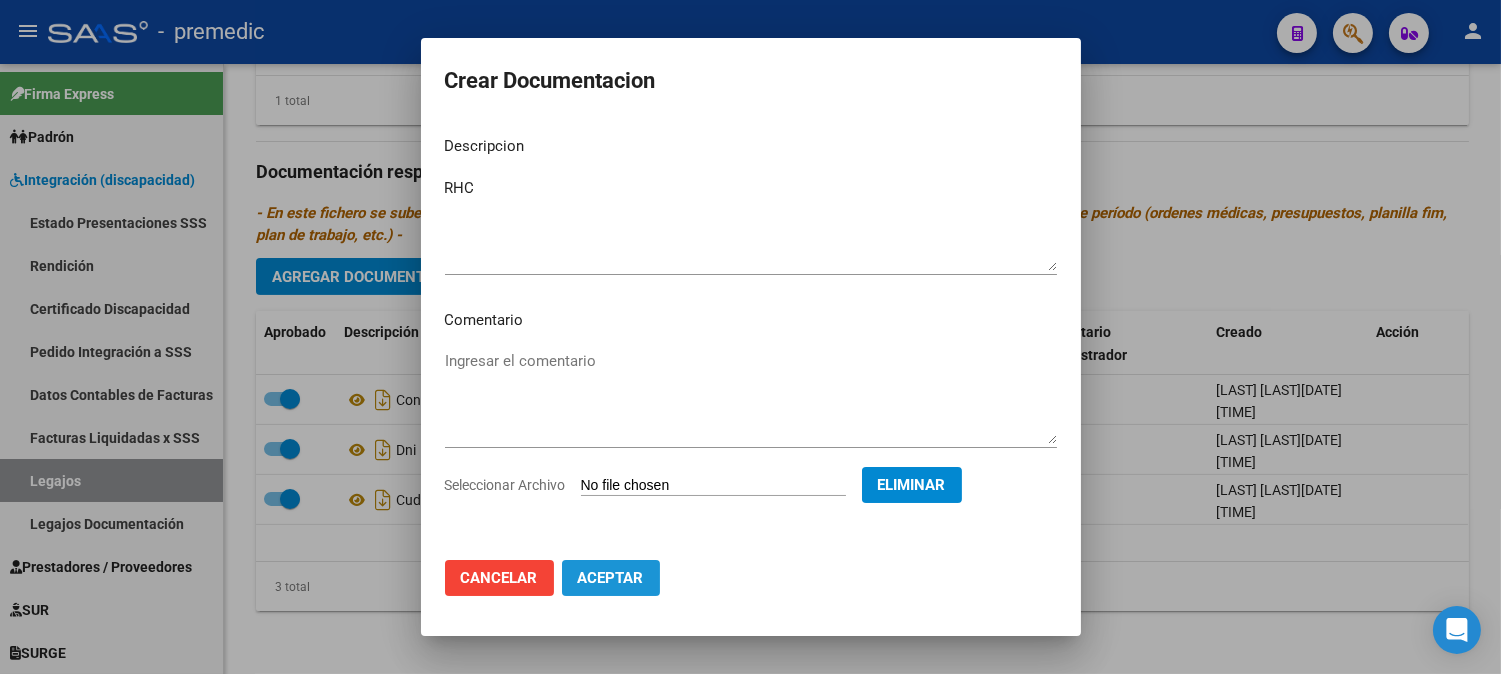click on "Aceptar" 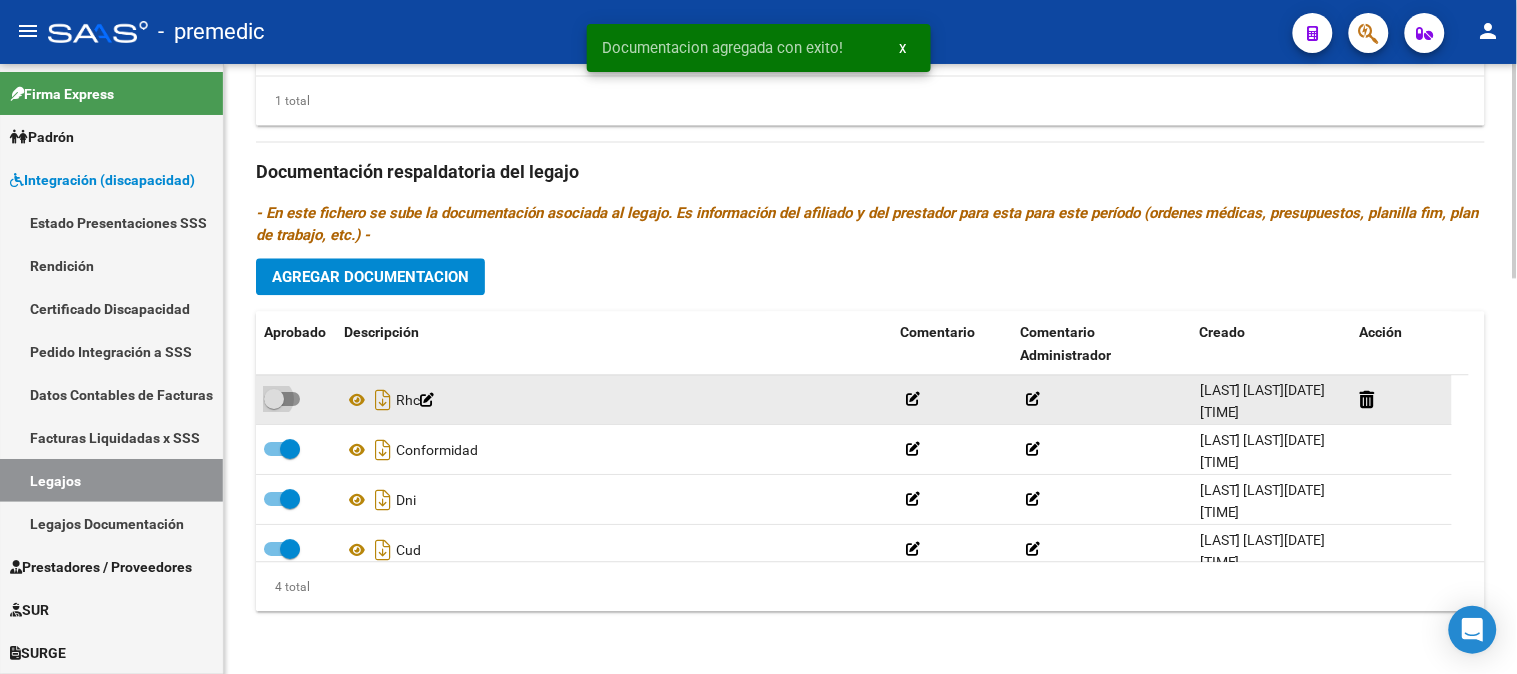 click at bounding box center [282, 399] 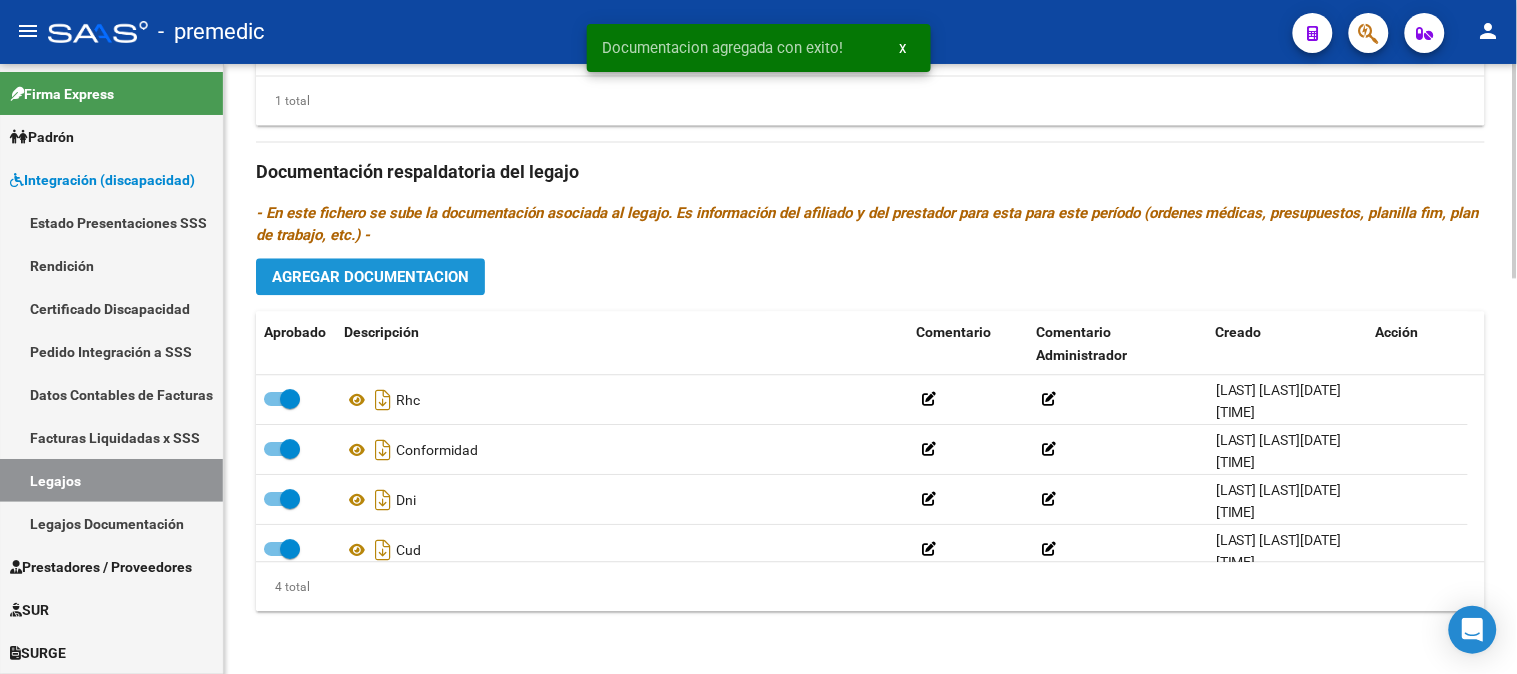 click on "Agregar Documentacion" 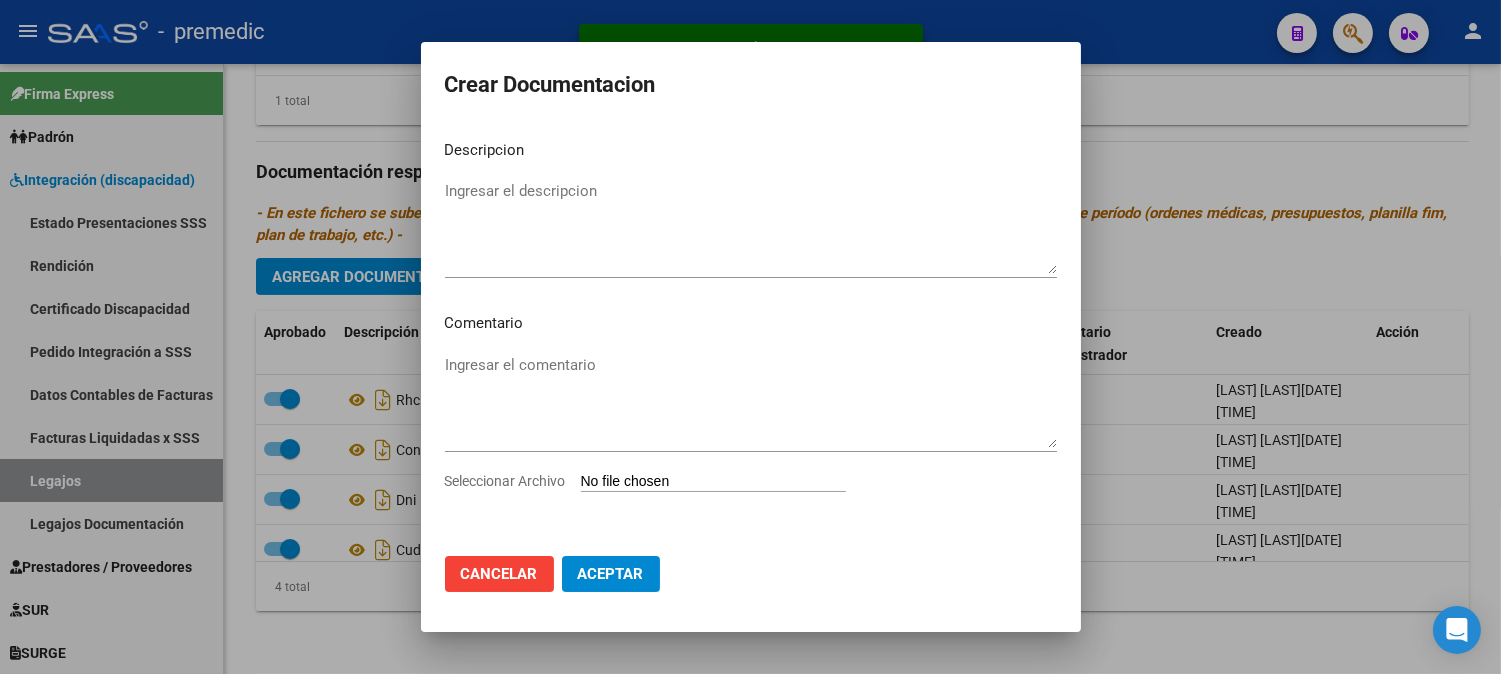 click on "Seleccionar Archivo" at bounding box center (713, 482) 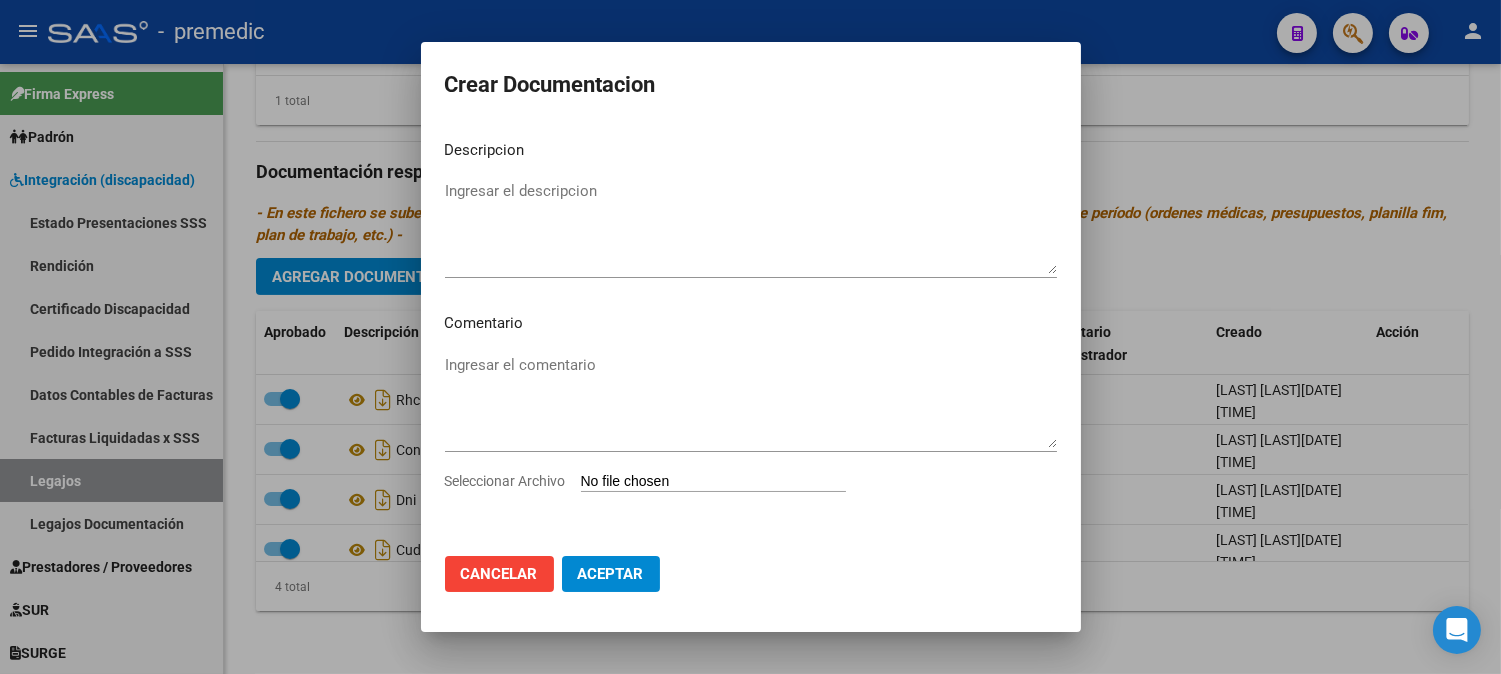 type on "C:\fakepath\5- OM.pdf" 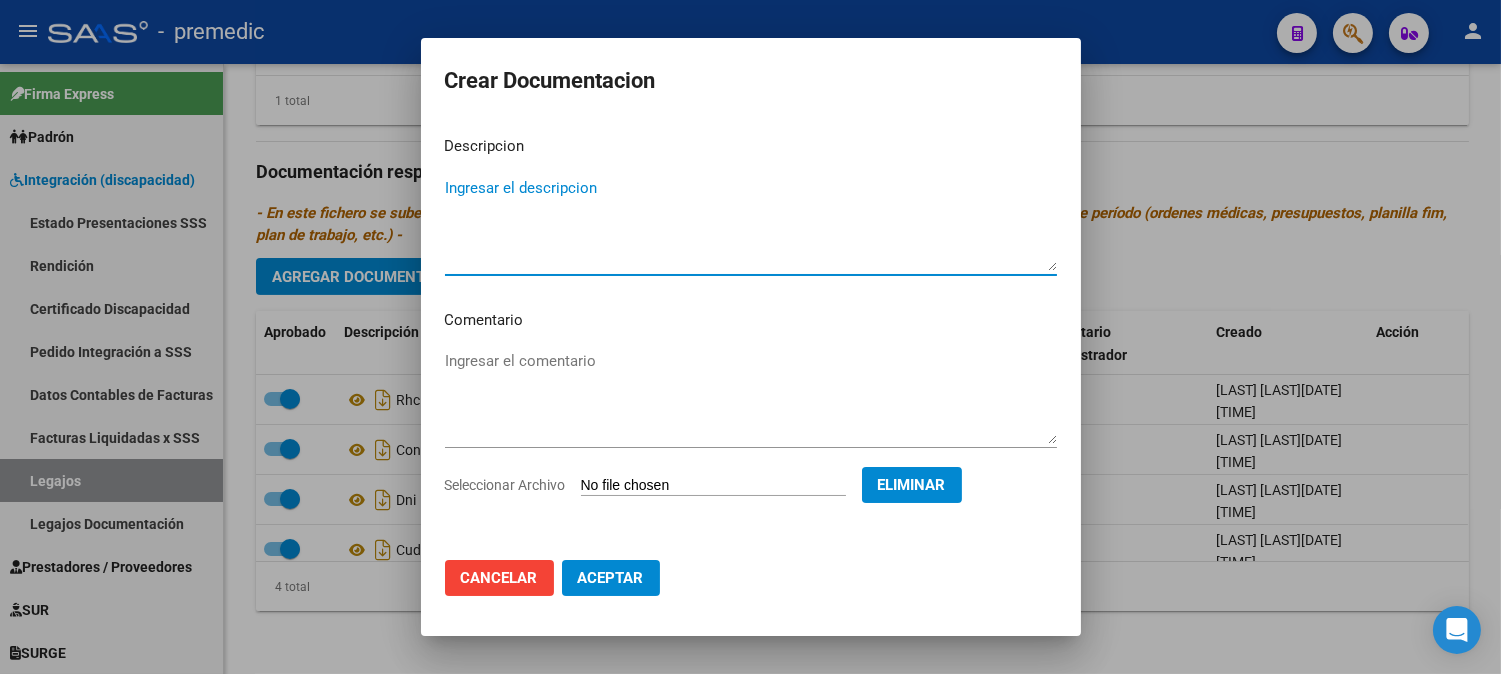 click on "Ingresar el descripcion" at bounding box center [751, 224] 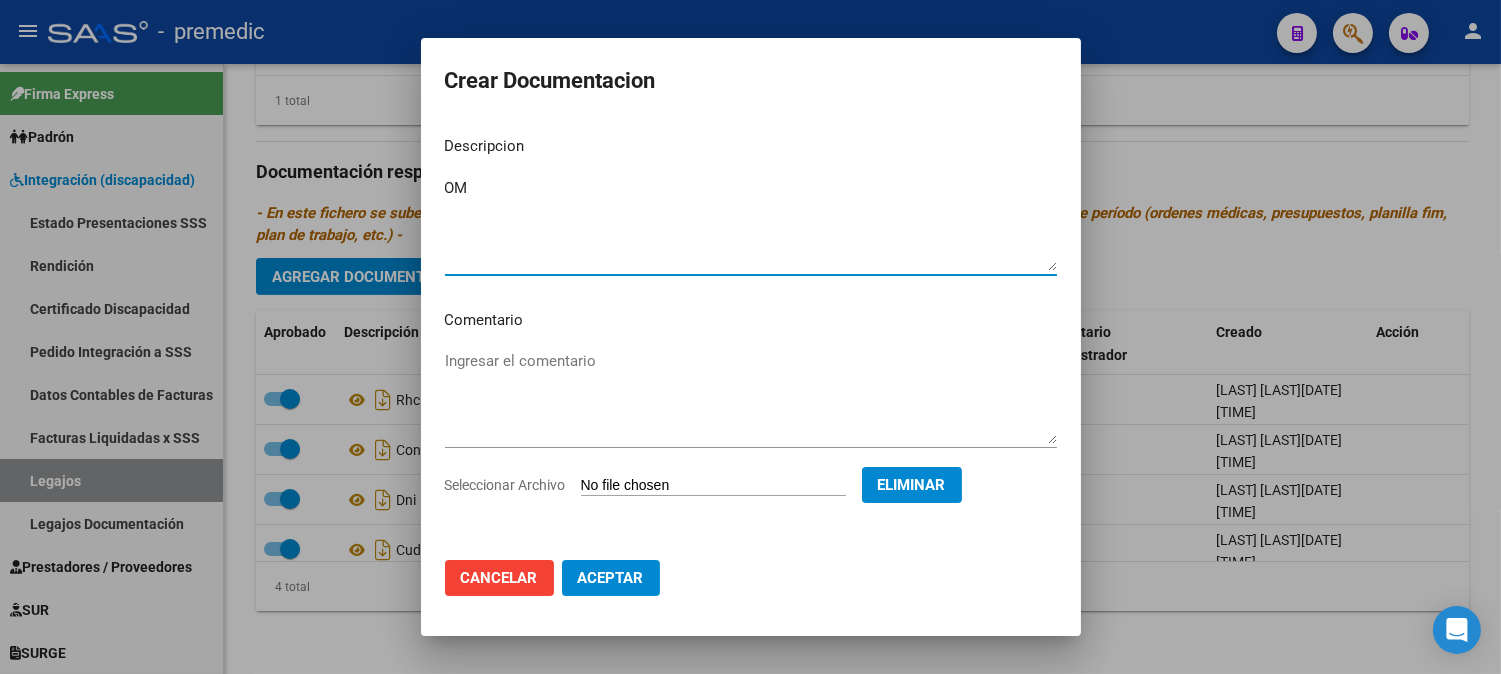 type on "OM" 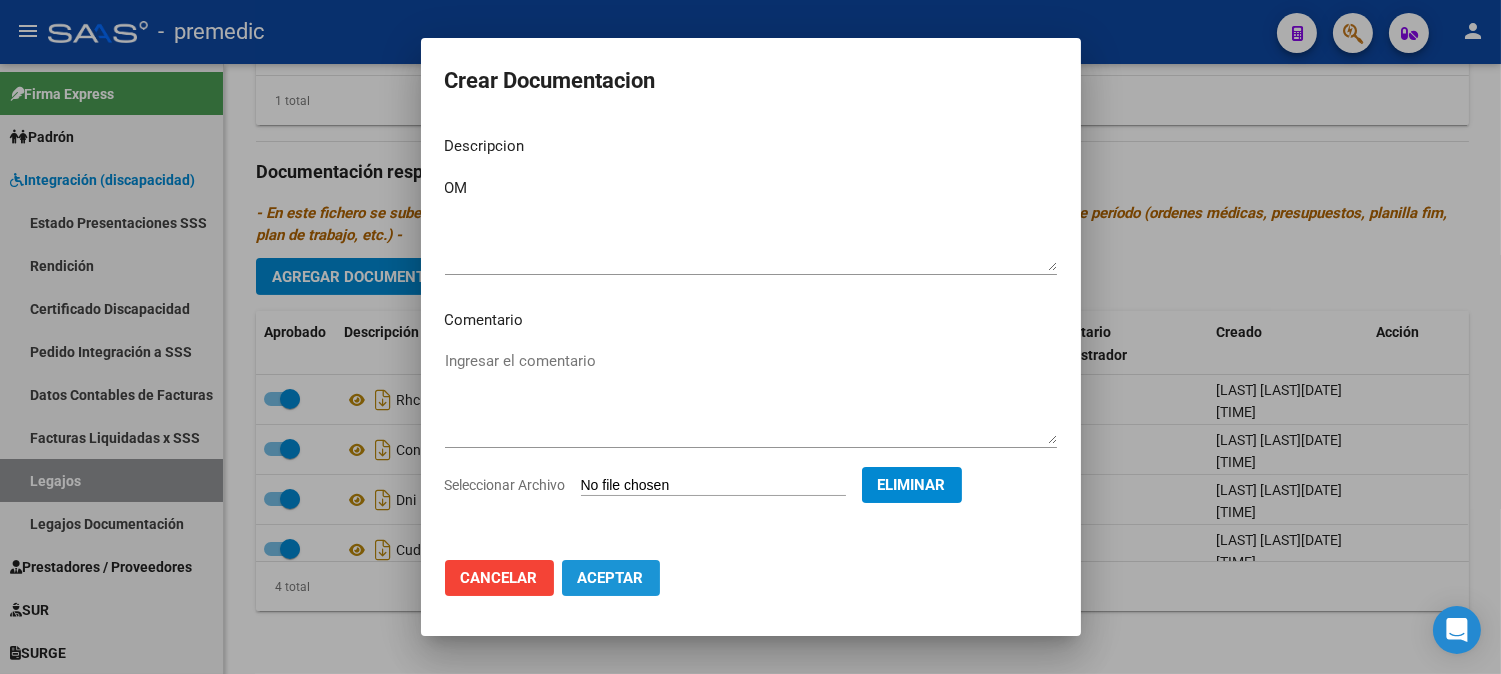 click on "Aceptar" 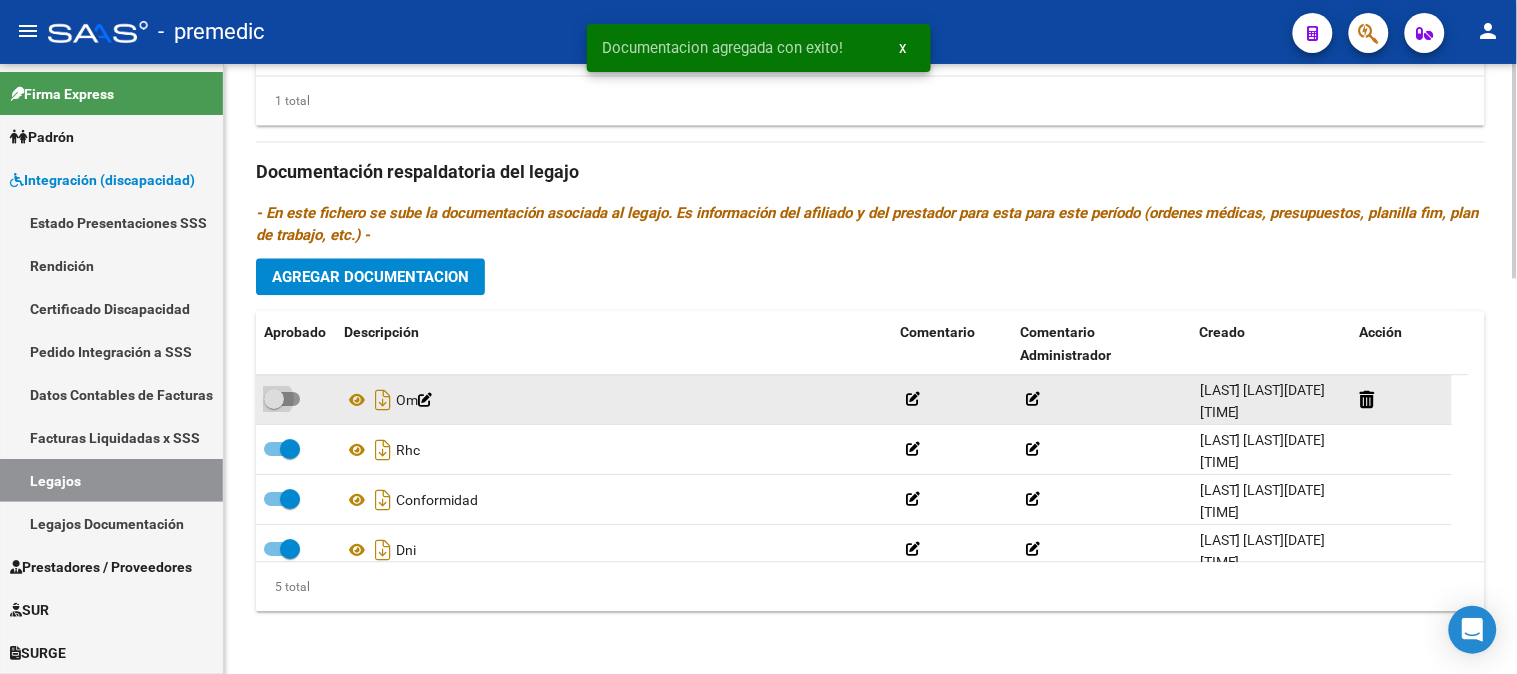 click at bounding box center (282, 399) 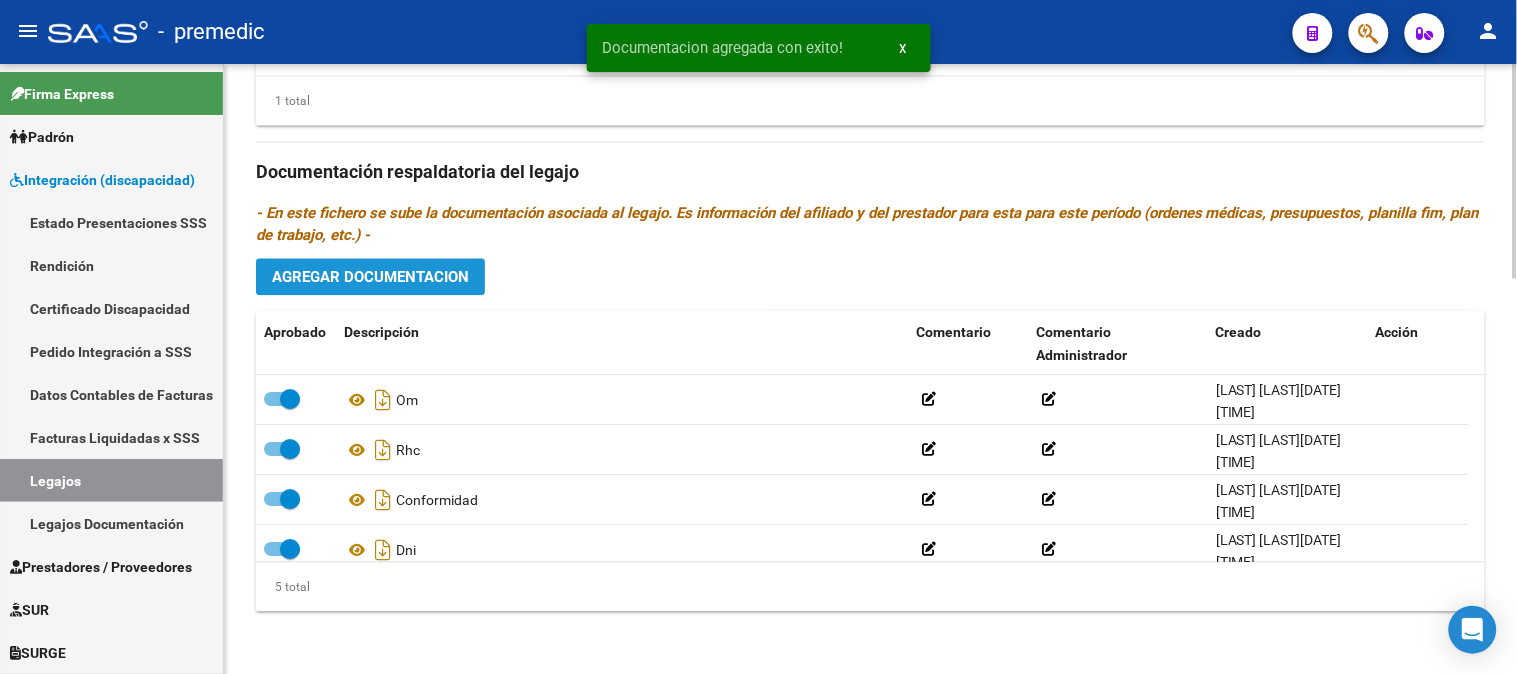 click on "Agregar Documentacion" 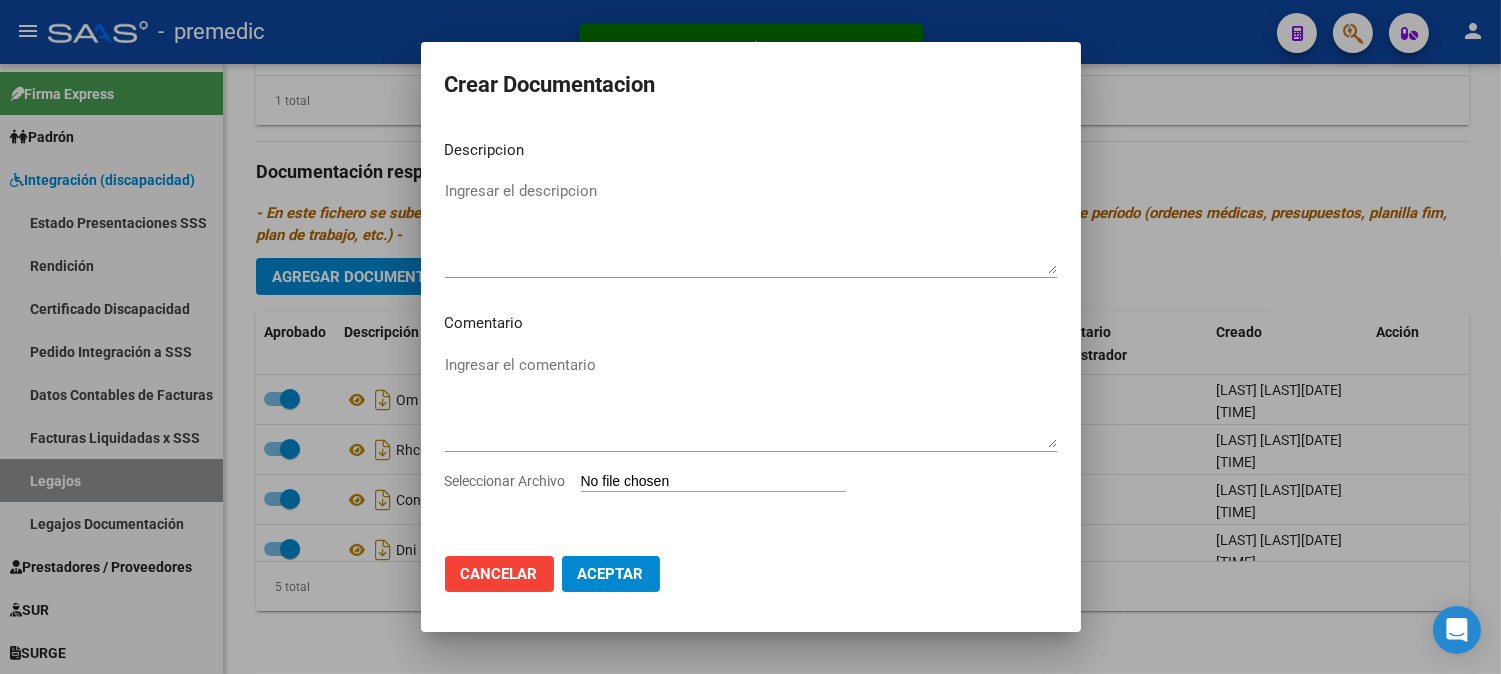 click on "Seleccionar Archivo" at bounding box center [713, 482] 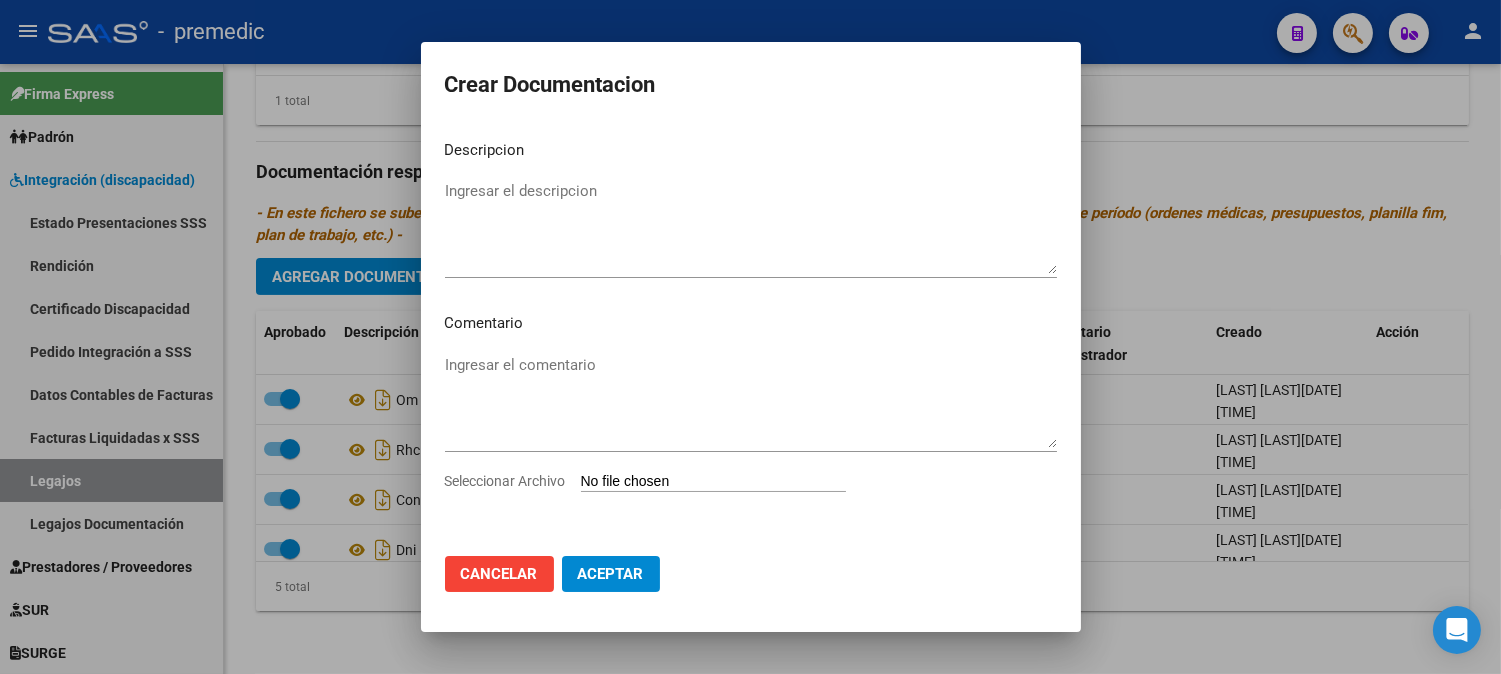 type on "C:\fakepath\6- DATOS DE AFILIADO.pdf" 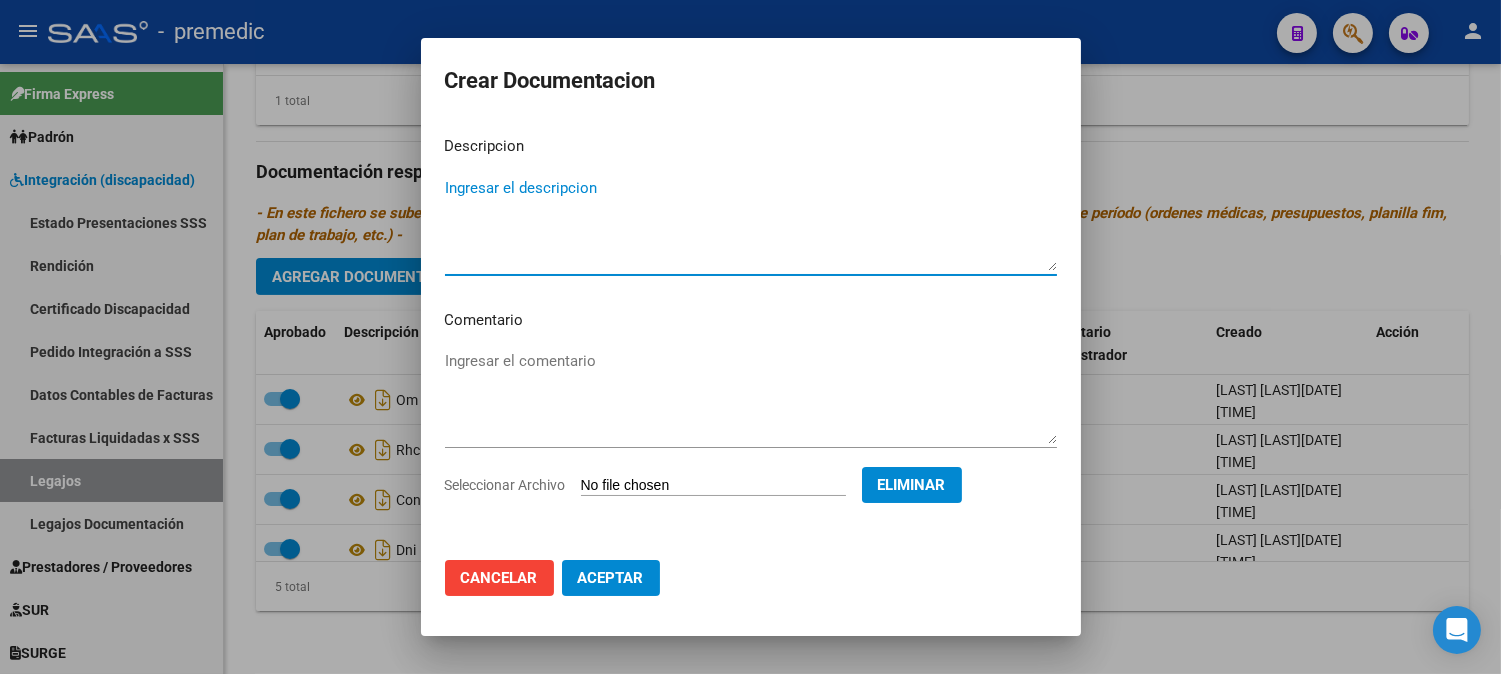 click on "Ingresar el descripcion" at bounding box center [751, 224] 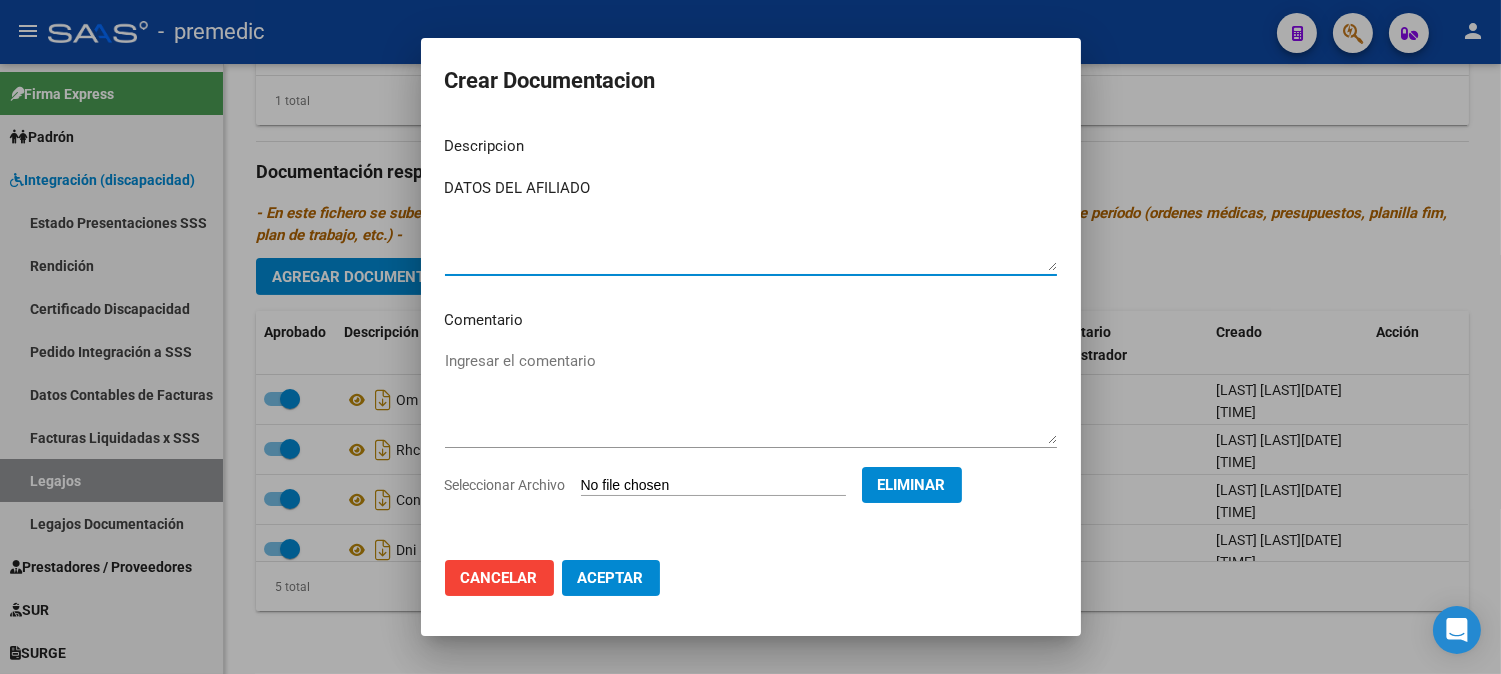 type on "DATOS DEL AFILIADO" 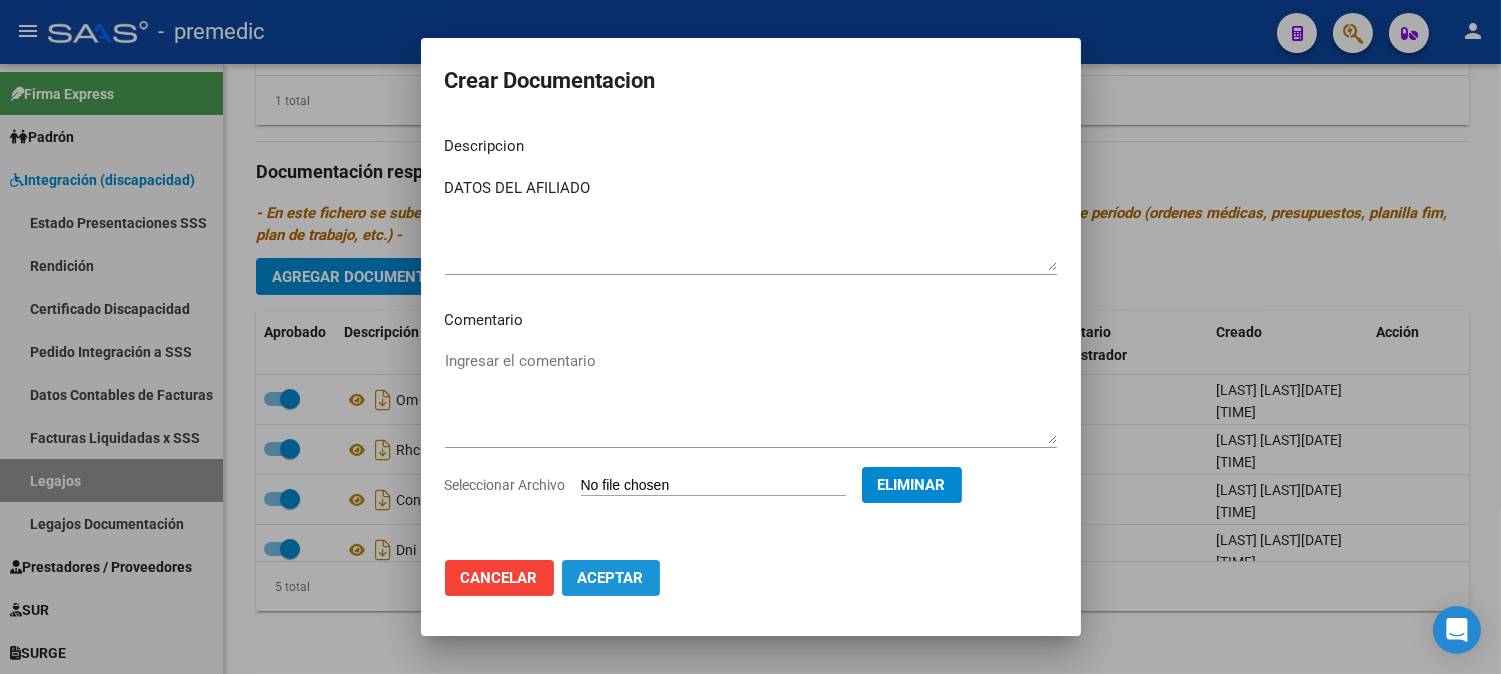 click on "Aceptar" 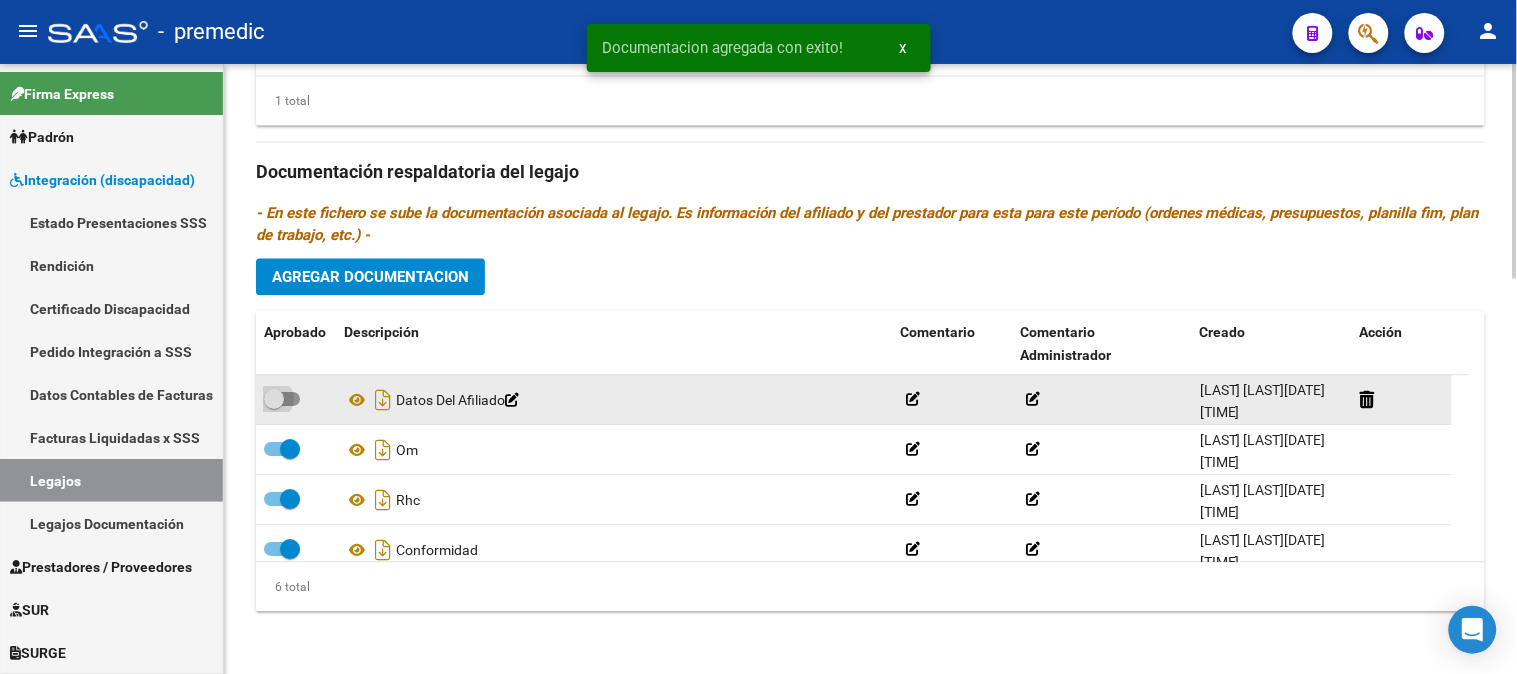 click at bounding box center (282, 399) 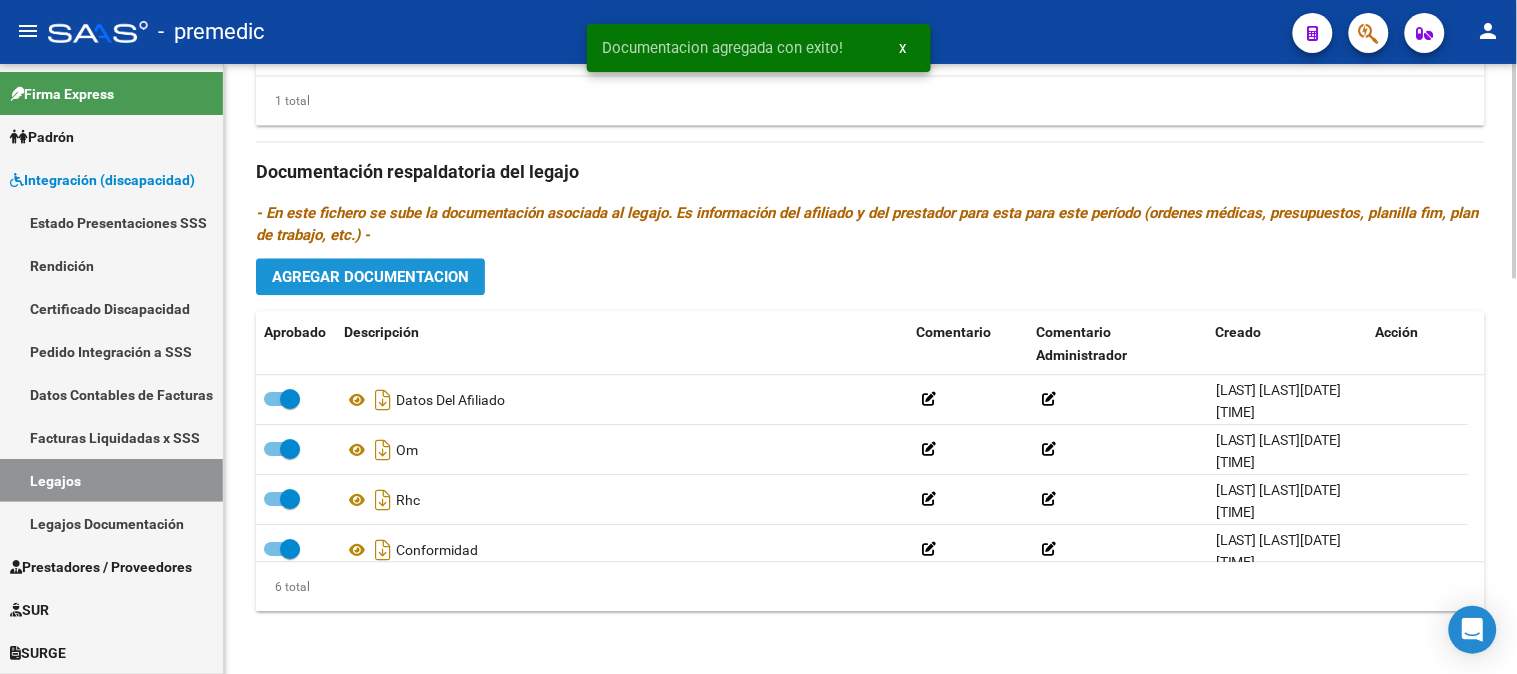 click on "Agregar Documentacion" 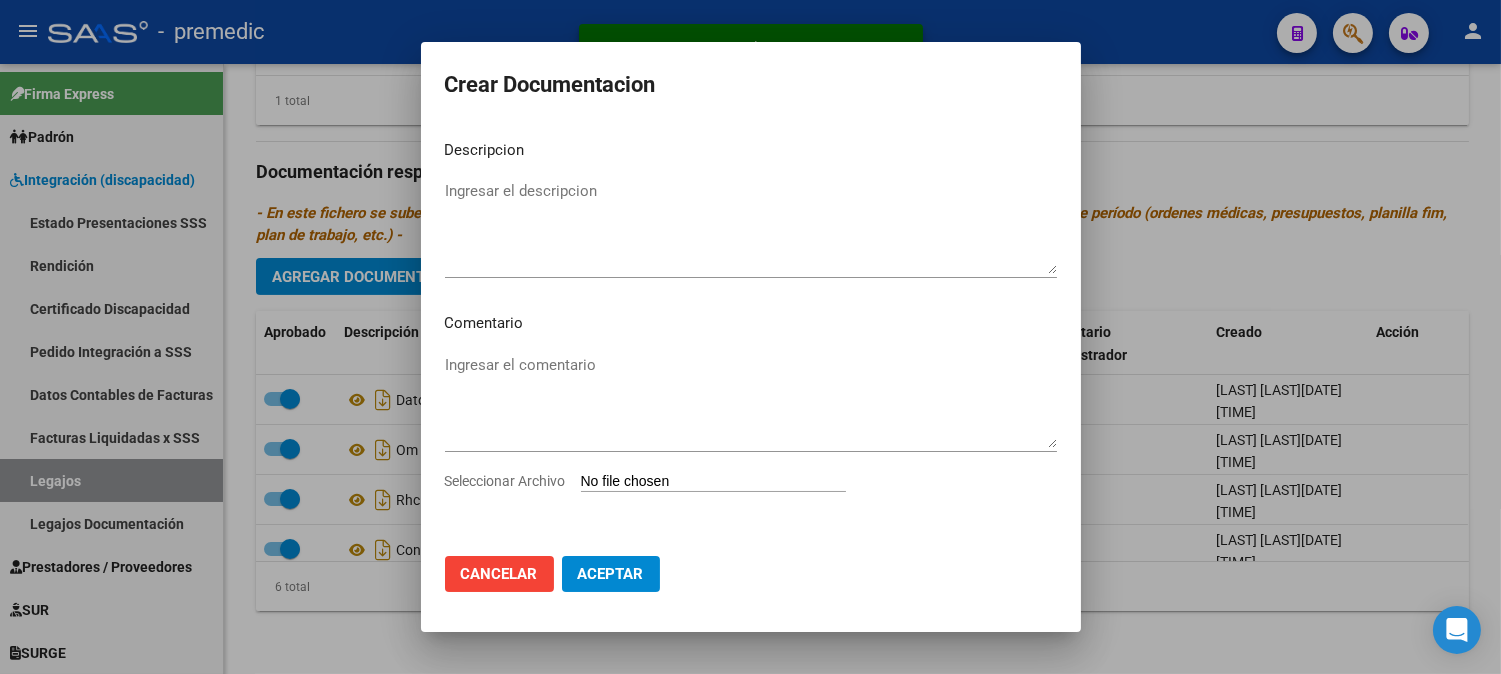 click on "Seleccionar Archivo" at bounding box center (751, 489) 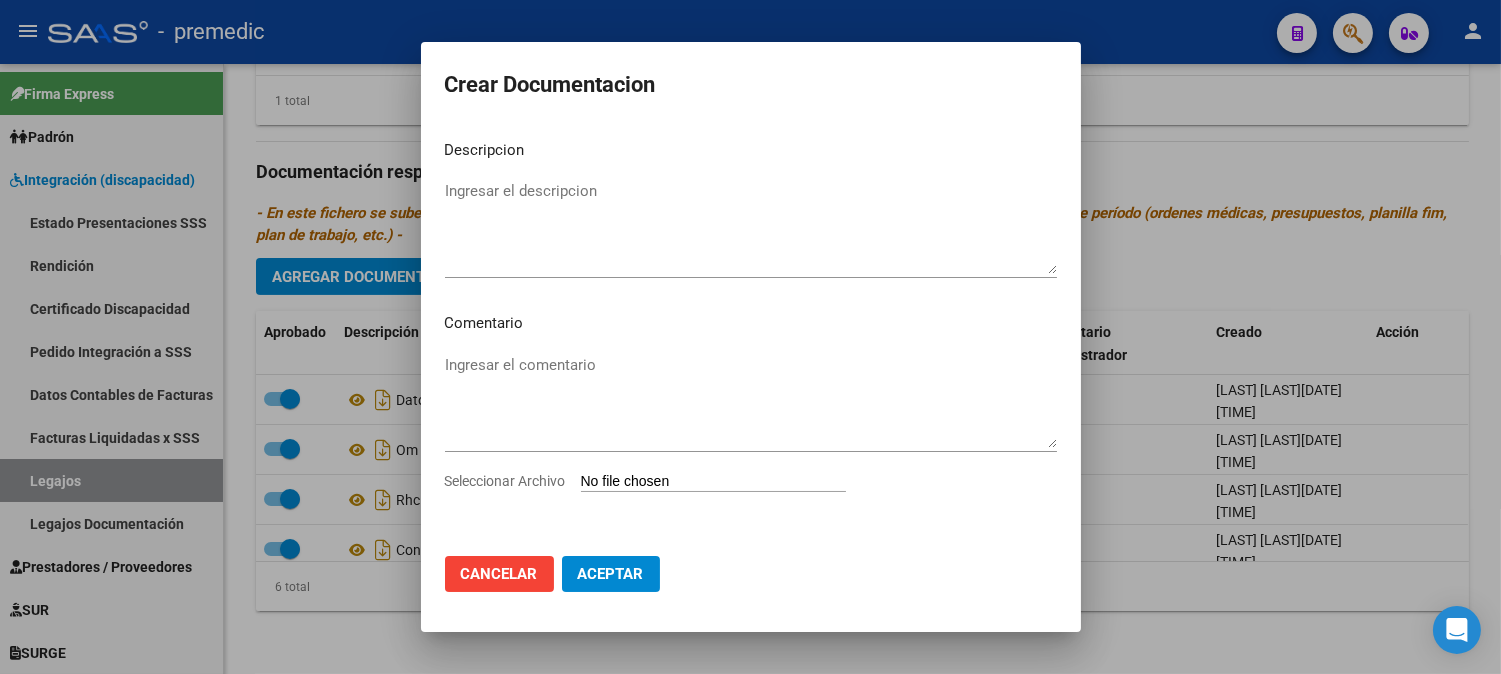 click on "Seleccionar Archivo" at bounding box center [713, 482] 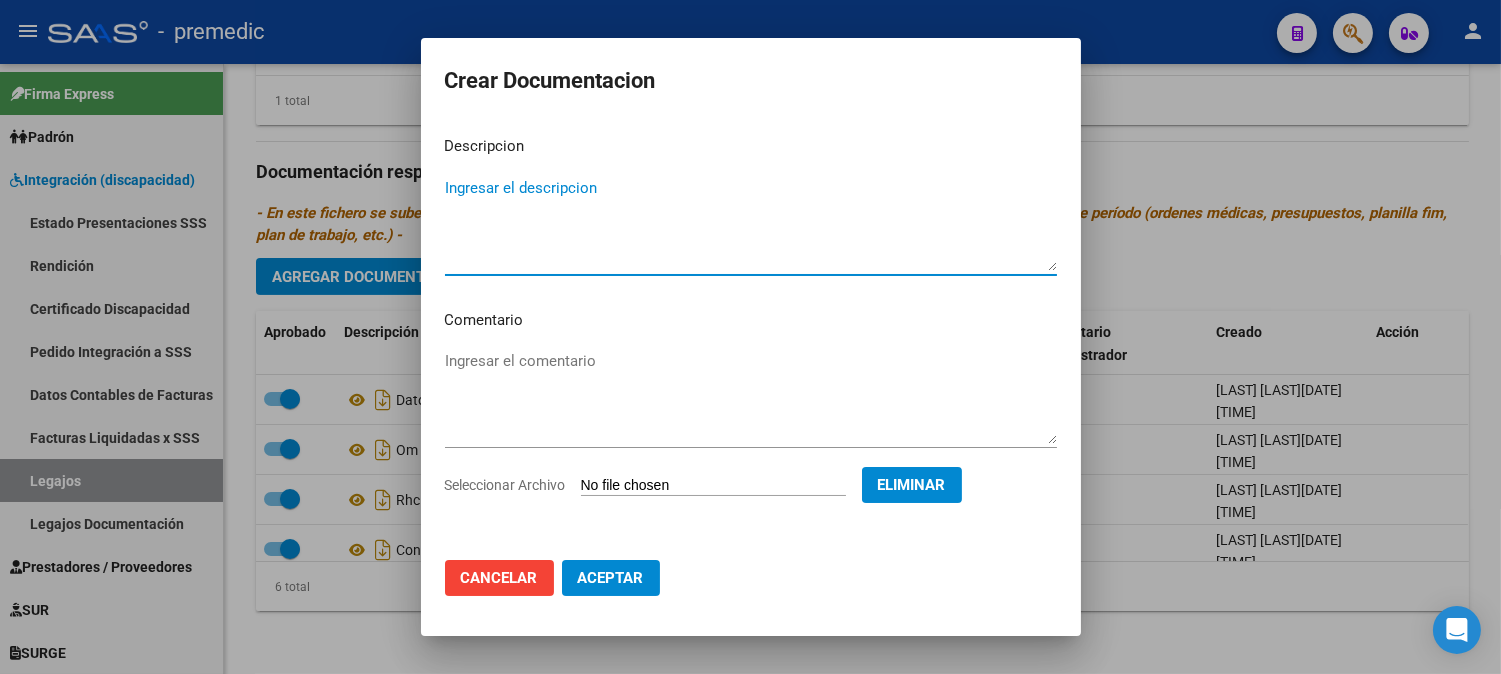 click on "Ingresar el descripcion" at bounding box center (751, 224) 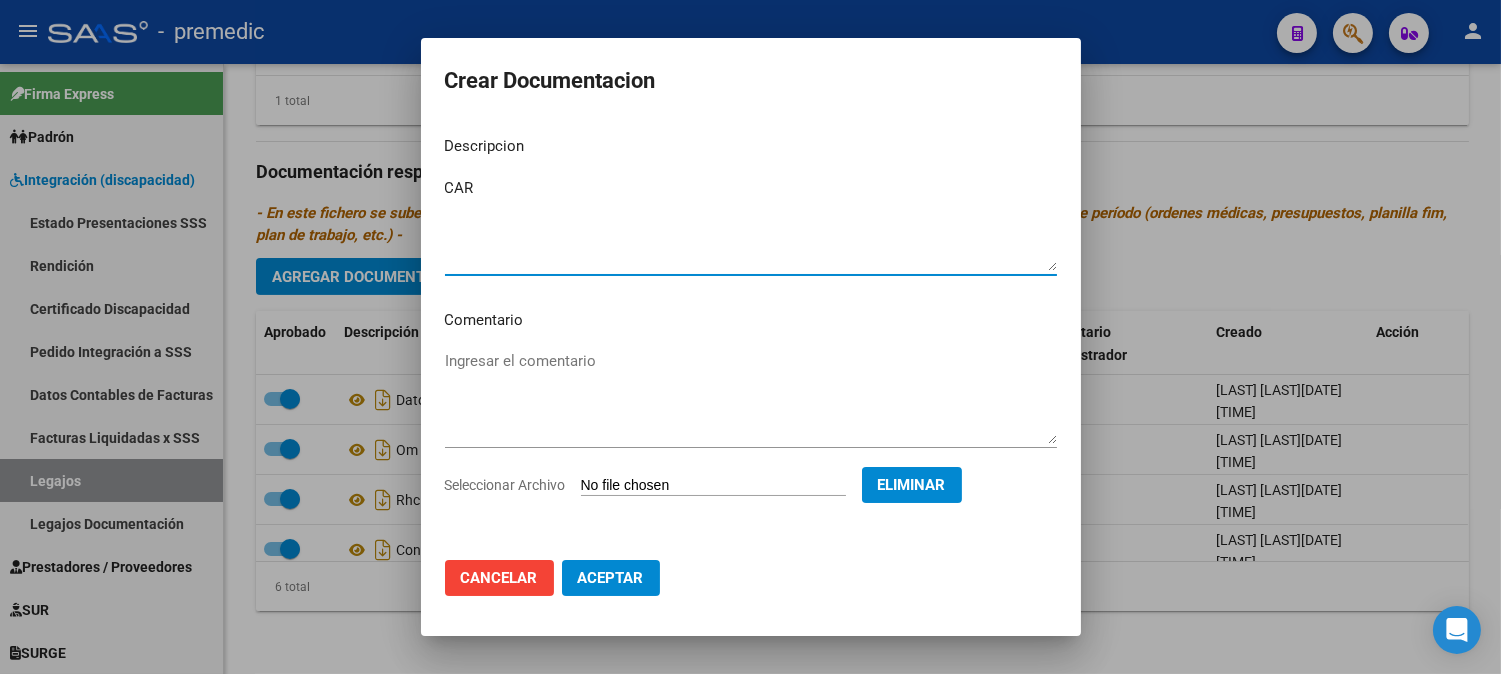 type on "CAR" 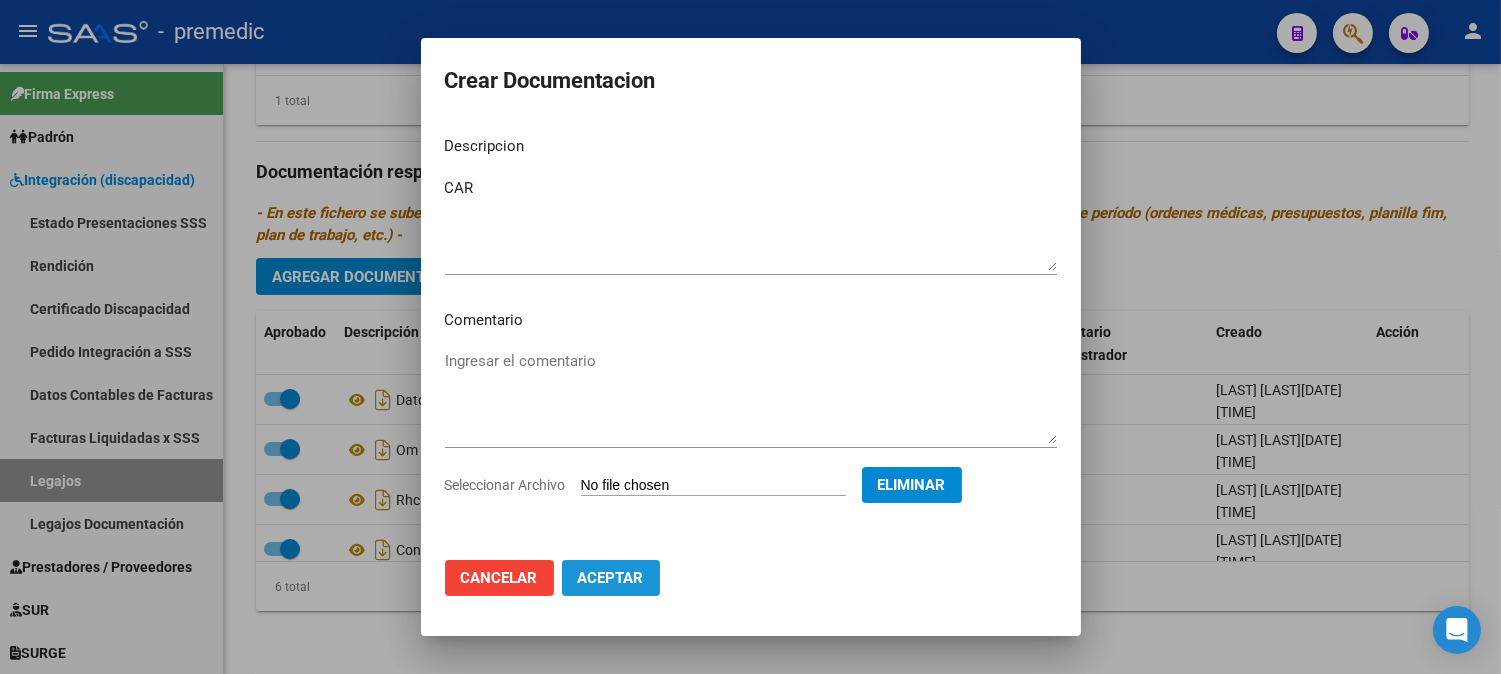 click on "Aceptar" 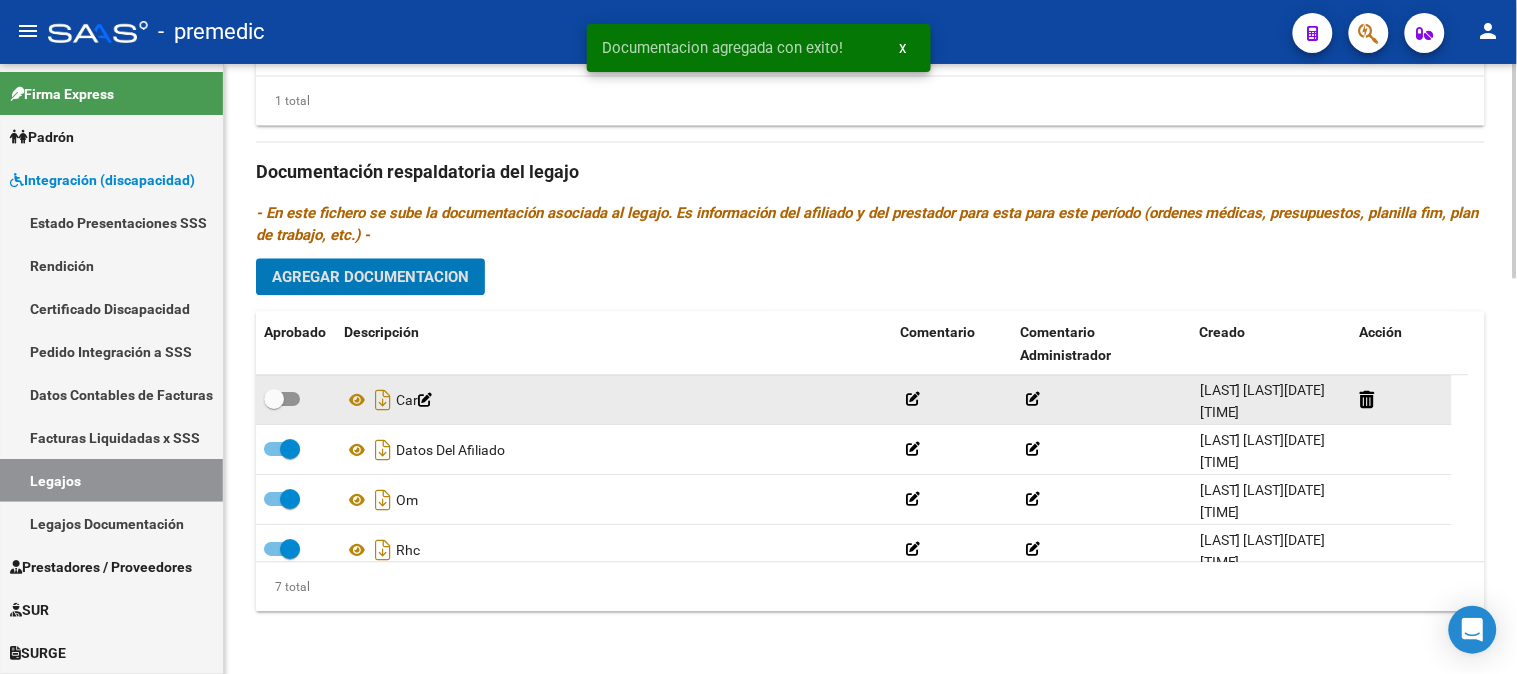 click at bounding box center (282, 399) 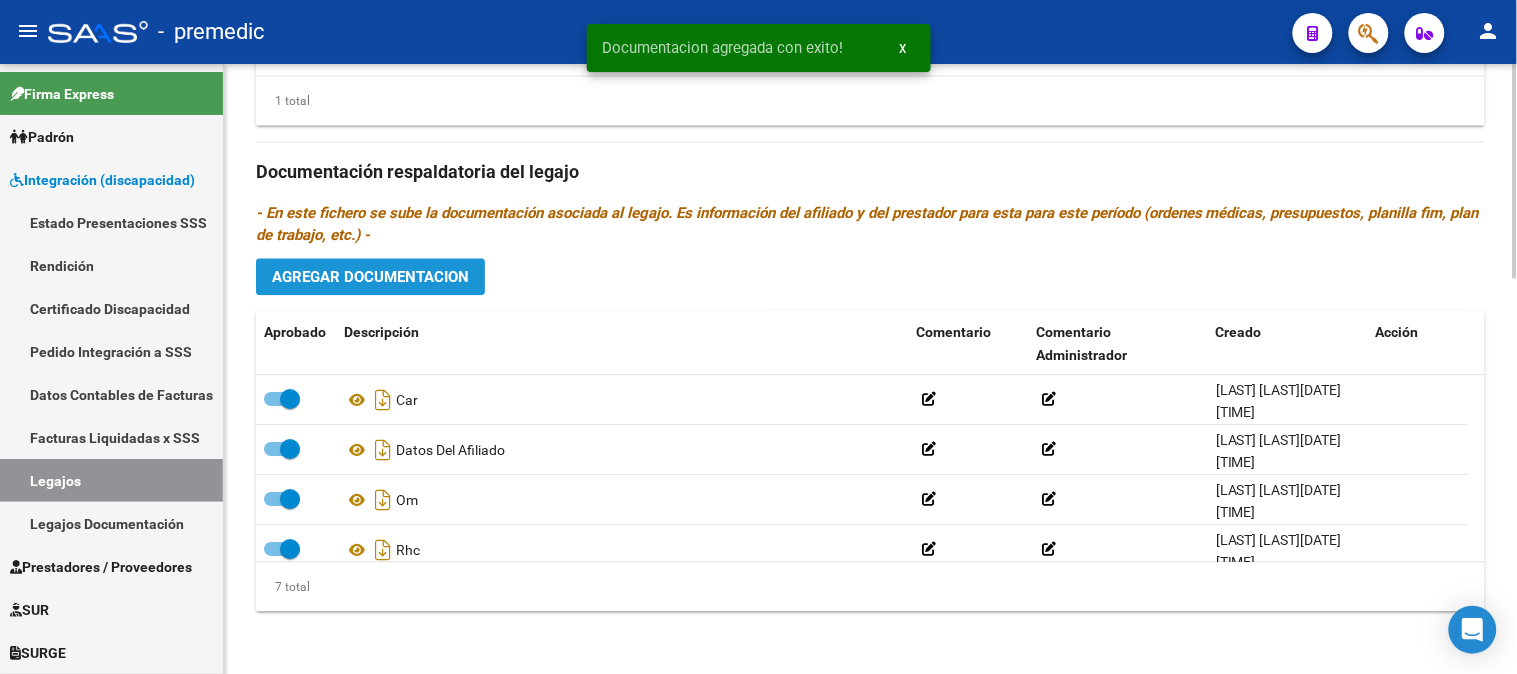 click on "Agregar Documentacion" 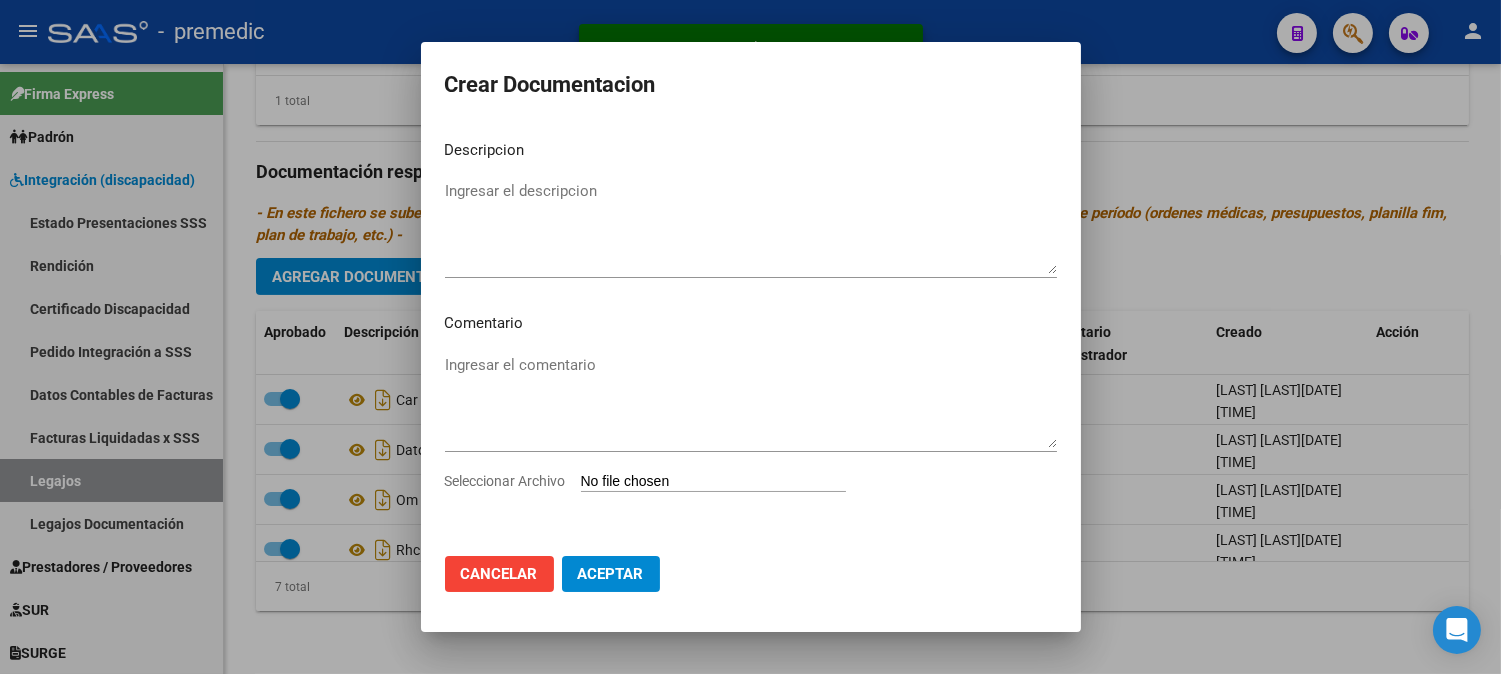 click on "Seleccionar Archivo" at bounding box center [713, 482] 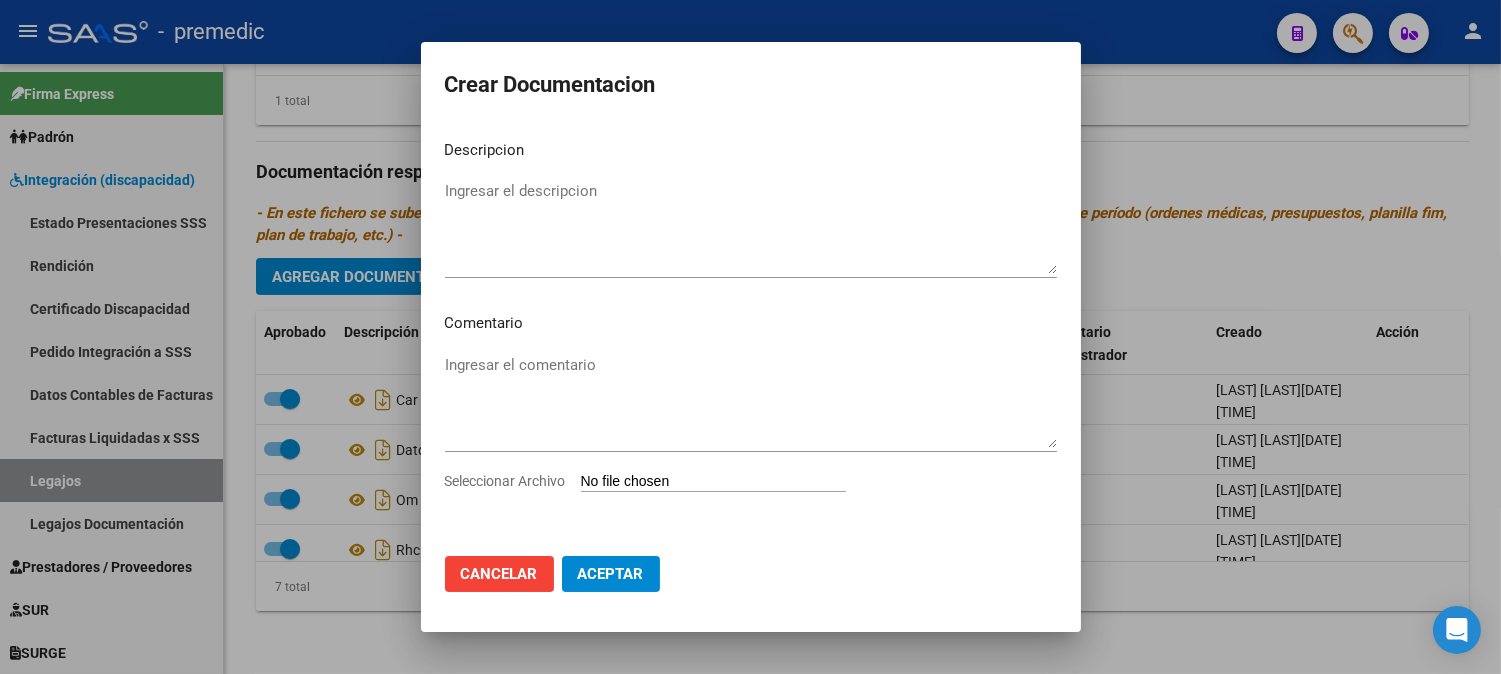 type on "C:\fakepath\[NUMBER]- INFORME.pdf" 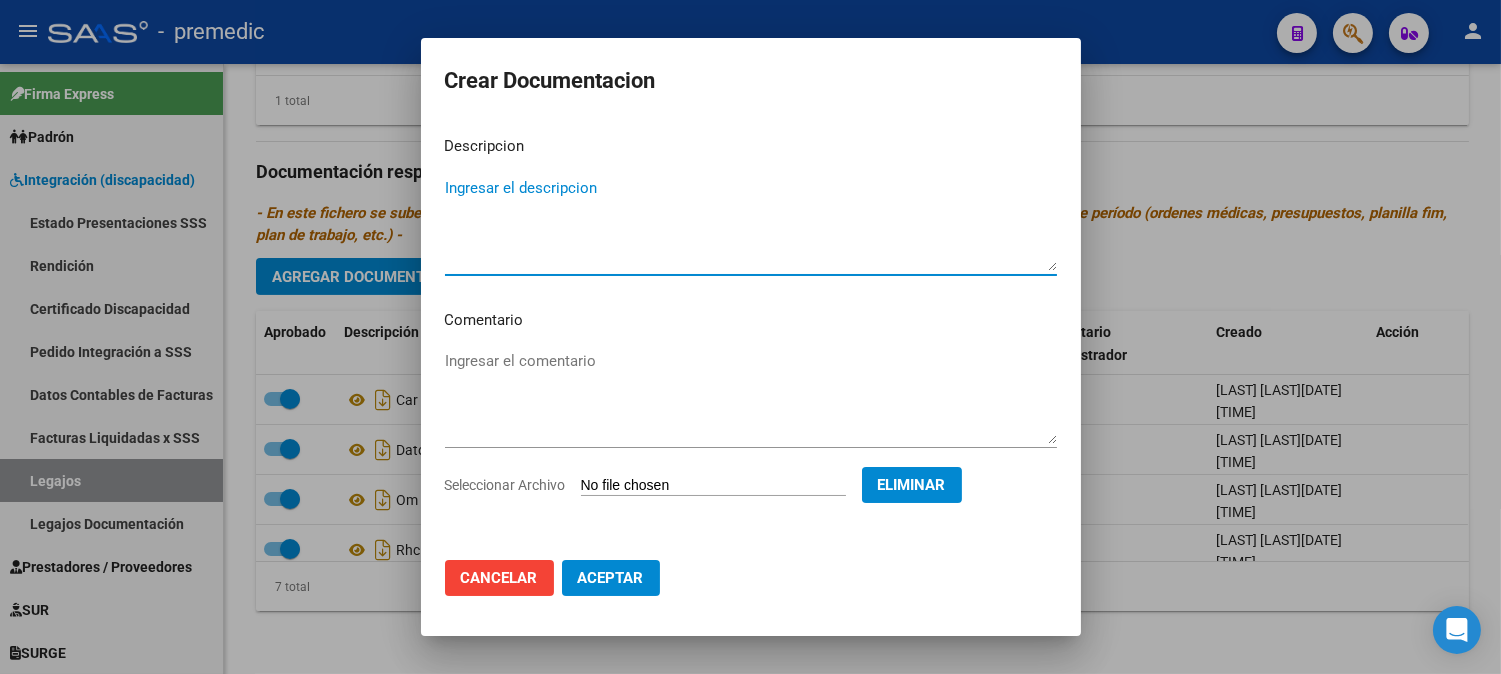 click on "Ingresar el descripcion" at bounding box center (751, 224) 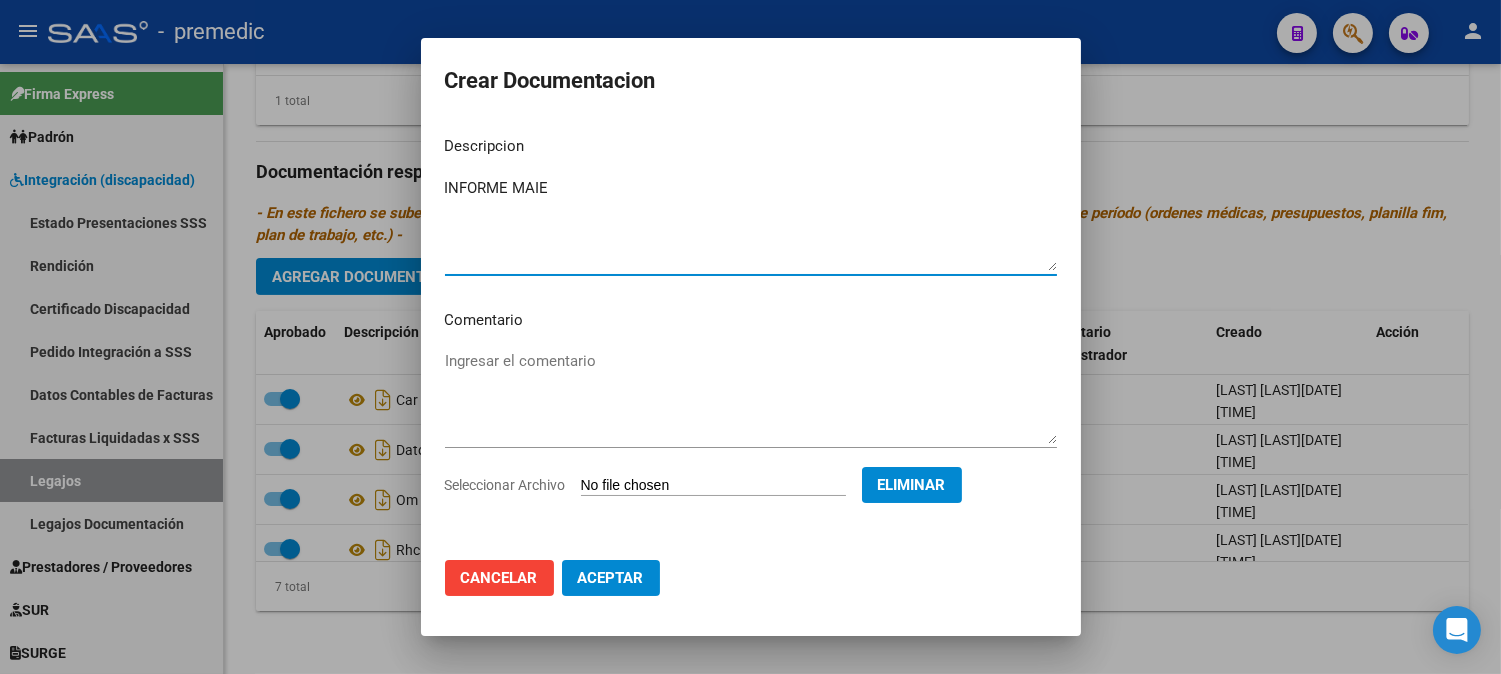type on "INFORME MAIE" 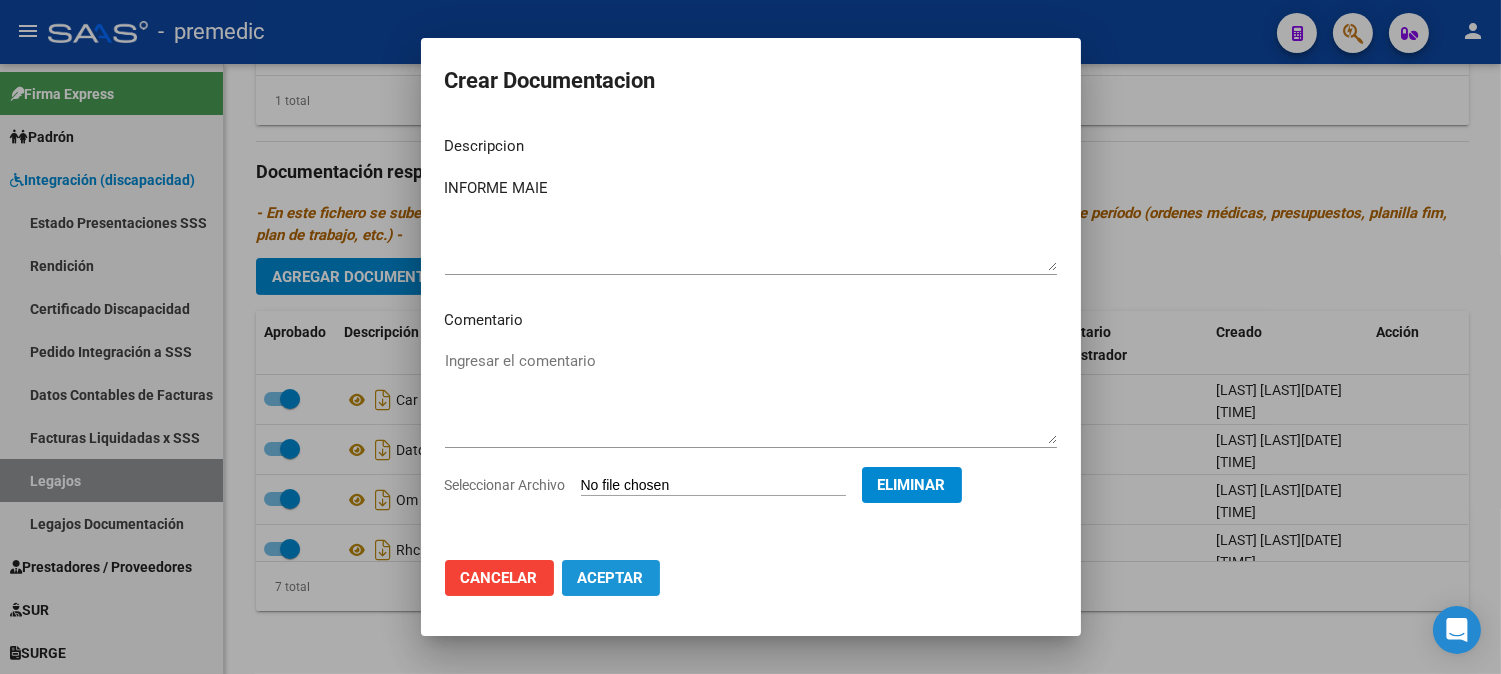 click on "Aceptar" 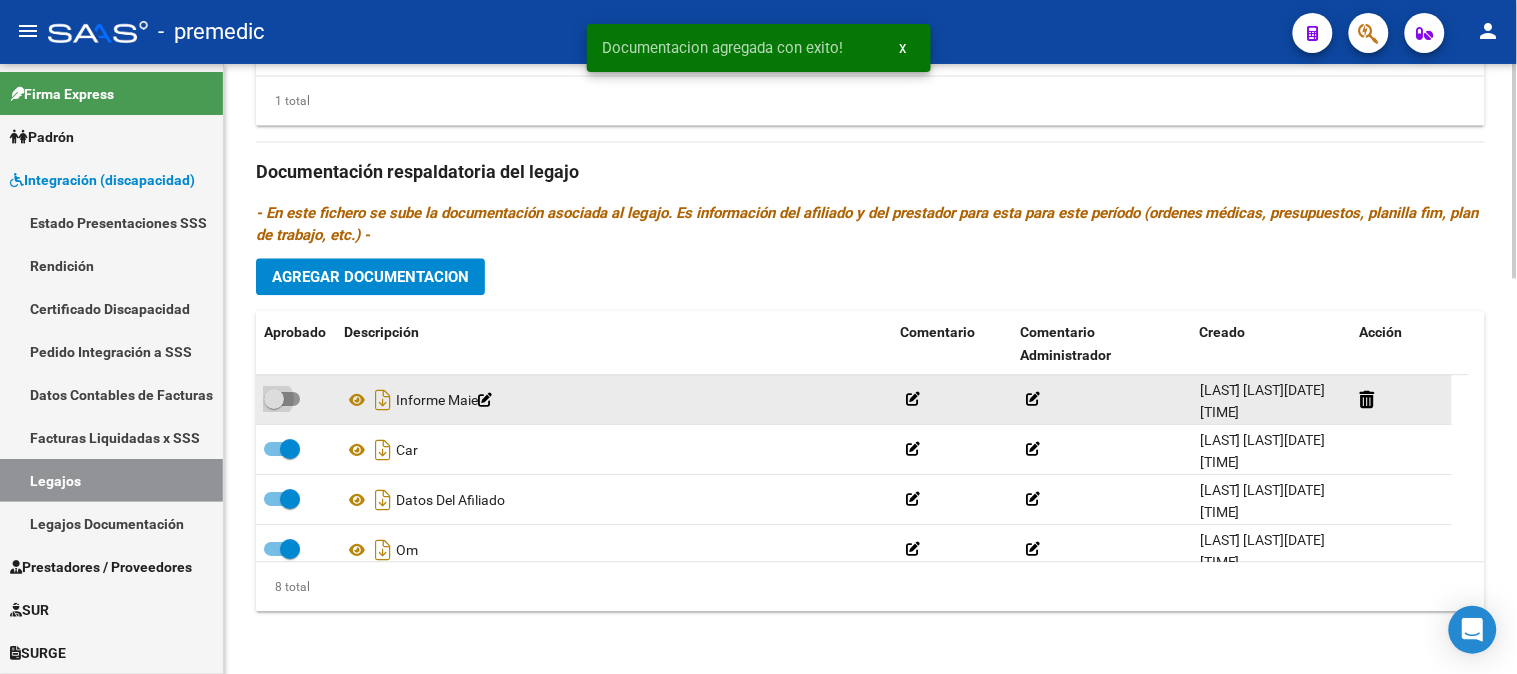 click at bounding box center [282, 399] 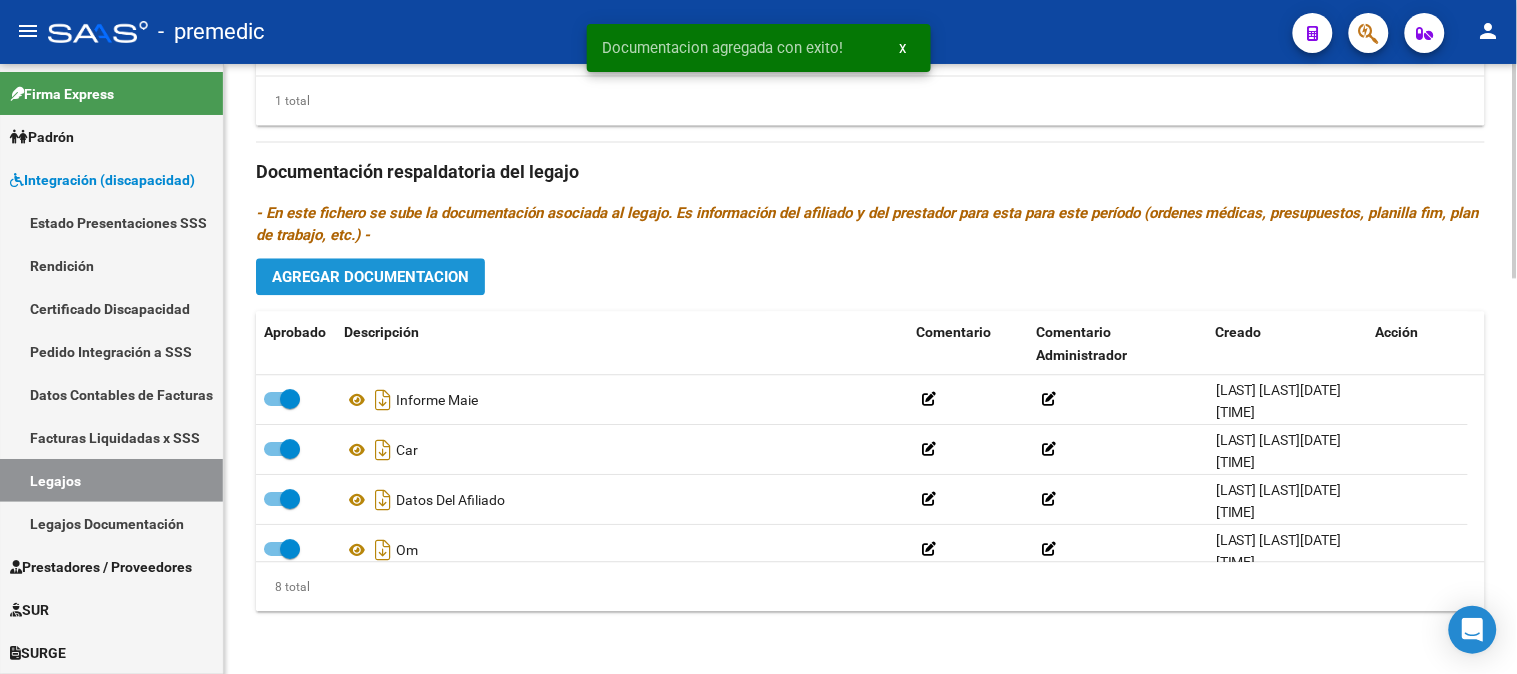 click on "Agregar Documentacion" 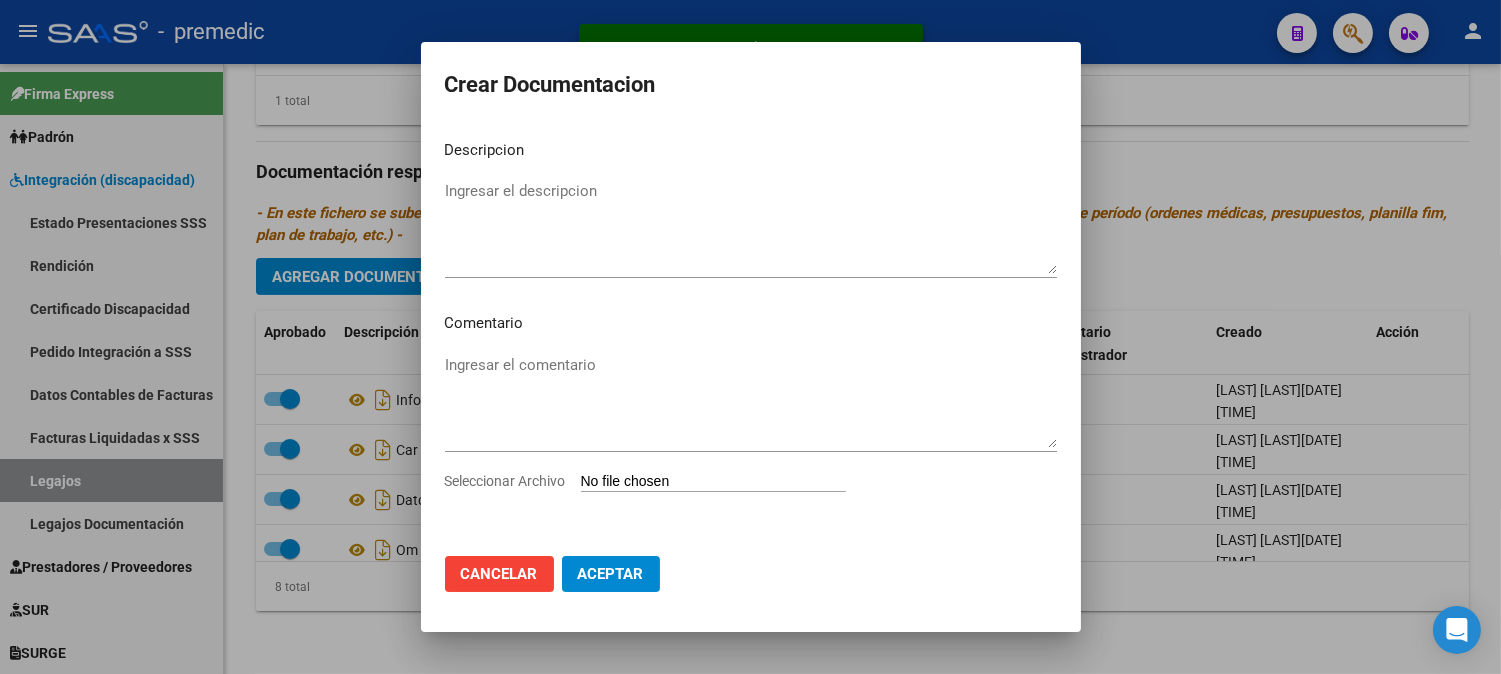 click on "Seleccionar Archivo" at bounding box center (713, 482) 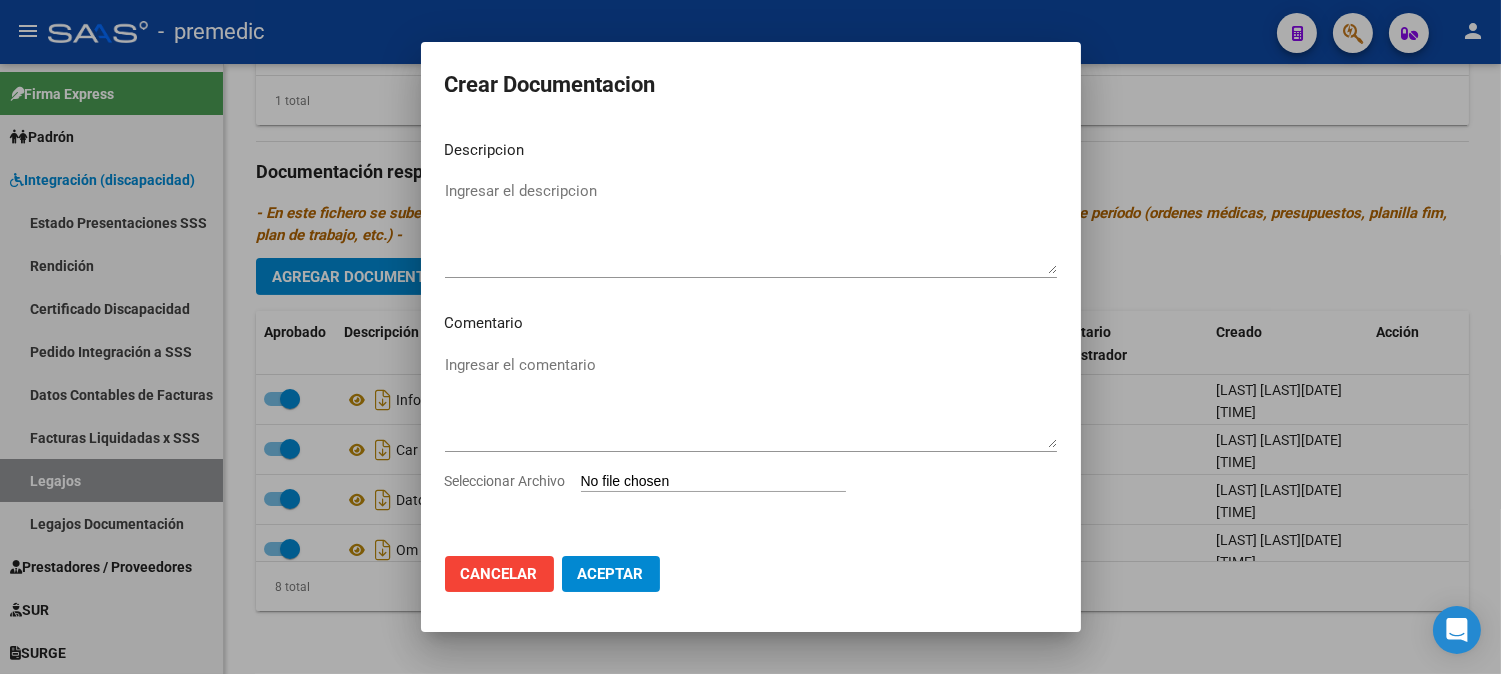 type on "C:\fakepath\9- PLAN.pdf" 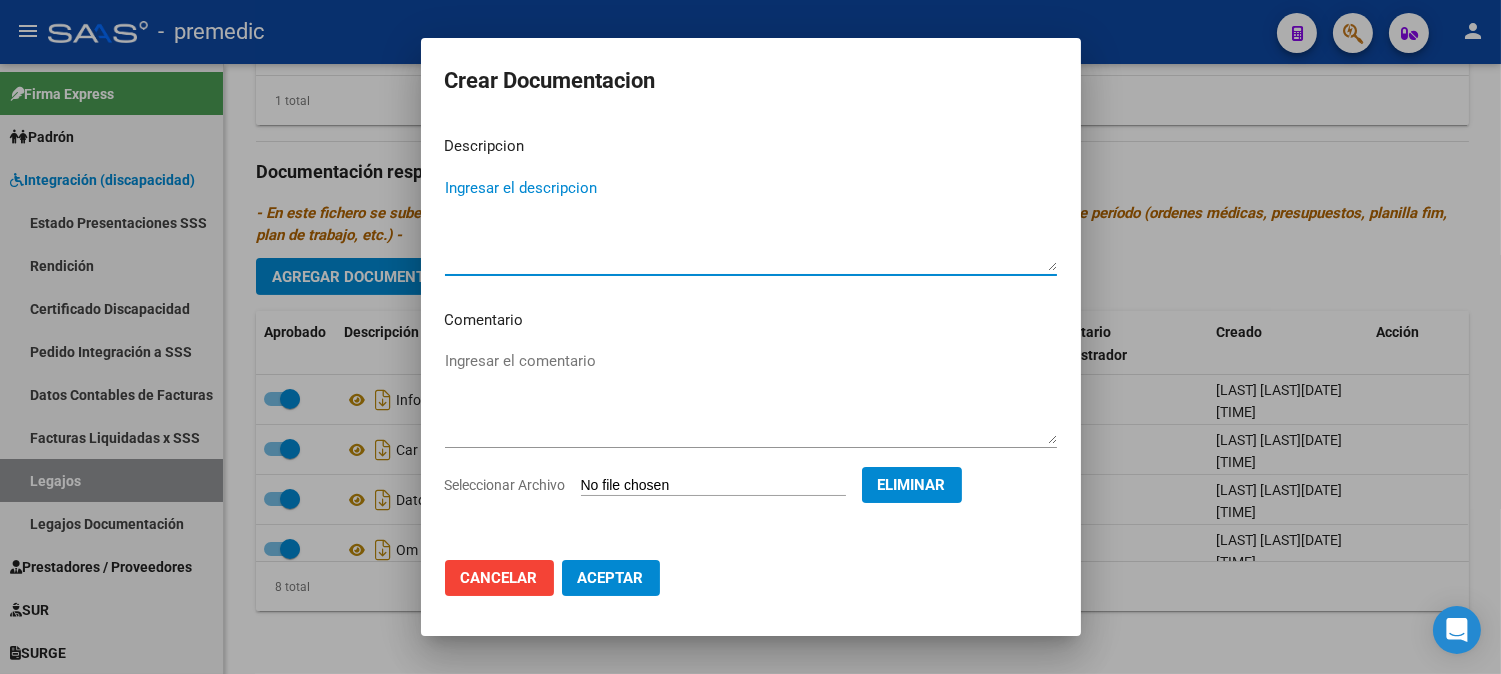 click on "Ingresar el descripcion" at bounding box center (751, 224) 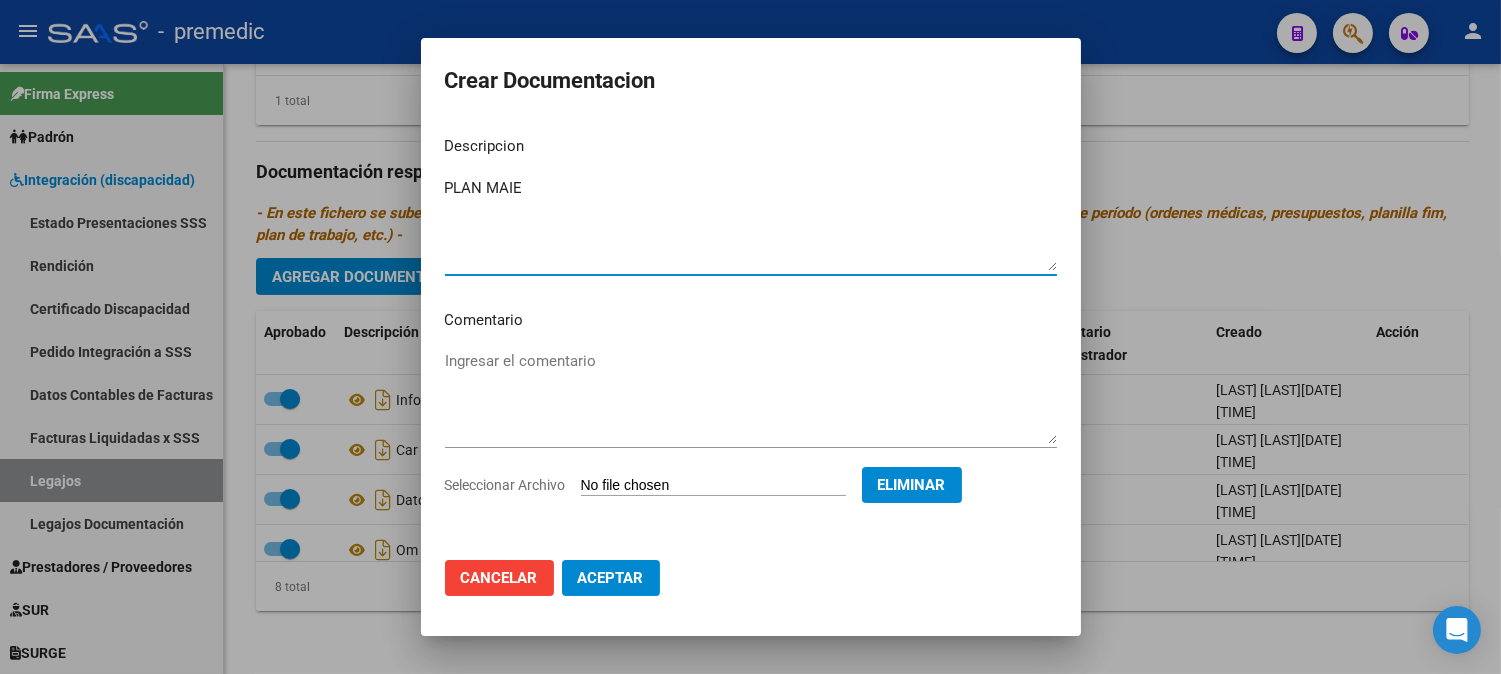 type on "PLAN MAIE" 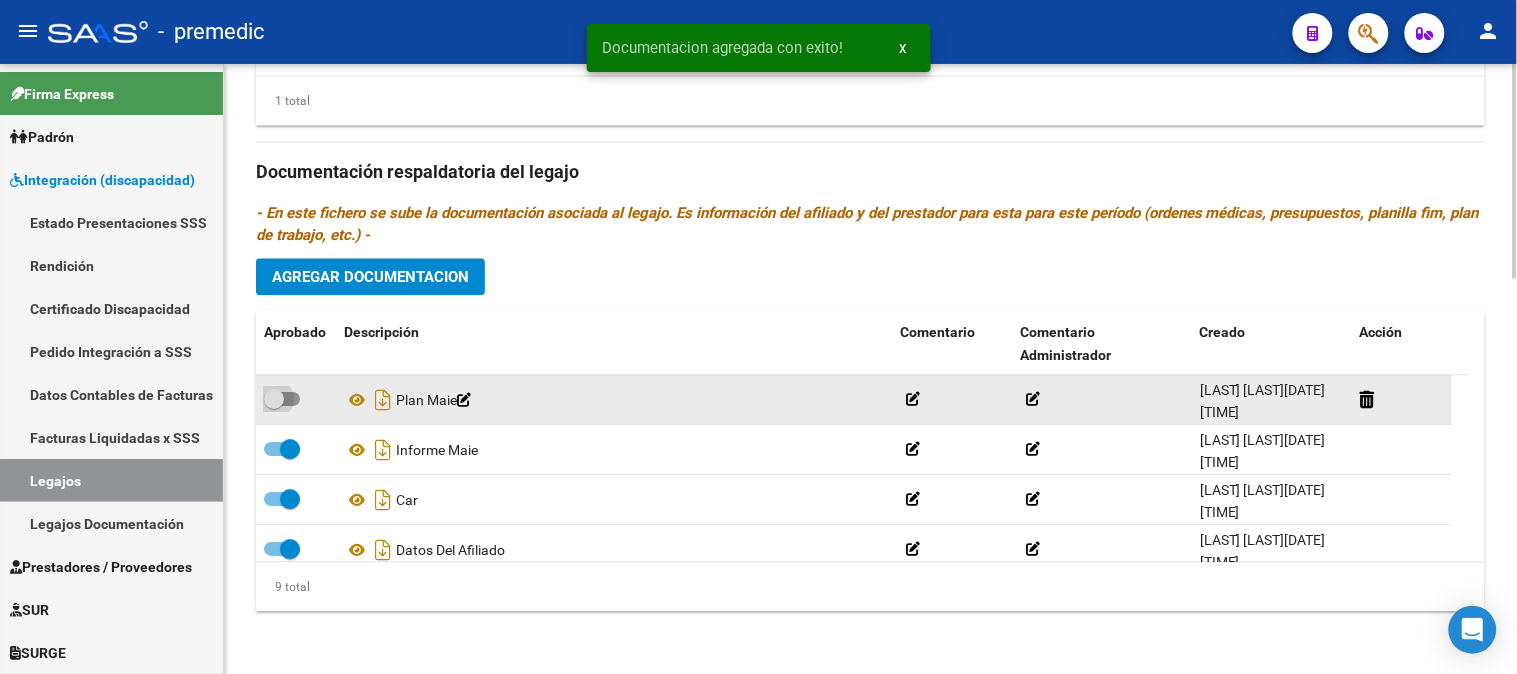 click at bounding box center [282, 399] 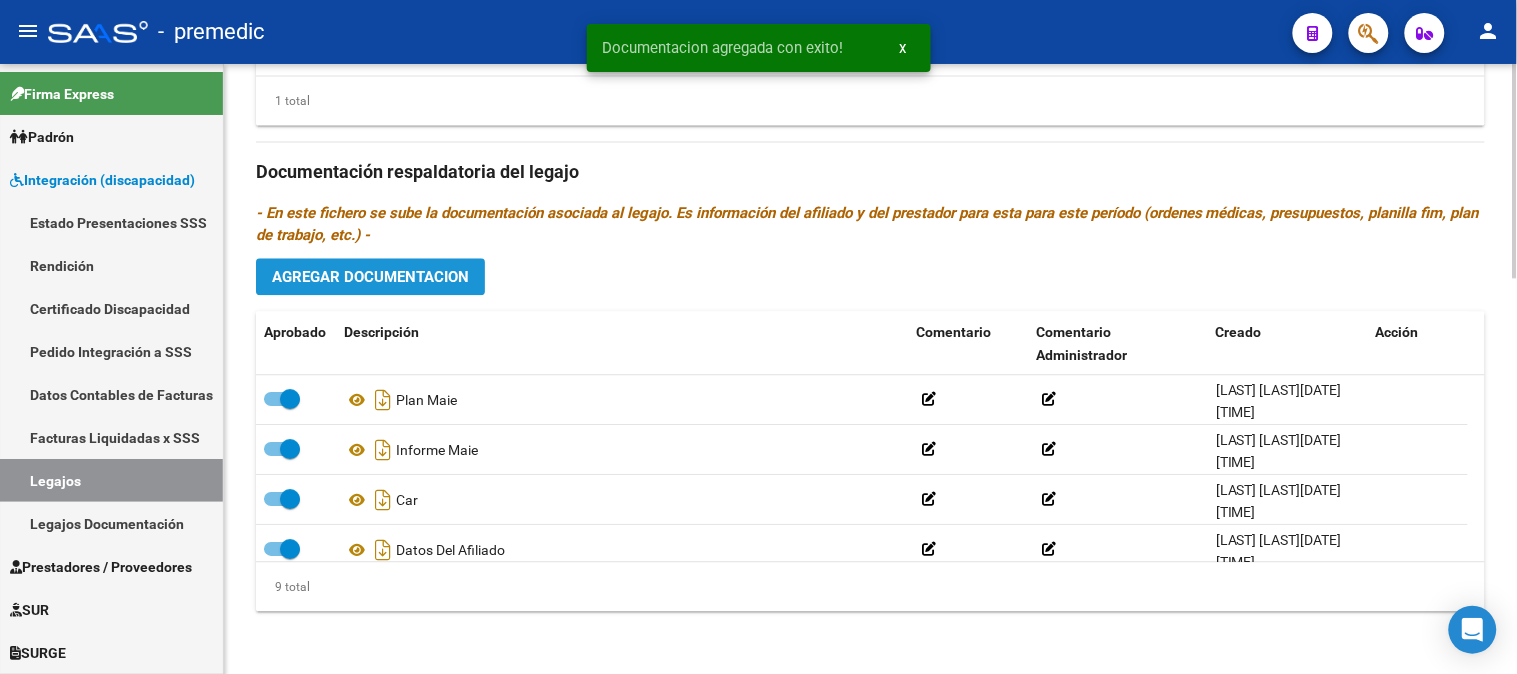 click on "Agregar Documentacion" 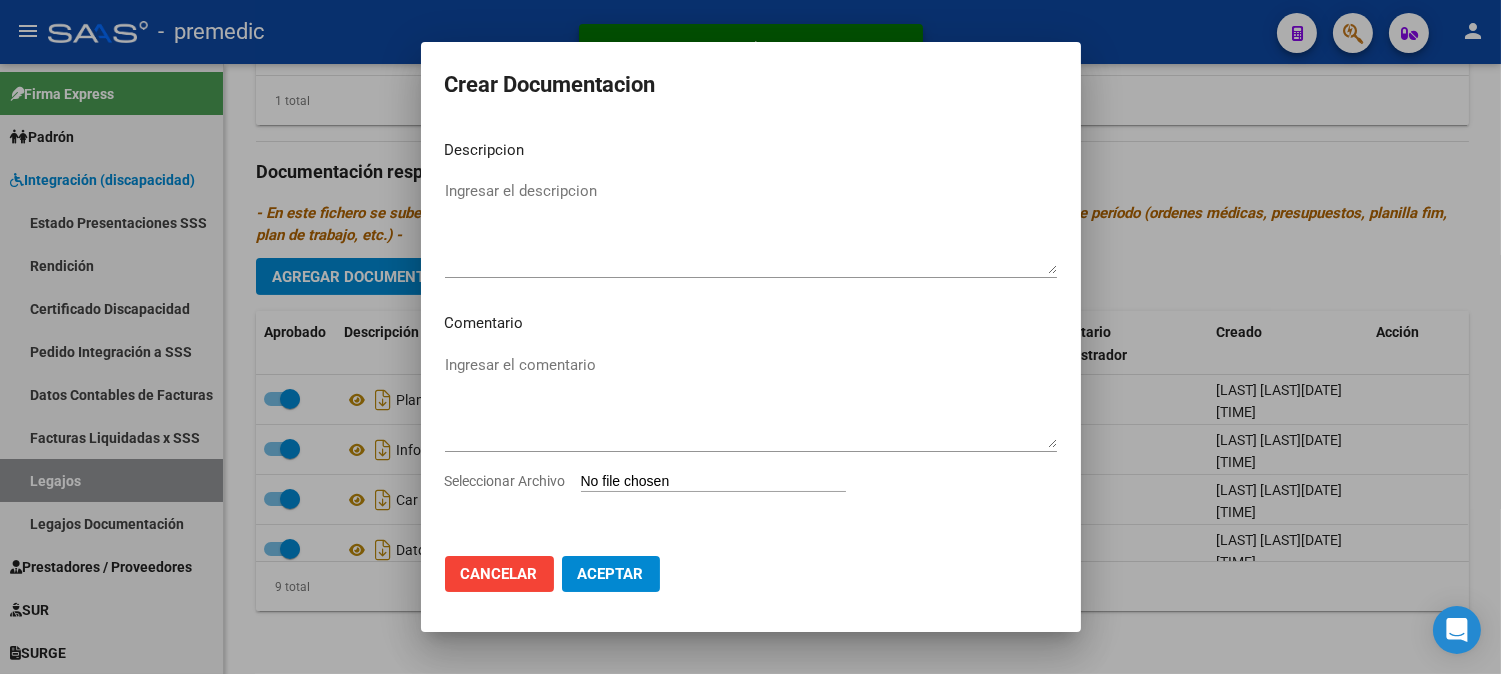 click on "Seleccionar Archivo" at bounding box center [713, 482] 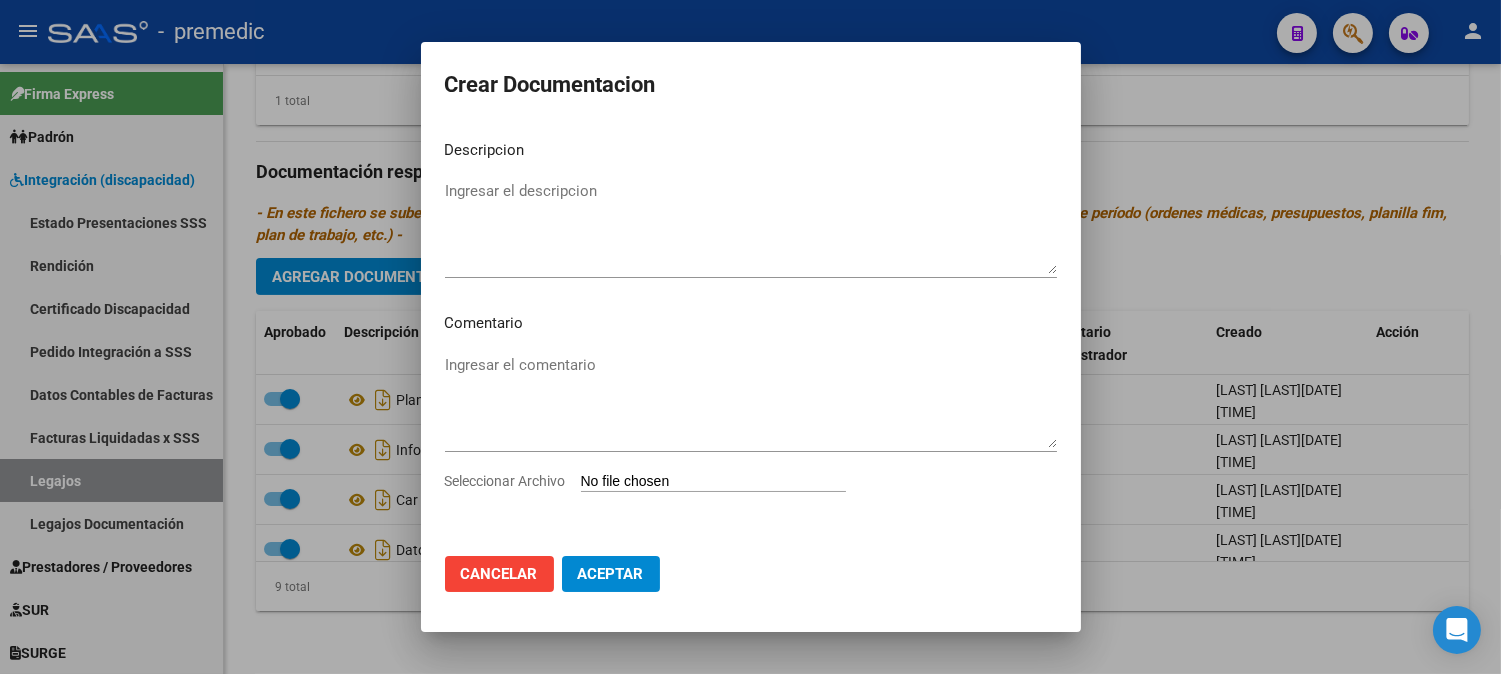 type on "C:\fakepath\10- ADECUACION.pdf" 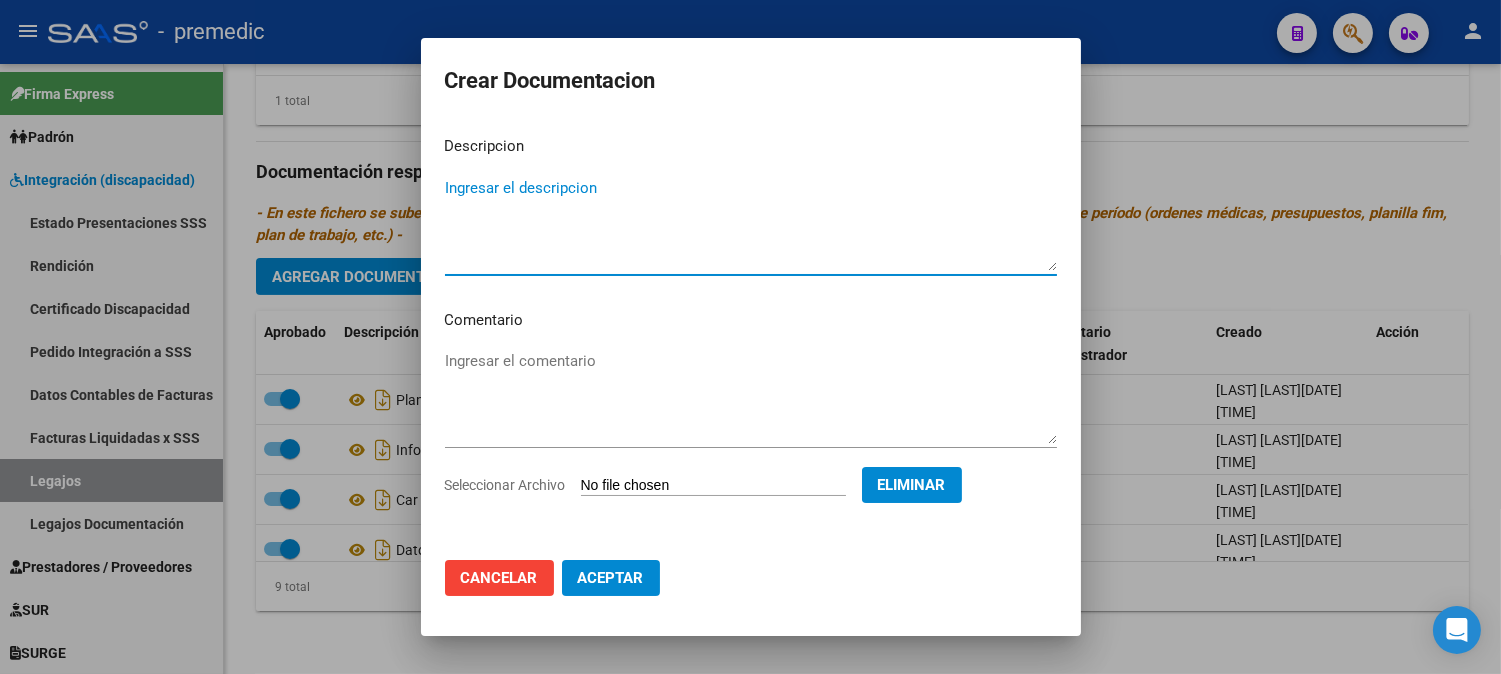 click on "Ingresar el descripcion" at bounding box center [751, 224] 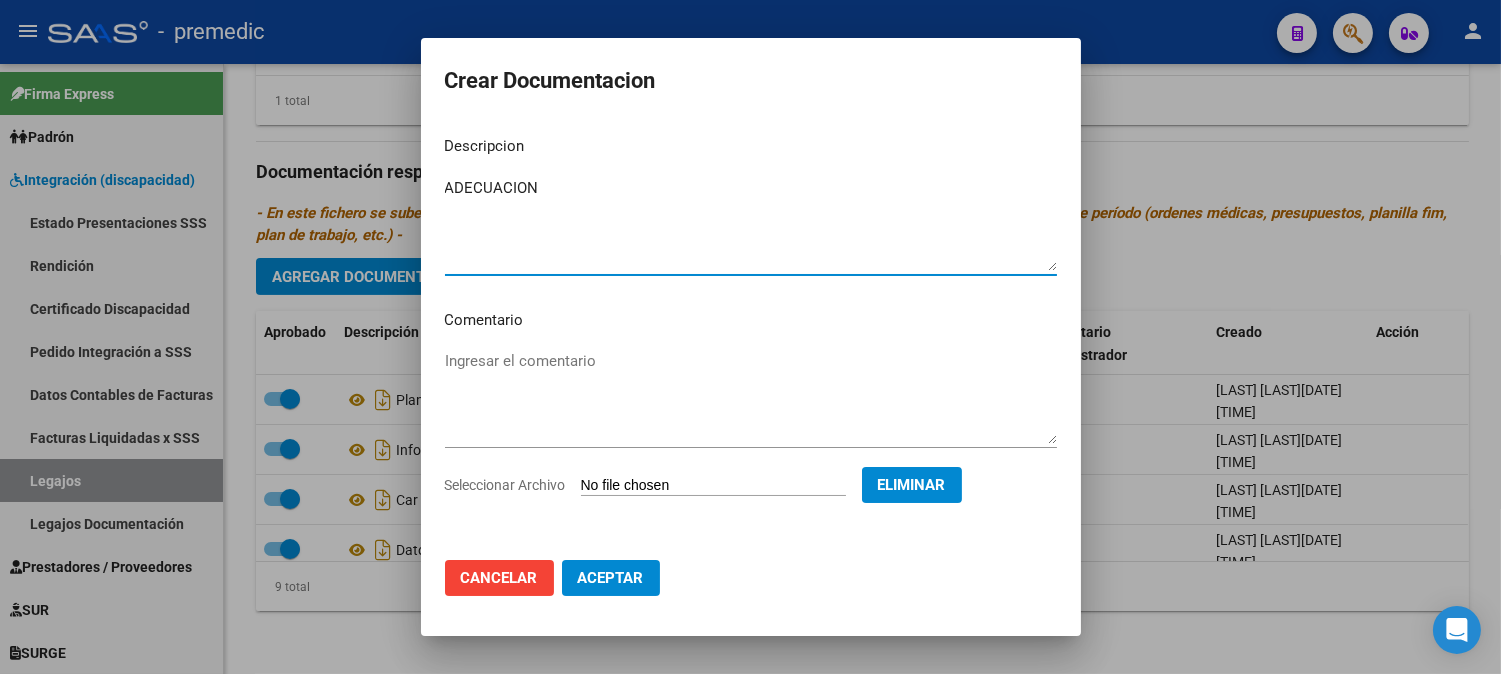 type on "ADECUACION" 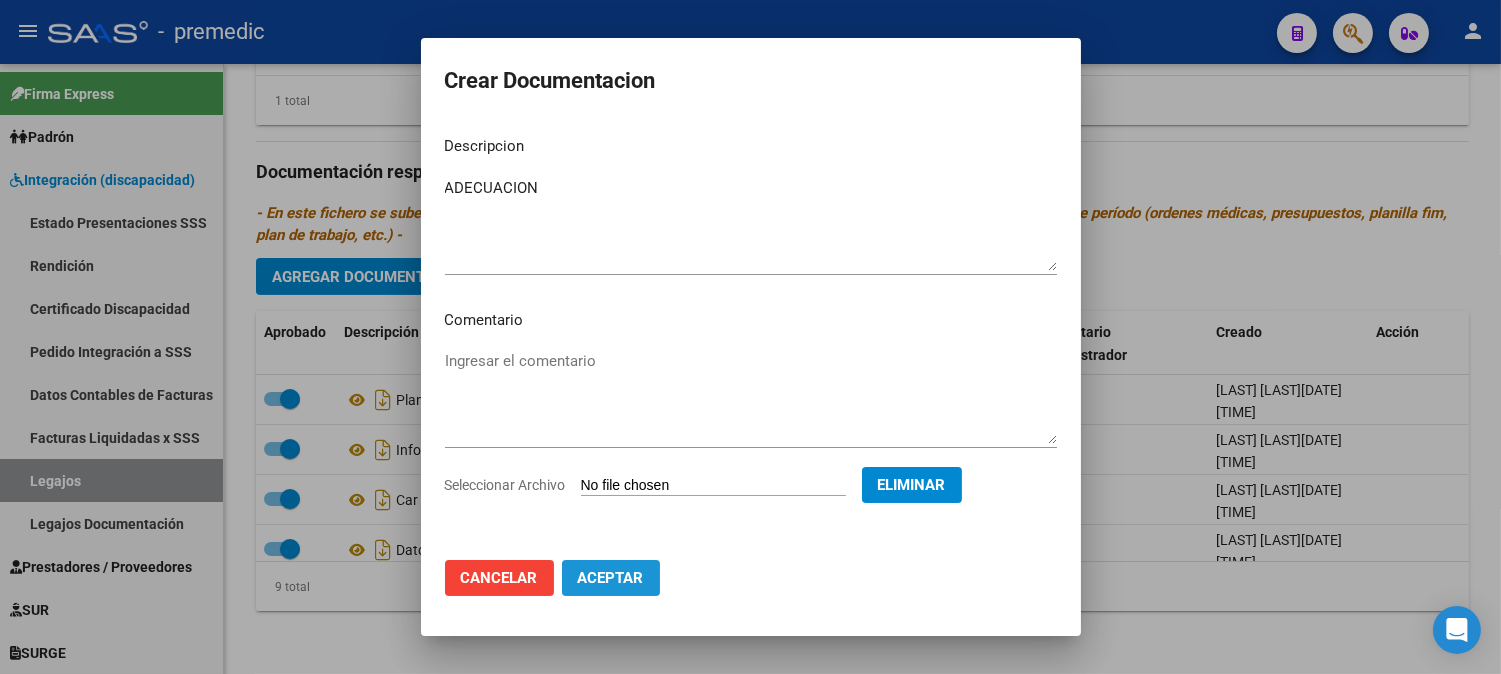 click on "Aceptar" 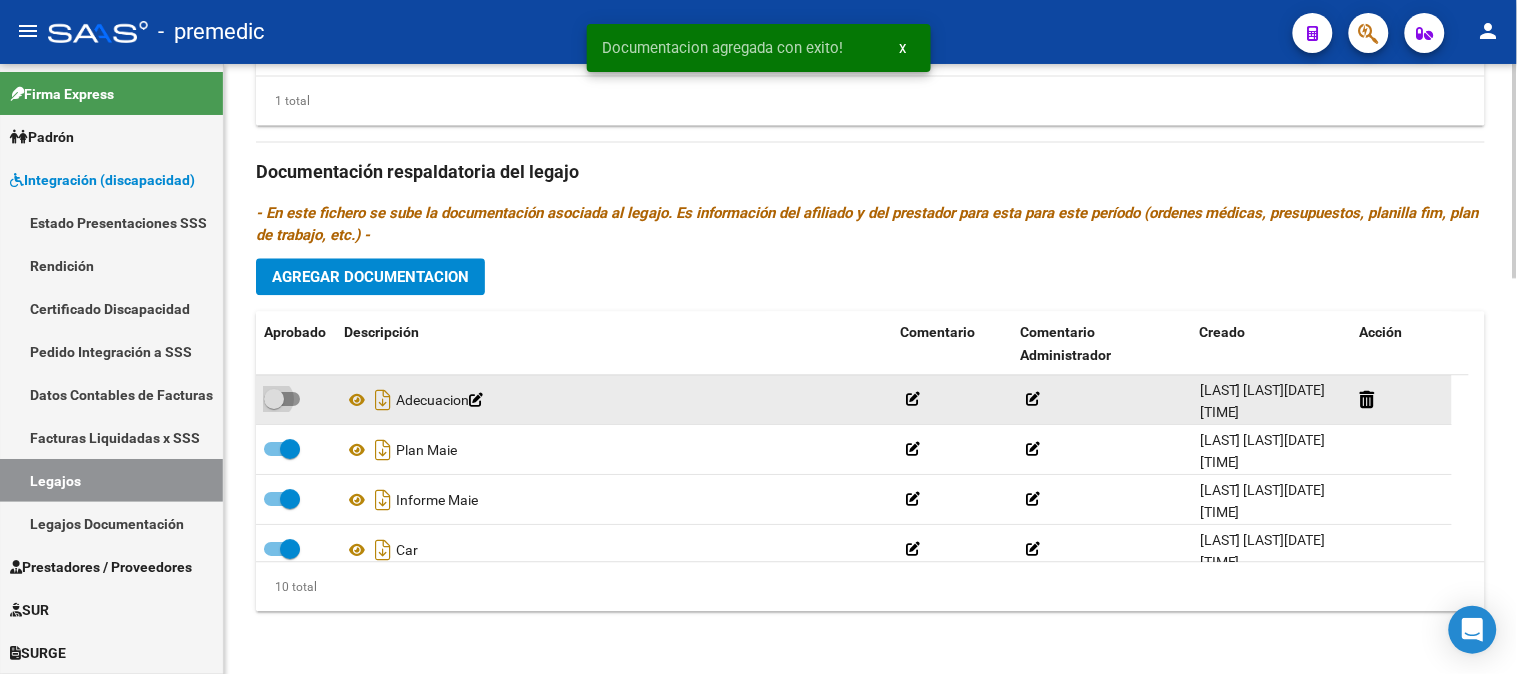 click at bounding box center [282, 399] 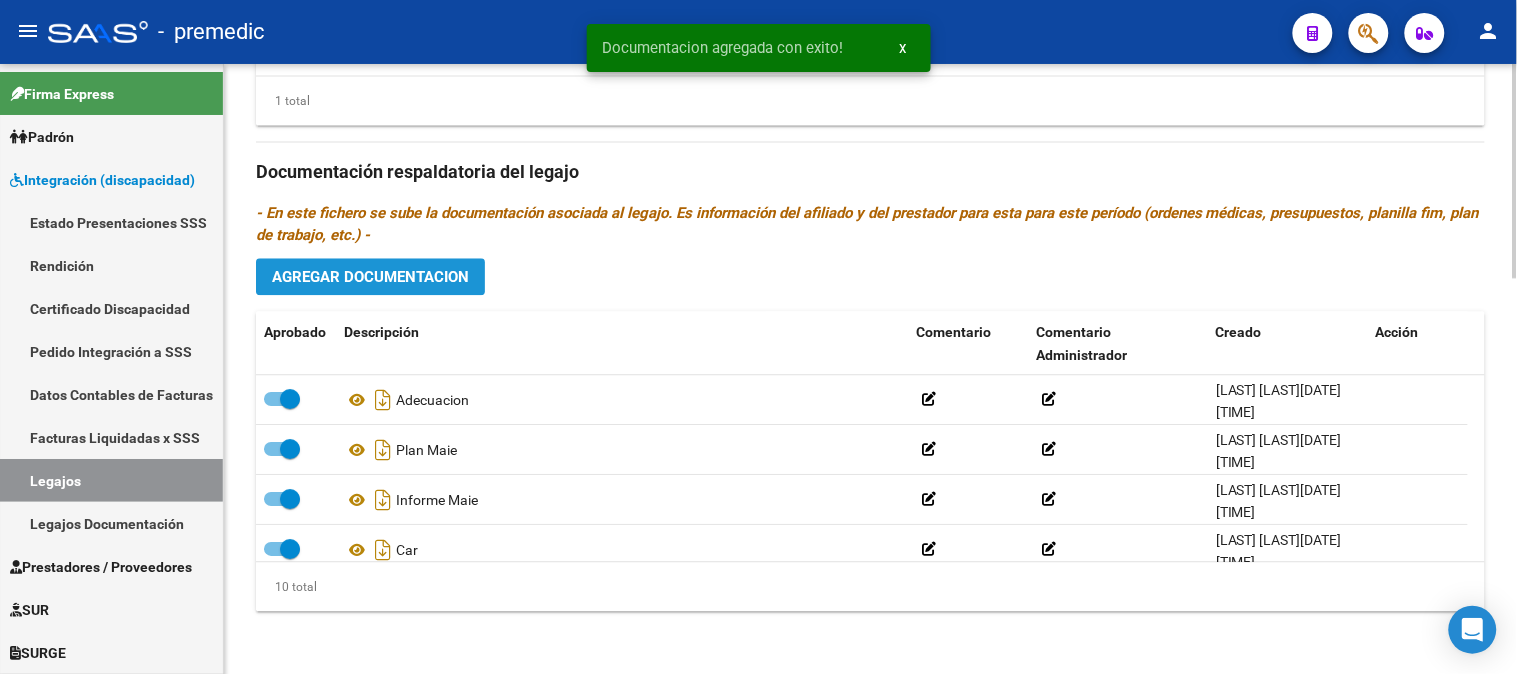 click on "Agregar Documentacion" 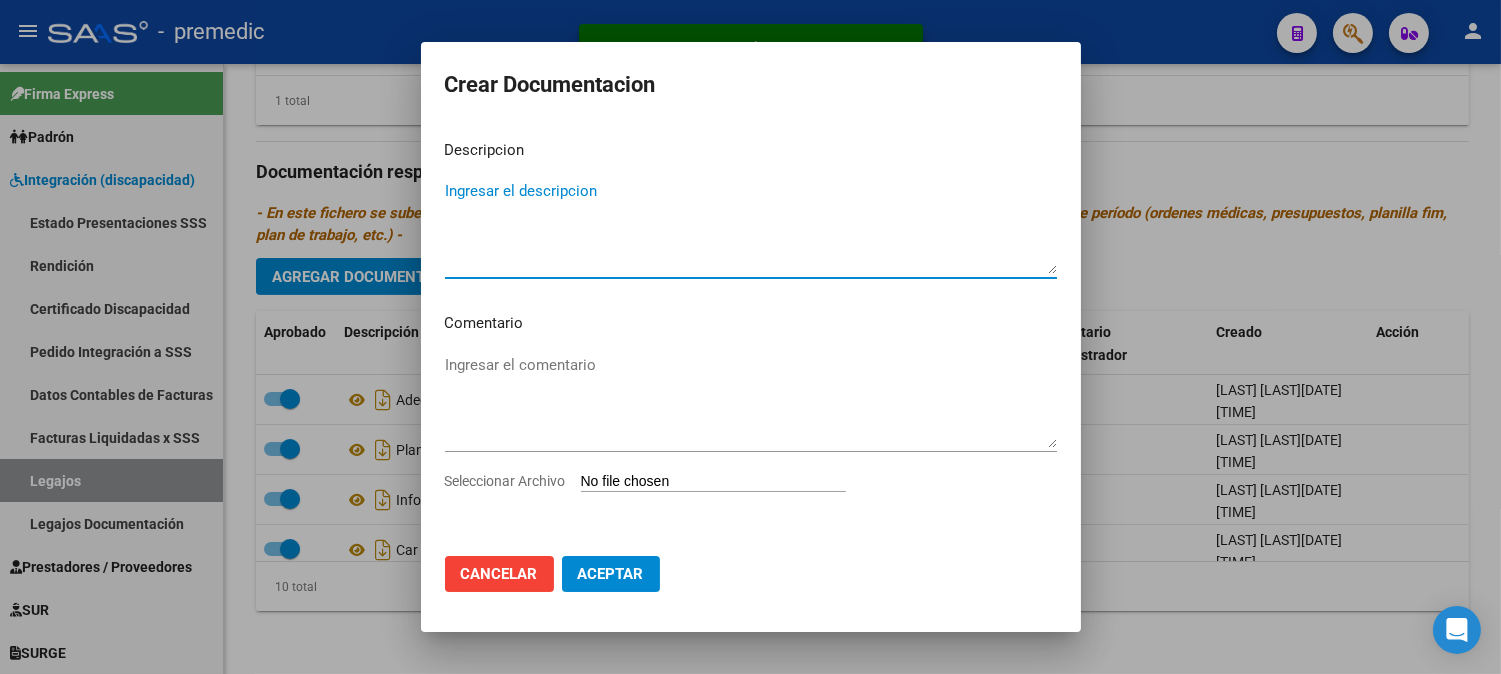 click on "Seleccionar Archivo" at bounding box center [713, 482] 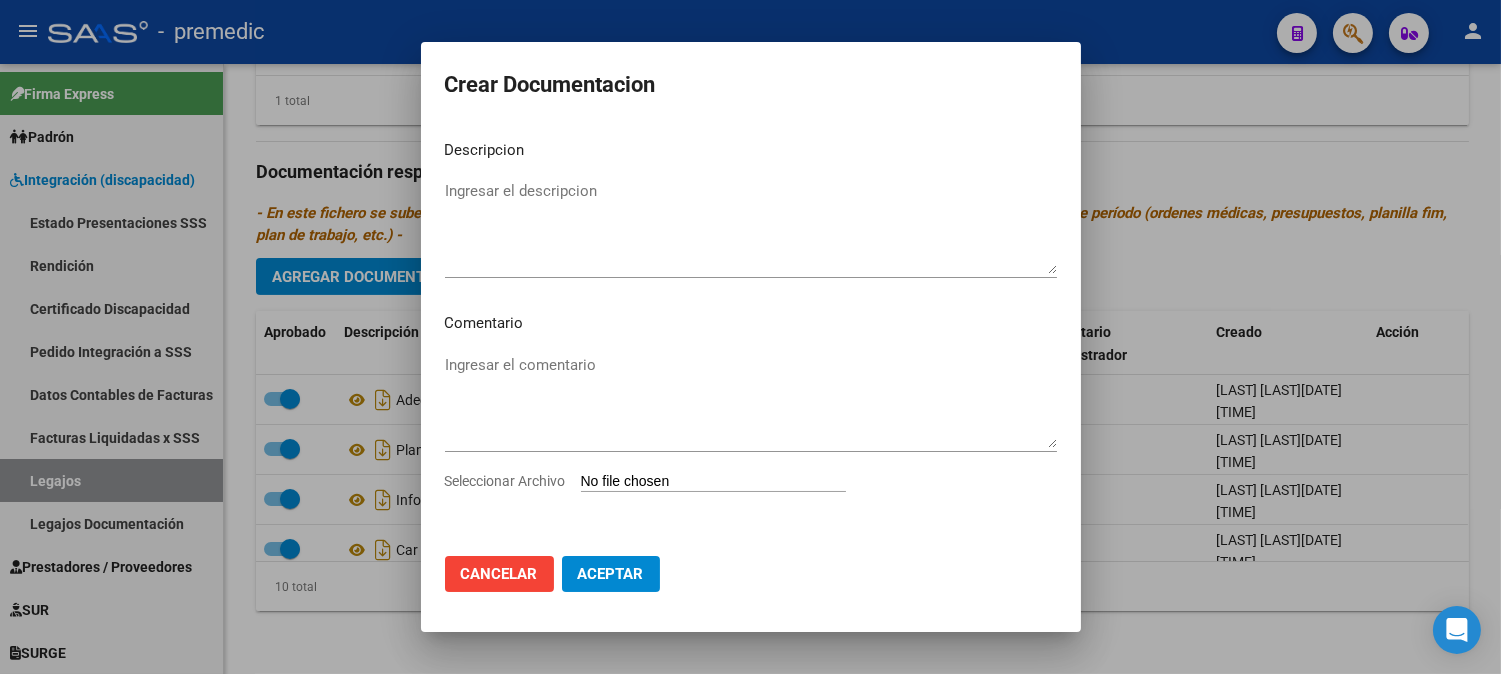type on "C:\fakepath\11- PRESUPUESTO.pdf" 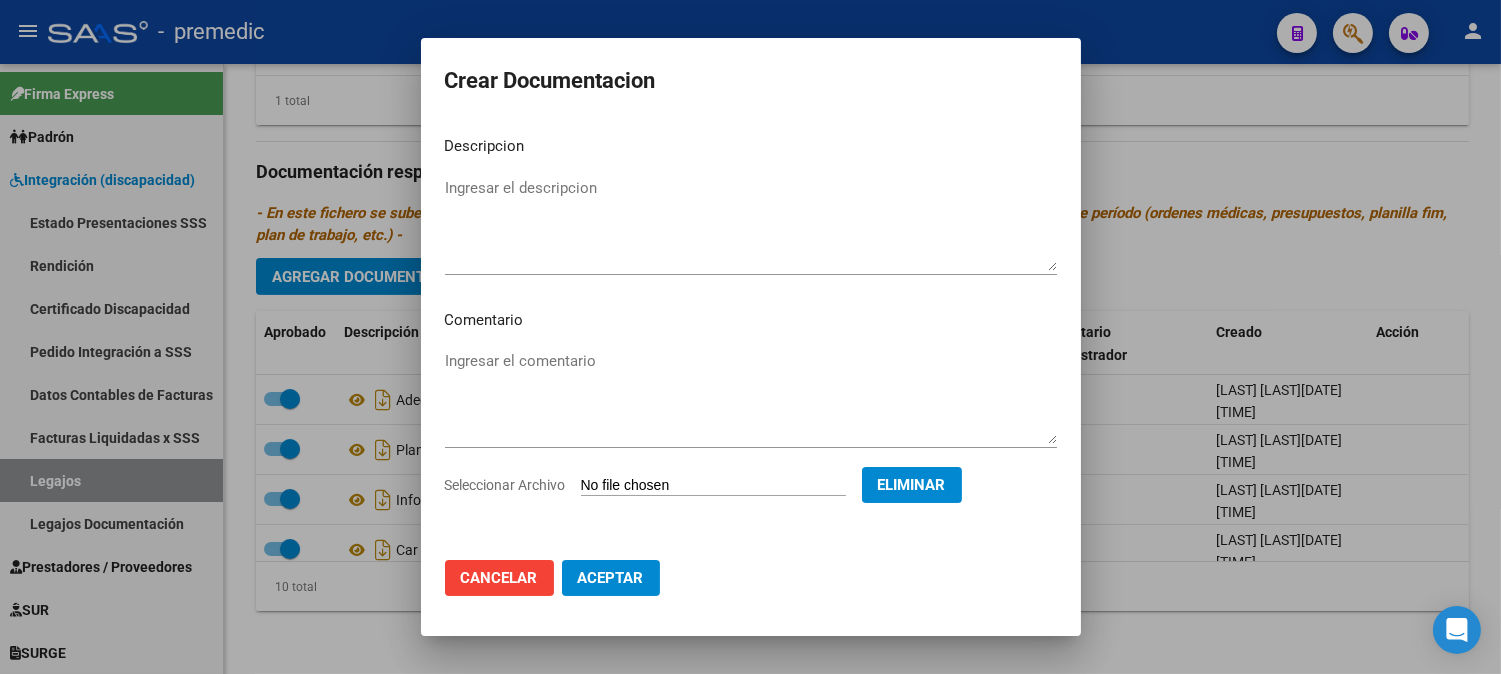 click on "Descripcion    Ingresar el descripcion  Comentario    Ingresar el comentario  Seleccionar Archivo Eliminar" at bounding box center [751, 332] 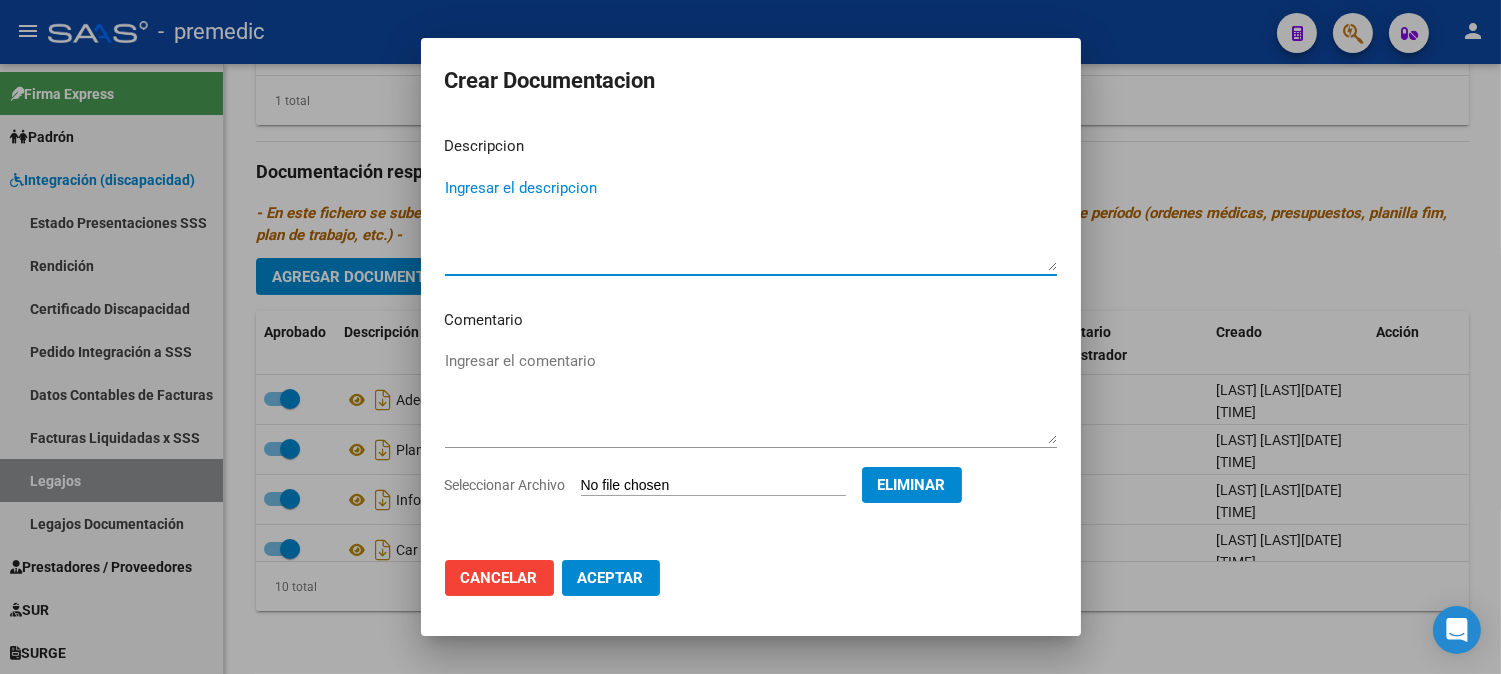 click on "Ingresar el descripcion" at bounding box center (751, 224) 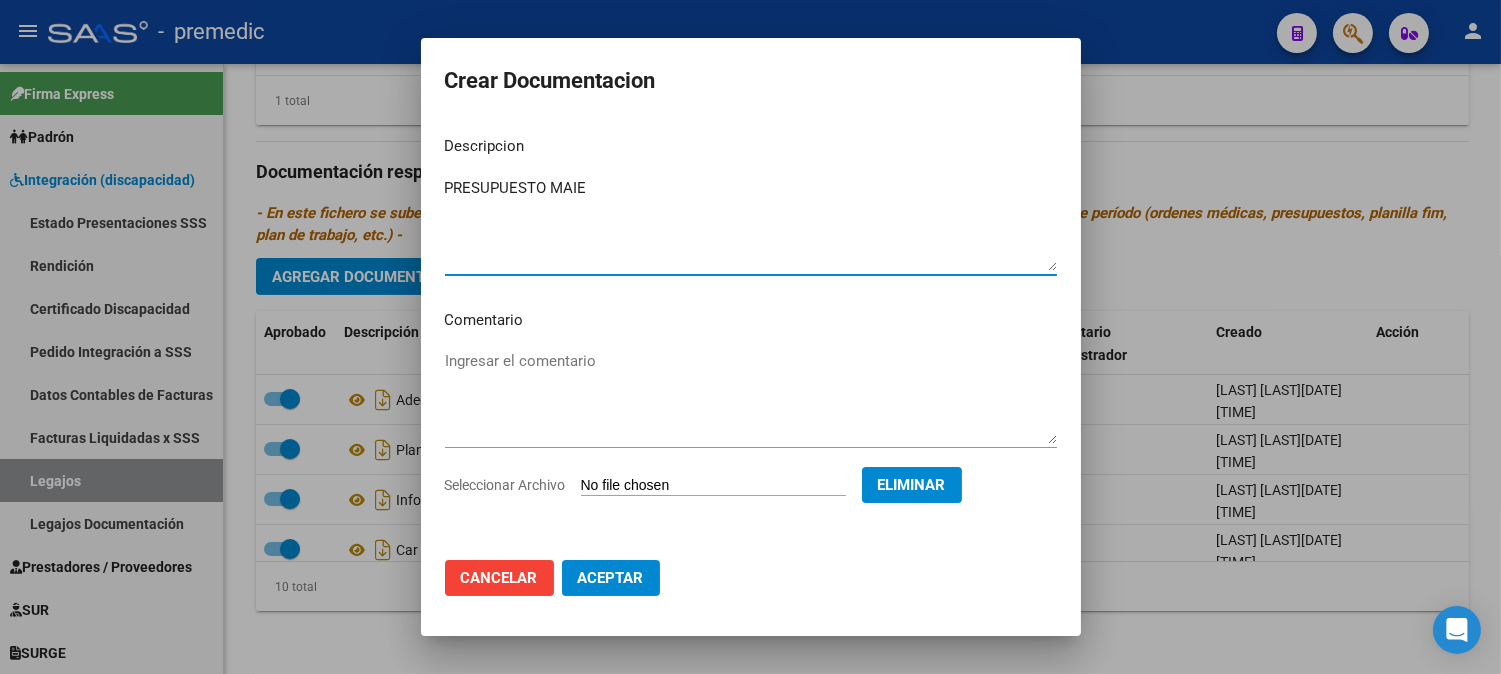 type on "PRESUPUESTO MAIE" 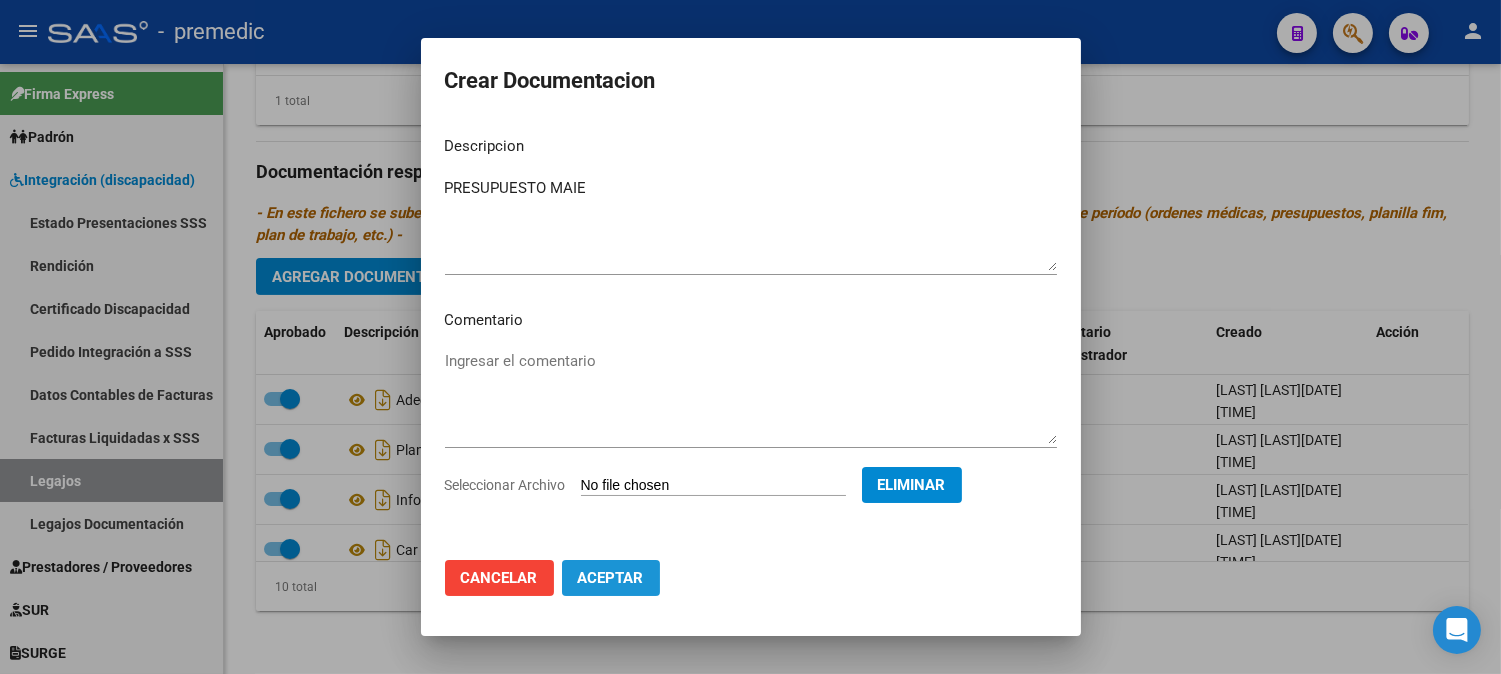 click on "Aceptar" 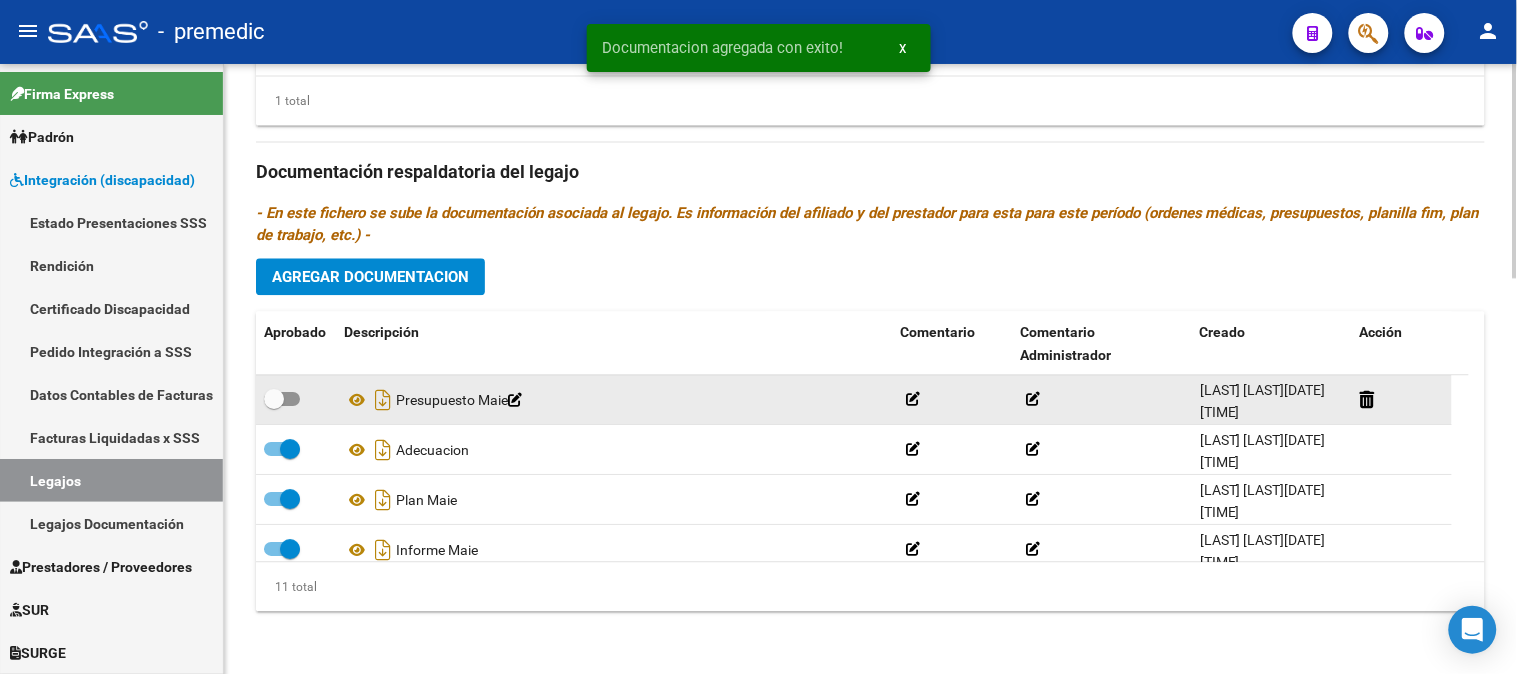 click 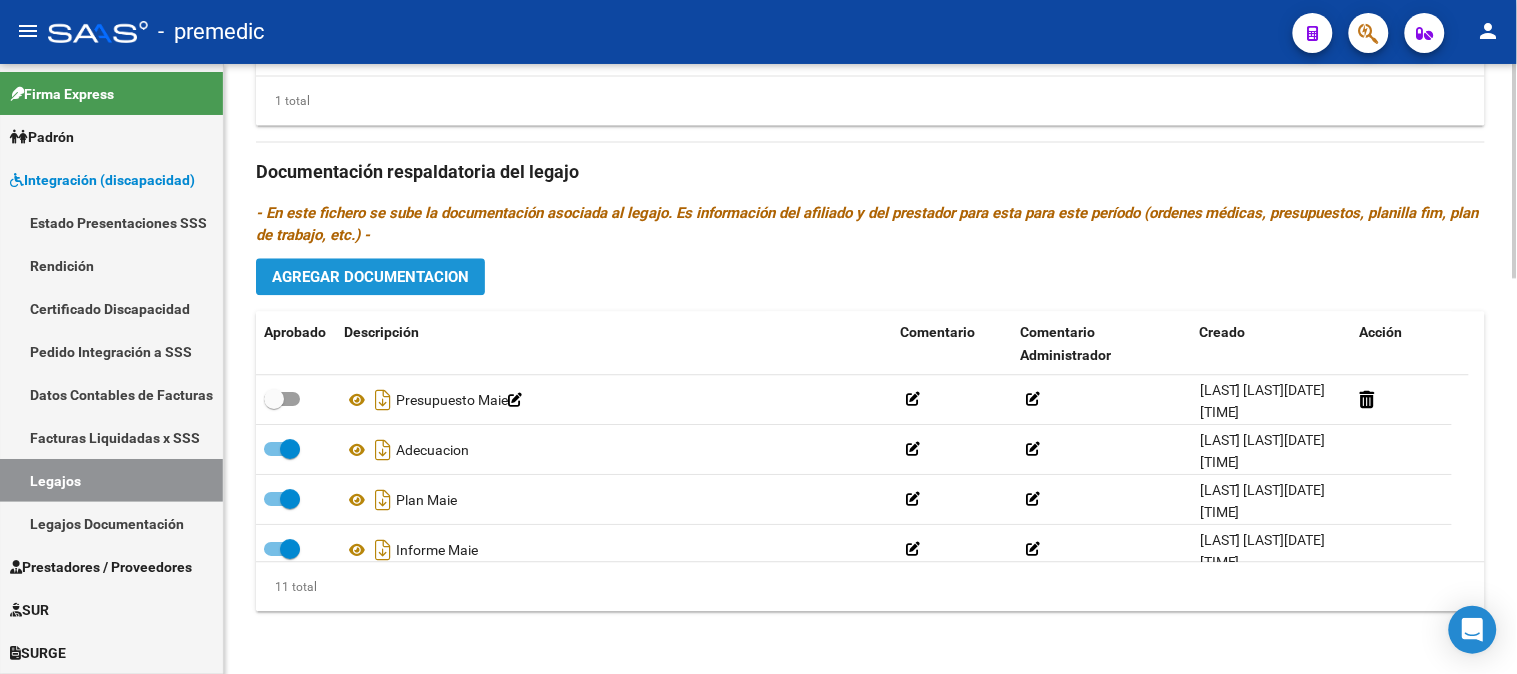click on "Agregar Documentacion" 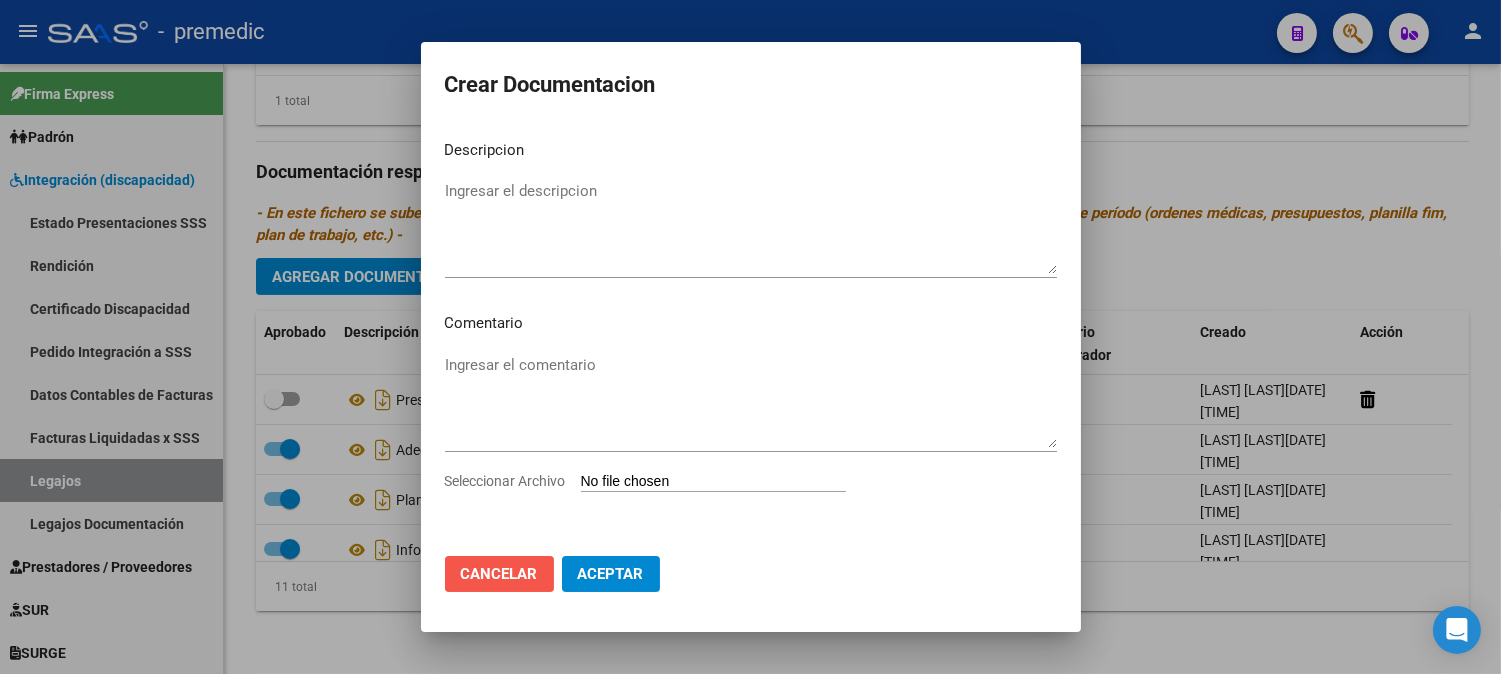 click on "Cancelar" 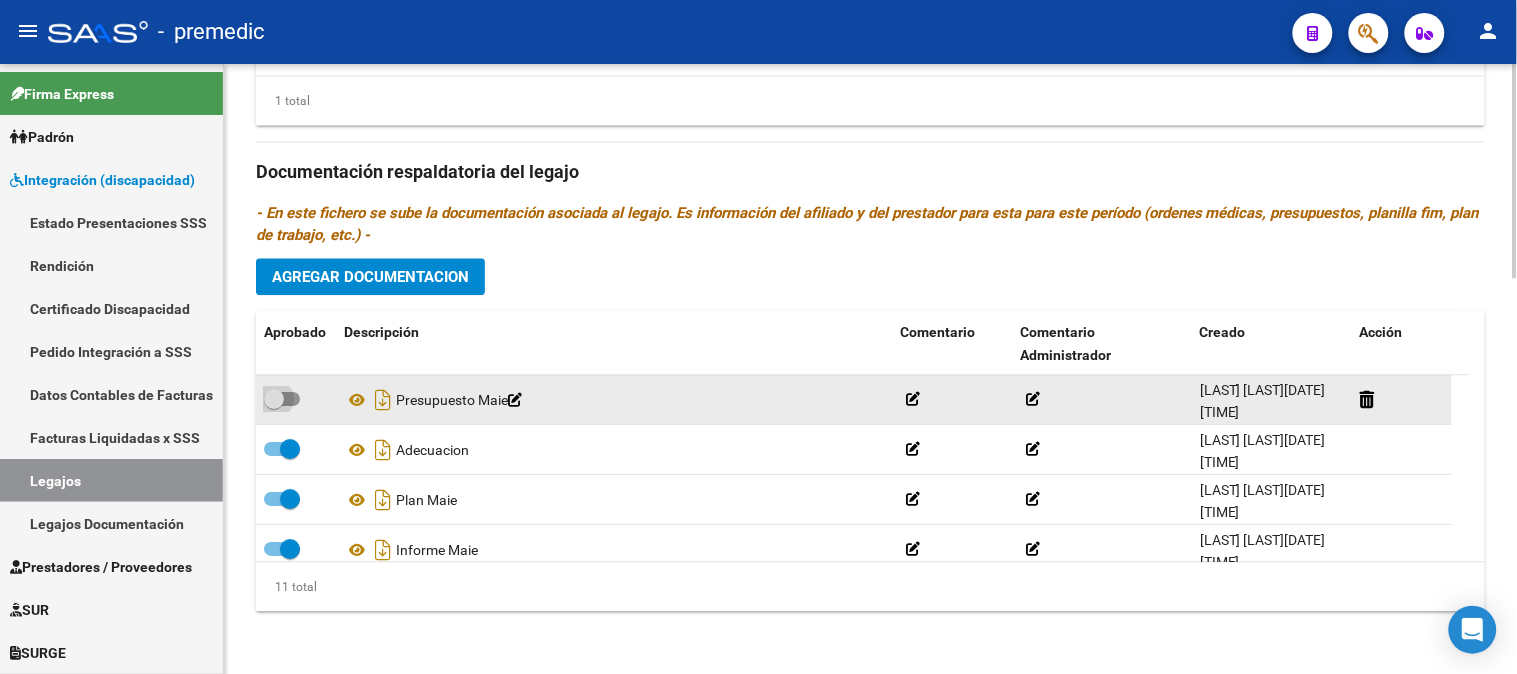 click at bounding box center (282, 399) 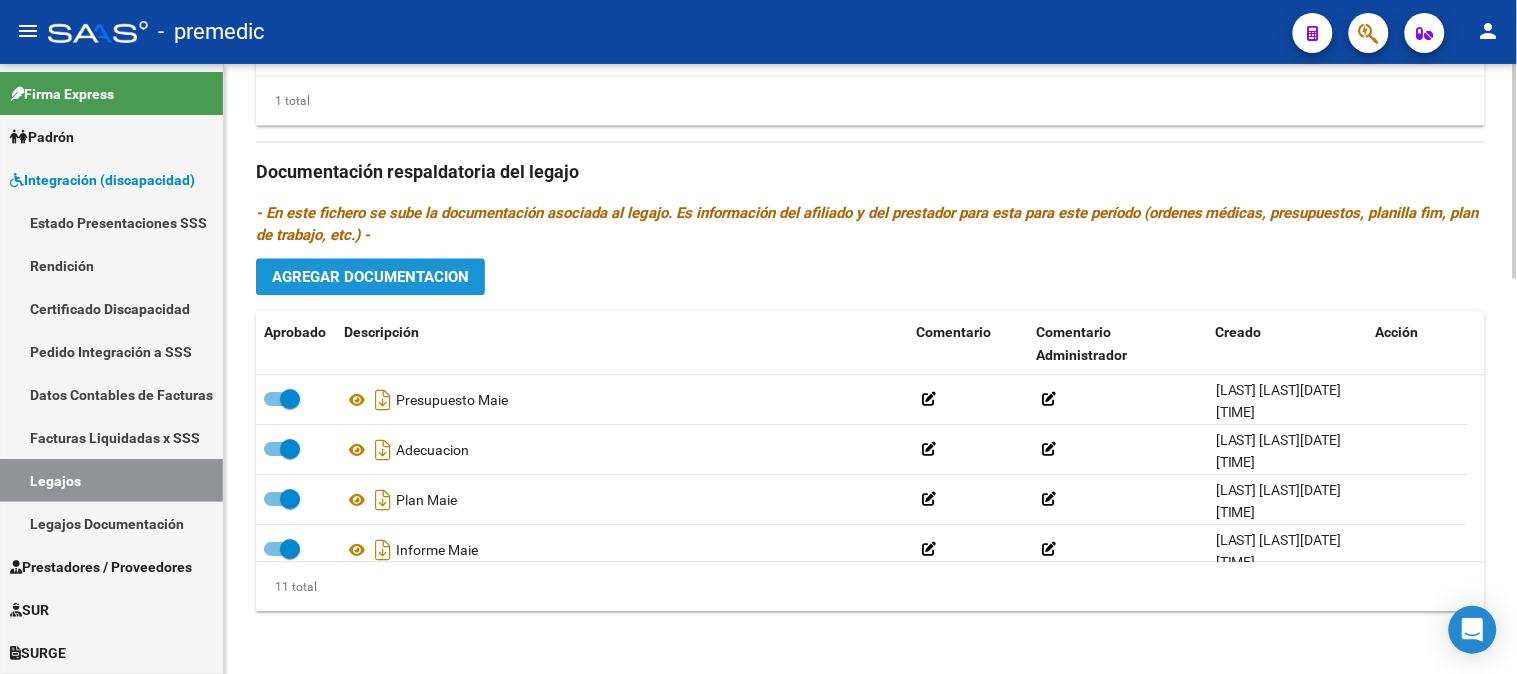 click on "Agregar Documentacion" 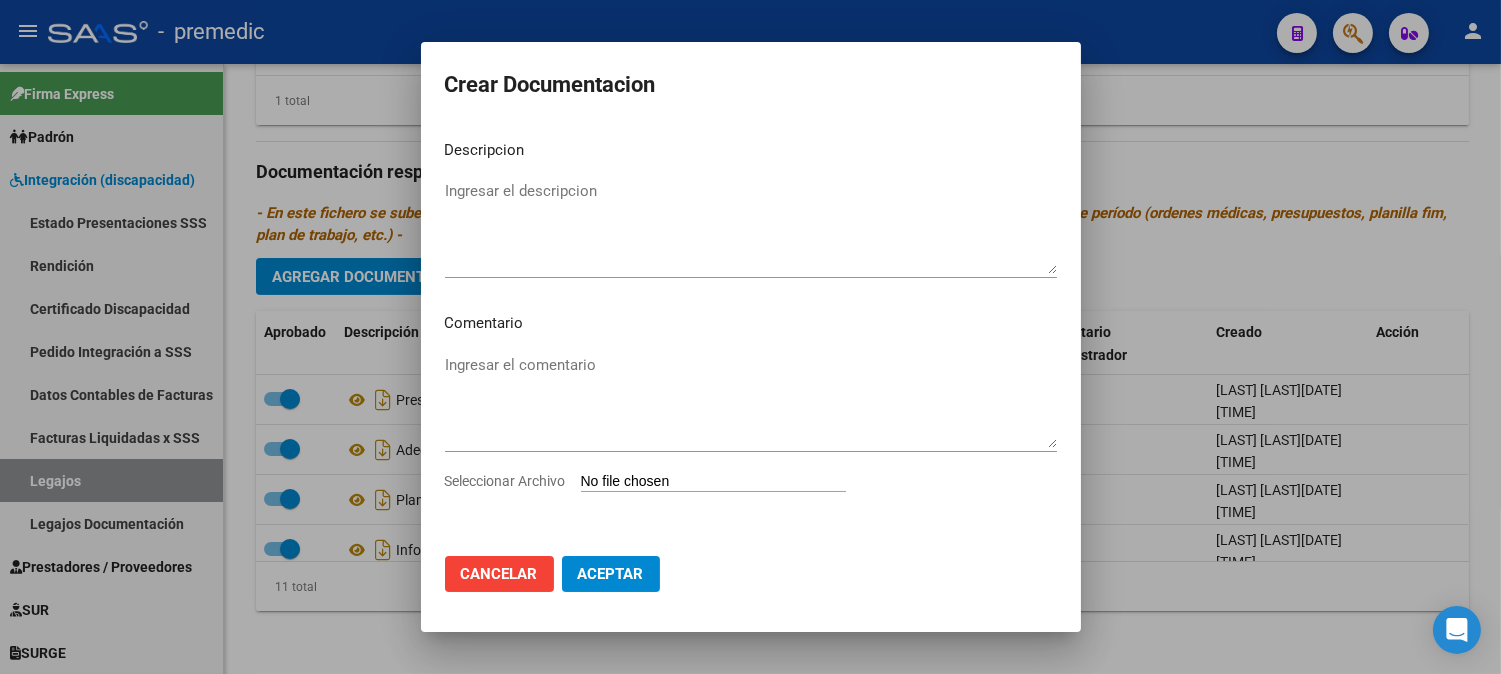 click on "Seleccionar Archivo" at bounding box center [751, 489] 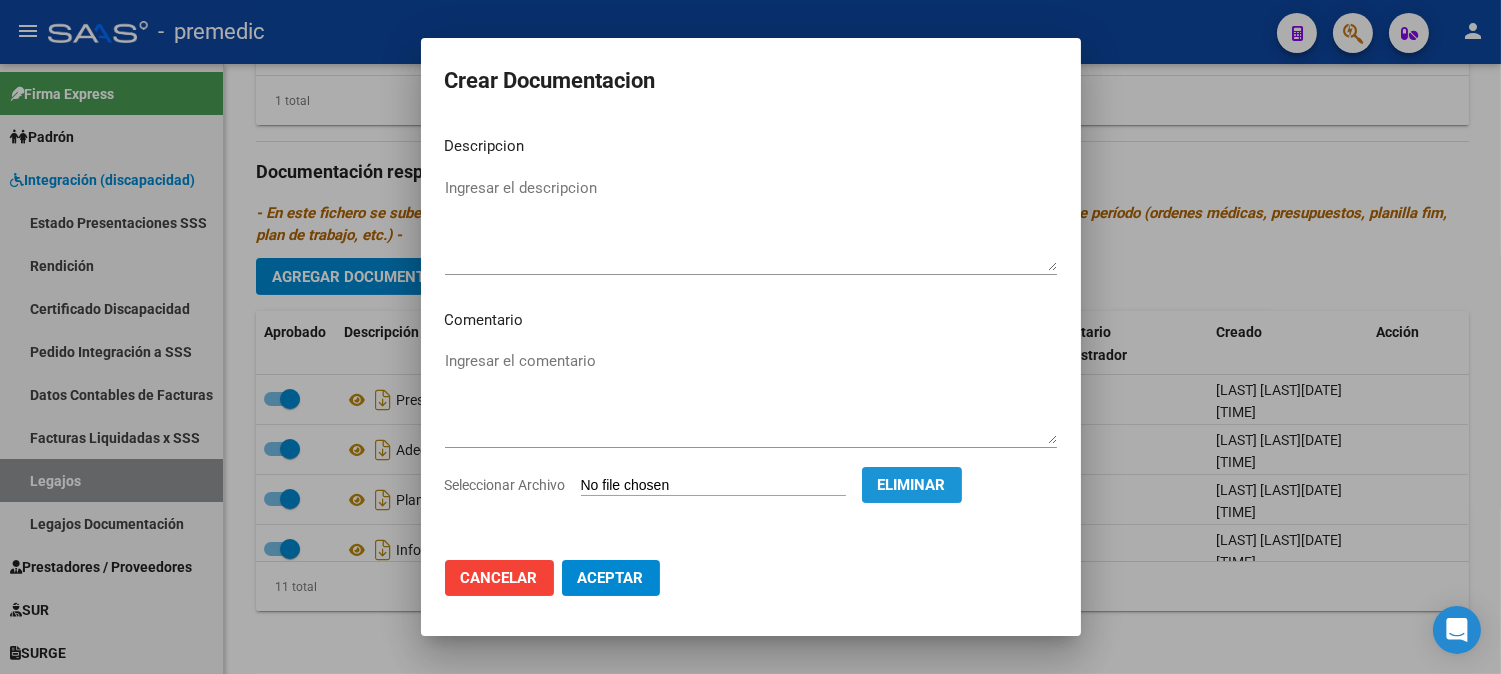 click on "Eliminar" at bounding box center [912, 485] 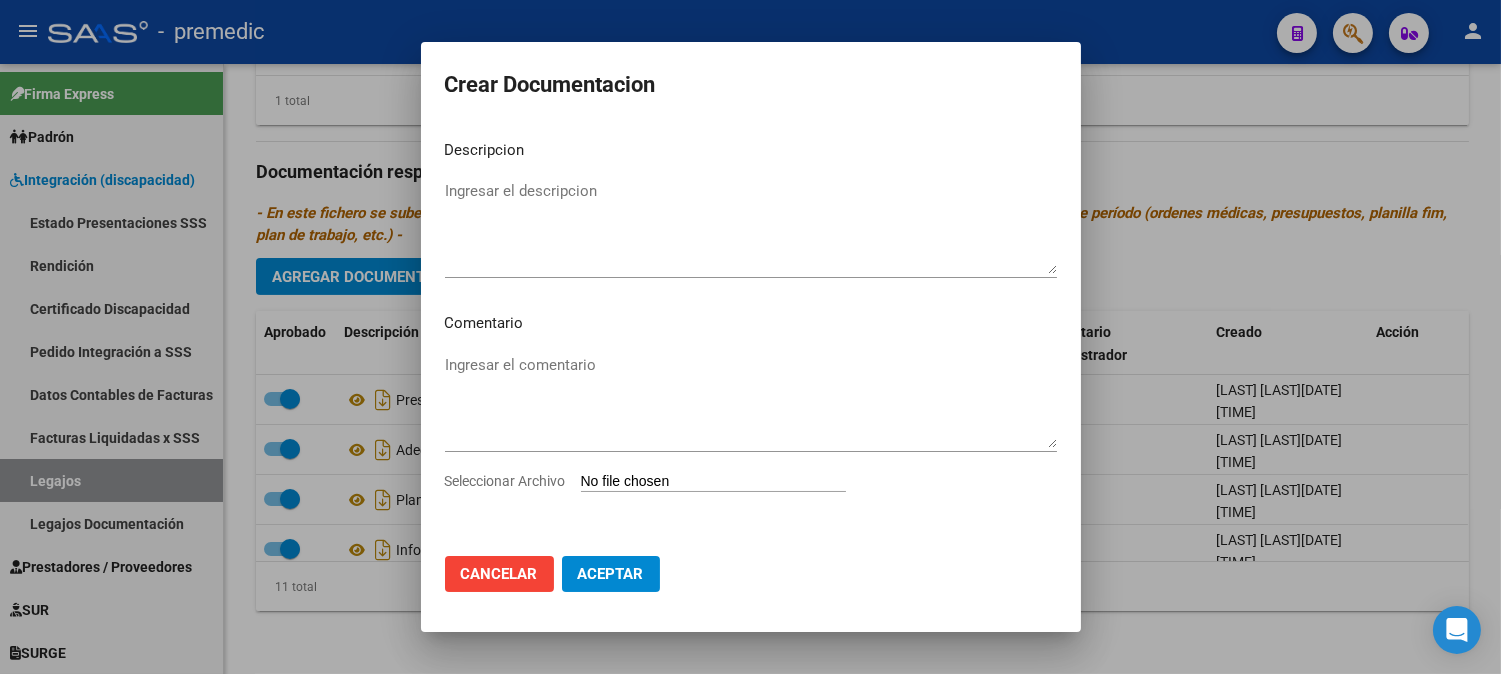click on "Seleccionar Archivo" at bounding box center [713, 482] 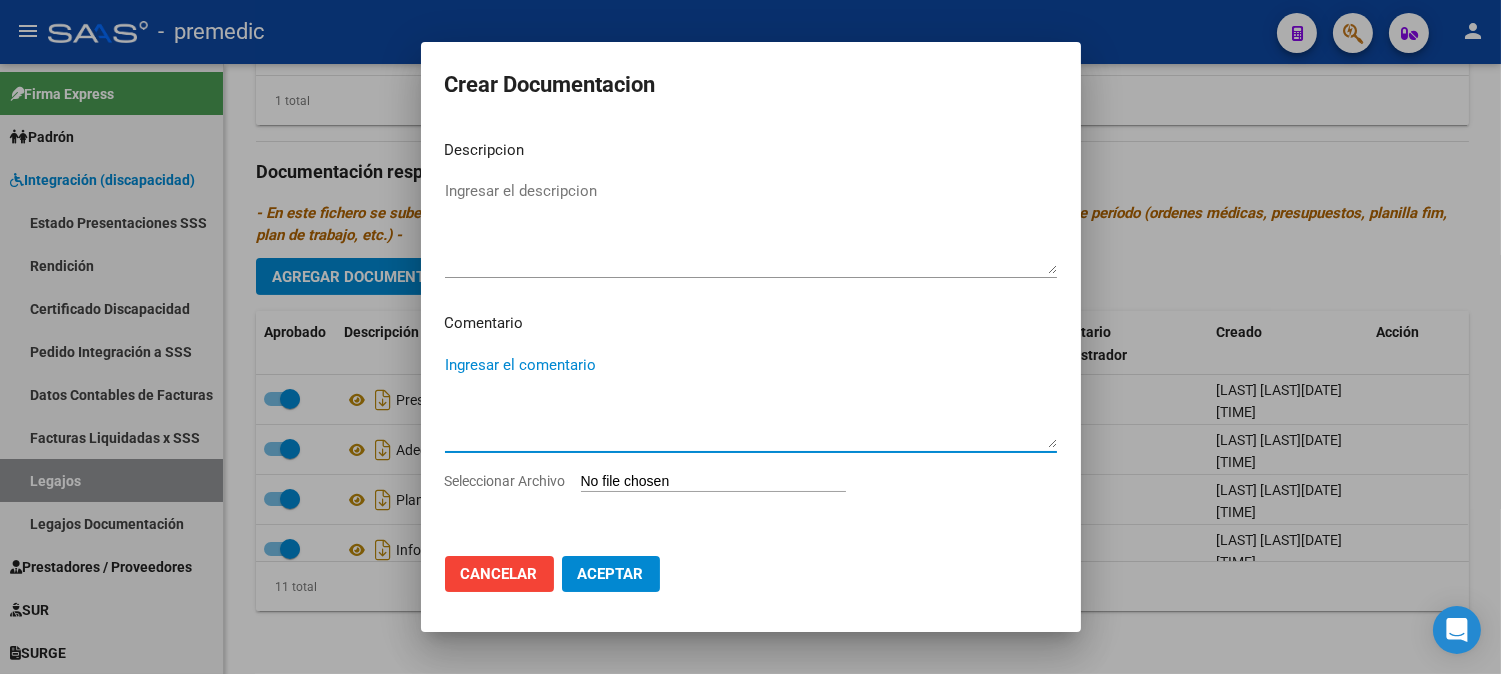 click on "Ingresar el comentario" at bounding box center [751, 401] 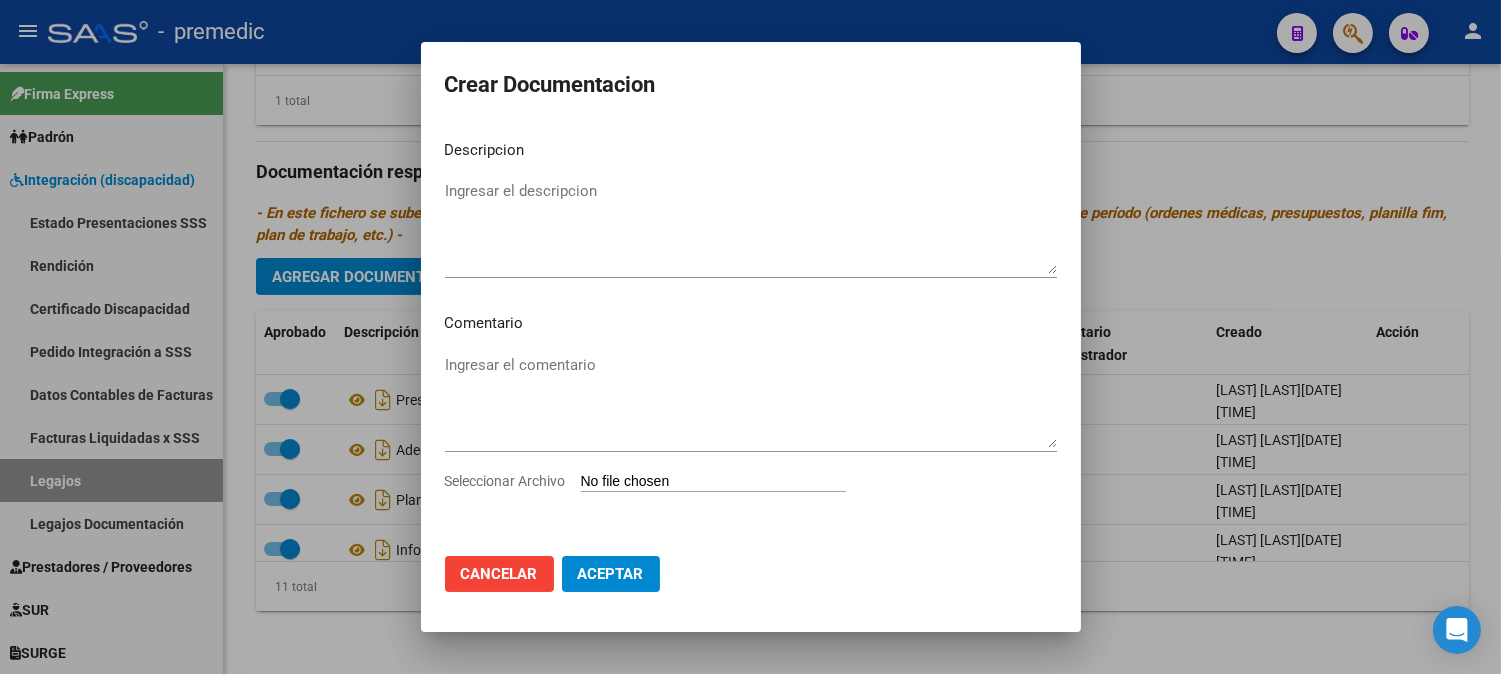 click on "Seleccionar Archivo" at bounding box center [713, 482] 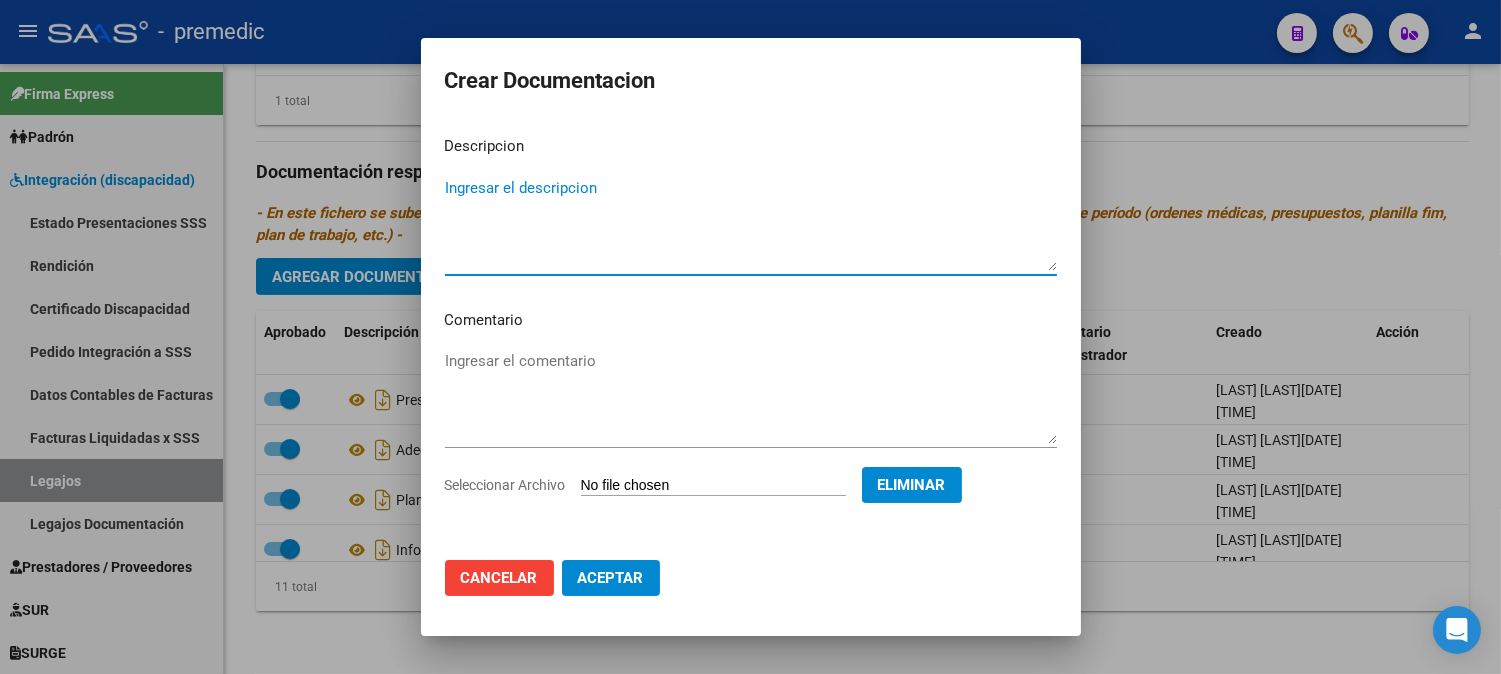 click on "Ingresar el descripcion" at bounding box center [751, 224] 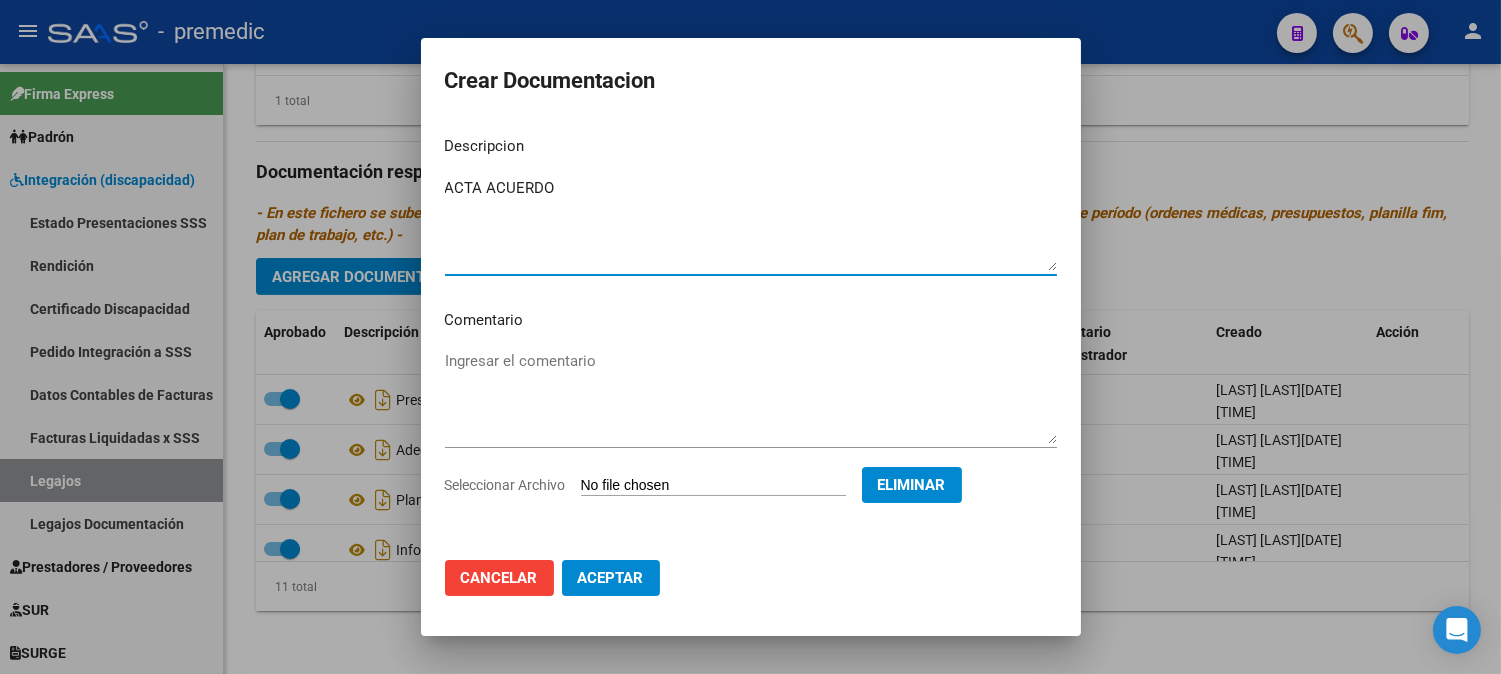 type on "ACTA ACUERDO" 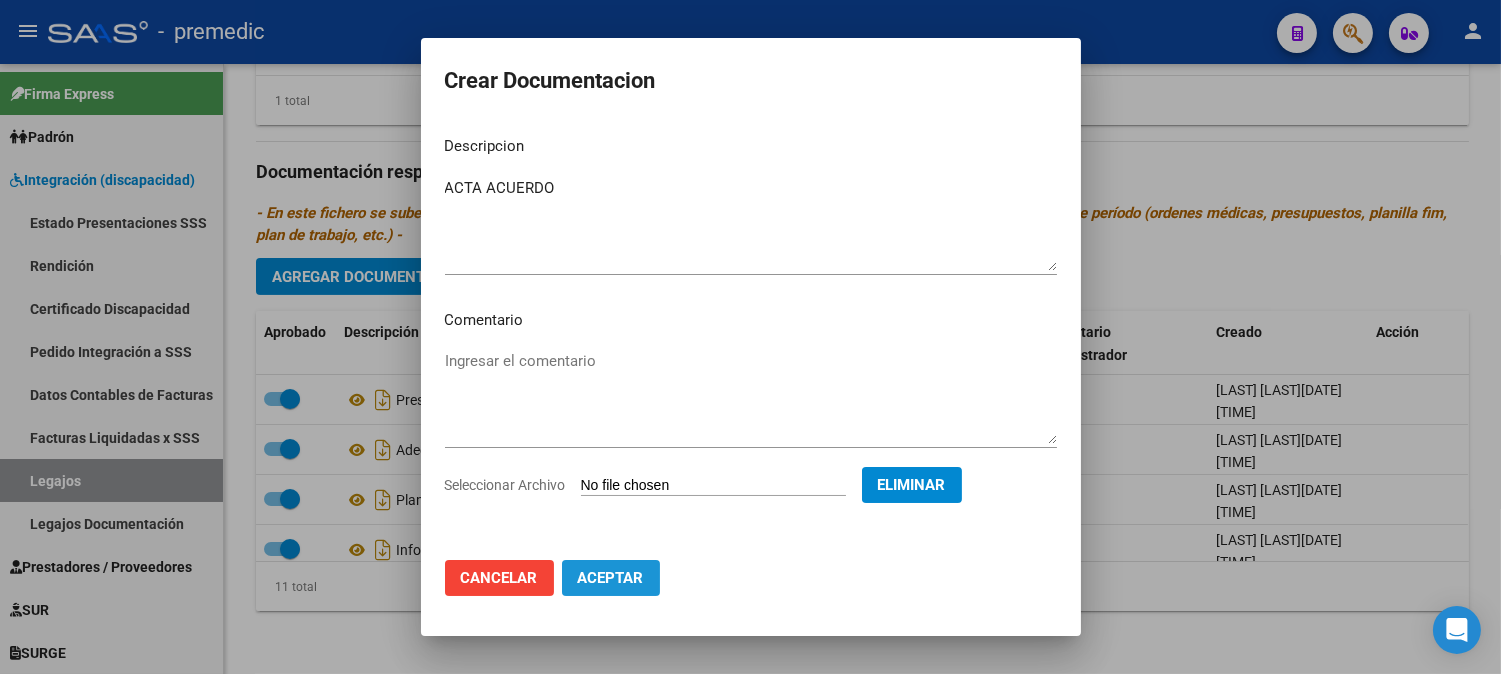 click on "Aceptar" 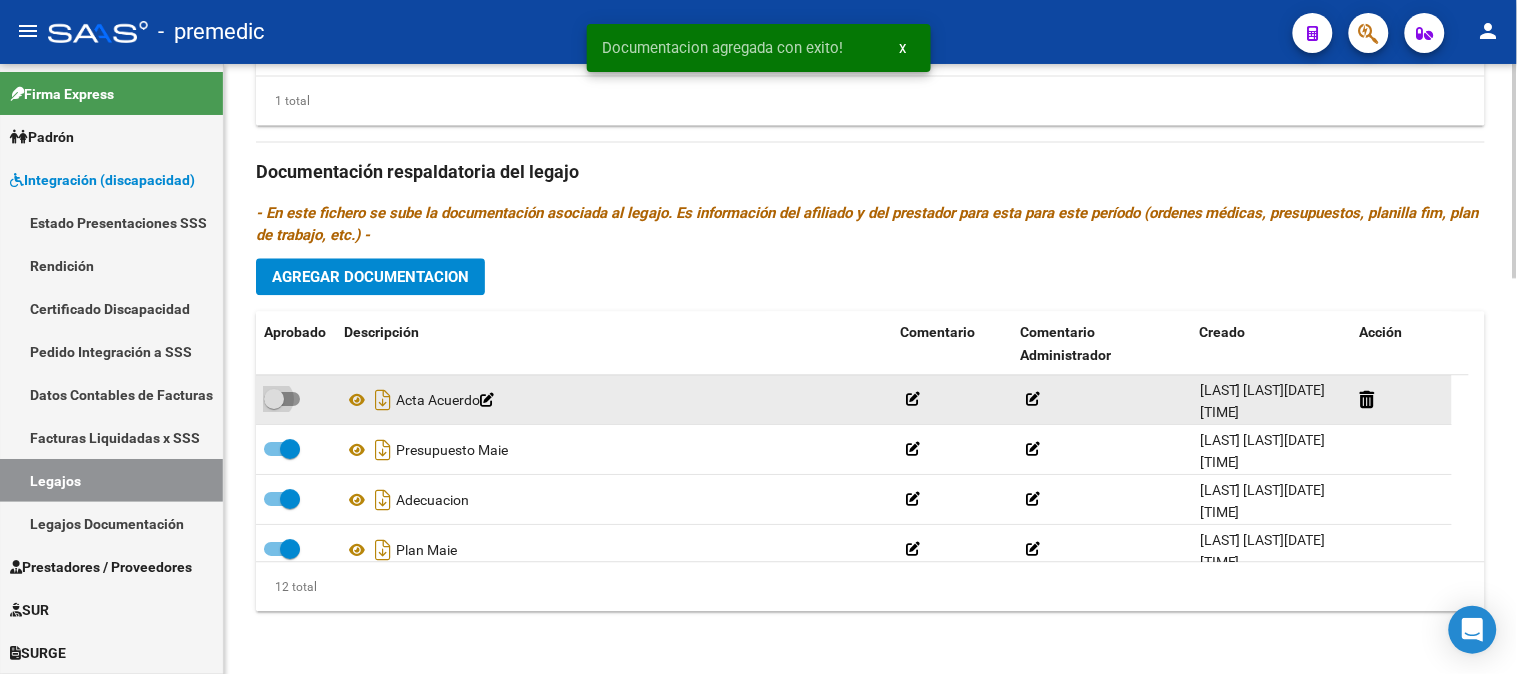 click at bounding box center (282, 399) 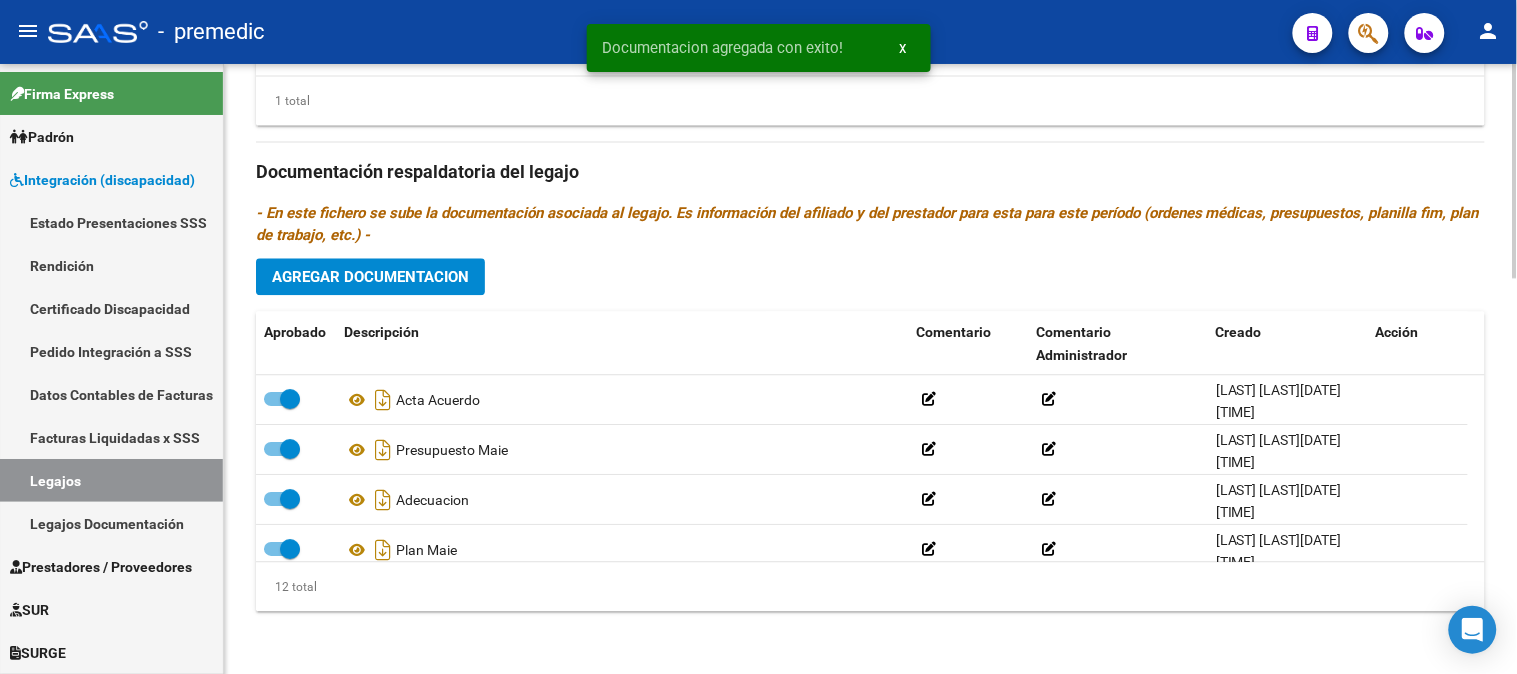 click on "Agregar Documentacion" 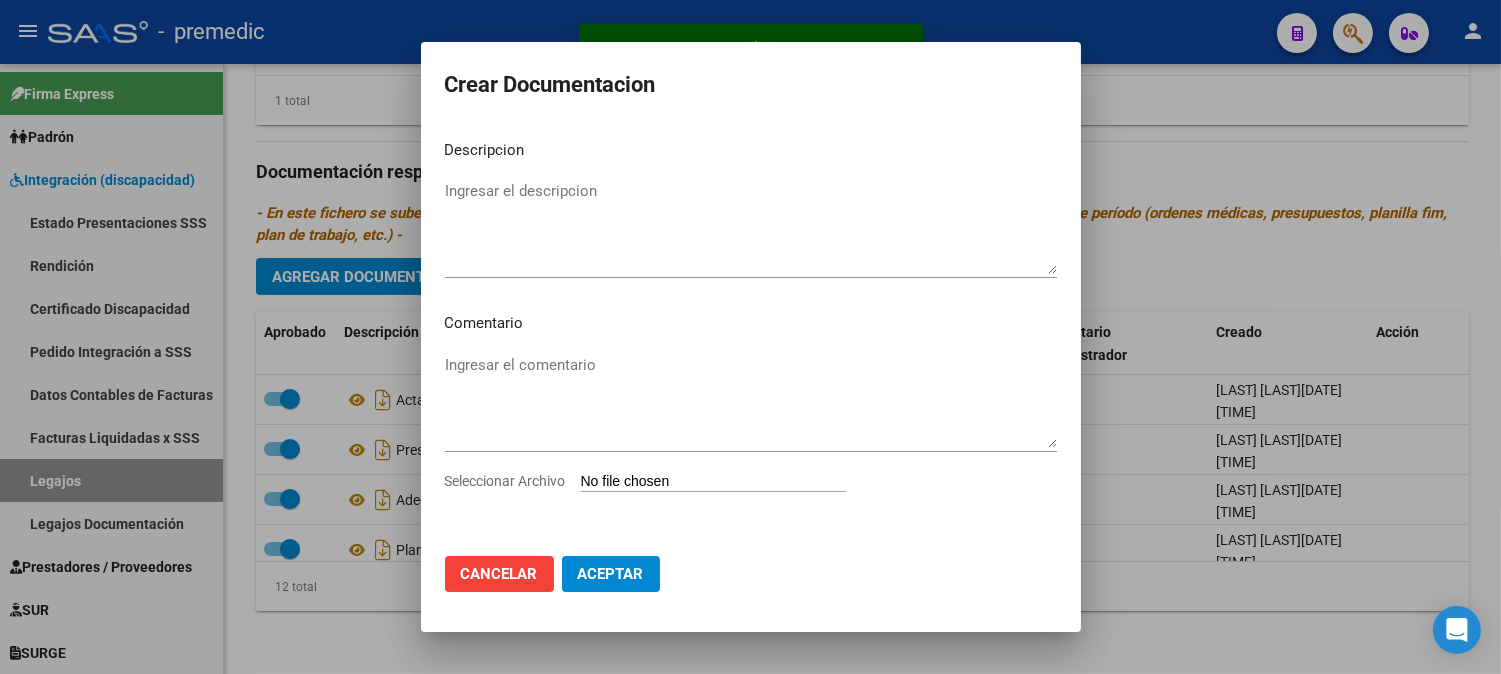 click on "Seleccionar Archivo" at bounding box center [713, 482] 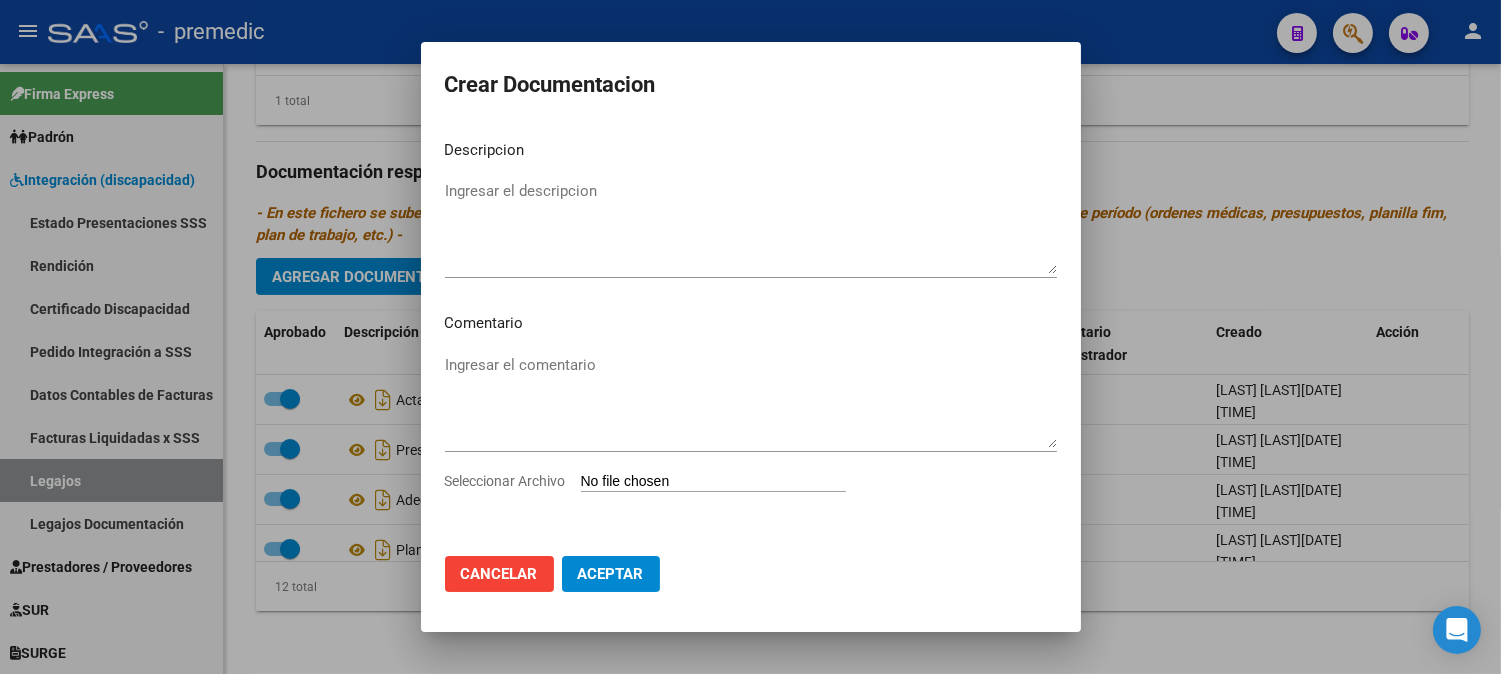 type on "C:\fakepath\13- DATOS DE PRESTADOR.pdf" 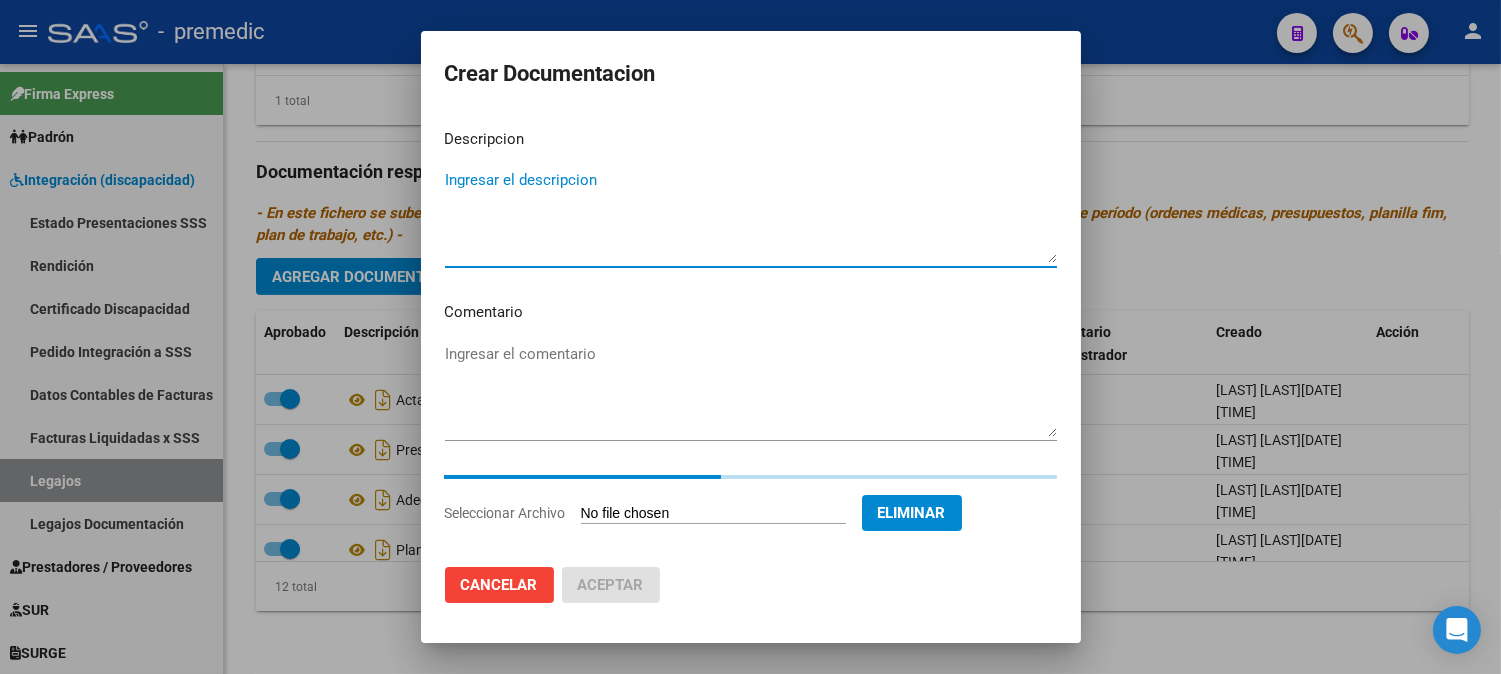 click on "Ingresar el descripcion" at bounding box center [751, 216] 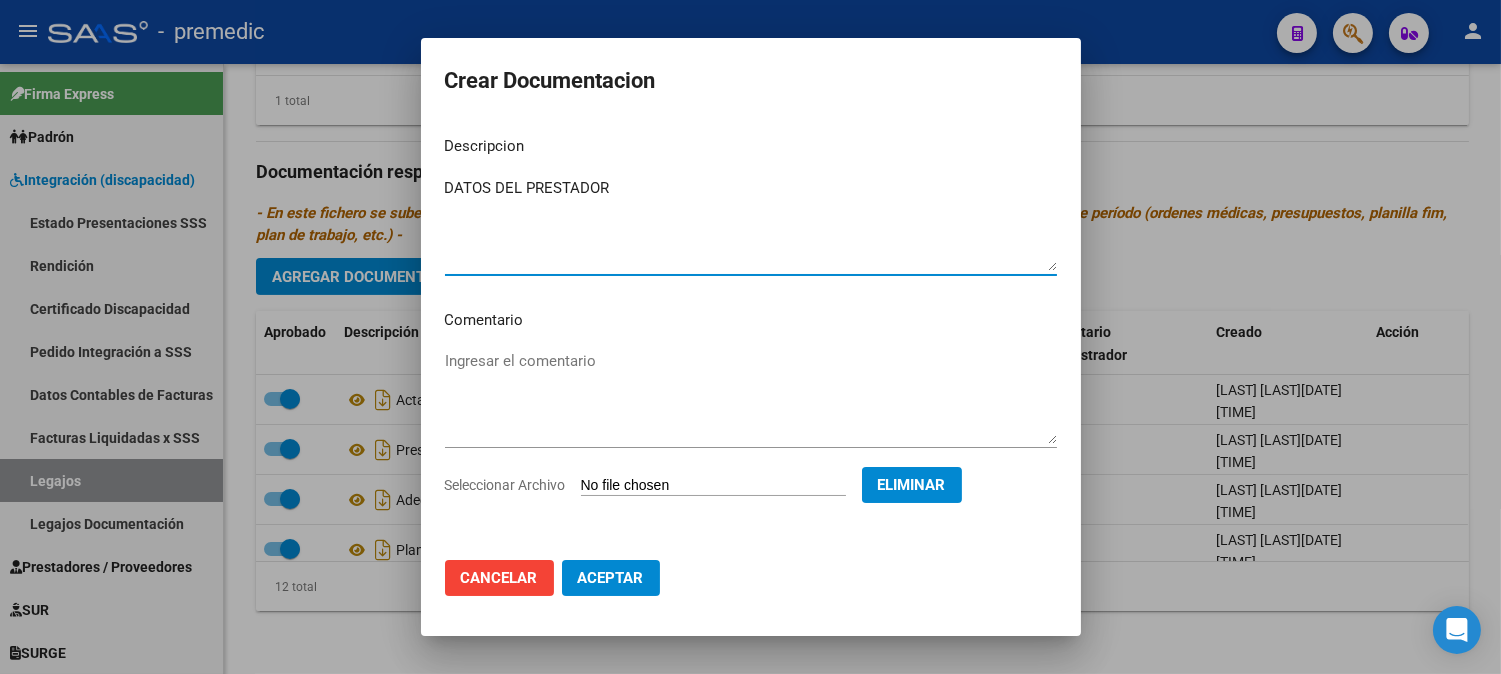 type on "DATOS DEL PRESTADOR" 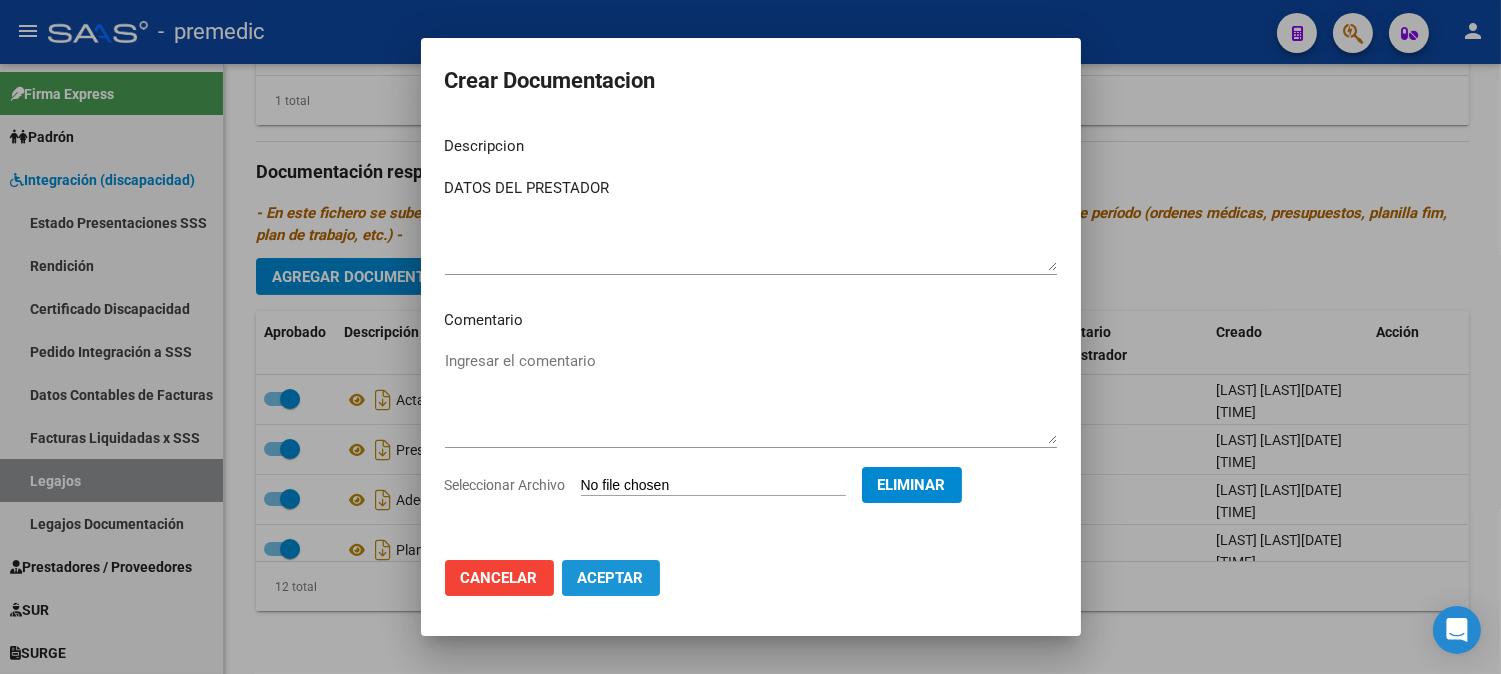 click on "Aceptar" 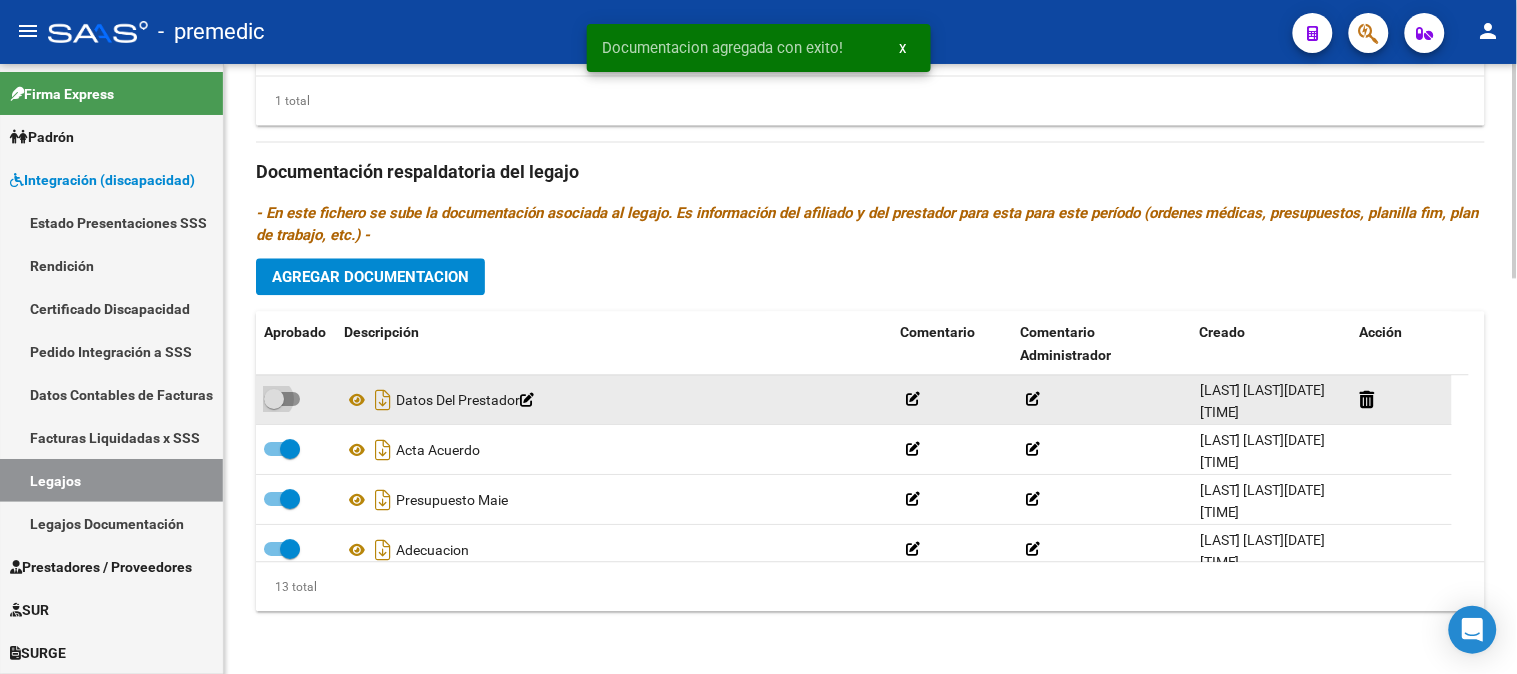 click at bounding box center (282, 399) 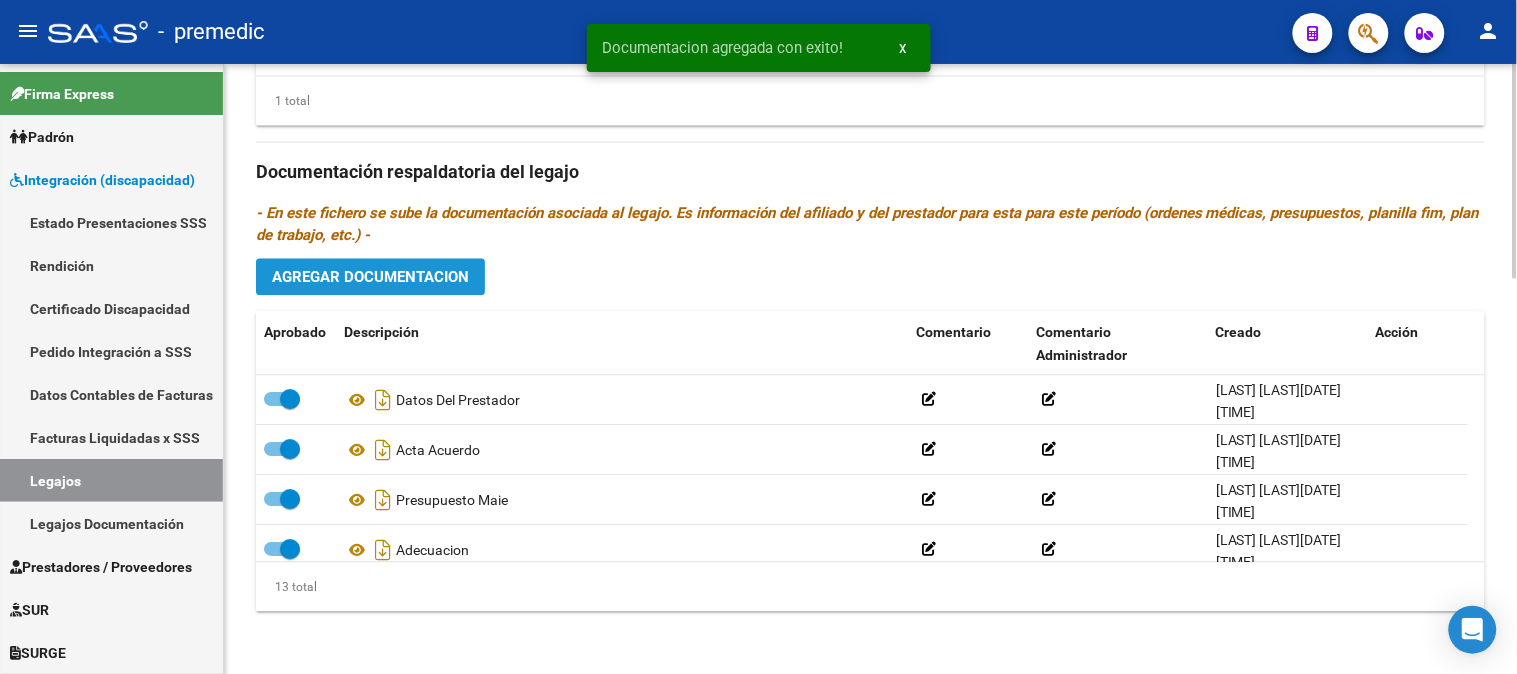 click on "Agregar Documentacion" 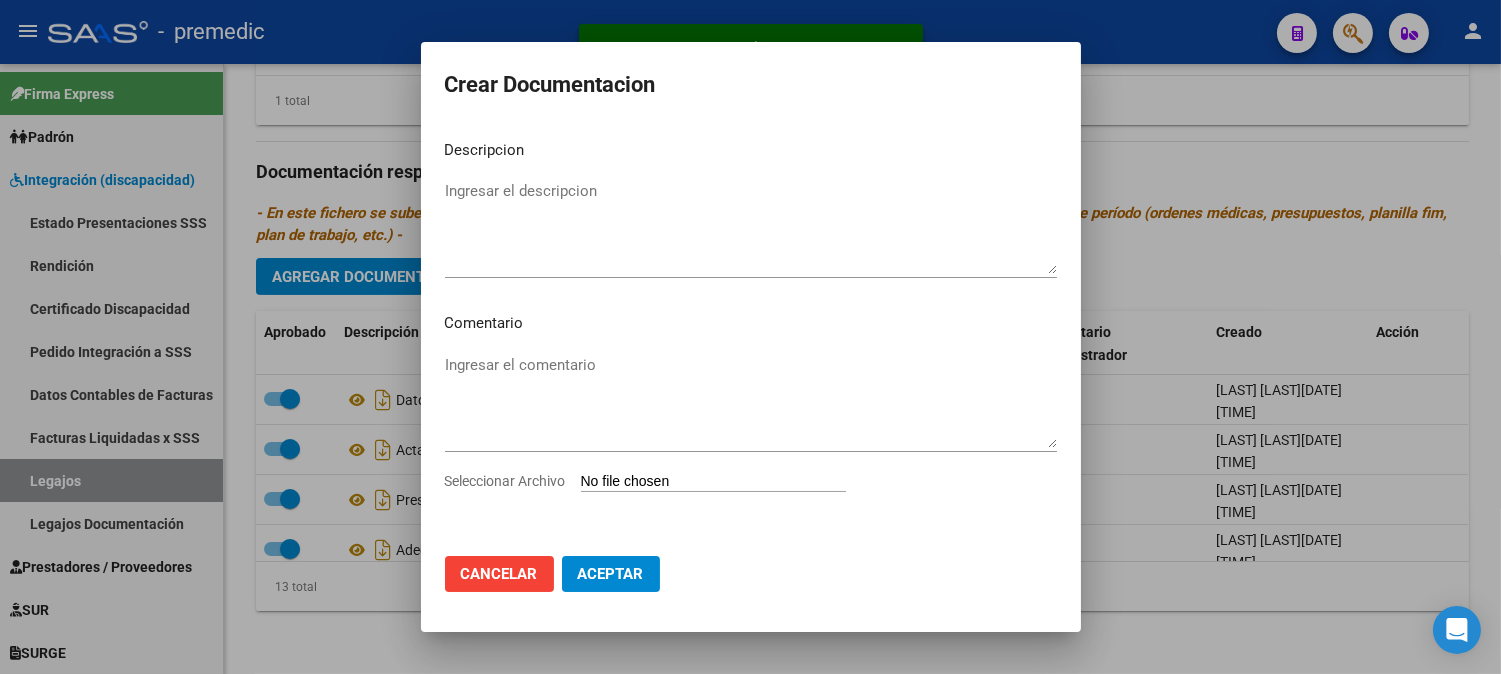 click on "Seleccionar Archivo" at bounding box center (713, 482) 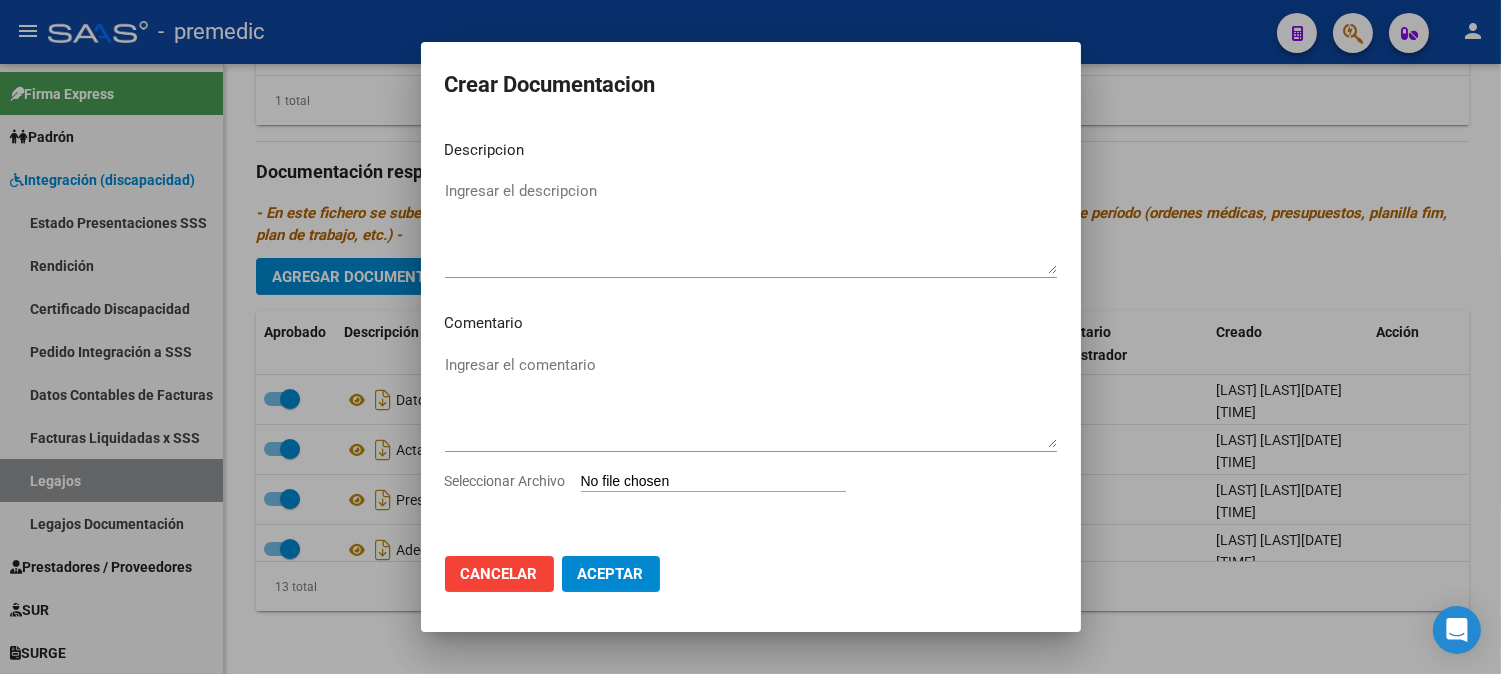 type on "C:\fakepath\14- CBU.pdf" 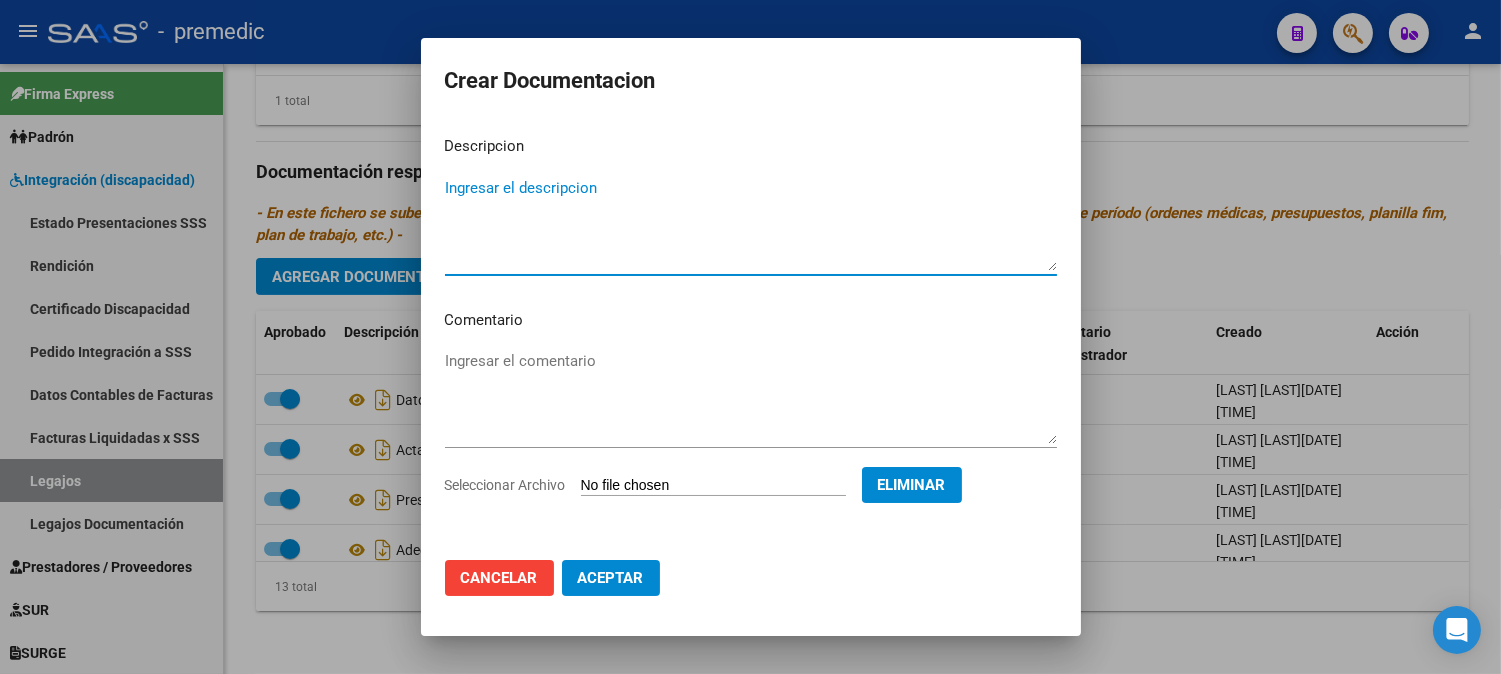 click on "Ingresar el descripcion" at bounding box center [751, 224] 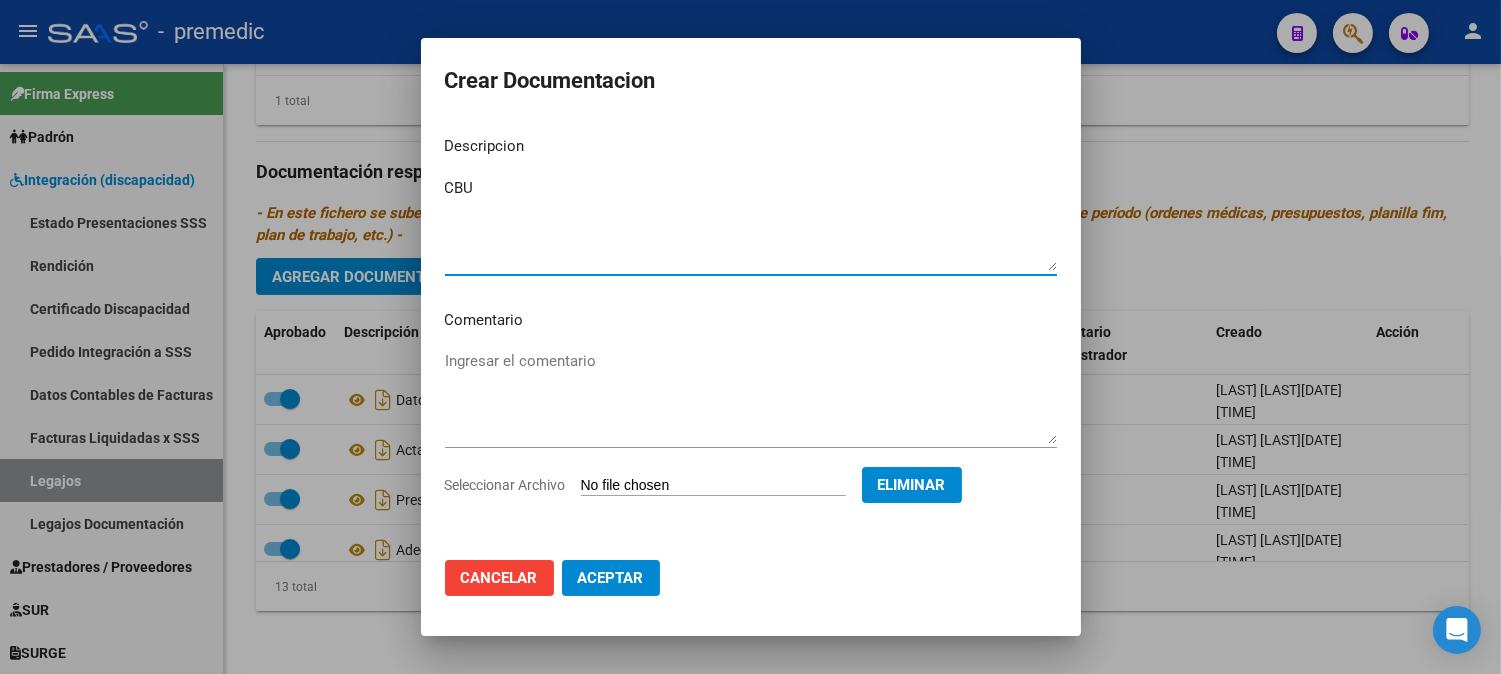 type on "CBU" 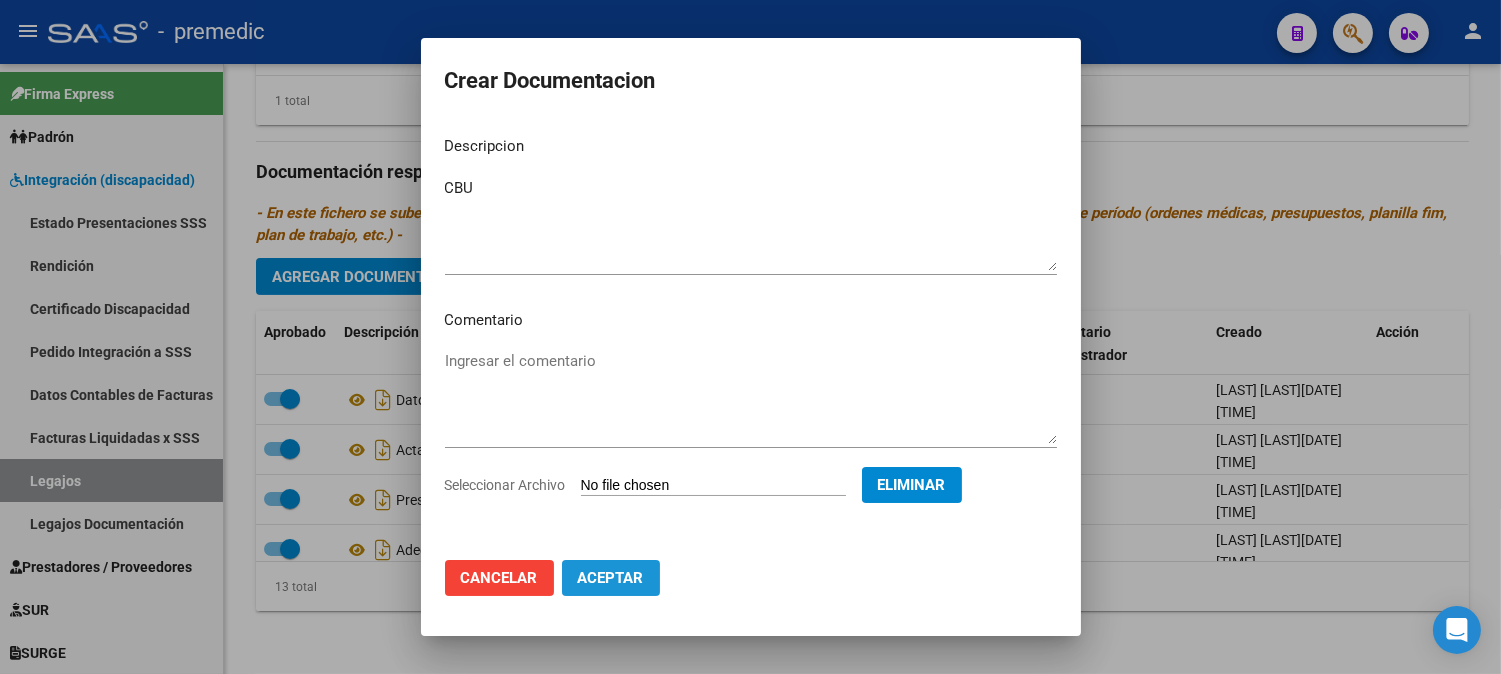 click on "Aceptar" 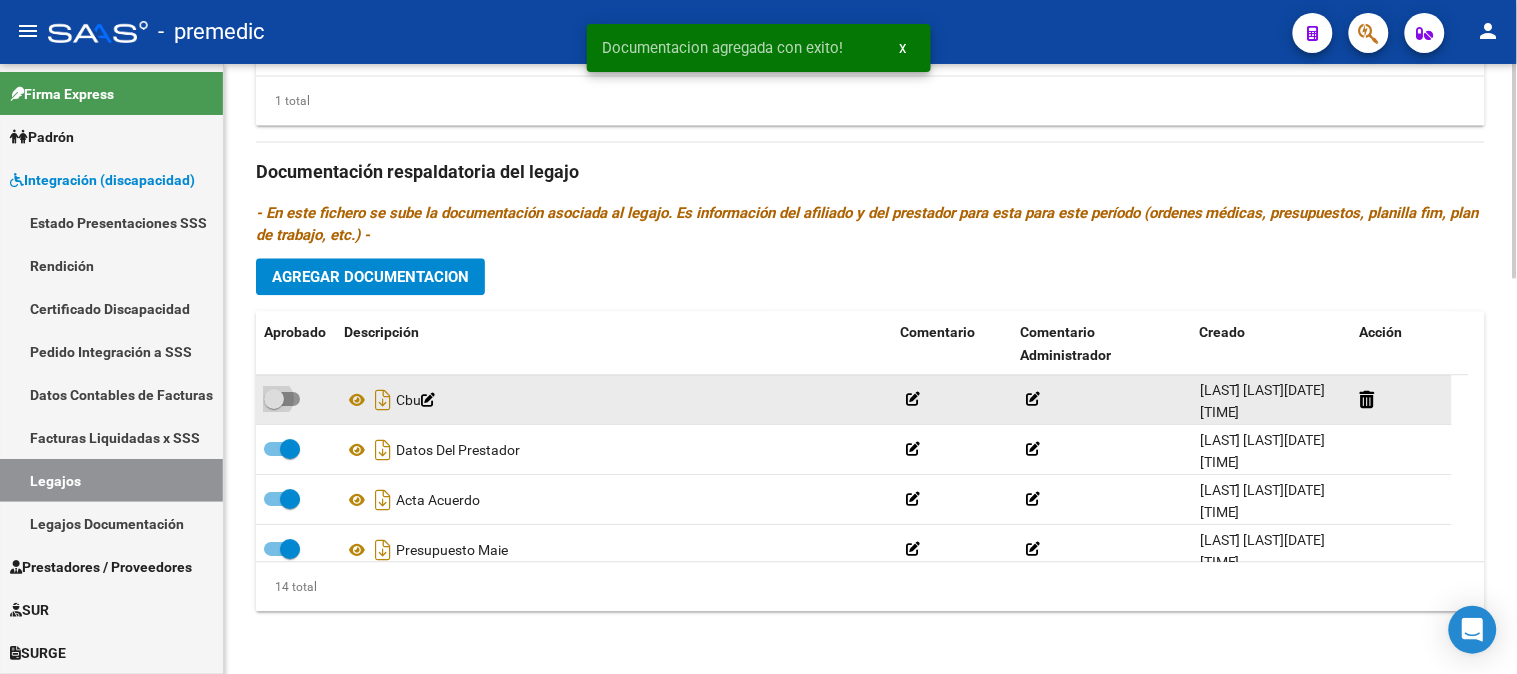 click at bounding box center (282, 399) 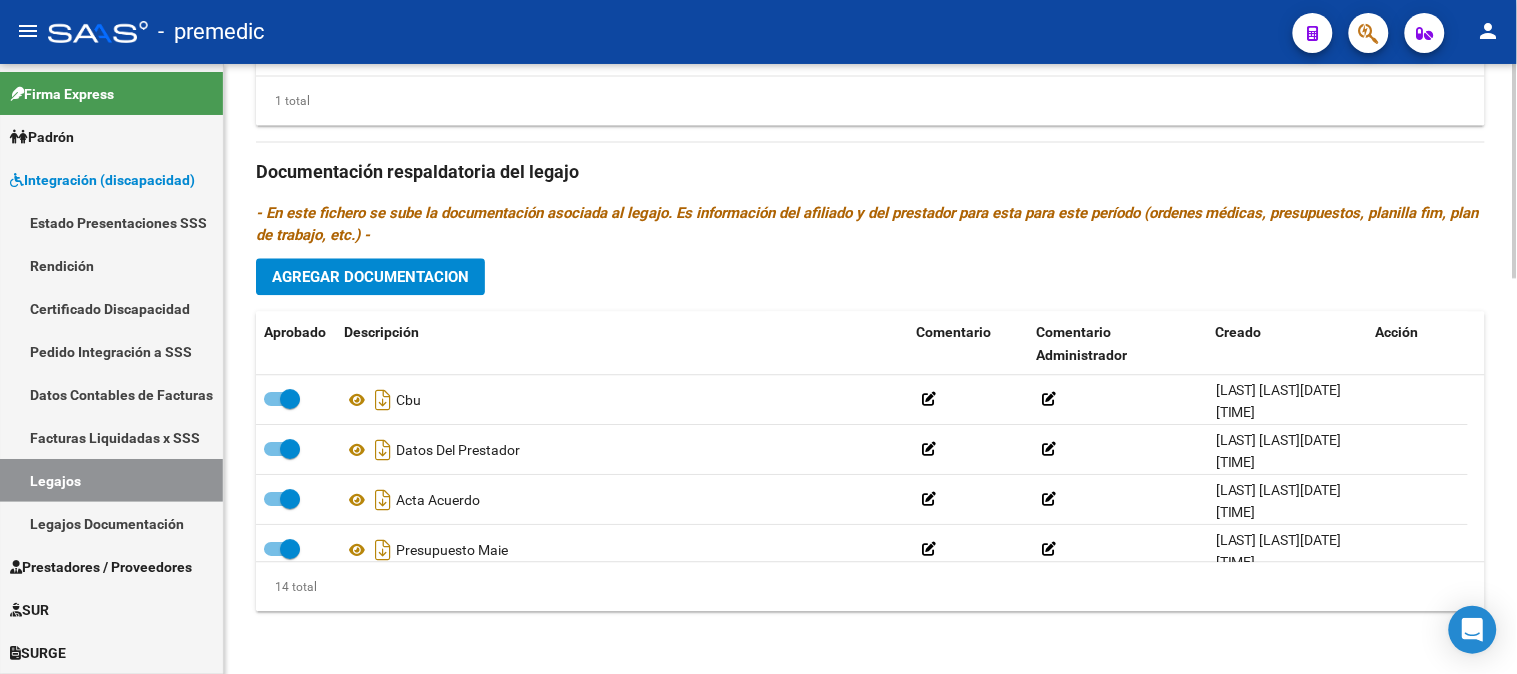 click on "Agregar Documentacion" 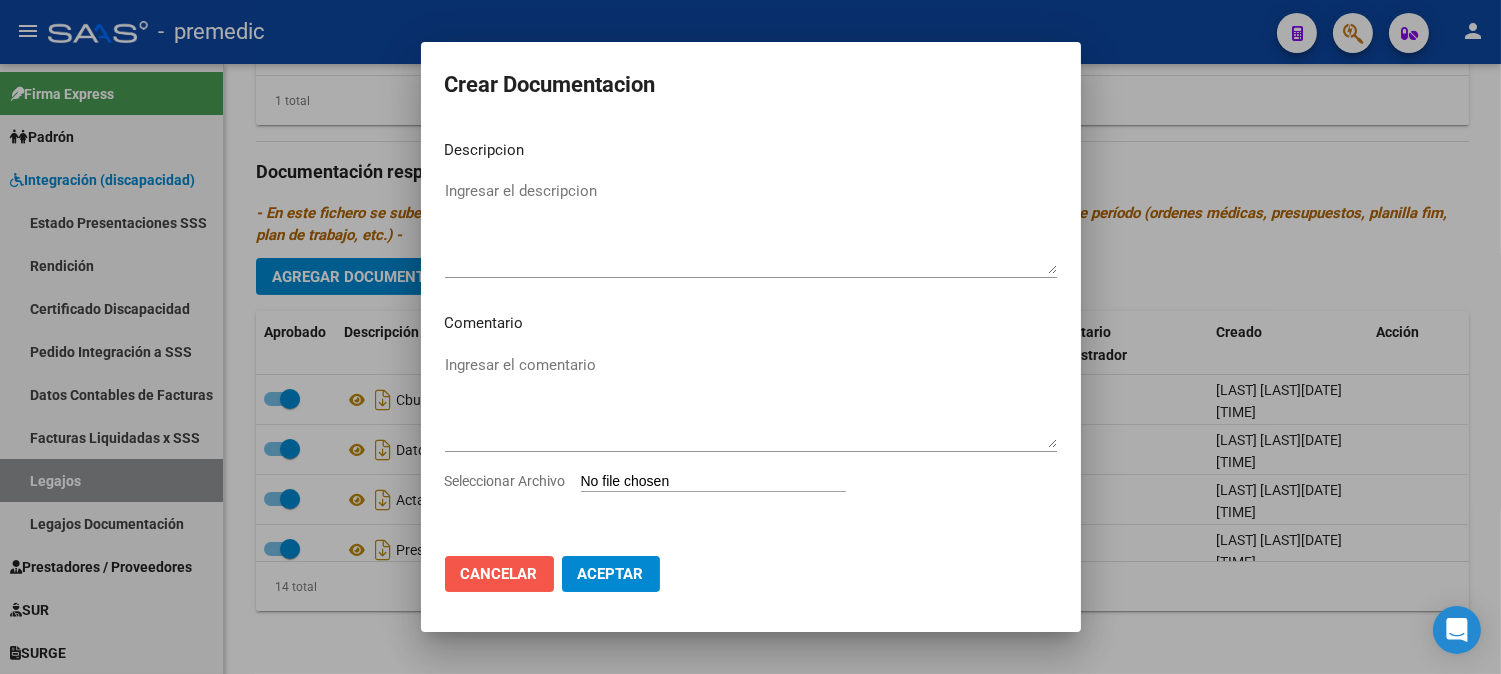 click on "Cancelar" 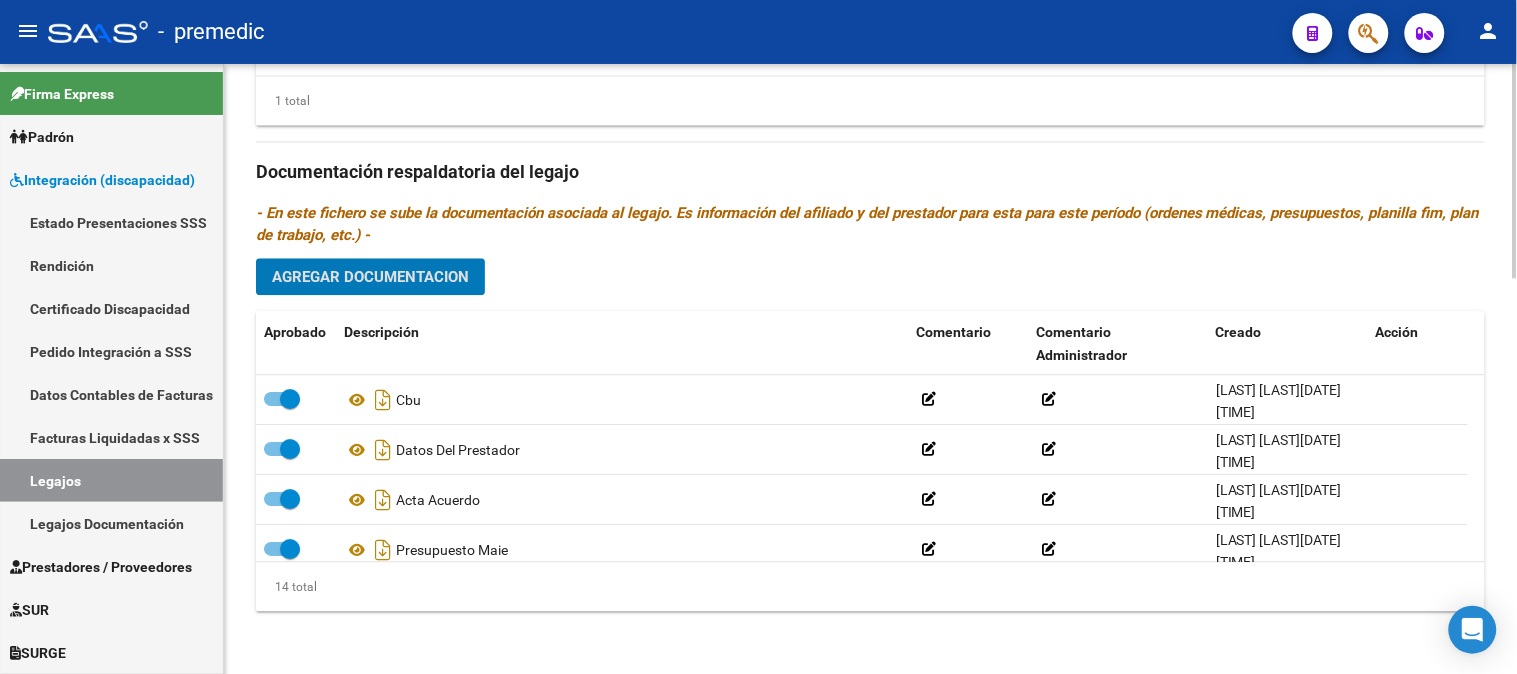 scroll, scrollTop: 514, scrollLeft: 0, axis: vertical 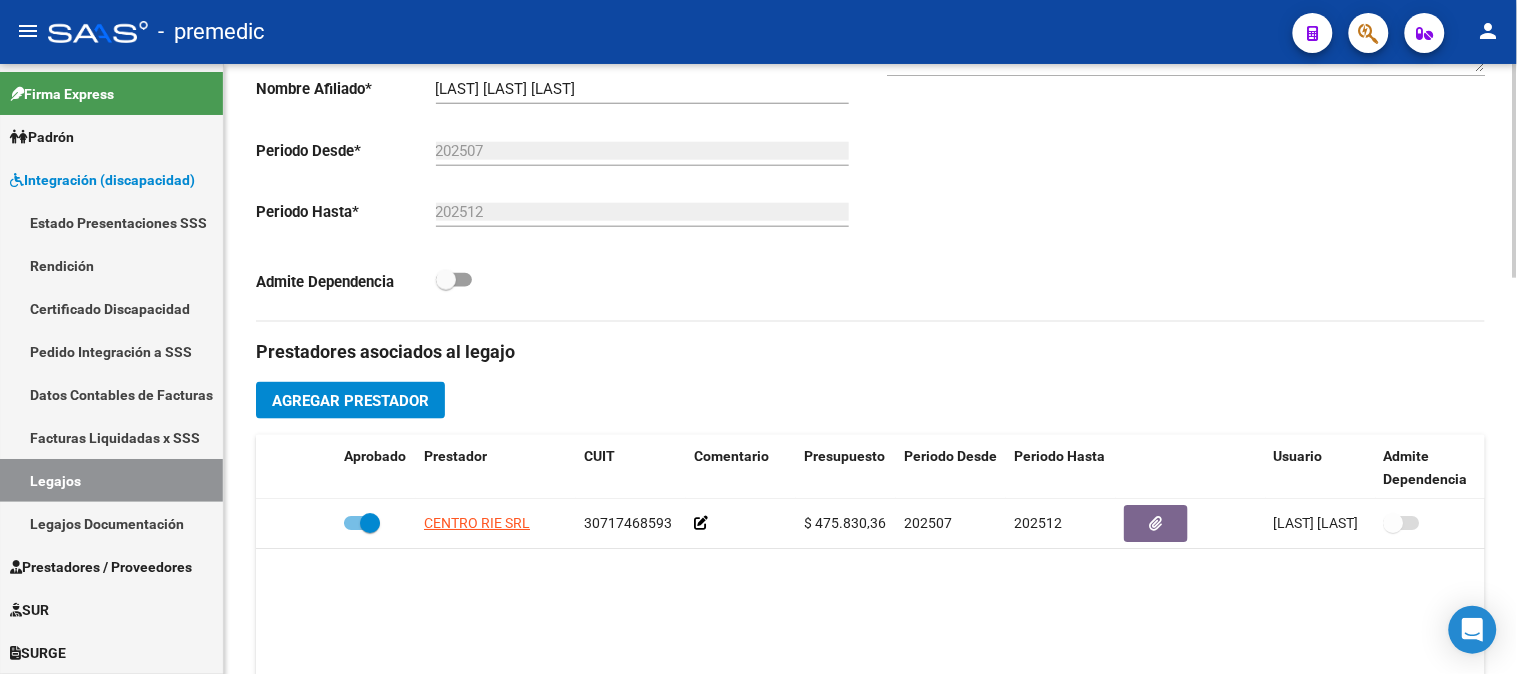 click 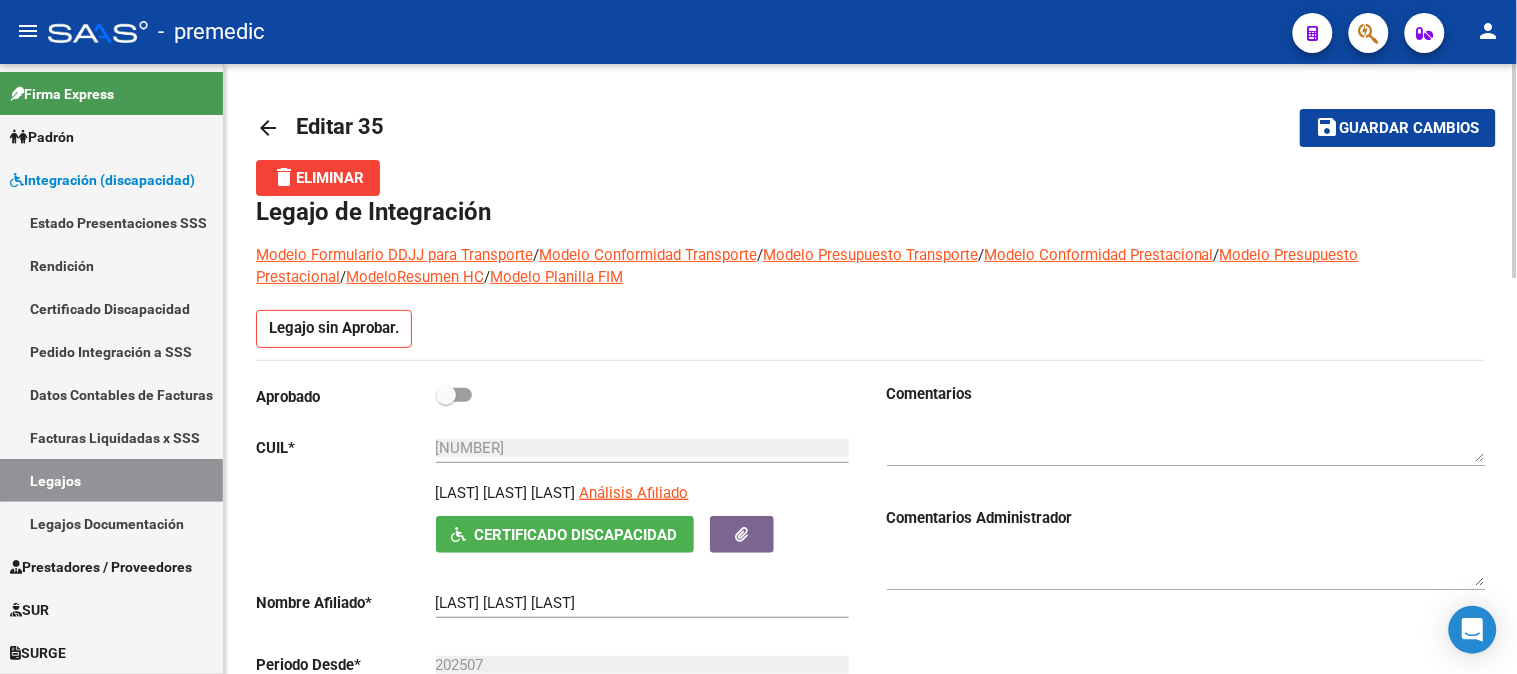 click 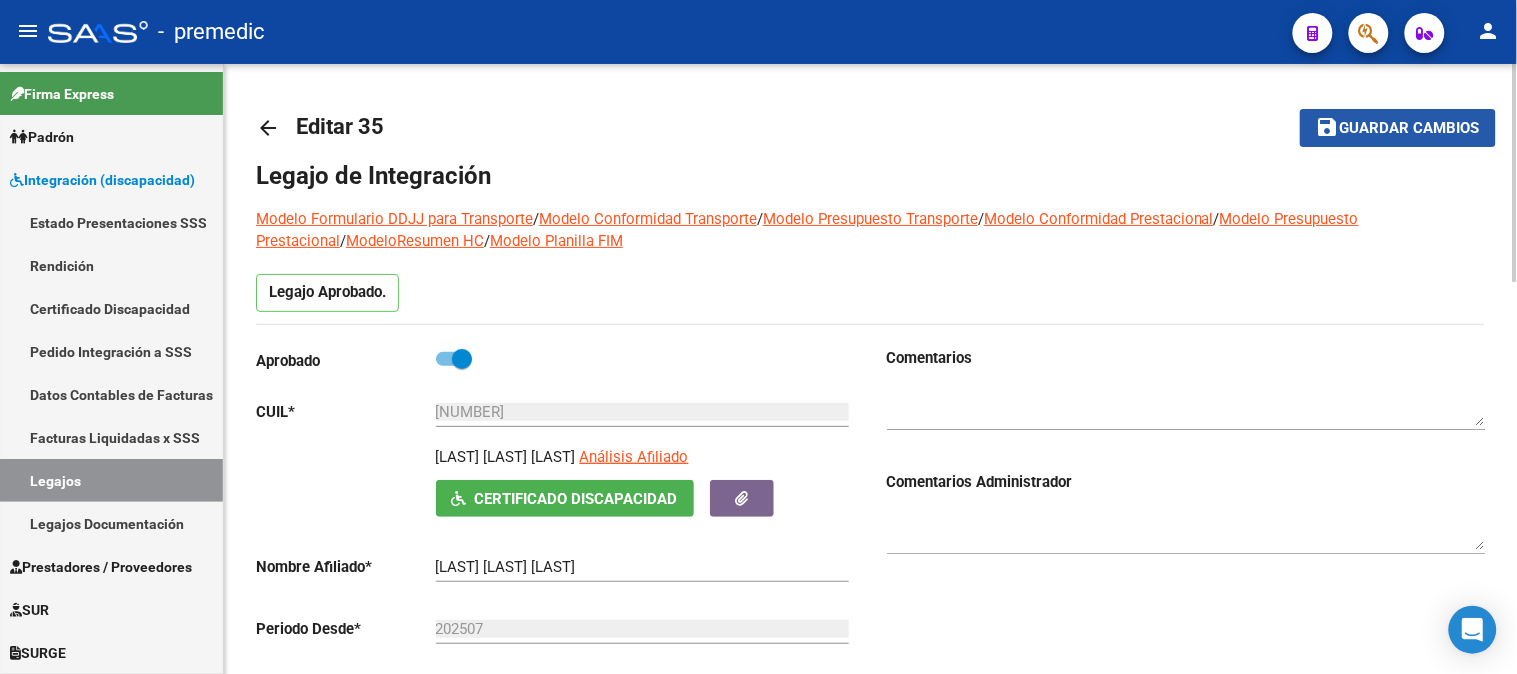 click on "Guardar cambios" 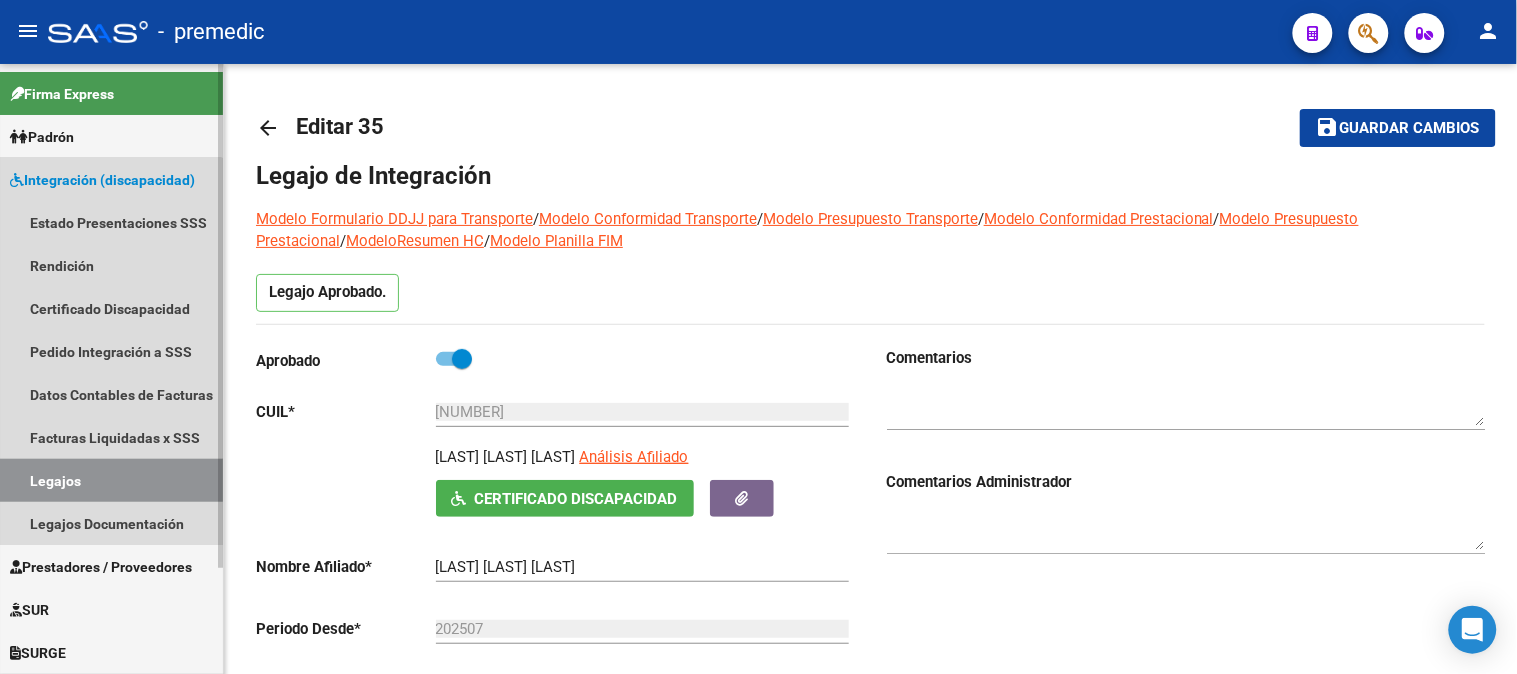 click on "Legajos" at bounding box center [111, 480] 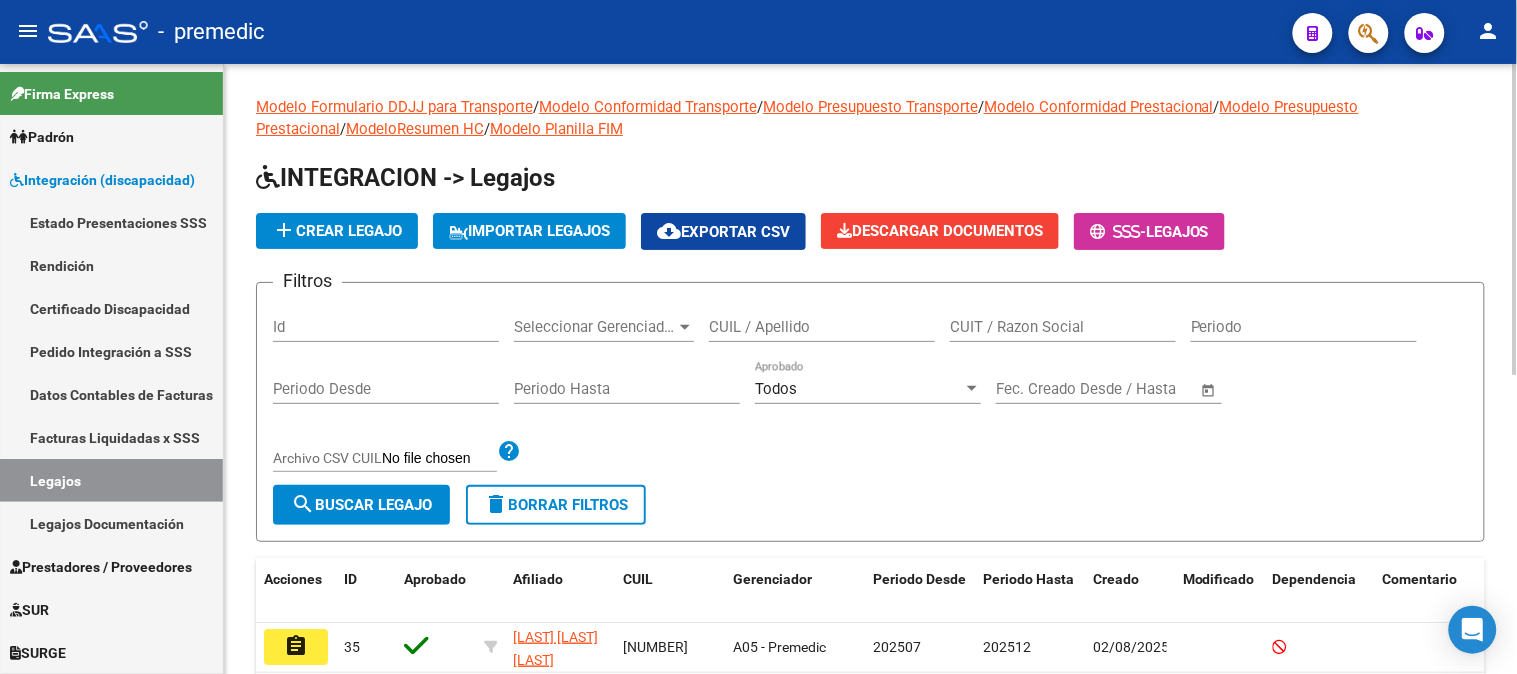 click on "CUIL help search  Buscar Legajo  delete  Borrar Filtros  Acciones ID Aprobado Afiliado CUIL Gerenciador Periodo Desde Periodo Hasta Creado Modificado Dependencia Comentario Comentario Adm. assignment [NUMBER] [FIRST] [LAST] [LAST] [NUMBER] [NAME] [YEAR][MONTH] [YEAR][MONTH] [DATE] assignment [NUMBER] [FIRST] [LAST] [LAST] [NUMBER] [NAME] [YEAR][MONTH] [YEAR][MONTH] [DATE] assignment [NUMBER] [FIRST] [LAST] [LAST] [NUMBER] [NAME] [YEAR][MONTH] [YEAR][MONTH] [DATE] [NUMBER] [NUMBER]" 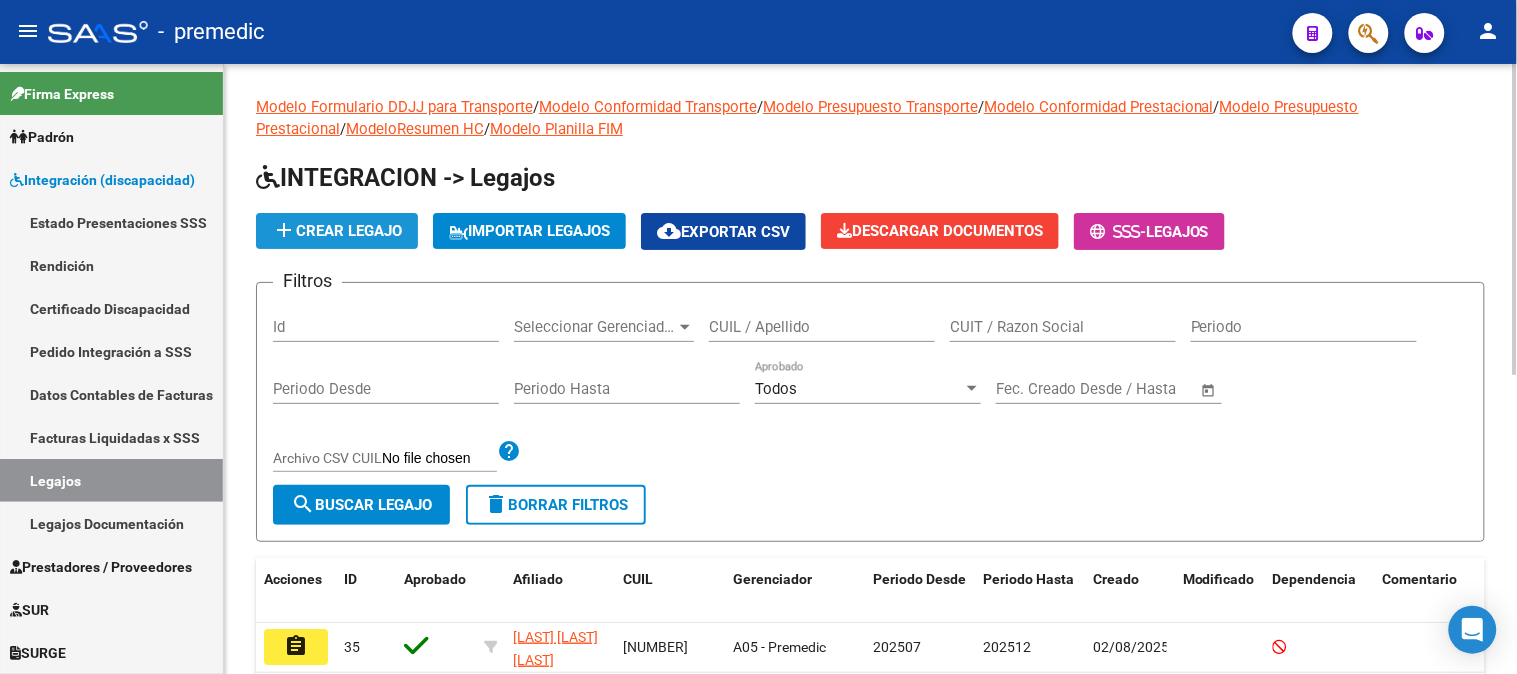 click on "add  Crear Legajo" 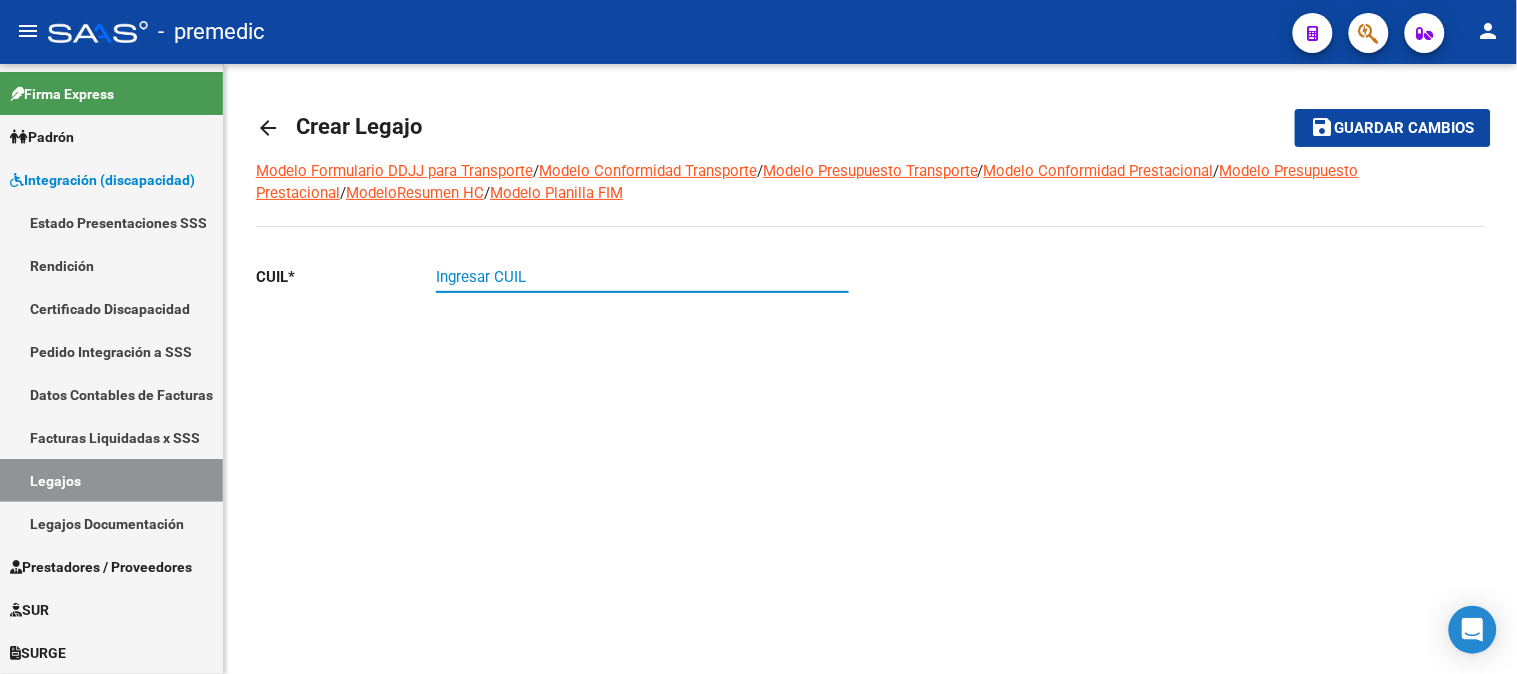 click on "Ingresar CUIL" at bounding box center (642, 277) 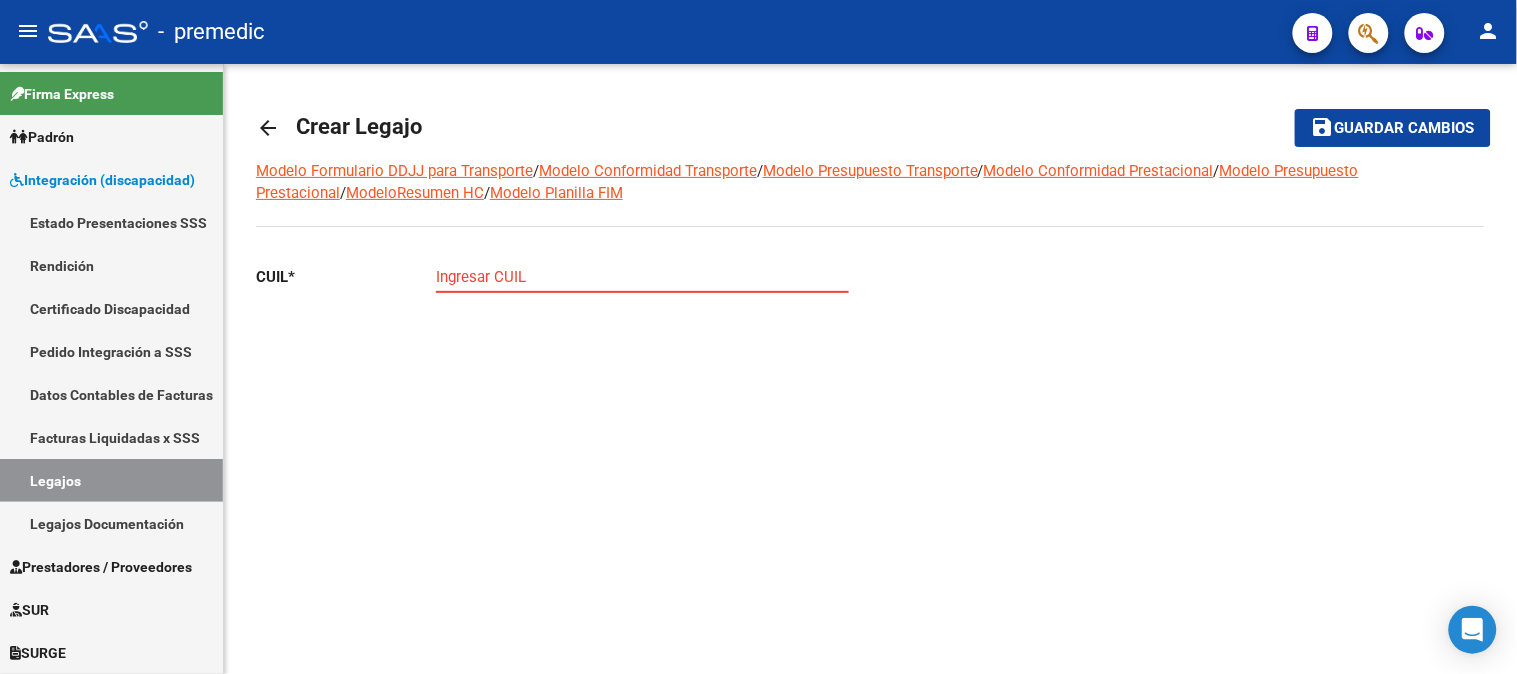 paste on "[NUMBER]" 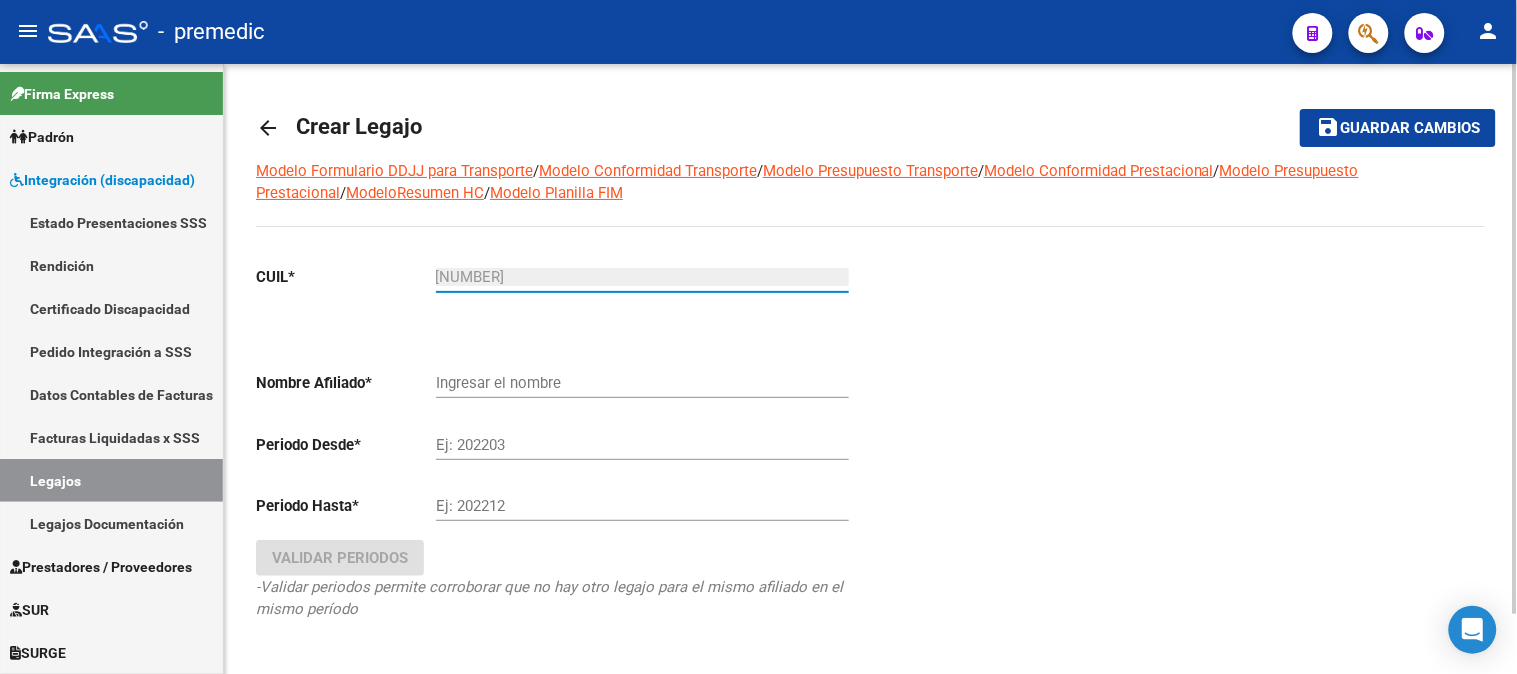 type on "[LAST] [LAST] [LAST]" 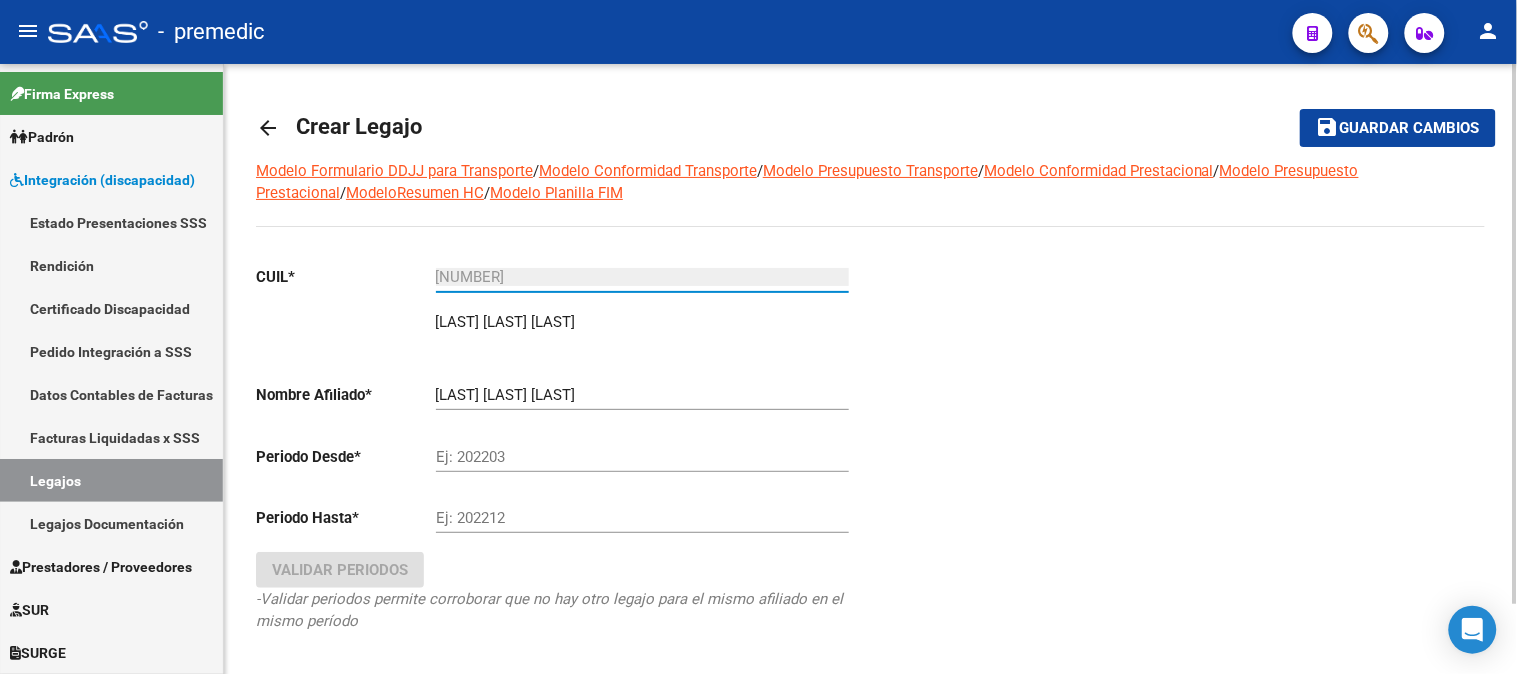 type on "[NUMBER]" 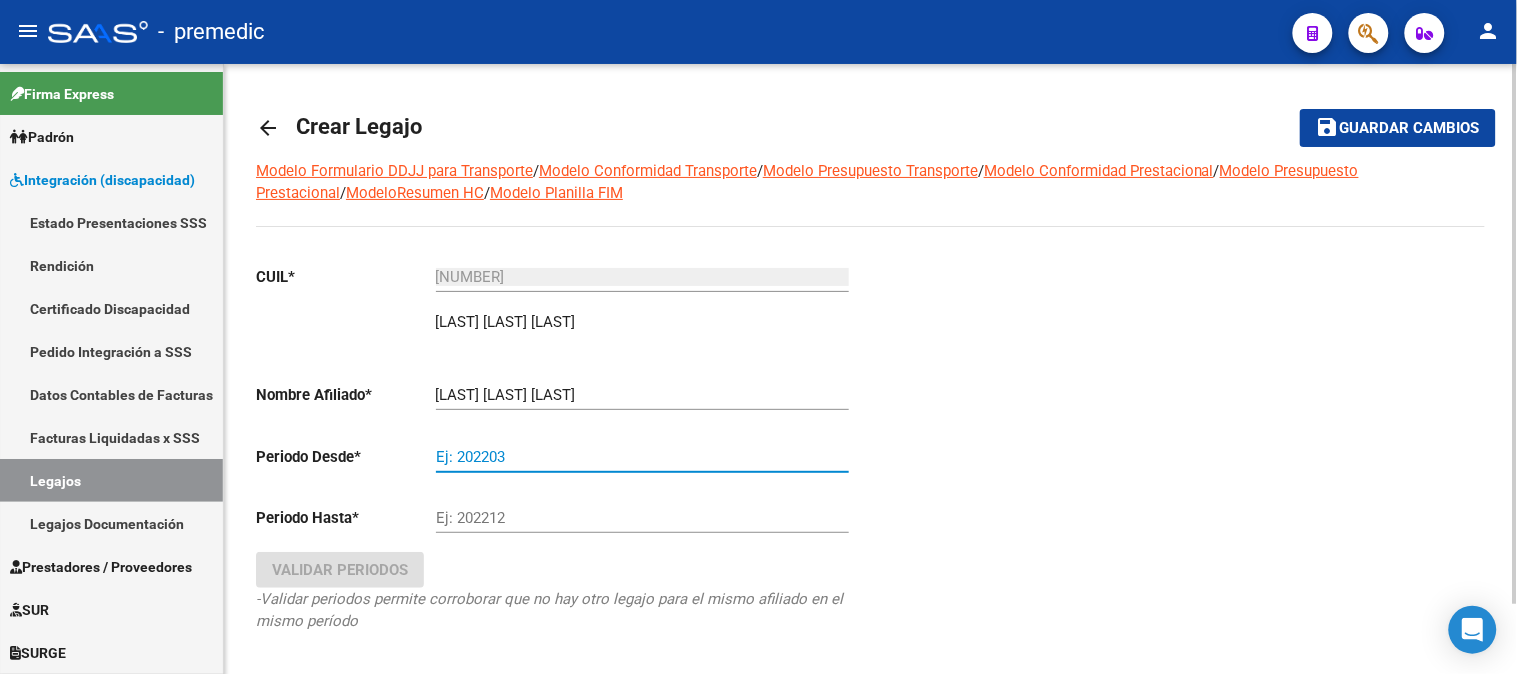 click on "Ej: 202203" at bounding box center (642, 457) 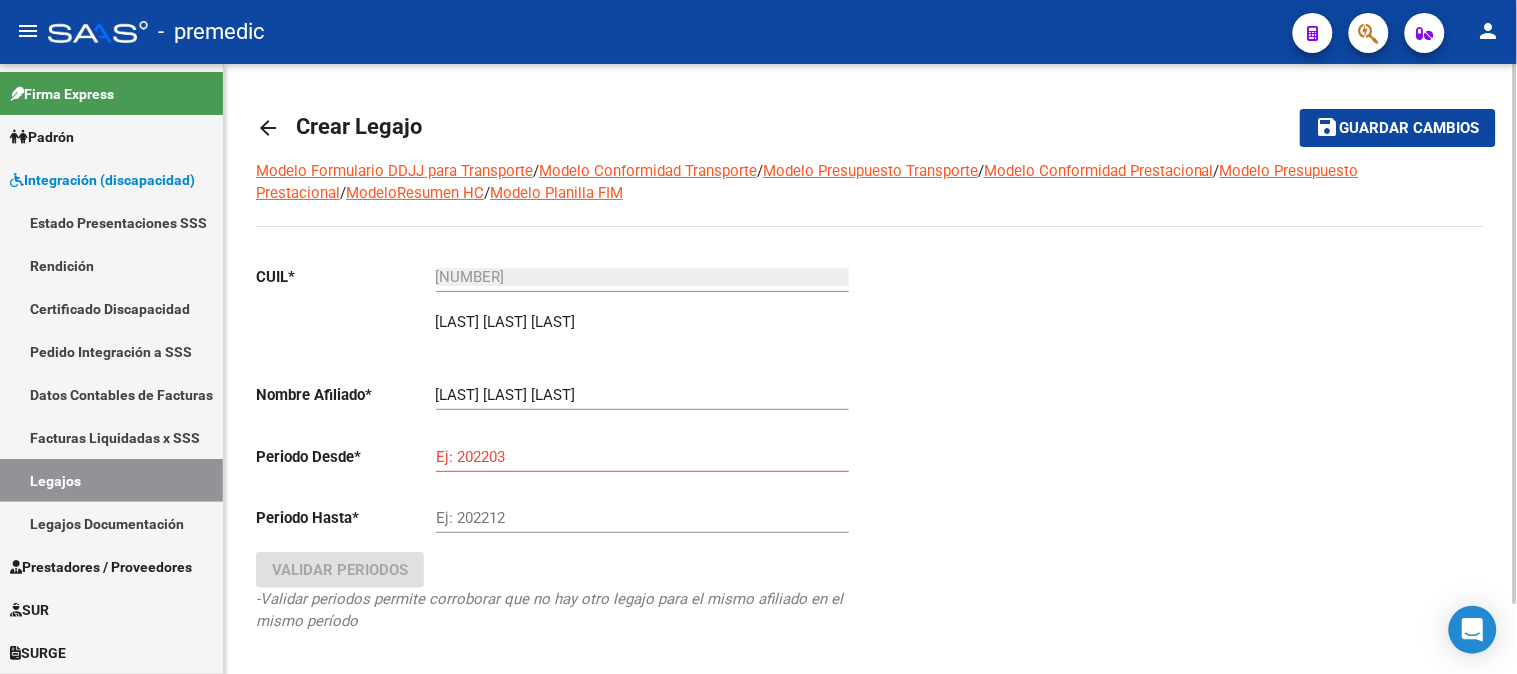 click on "arrow_back" 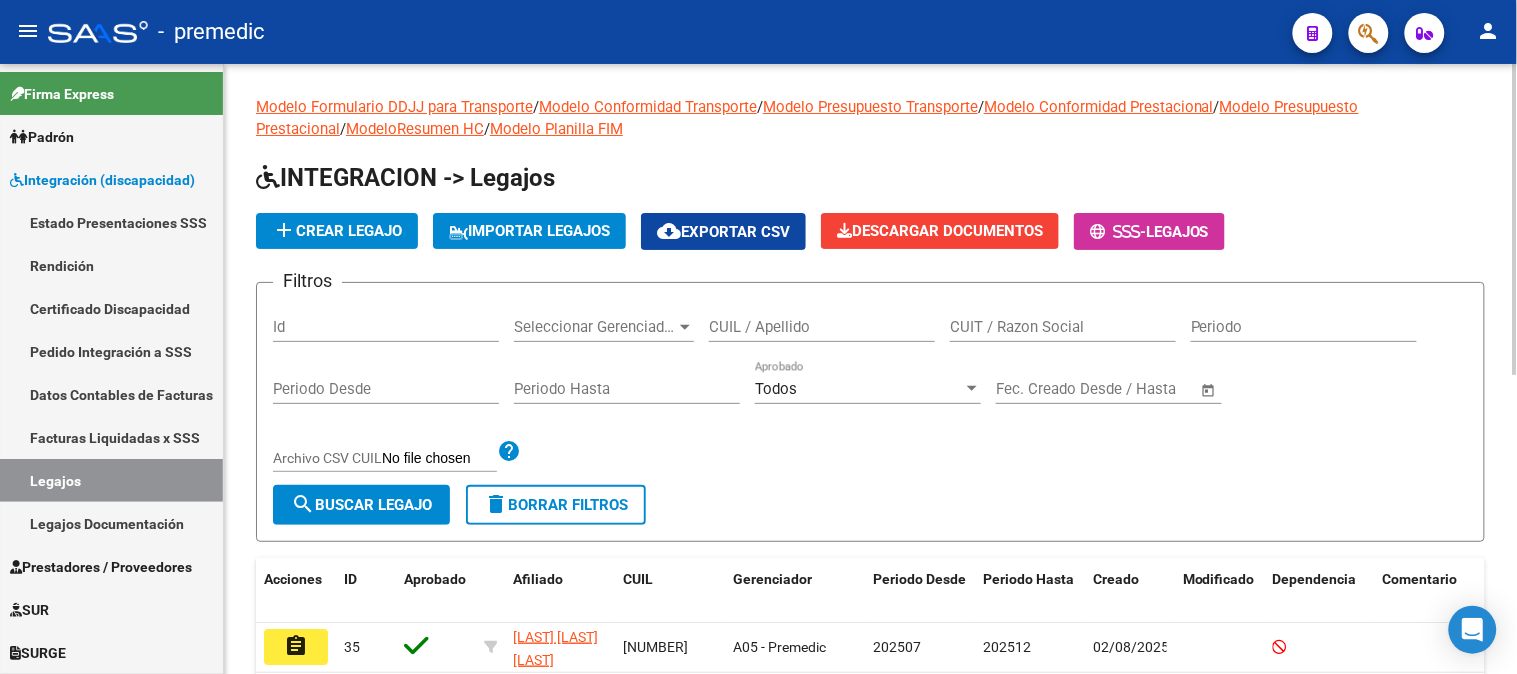 scroll, scrollTop: 586, scrollLeft: 0, axis: vertical 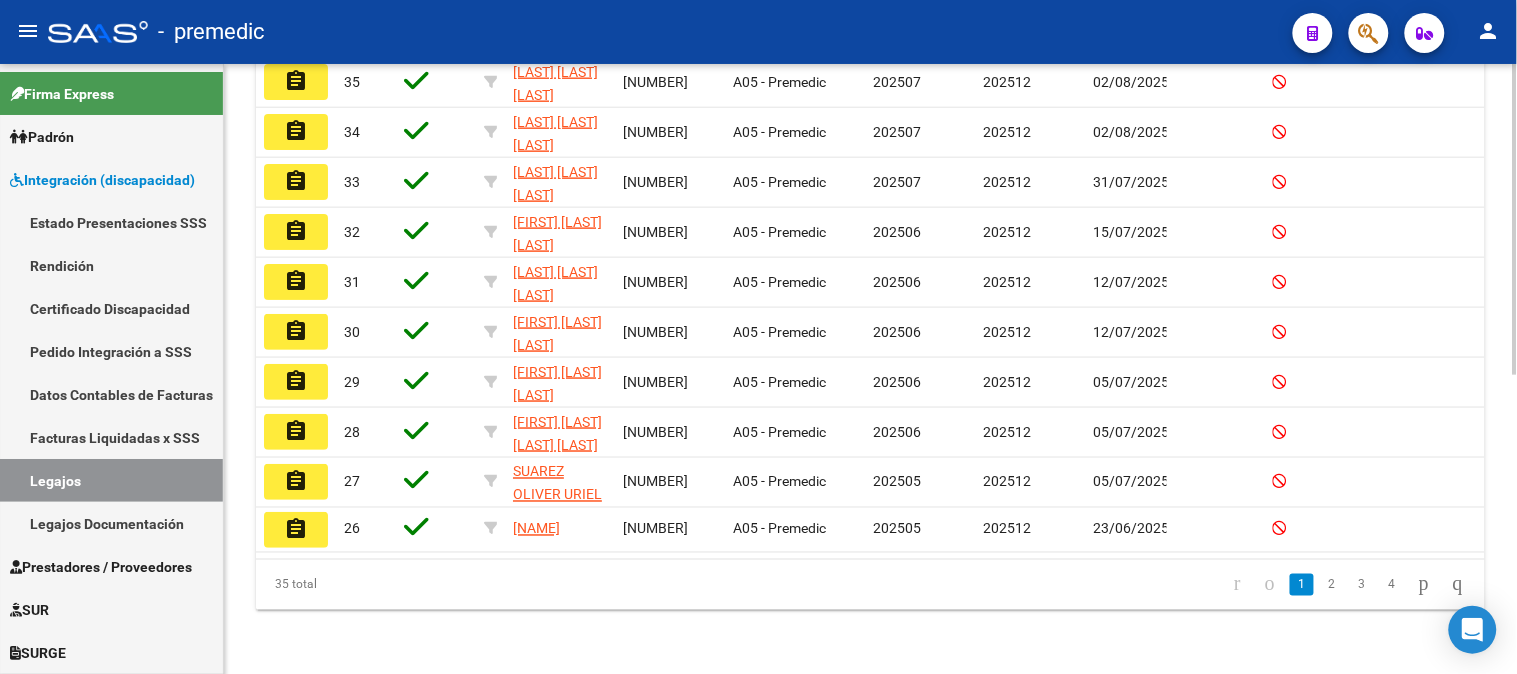 click 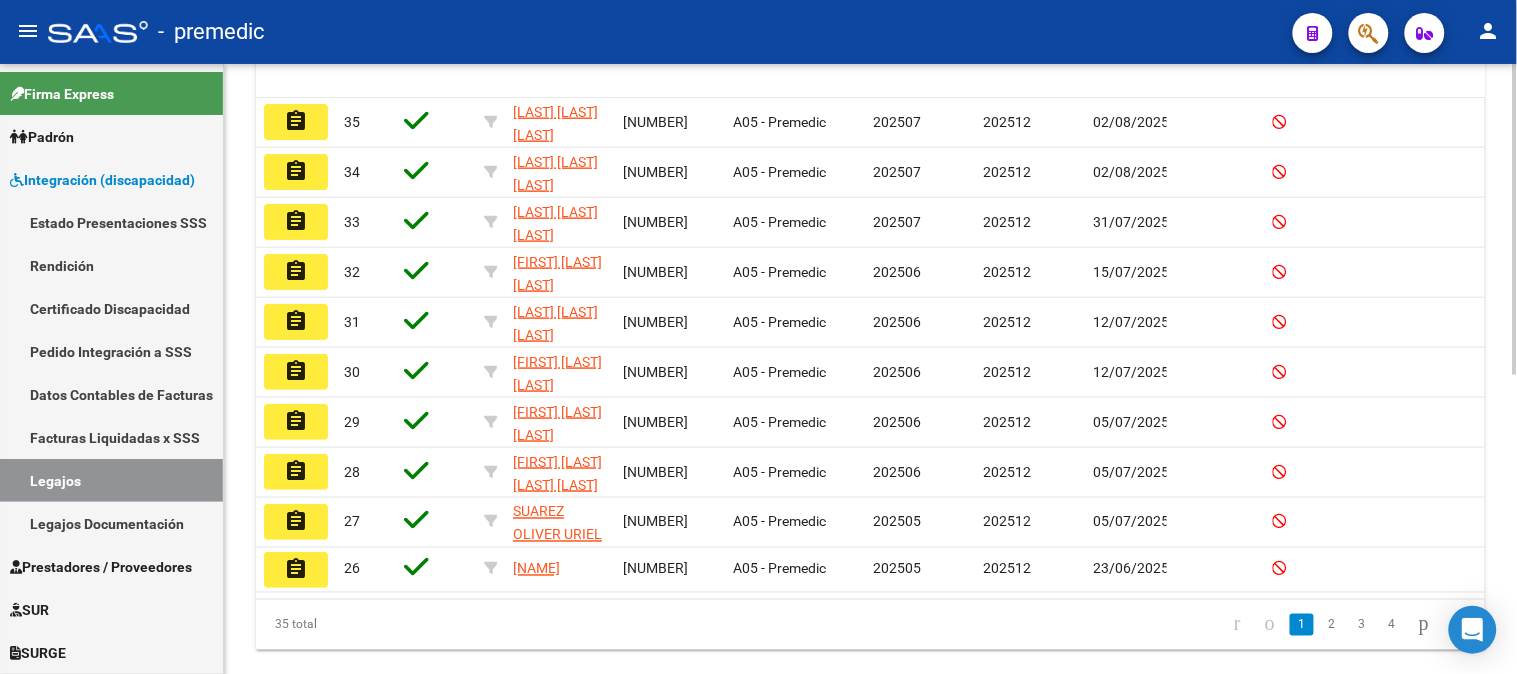 scroll, scrollTop: 502, scrollLeft: 0, axis: vertical 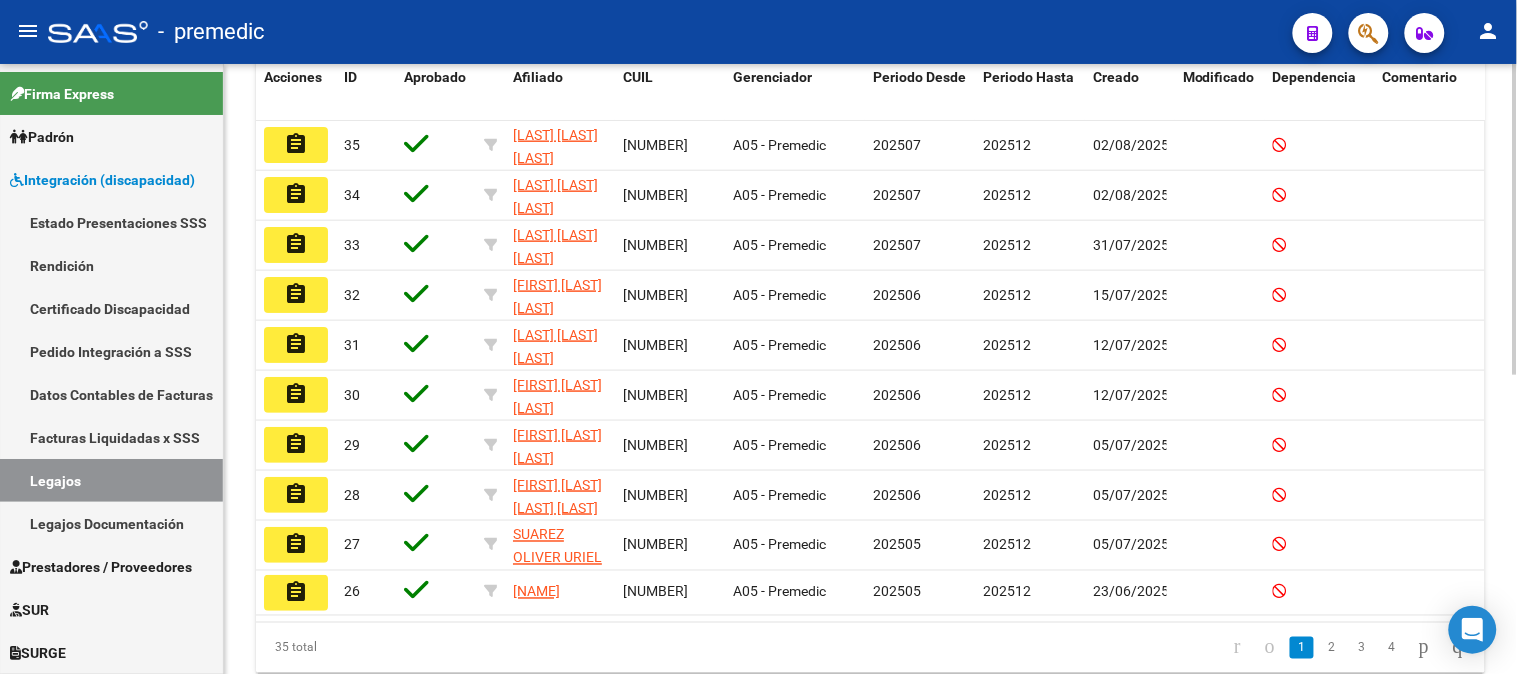 click 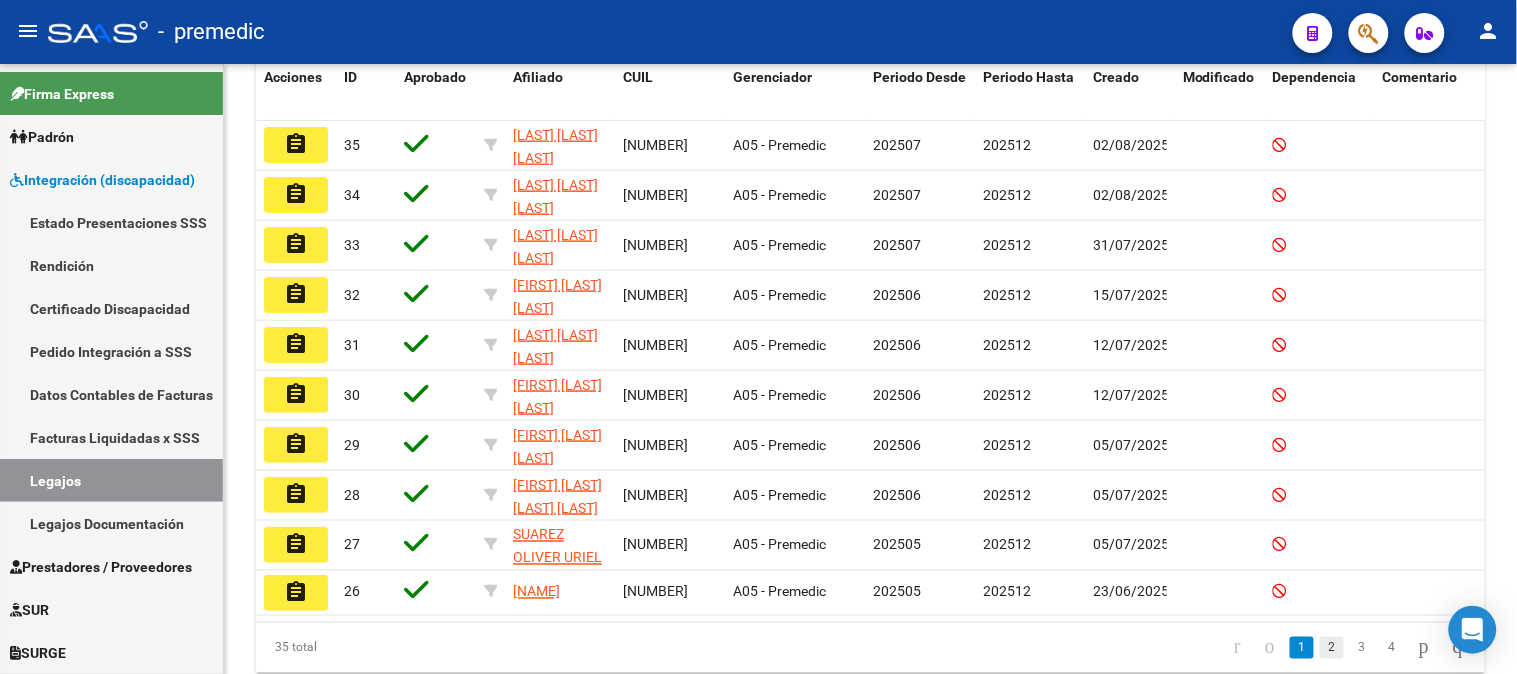 click on "2" 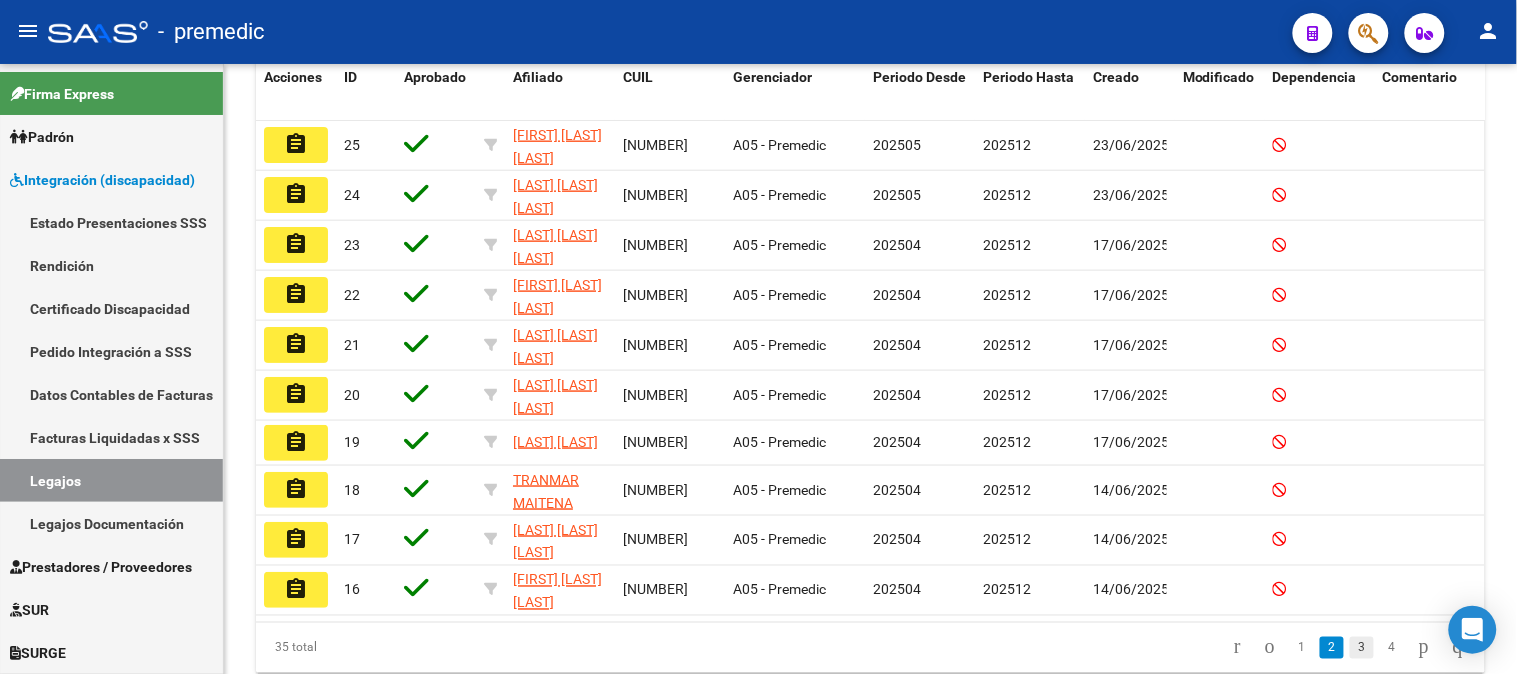 click on "3" 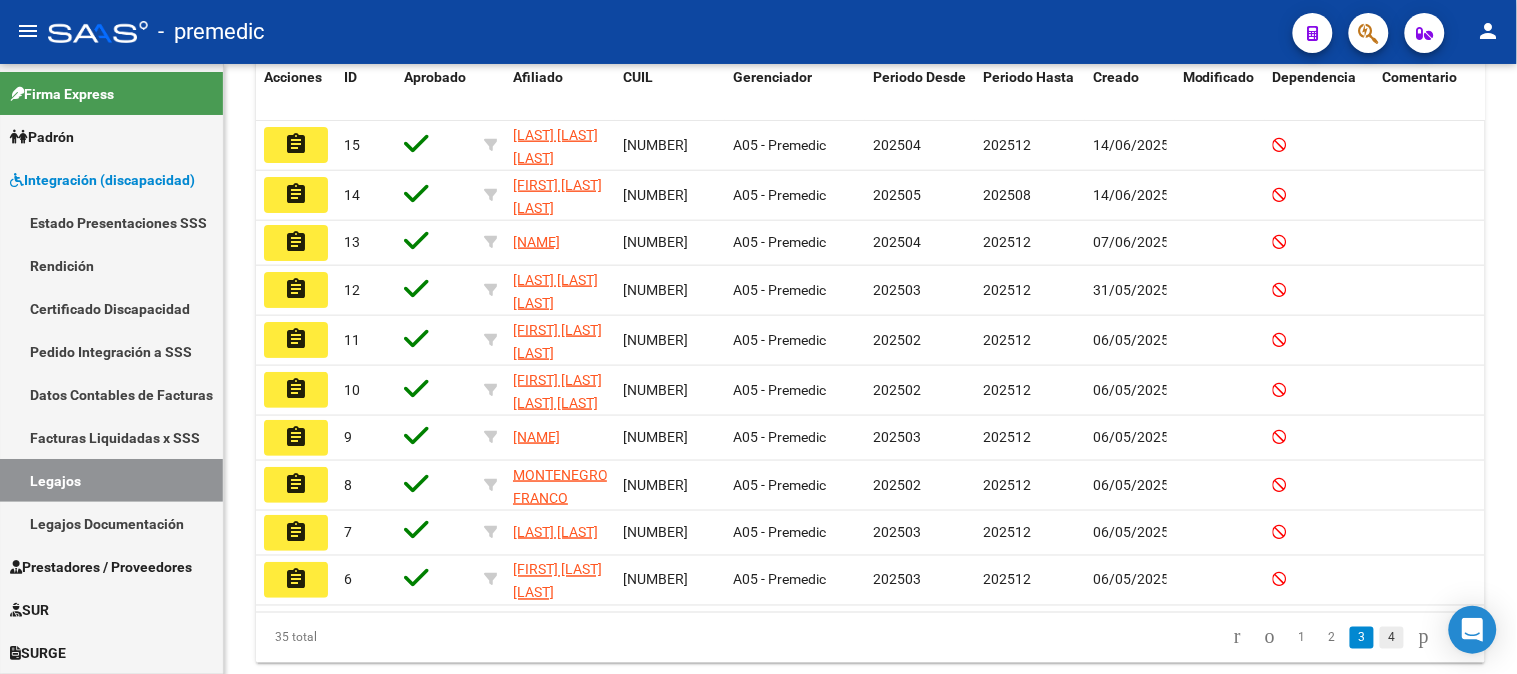 click on "4" 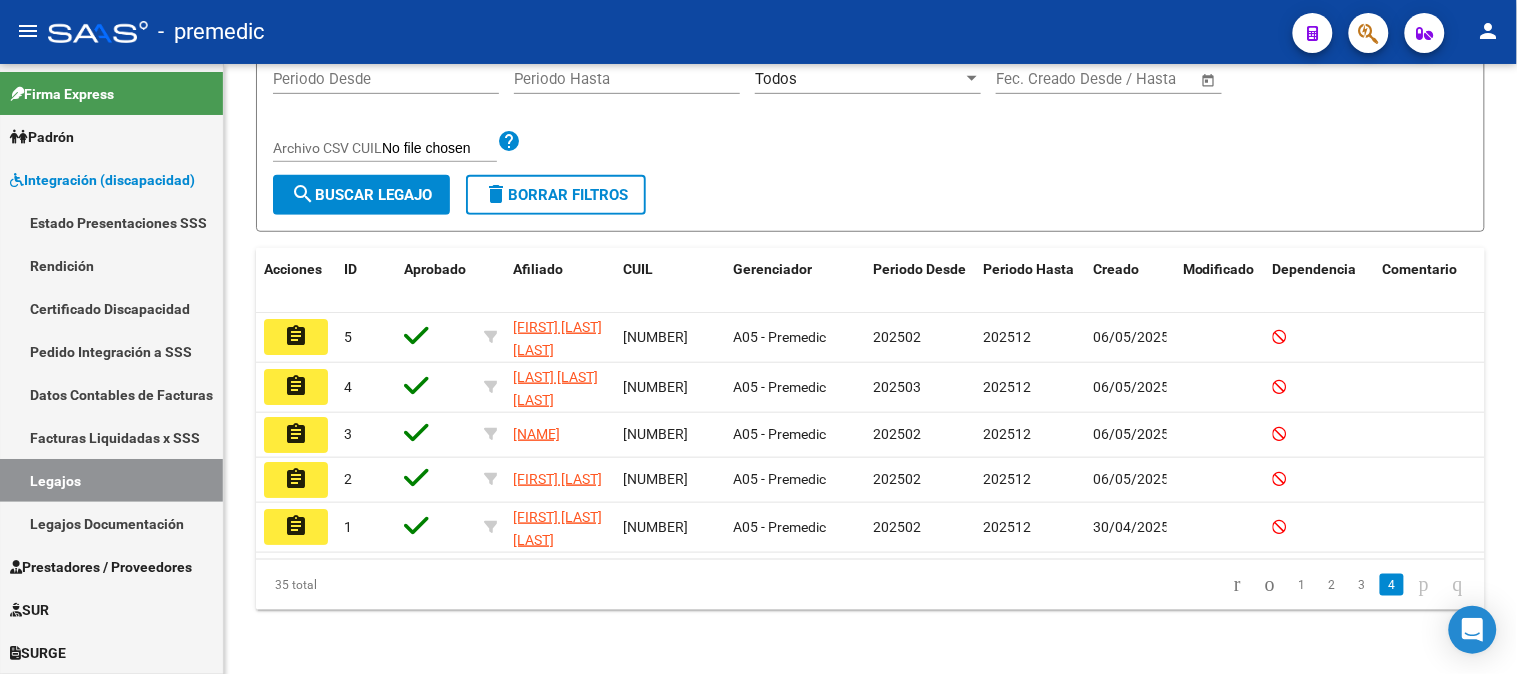 scroll, scrollTop: 336, scrollLeft: 0, axis: vertical 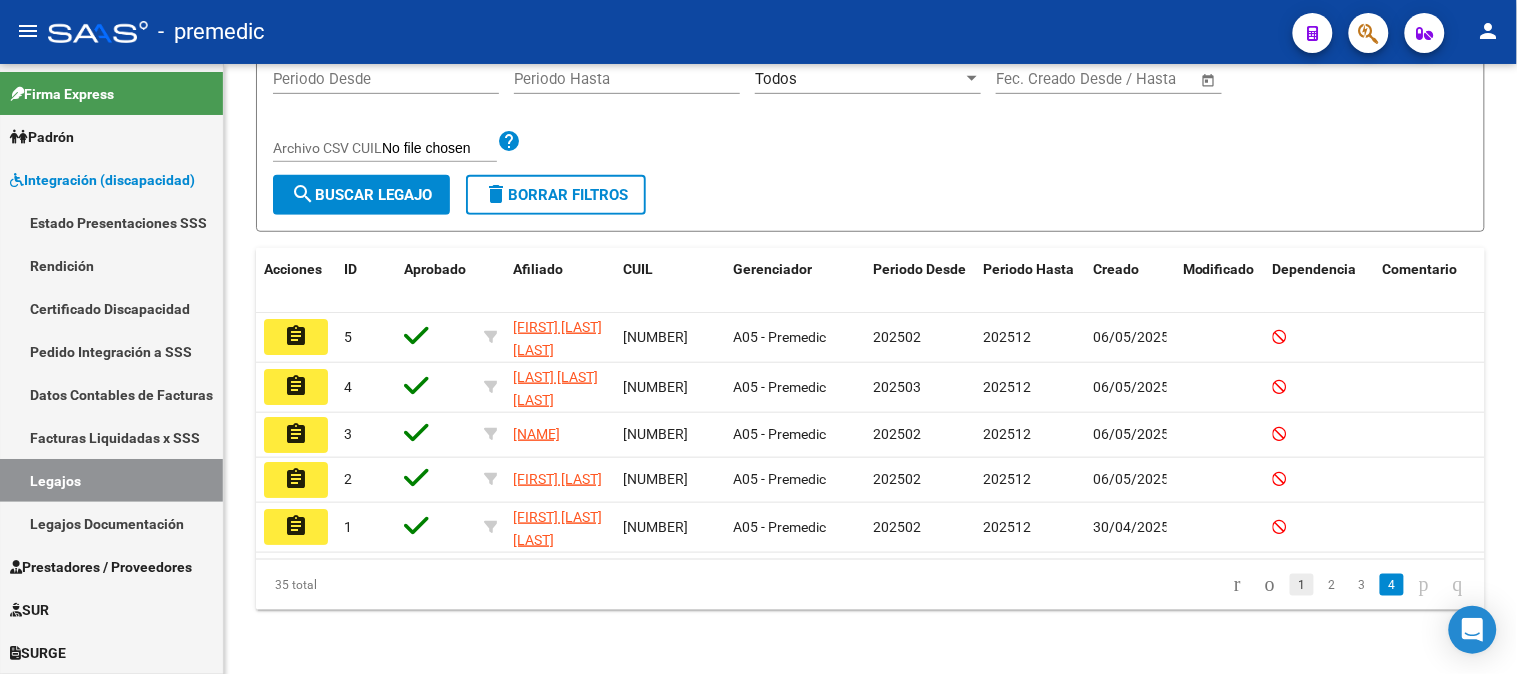 click on "1" 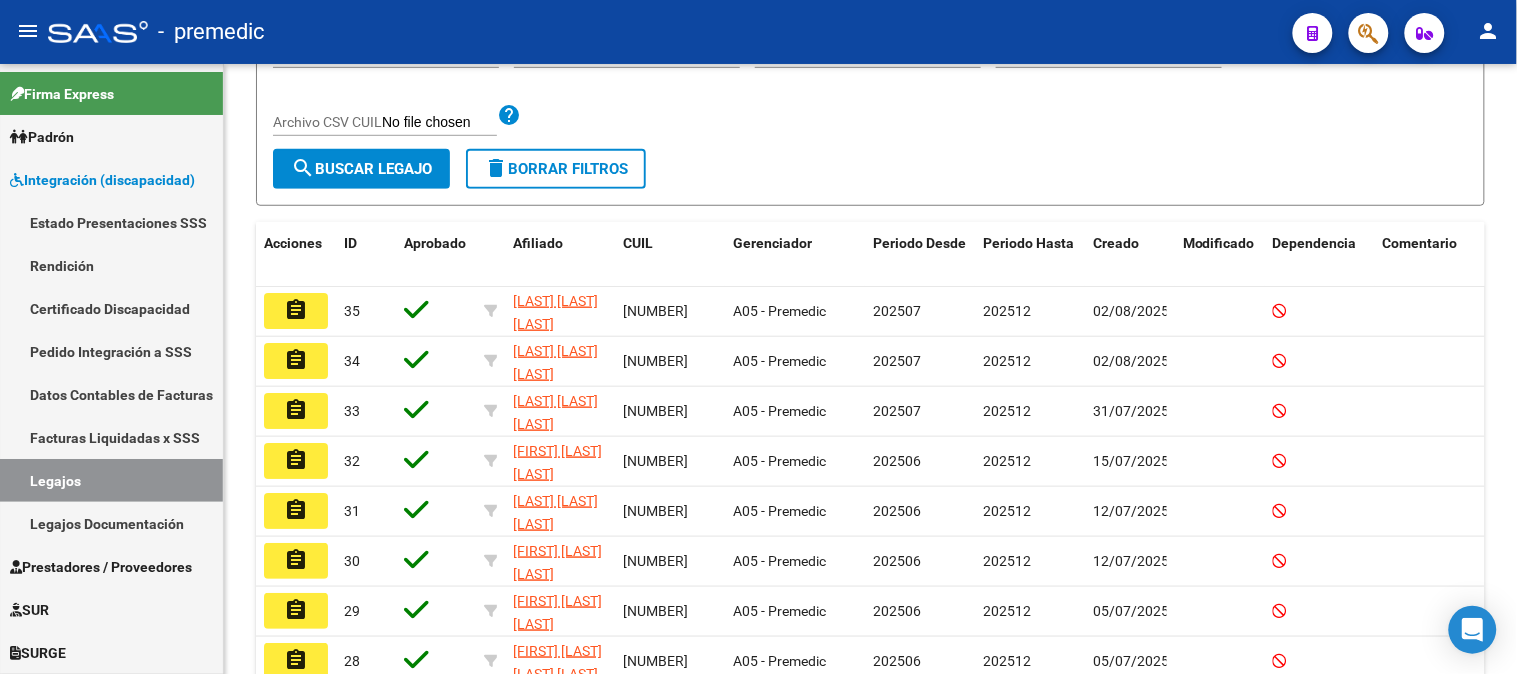click on "CUIL help search  Buscar Legajo  delete  Borrar Filtros  Acciones ID Aprobado Afiliado CUIL Gerenciador Periodo Desde Periodo Hasta Creado Modificado Dependencia Comentario Comentario Adm. assignment [NUMBER] [FIRST] [LAST] [LAST] [NUMBER] [NAME] [YEAR][MONTH] [YEAR][MONTH] [DATE] assignment [NUMBER] [FIRST] [LAST] [LAST] [NUMBER] [NAME] [YEAR][MONTH] [YEAR][MONTH] [DATE] assignment [NUMBER] [FIRST] [LAST] [LAST] [NUMBER] [NAME] [YEAR][MONTH] [YEAR][MONTH] [DATE] [NUMBER] [NUMBER]" 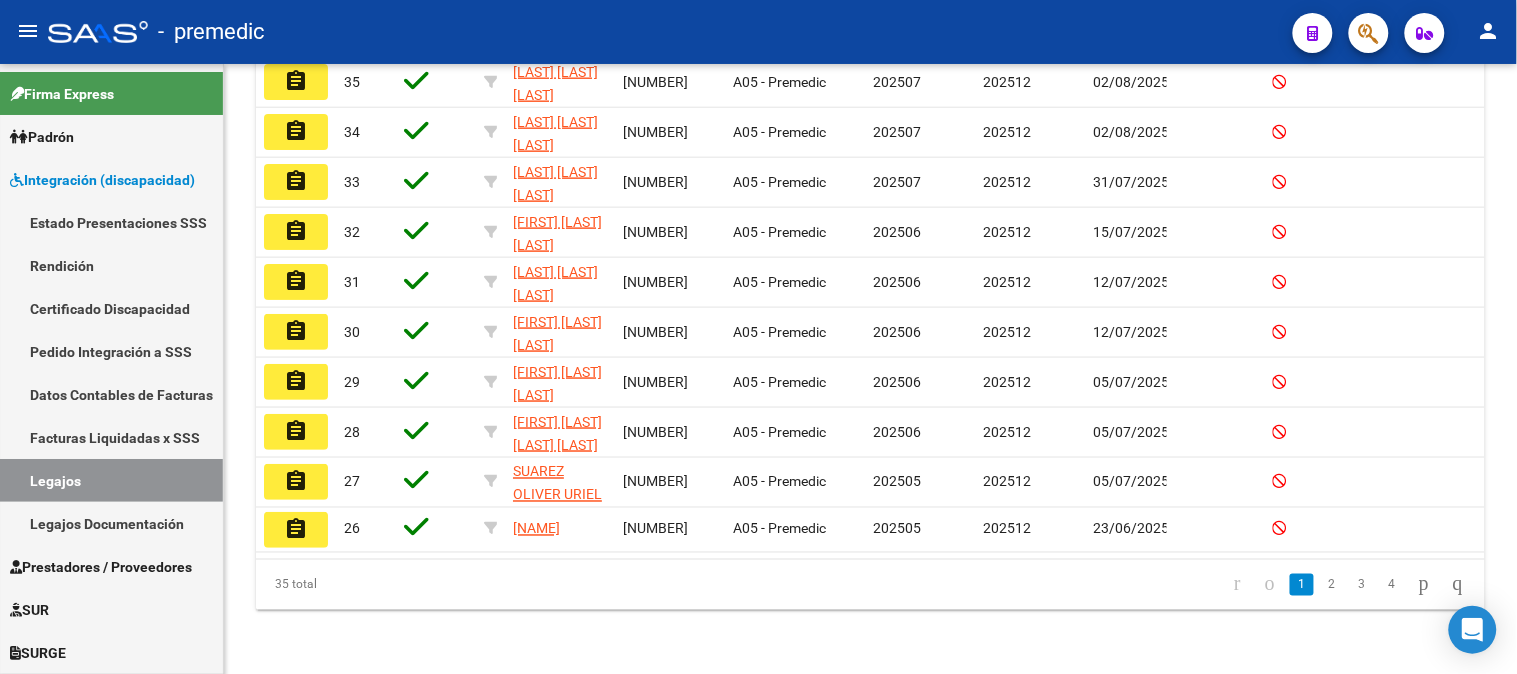 click 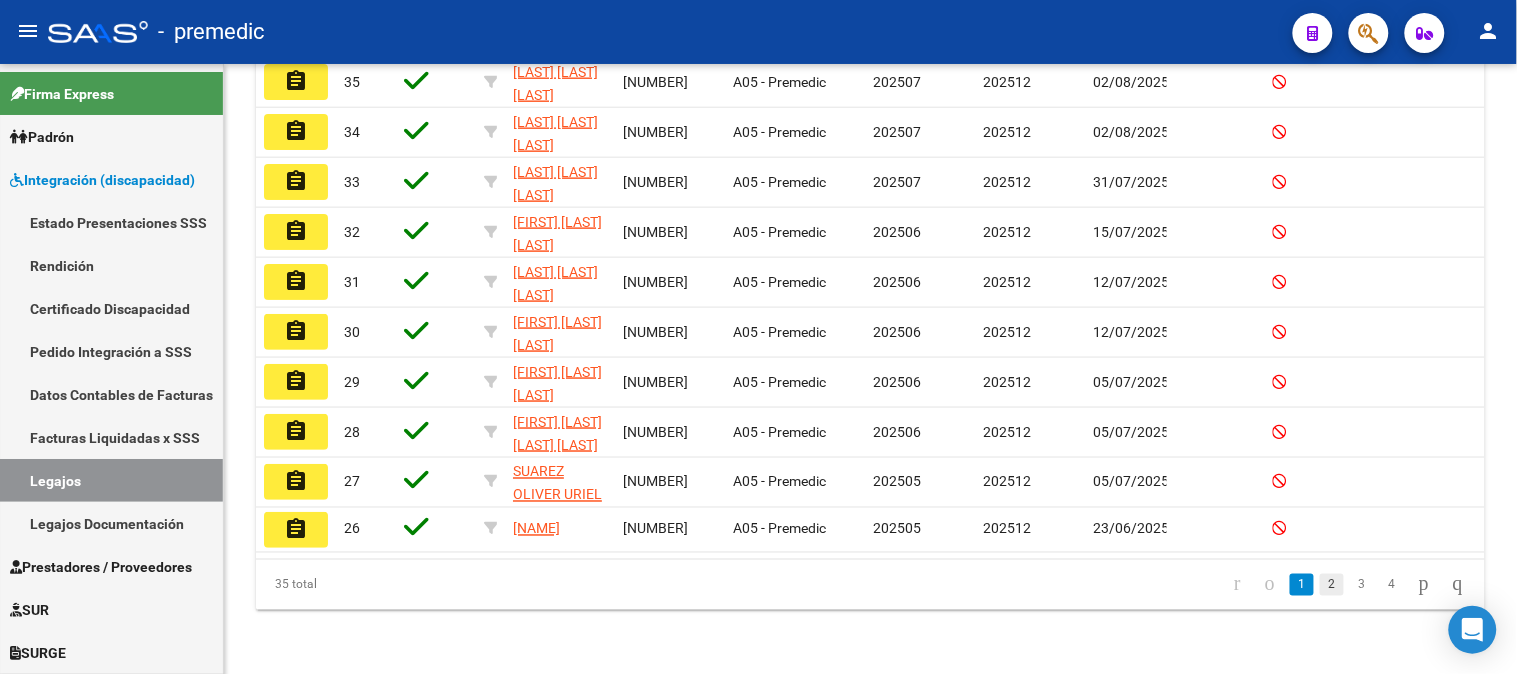 click on "2" 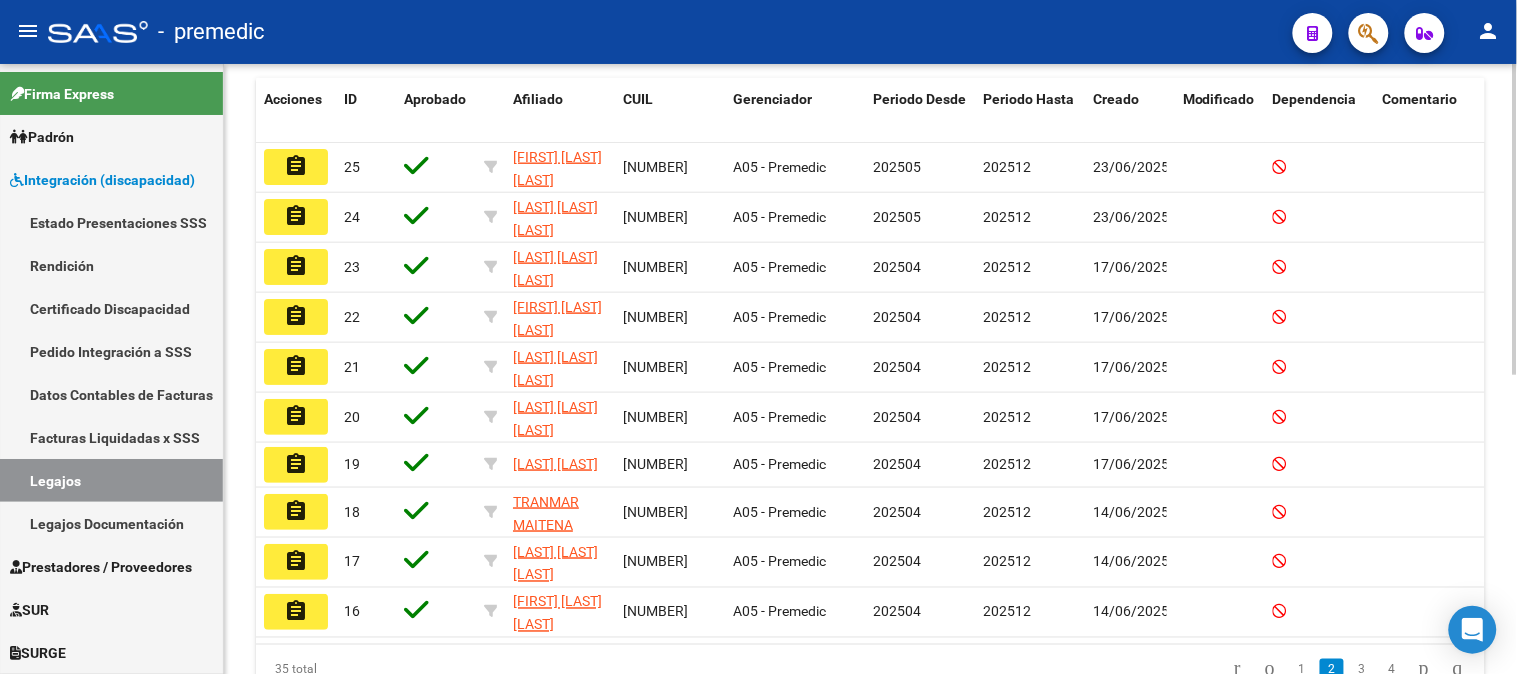scroll, scrollTop: 458, scrollLeft: 0, axis: vertical 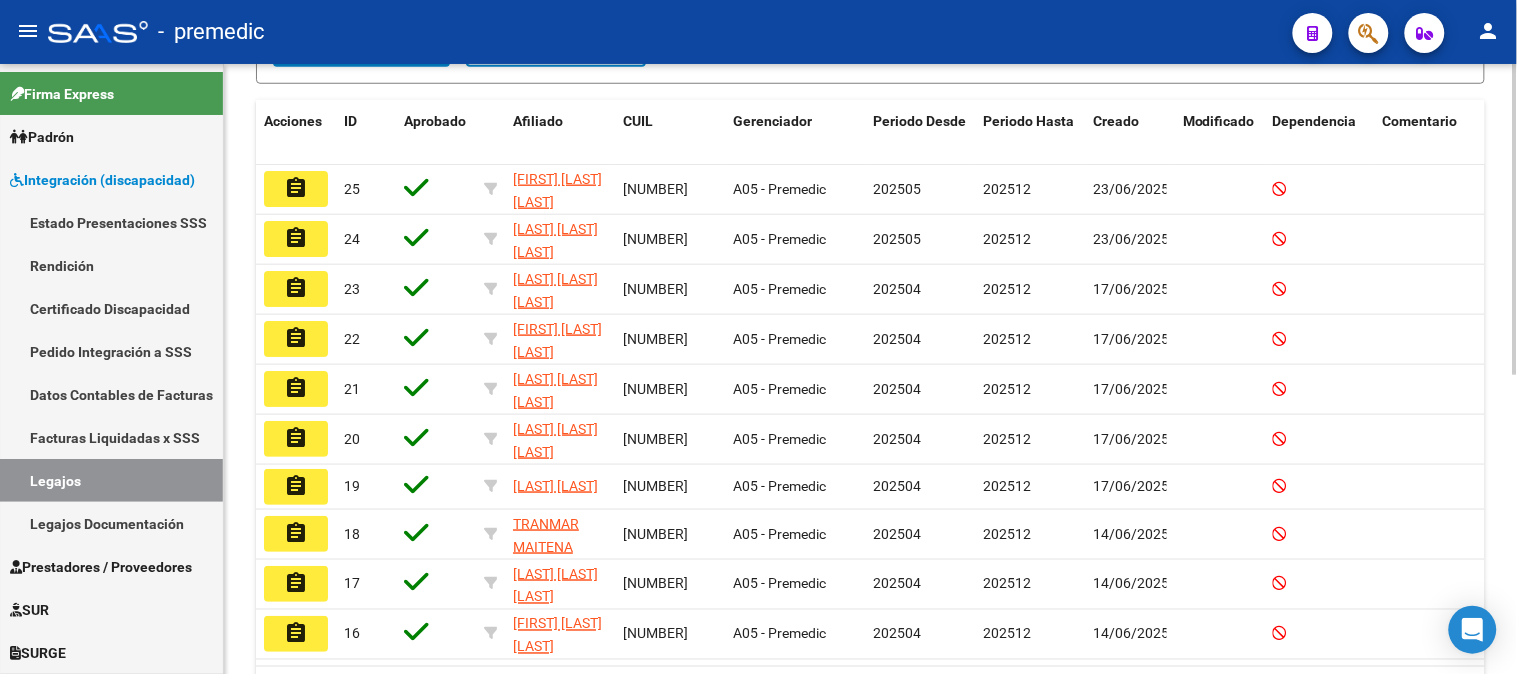 click 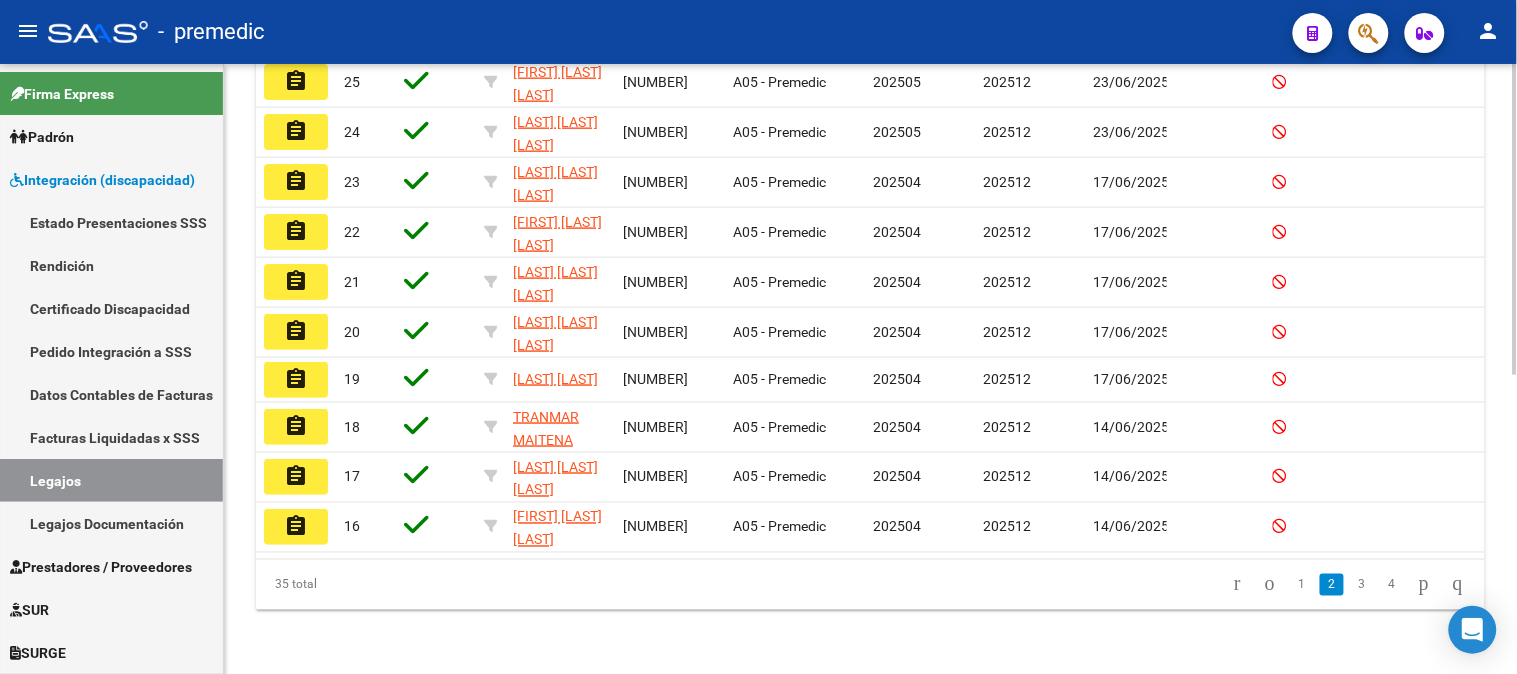 click 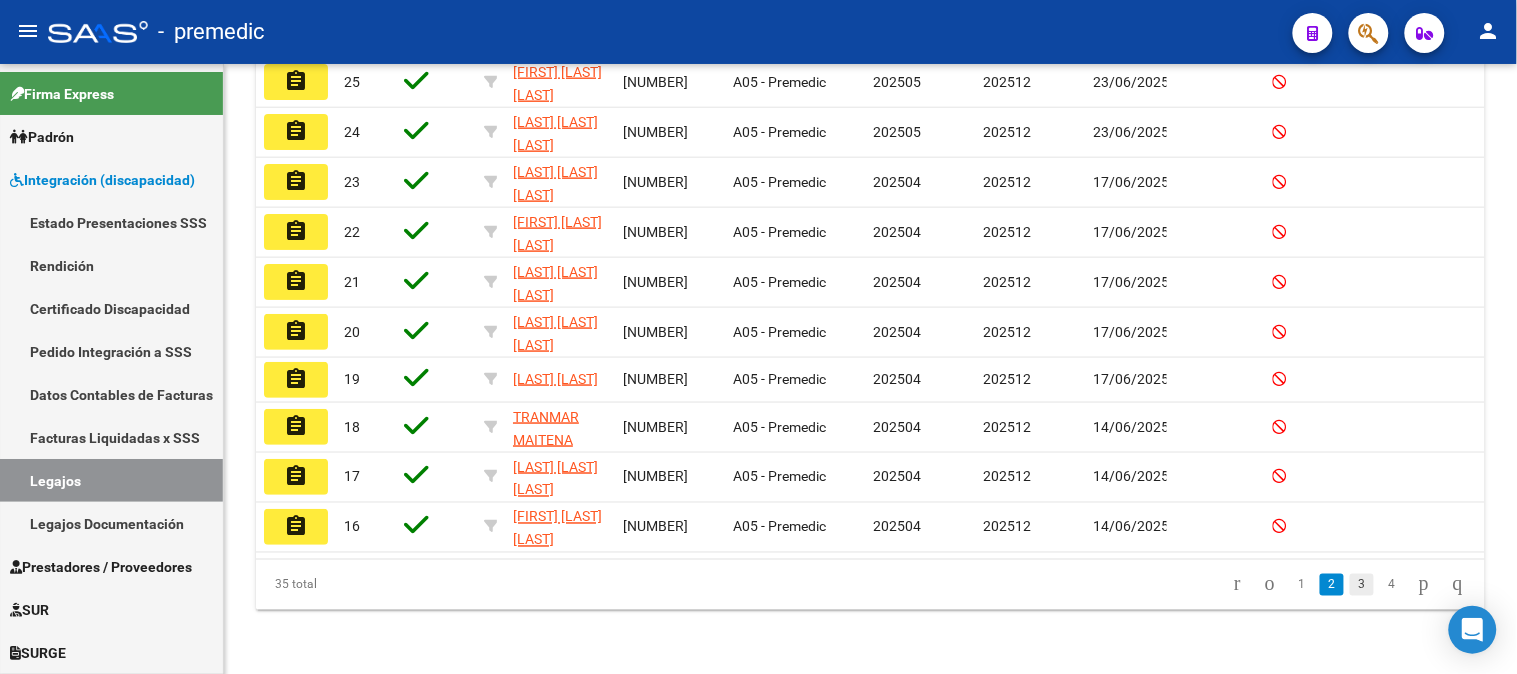 click on "3" 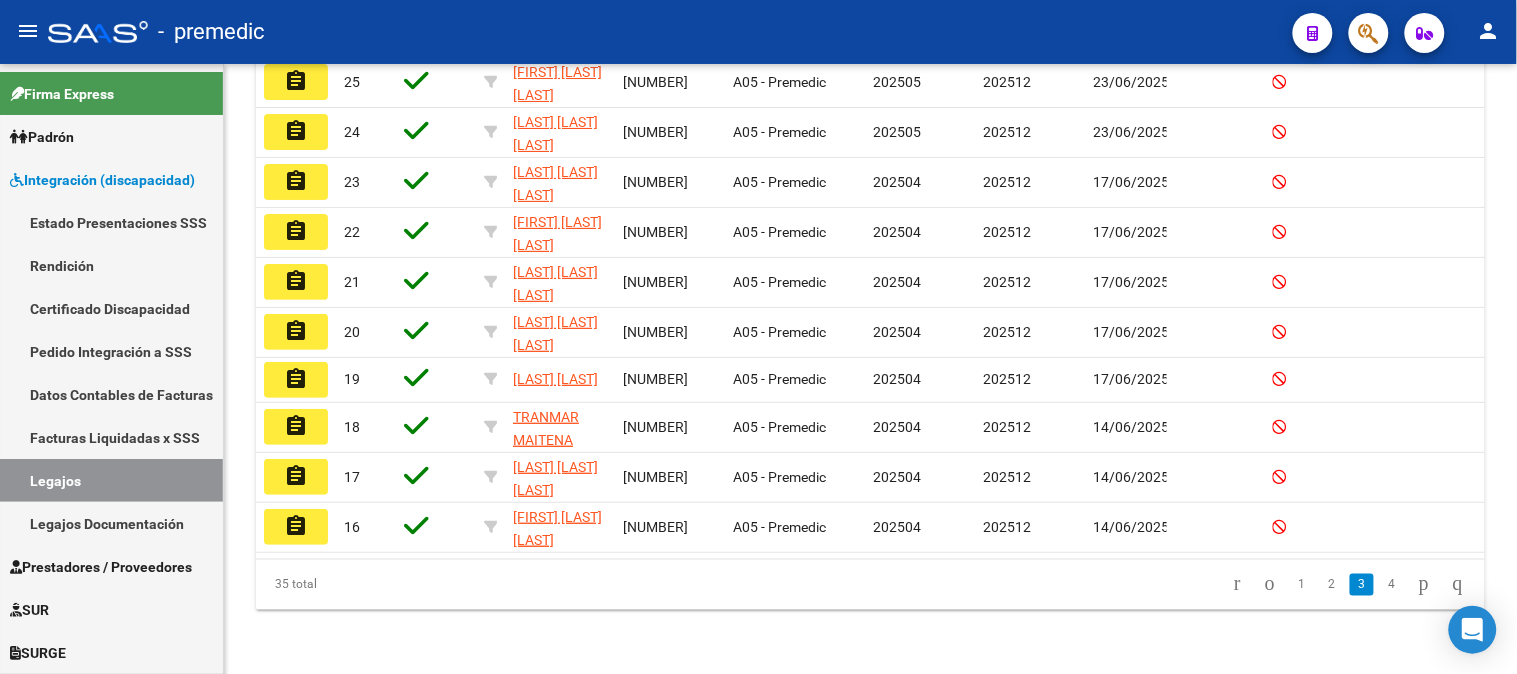 scroll, scrollTop: 582, scrollLeft: 0, axis: vertical 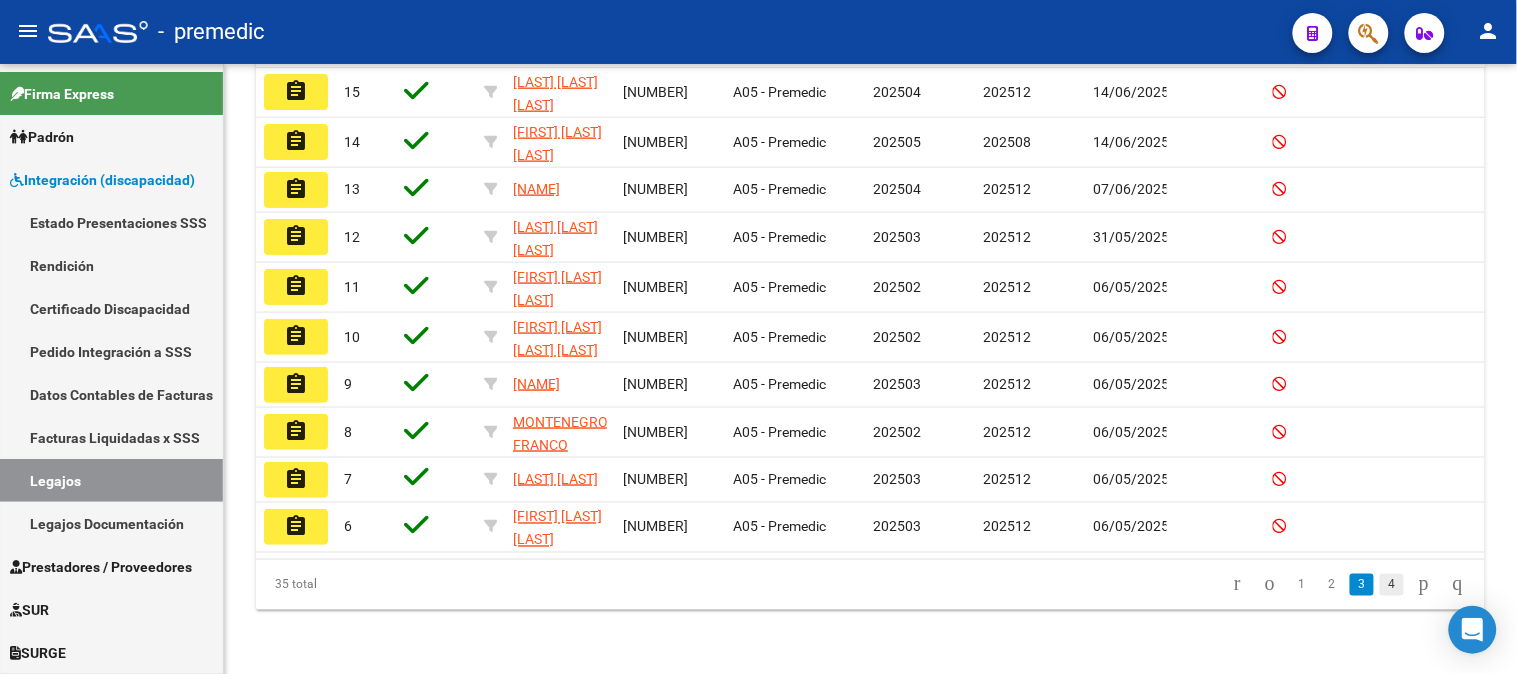 click on "4" 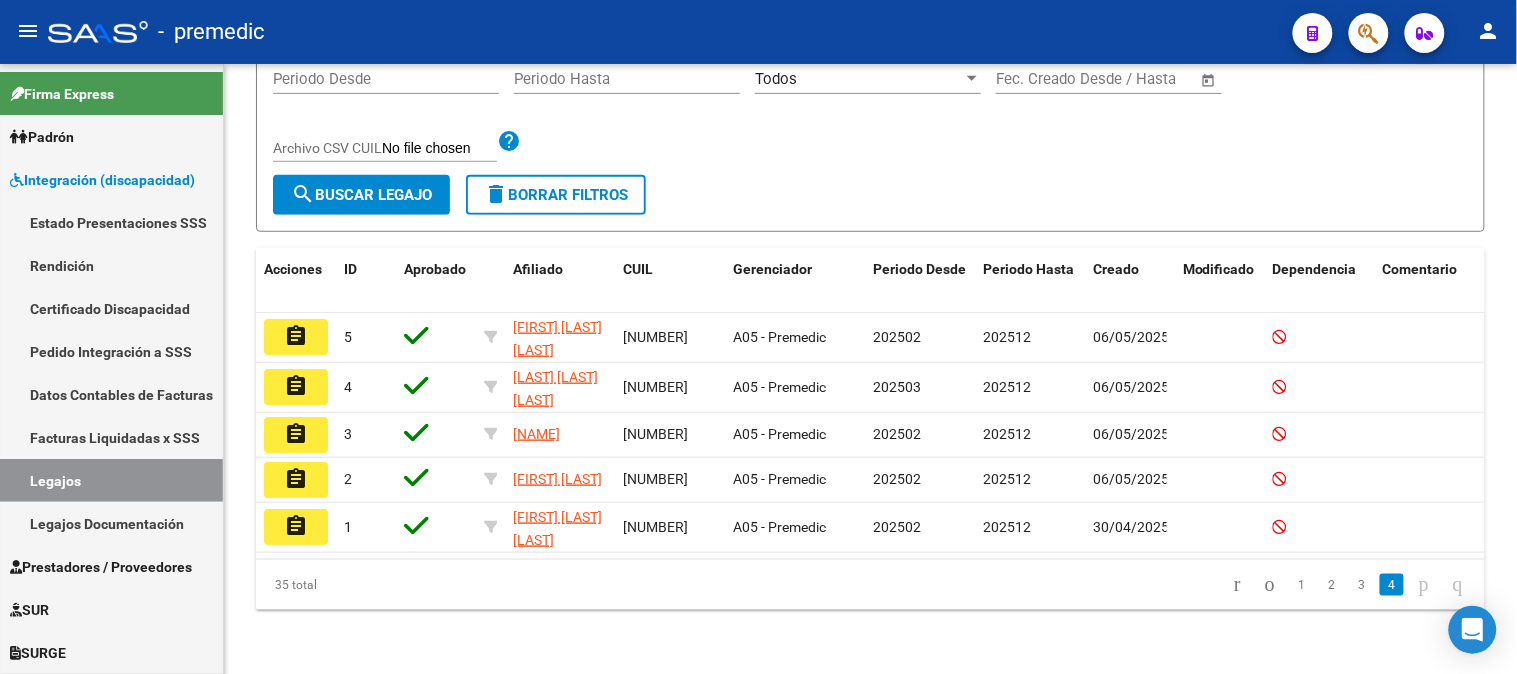 scroll, scrollTop: 336, scrollLeft: 0, axis: vertical 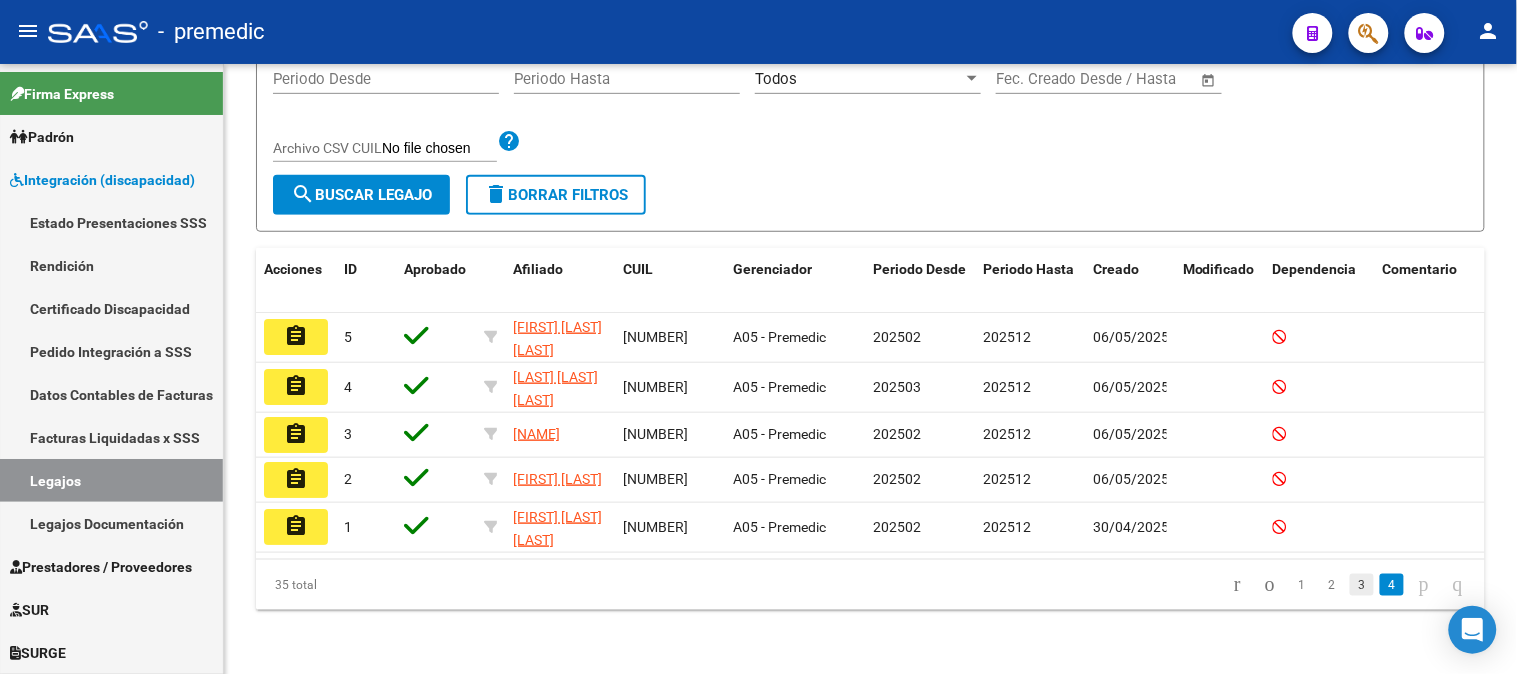click on "3" 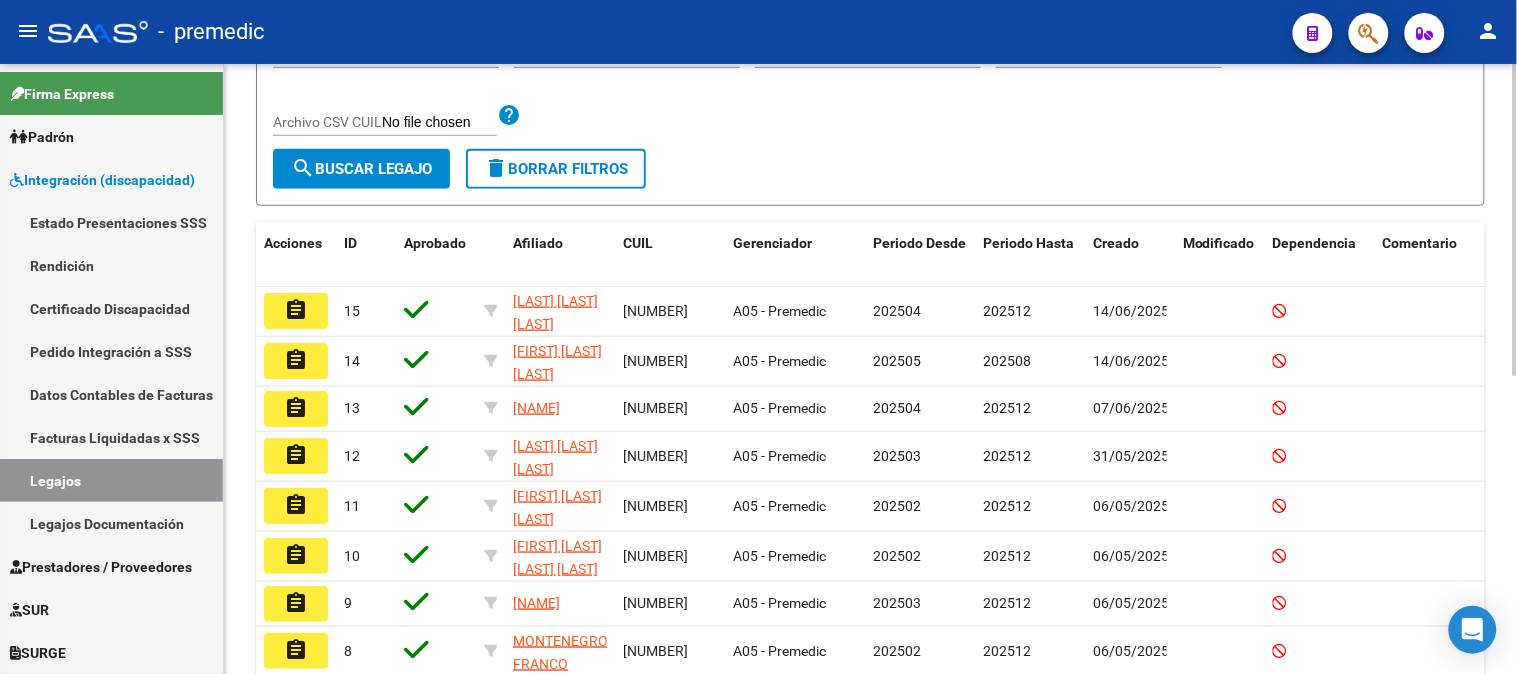 scroll, scrollTop: 582, scrollLeft: 0, axis: vertical 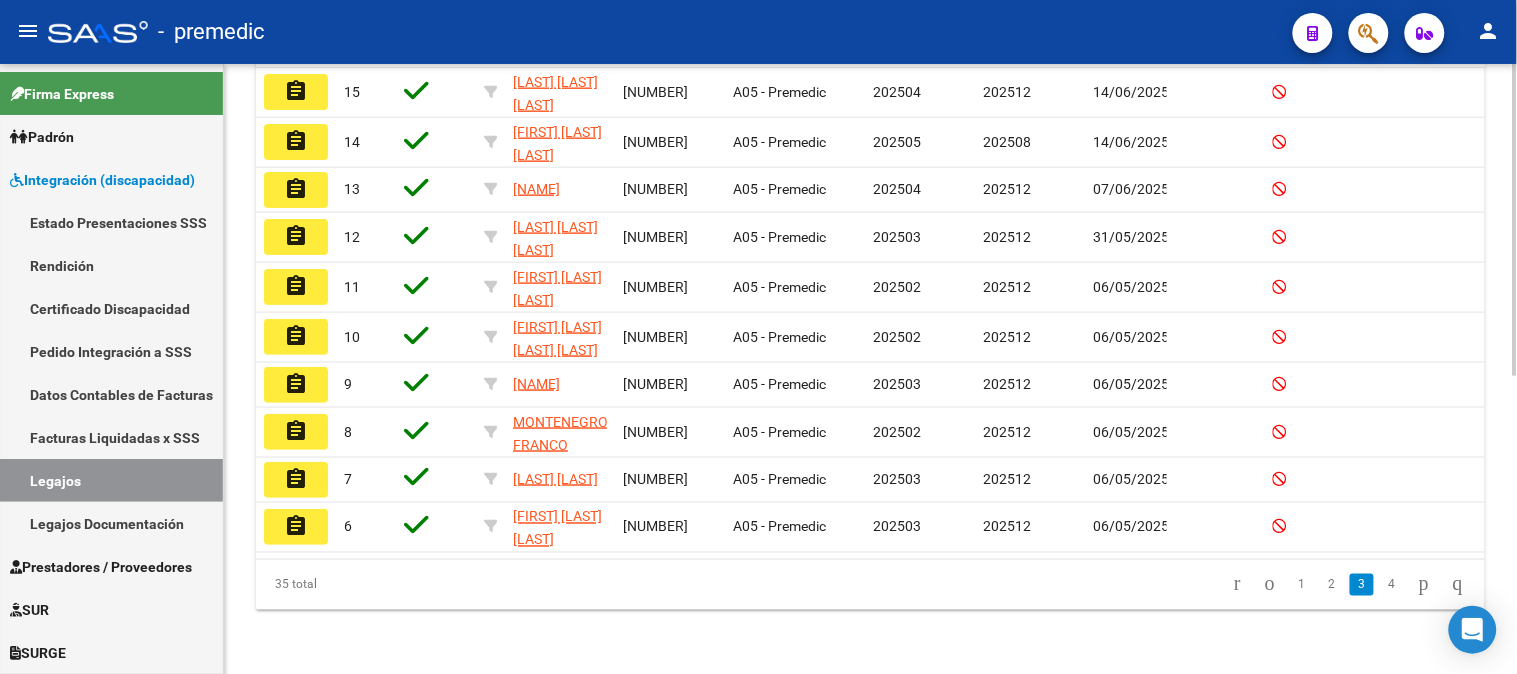 click 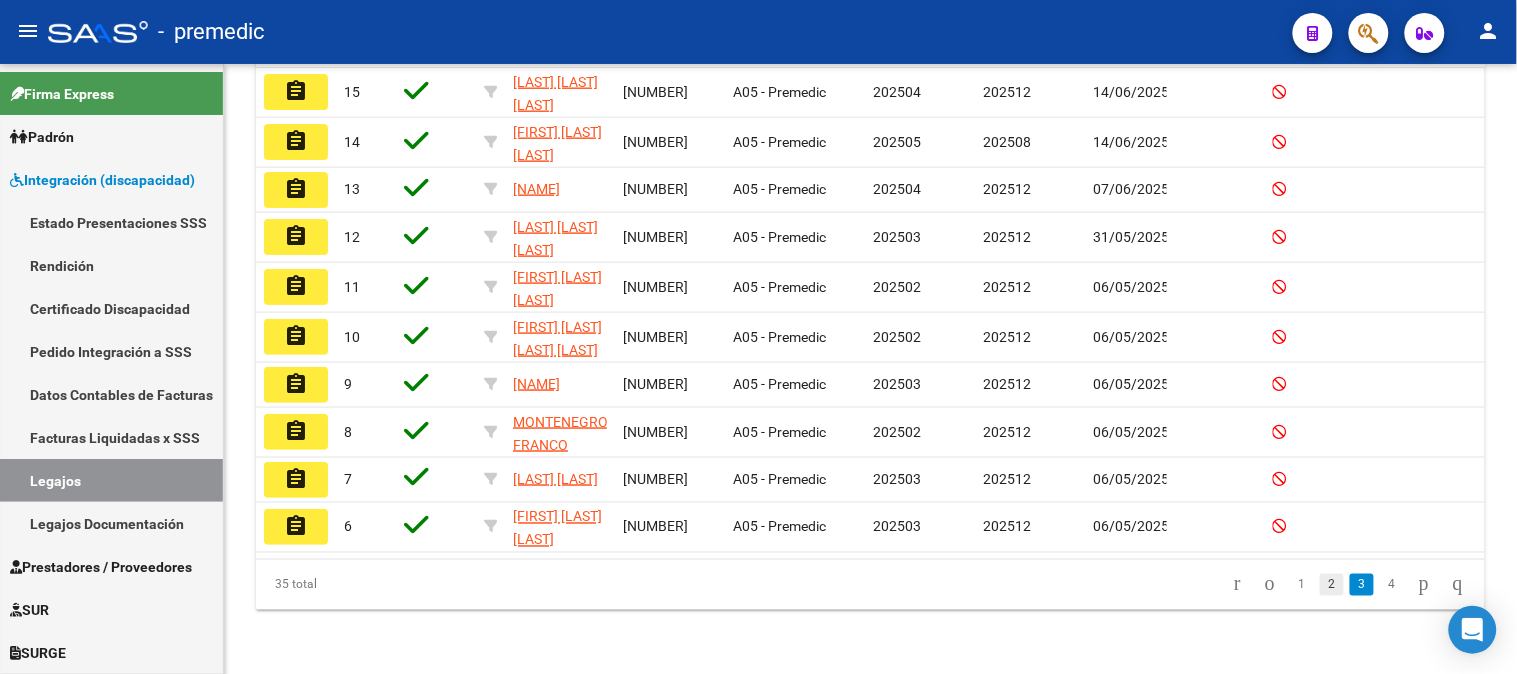click on "2" 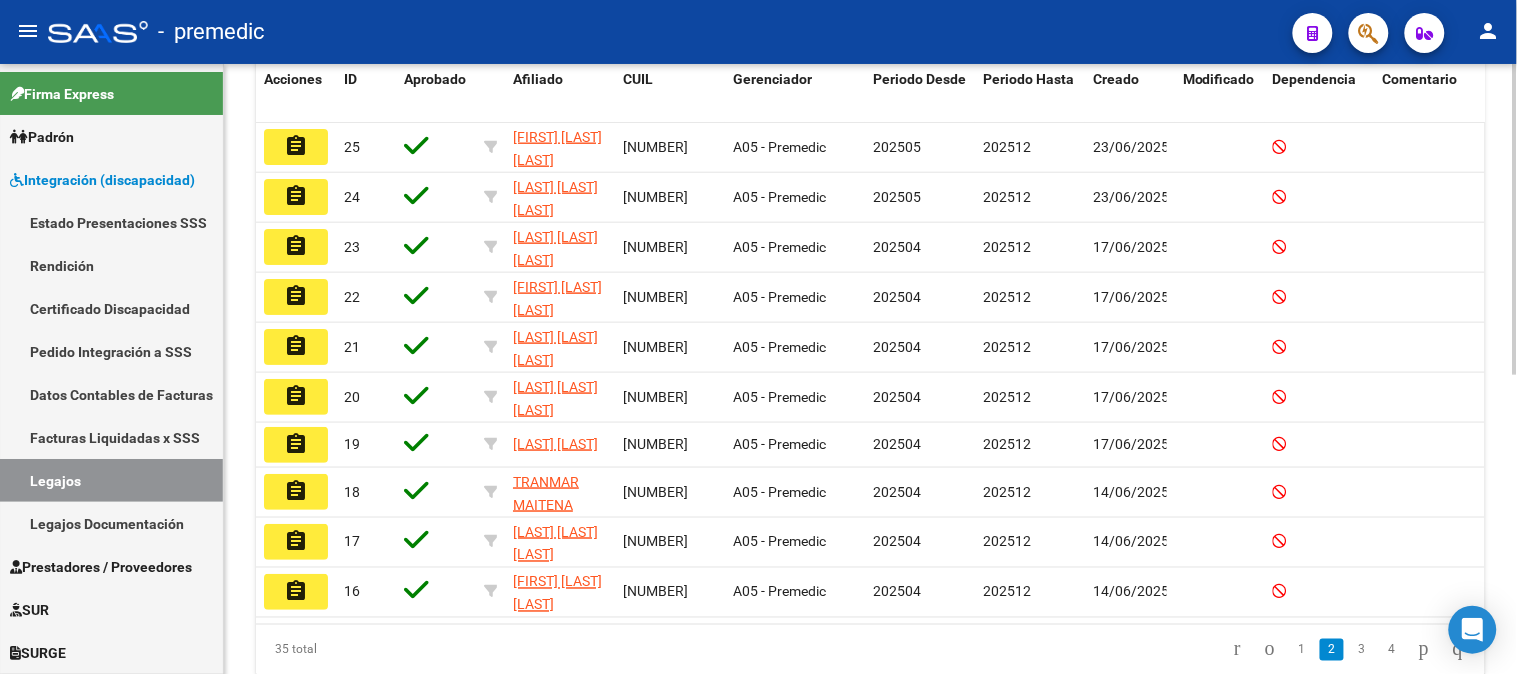 scroll, scrollTop: 514, scrollLeft: 0, axis: vertical 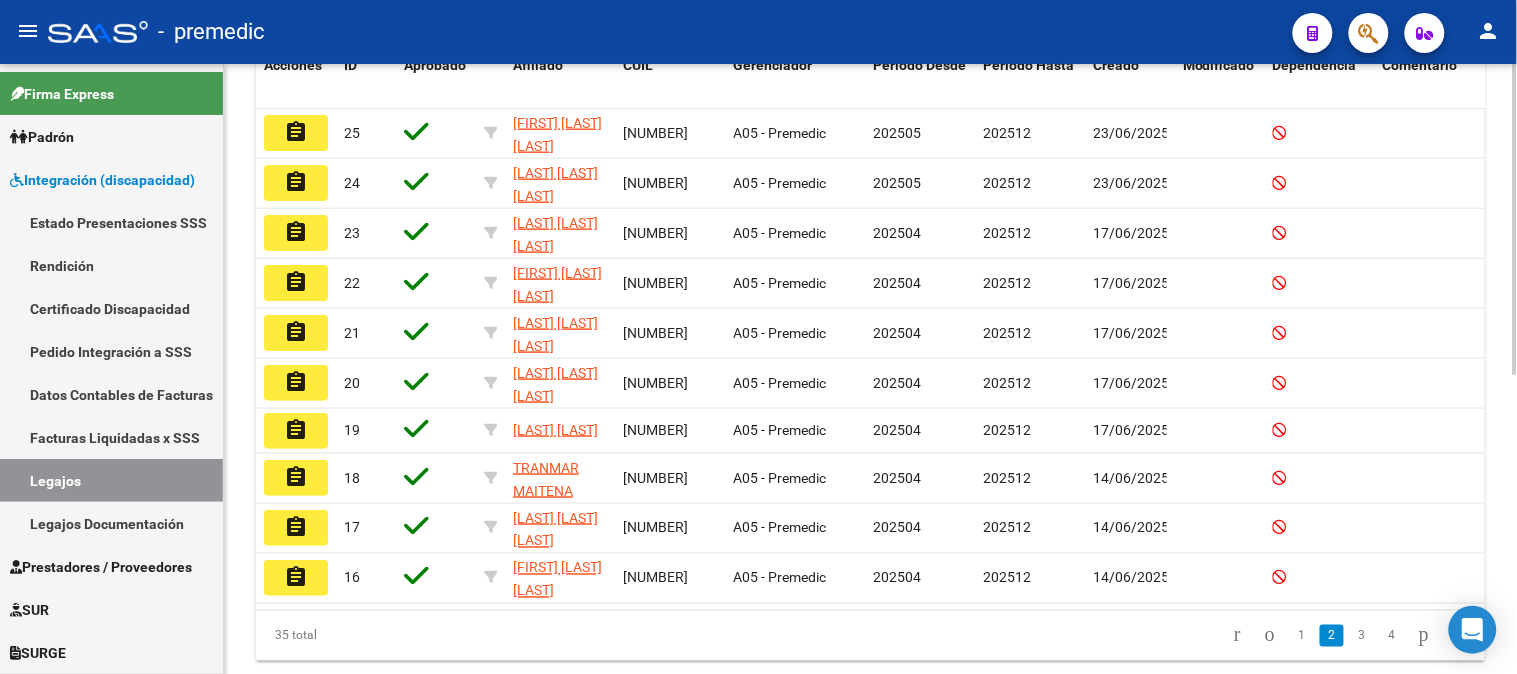 click 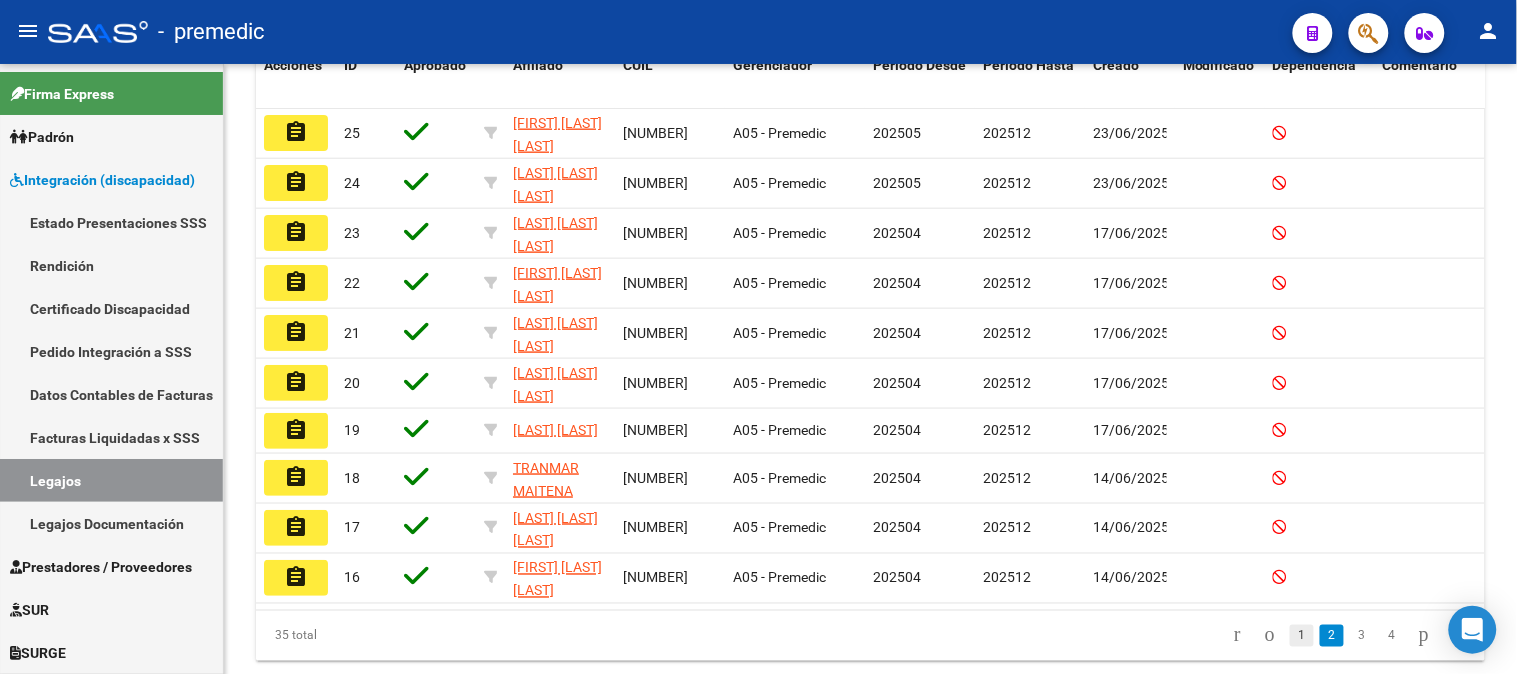 click on "1" 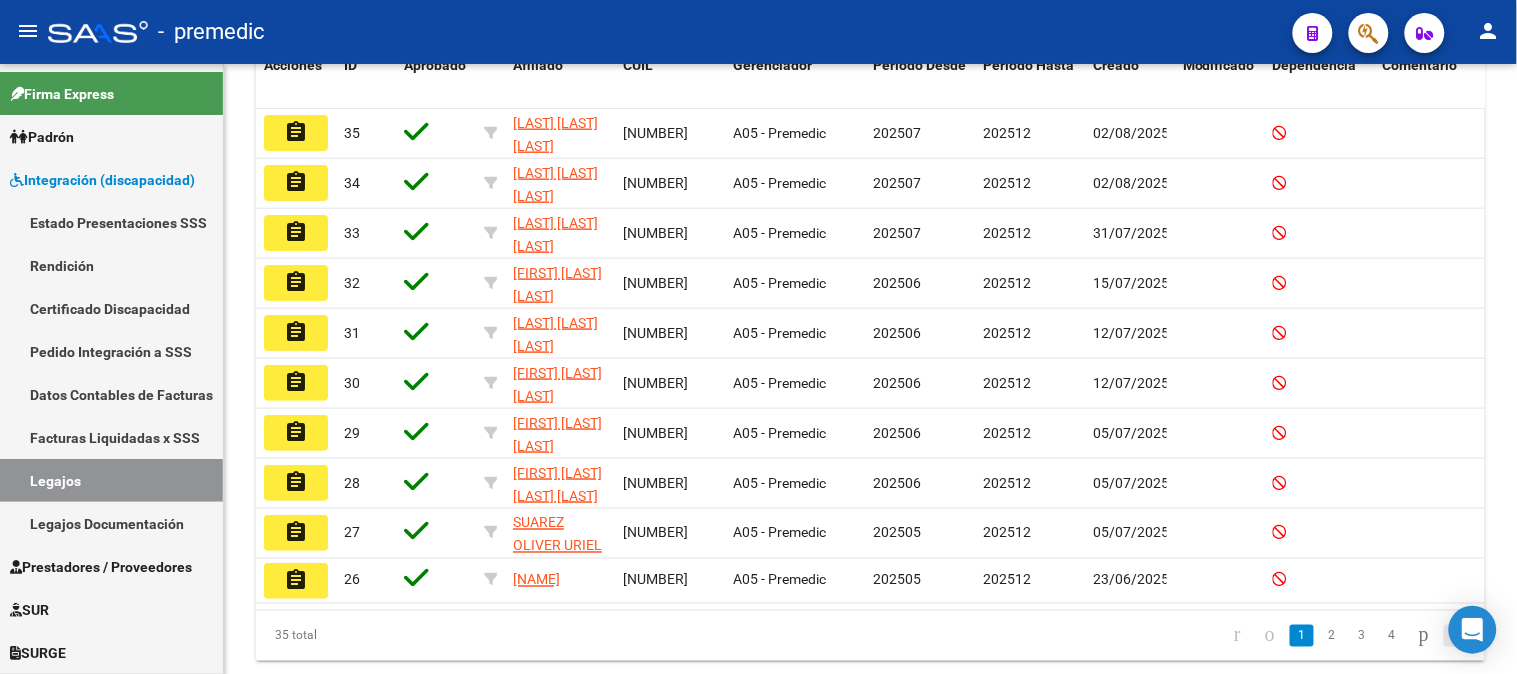 click 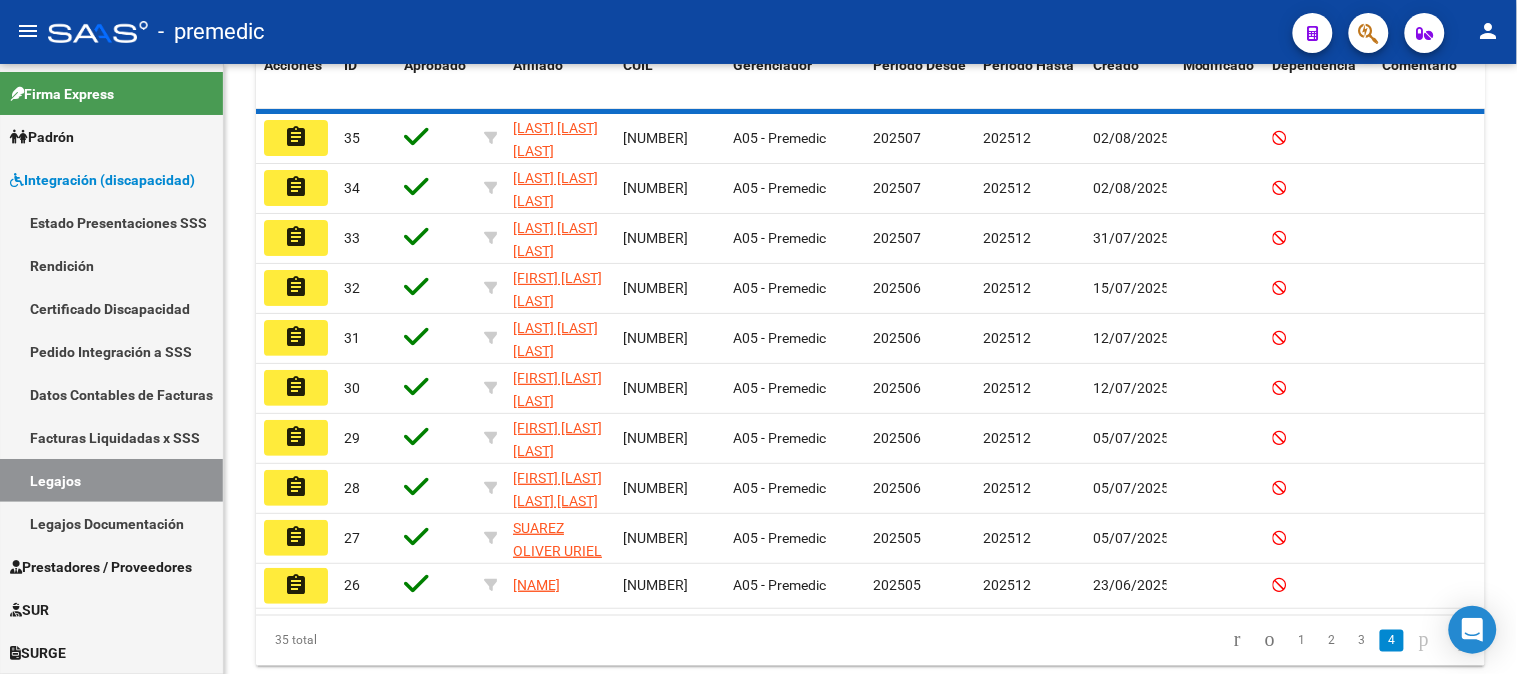 scroll, scrollTop: 336, scrollLeft: 0, axis: vertical 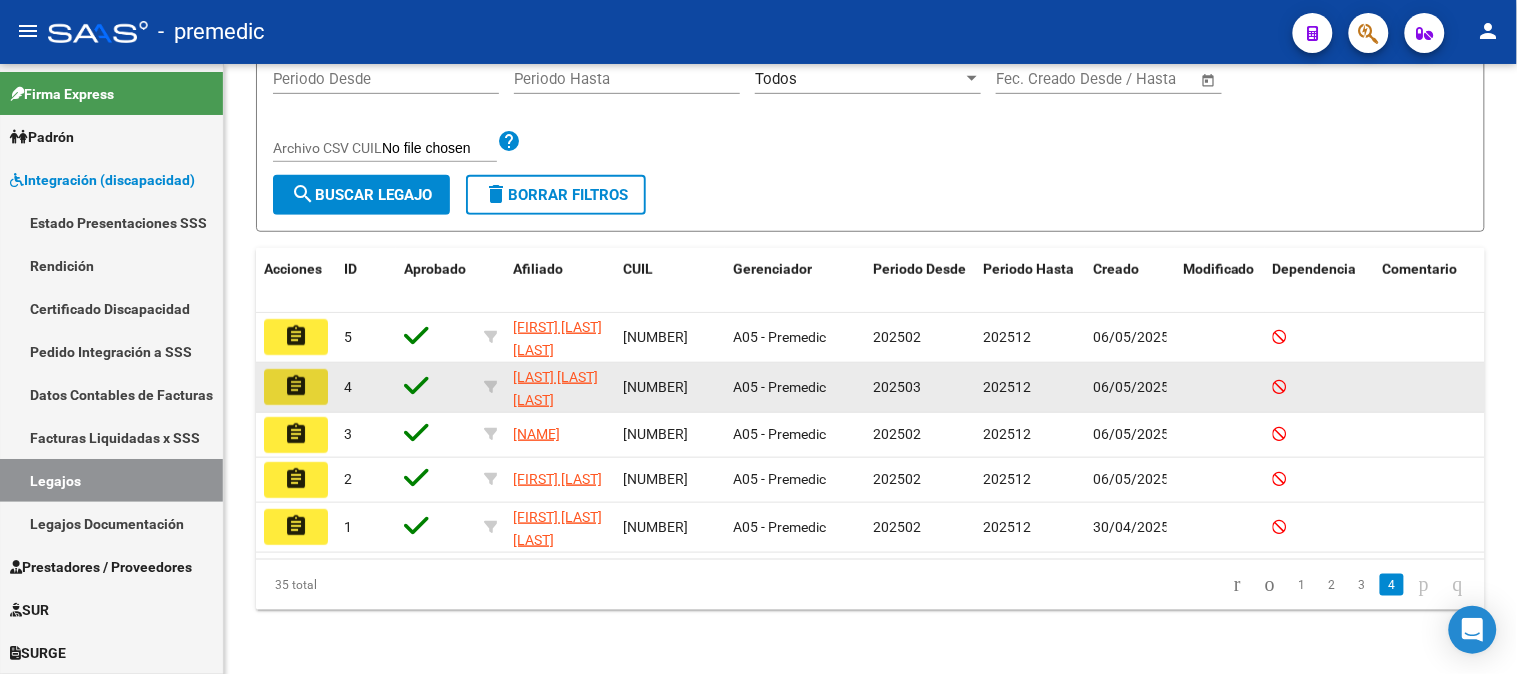 click on "assignment" 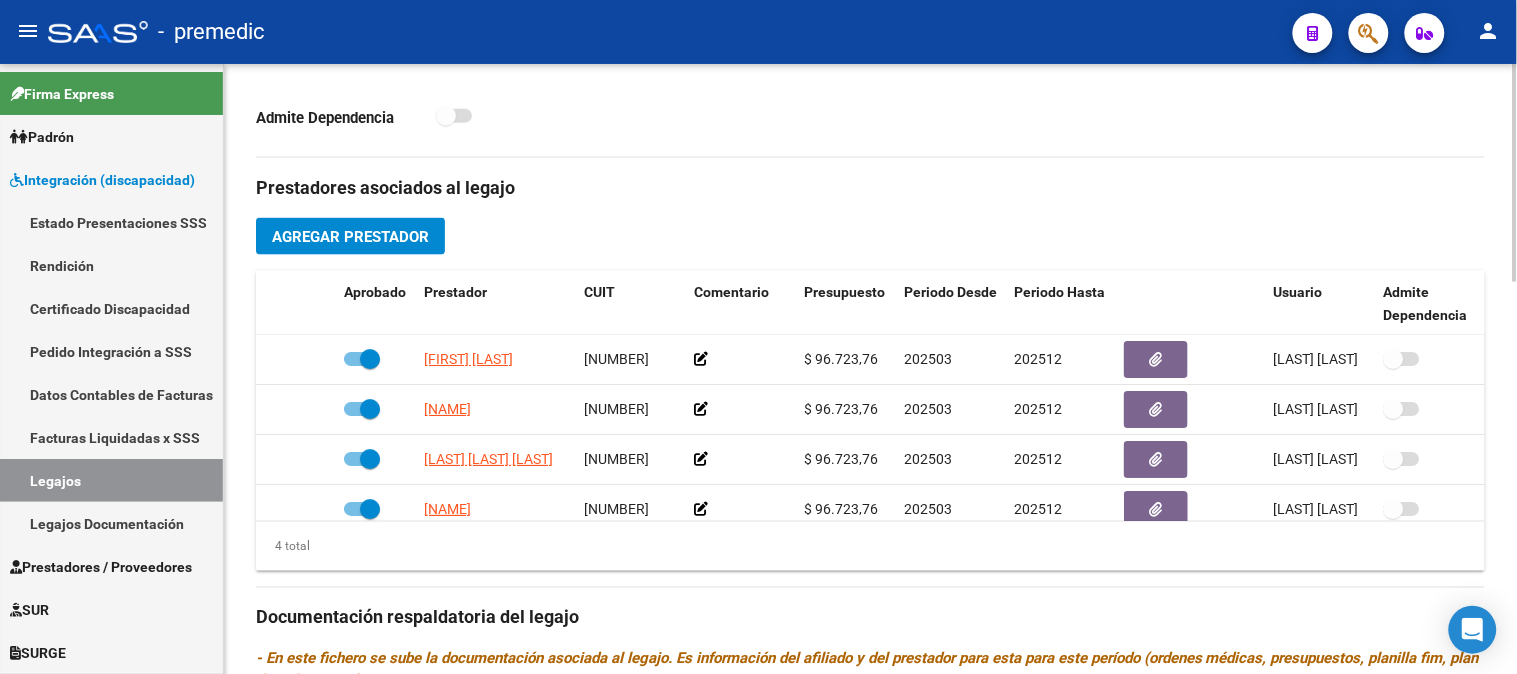 scroll, scrollTop: 645, scrollLeft: 0, axis: vertical 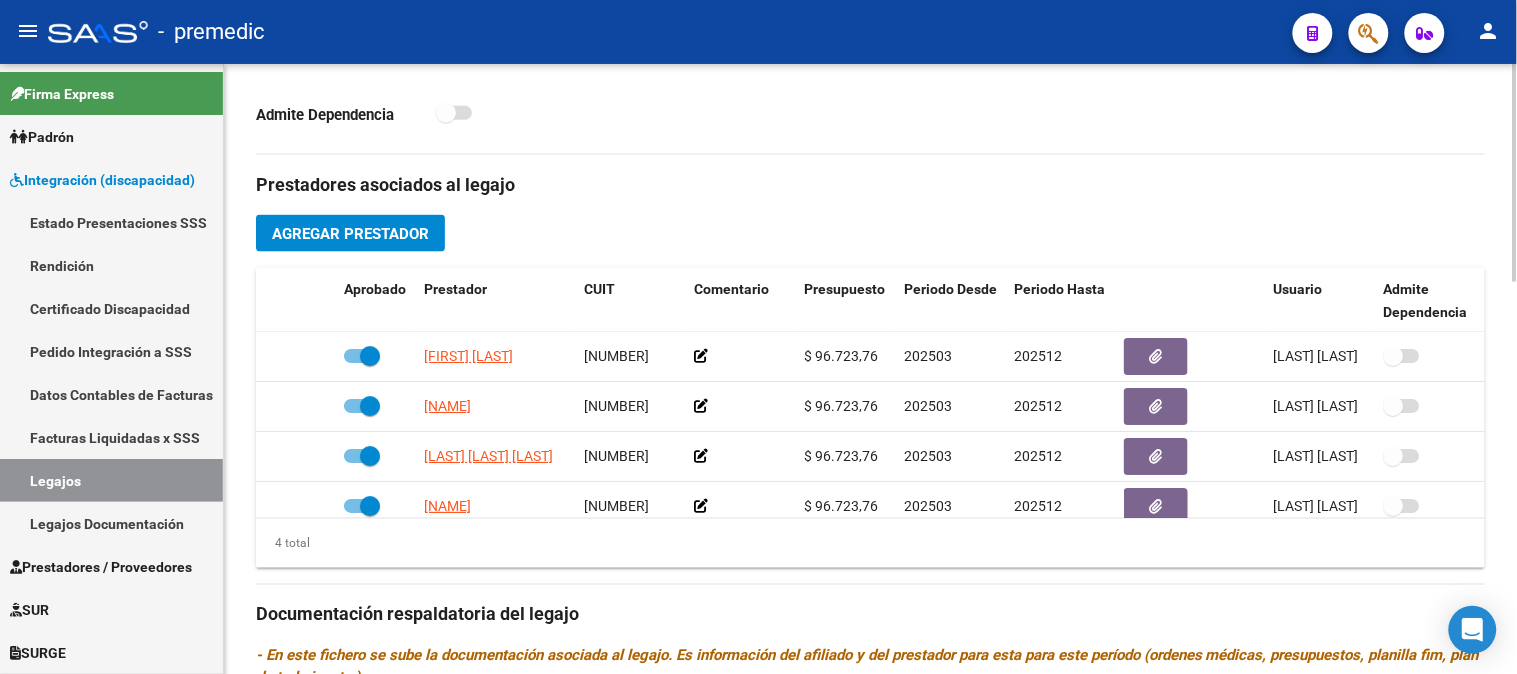 click 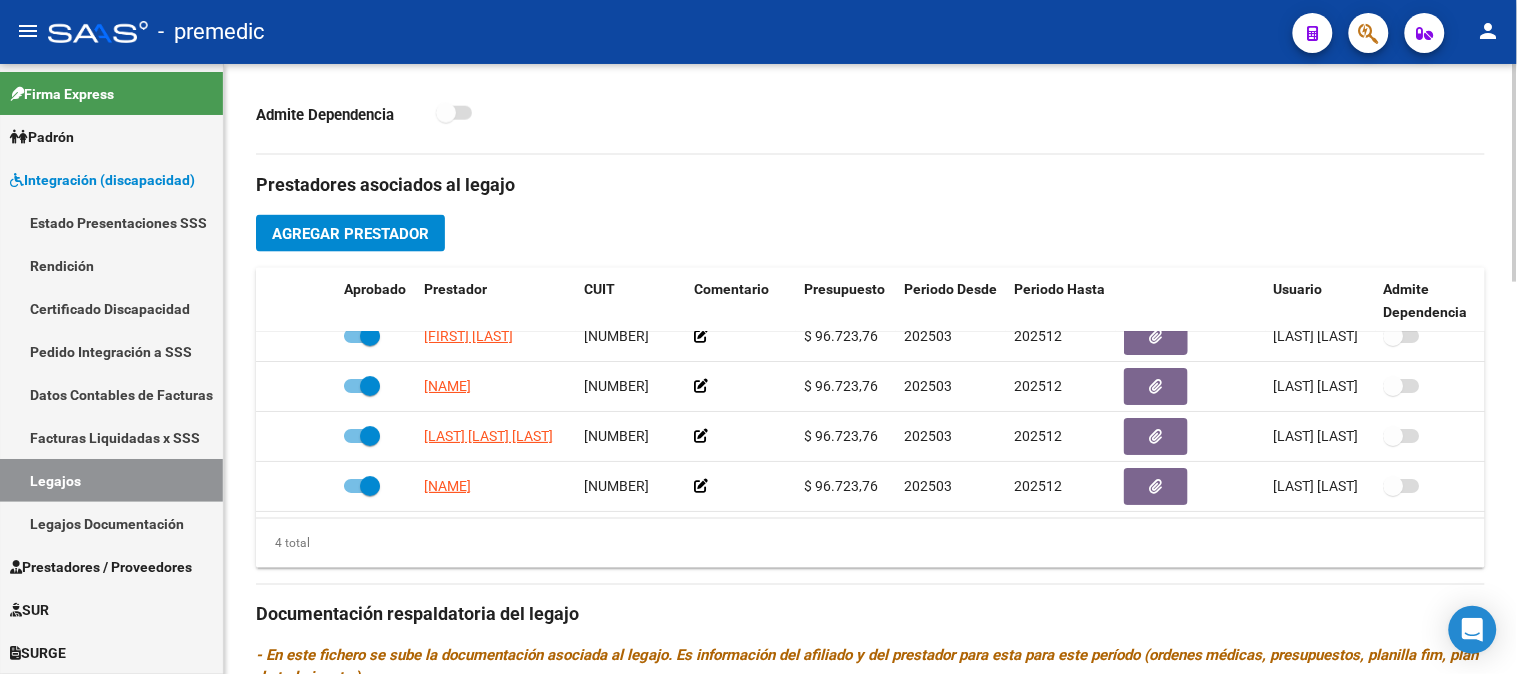 scroll, scrollTop: 35, scrollLeft: 0, axis: vertical 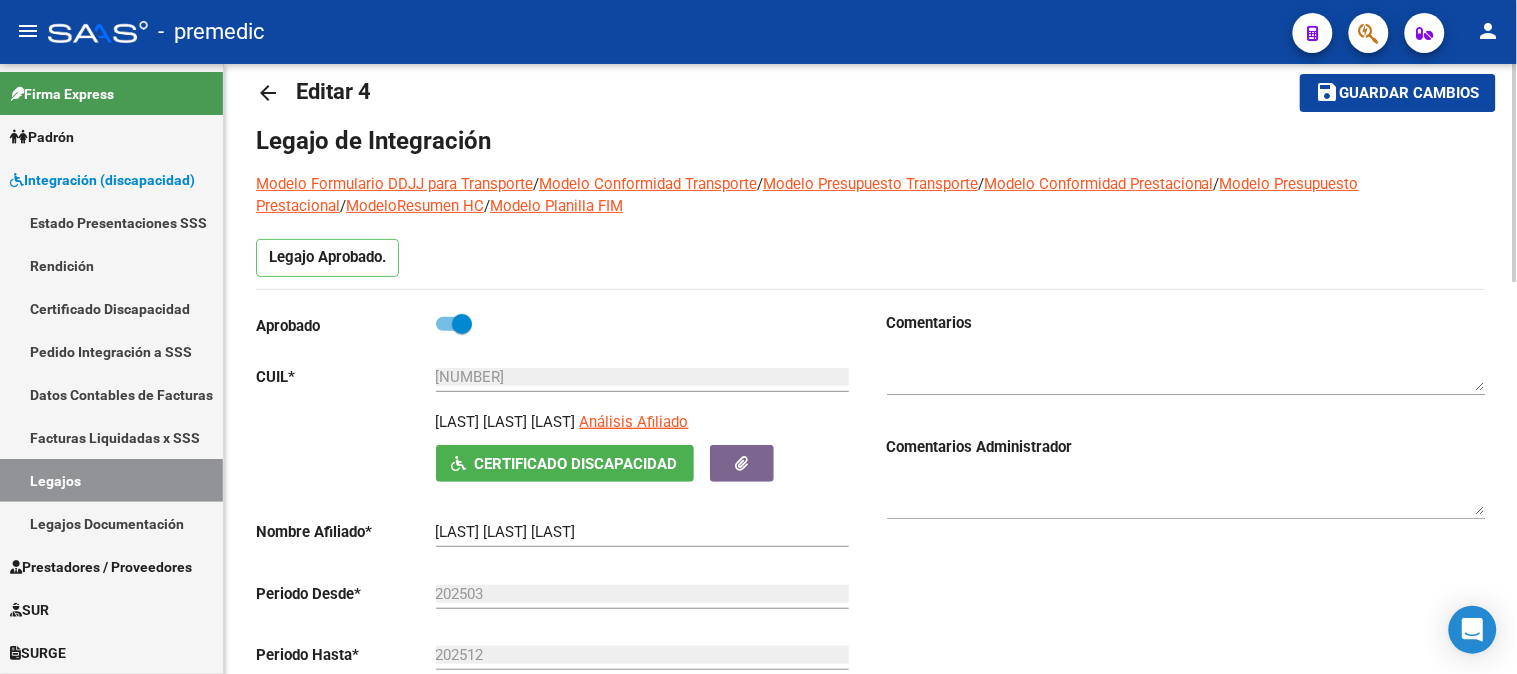click 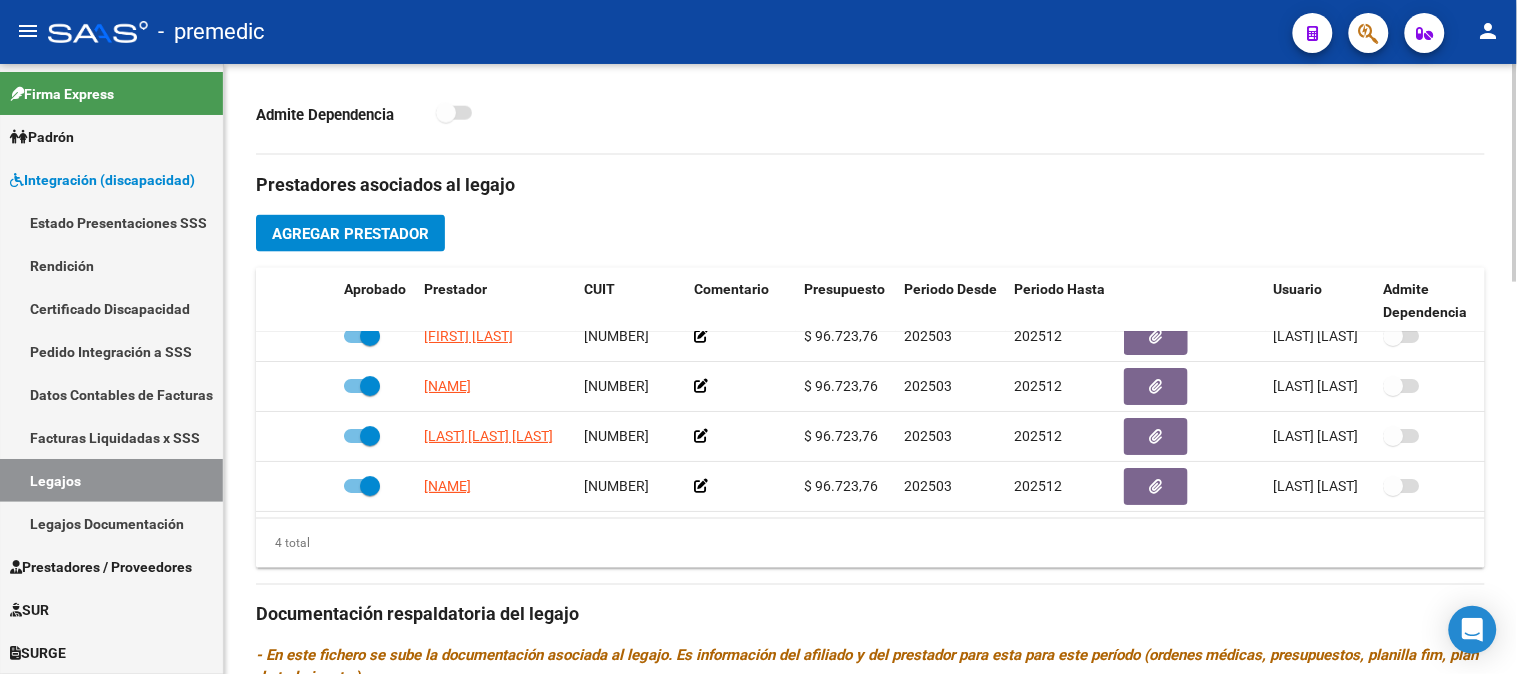 click 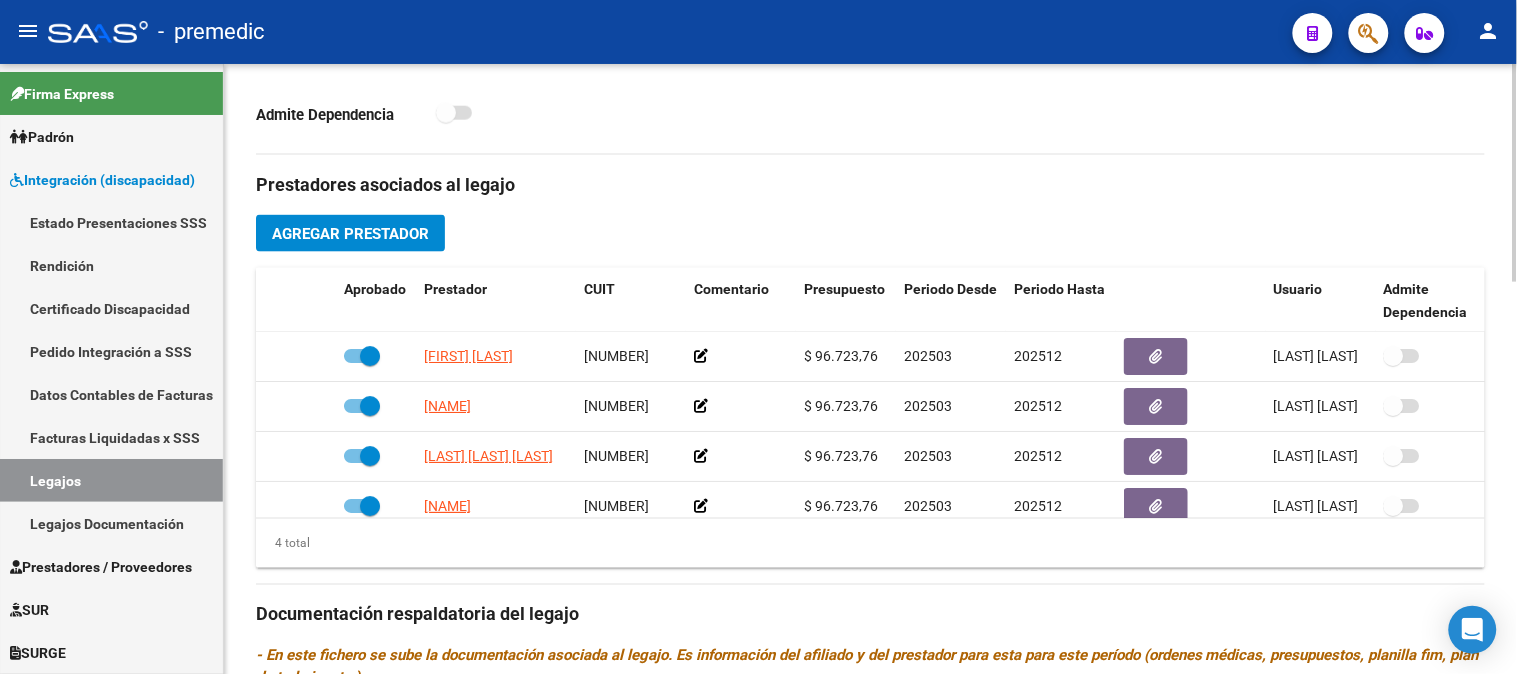 scroll, scrollTop: 36, scrollLeft: 0, axis: vertical 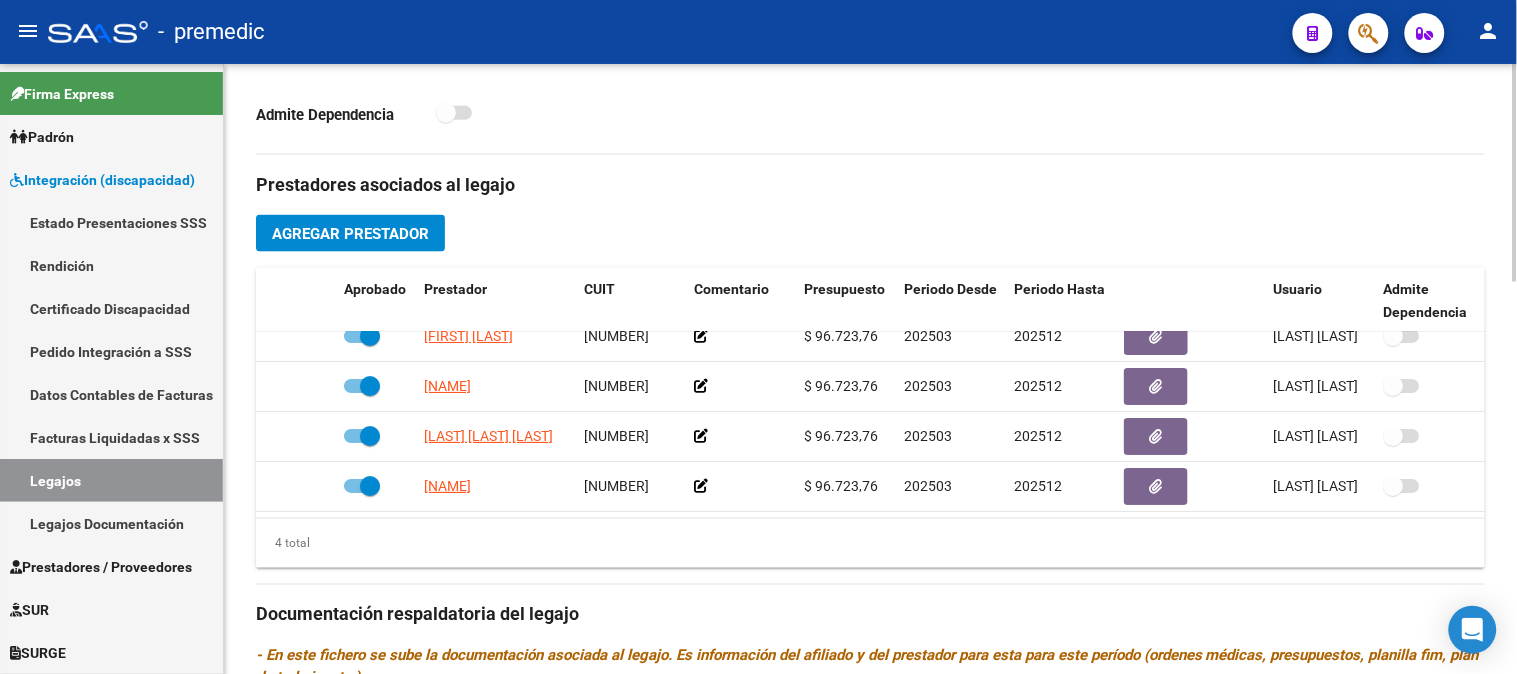 click on "Agregar Prestador" 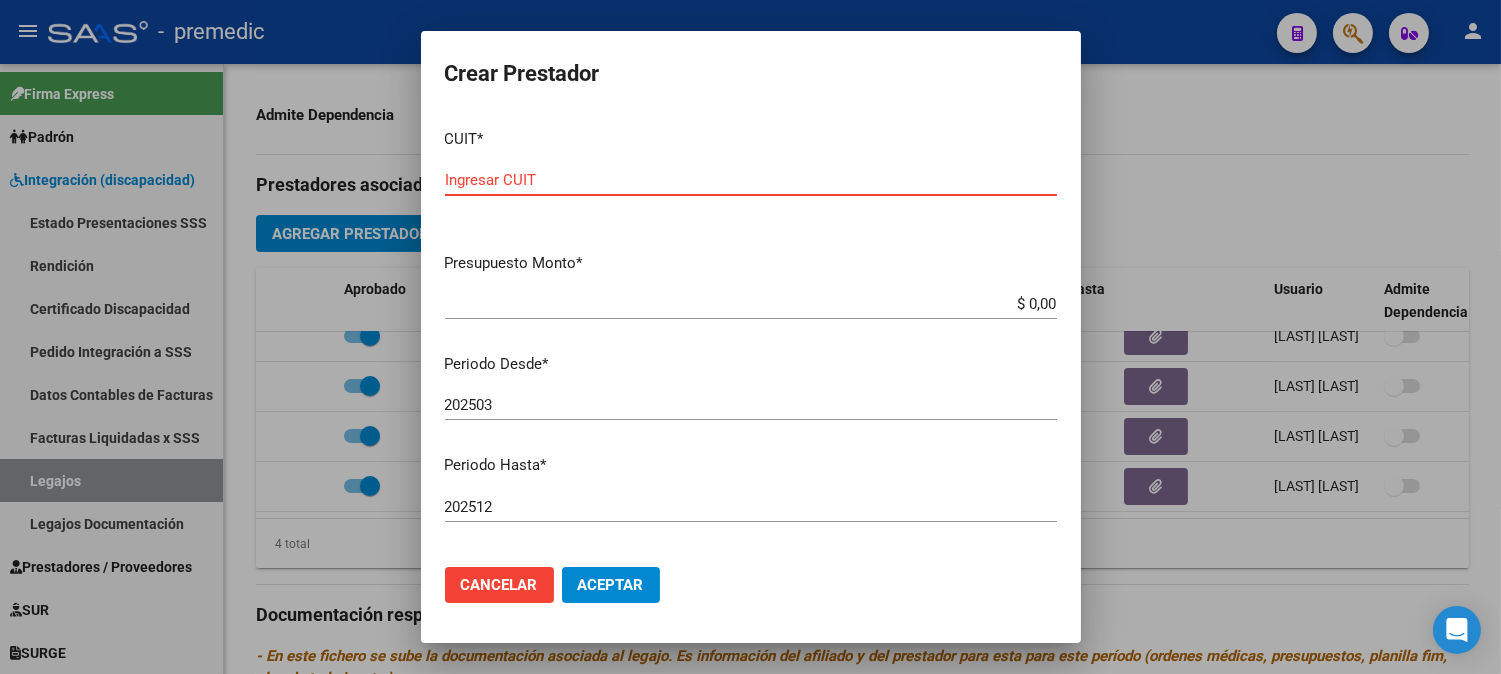 paste on "[CUIT]" 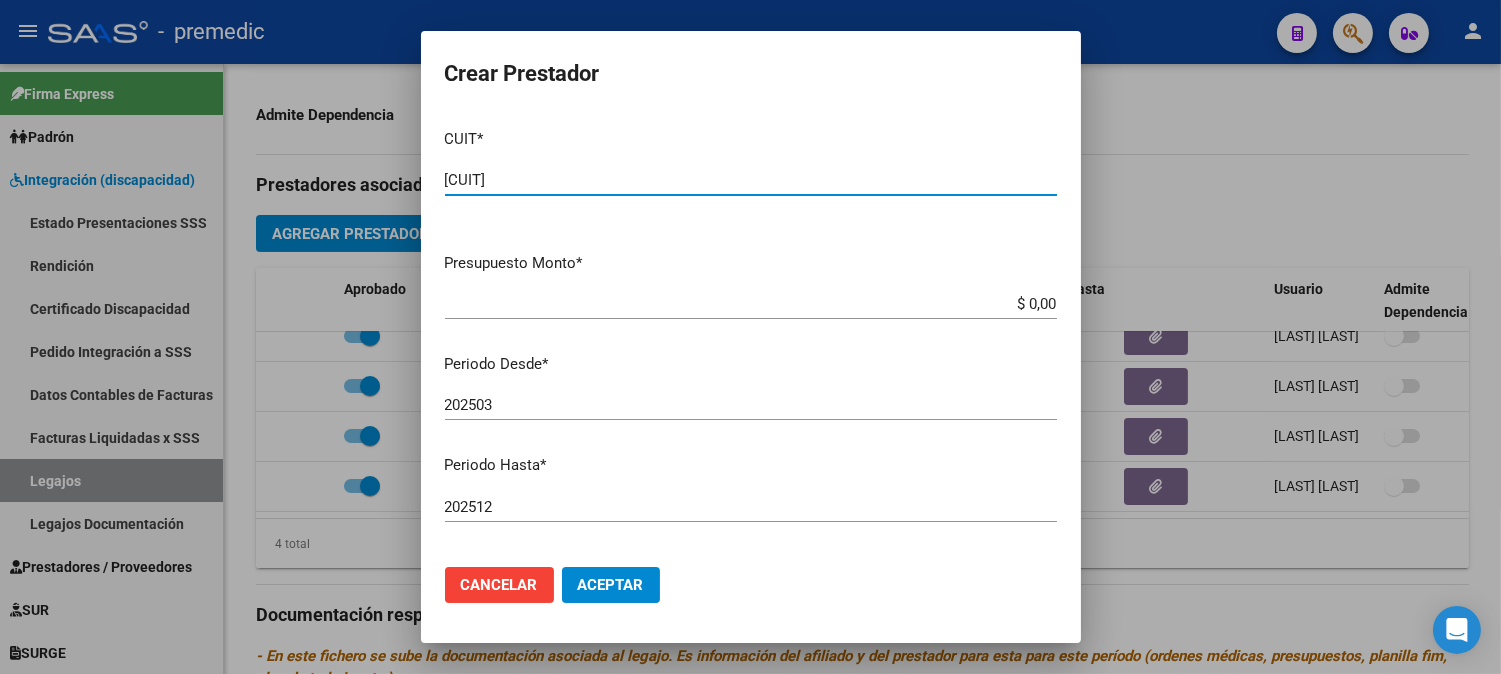 type on "[CUIT]" 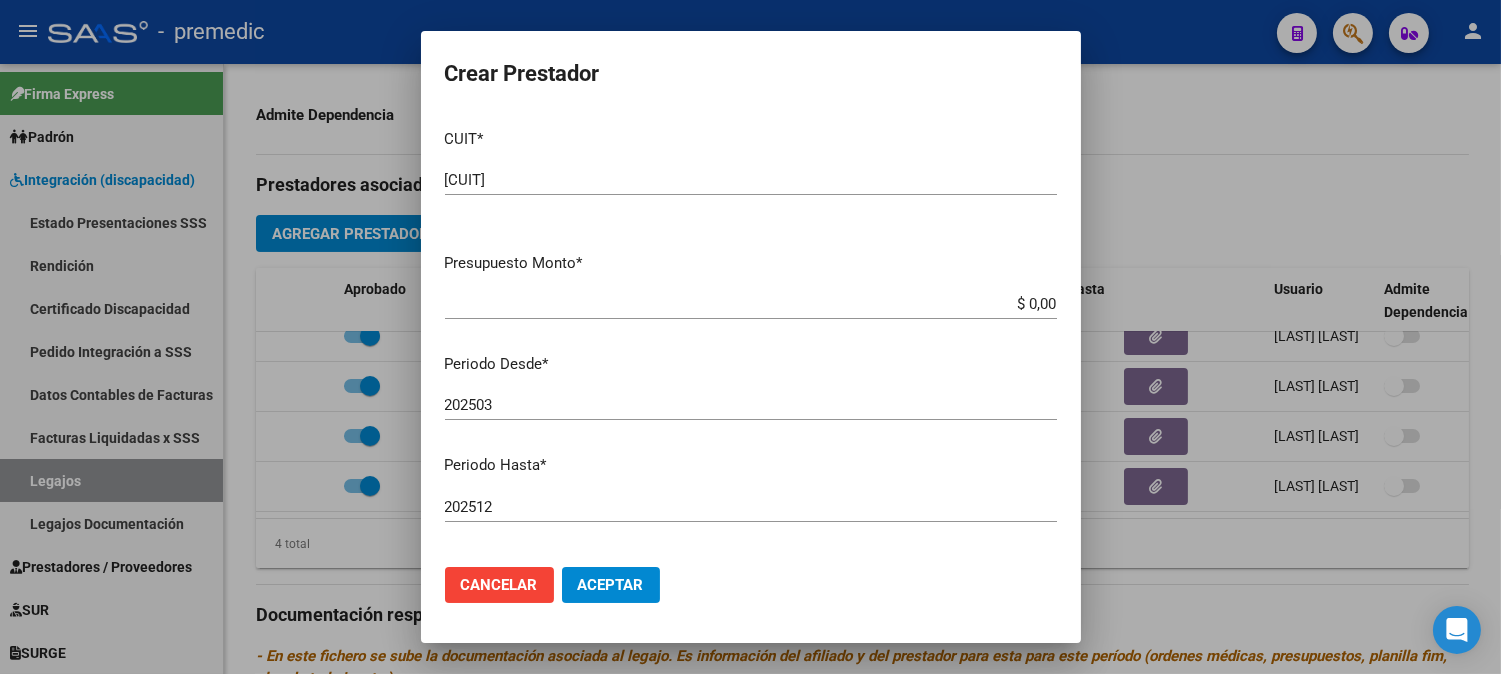 drag, startPoint x: 1005, startPoint y: 315, endPoint x: 1014, endPoint y: 306, distance: 12.727922 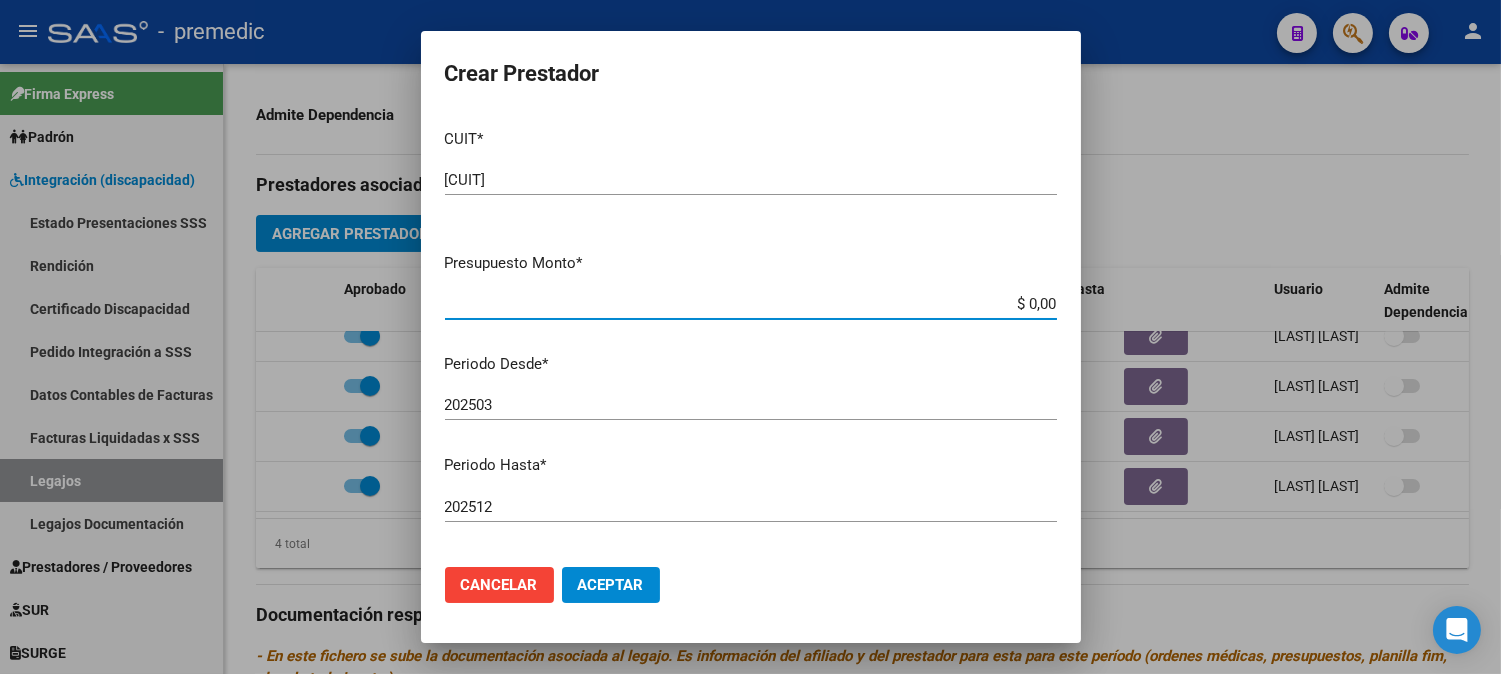click on "$ 0,00" at bounding box center [751, 304] 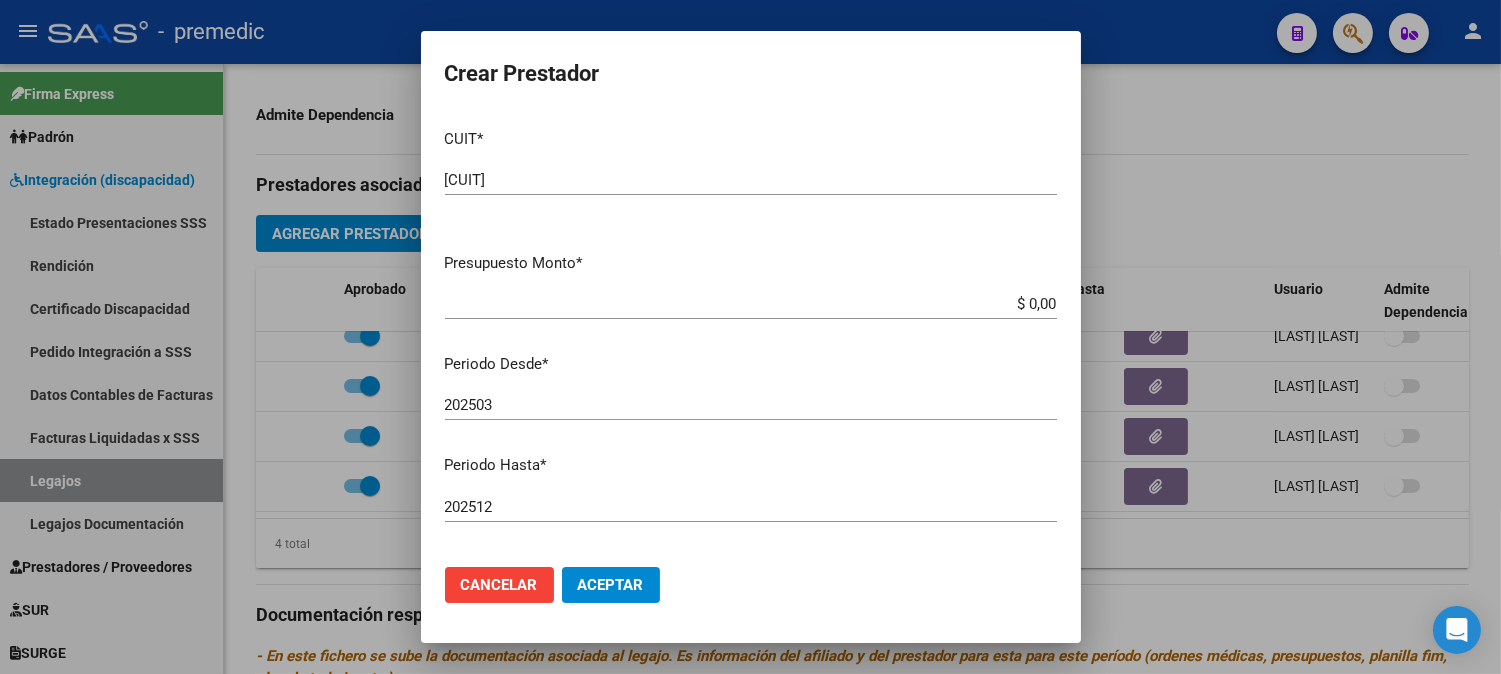 click at bounding box center (750, 337) 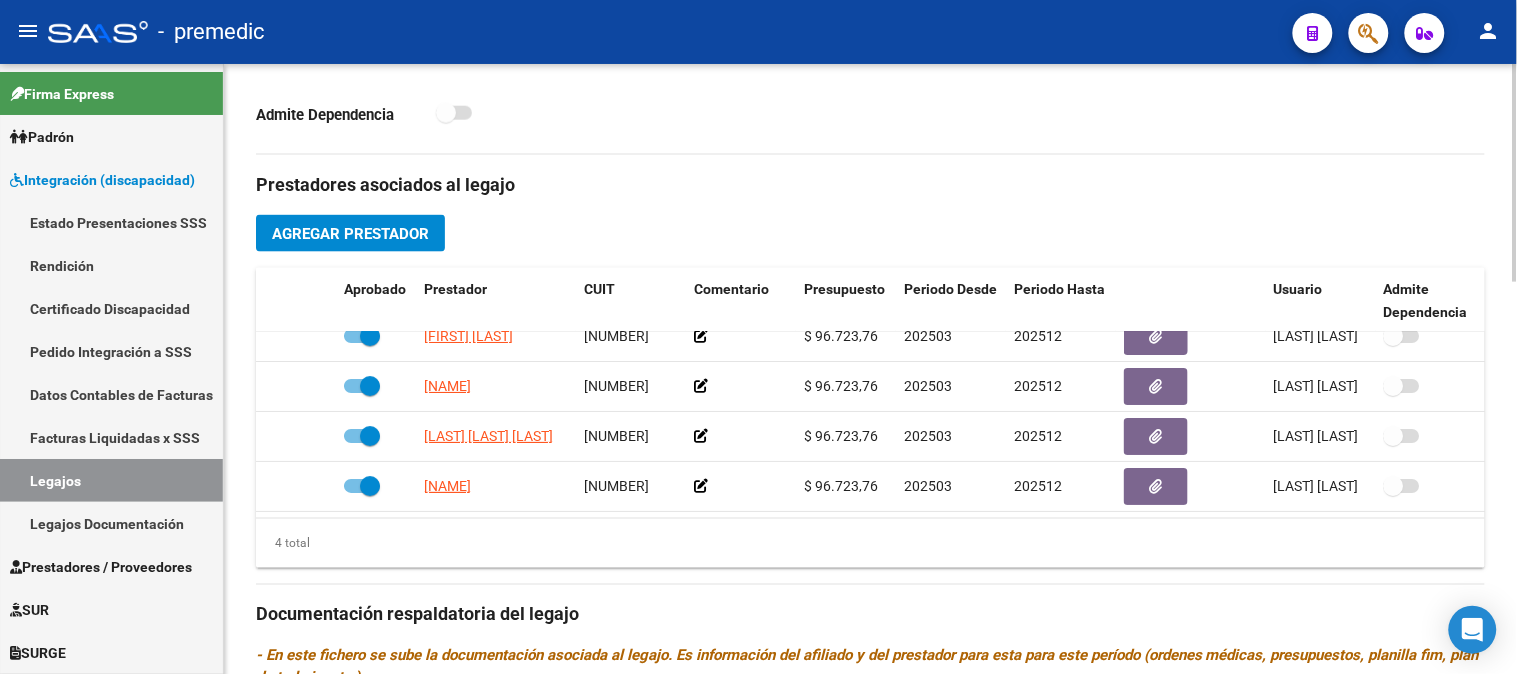 scroll, scrollTop: 36, scrollLeft: 17, axis: both 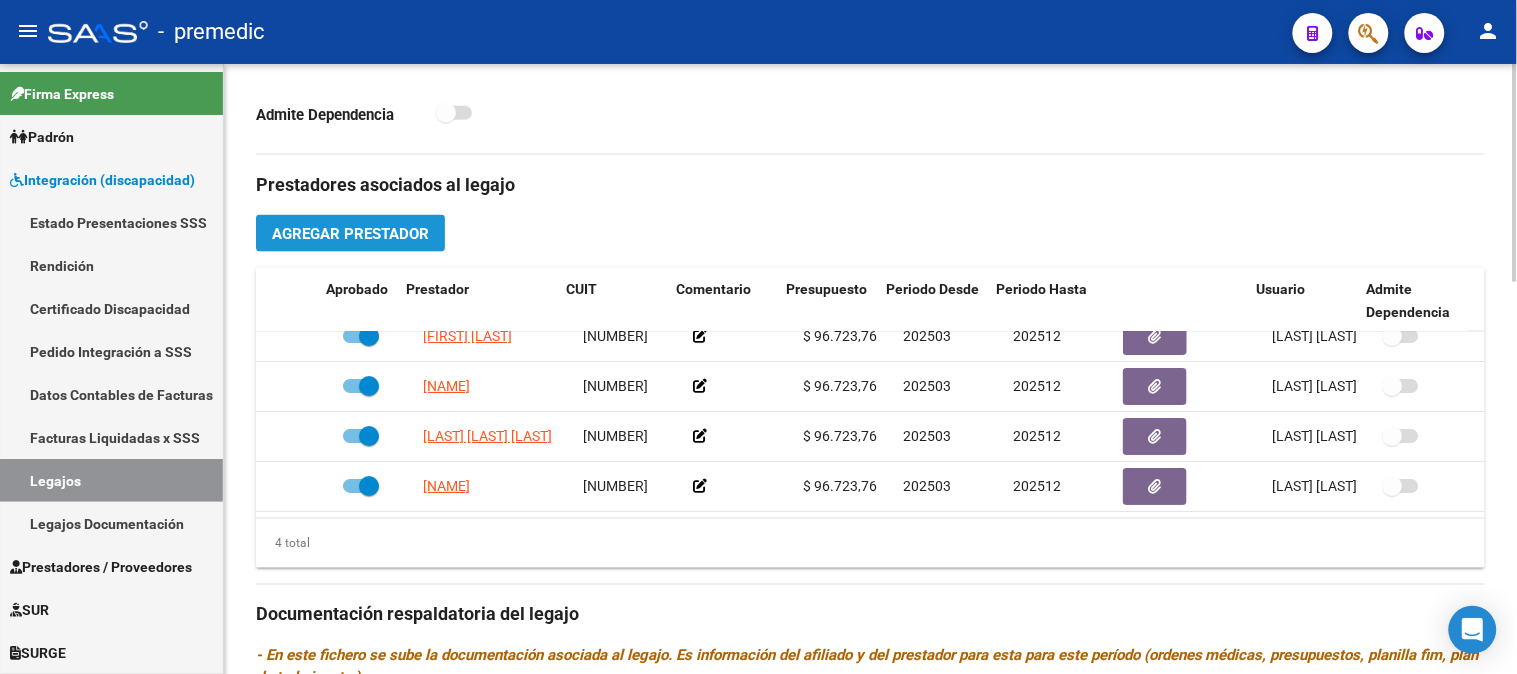 click on "Agregar Prestador" 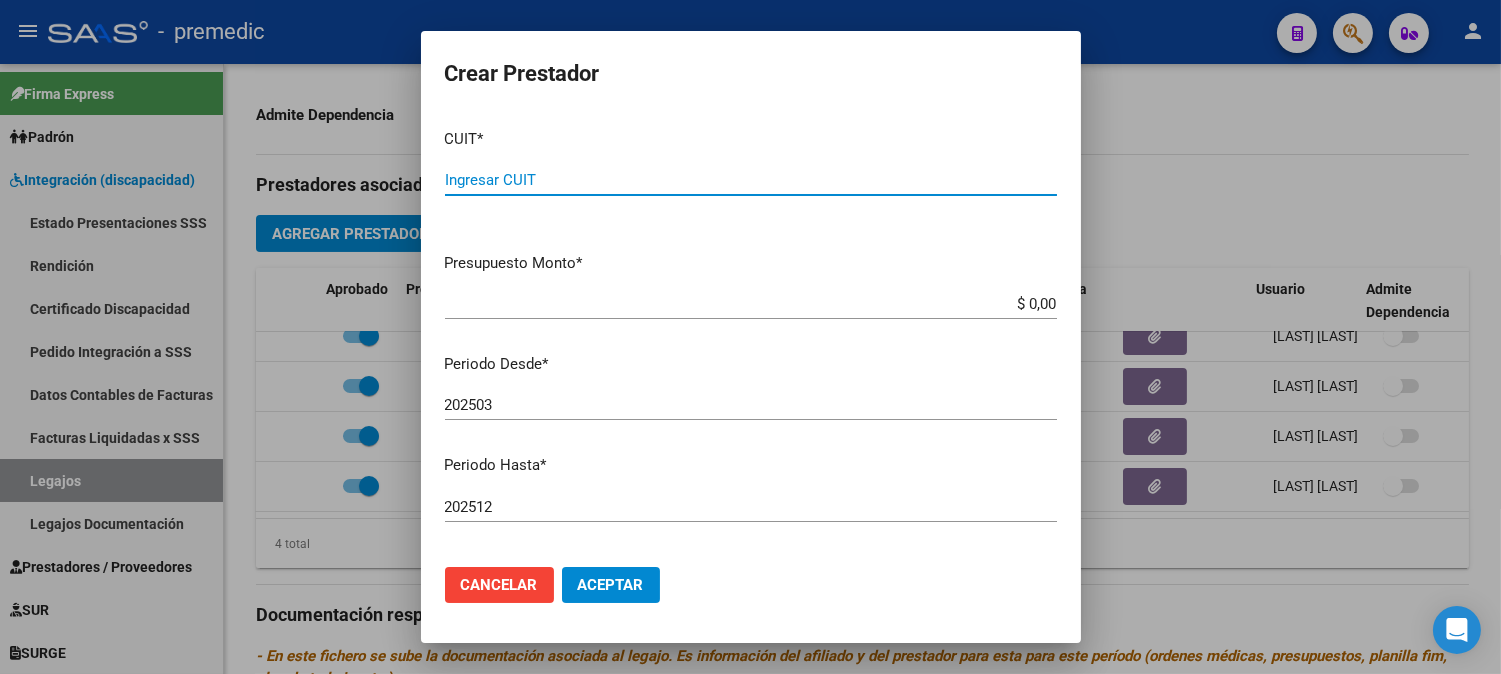 paste on "[CUIT]" 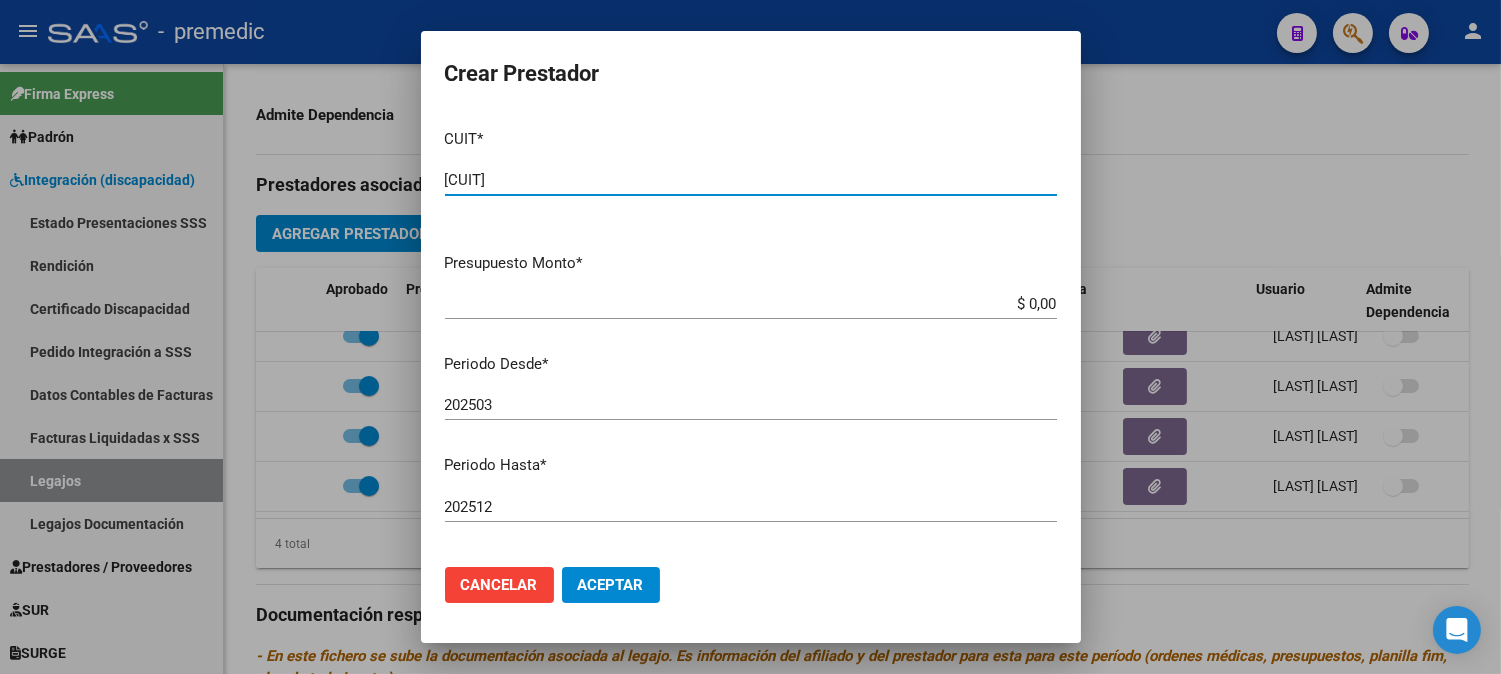 type on "[CUIT]" 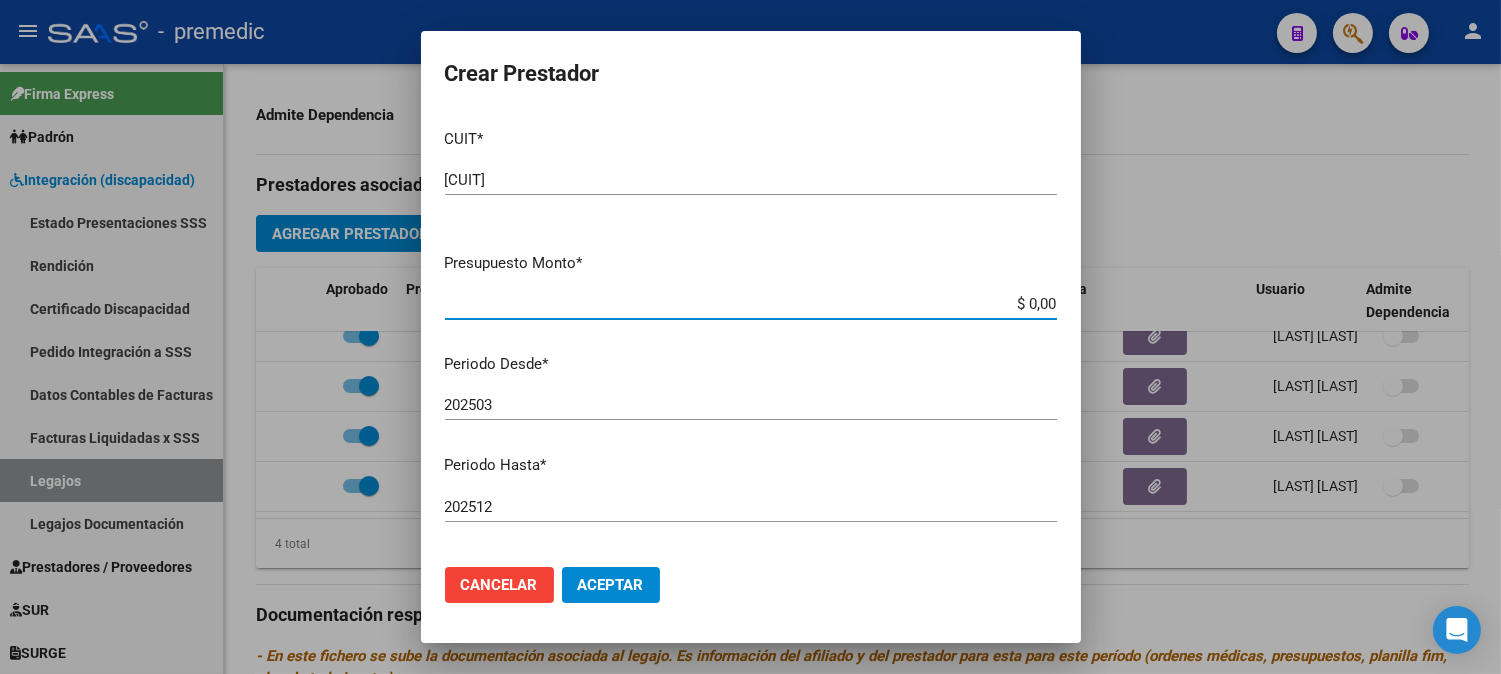 click on "$ 0,00" at bounding box center (751, 304) 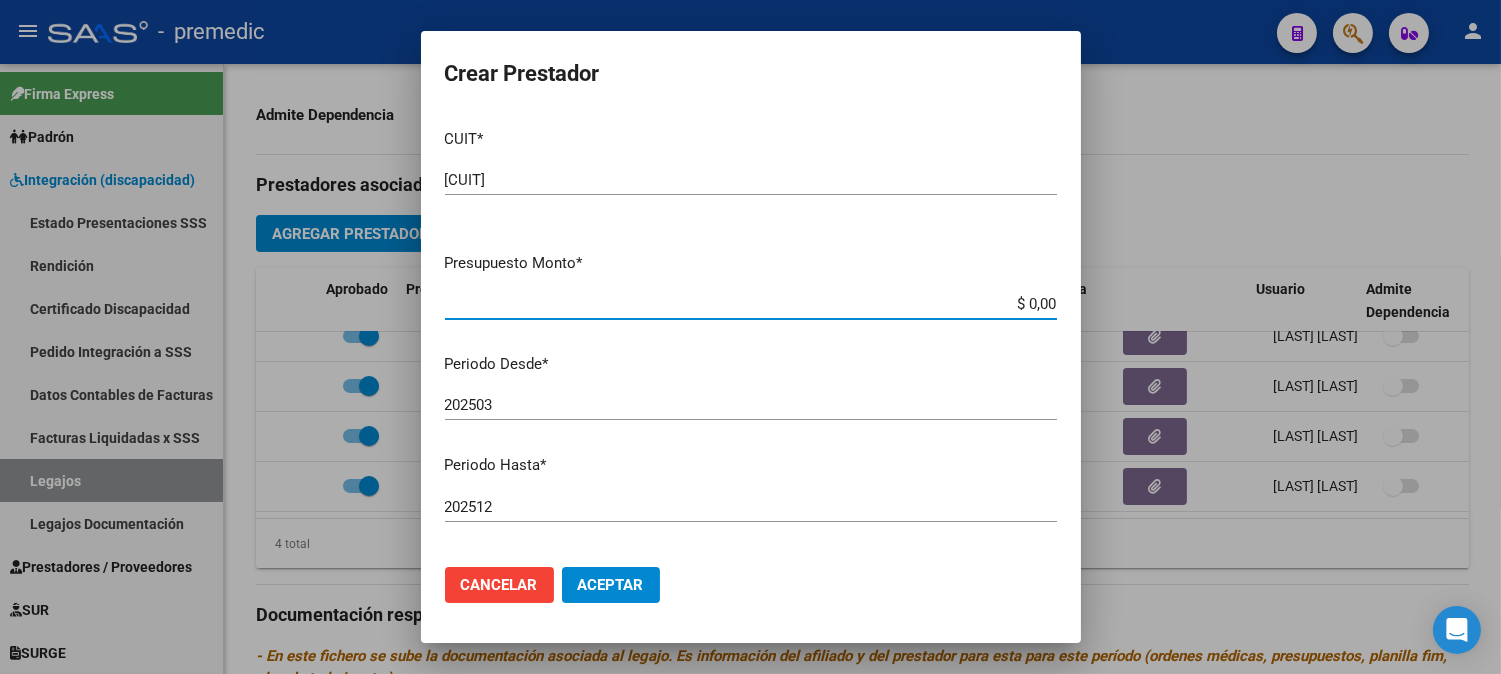paste on "475830.36" 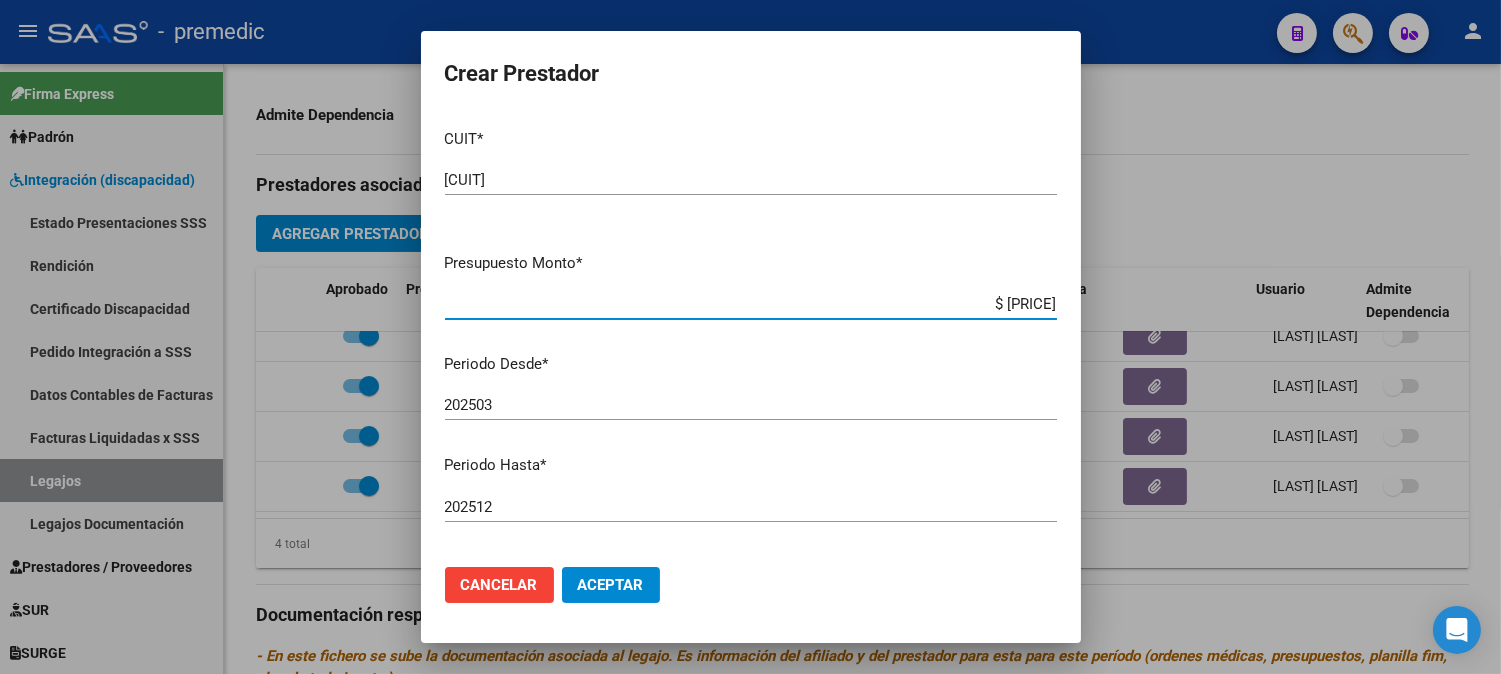 click on "Presupuesto Monto  *   [CURRENCY] [NUMBER] Ingresar el monto" at bounding box center [759, 283] 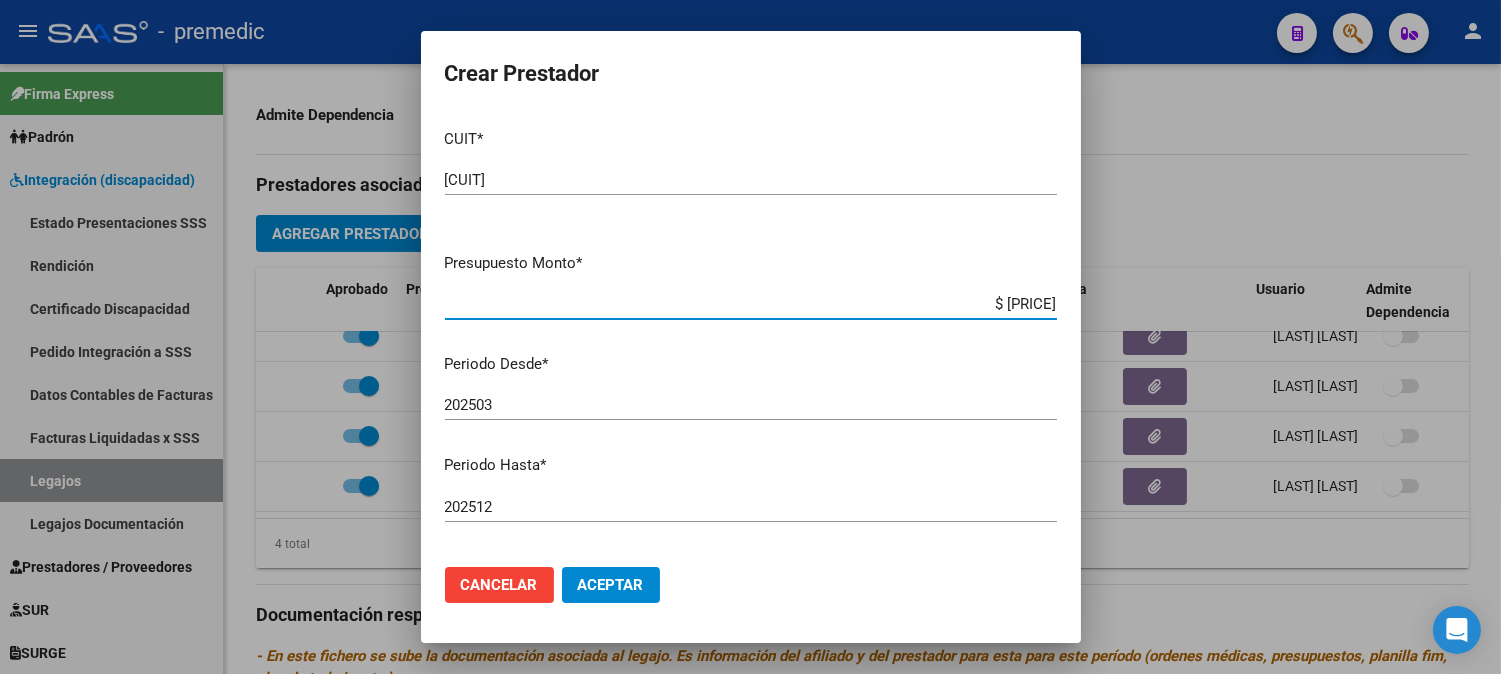 type on "$ 475.830,36" 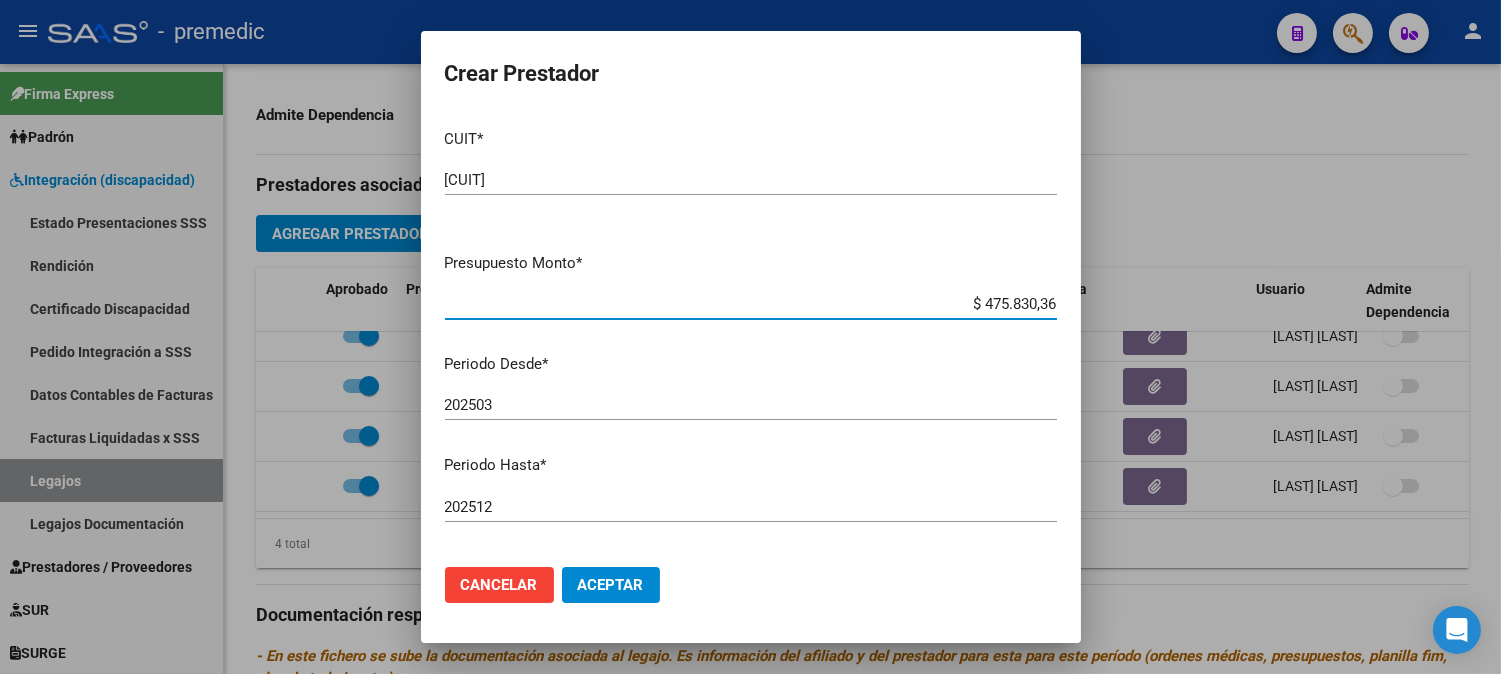 click on "202503" at bounding box center (751, 405) 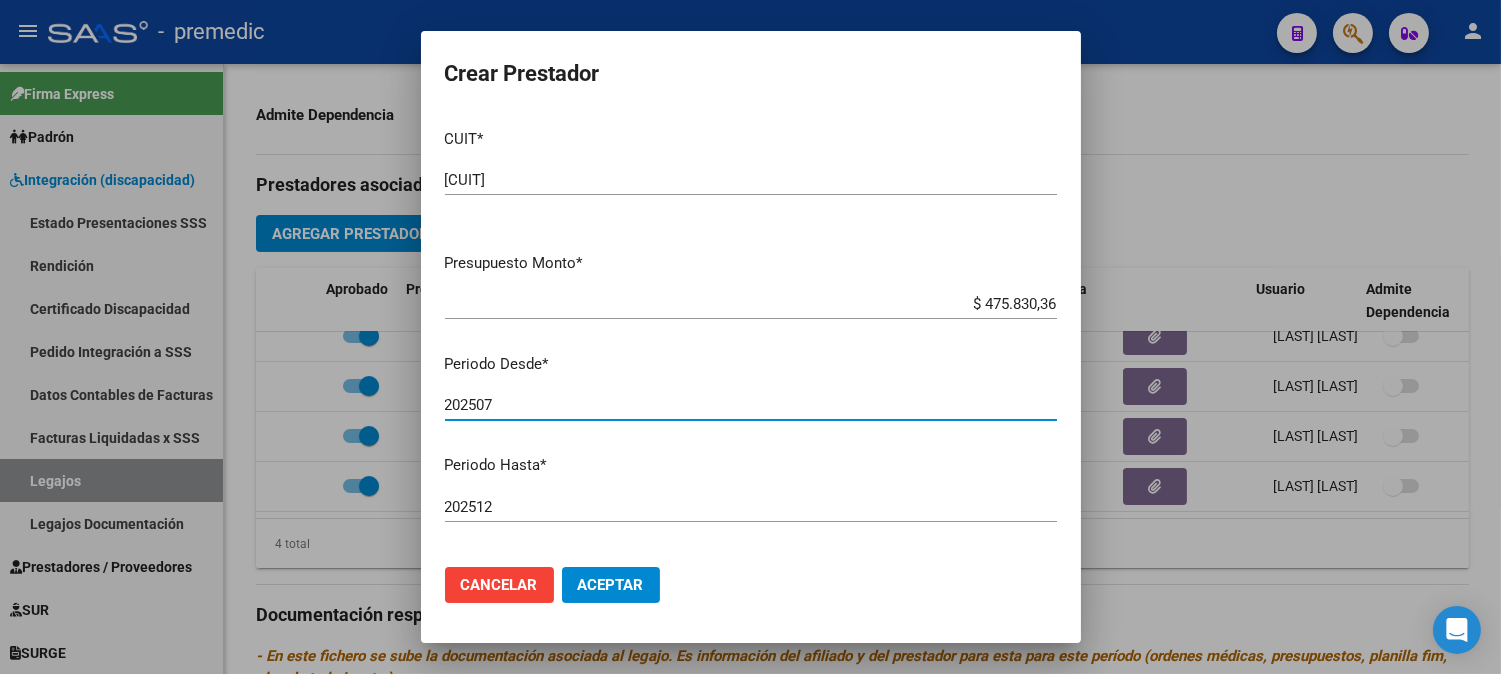 type on "202507" 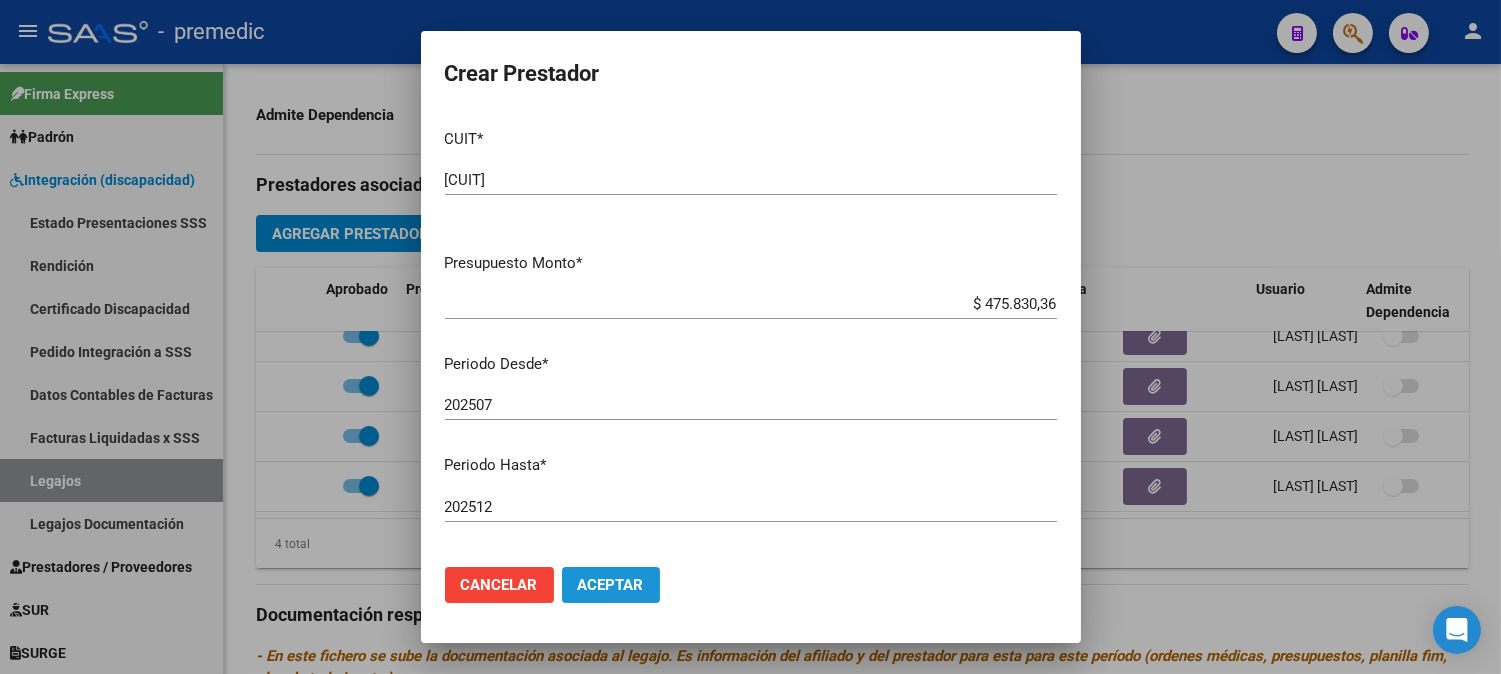 click on "Aceptar" 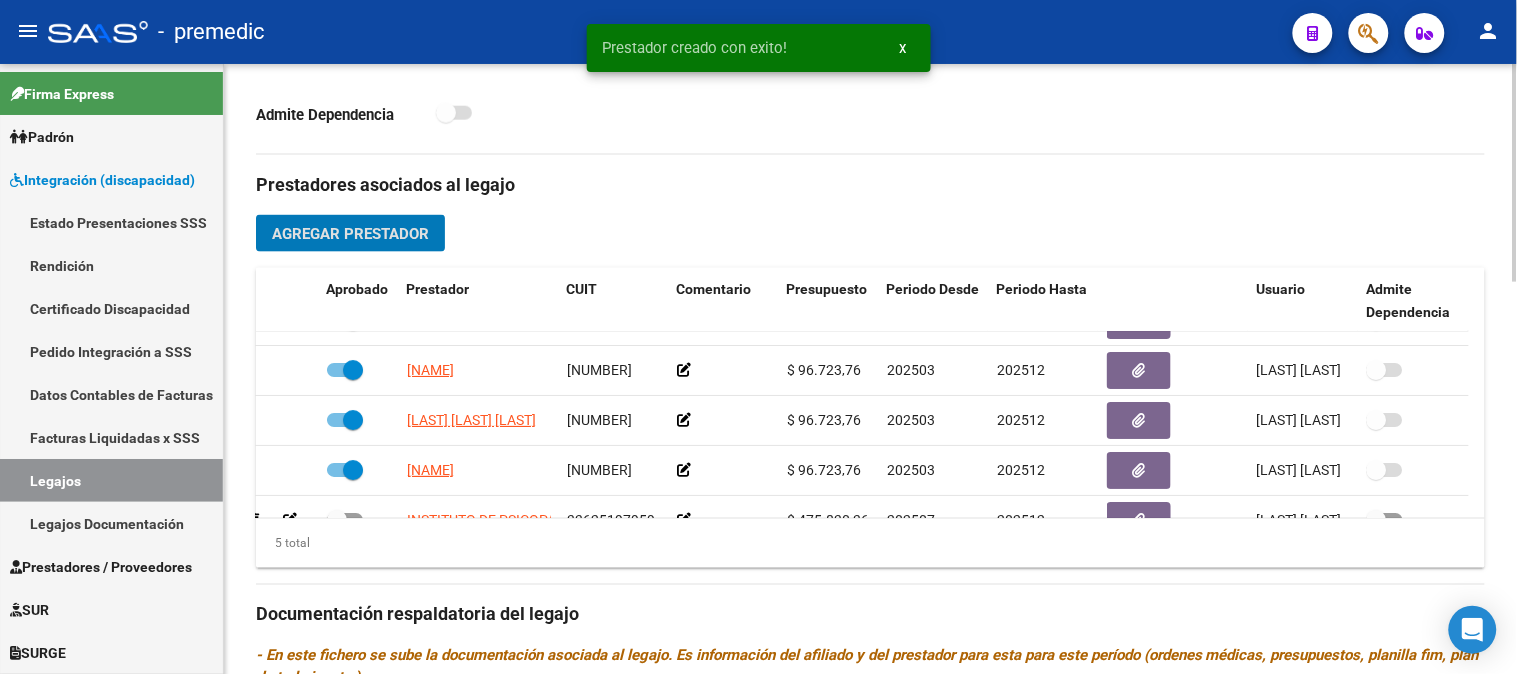 scroll, scrollTop: 86, scrollLeft: 17, axis: both 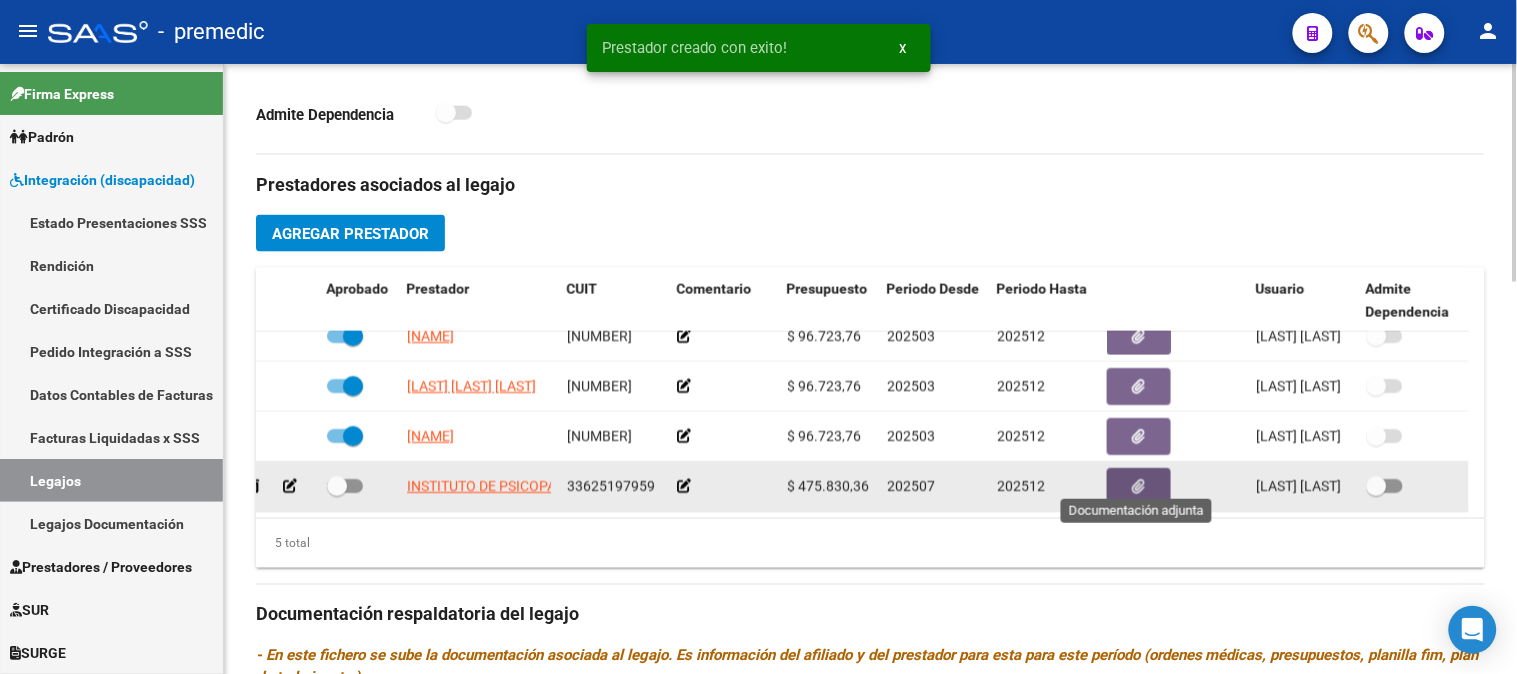 click 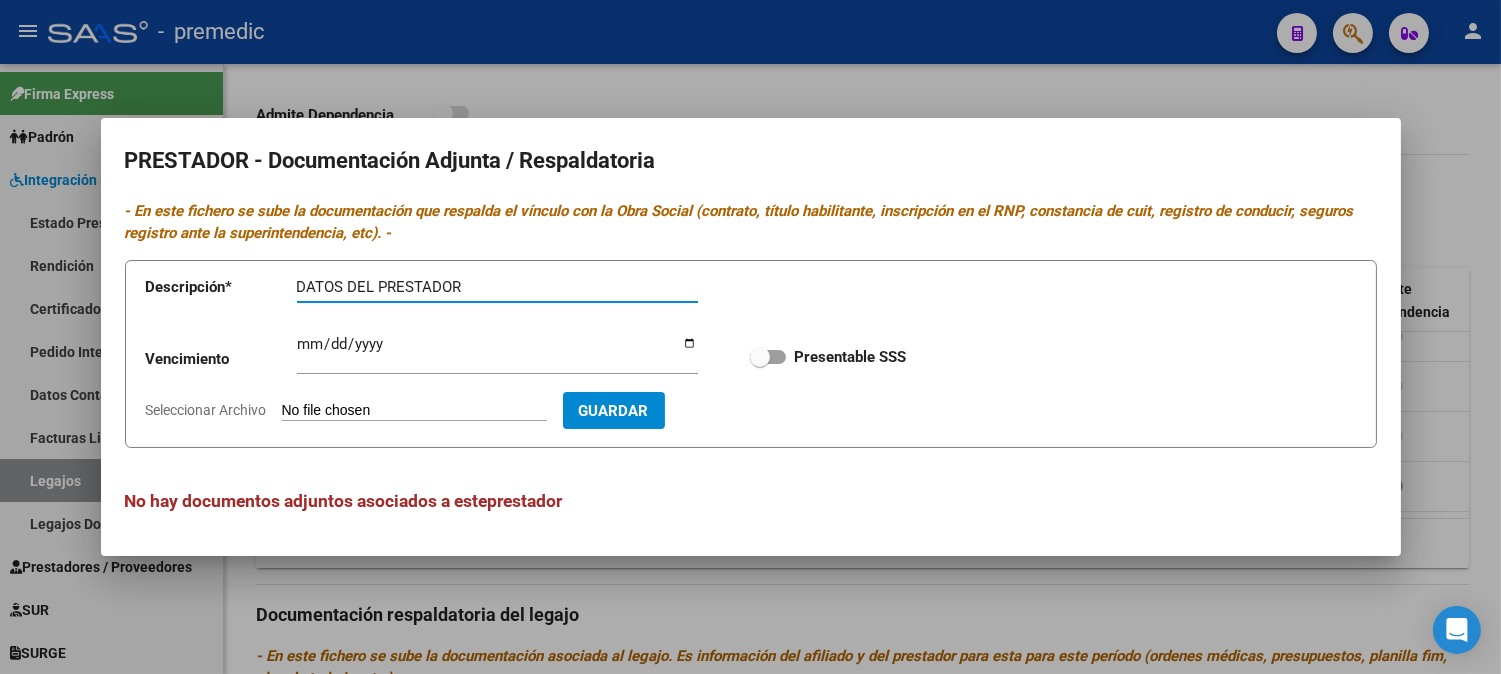 type on "DATOS DEL PRESTADOR" 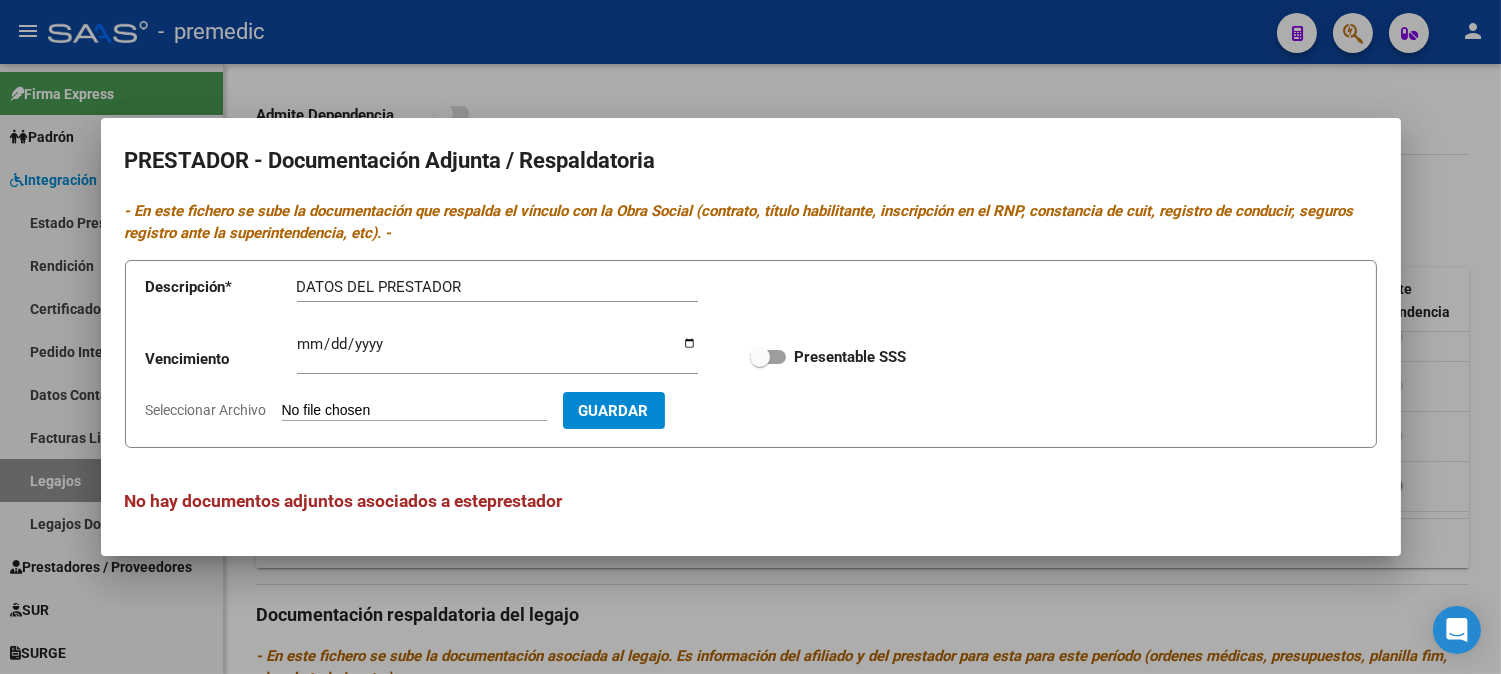 click on "Seleccionar Archivo" at bounding box center (414, 411) 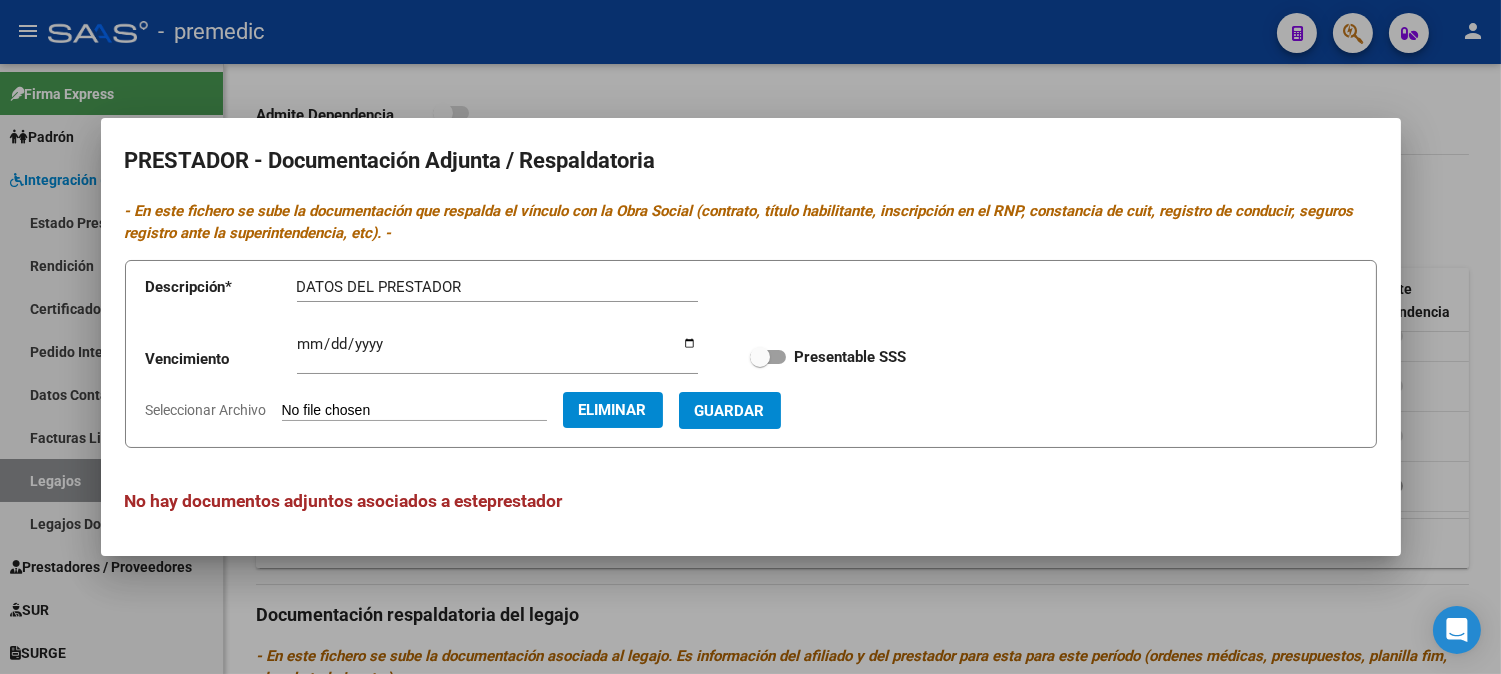 click on "Vencimiento    Ingresar vencimiento    Presentable SSS" at bounding box center (751, 357) 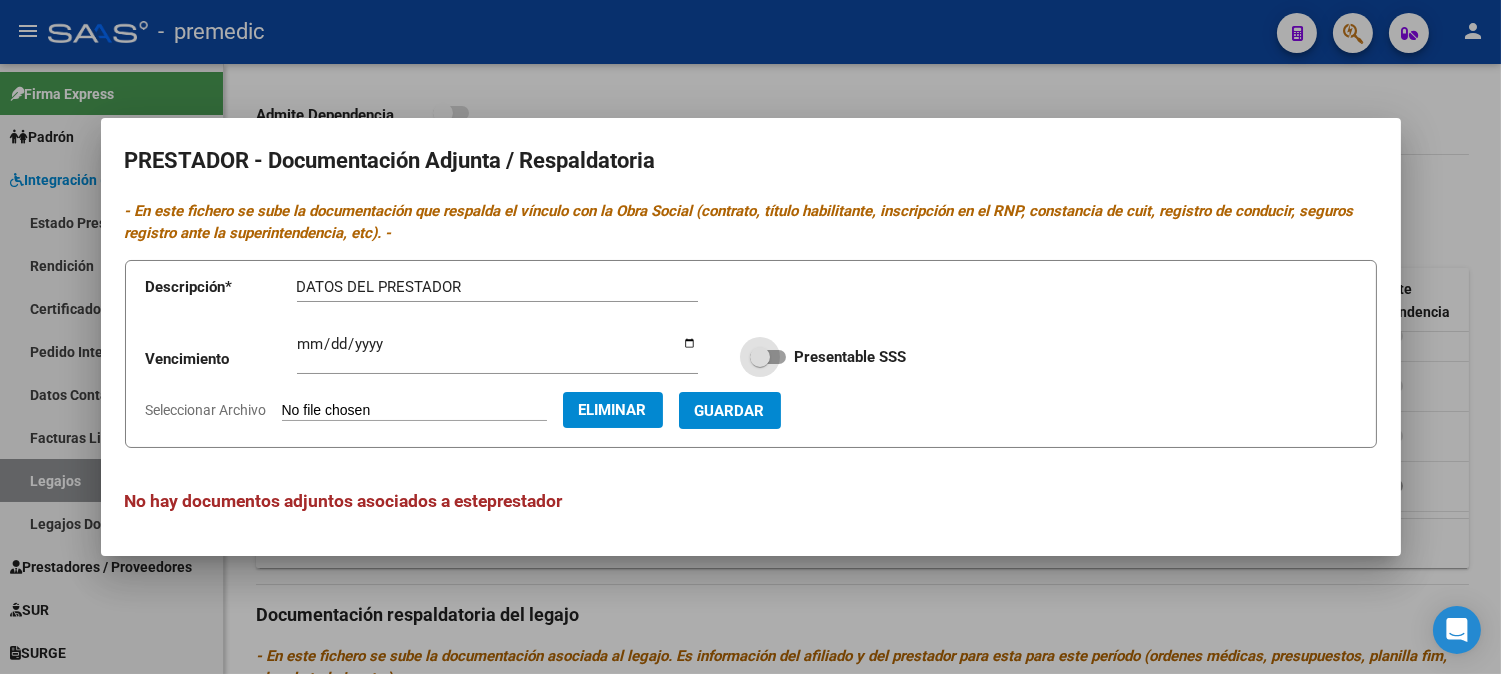 click at bounding box center (768, 357) 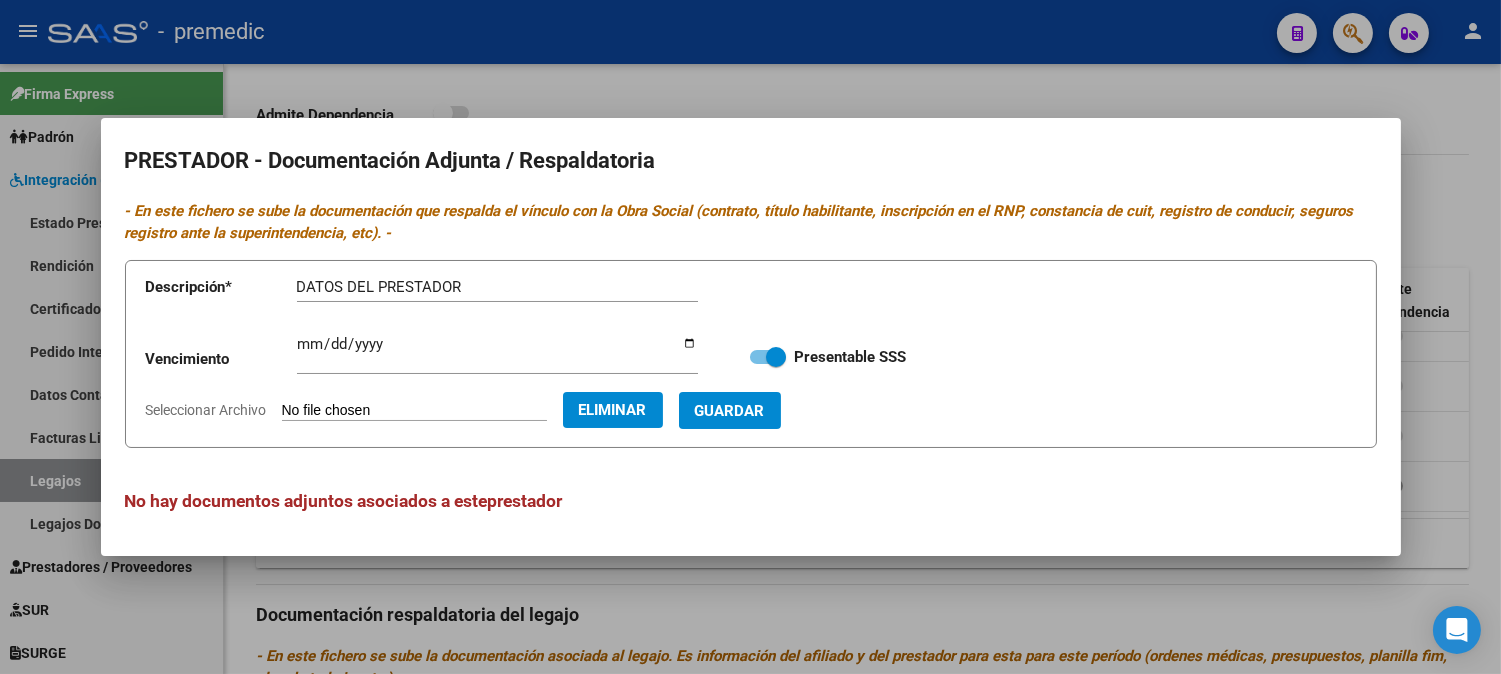 click on "Vencimiento    Ingresar vencimiento    Presentable SSS" at bounding box center [751, 357] 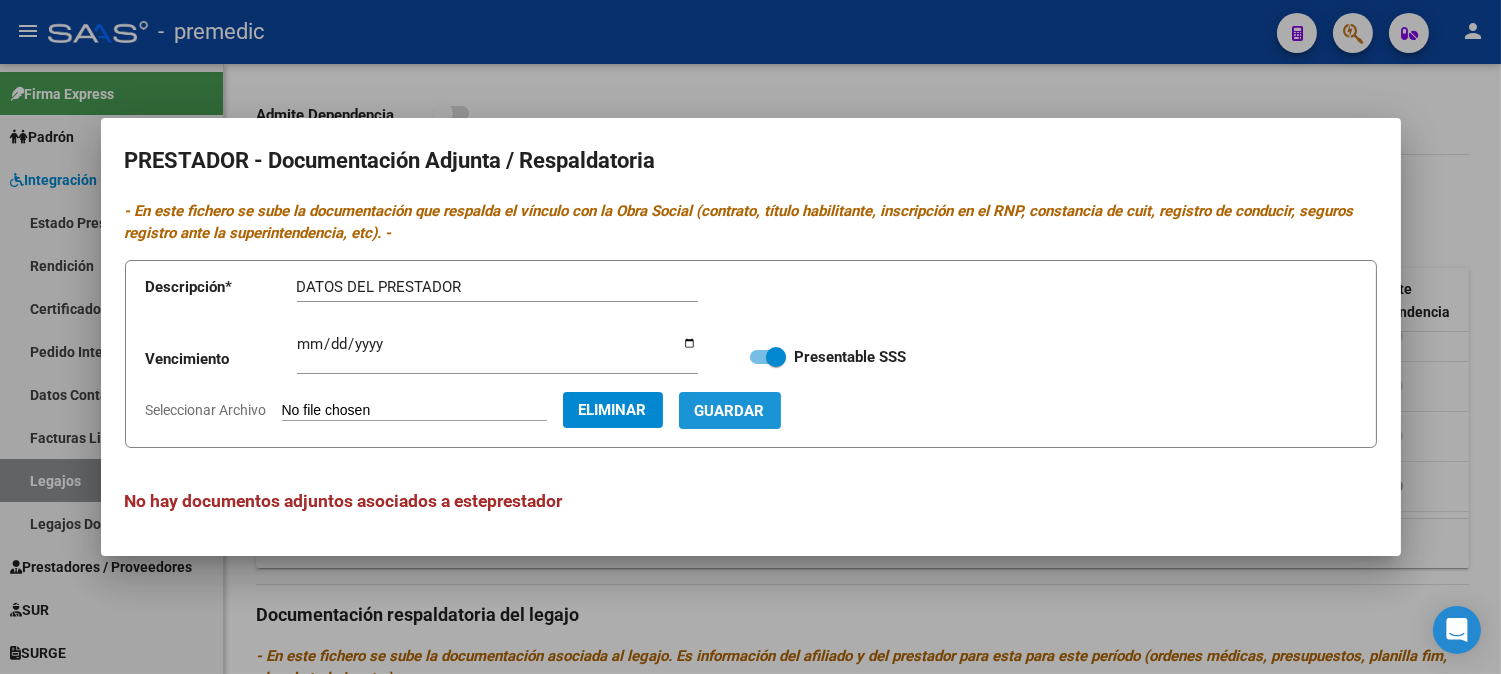click on "Guardar" at bounding box center [730, 411] 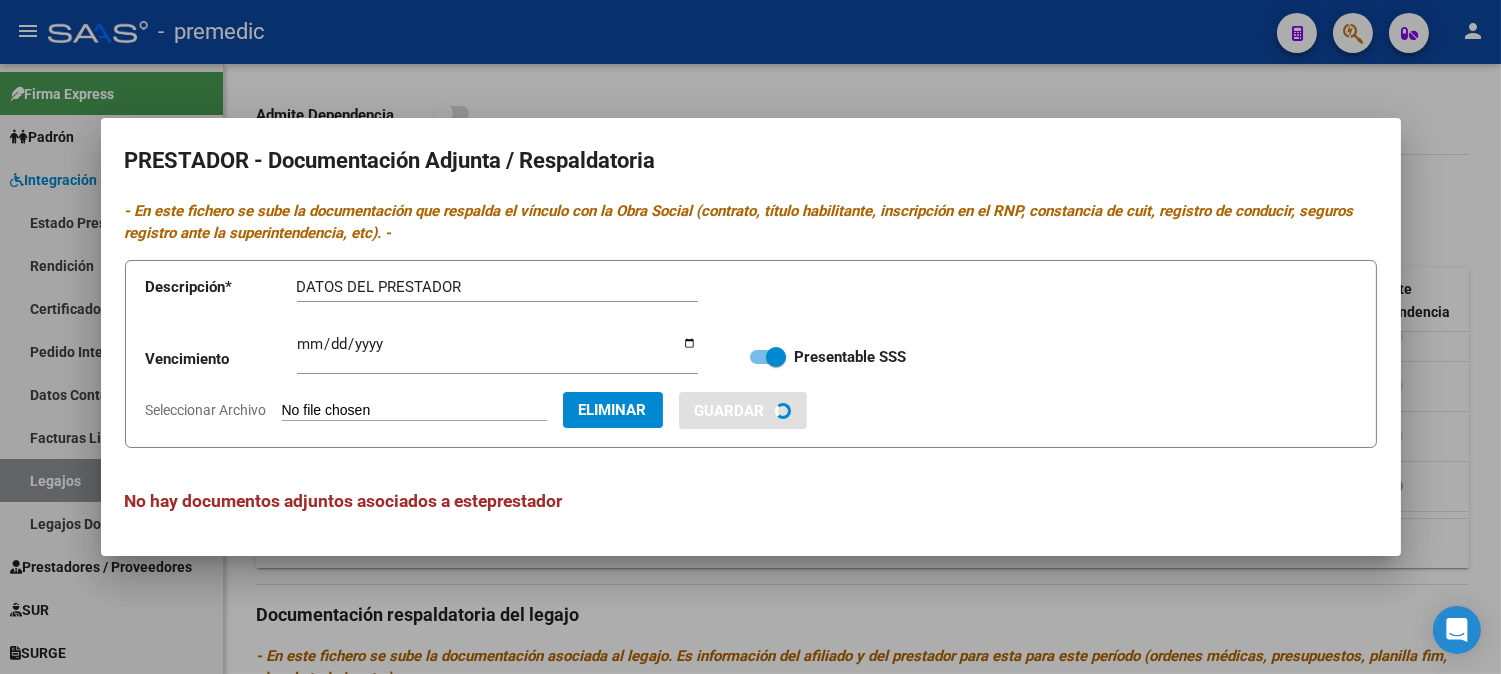 type 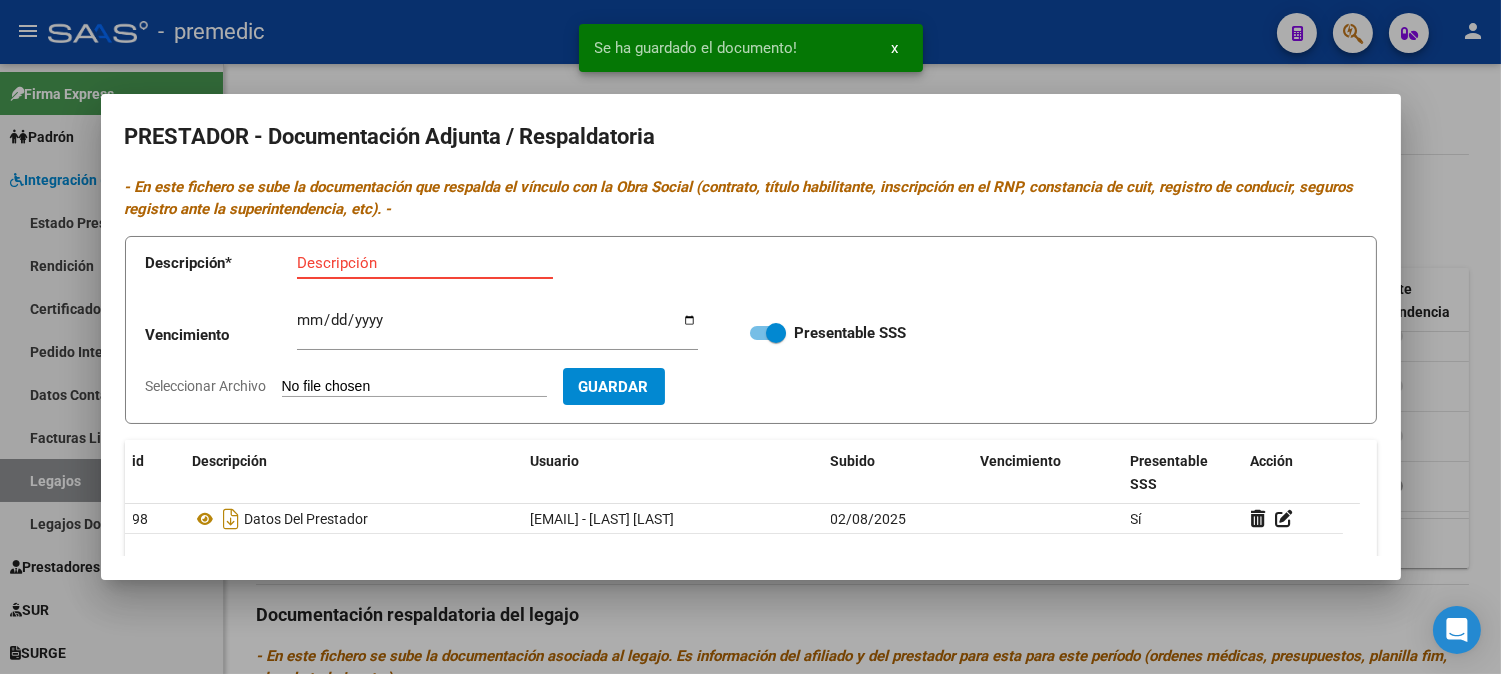 click on "Descripción" at bounding box center [425, 263] 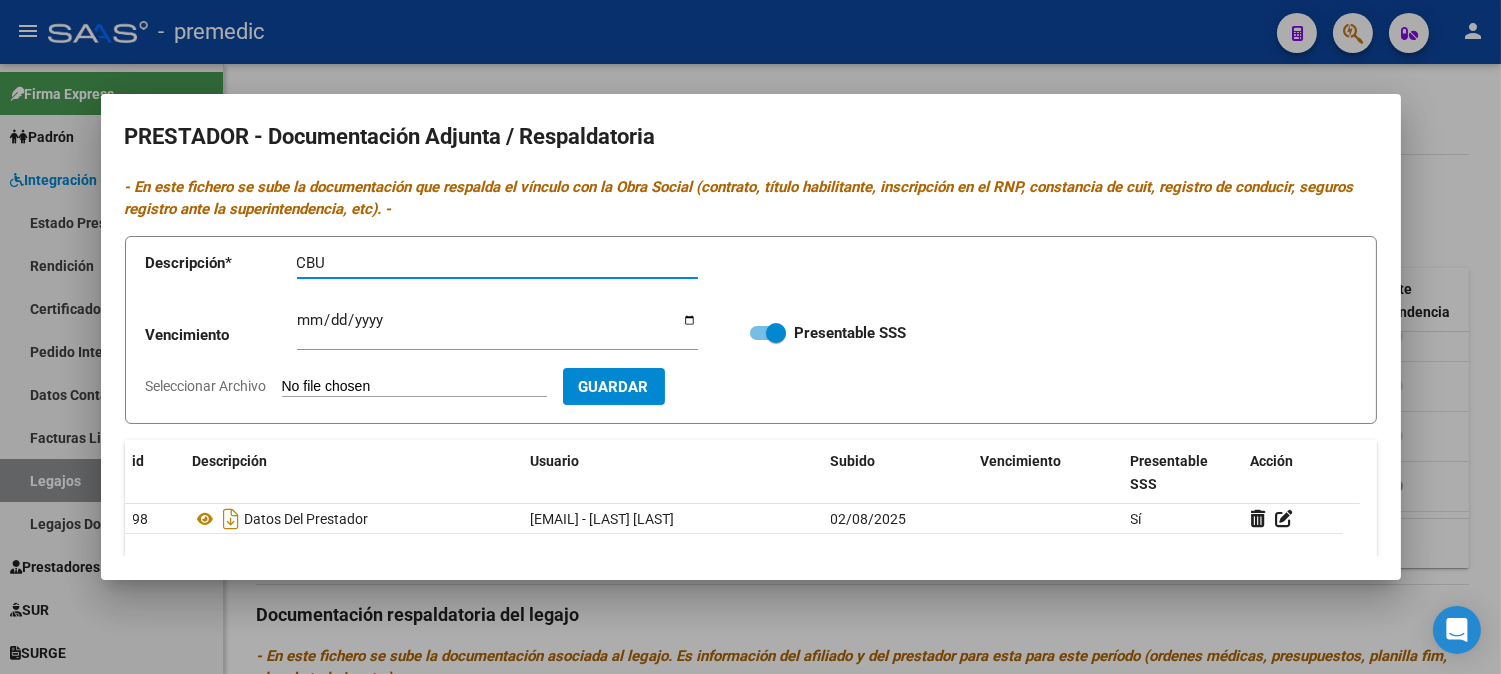 type on "CBU" 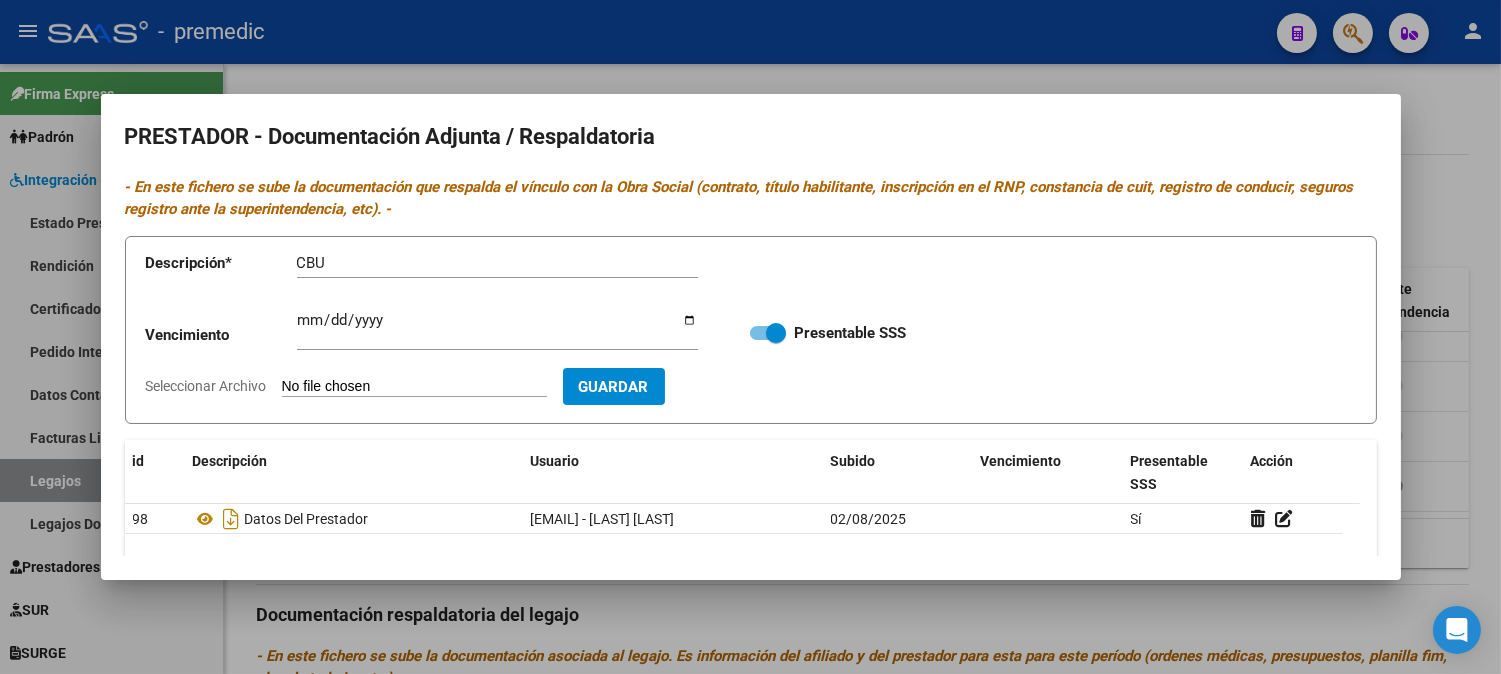 click on "Seleccionar Archivo" at bounding box center [414, 387] 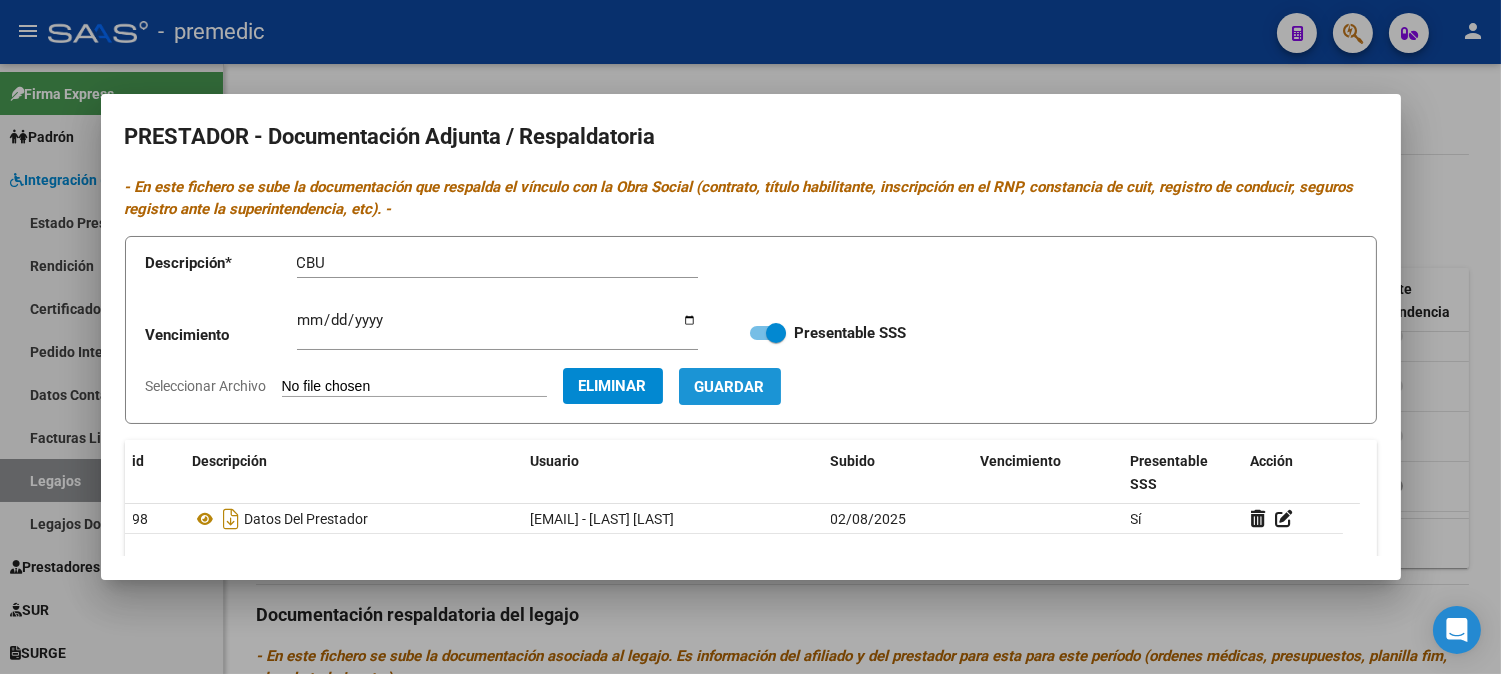 click on "Guardar" at bounding box center (730, 387) 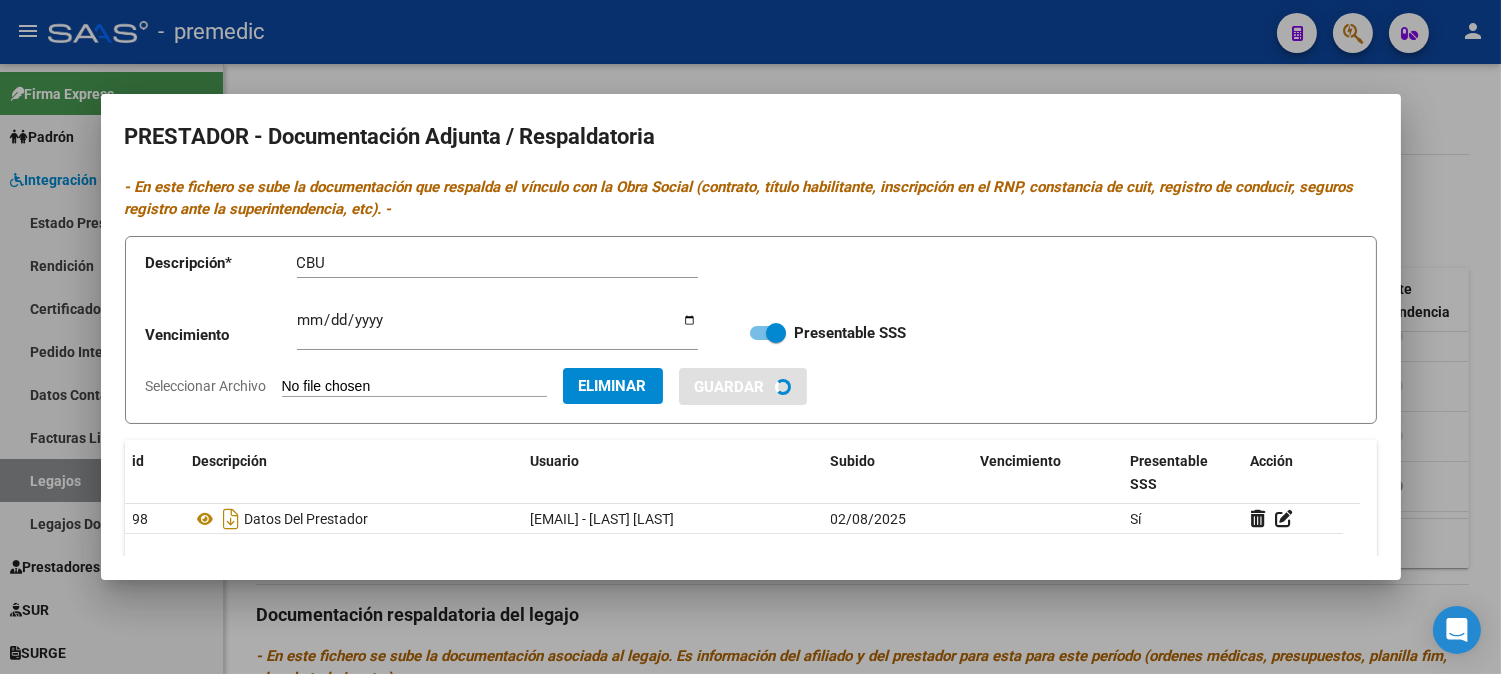 type 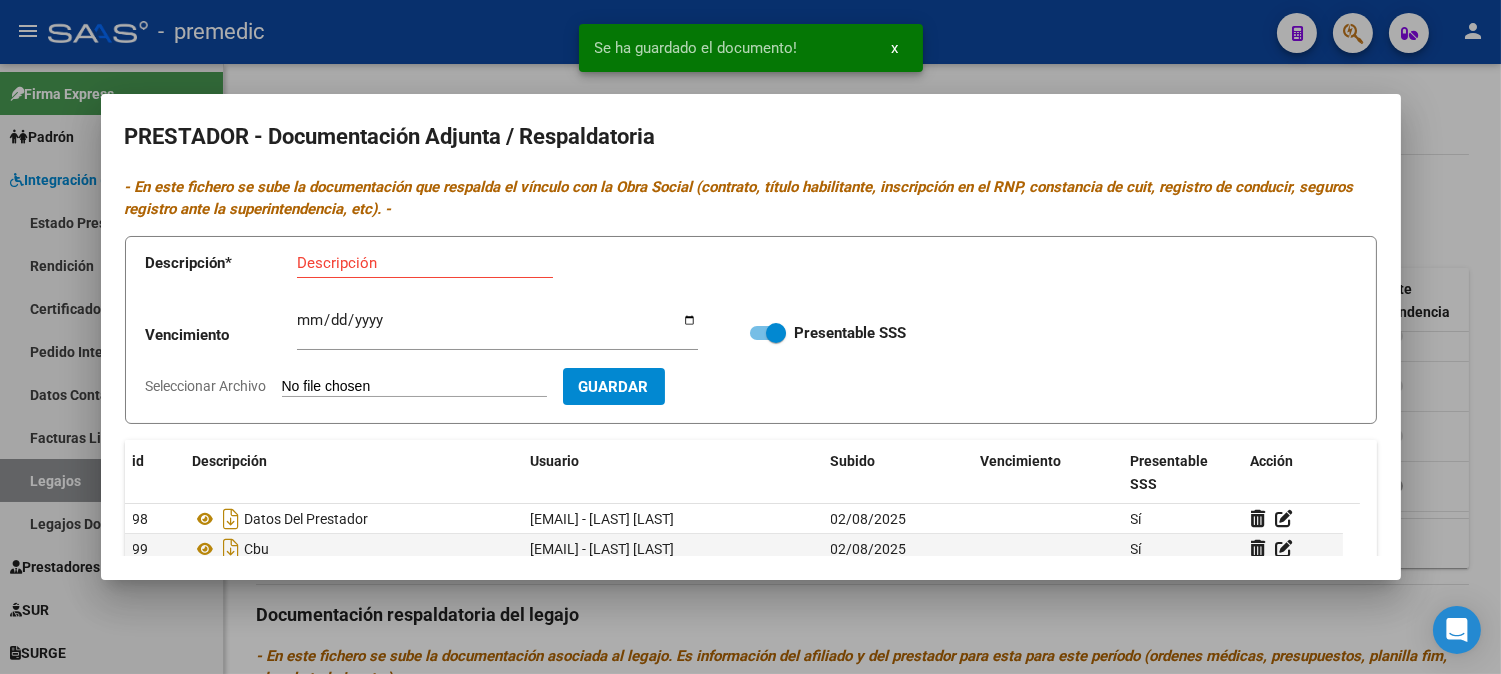 click at bounding box center [750, 337] 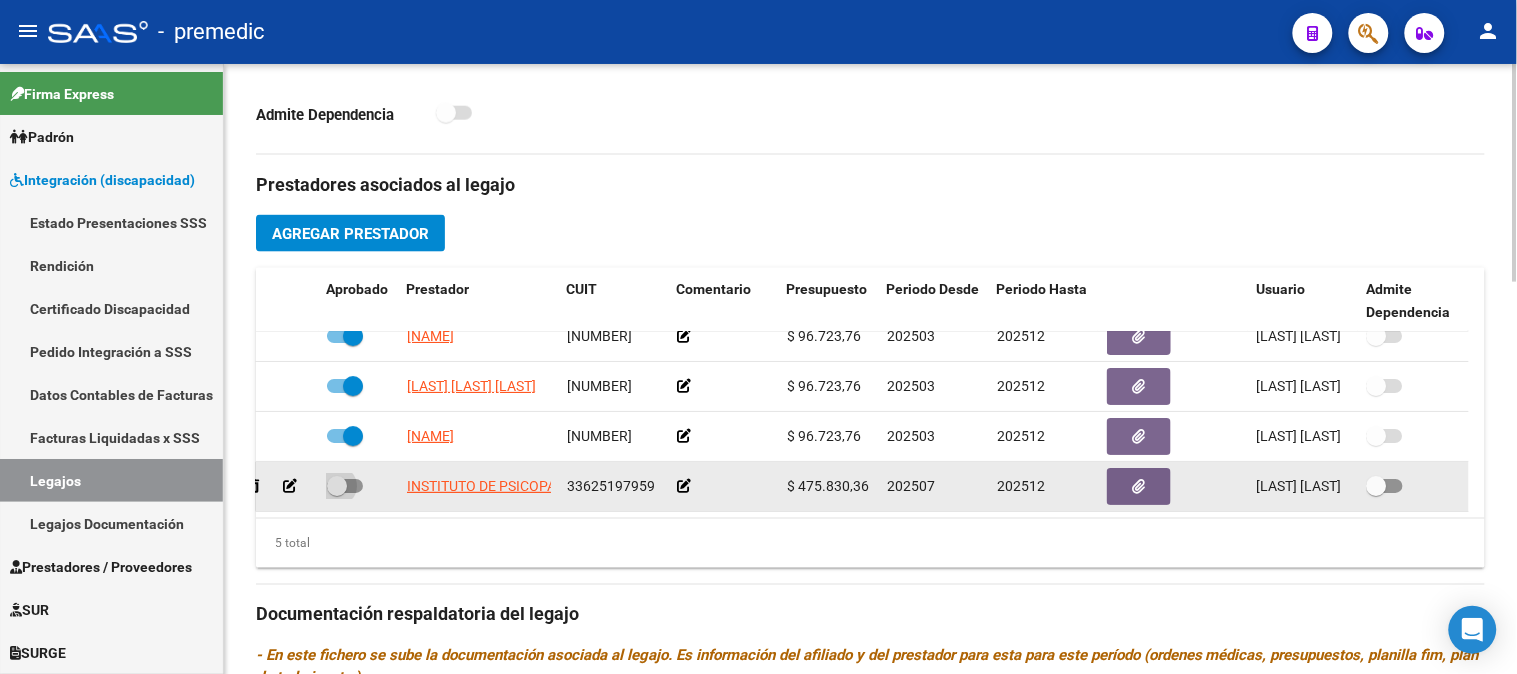 click at bounding box center [337, 486] 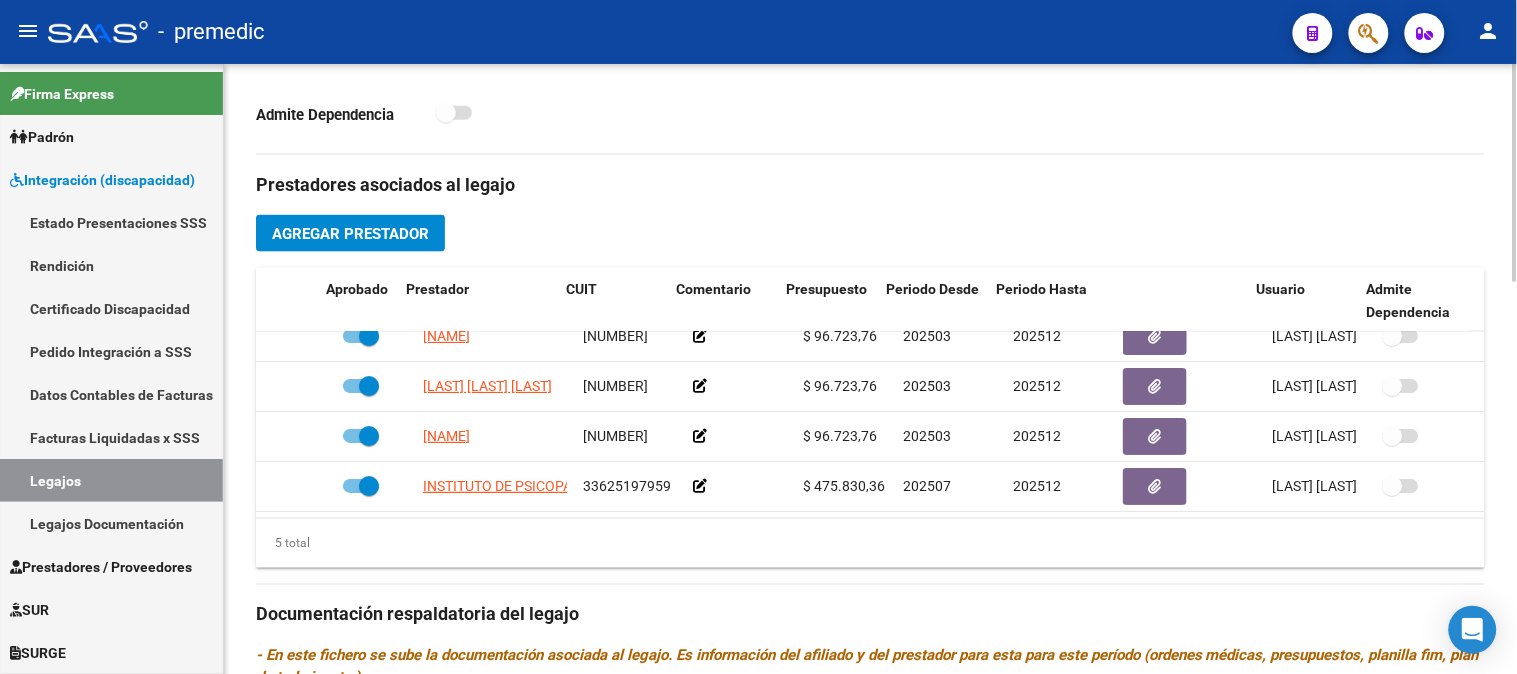 scroll, scrollTop: 1092, scrollLeft: 0, axis: vertical 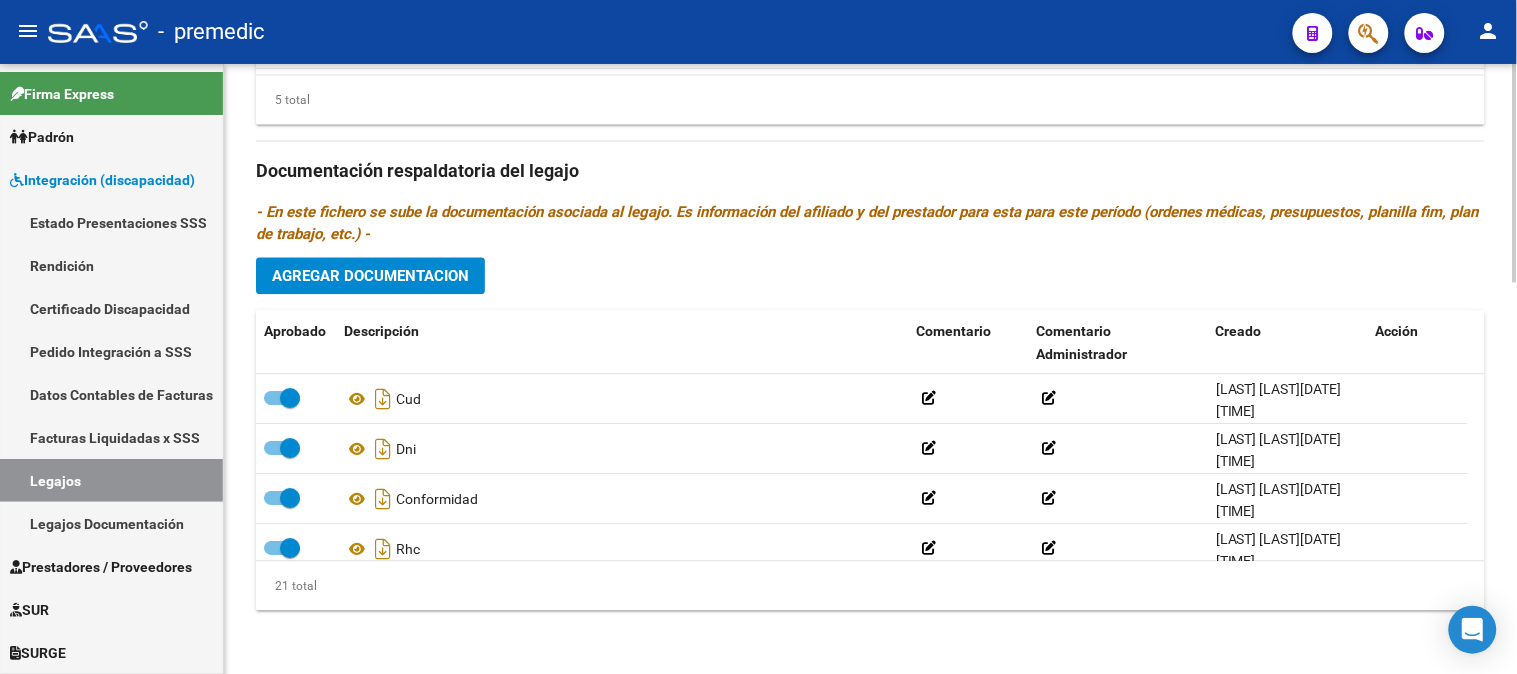 click 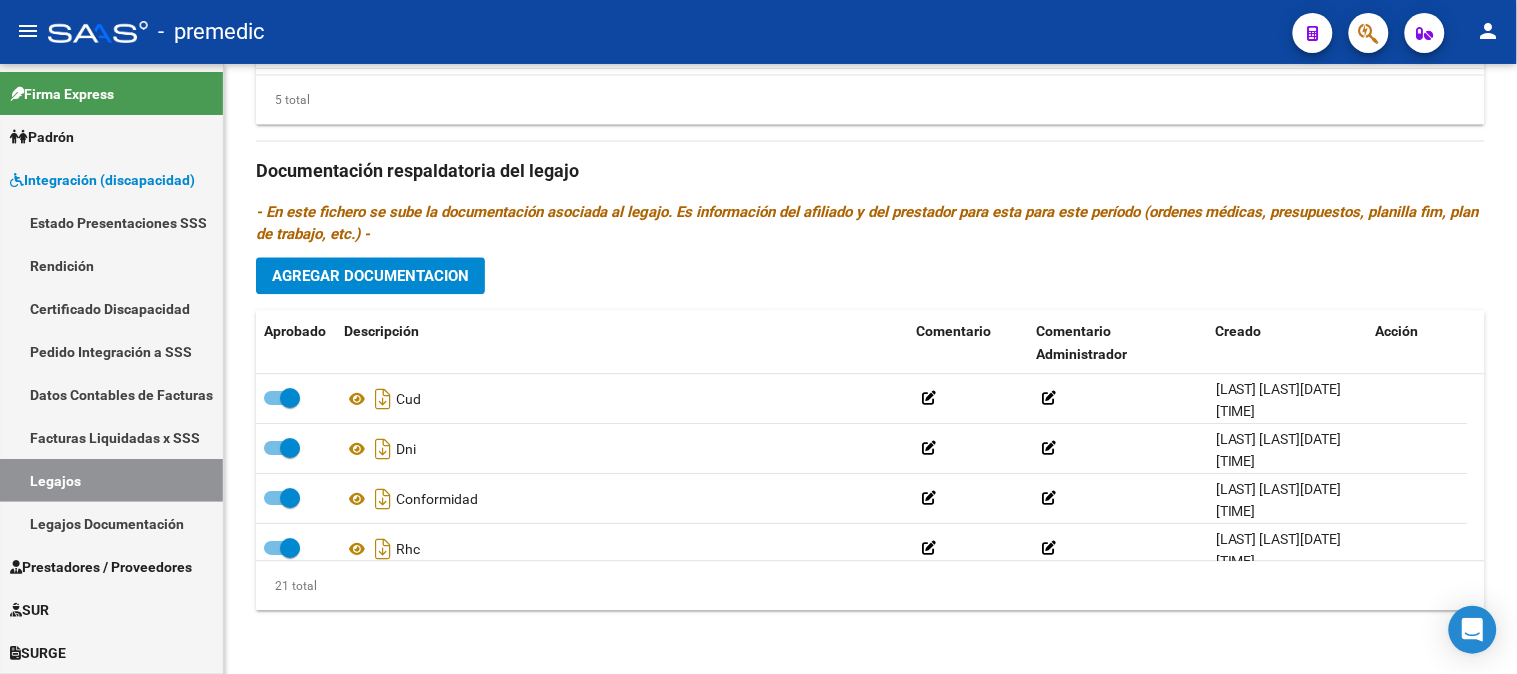 click on "-   premedic" 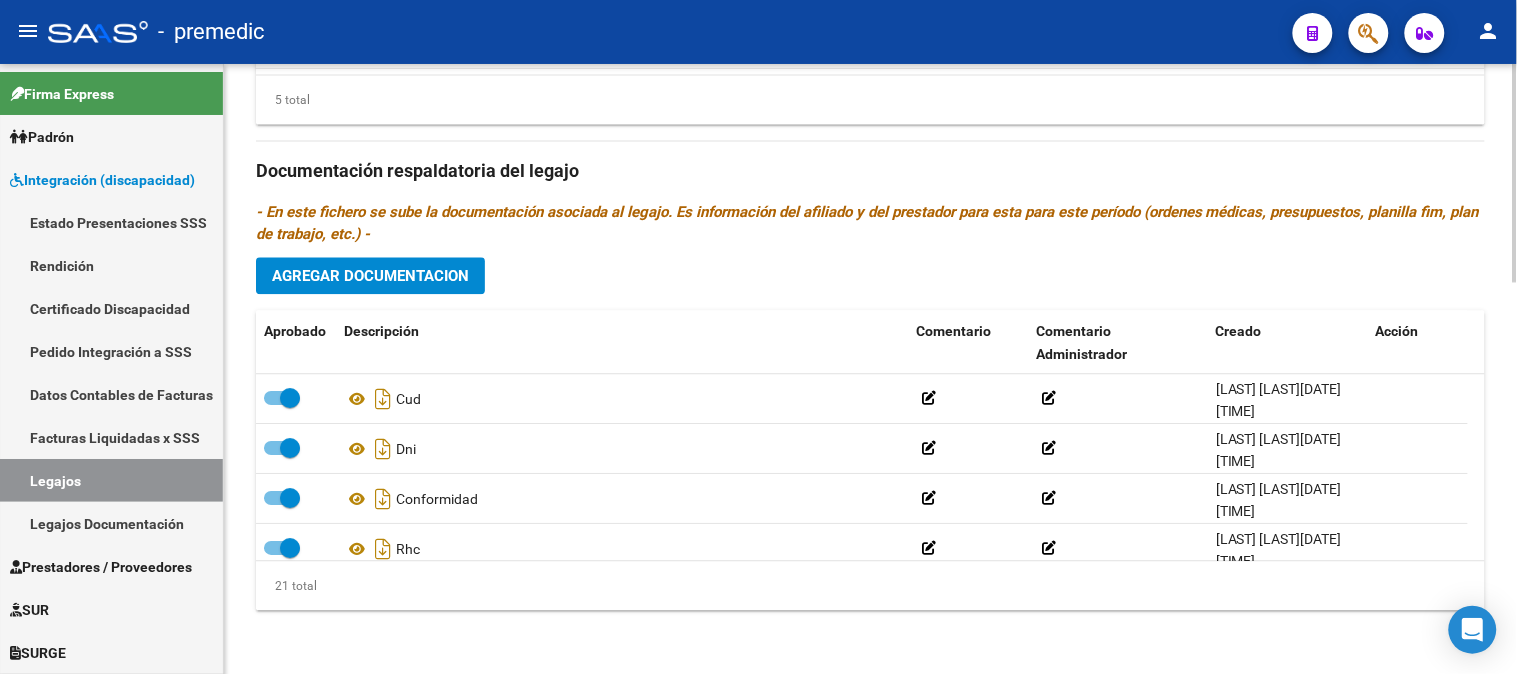 scroll, scrollTop: 482, scrollLeft: 0, axis: vertical 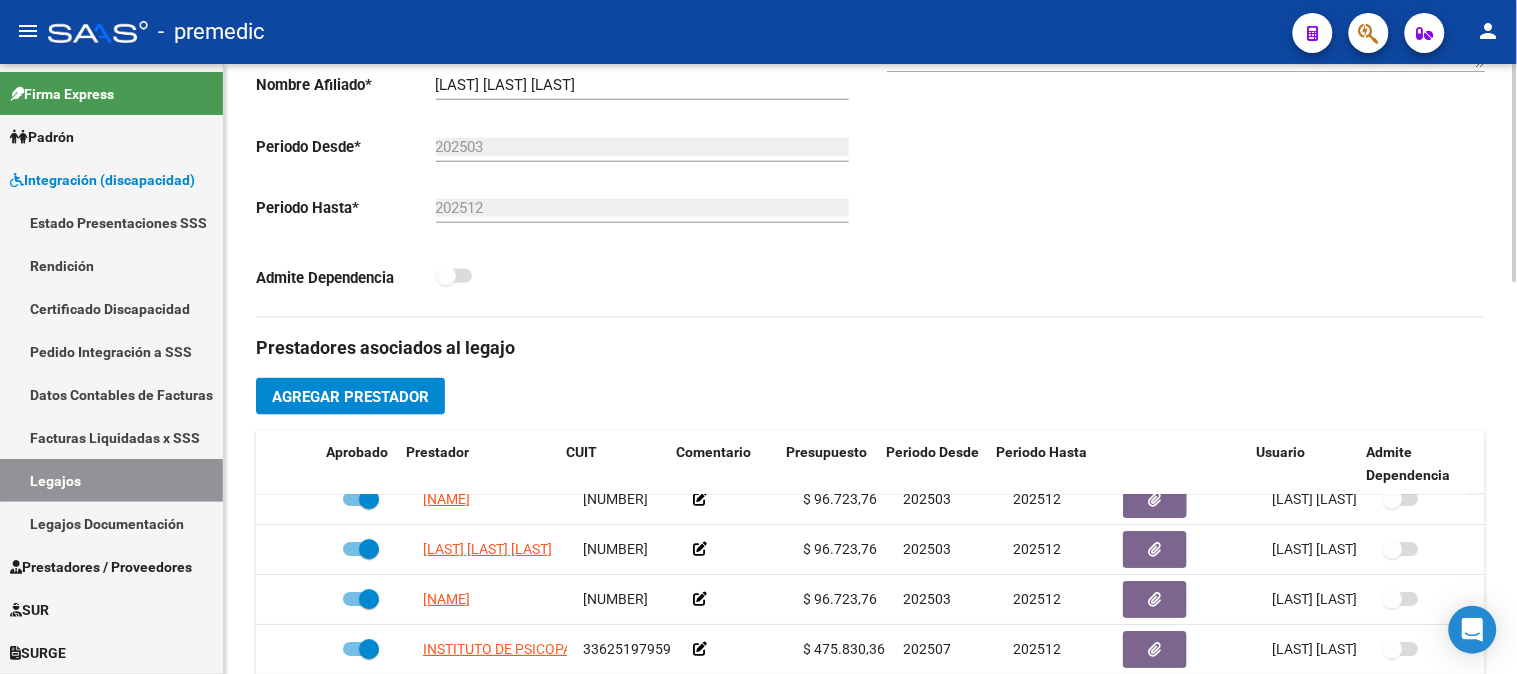 click 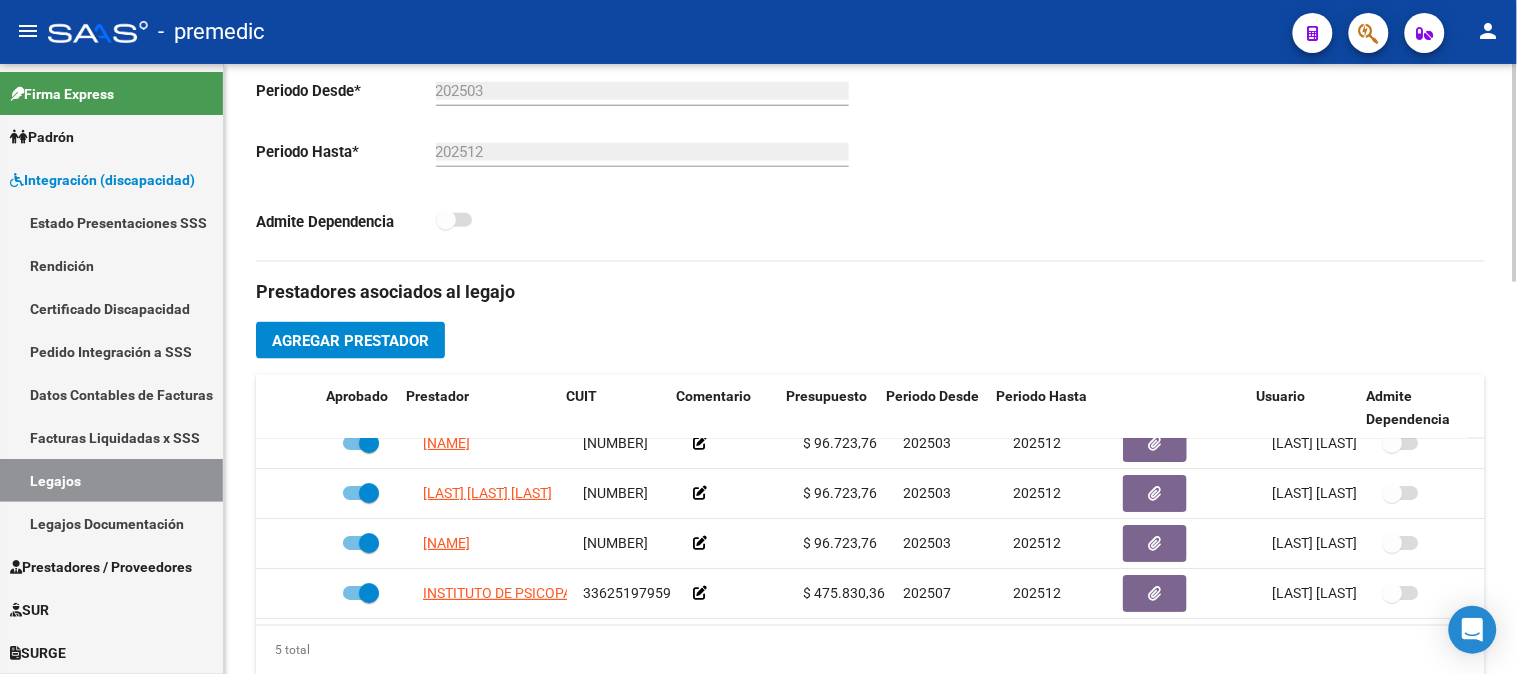 scroll, scrollTop: 568, scrollLeft: 0, axis: vertical 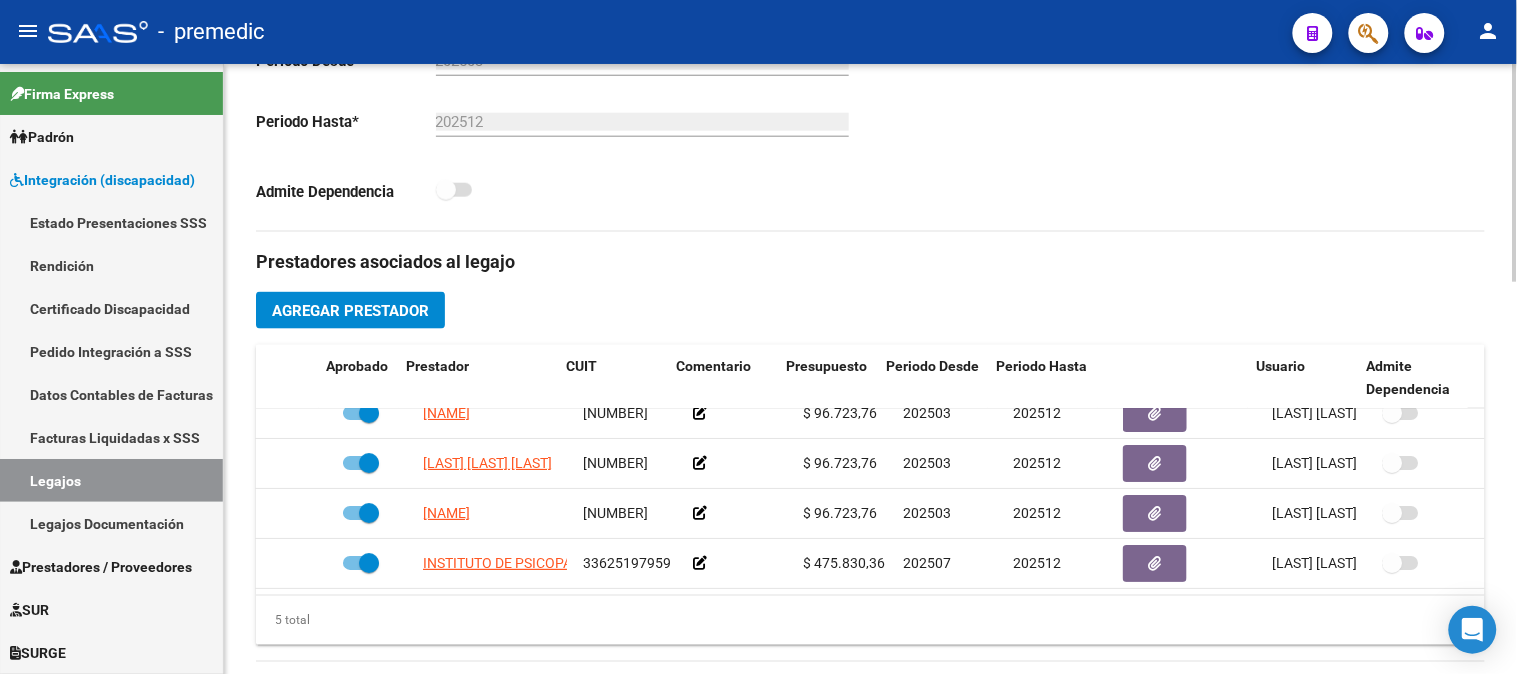 click 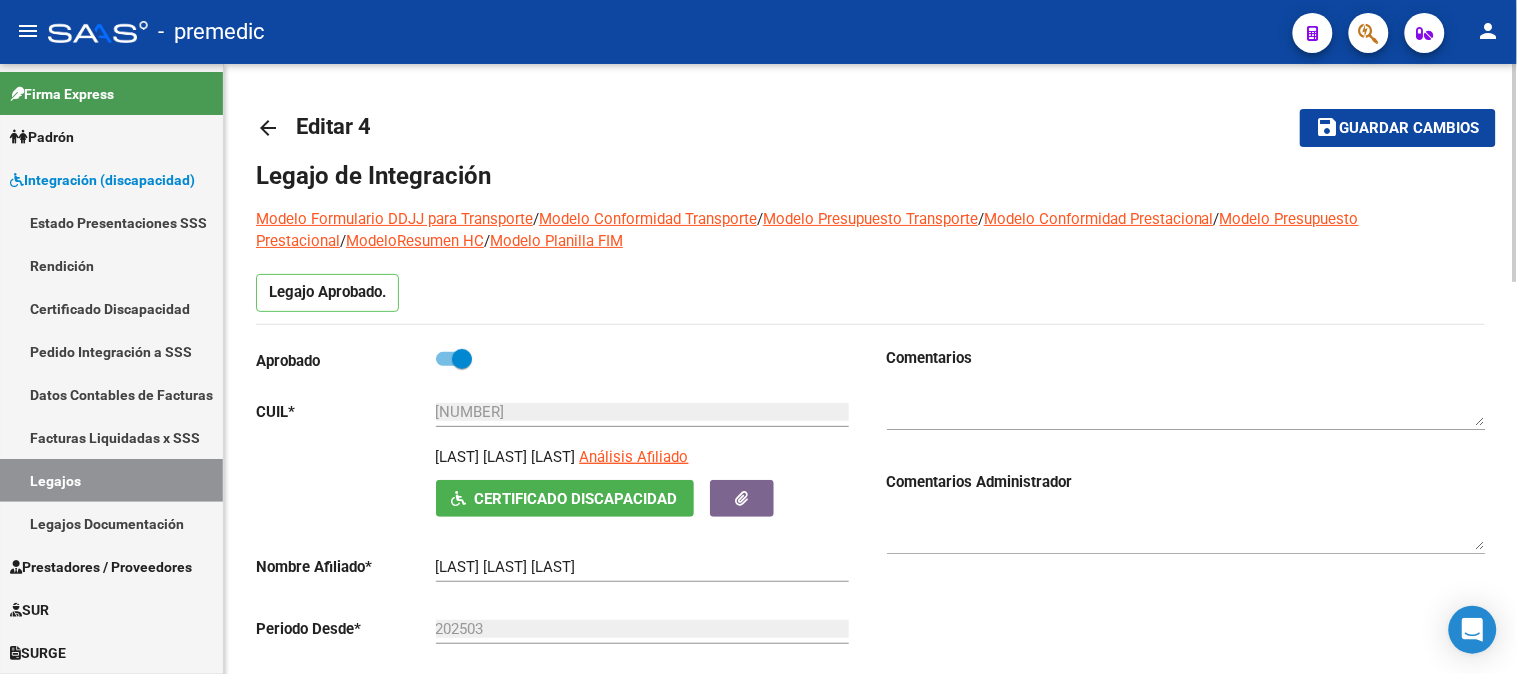 click 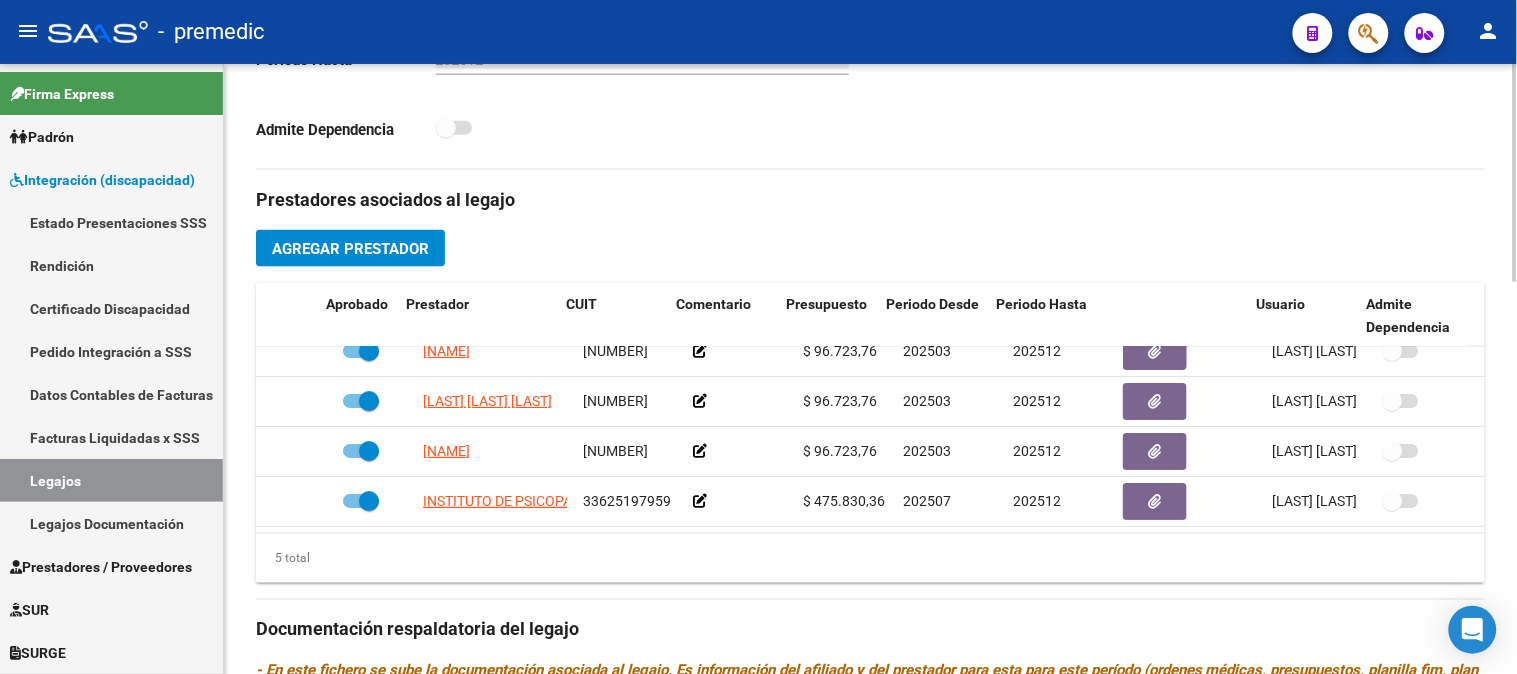 scroll, scrollTop: 633, scrollLeft: 0, axis: vertical 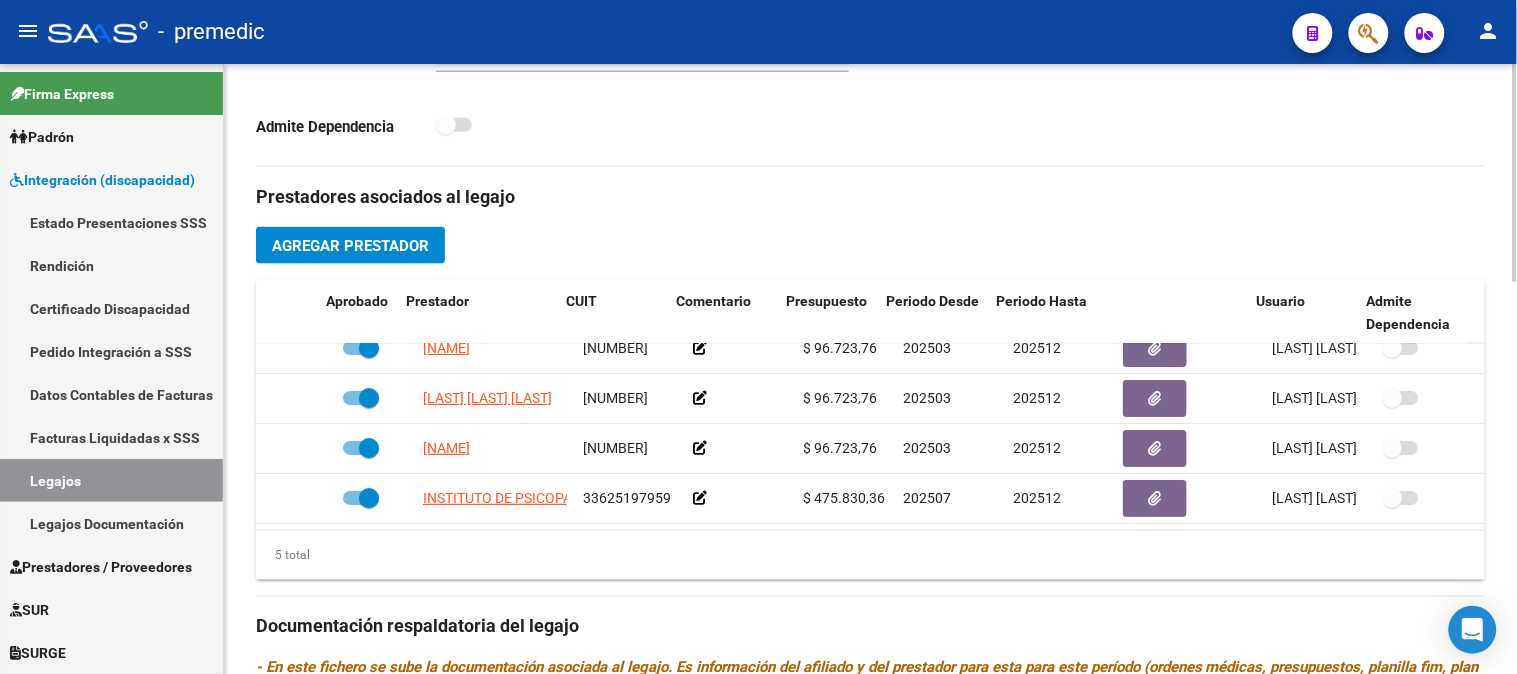 click on "CUIL  *   [NUMBER] Ingresar CUIL  [FIRST] [LAST] [LAST]     Análisis Afiliado    Certificado Discapacidad ARCA Padrón Nombre Afiliado  *   [FIRST] [LAST] [LAST] Ingresar el nombre  Periodo Desde  *   Ej:   Periodo Hasta  *   Ej:   Admite Dependencia   Comentarios                                  Comentarios Administrador  Prestadores asociados al legajo Agregar Prestador Aprobado Prestador CUIT Comentario Presupuesto Periodo Desde Periodo Hasta Usuario Admite Dependencia   [FIRST] [LAST] [LAST] [NUMBER]      [CURRENCY] [NUMBER]  [YEAR][MONTH] [YEAR][MONTH] [FIRST] [LAST]   [DATE]      [FIRST] [LAST] [LAST] [NUMBER]      [CURRENCY] [NUMBER]  [YEAR][MONTH] [YEAR][MONTH]" 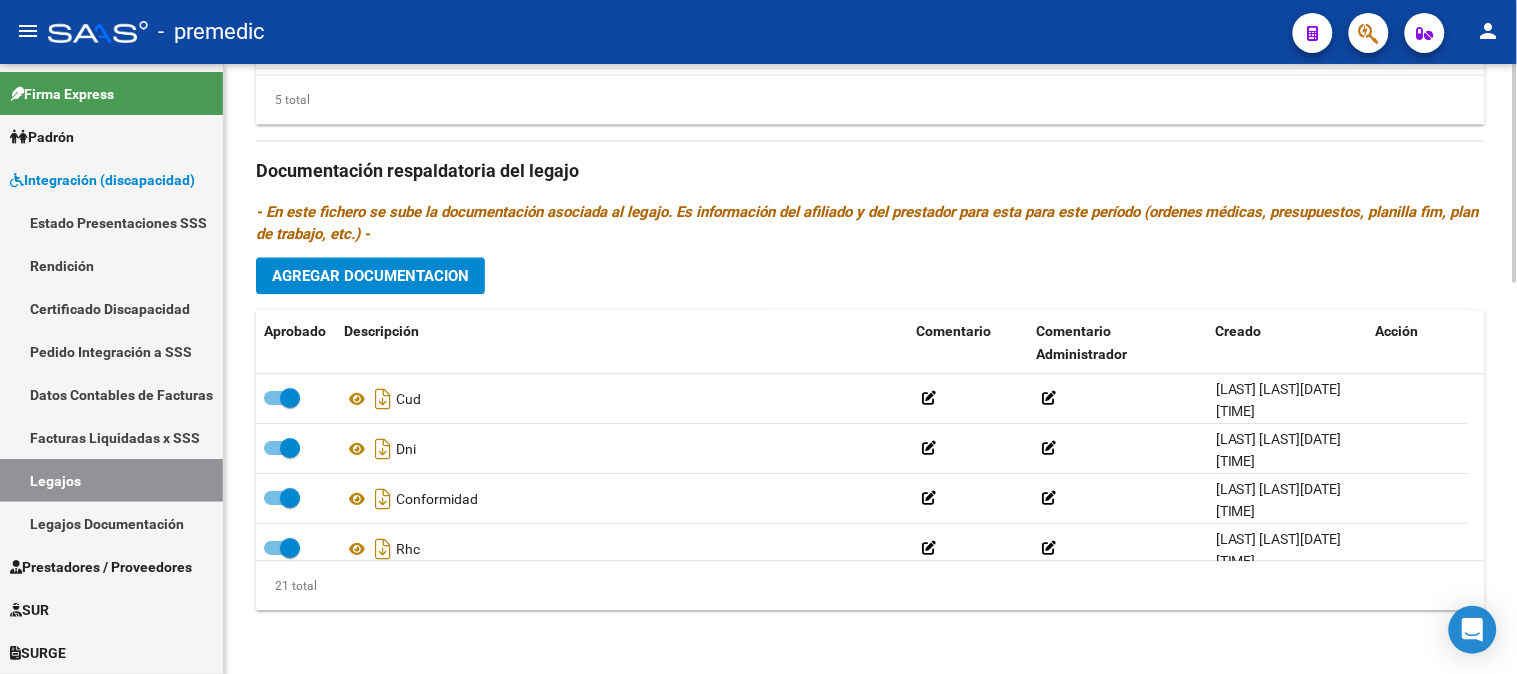 click 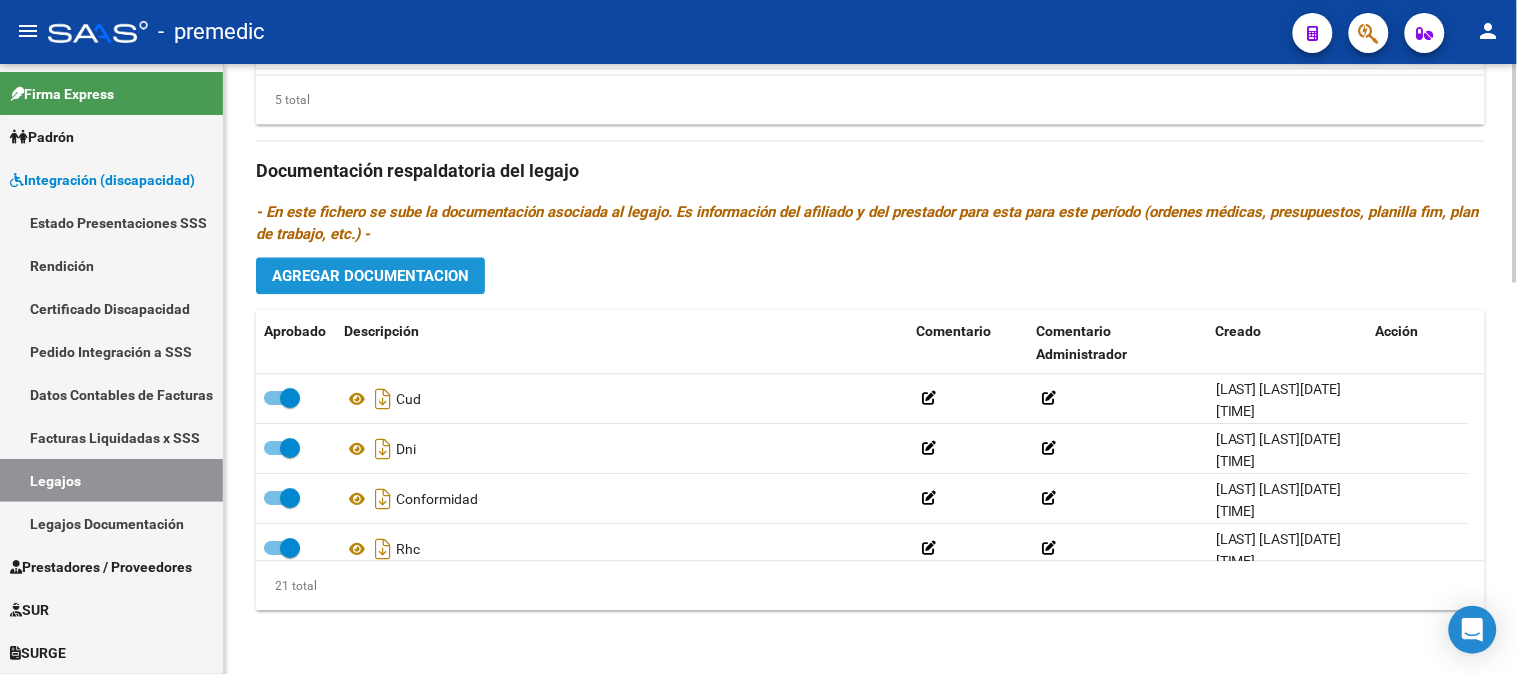 click on "Agregar Documentacion" 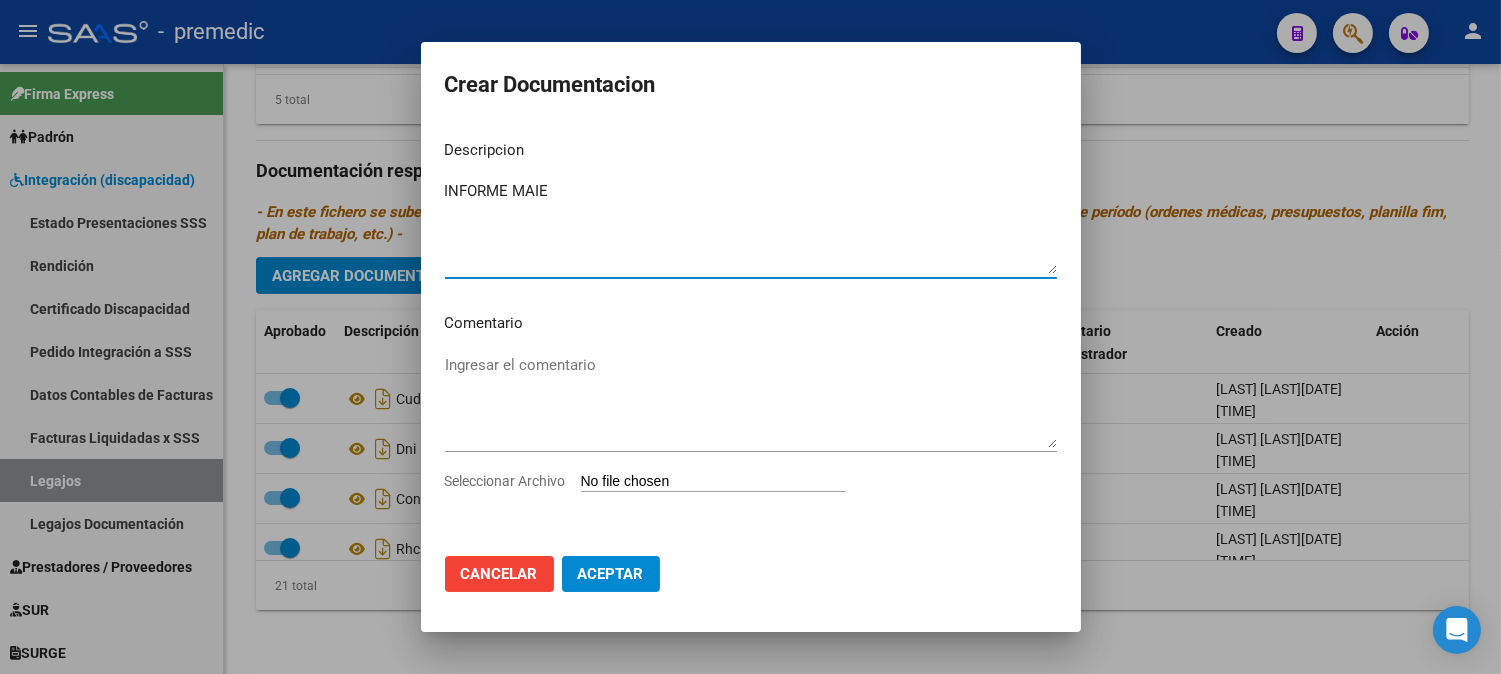 type on "INFORME MAIE" 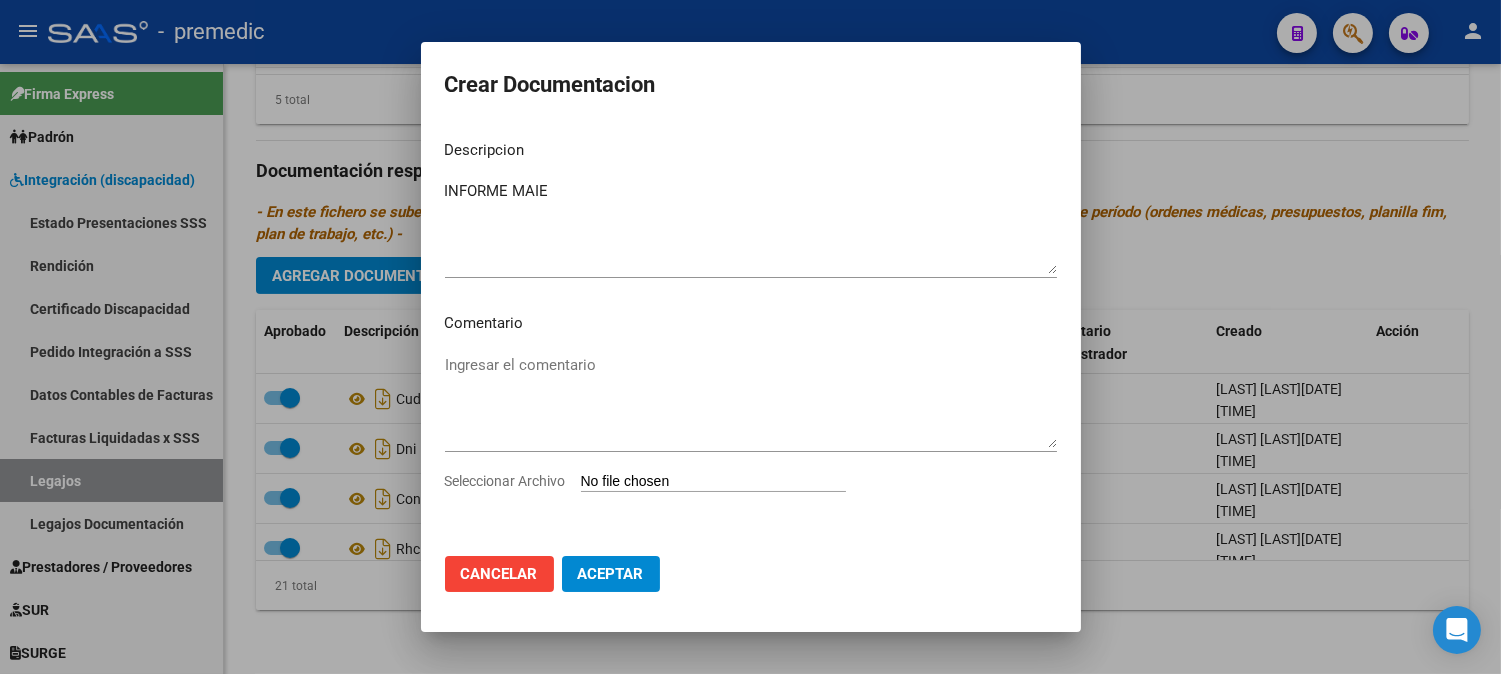 click on "Seleccionar Archivo" at bounding box center [751, 489] 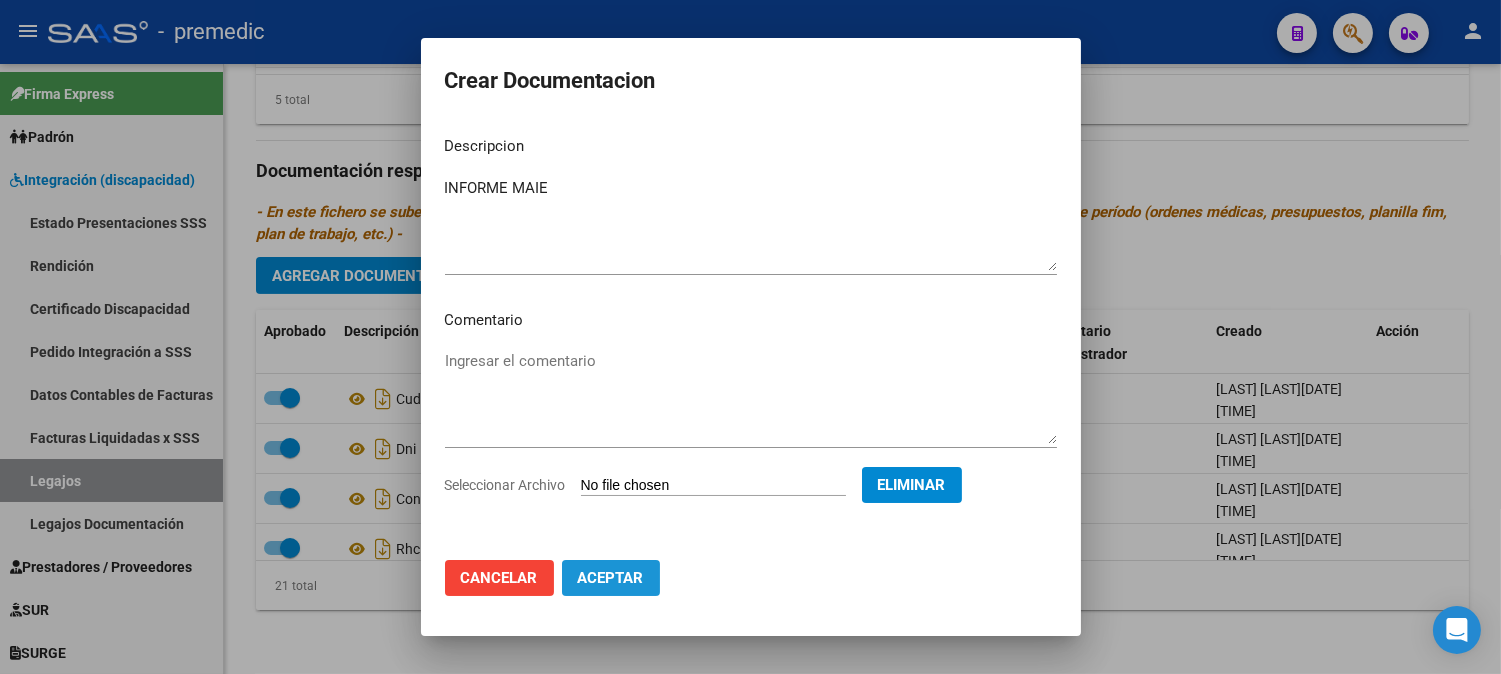 click on "Aceptar" 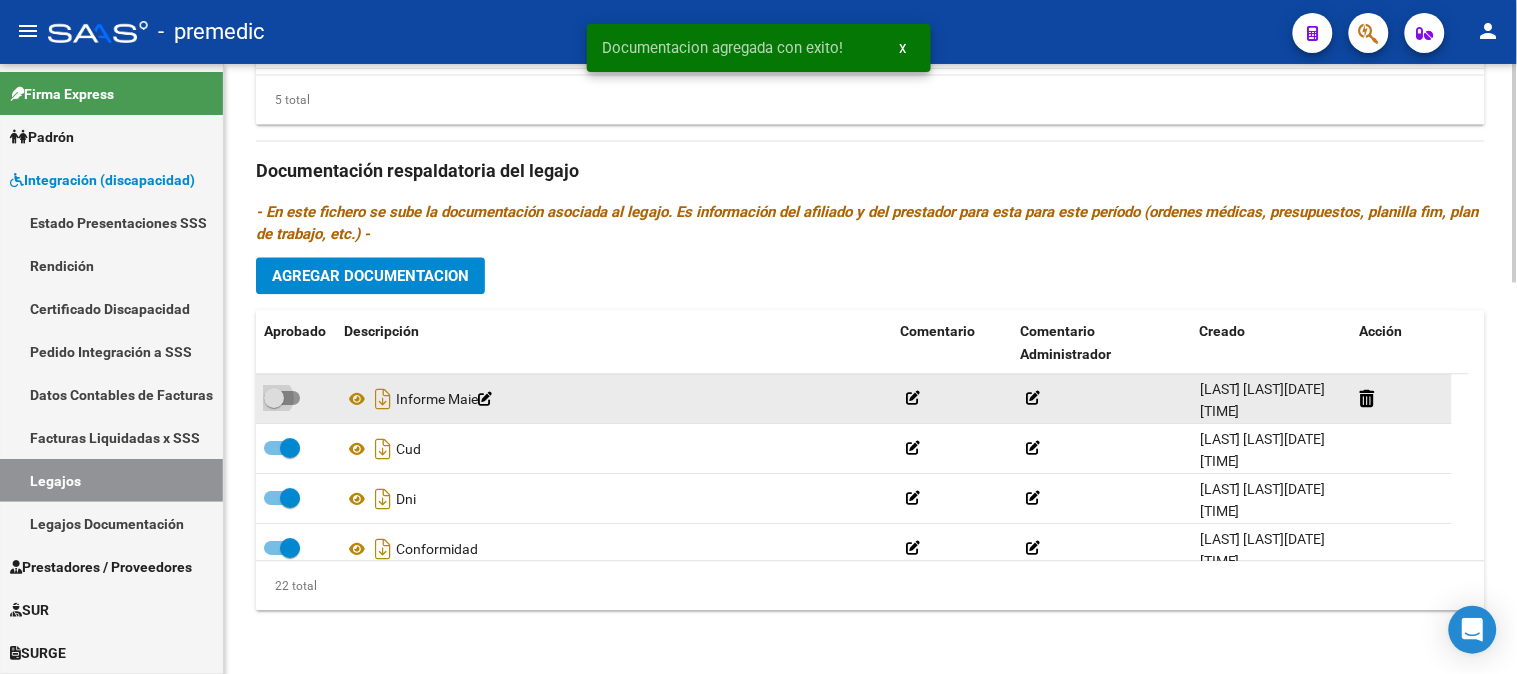 click at bounding box center (282, 398) 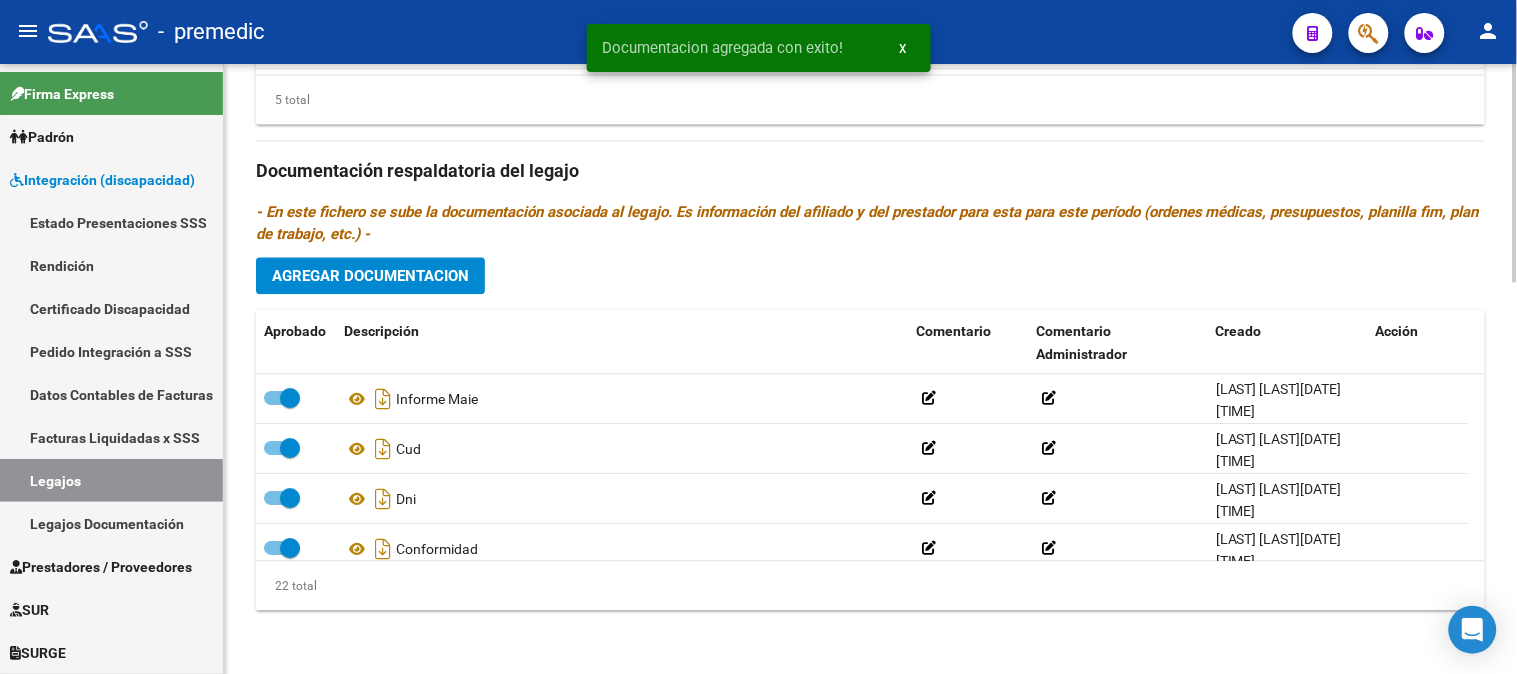 click on "Agregar Documentacion" 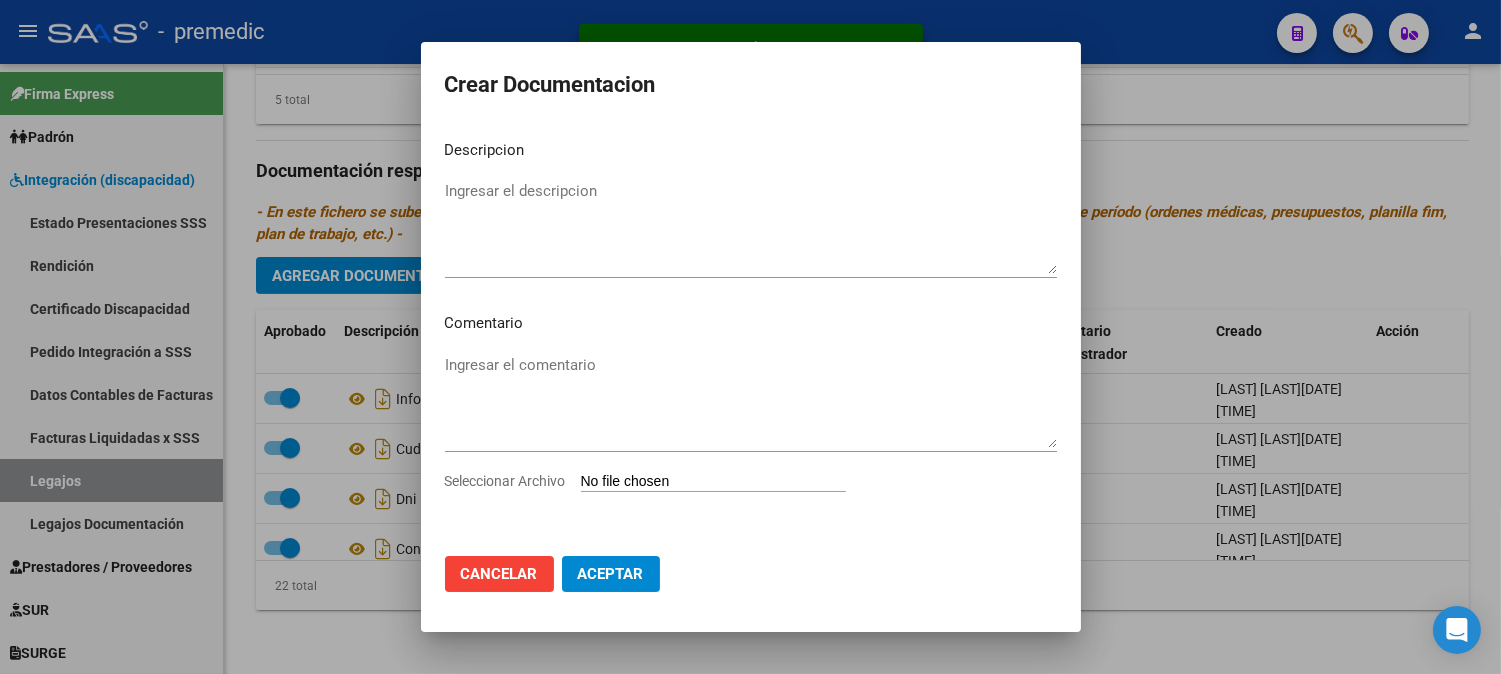 click on "Seleccionar Archivo" at bounding box center [713, 482] 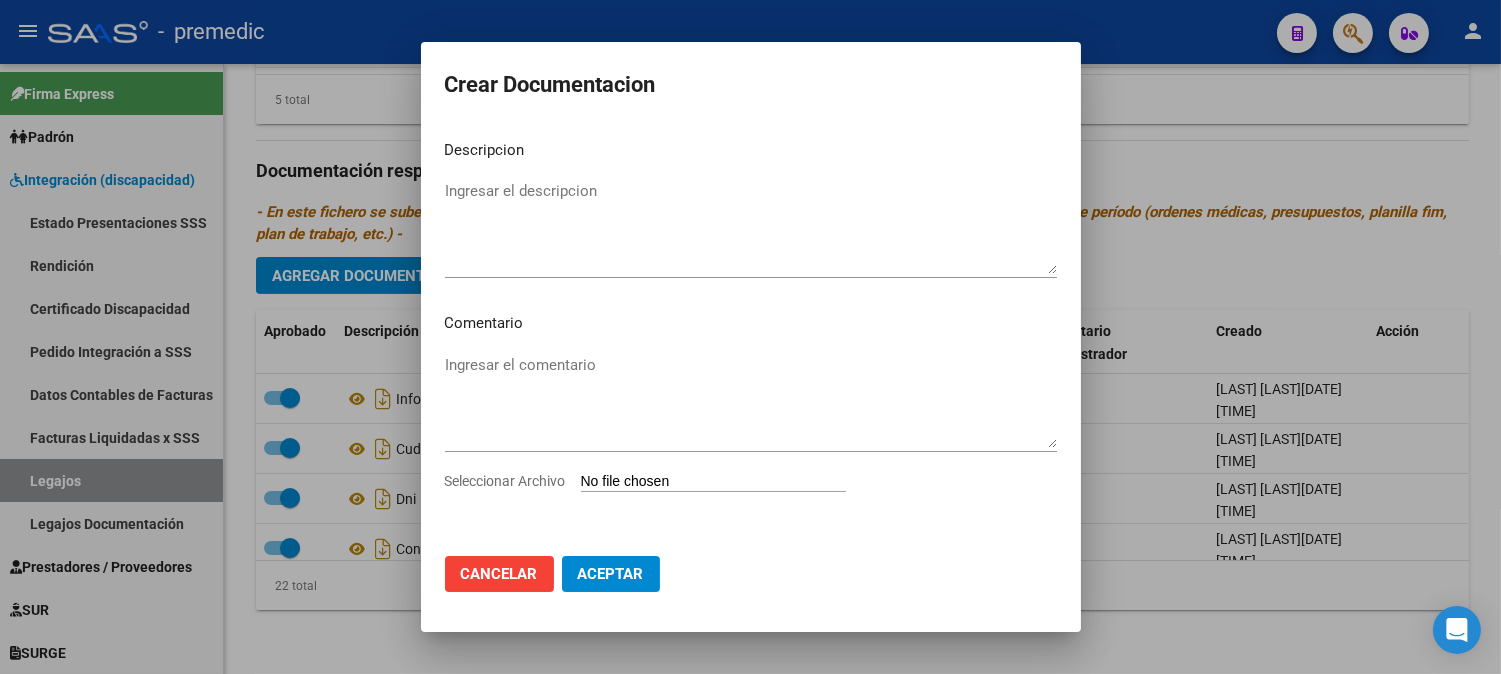 type on "C:\fakepath\6- PLAN.pdf" 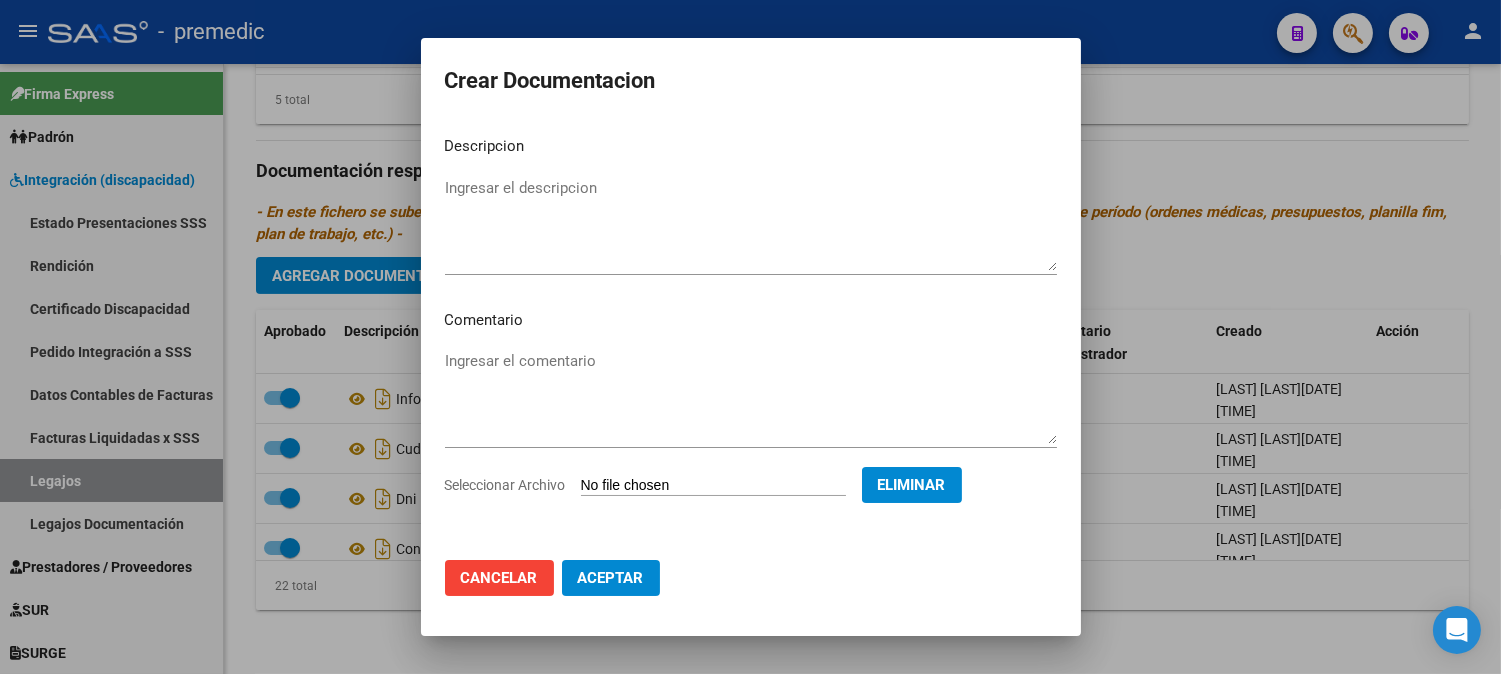 click on "Ingresar el descripcion" at bounding box center (751, 224) 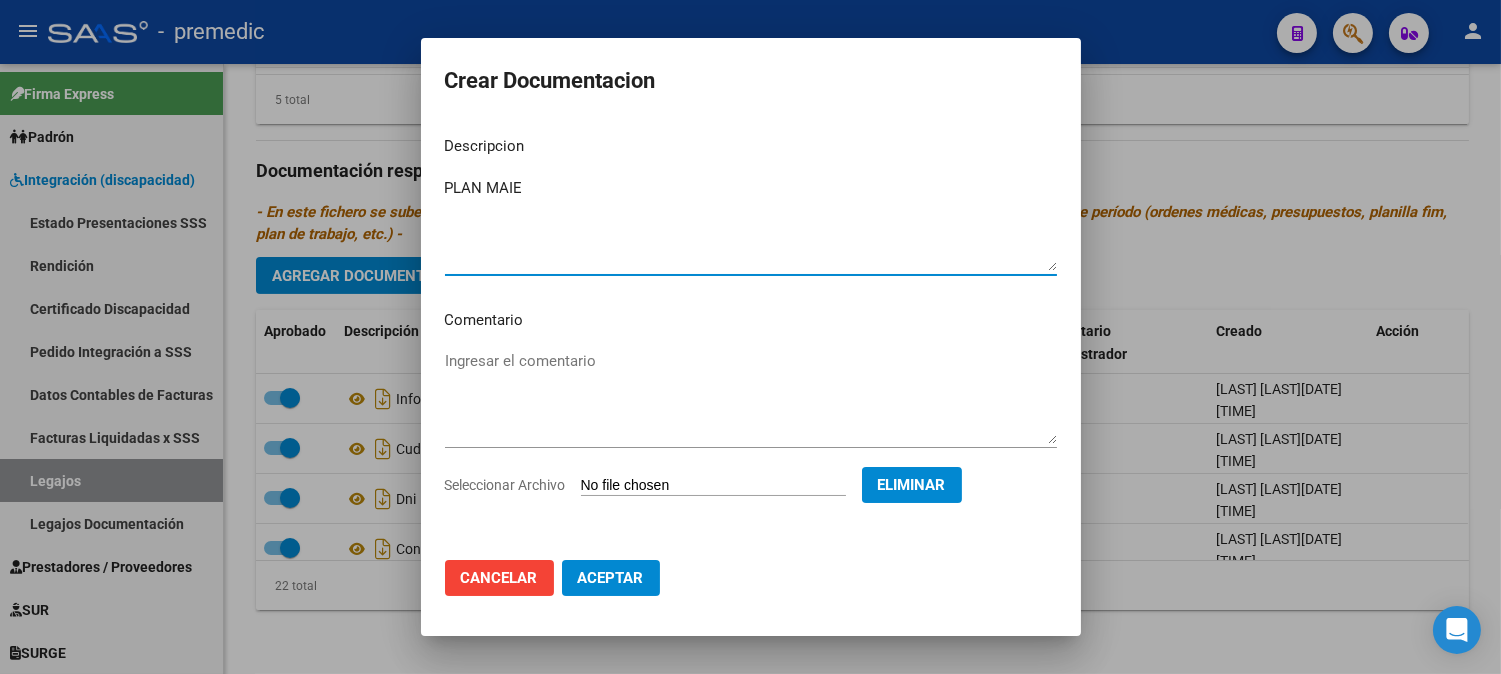 type on "PLAN MAIE" 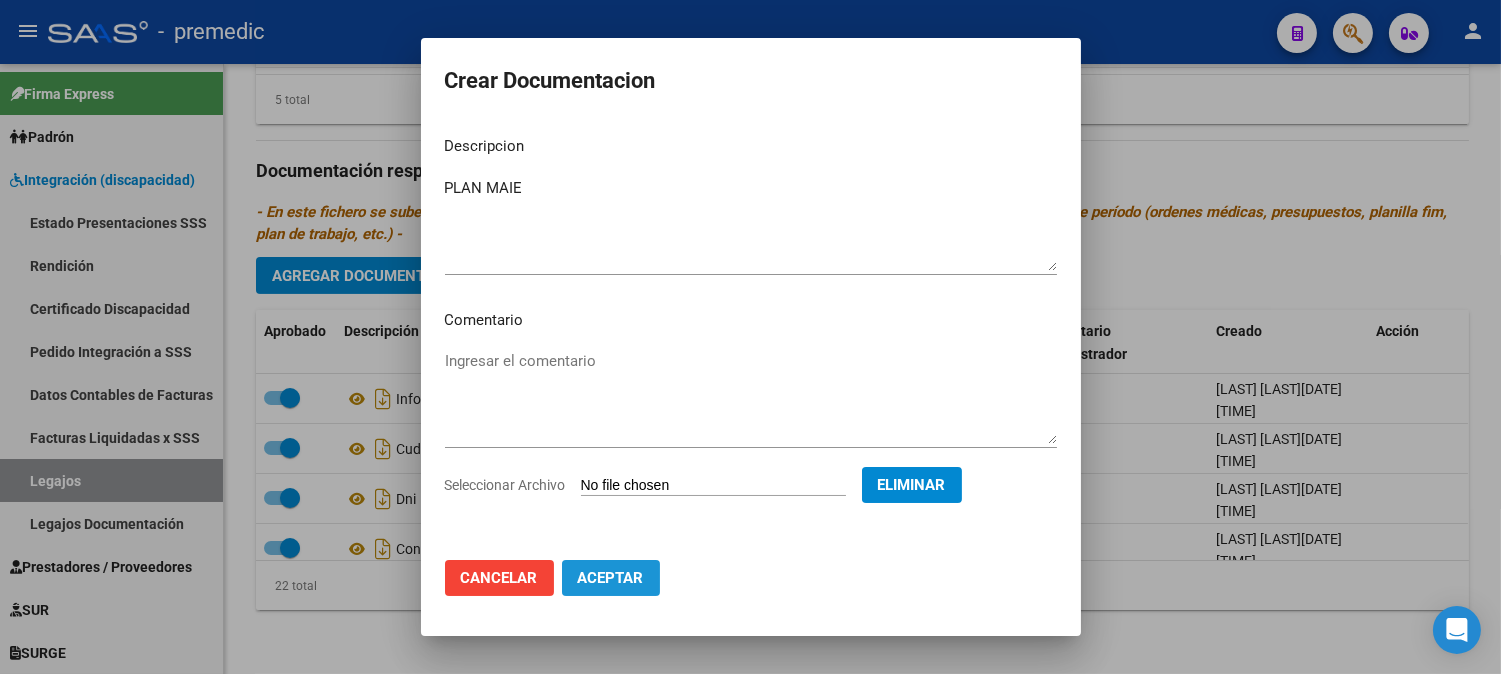 click on "Aceptar" 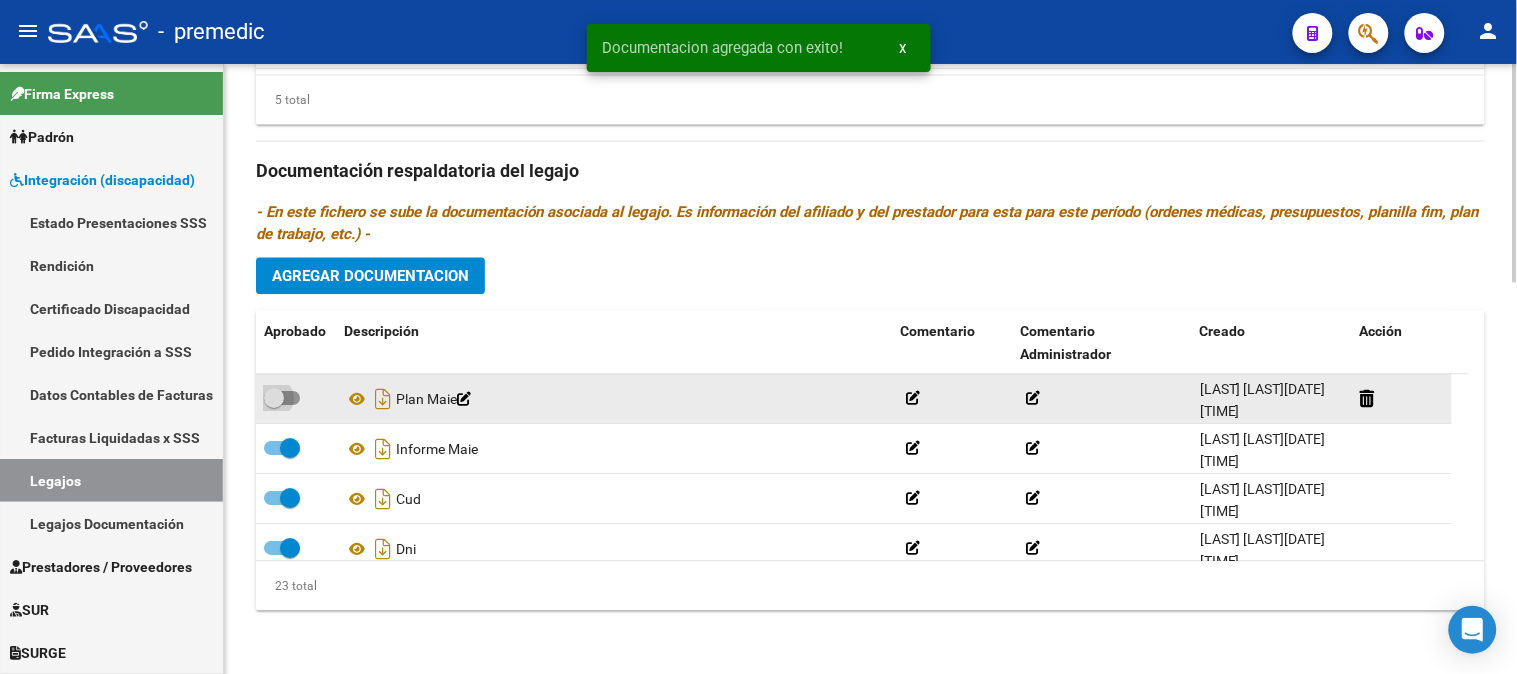 click at bounding box center [282, 398] 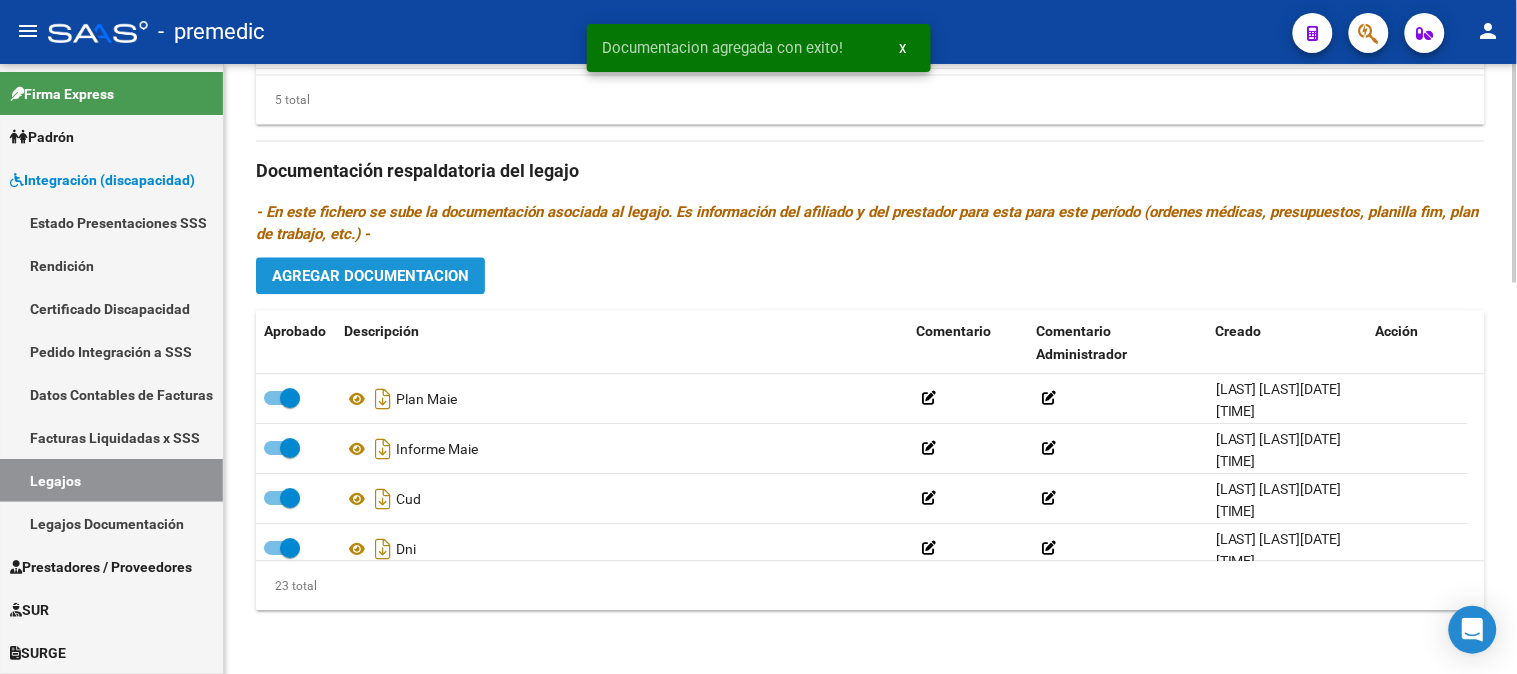 click on "Agregar Documentacion" 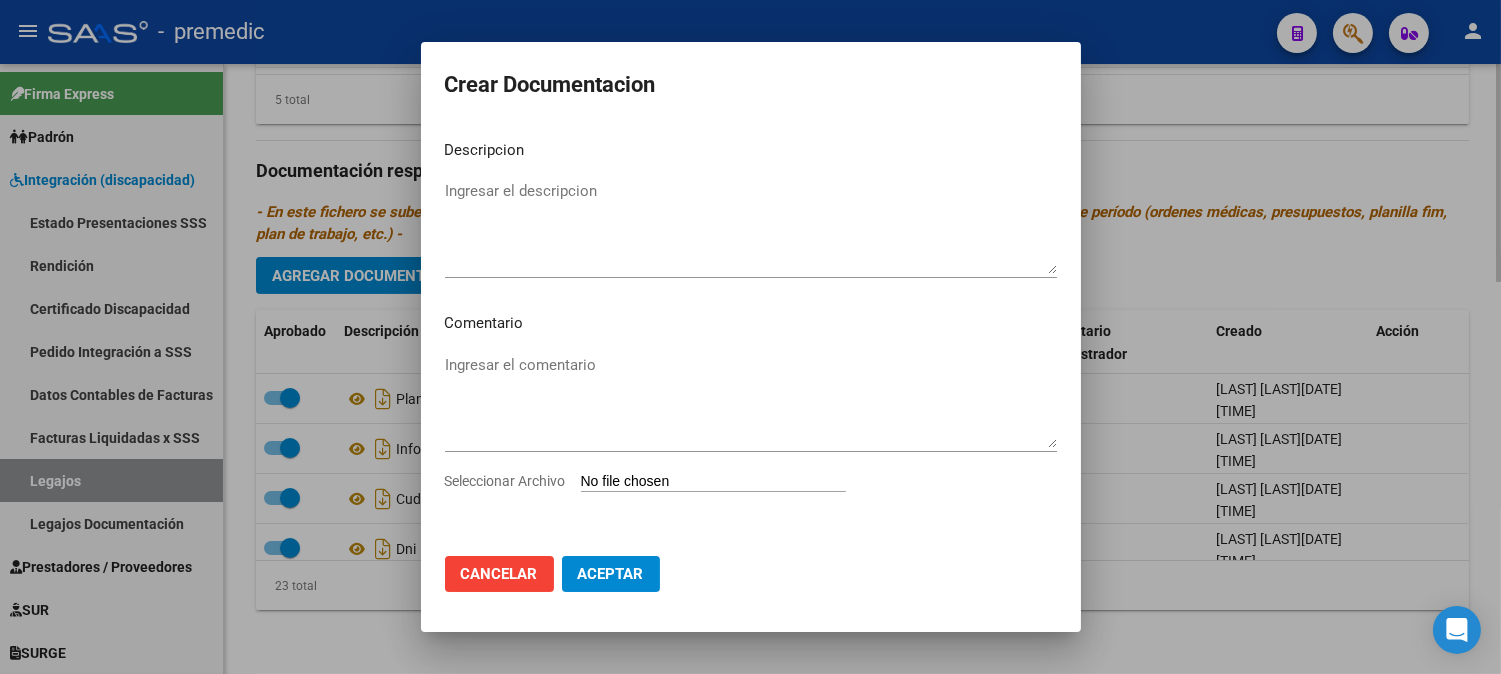 click on "Descripcion    Ingresar el descripcion  Comentario    Ingresar el comentario  Seleccionar Archivo" at bounding box center (751, 332) 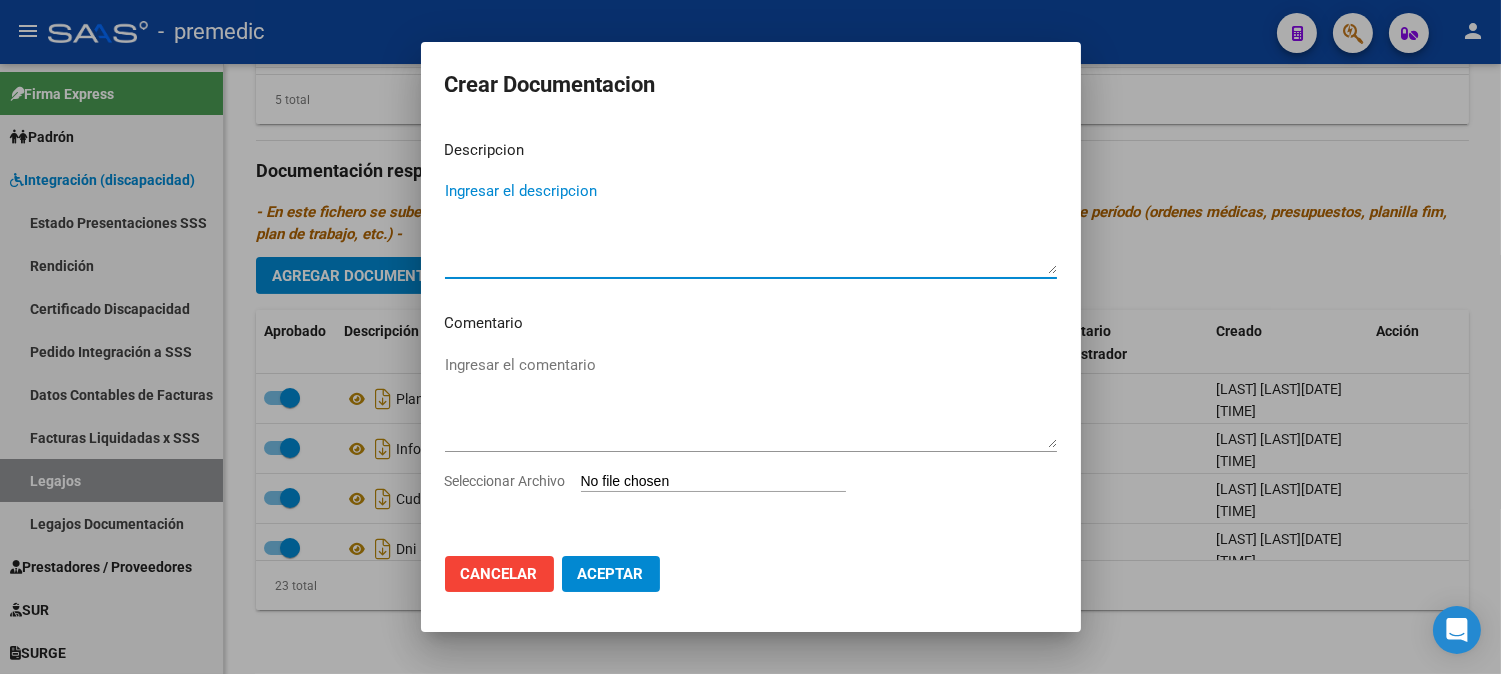 click on "Ingresar el descripcion" at bounding box center (751, 227) 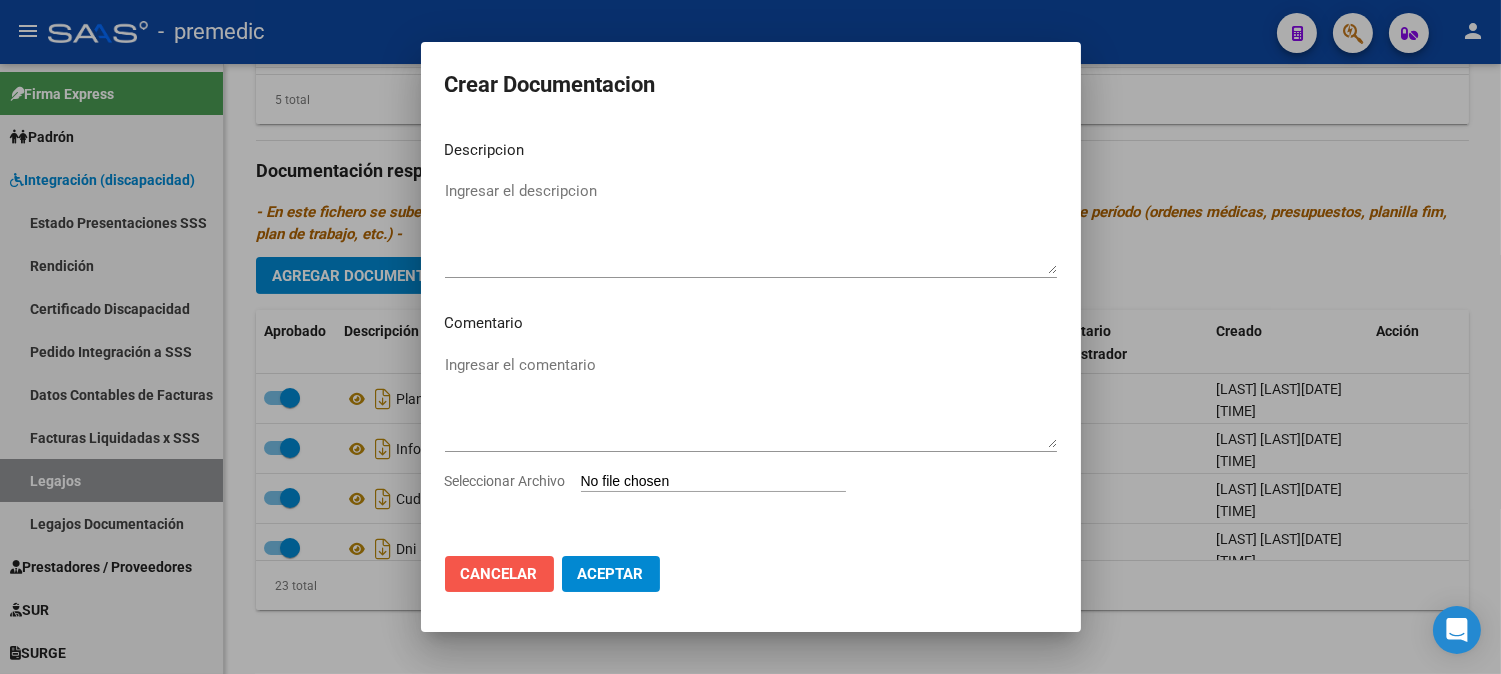 click on "Cancelar" 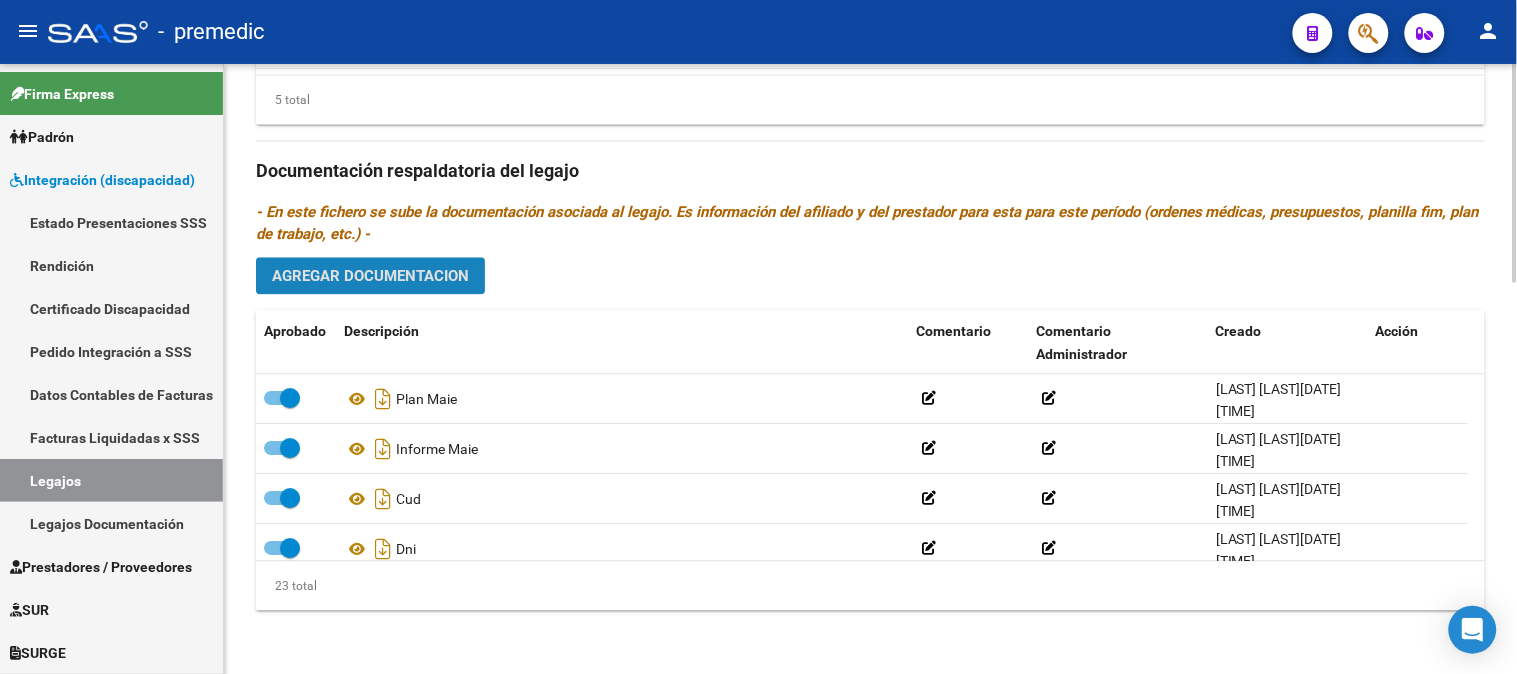 click on "Agregar Documentacion" 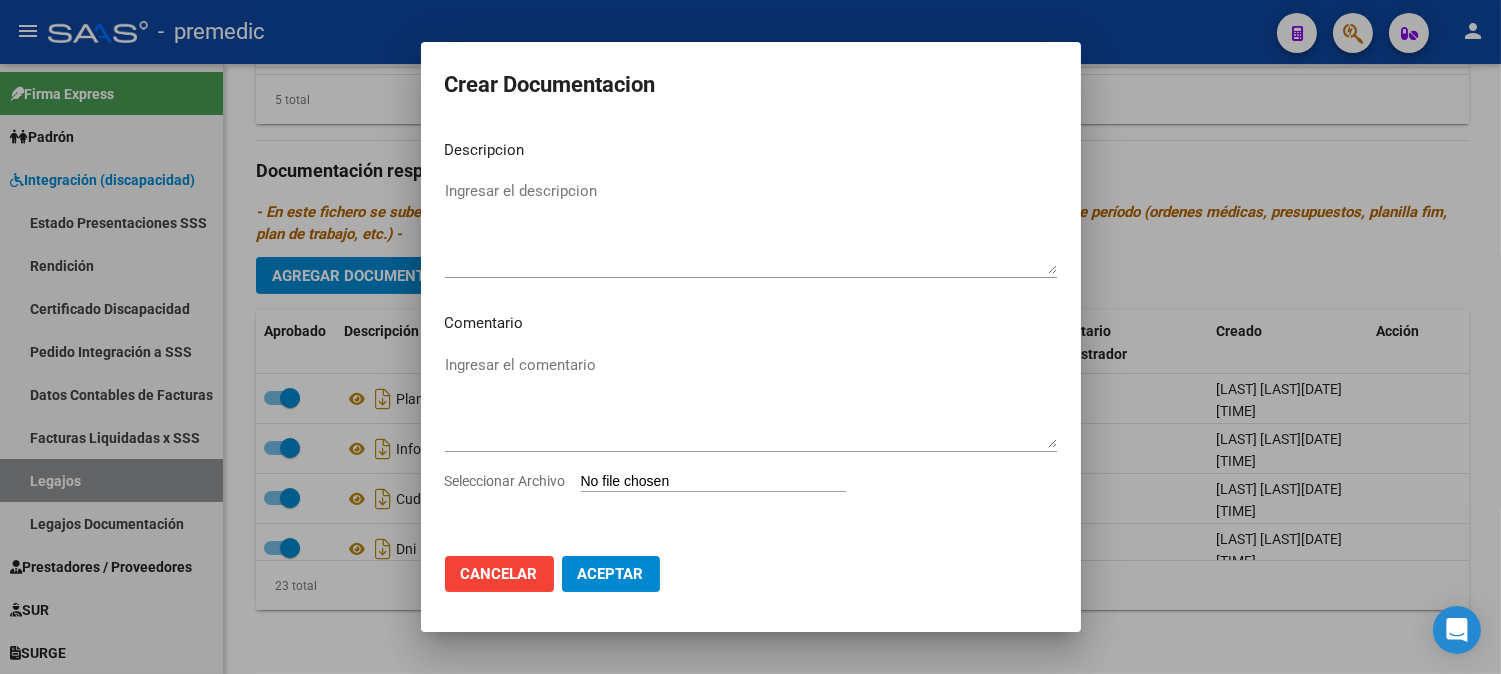 click on "Ingresar el comentario" at bounding box center [751, 410] 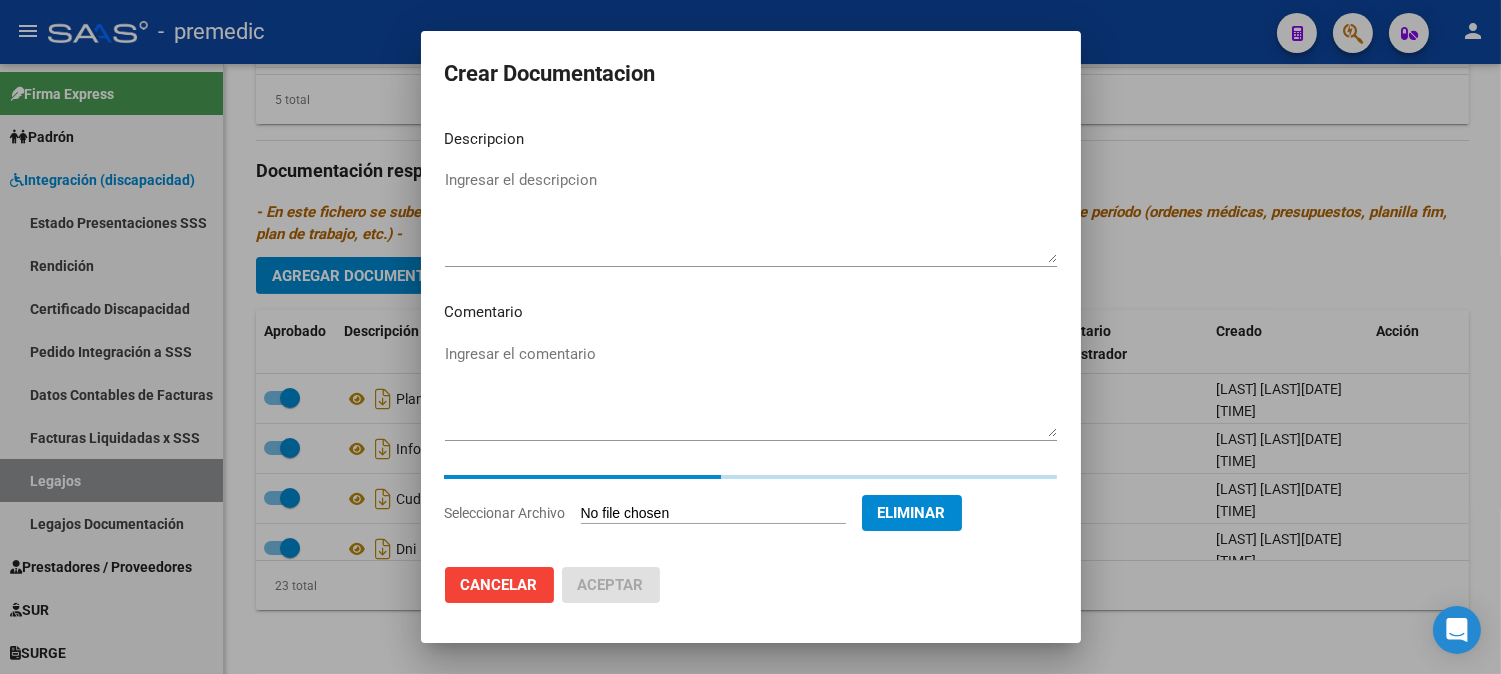 click on "Ingresar el descripcion" at bounding box center [751, 216] 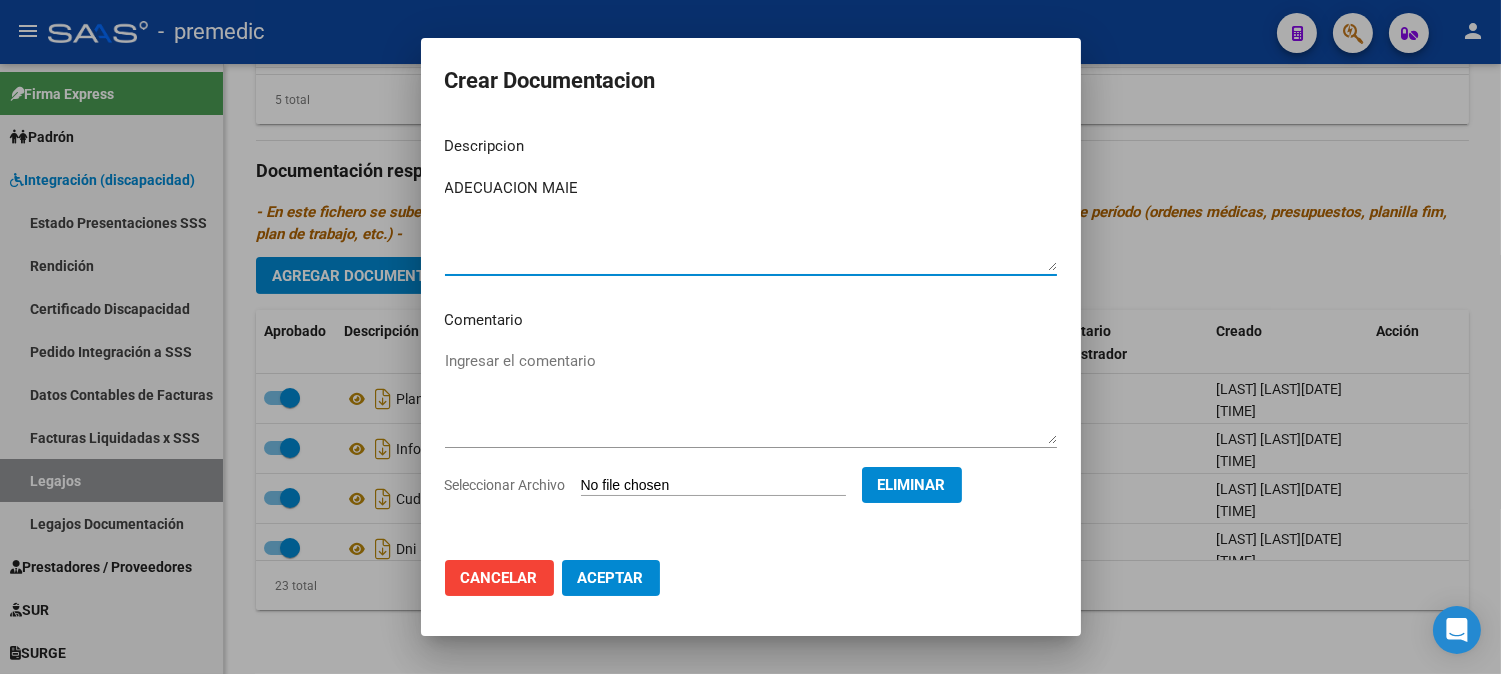type on "ADECUACION MAIE" 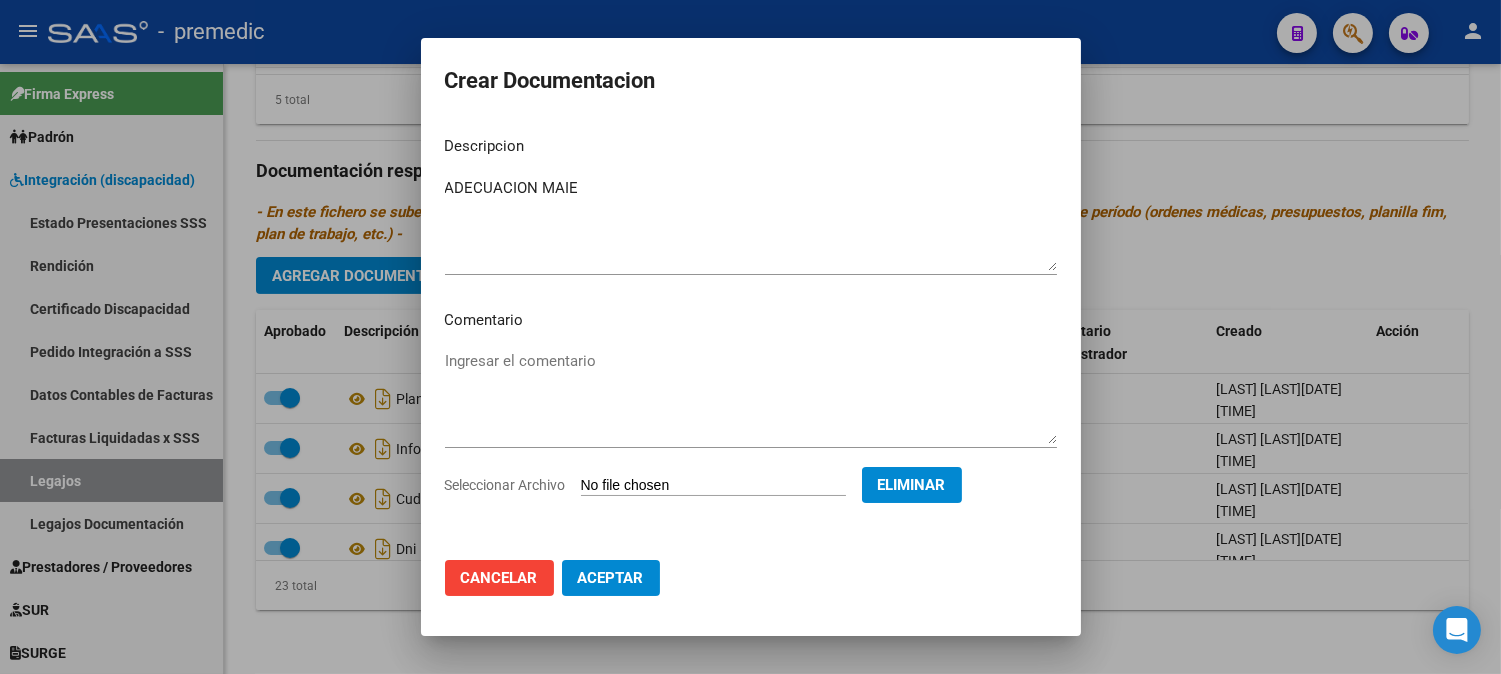 drag, startPoint x: 611, startPoint y: 601, endPoint x: 625, endPoint y: 561, distance: 42.379242 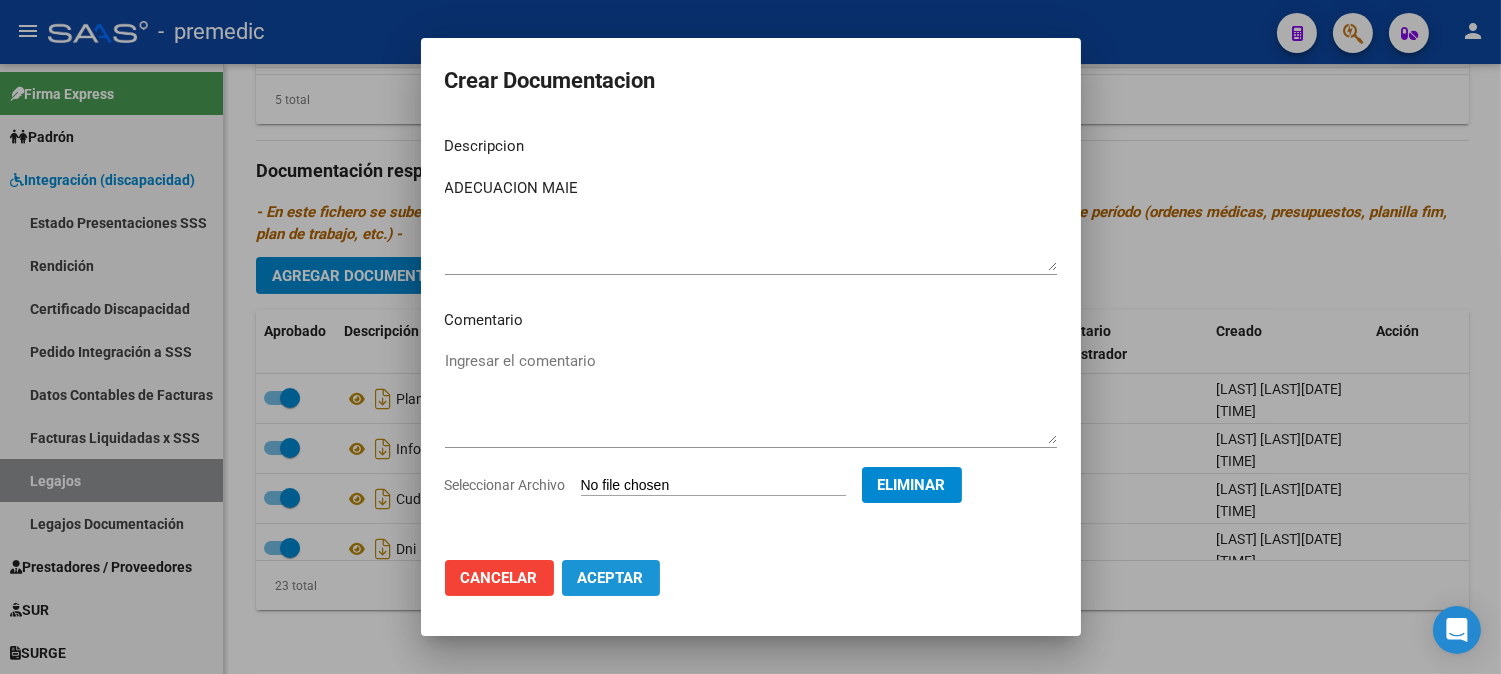 click on "Aceptar" 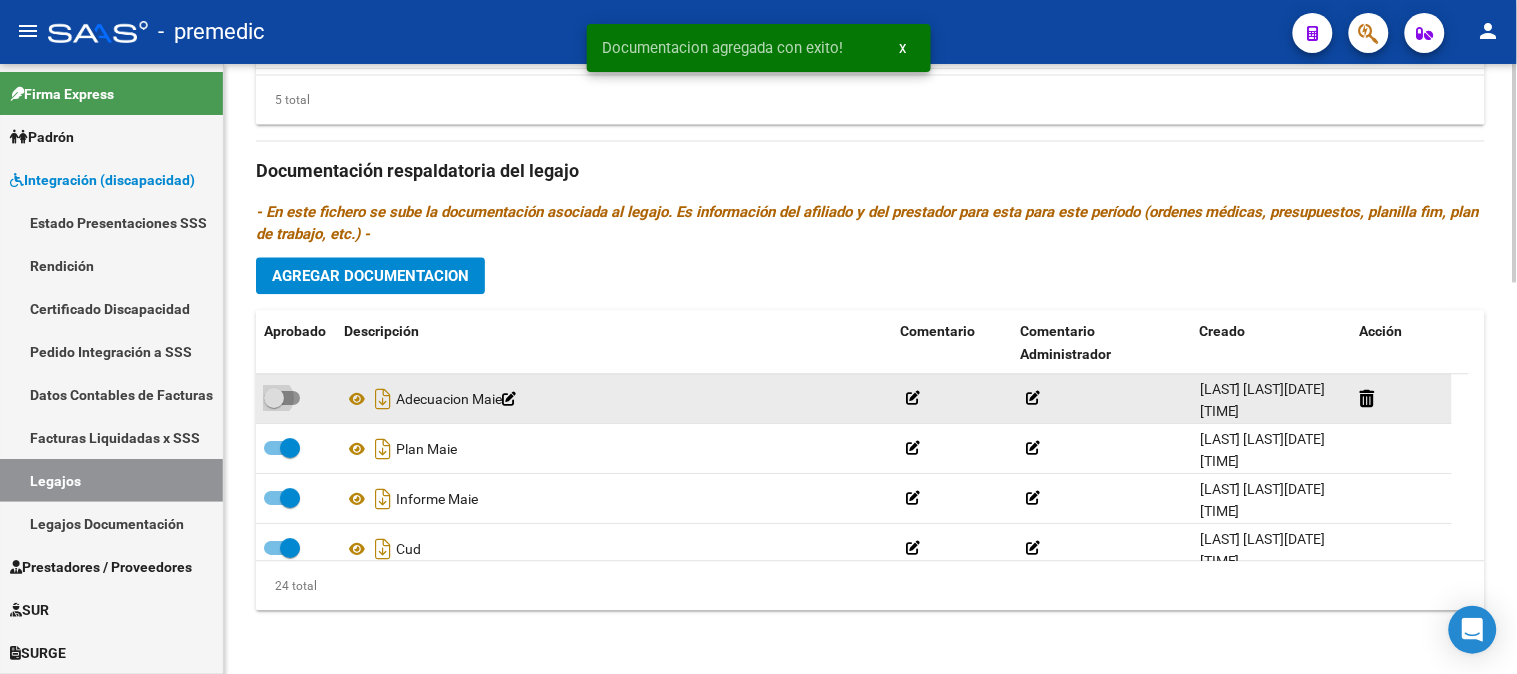 click at bounding box center [282, 398] 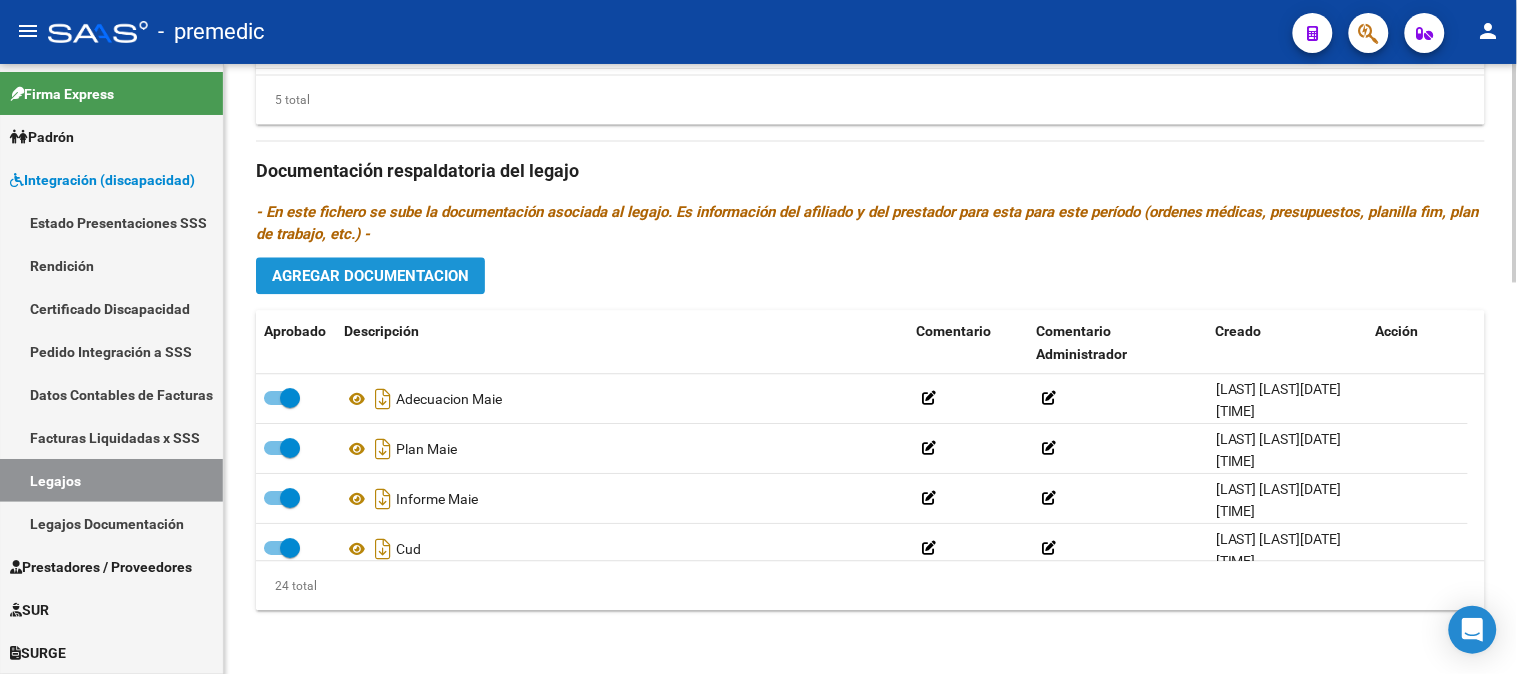 click on "Agregar Documentacion" 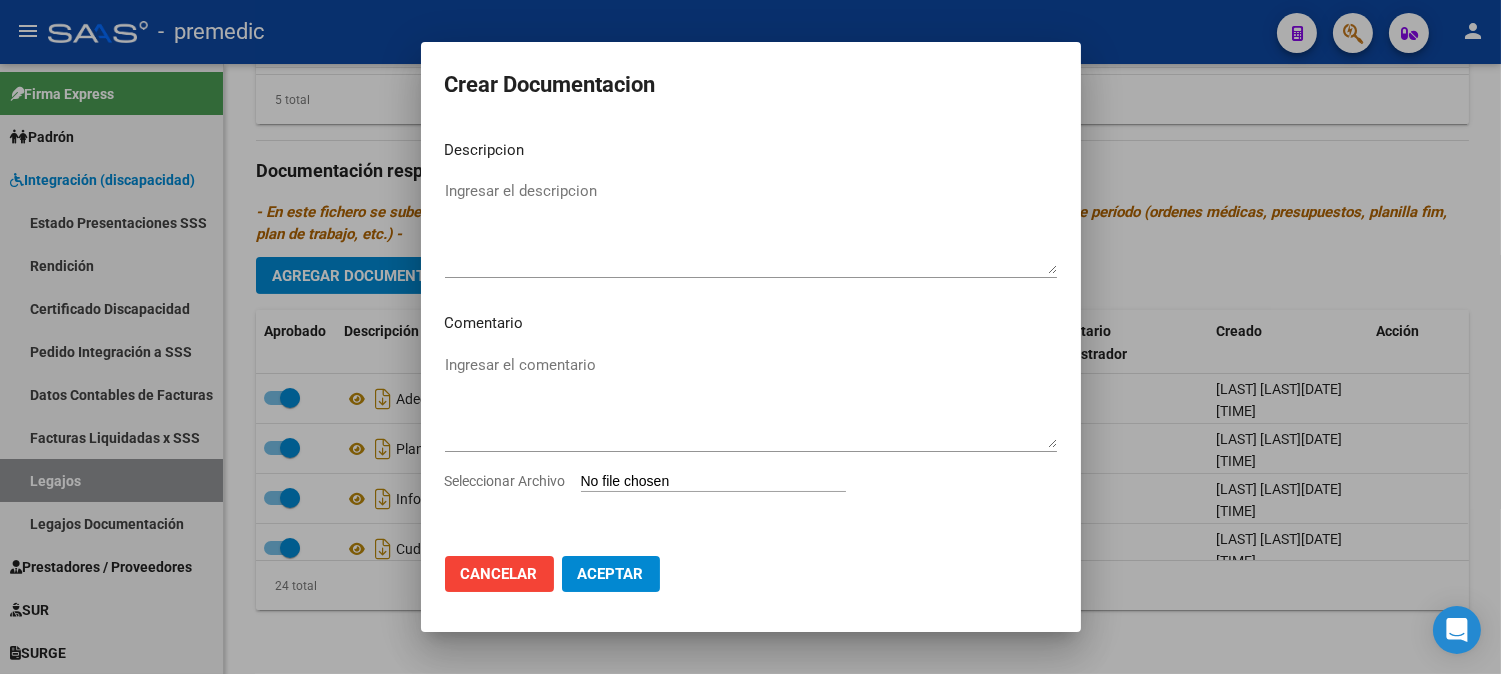 click on "Seleccionar Archivo" at bounding box center [713, 482] 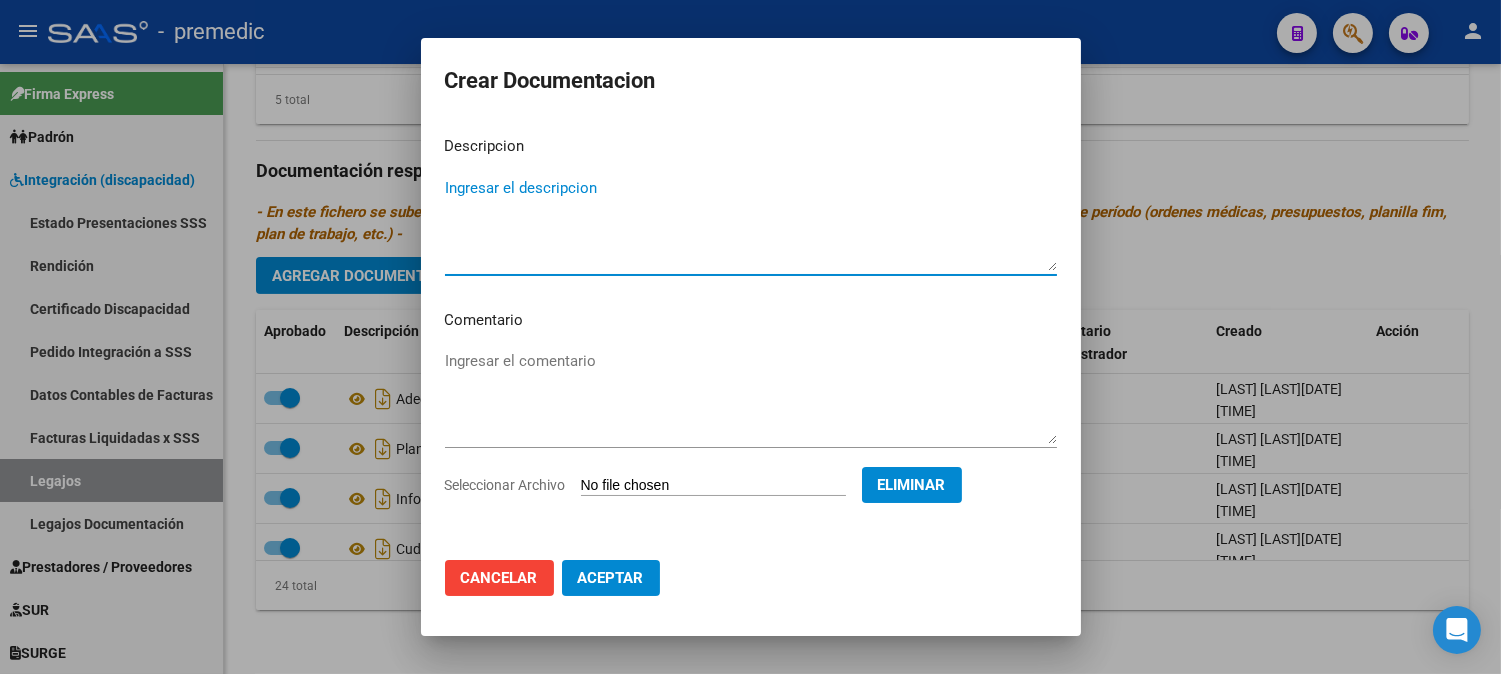 click on "Ingresar el descripcion" at bounding box center [751, 224] 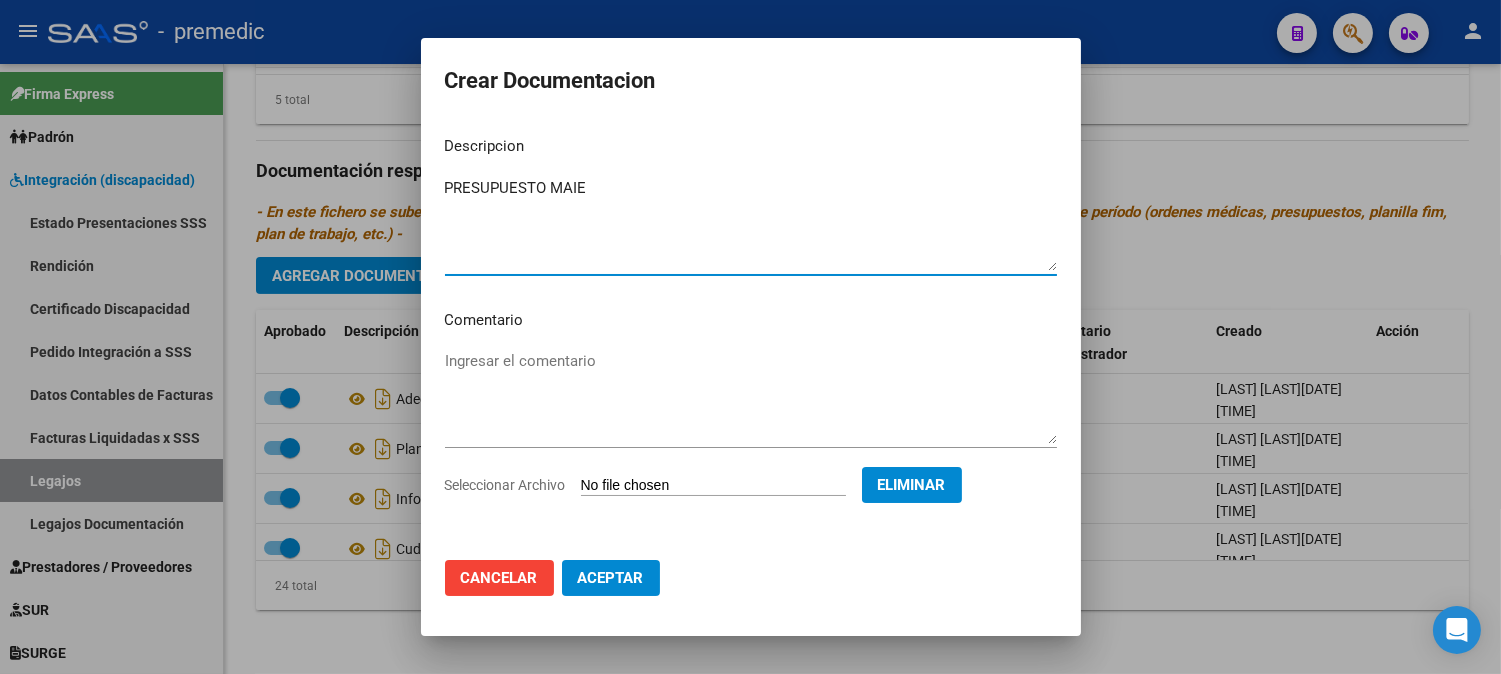 type on "PRESUPUESTO MAIE" 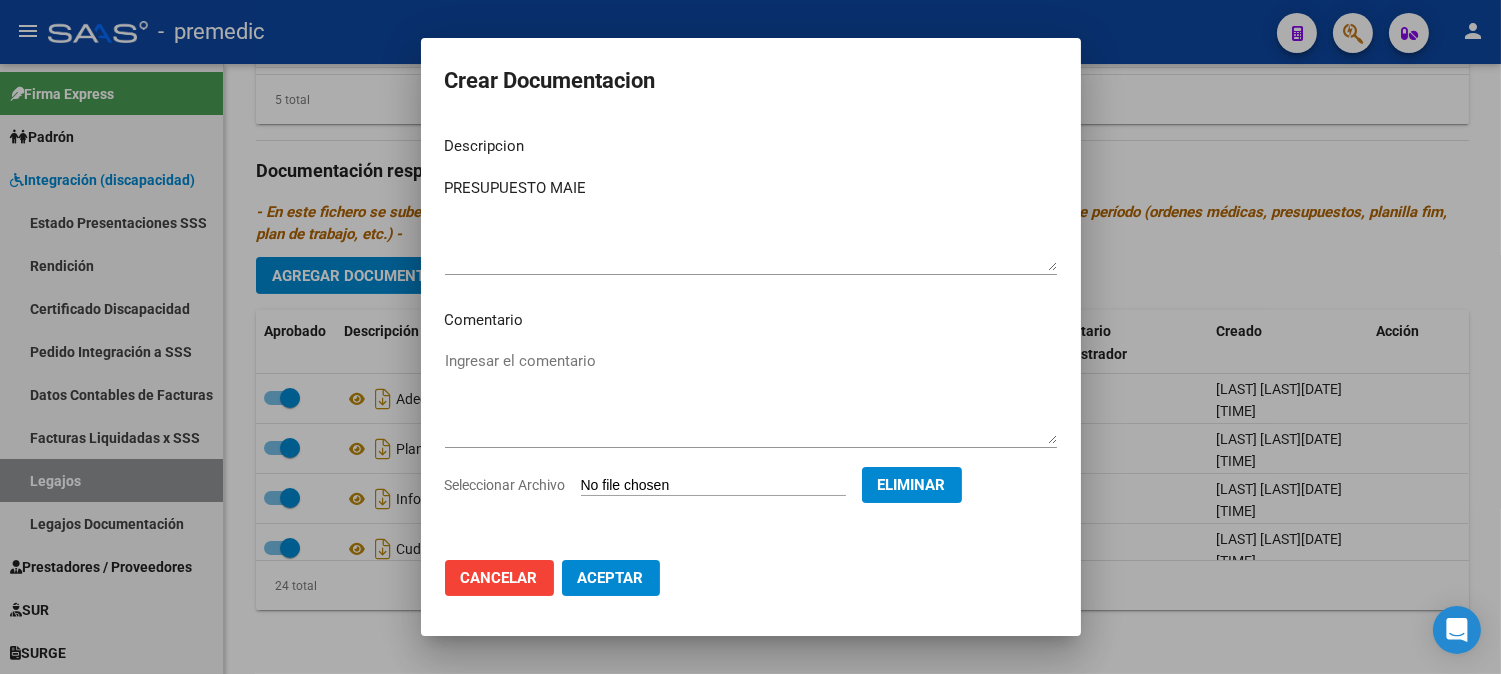 click on "Cancelar Aceptar" 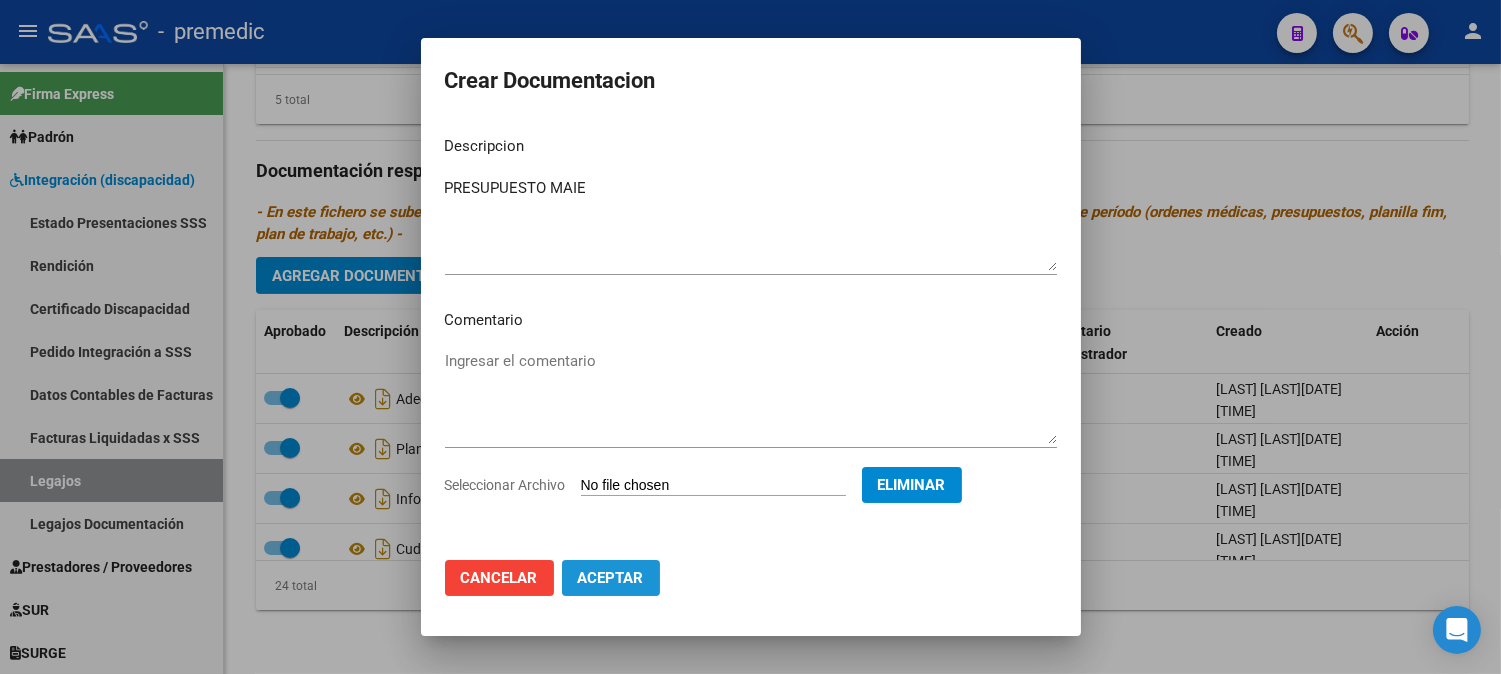 click on "Aceptar" 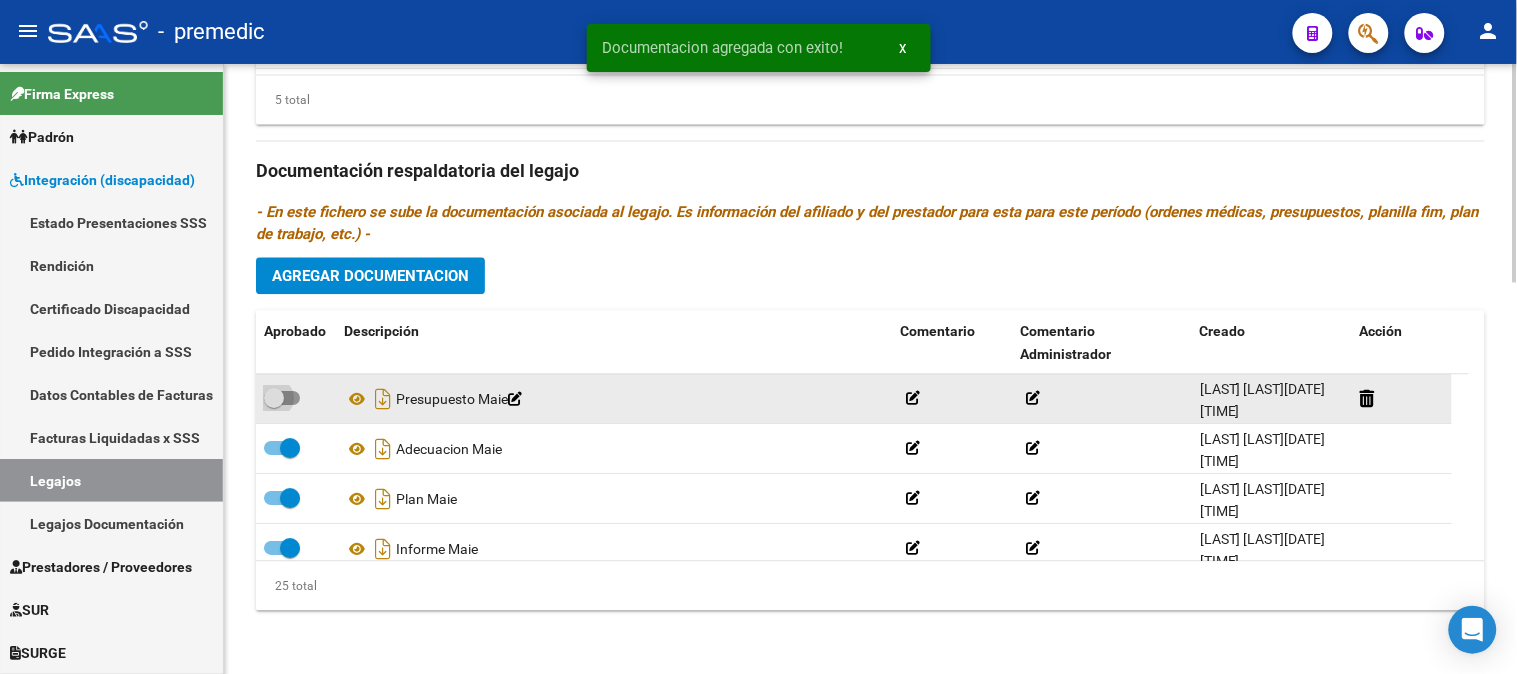 click at bounding box center [282, 398] 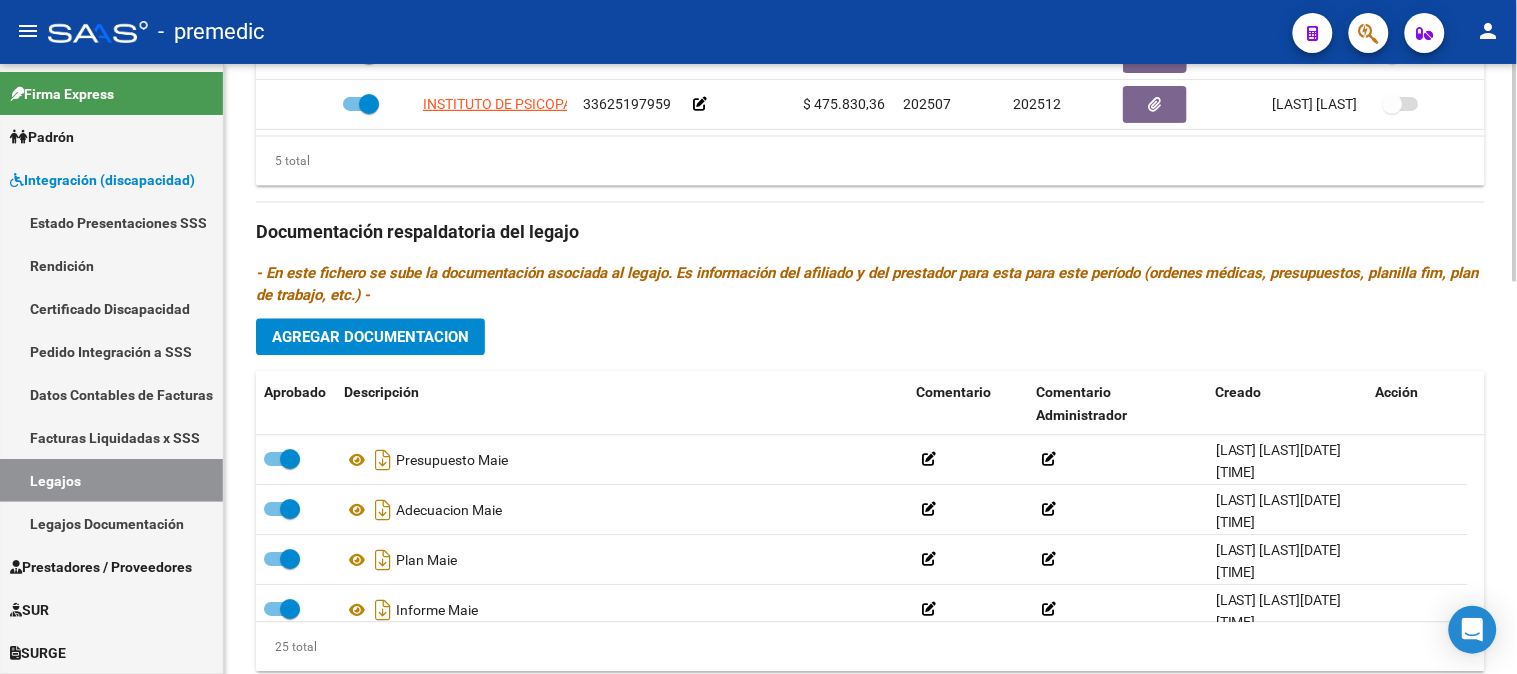 scroll, scrollTop: 1092, scrollLeft: 0, axis: vertical 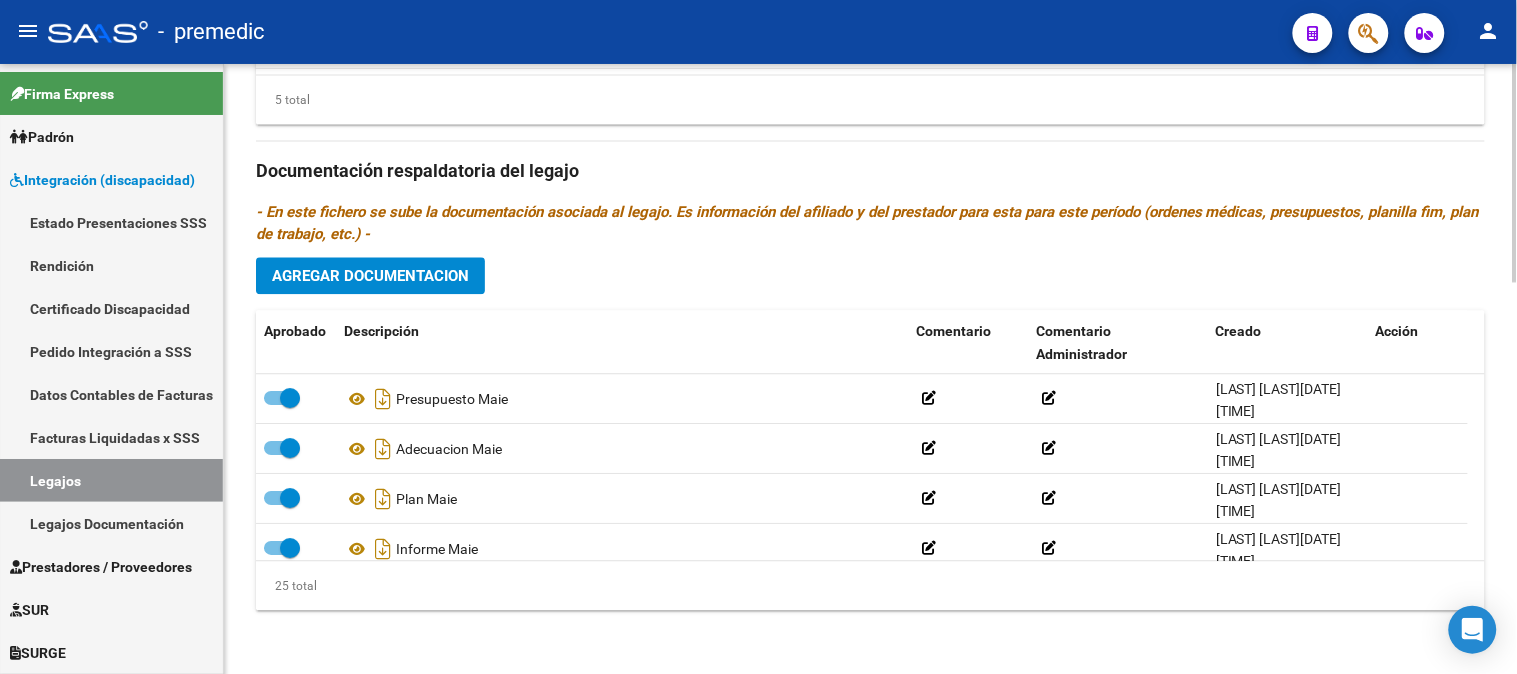 click on "CUIL  *   [NUMBER] Ingresar CUIL  [FIRST] [LAST] [LAST]     Análisis Afiliado    Certificado Discapacidad ARCA Padrón Nombre Afiliado  *   [FIRST] [LAST] [LAST] Ingresar el nombre  Periodo Desde  *   Ej:   Periodo Hasta  *   Ej:   Admite Dependencia   Comentarios                                  Comentarios Administrador  Prestadores asociados al legajo Agregar Prestador Aprobado Prestador CUIT Comentario Presupuesto Periodo Desde Periodo Hasta Usuario Admite Dependencia   [FIRST] [LAST] [LAST] [NUMBER]      [CURRENCY] [NUMBER]  [YEAR][MONTH] [YEAR][MONTH] [FIRST] [LAST]   [DATE]      [FIRST] [LAST] [LAST] [NUMBER]      [CURRENCY] [NUMBER]  [YEAR][MONTH] [YEAR][MONTH]" 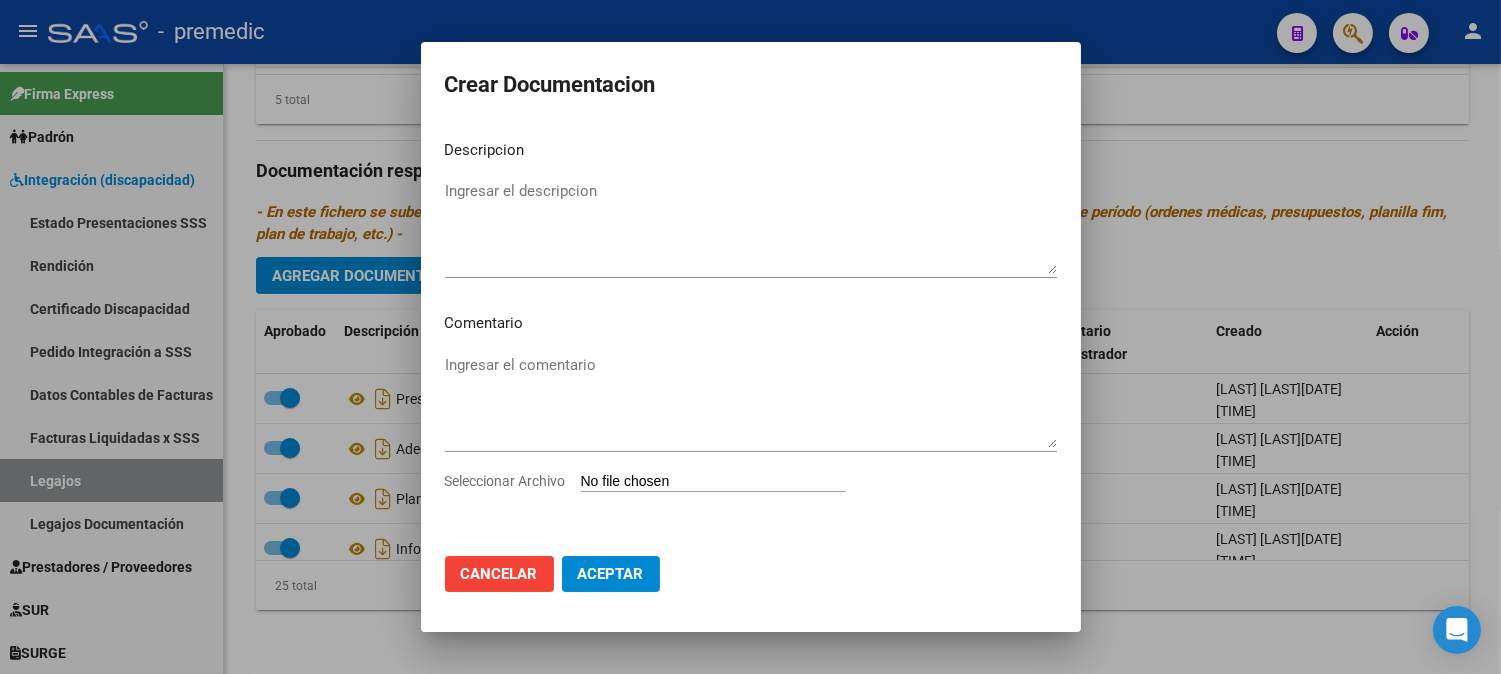 click on "Seleccionar Archivo" at bounding box center (713, 482) 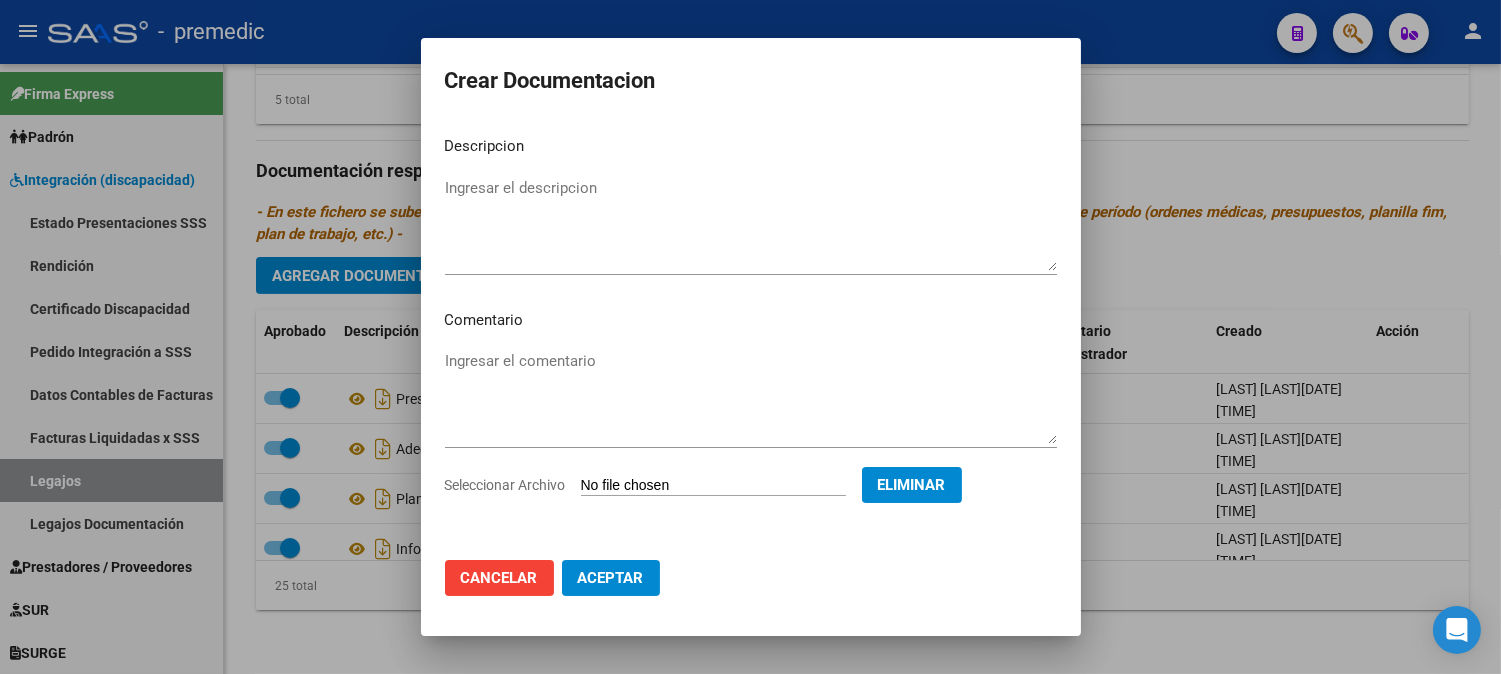 drag, startPoint x: 480, startPoint y: 163, endPoint x: 475, endPoint y: 186, distance: 23.537205 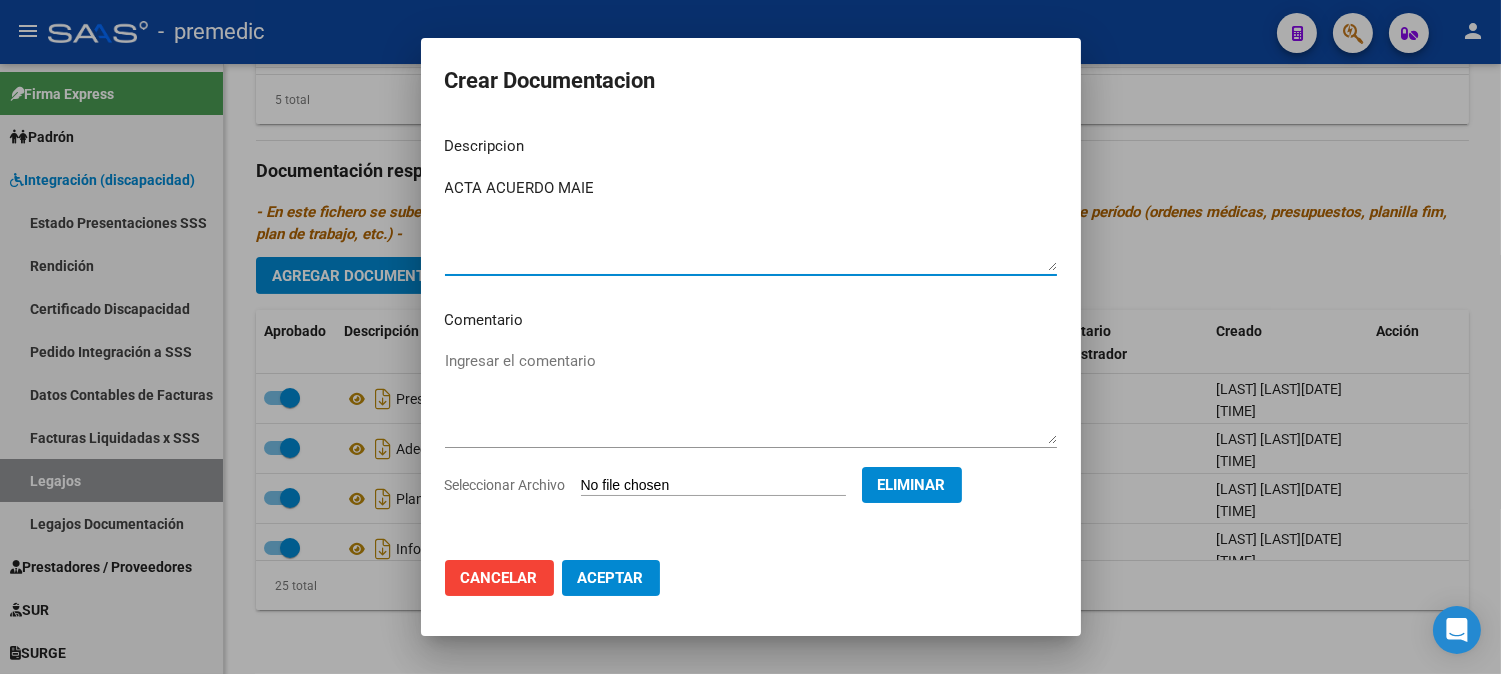 type on "ACTA ACUERDO MAIE" 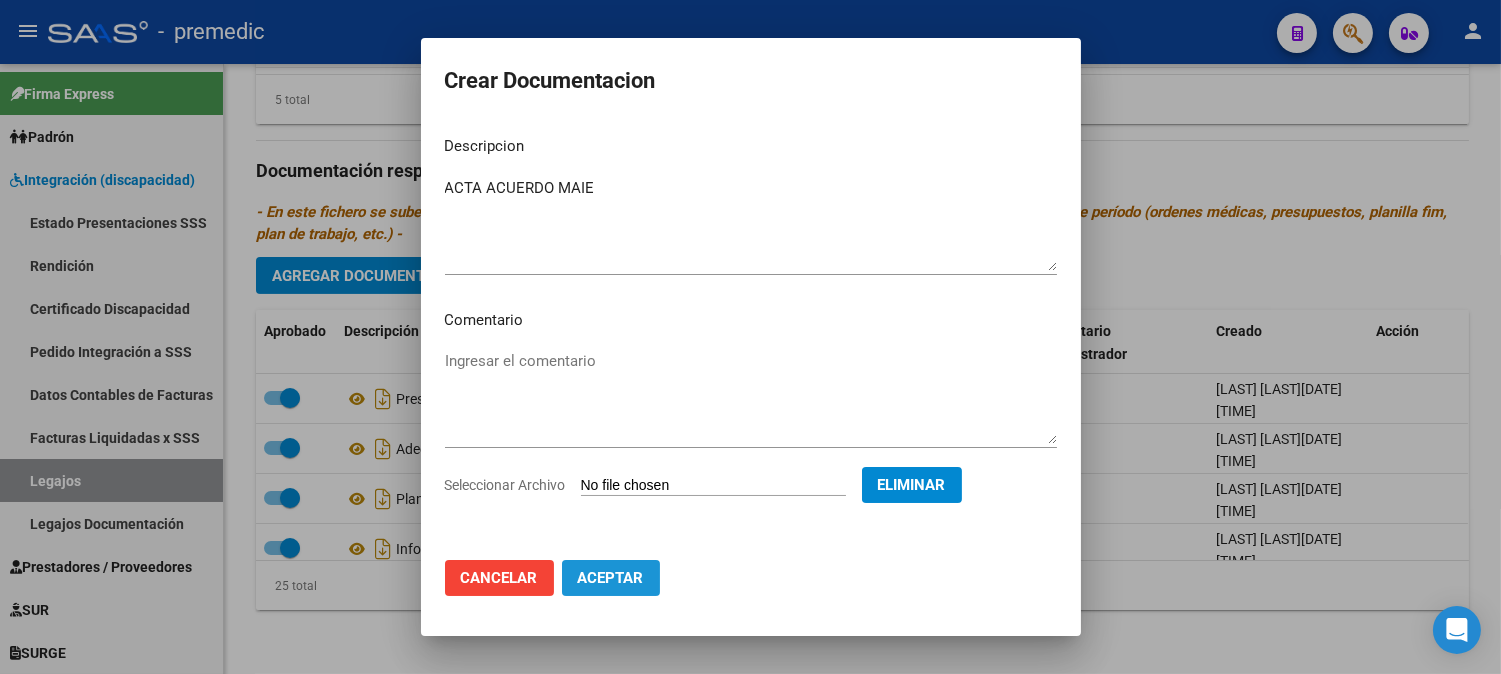 click on "Aceptar" 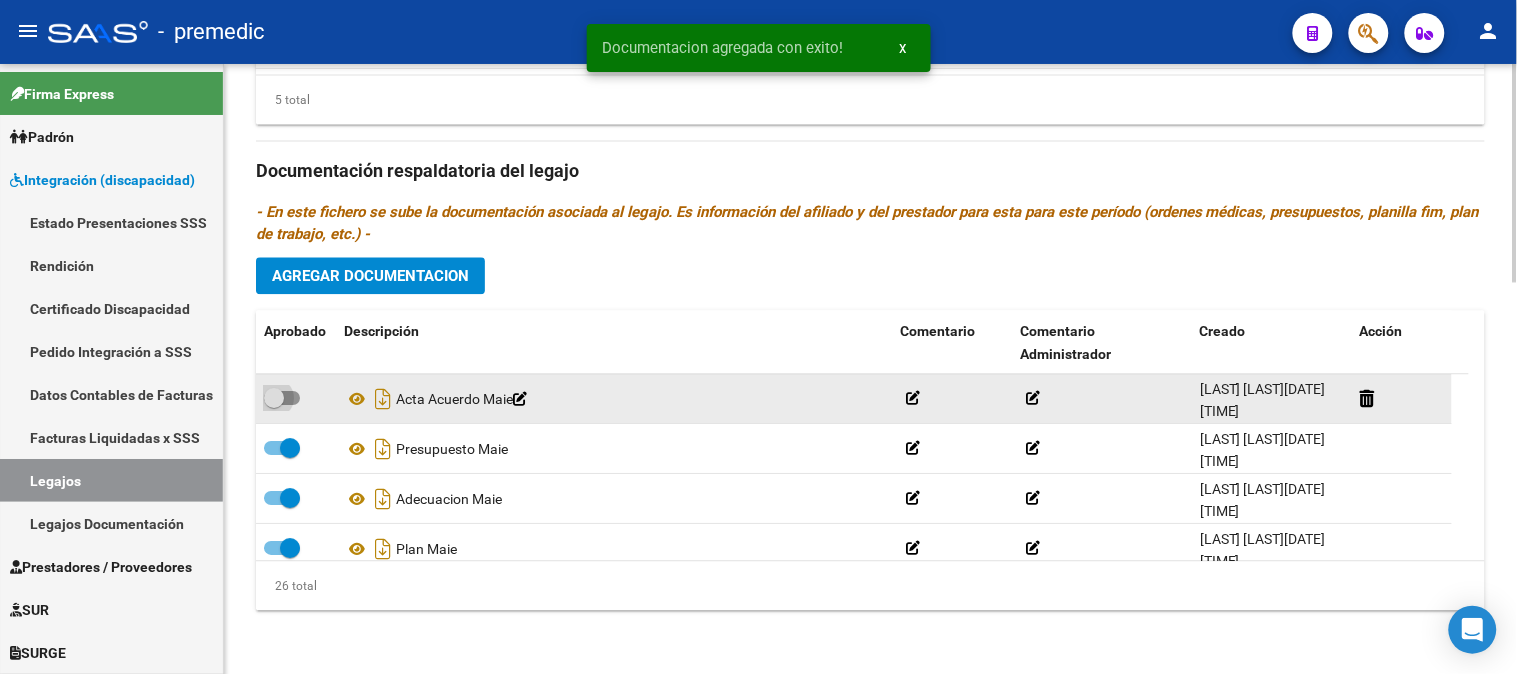 click at bounding box center [282, 398] 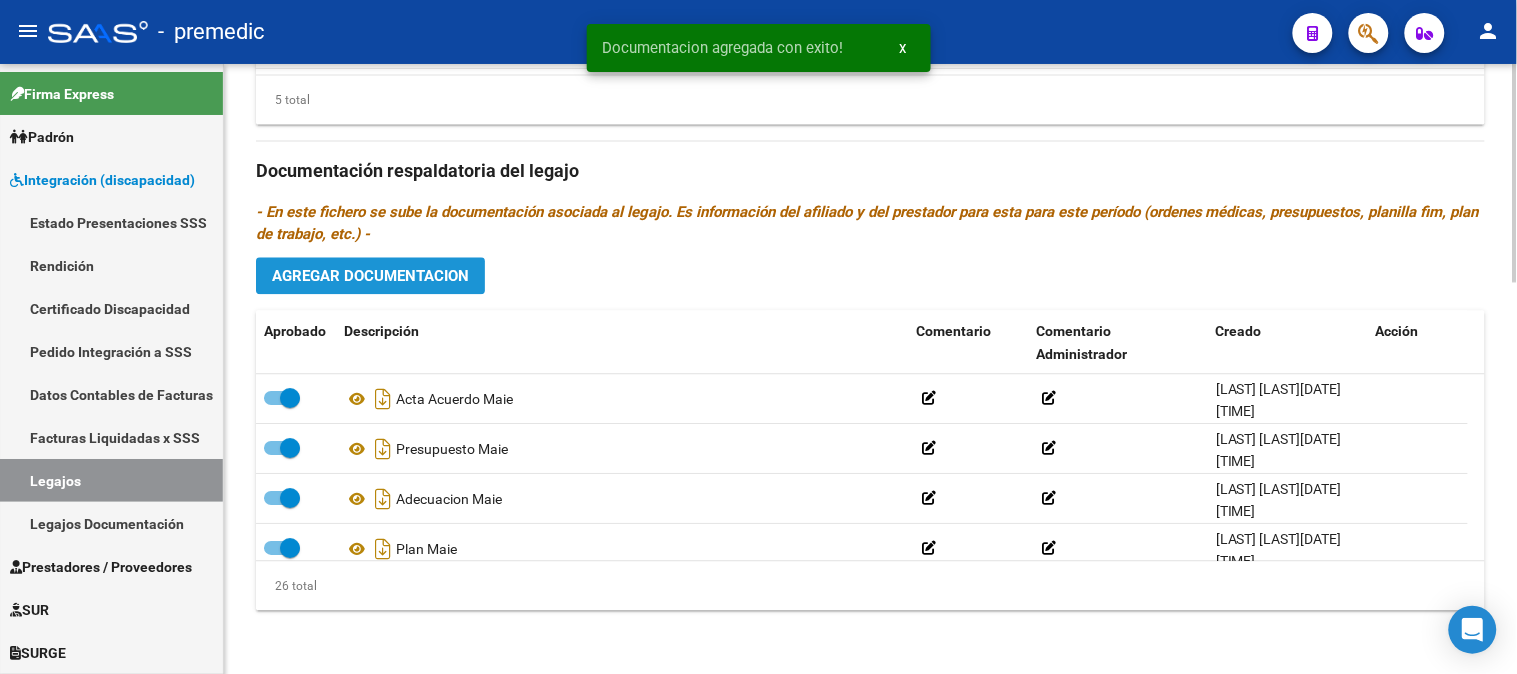 click on "Agregar Documentacion" 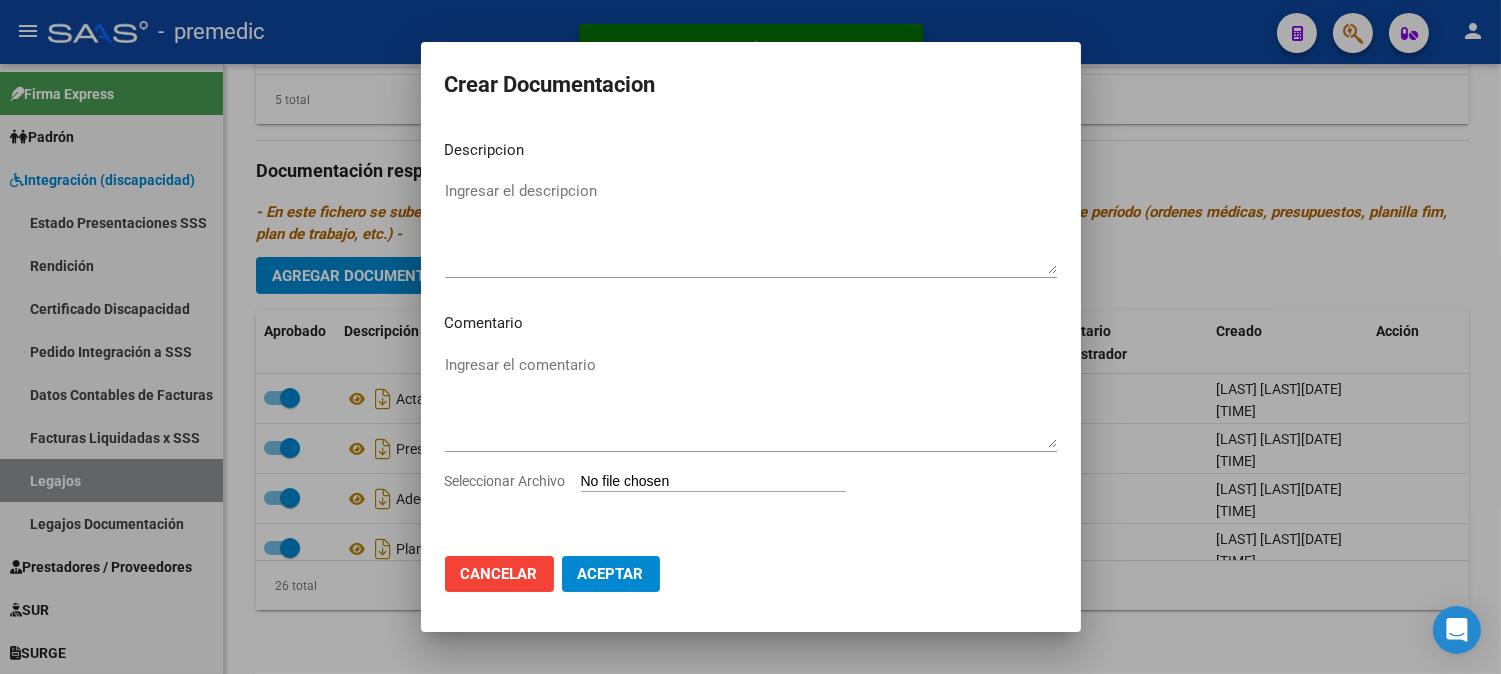 click on "Seleccionar Archivo" at bounding box center (713, 482) 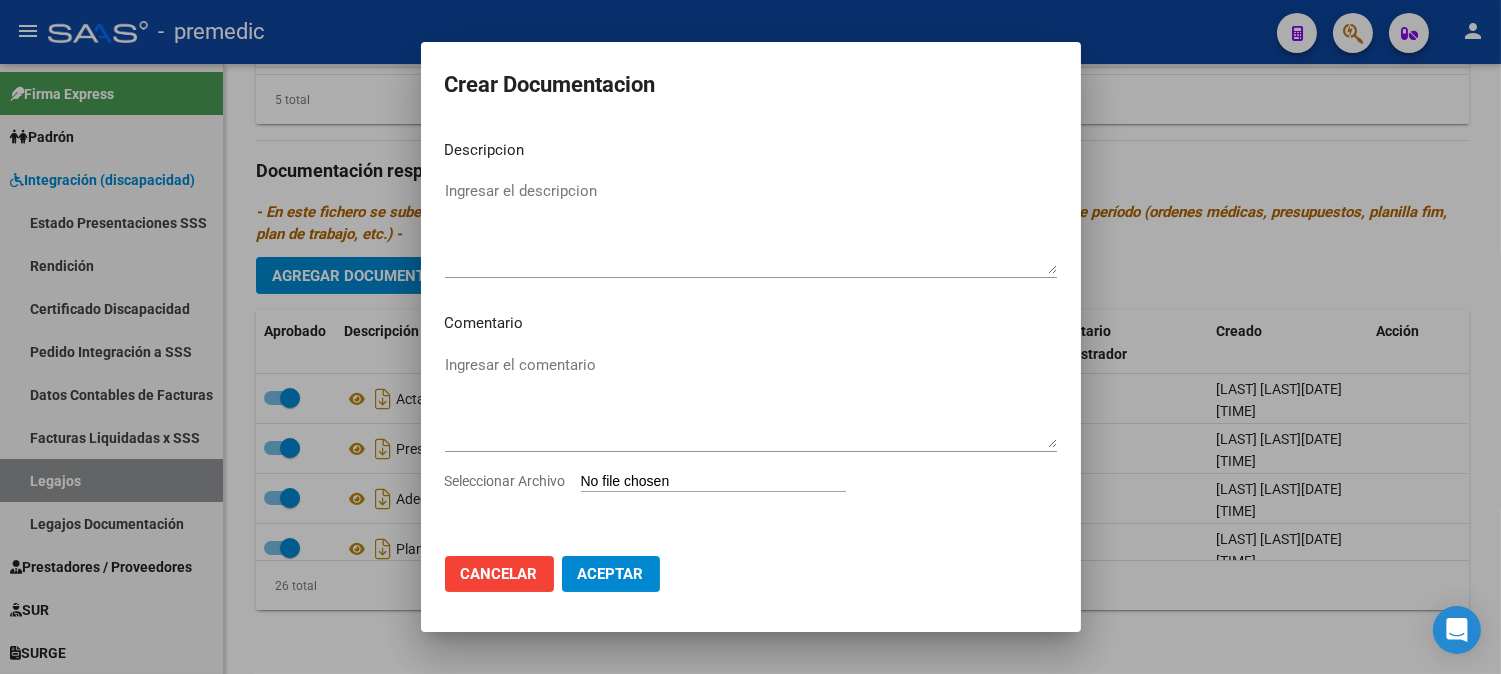 type on "C:\fakepath\10- DATOS DE PRESTADOR.pdf" 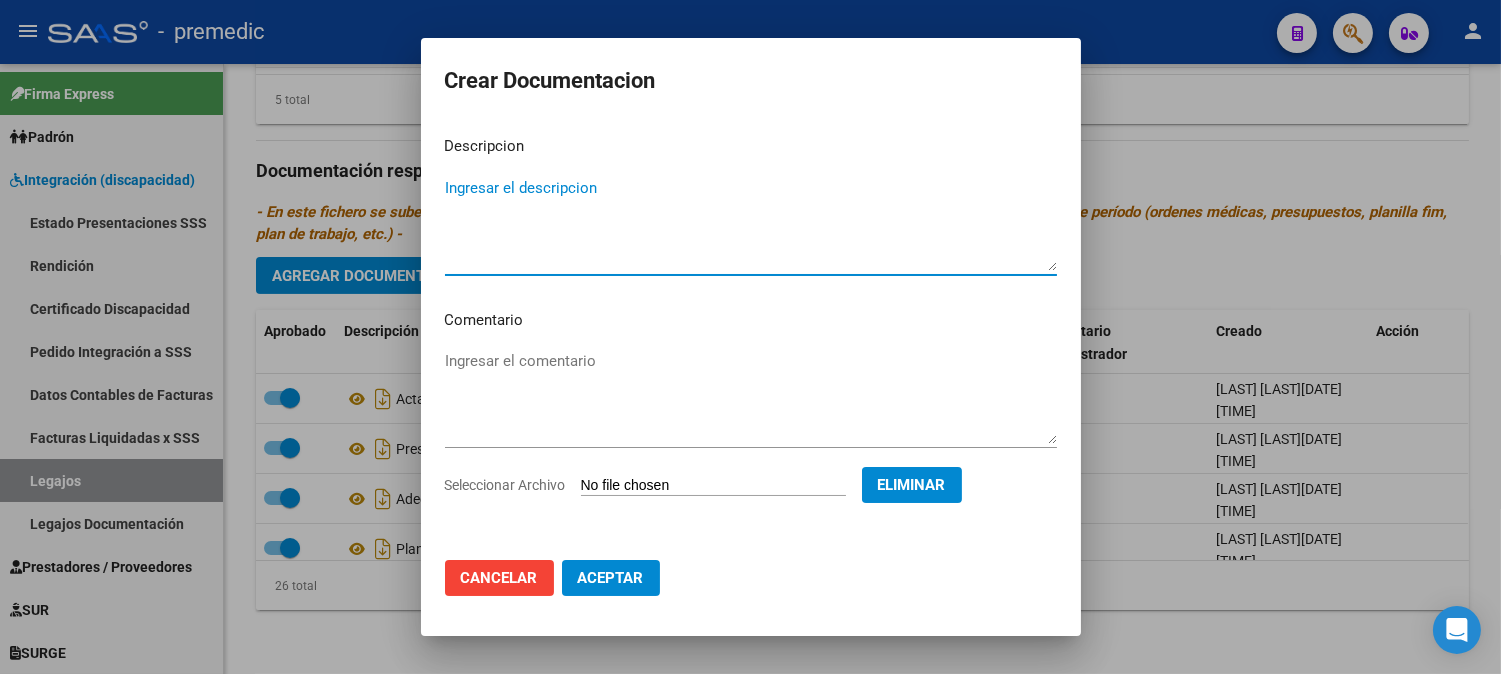 click on "Ingresar el descripcion" at bounding box center (751, 224) 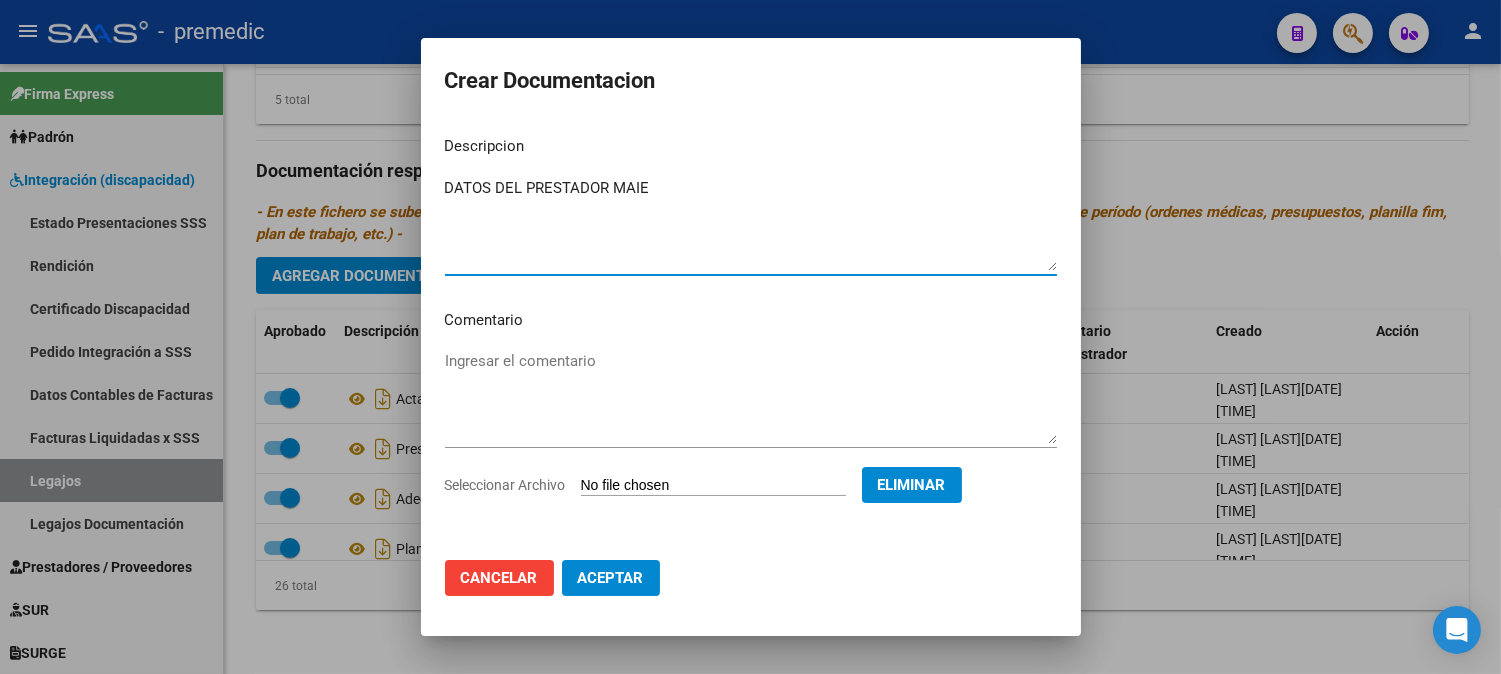 type on "DATOS DEL PRESTADOR MAIE" 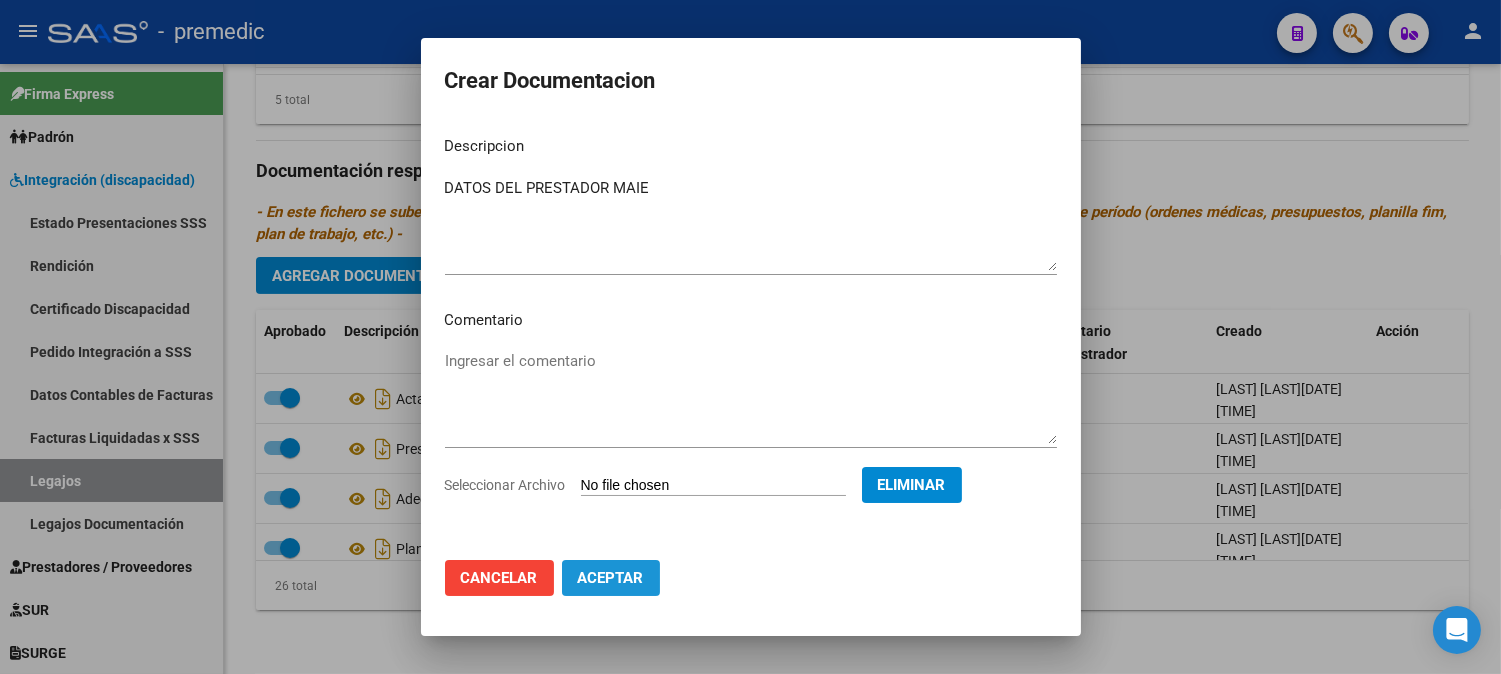 click on "Aceptar" 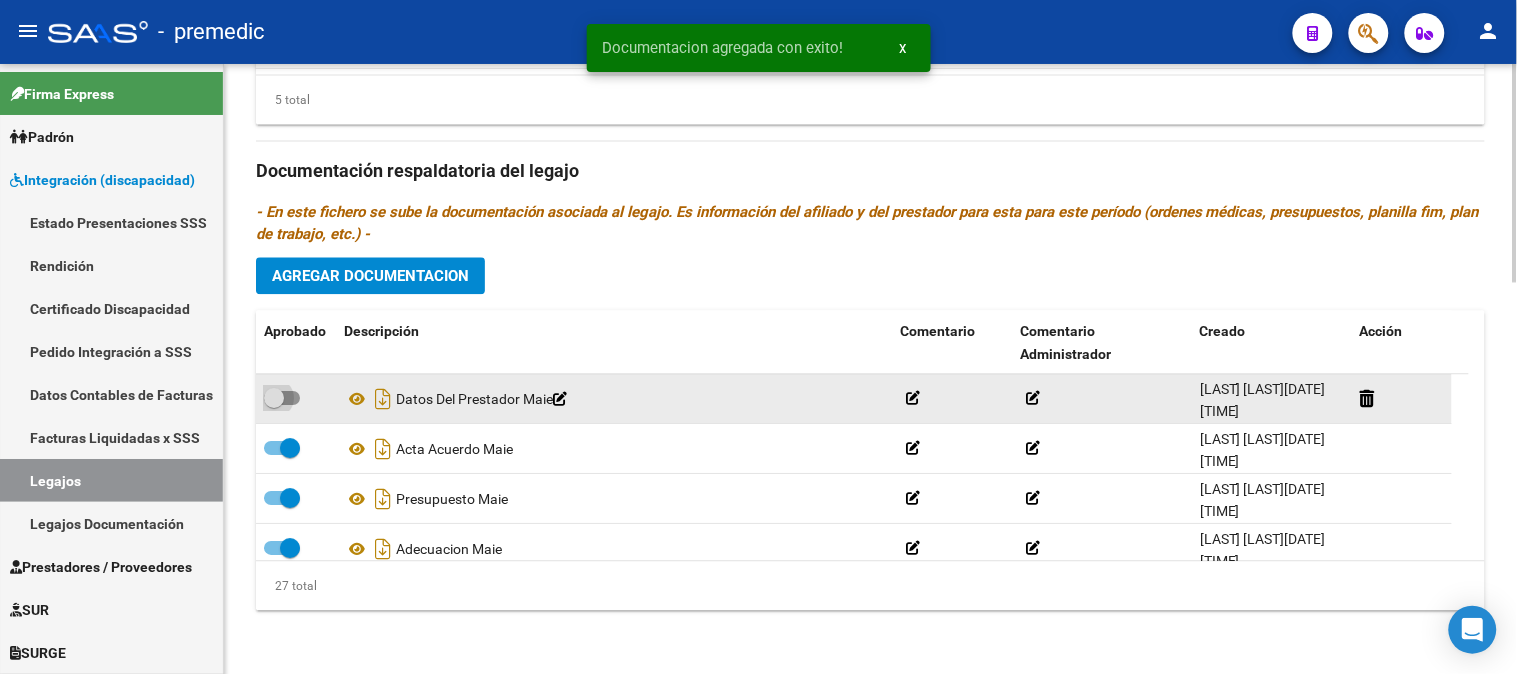 click at bounding box center [282, 398] 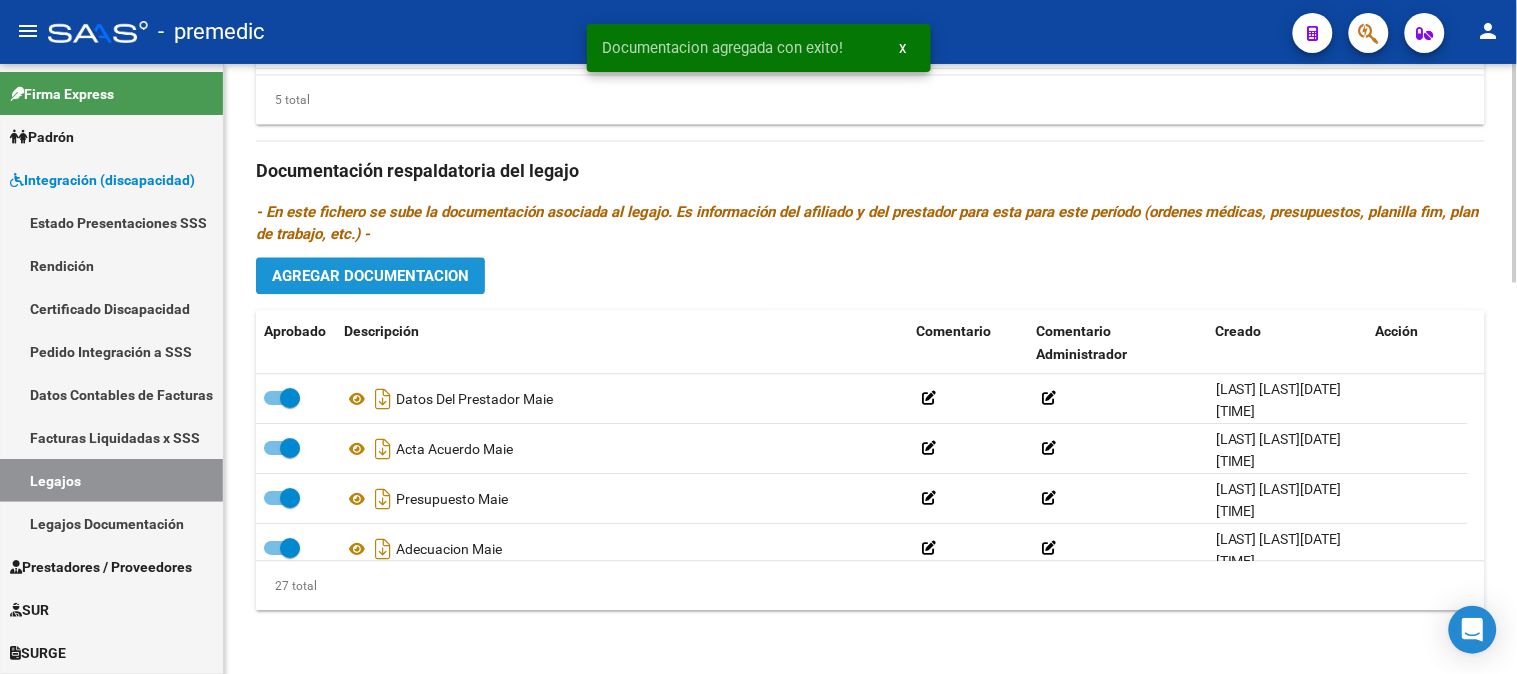 click on "Agregar Documentacion" 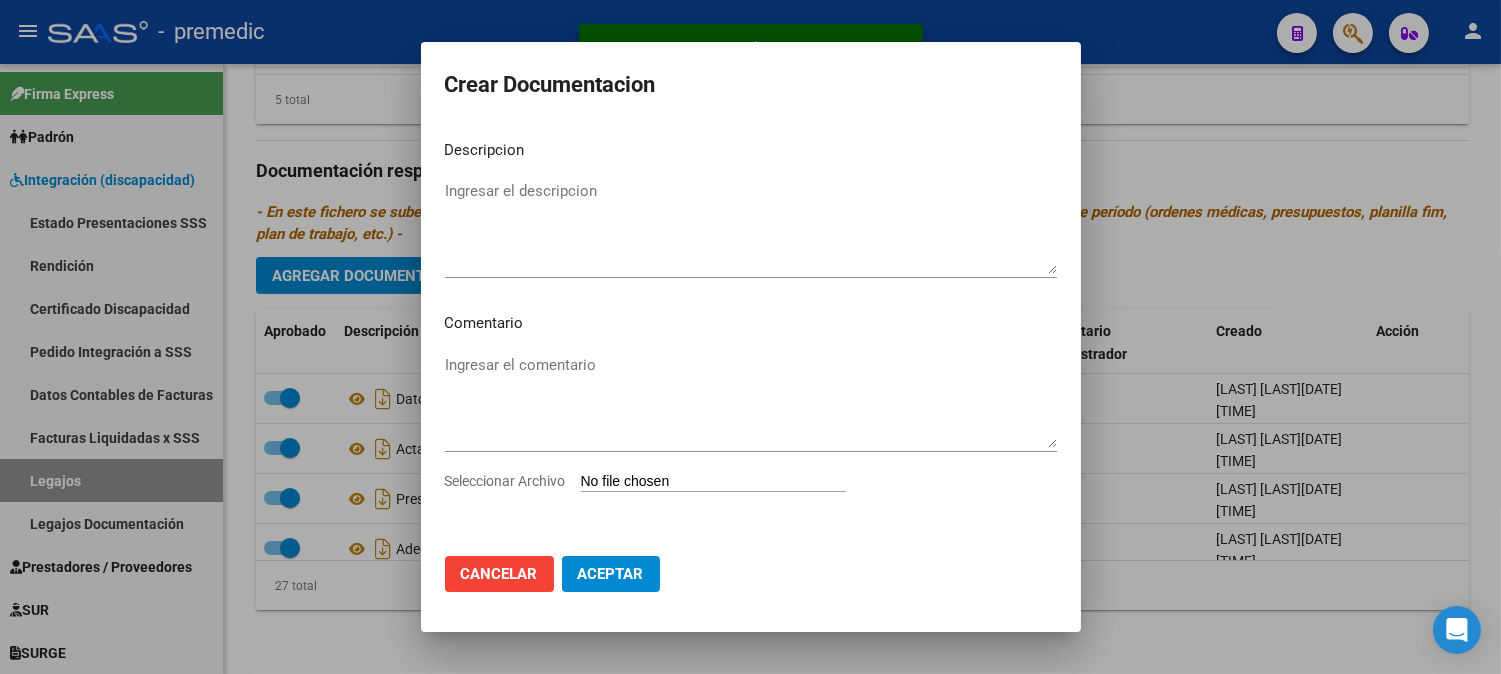 click on "Seleccionar Archivo" at bounding box center [713, 482] 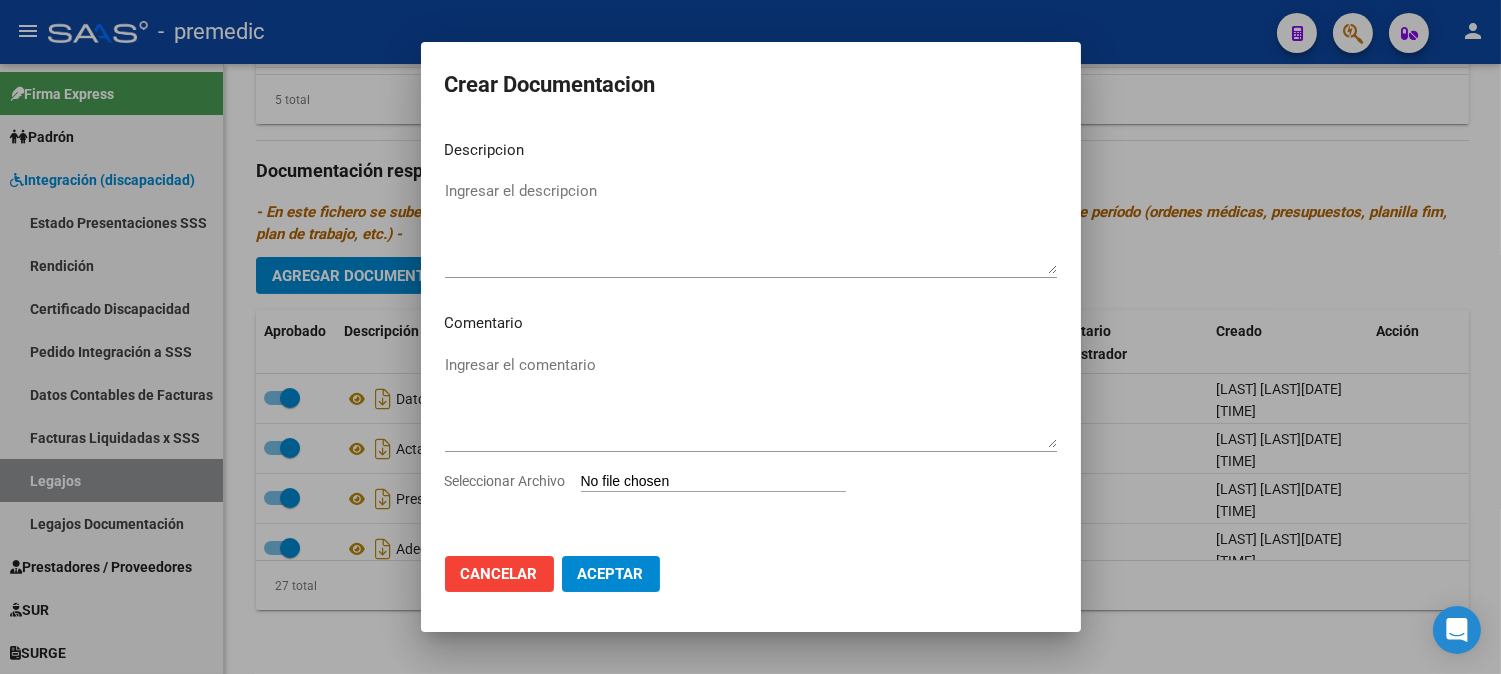 type on "C:\fakepath\11- CBU.pdf" 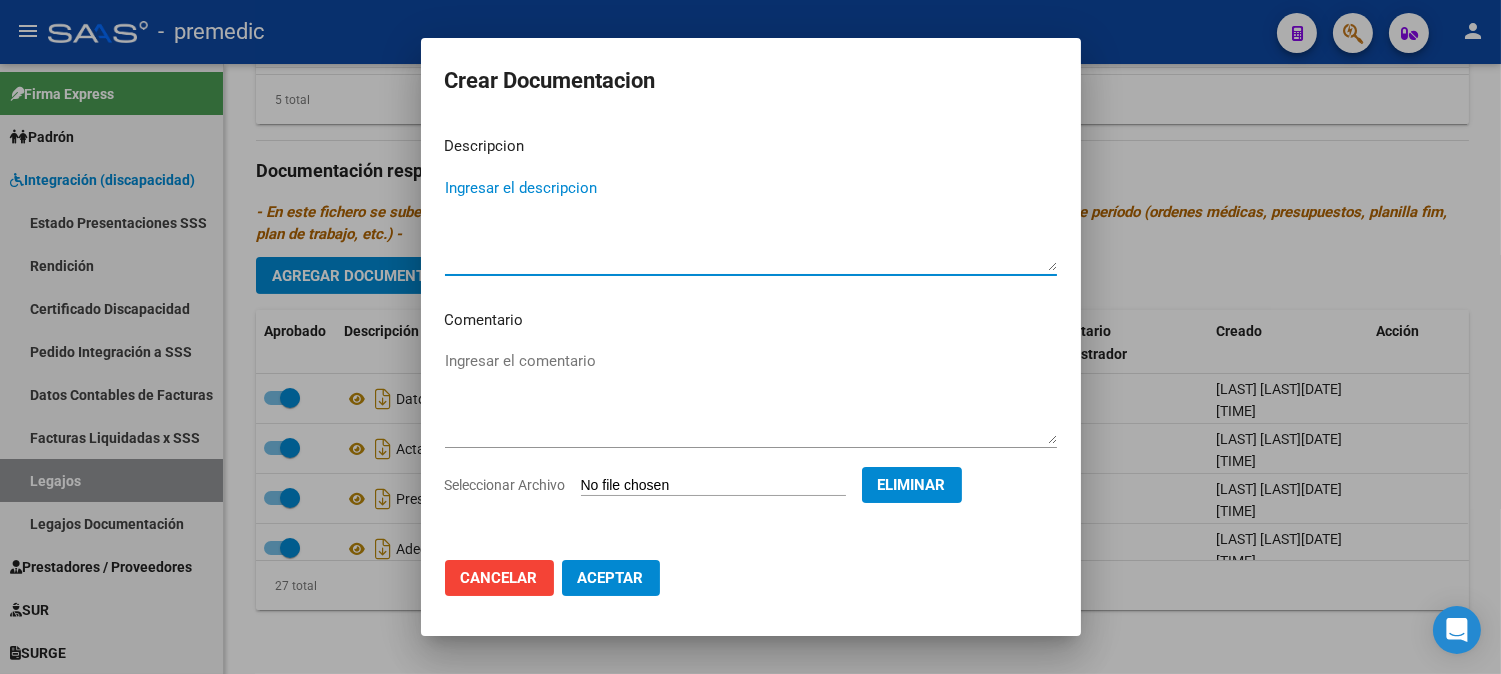 click on "Ingresar el descripcion" at bounding box center [751, 224] 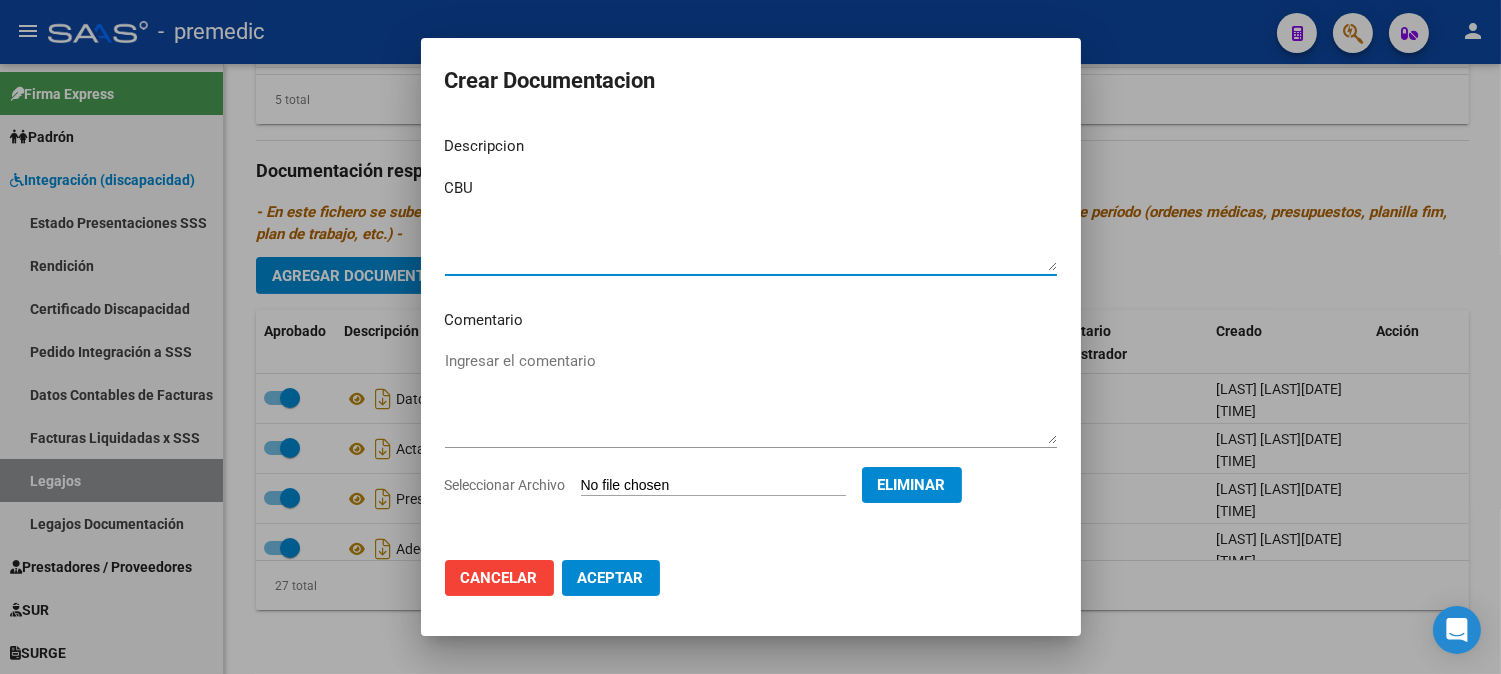 type on "CBU" 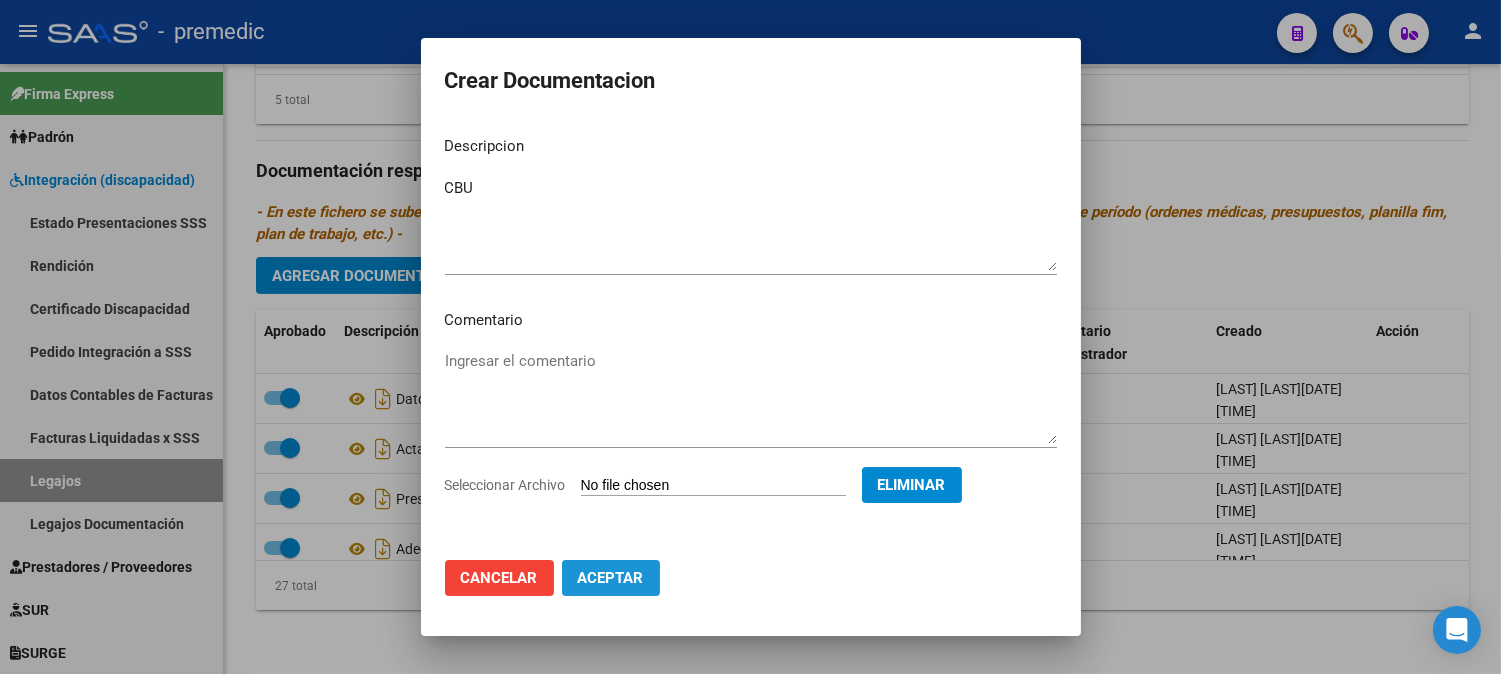 click on "Aceptar" 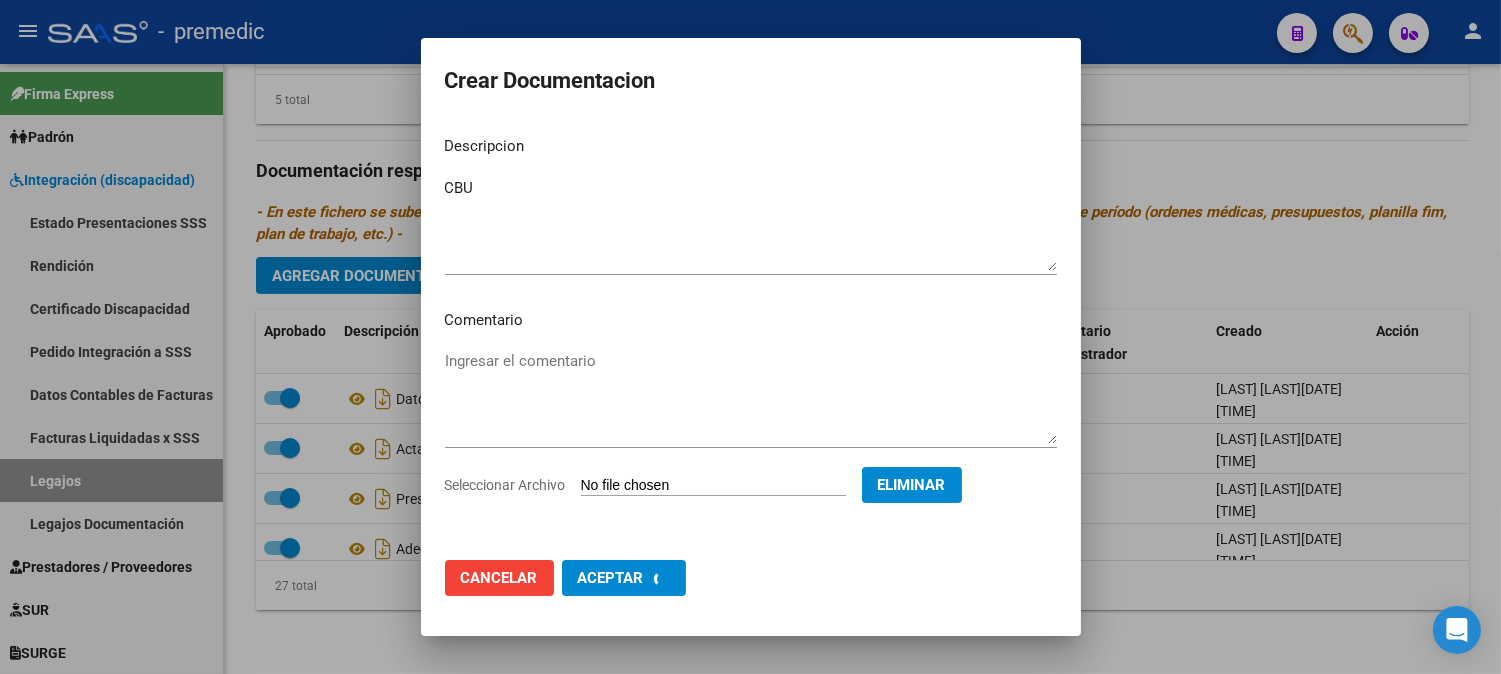 checkbox on "false" 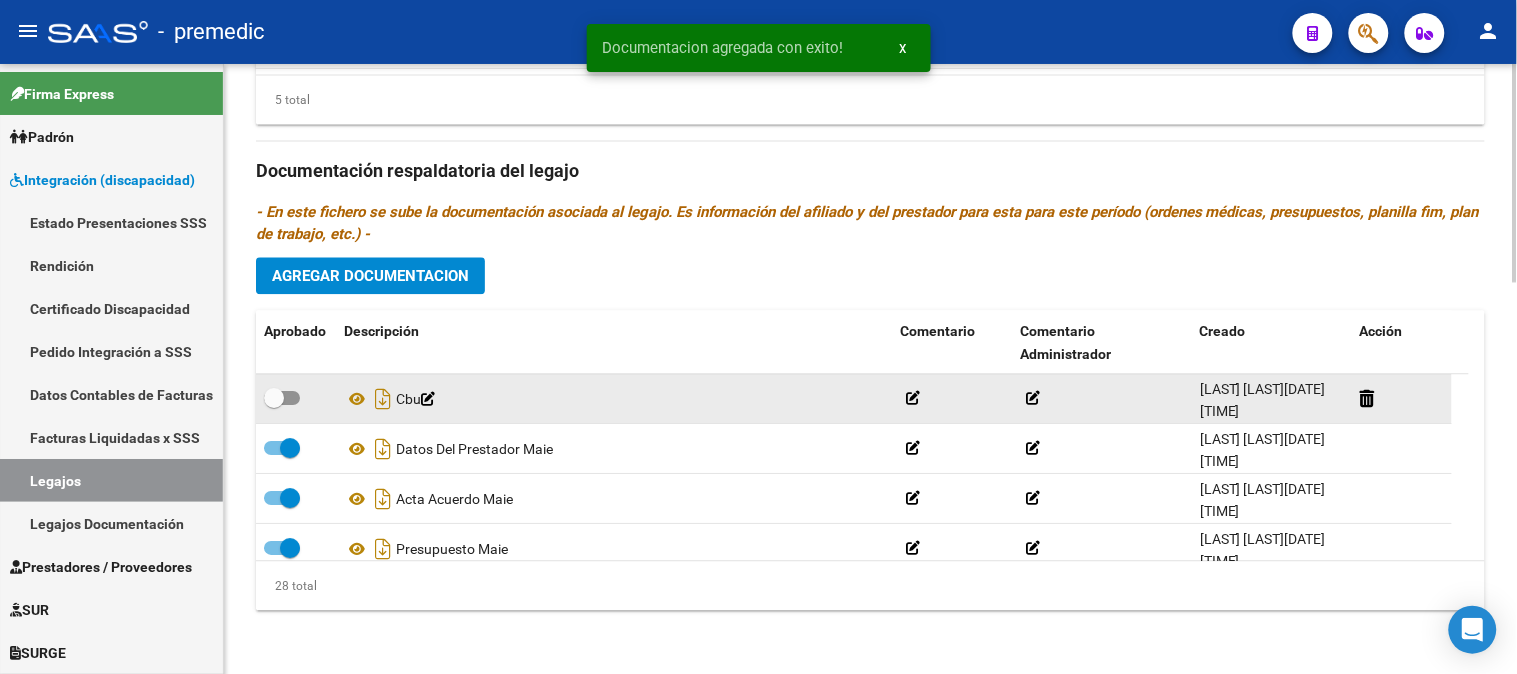 click 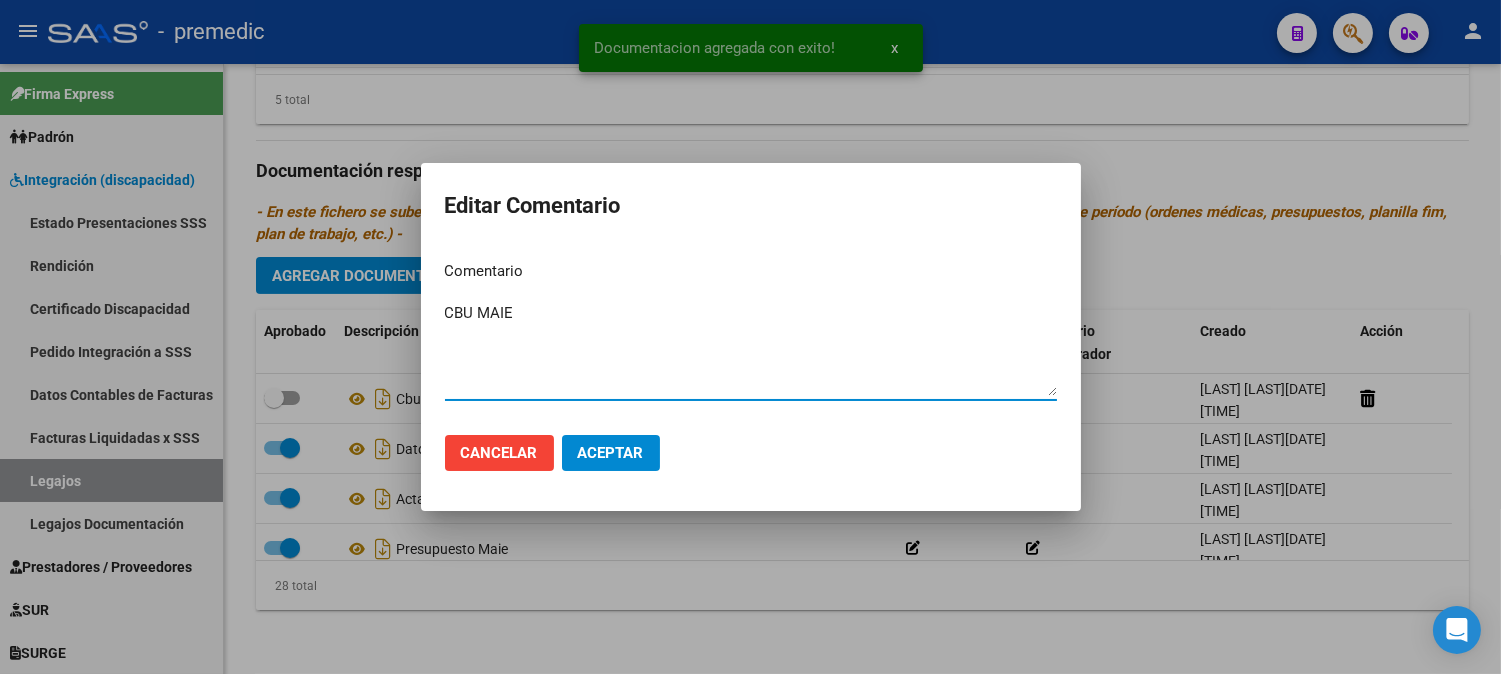 type on "CBU MAIE" 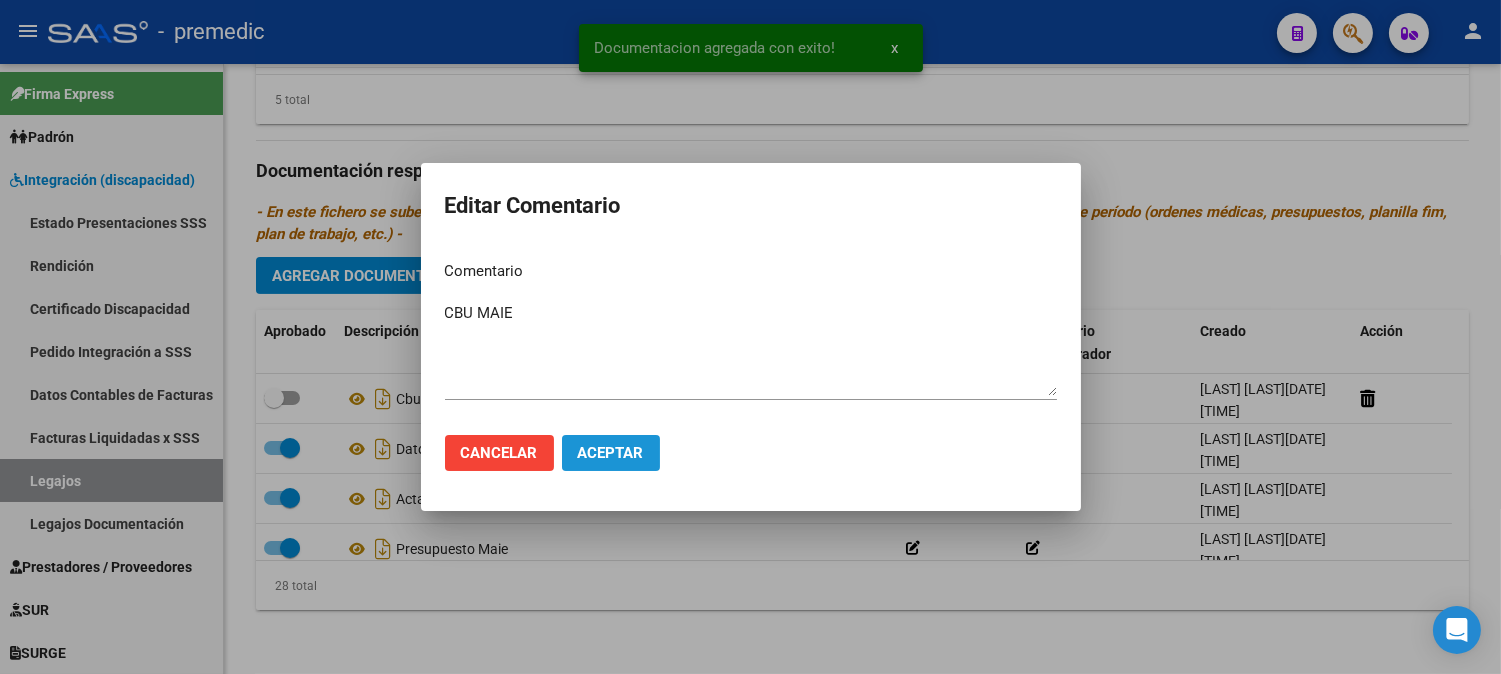 click on "Aceptar" 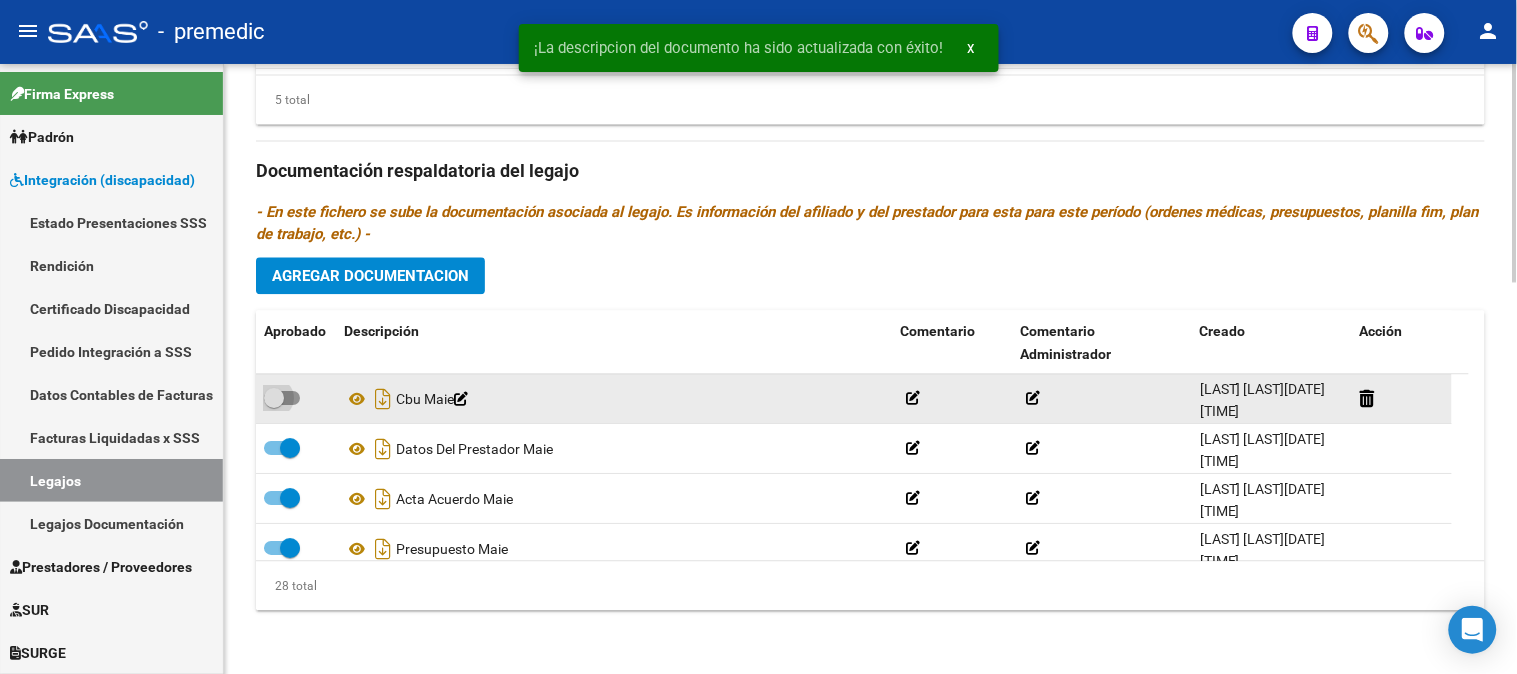 click at bounding box center [282, 398] 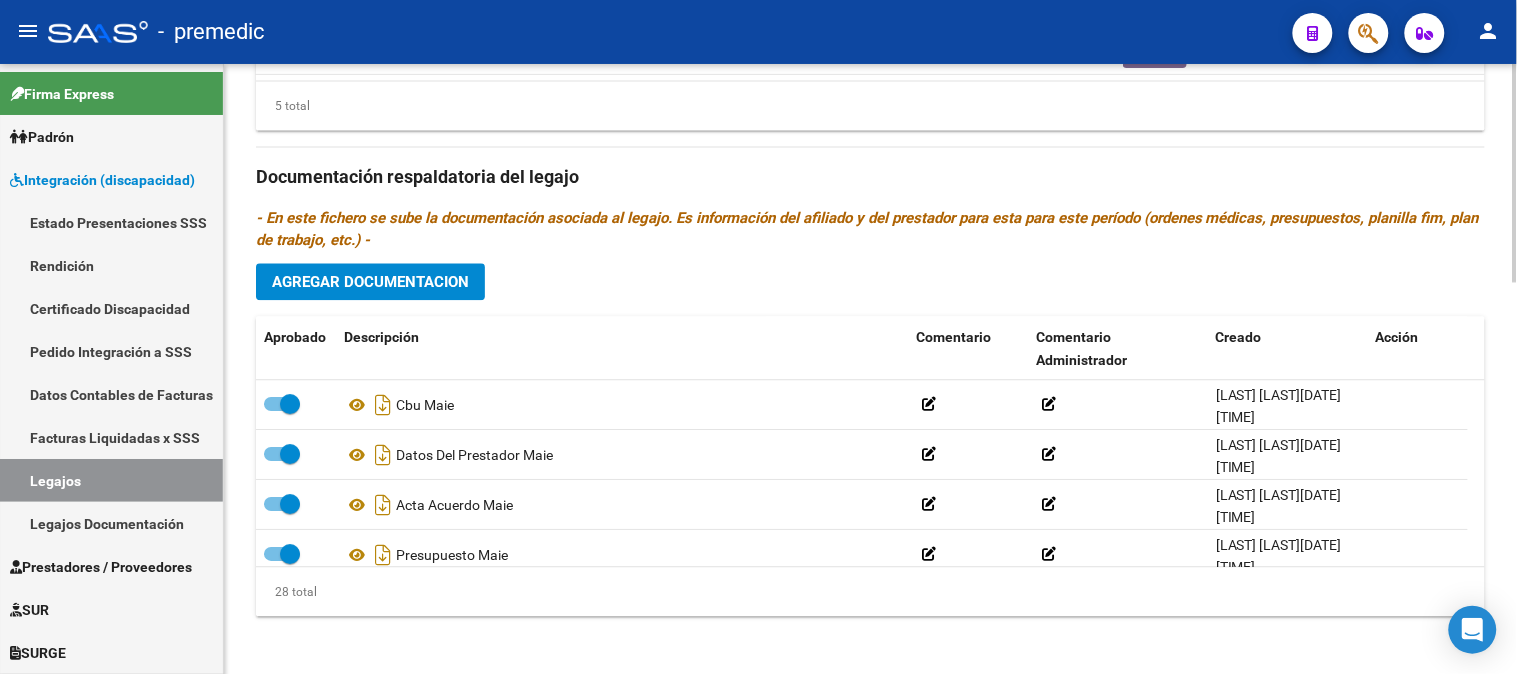 scroll, scrollTop: 1092, scrollLeft: 0, axis: vertical 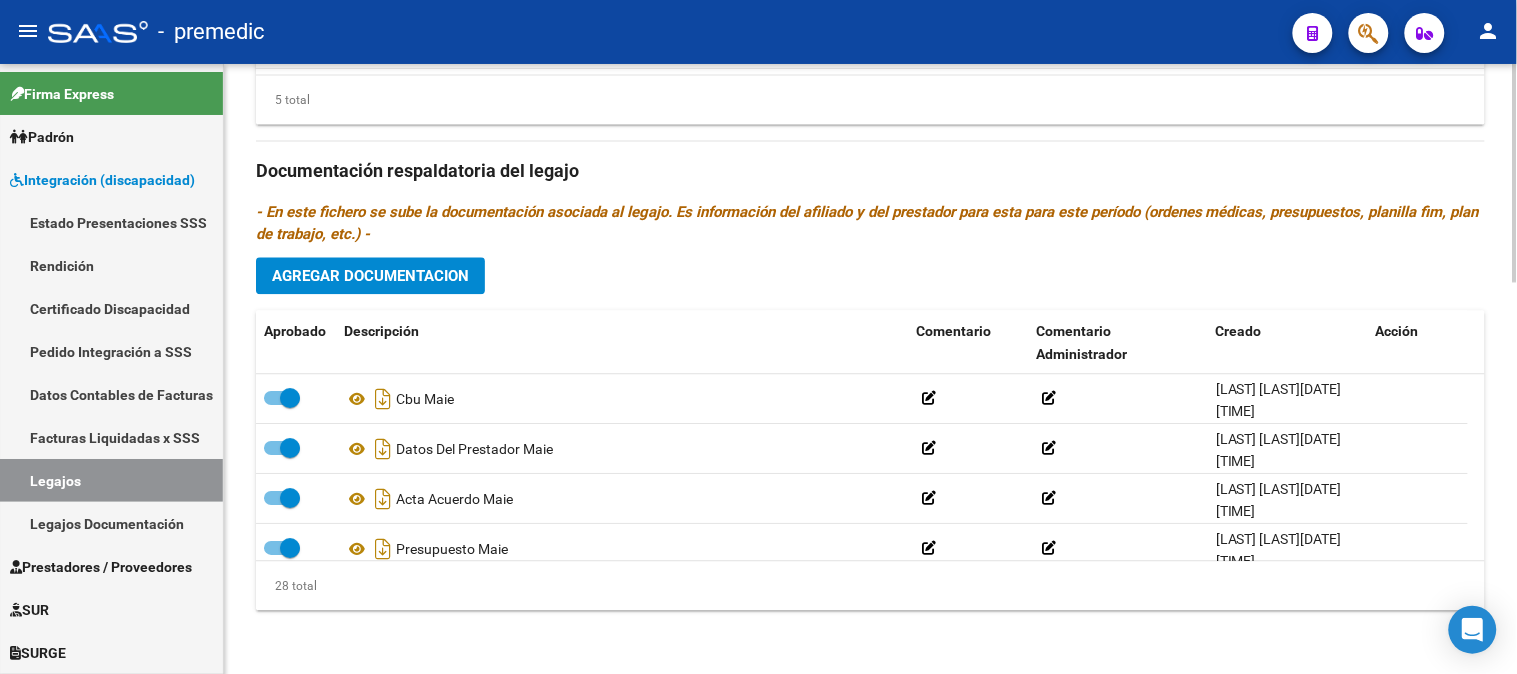 click on "CUIL  *   [NUMBER] Ingresar CUIL  [FIRST] [LAST] [LAST]     Análisis Afiliado    Certificado Discapacidad ARCA Padrón Nombre Afiliado  *   [FIRST] [LAST] [LAST] Ingresar el nombre  Periodo Desde  *   Ej:   Periodo Hasta  *   Ej:   Admite Dependencia   Comentarios                                  Comentarios Administrador  Prestadores asociados al legajo Agregar Prestador Aprobado Prestador CUIT Comentario Presupuesto Periodo Desde Periodo Hasta Usuario Admite Dependencia   [FIRST] [LAST] [LAST] [NUMBER]      [CURRENCY] [NUMBER]  [YEAR][MONTH] [YEAR][MONTH] [FIRST] [LAST]   [DATE]      [FIRST] [LAST] [LAST] [NUMBER]      [CURRENCY] [NUMBER]  [YEAR][MONTH] [YEAR][MONTH]" 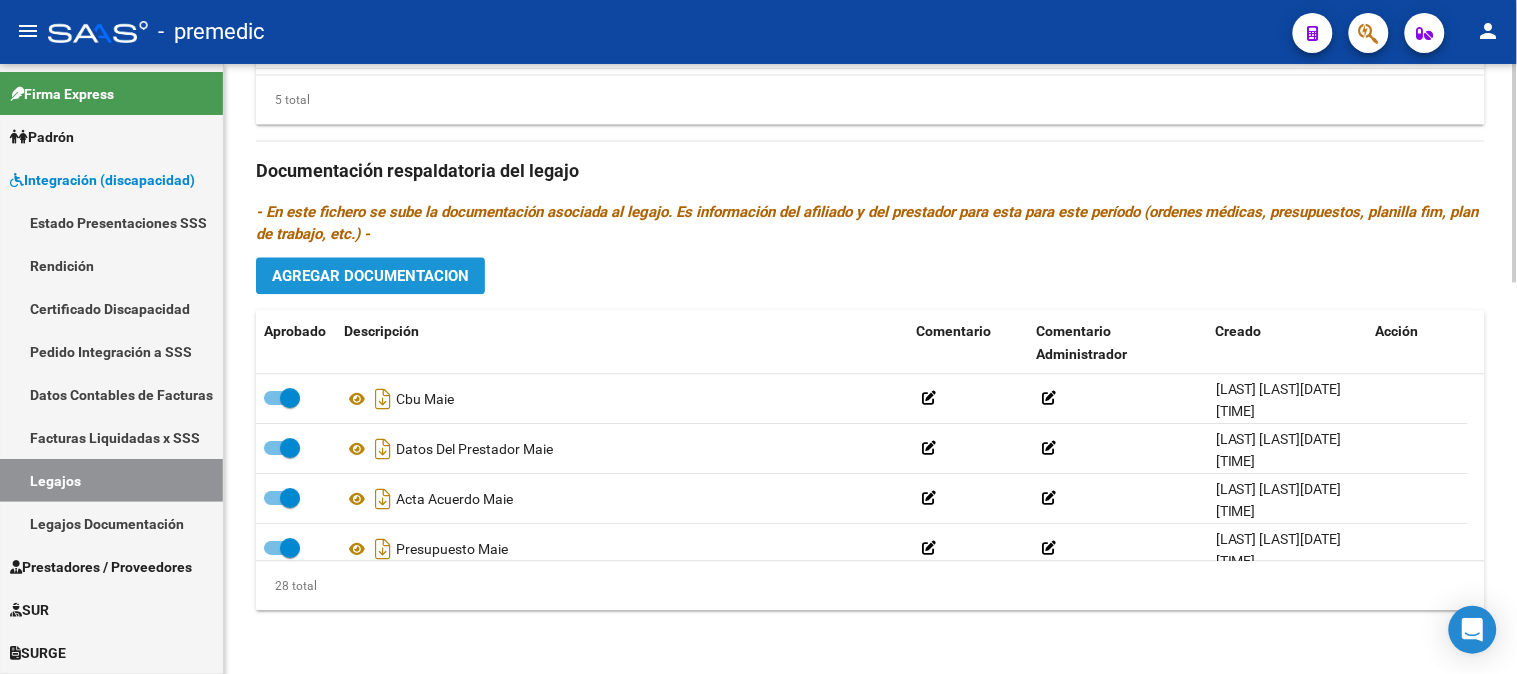 click on "Agregar Documentacion" 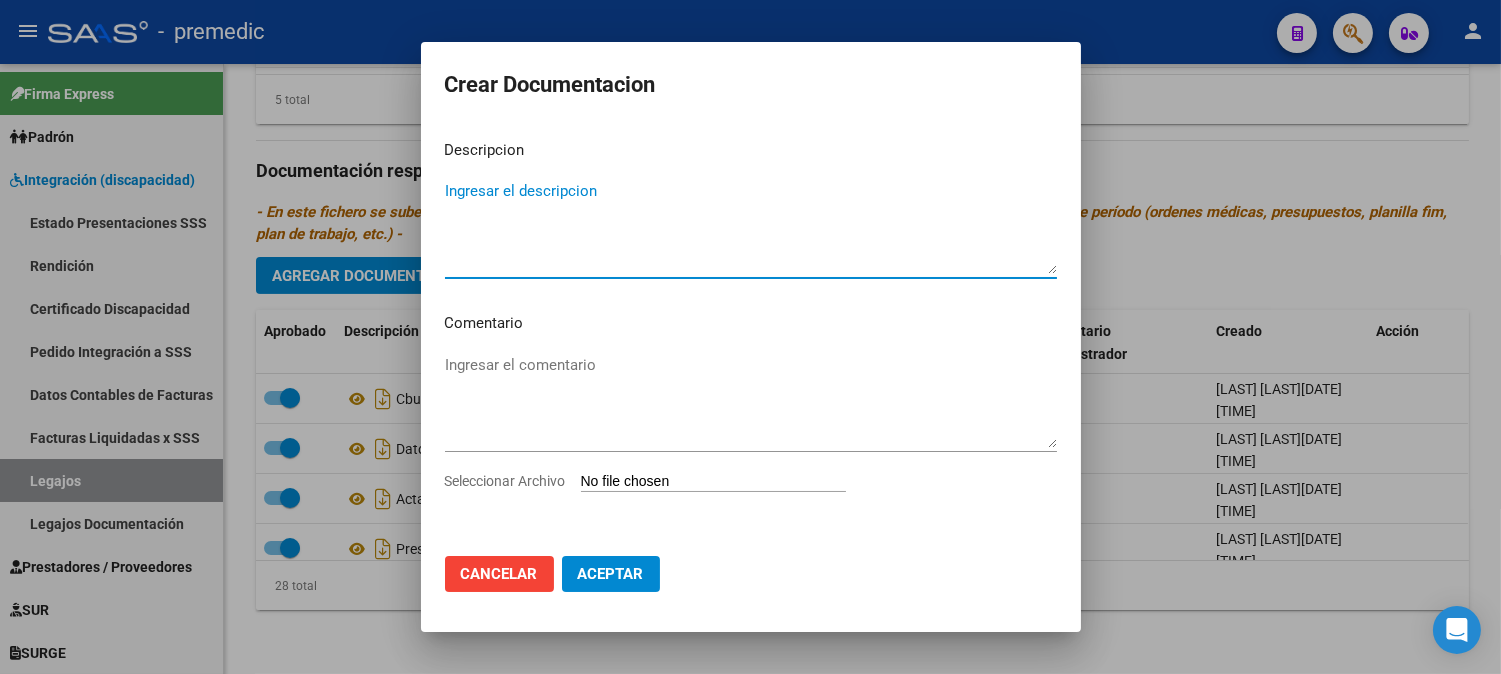 click on "Seleccionar Archivo" at bounding box center (653, 481) 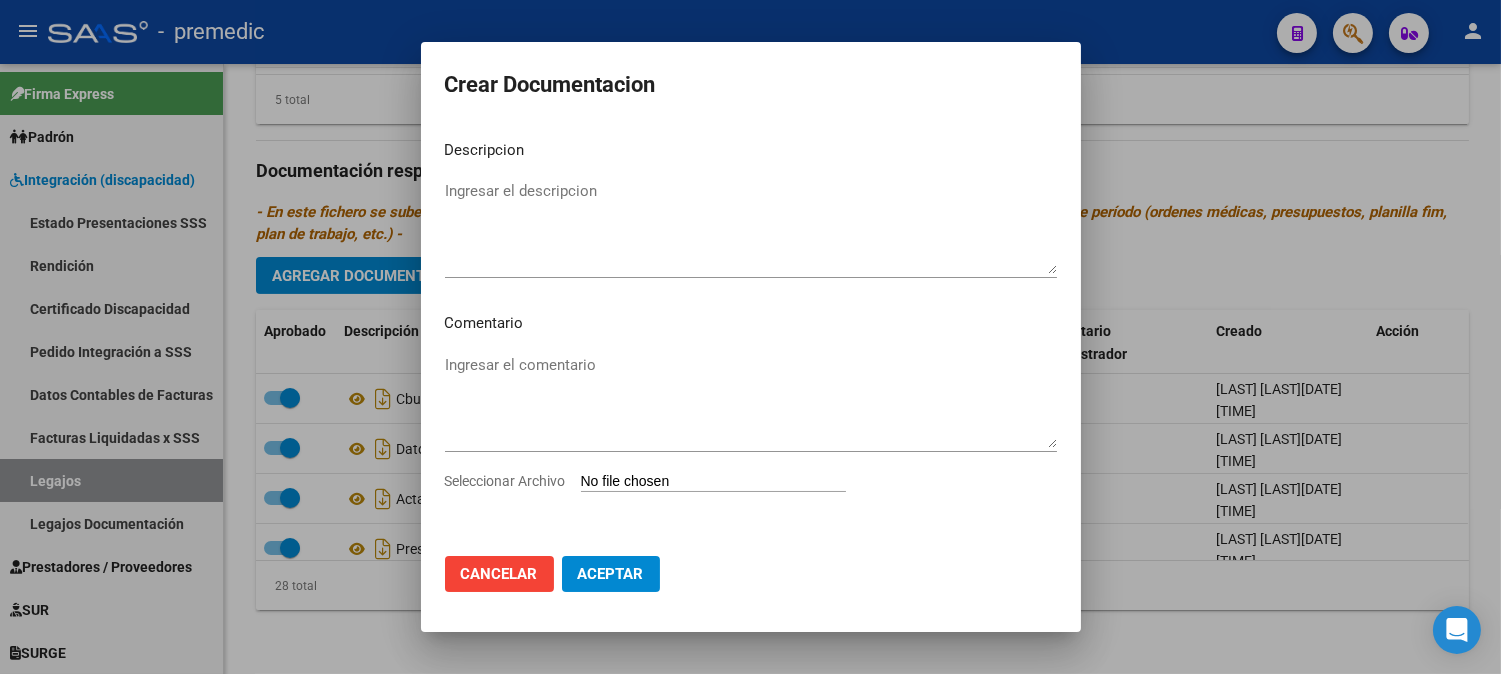 click on "Seleccionar Archivo" at bounding box center (713, 482) 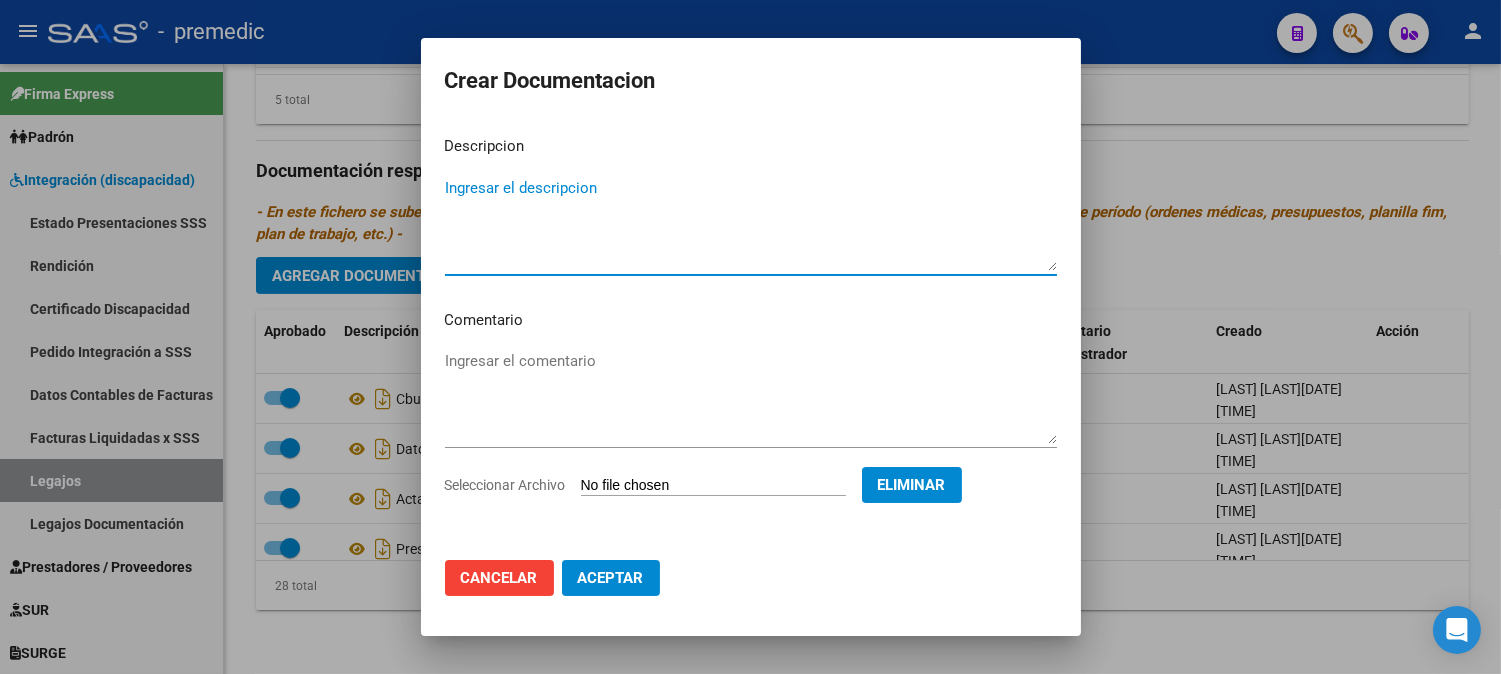 click on "Ingresar el descripcion" at bounding box center [751, 224] 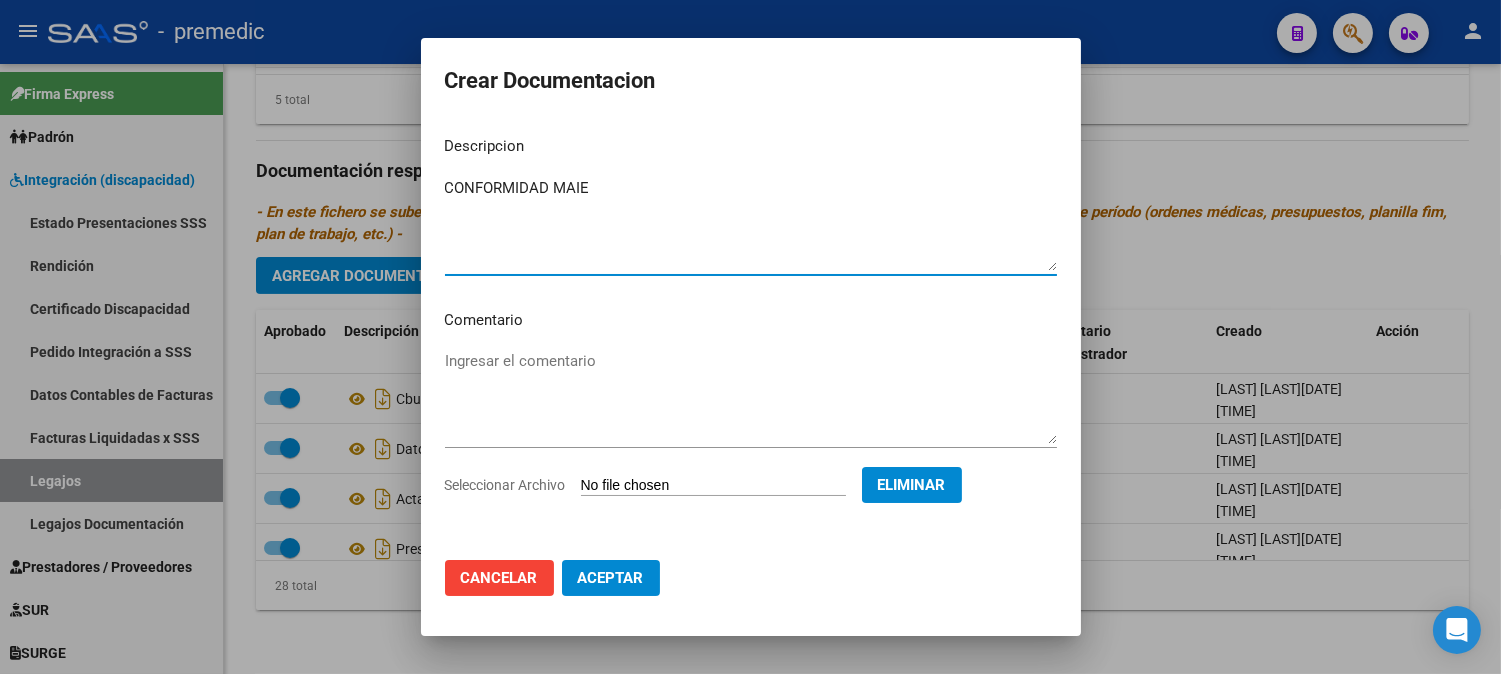 type on "CONFORMIDAD MAIE" 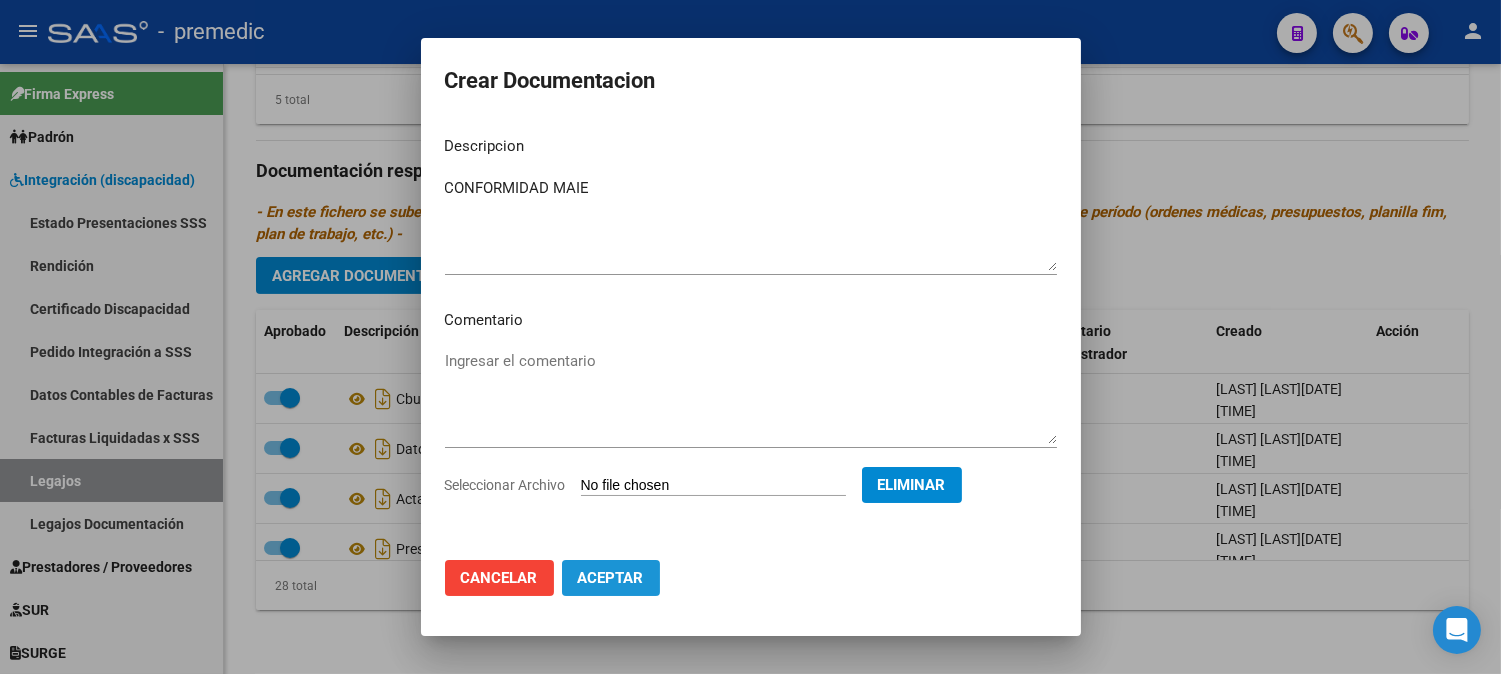 click on "Aceptar" 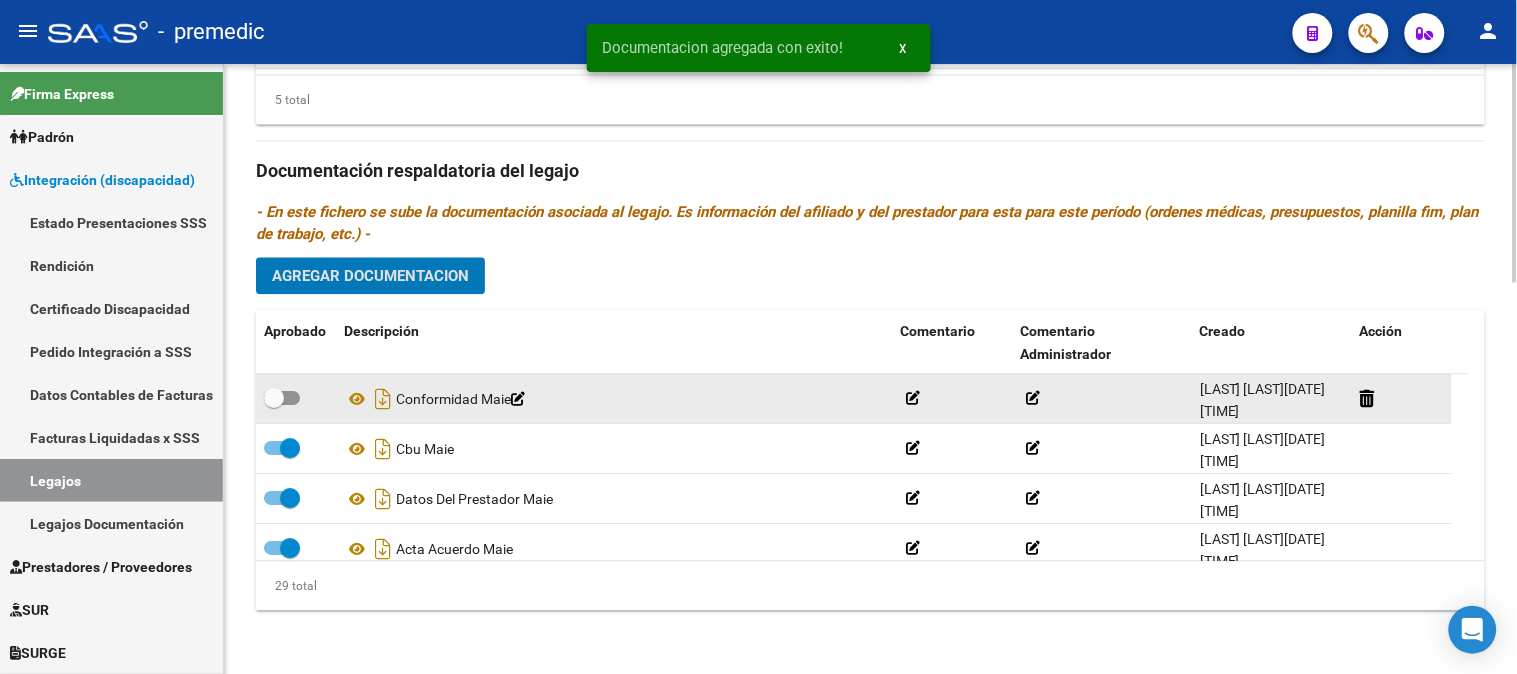 click at bounding box center (282, 398) 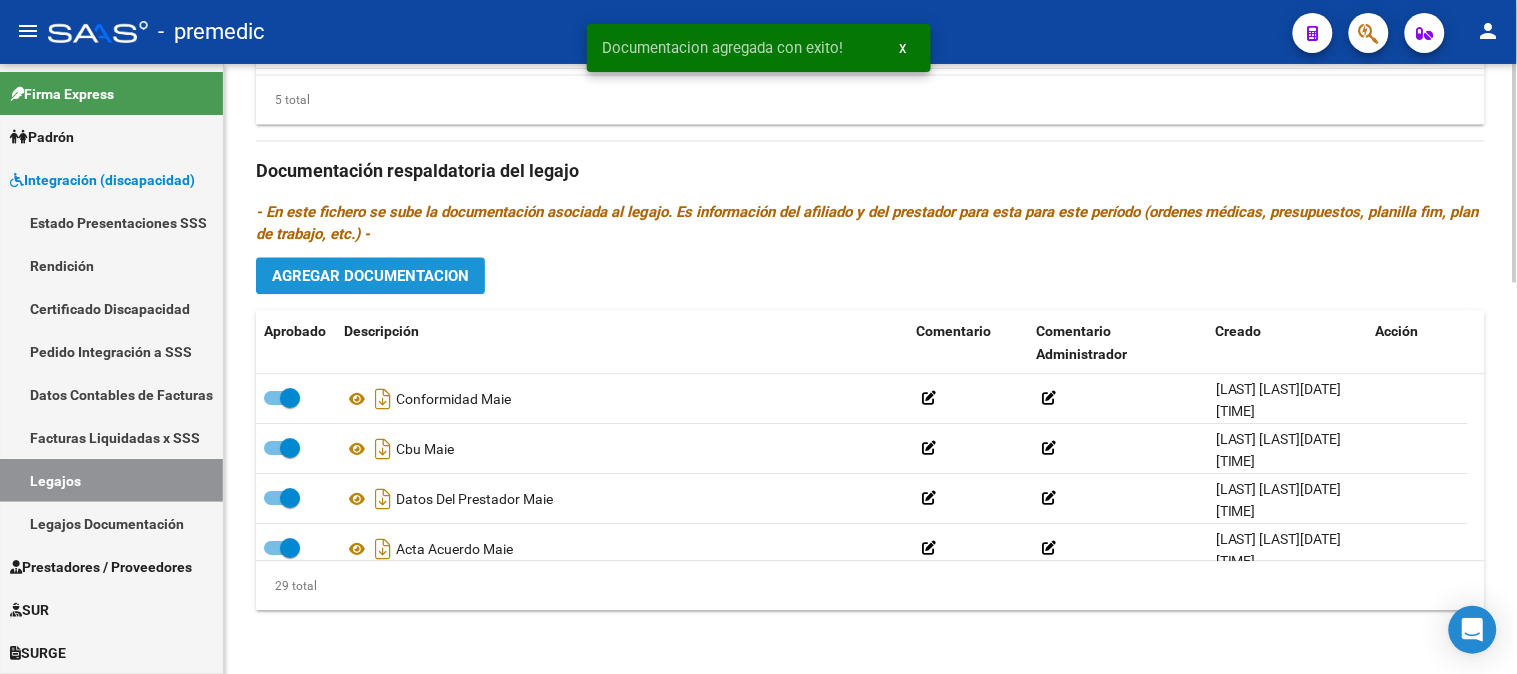 click on "Agregar Documentacion" 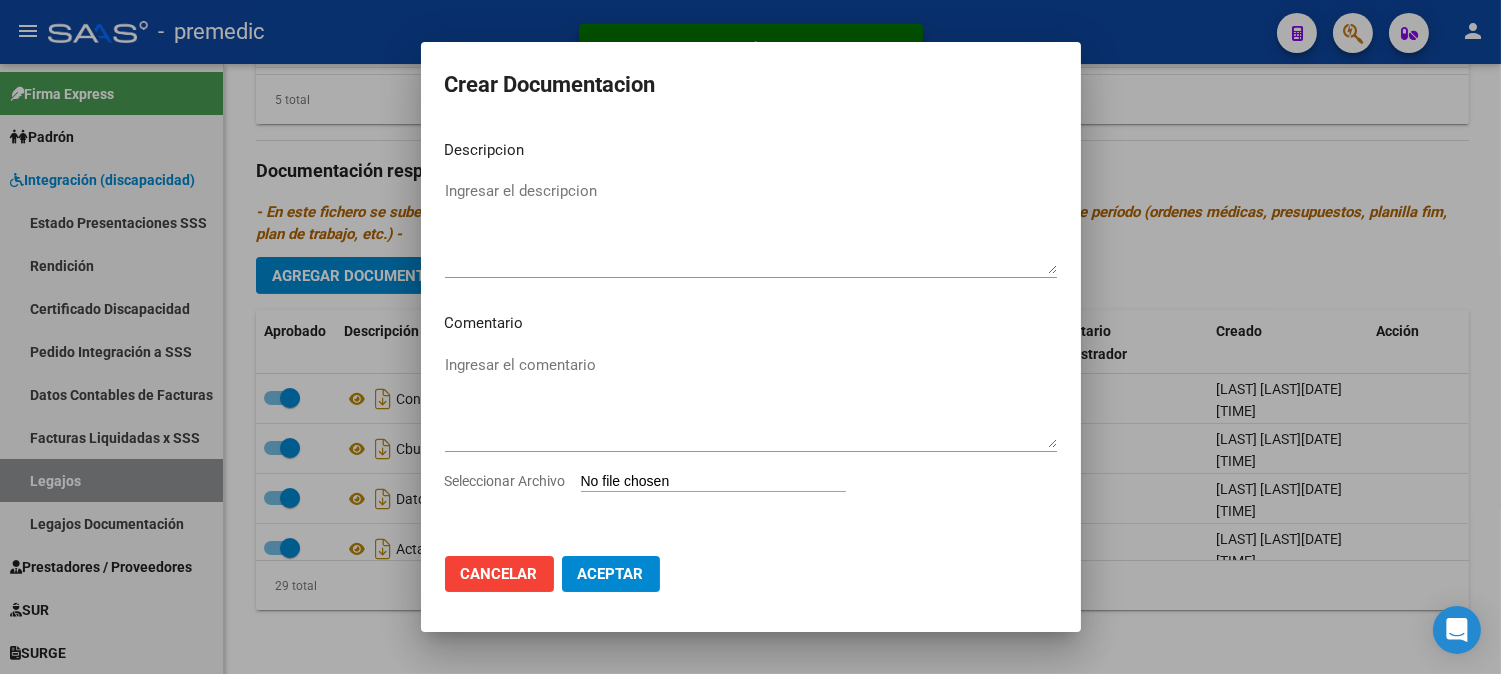 click on "Seleccionar Archivo" at bounding box center [713, 482] 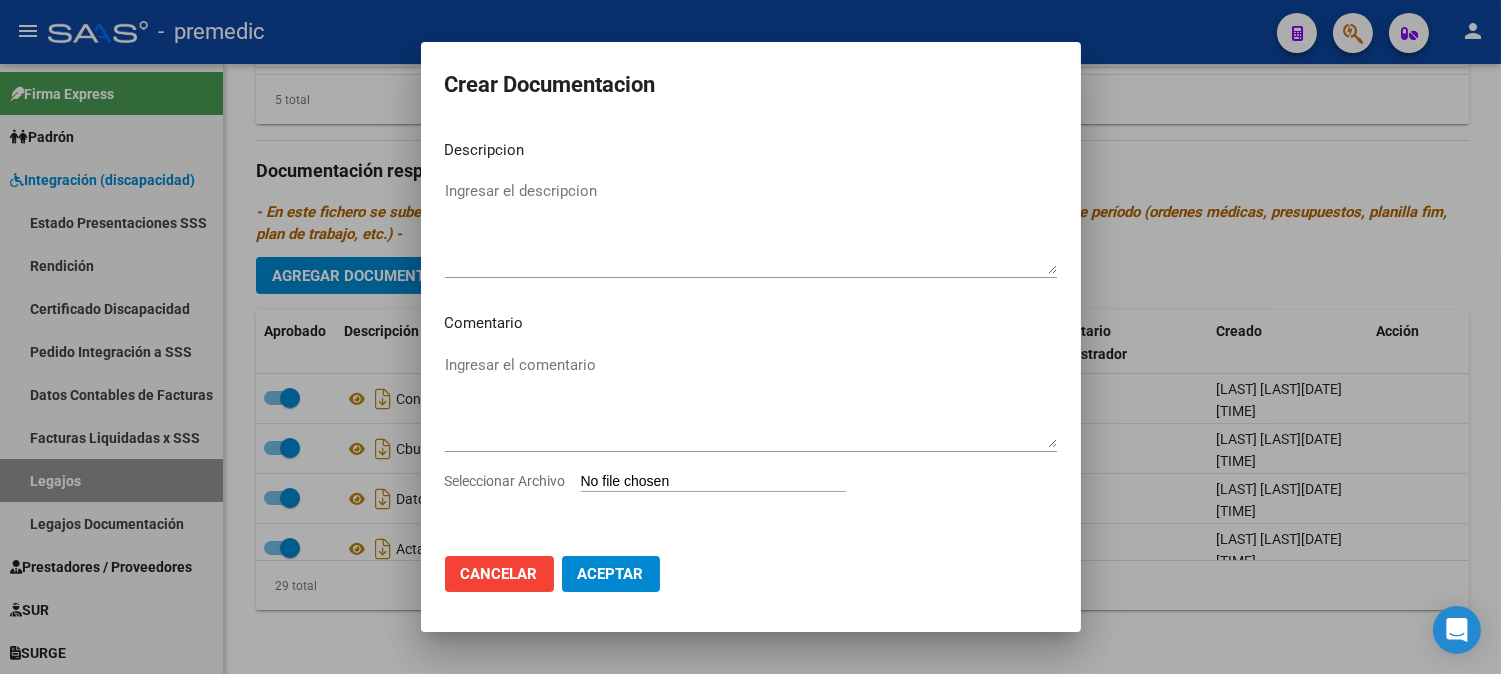 type on "C:\fakepath\2- RHC.pdf" 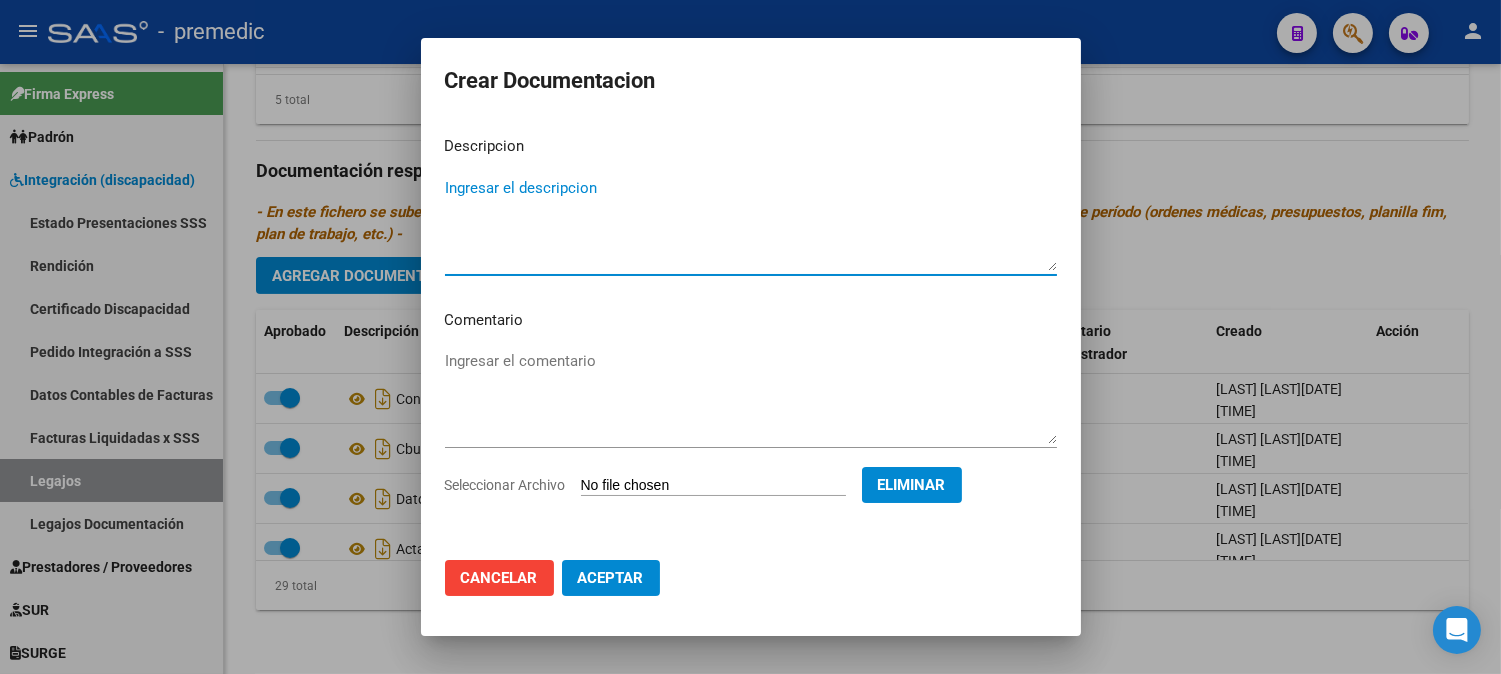 click on "Ingresar el descripcion" at bounding box center [751, 224] 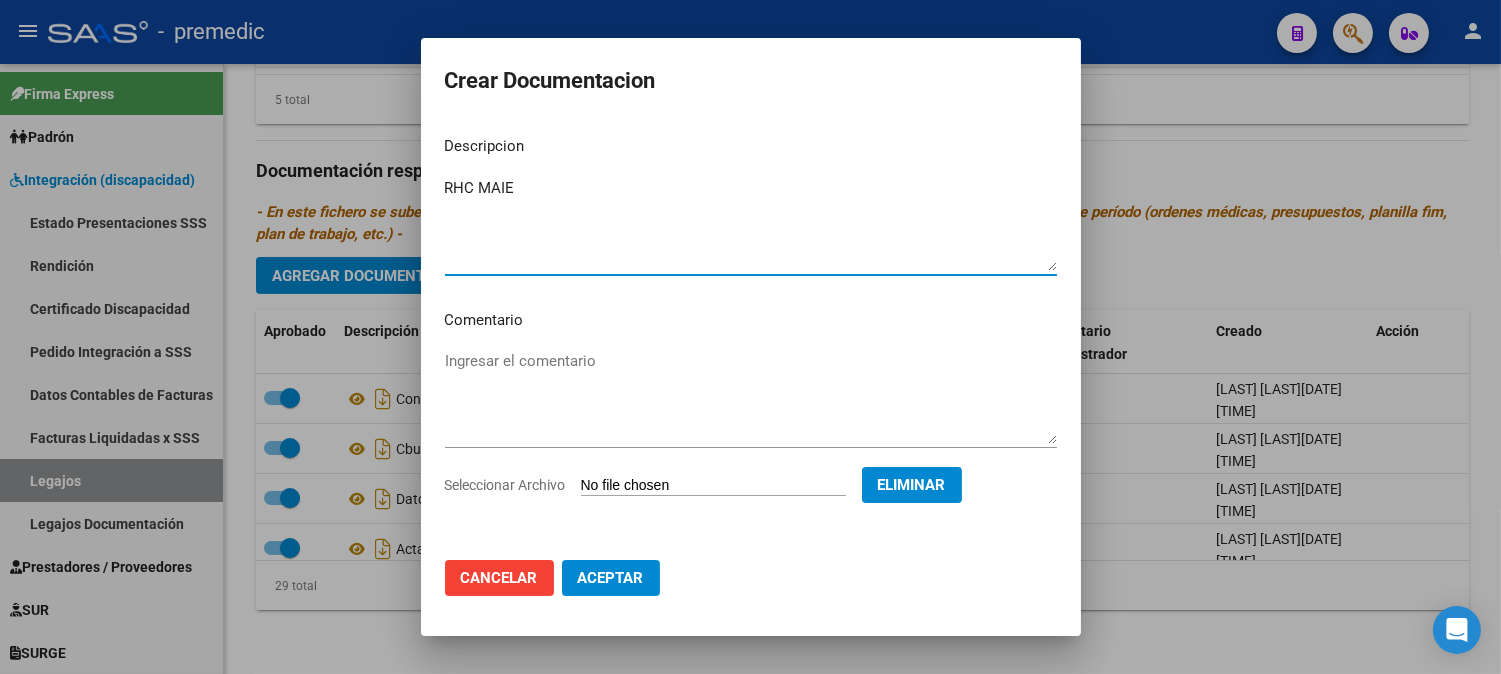 type on "RHC MAIE" 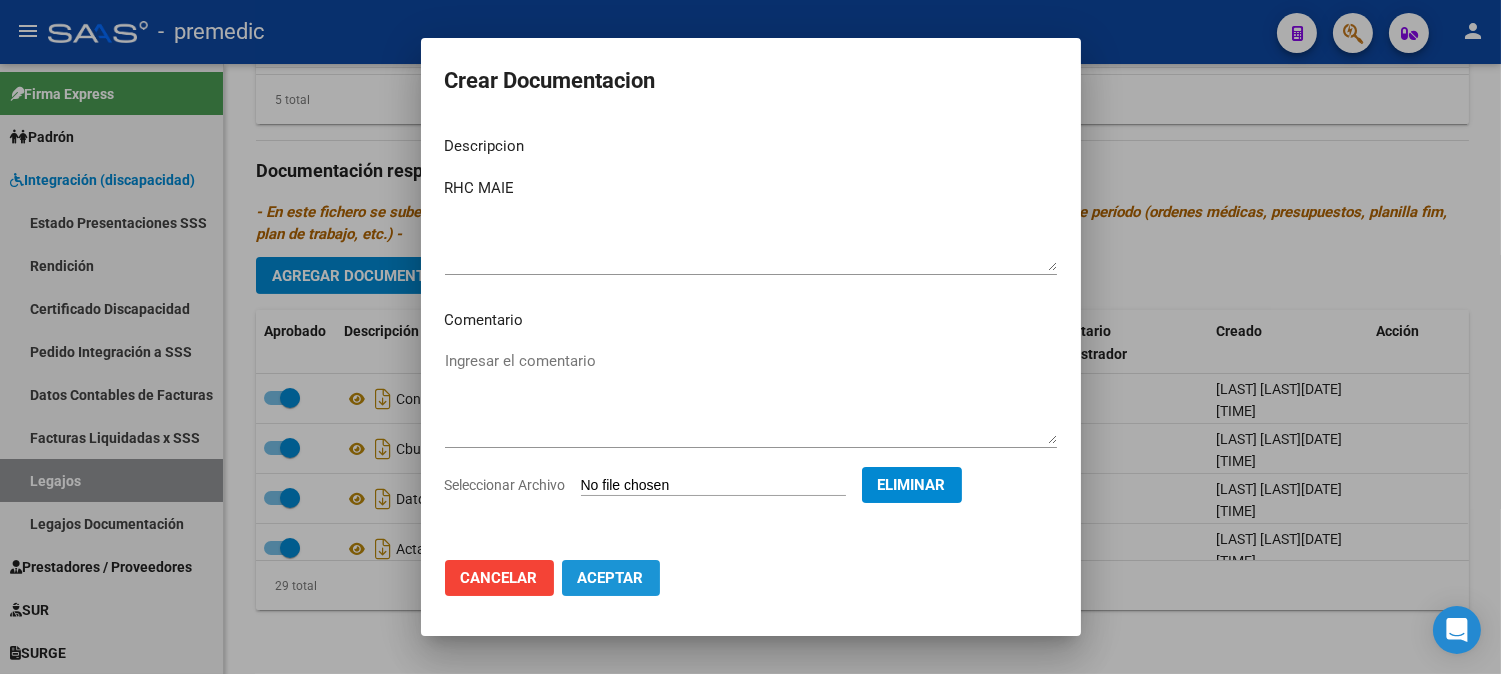 click on "Aceptar" 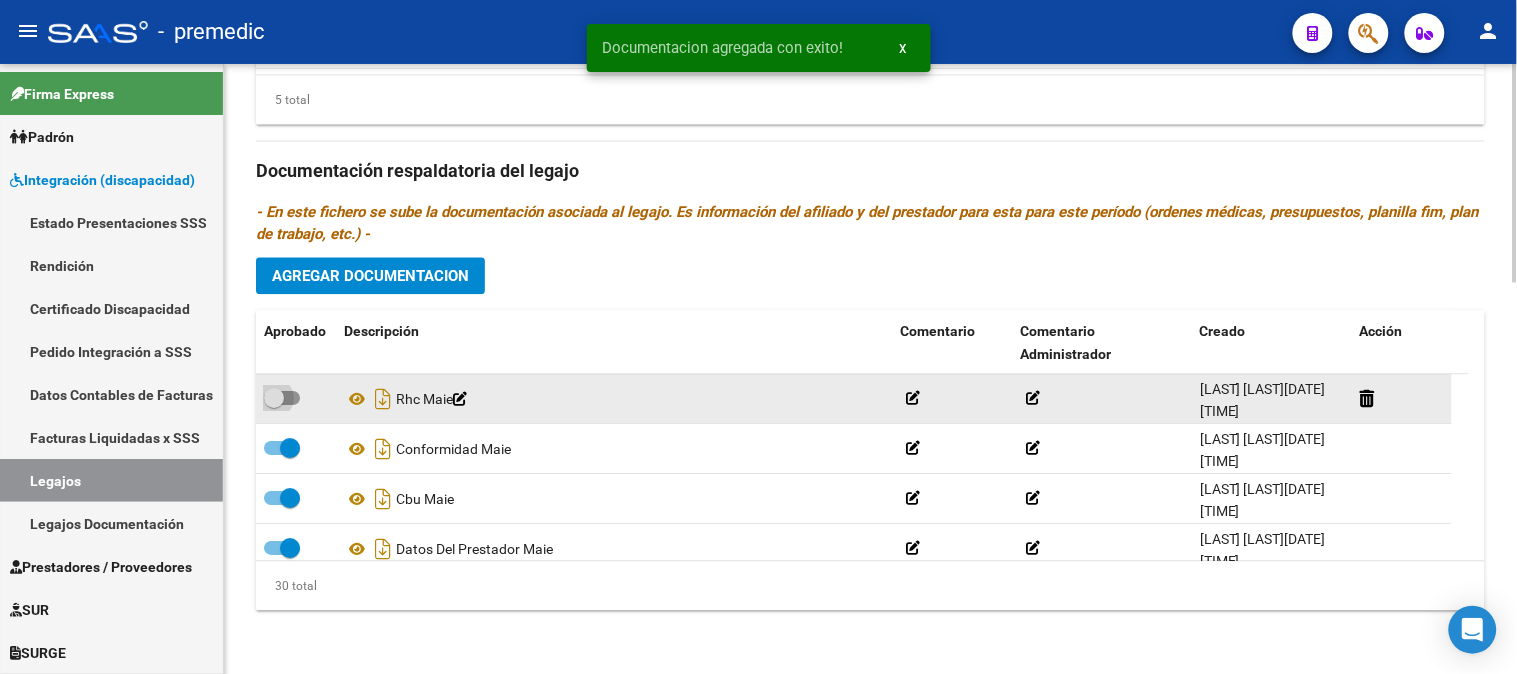 click at bounding box center (282, 398) 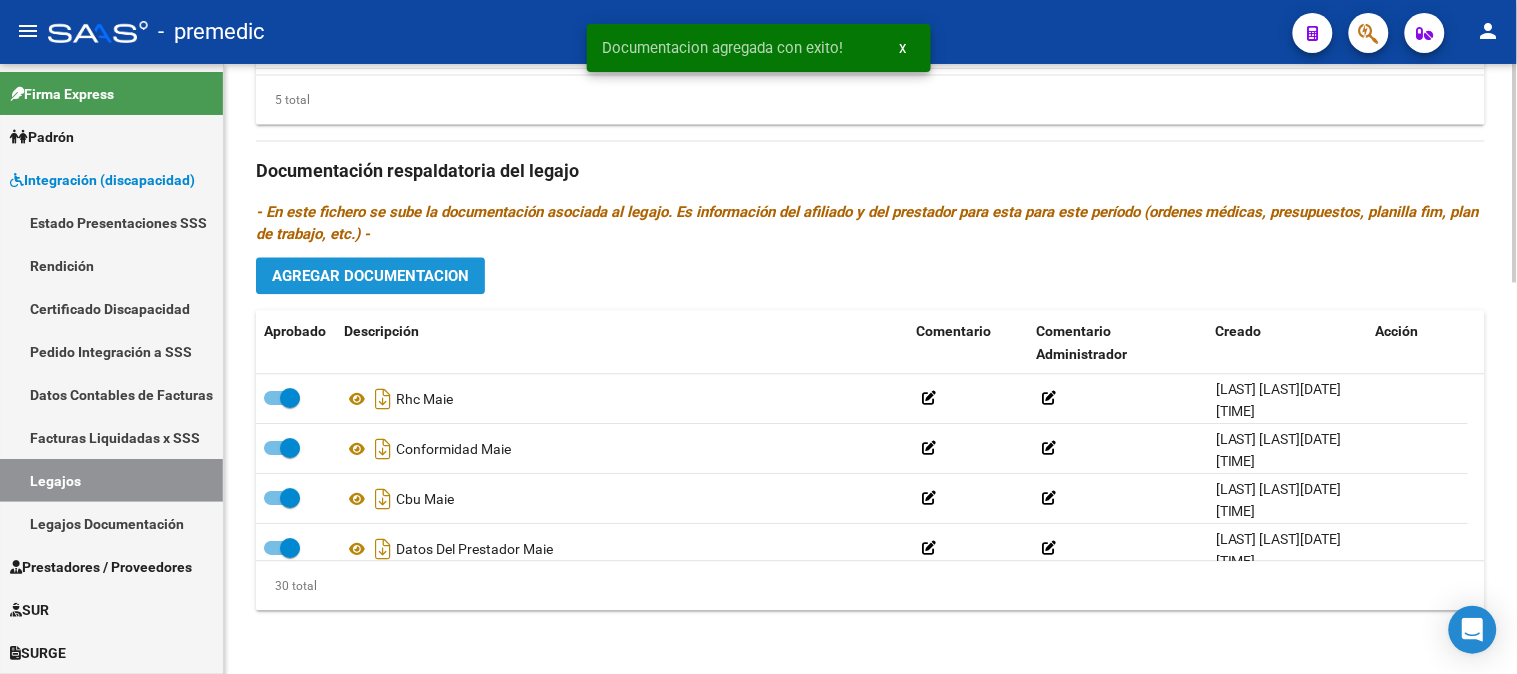 click on "Agregar Documentacion" 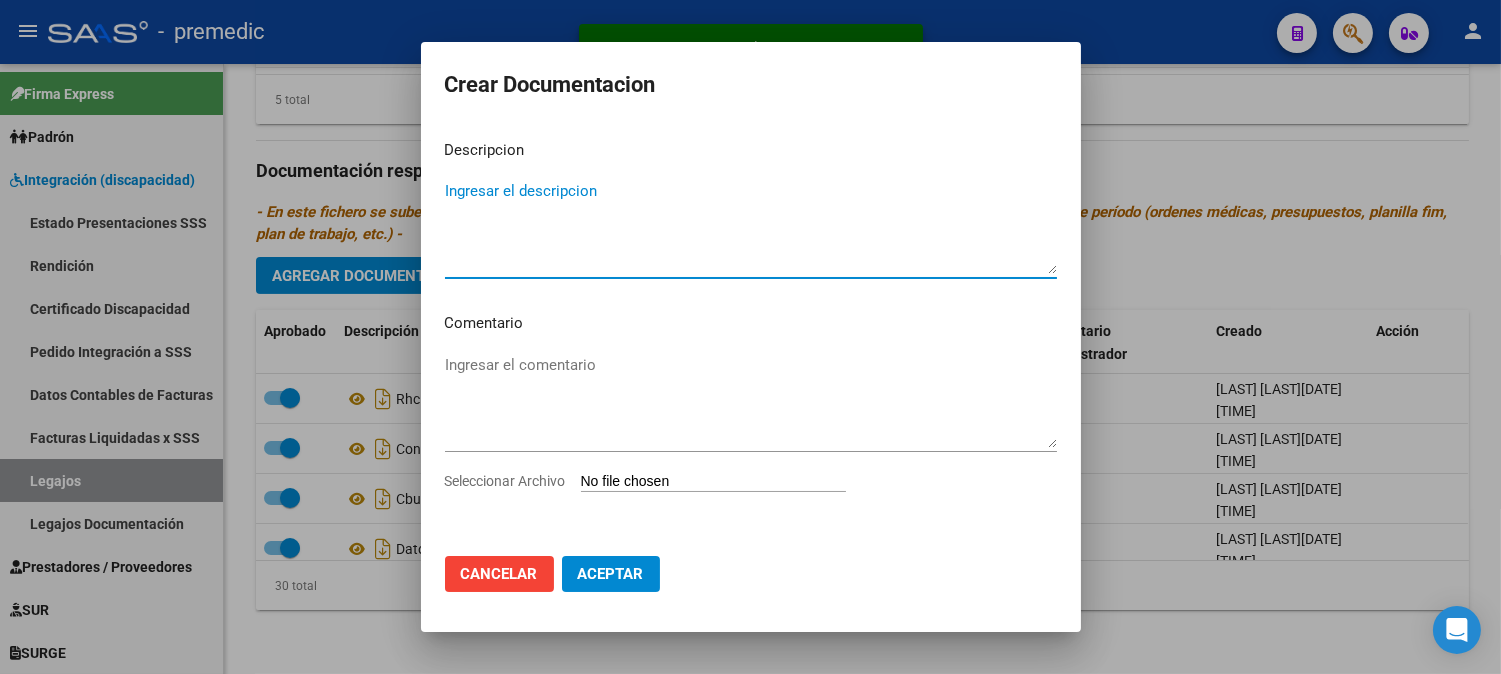 click on "Seleccionar Archivo" at bounding box center [713, 482] 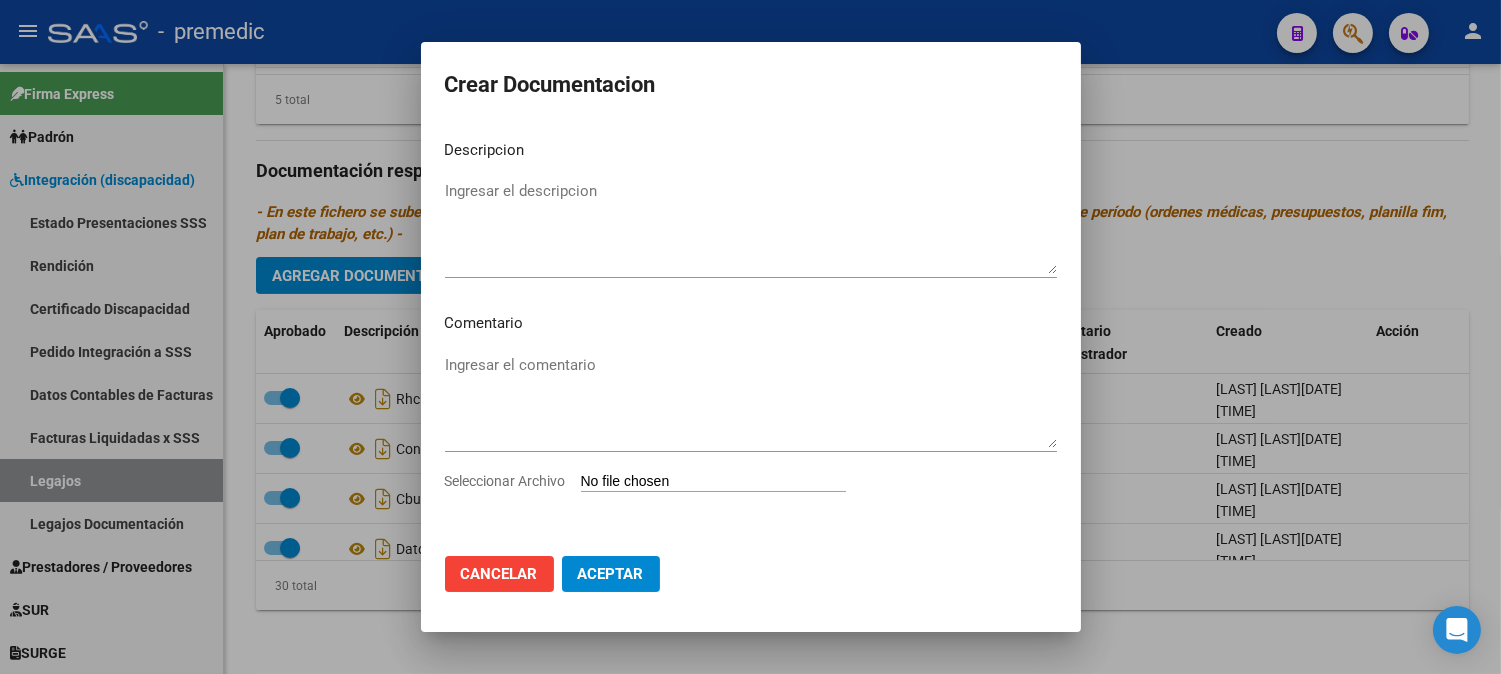 type on "C:\fakepath\3- OM.pdf" 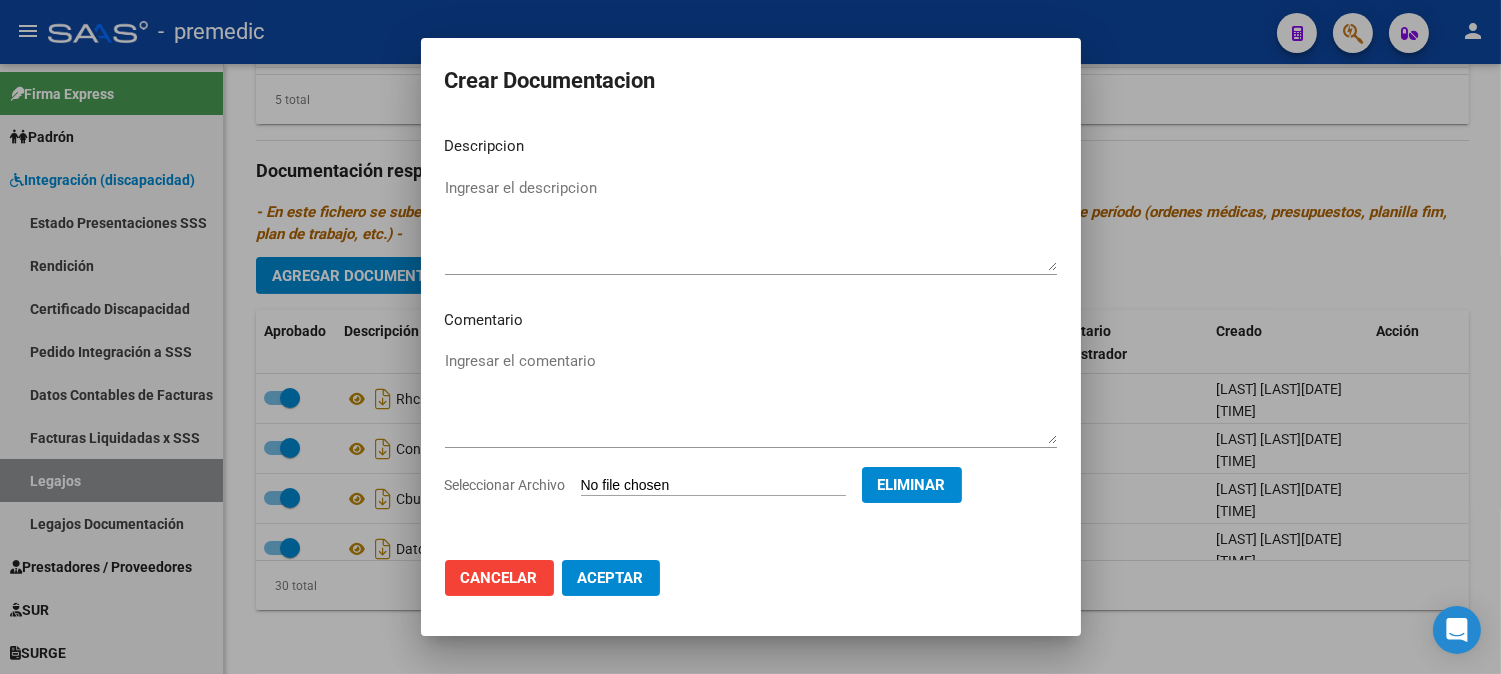 click on "Ingresar el descripcion" at bounding box center (751, 224) 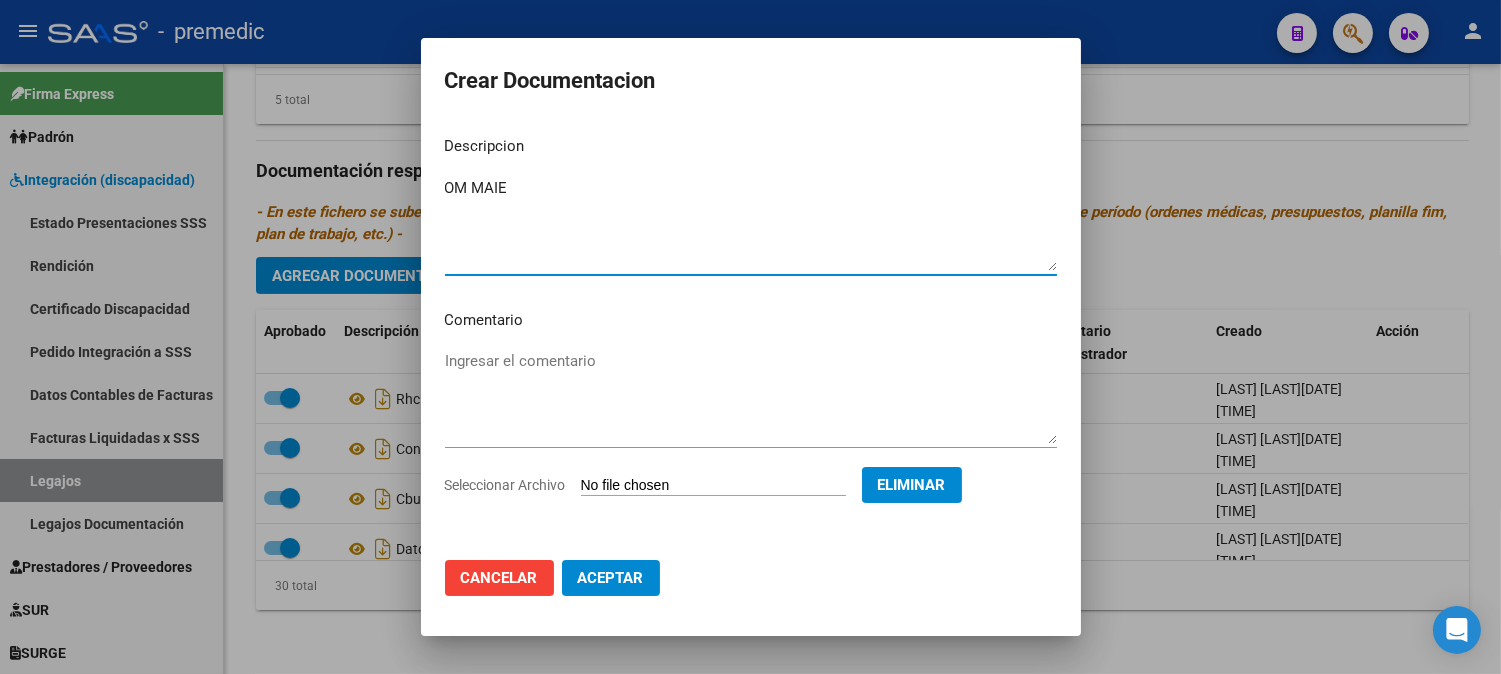 type on "OM MAIE" 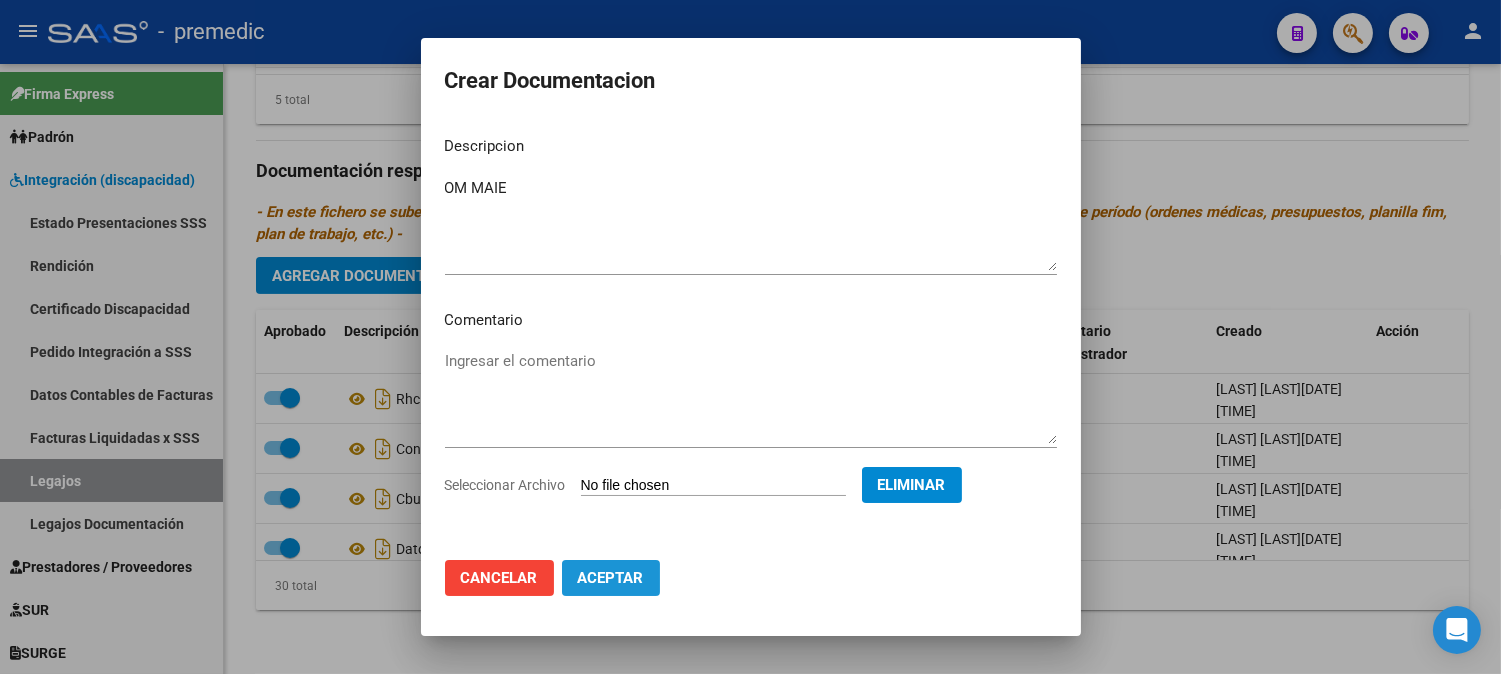 click on "Aceptar" 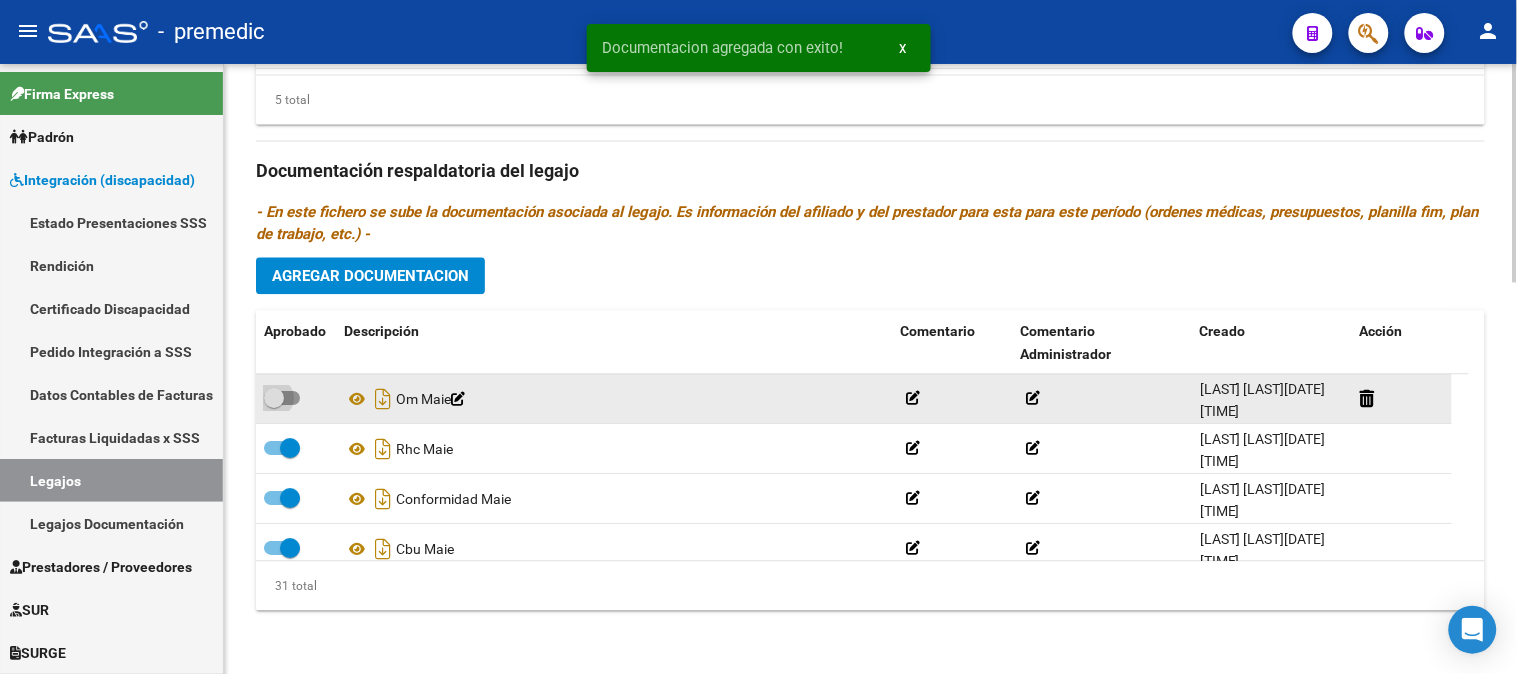click at bounding box center (282, 398) 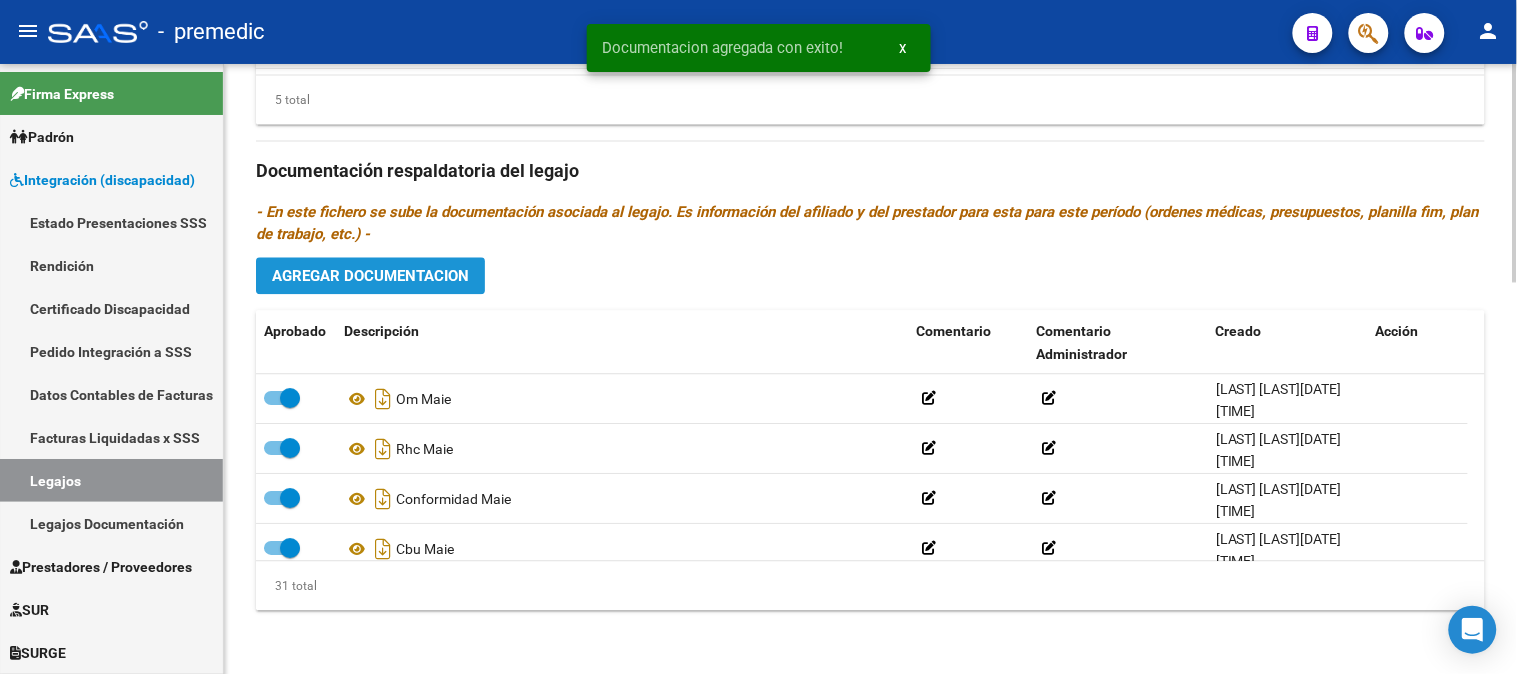 click on "Agregar Documentacion" 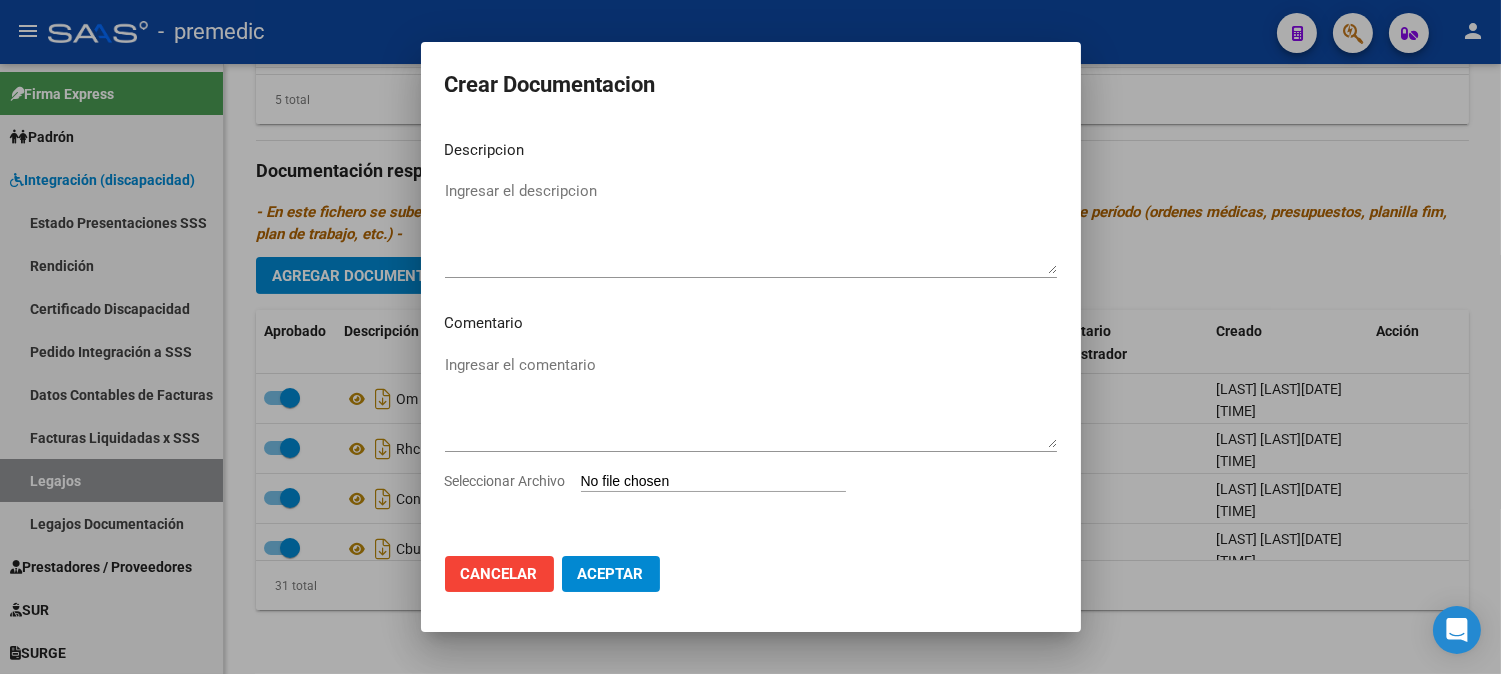 click on "Seleccionar Archivo" at bounding box center (751, 489) 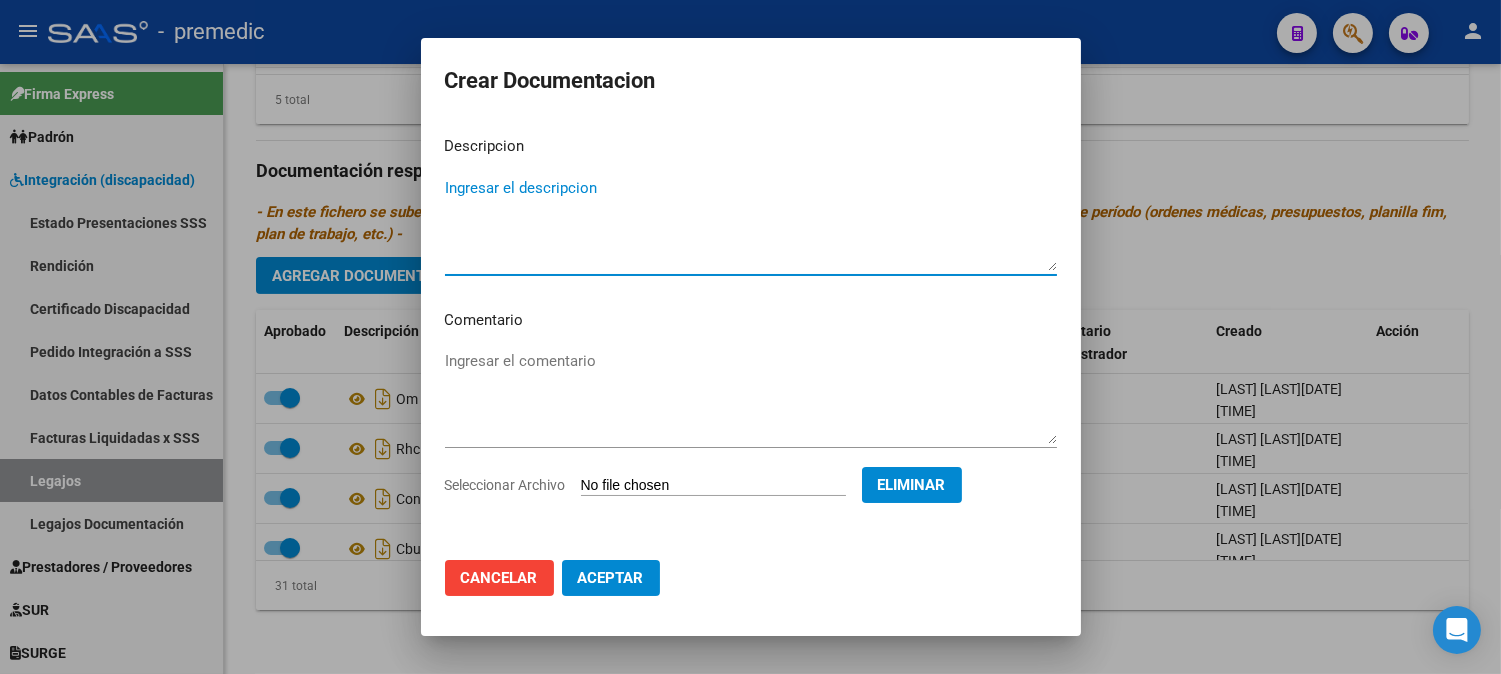 click on "Ingresar el descripcion" at bounding box center [751, 224] 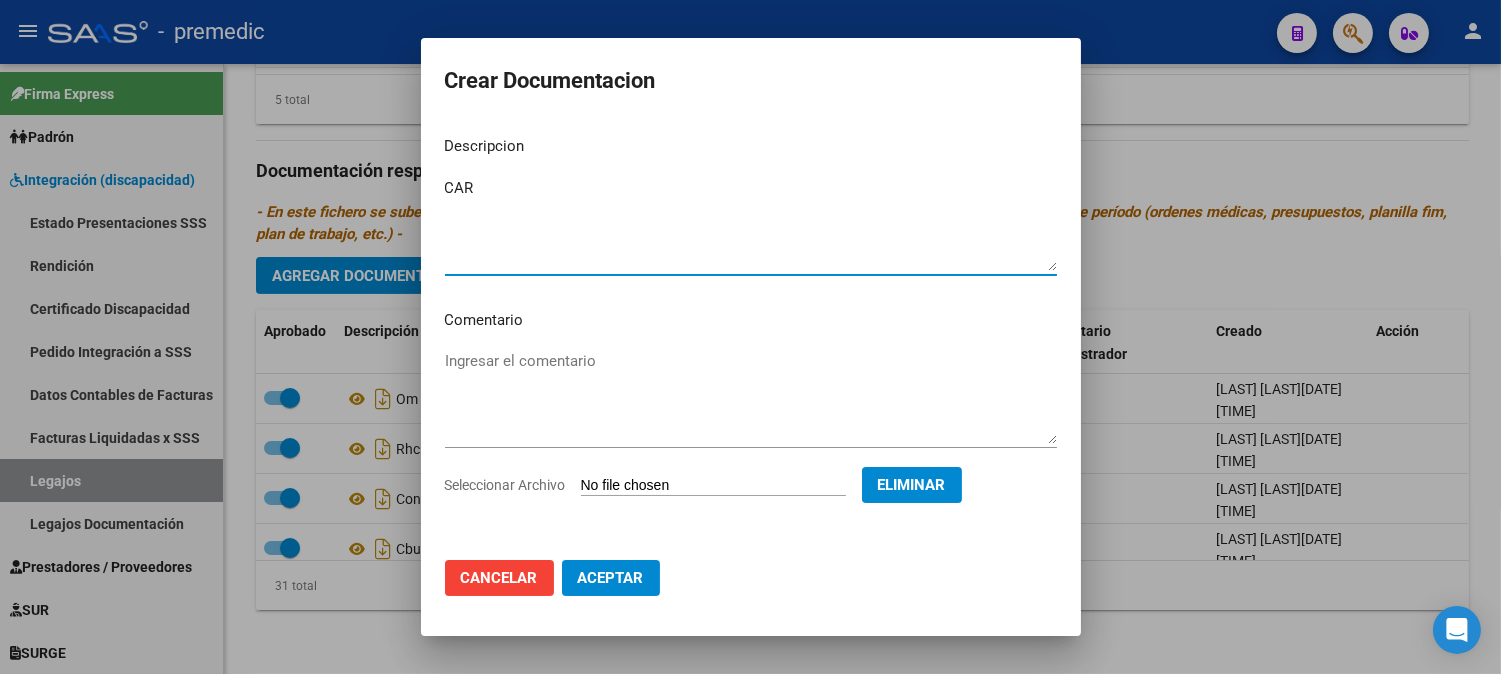 type on "CAR" 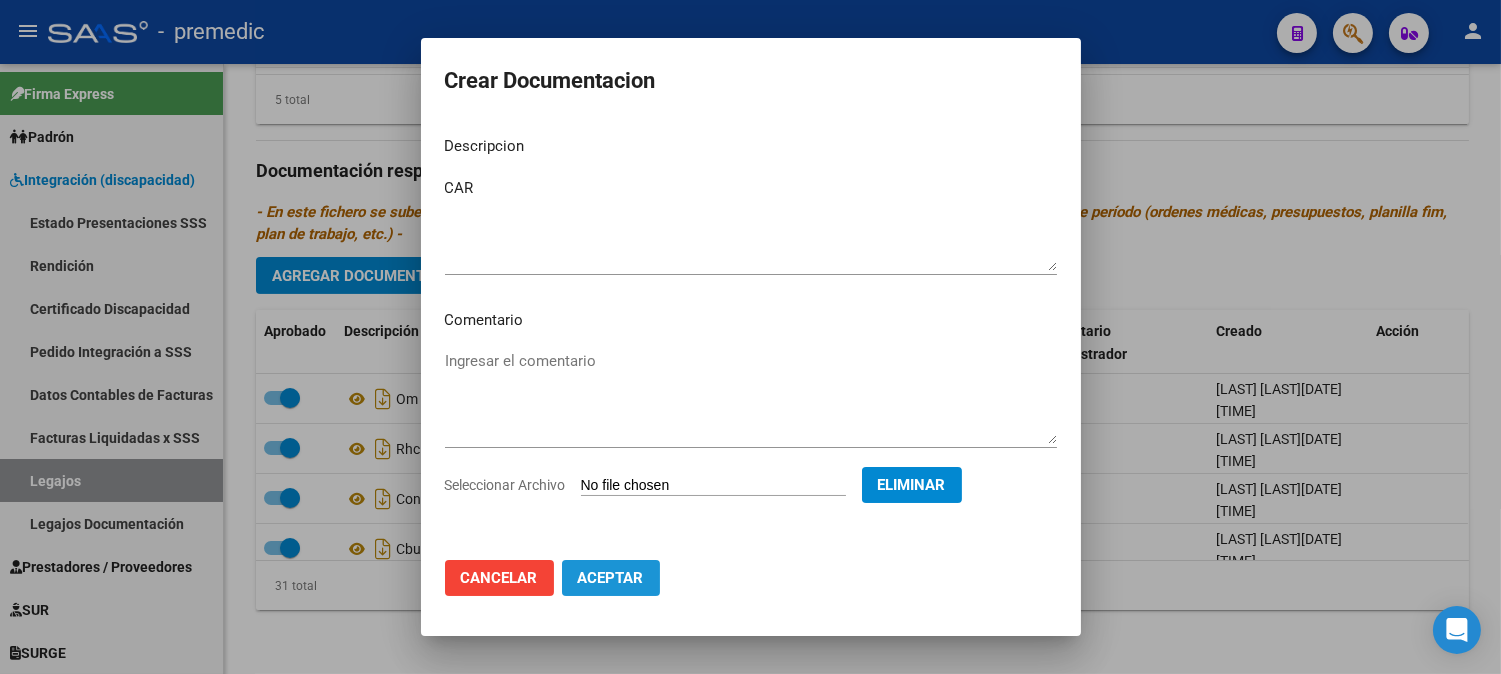 click on "Aceptar" 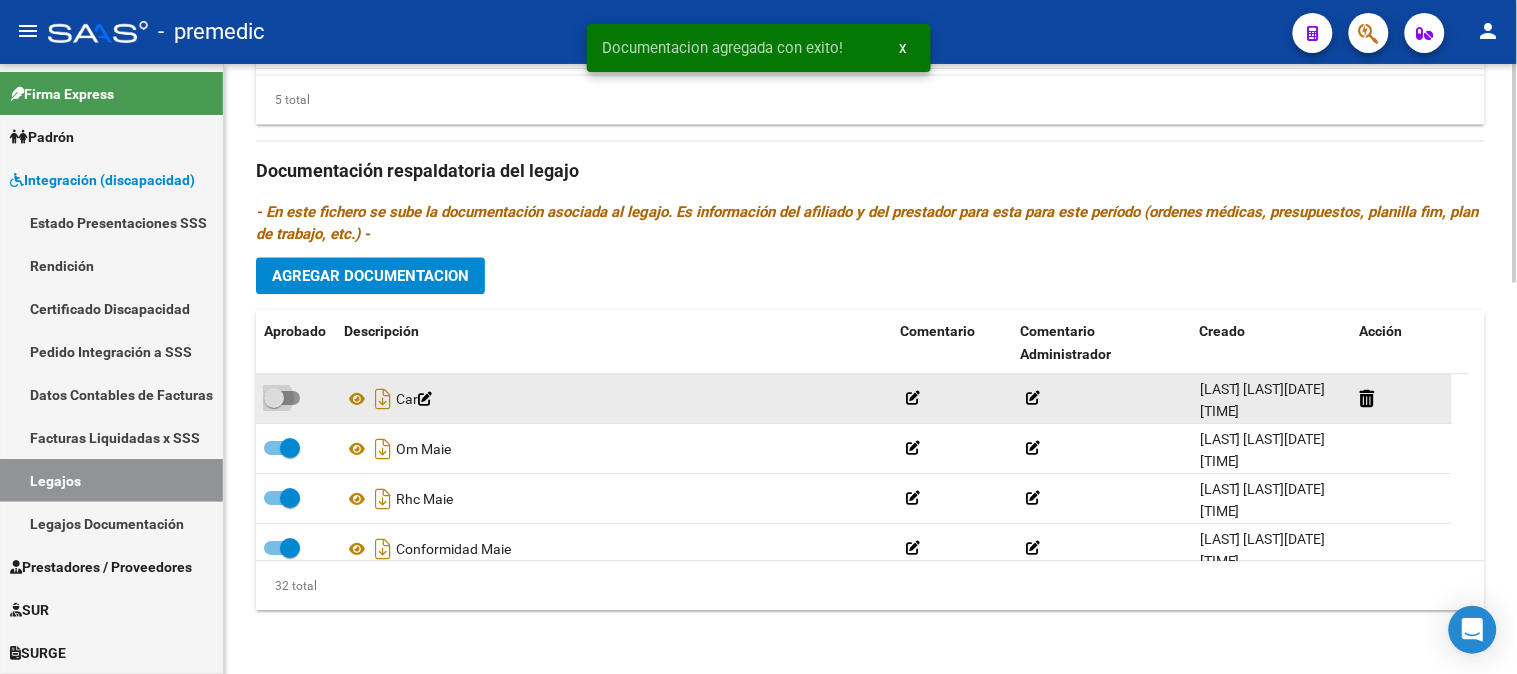 click at bounding box center [282, 398] 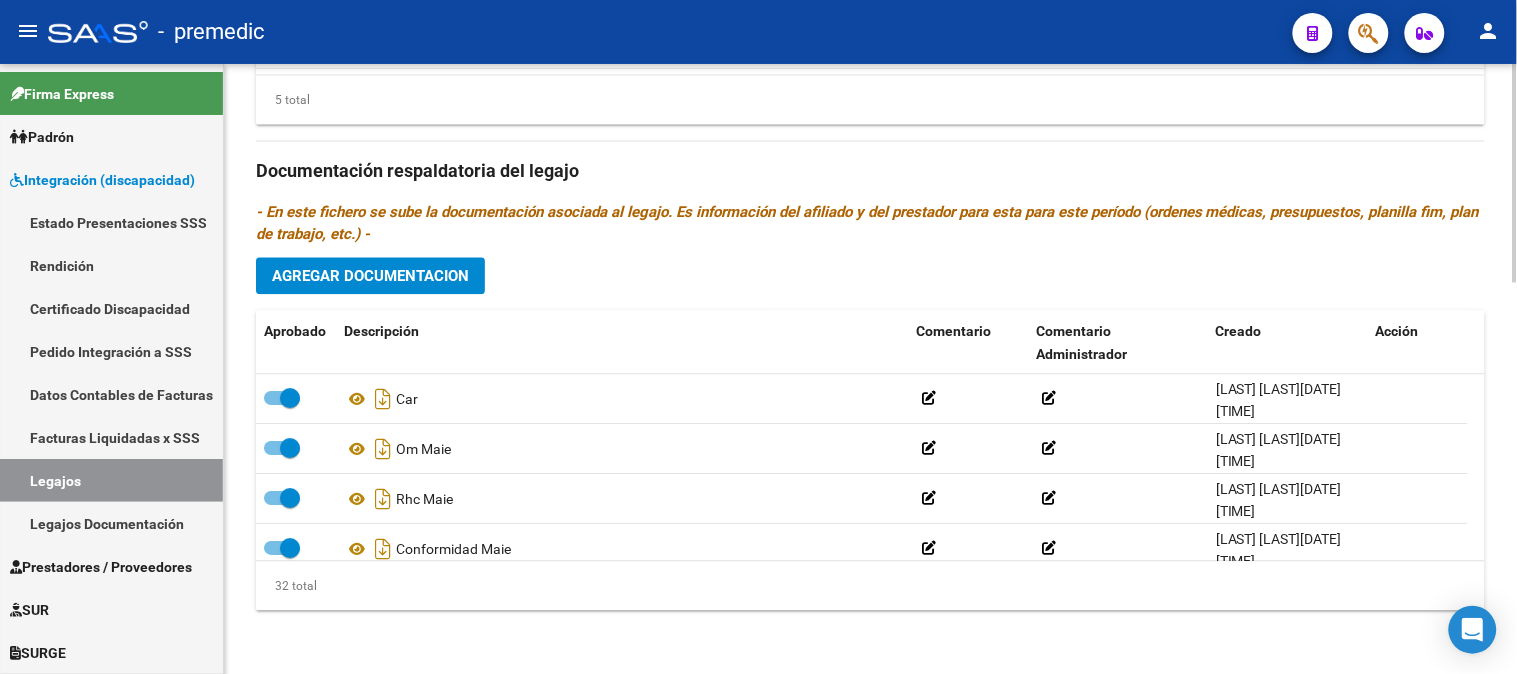 click 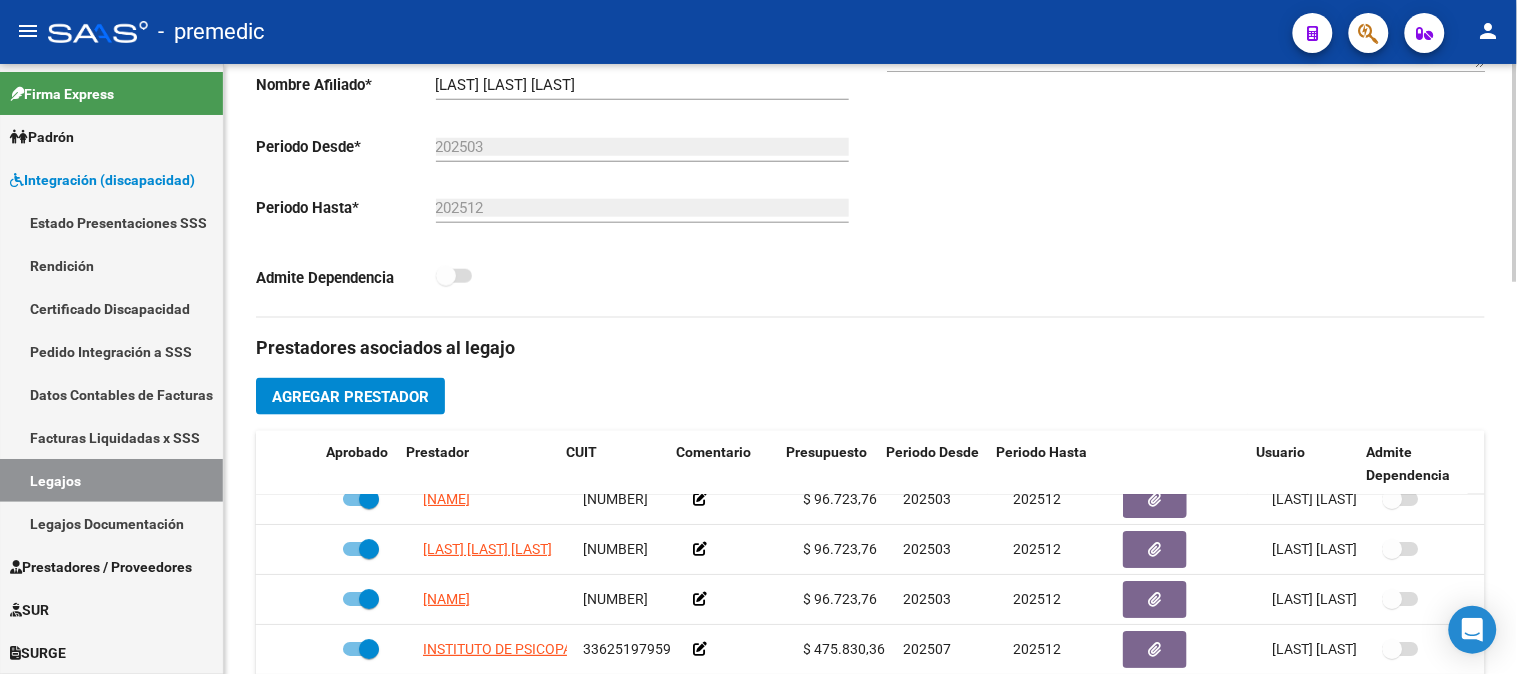 scroll, scrollTop: 0, scrollLeft: 0, axis: both 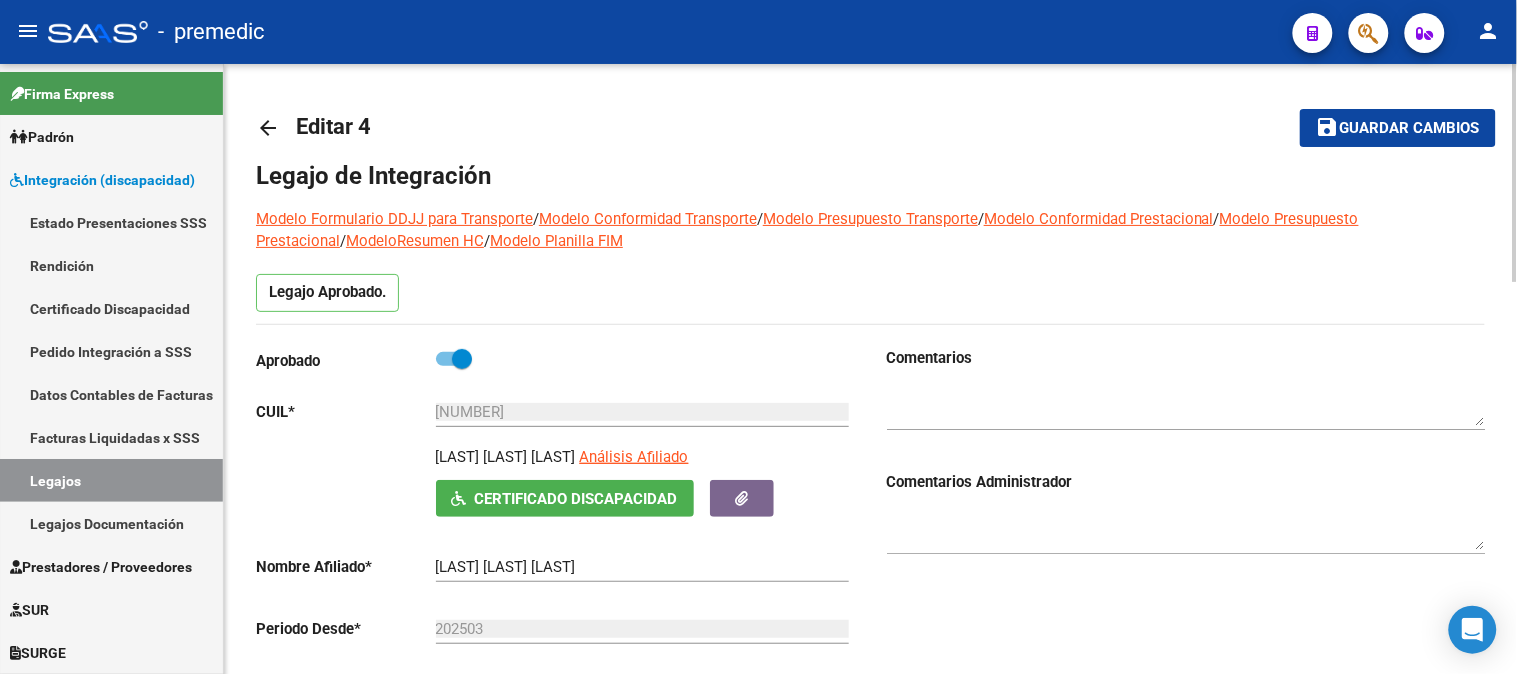 click 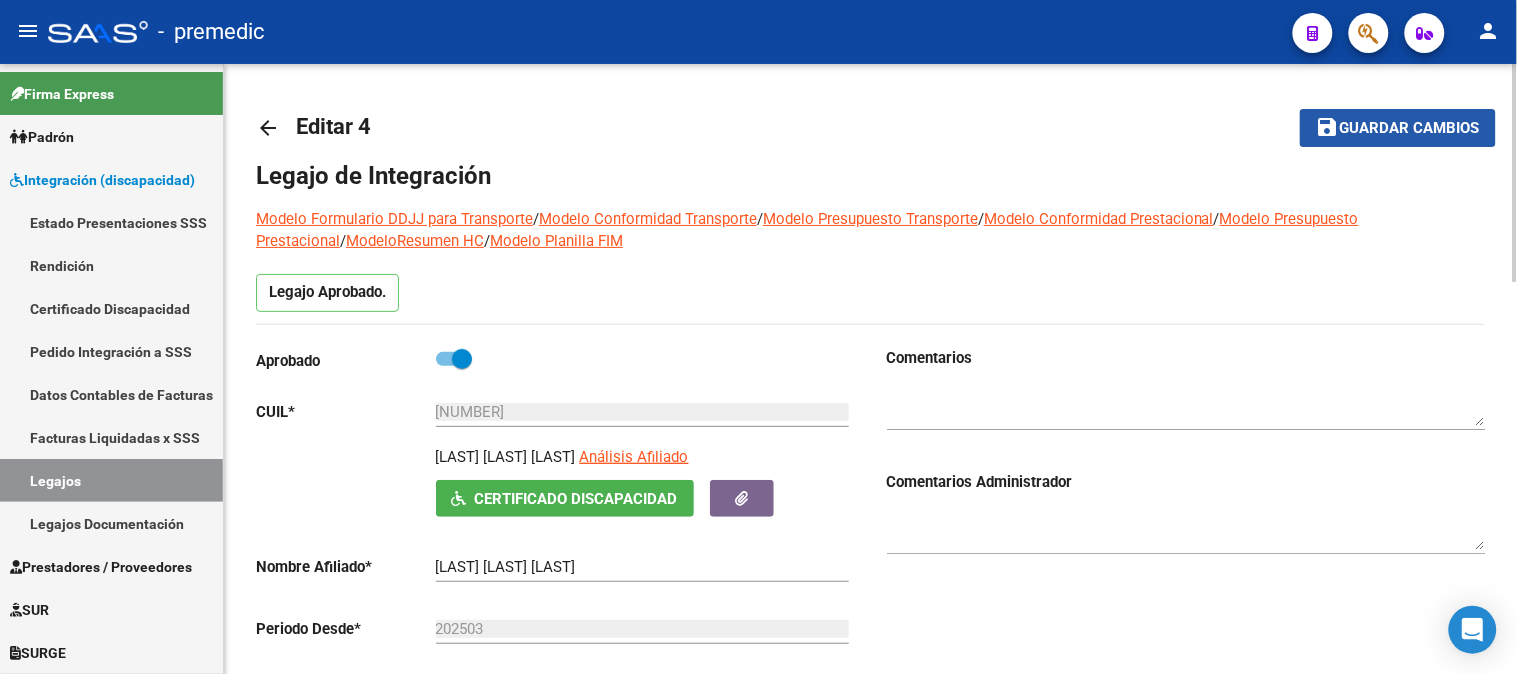 click on "save Guardar cambios" 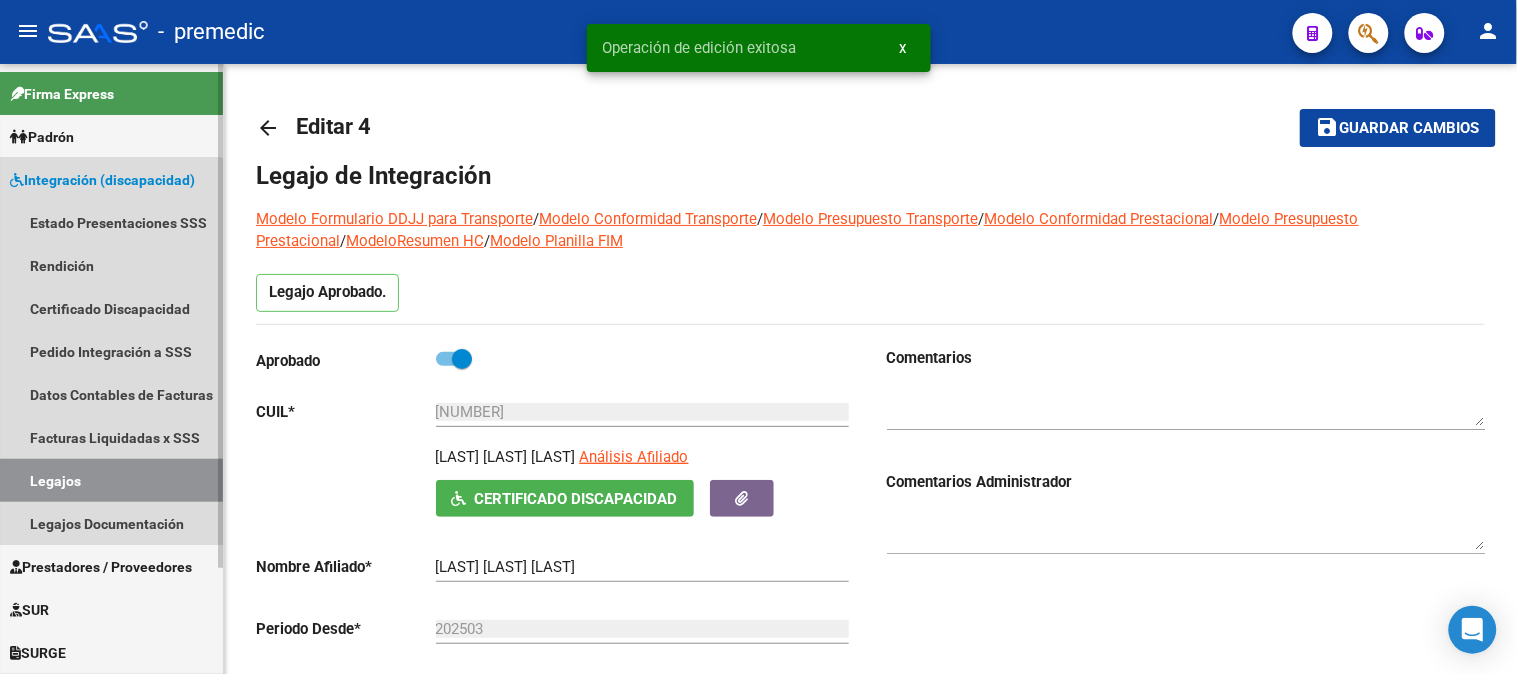 click on "Legajos" at bounding box center [111, 480] 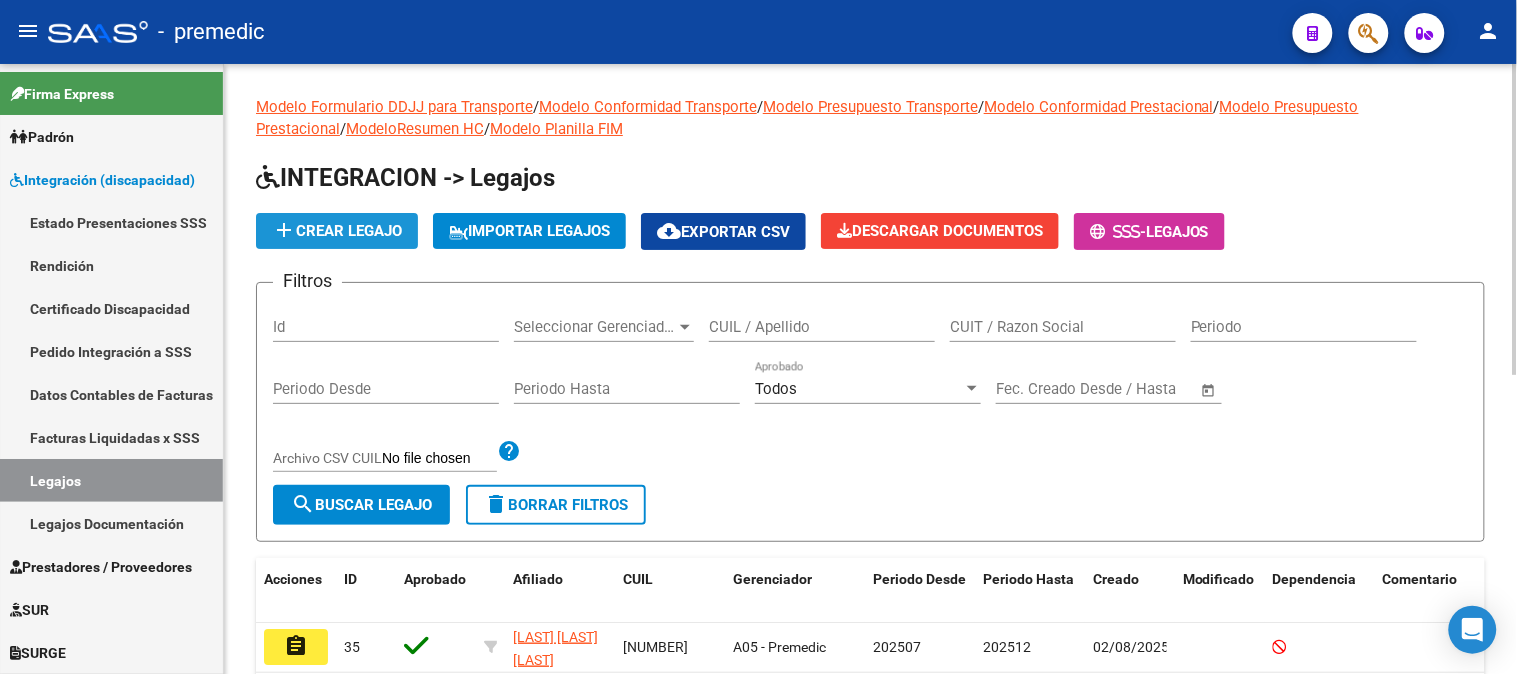 click on "add  Crear Legajo" 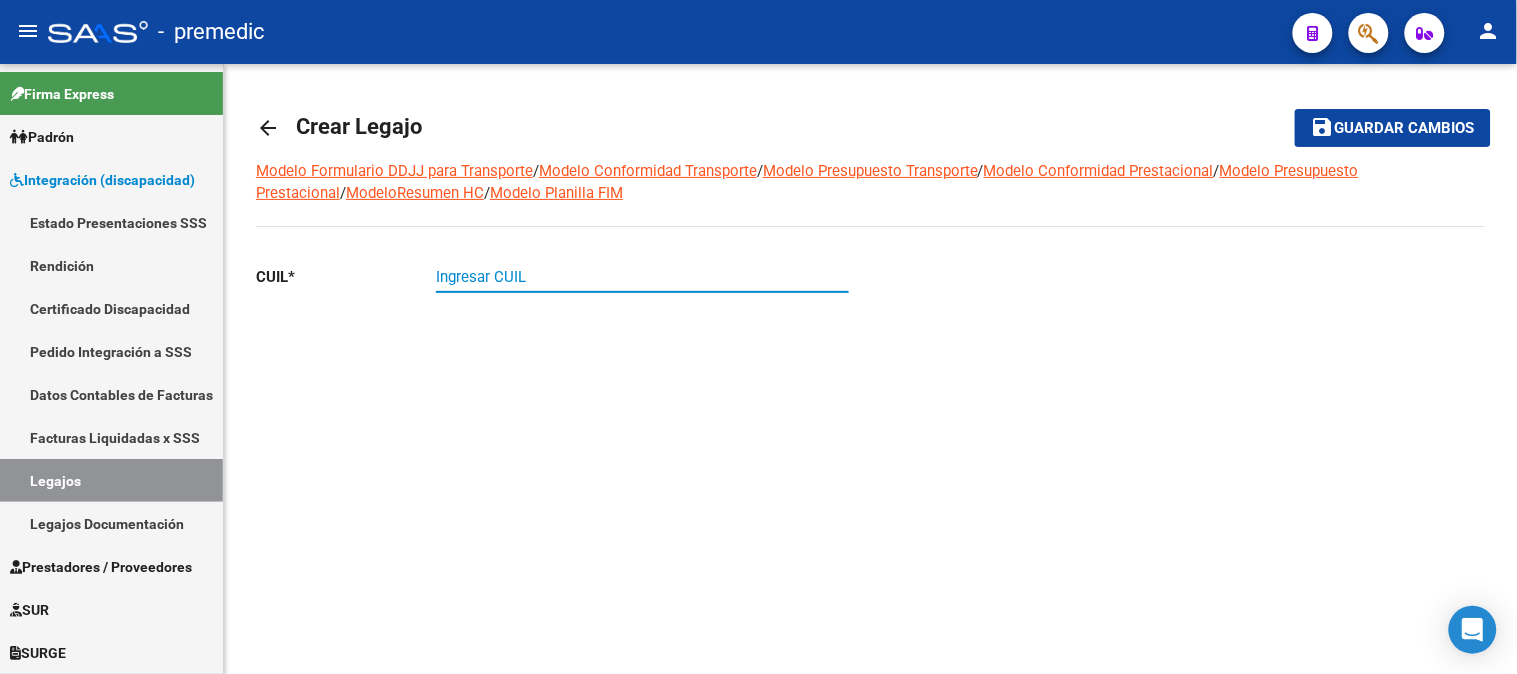 click on "Ingresar CUIL" at bounding box center (642, 277) 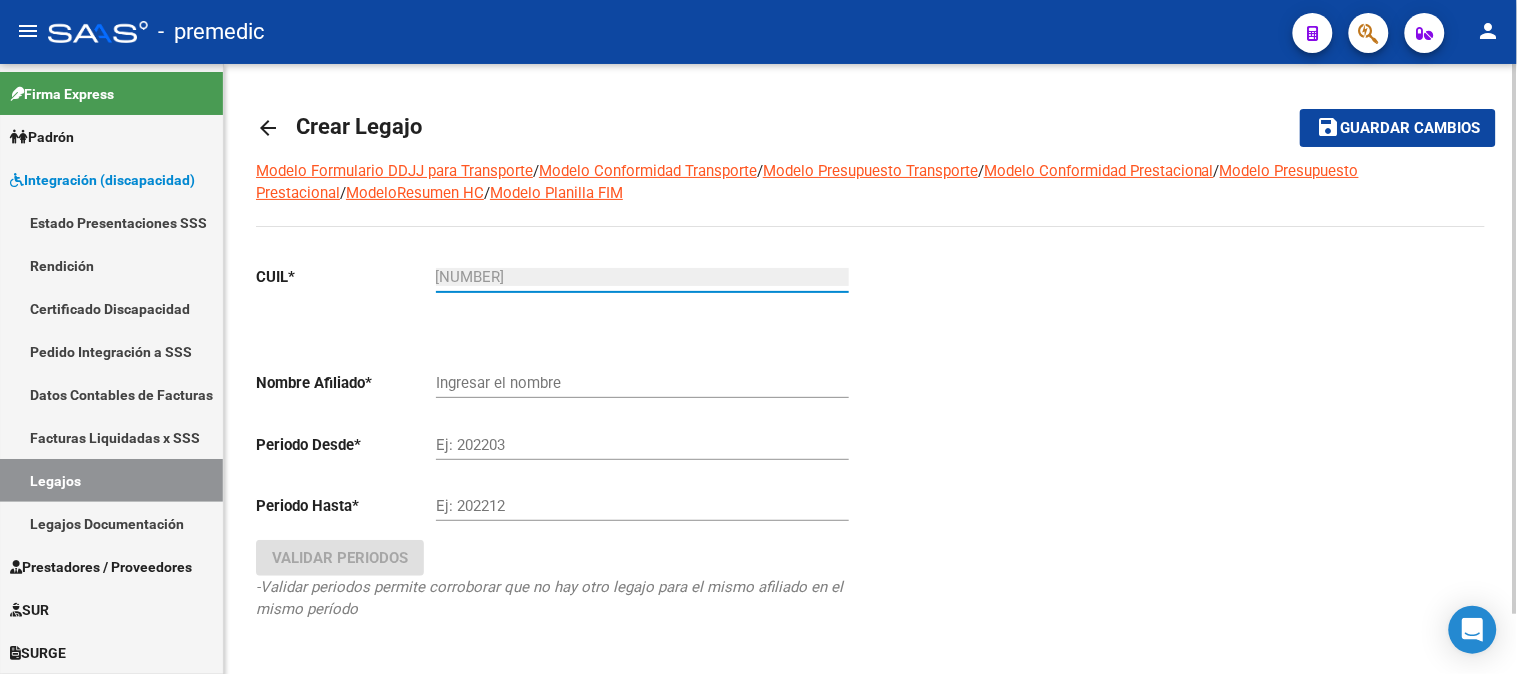 type on "[FIRST] [LAST] [LAST]" 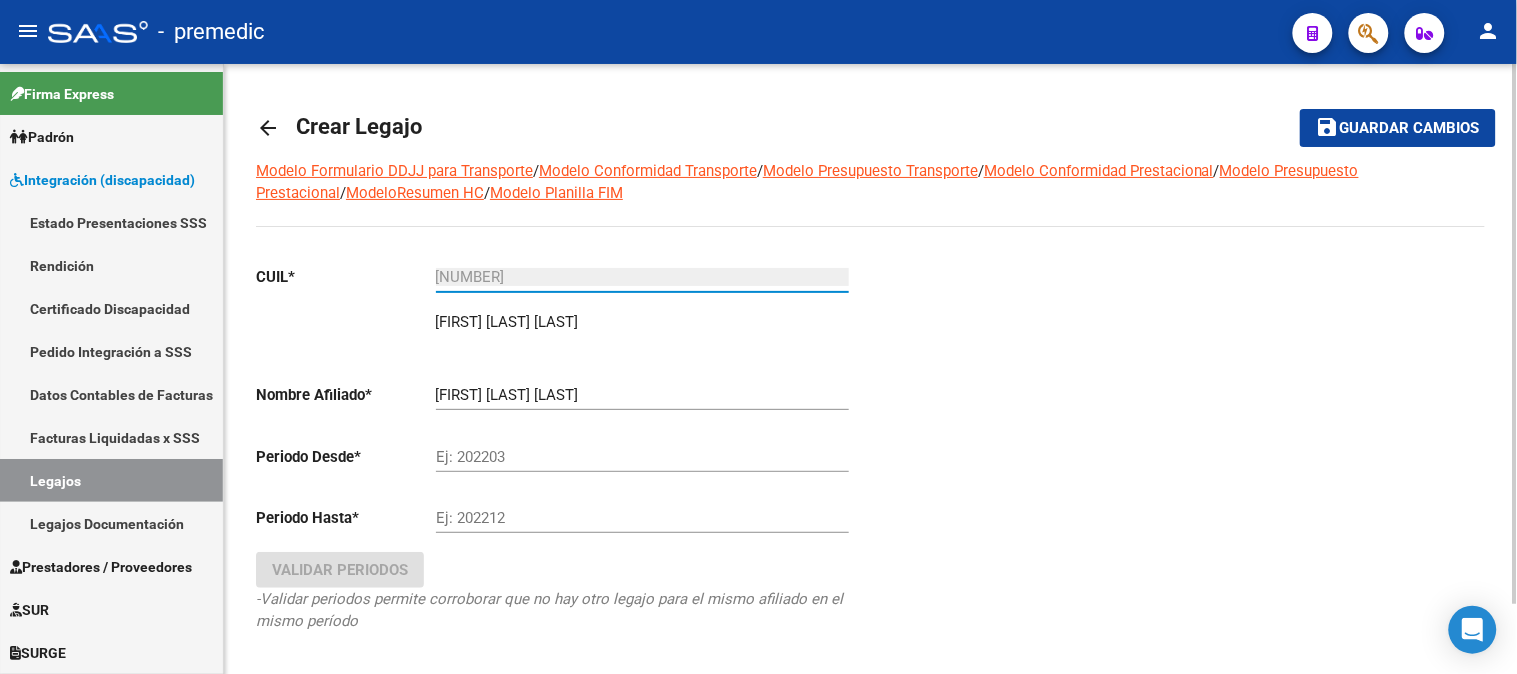 scroll, scrollTop: 78, scrollLeft: 0, axis: vertical 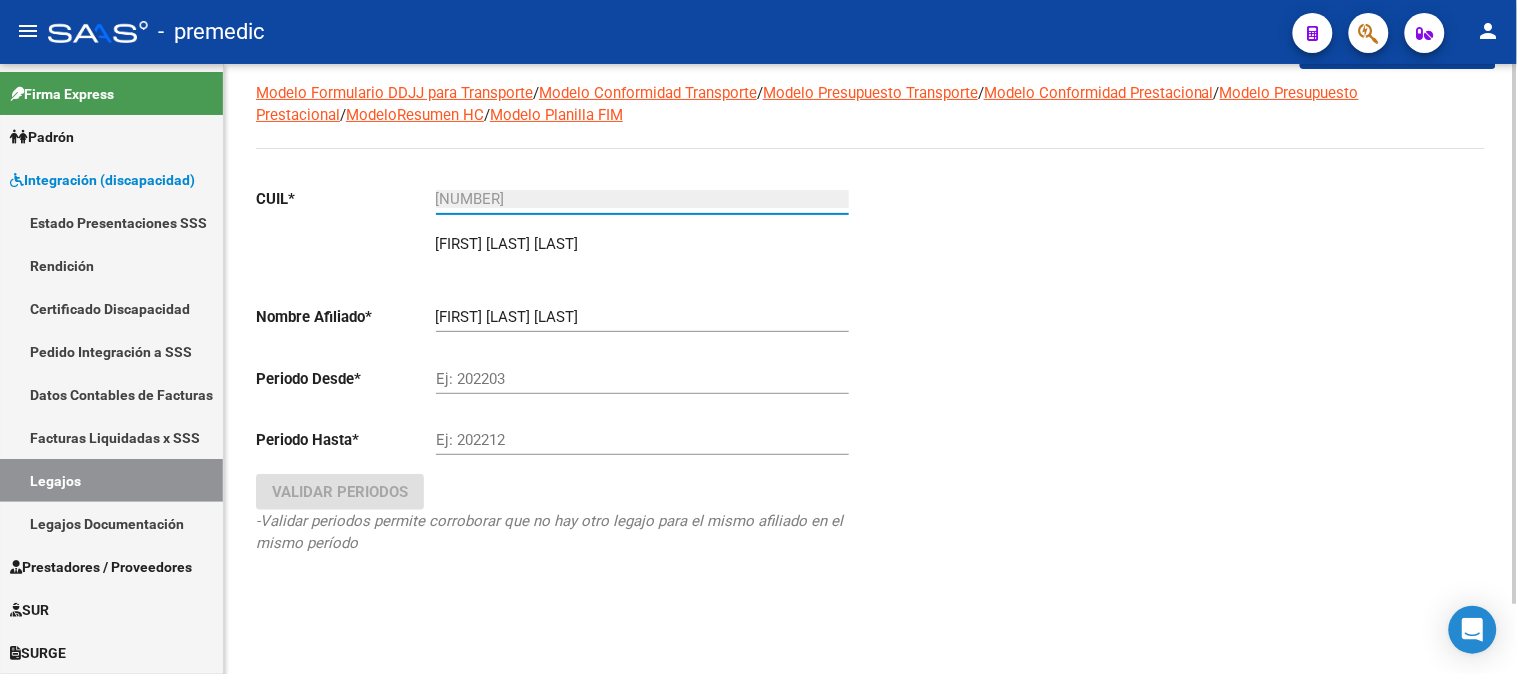 click 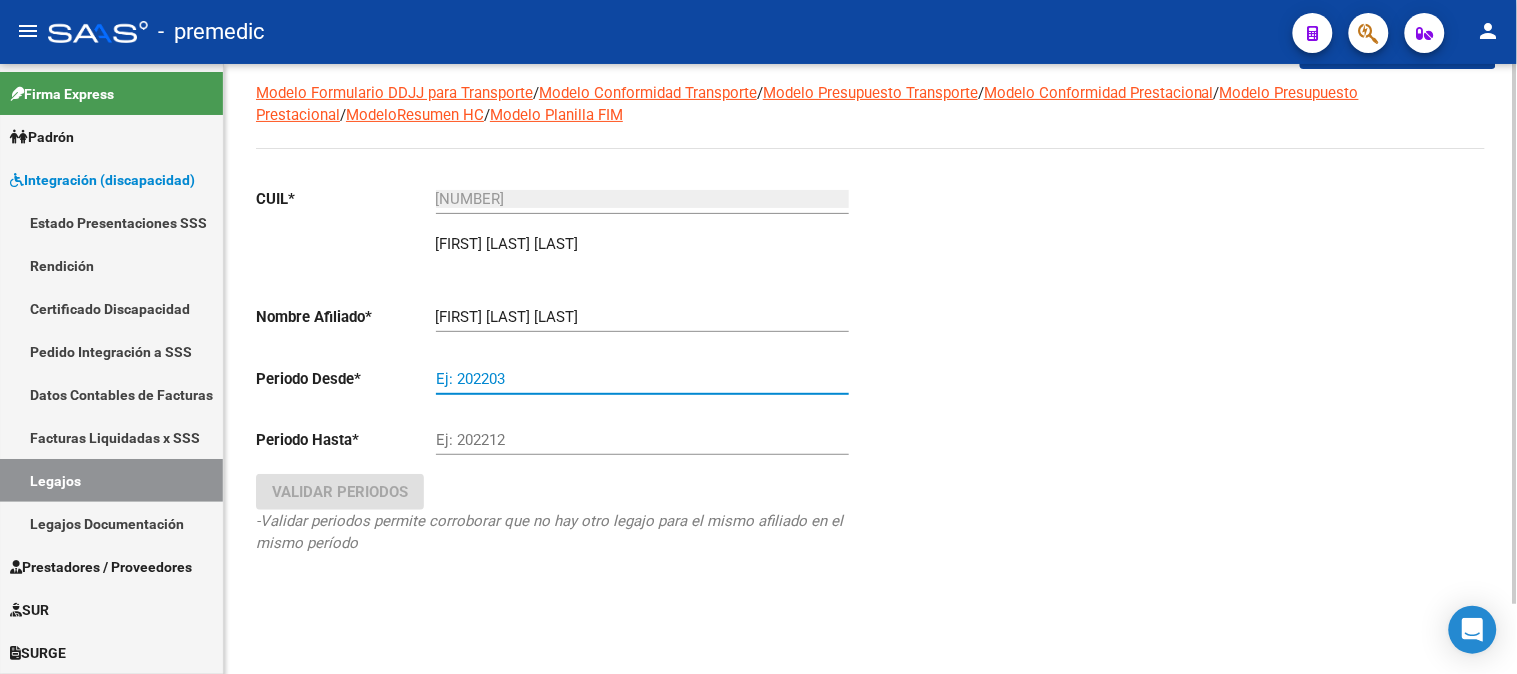 click on "Ej: 202203" at bounding box center (642, 379) 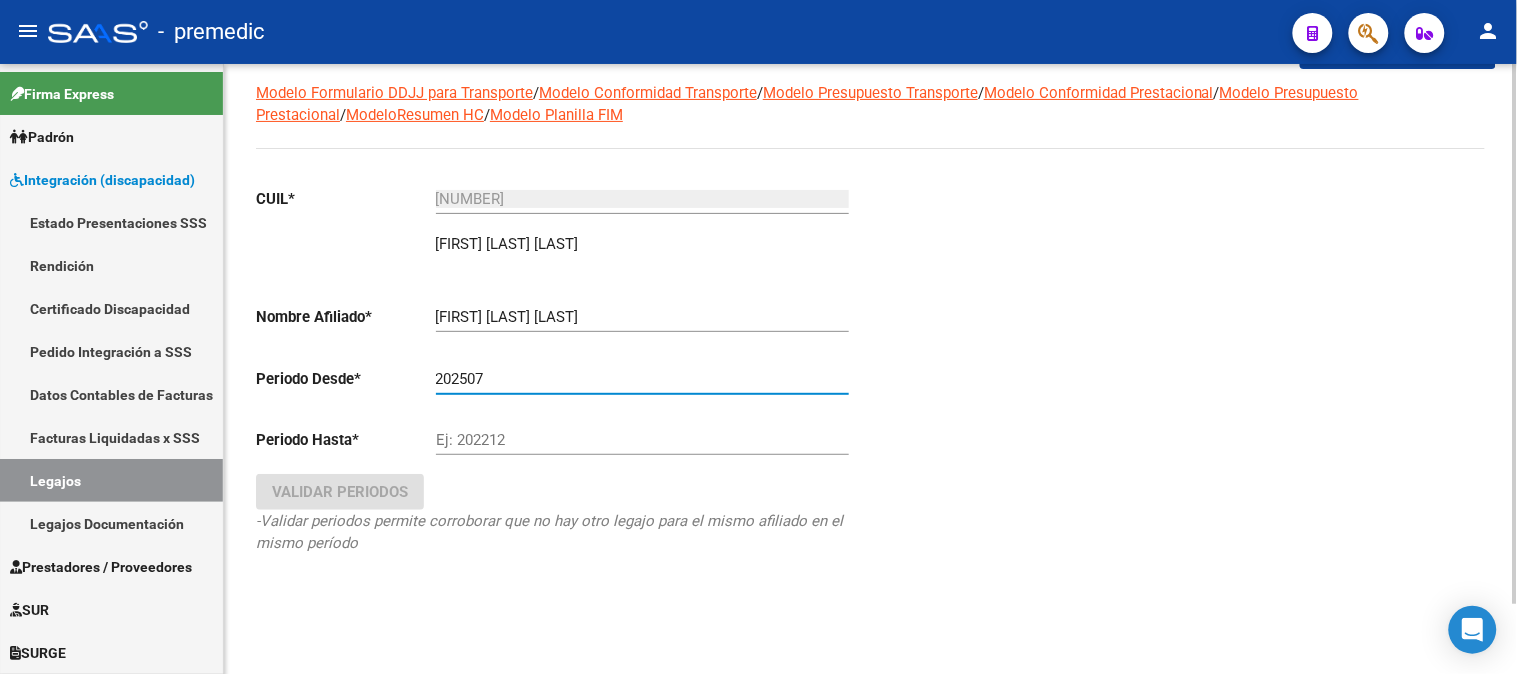 type on "202507" 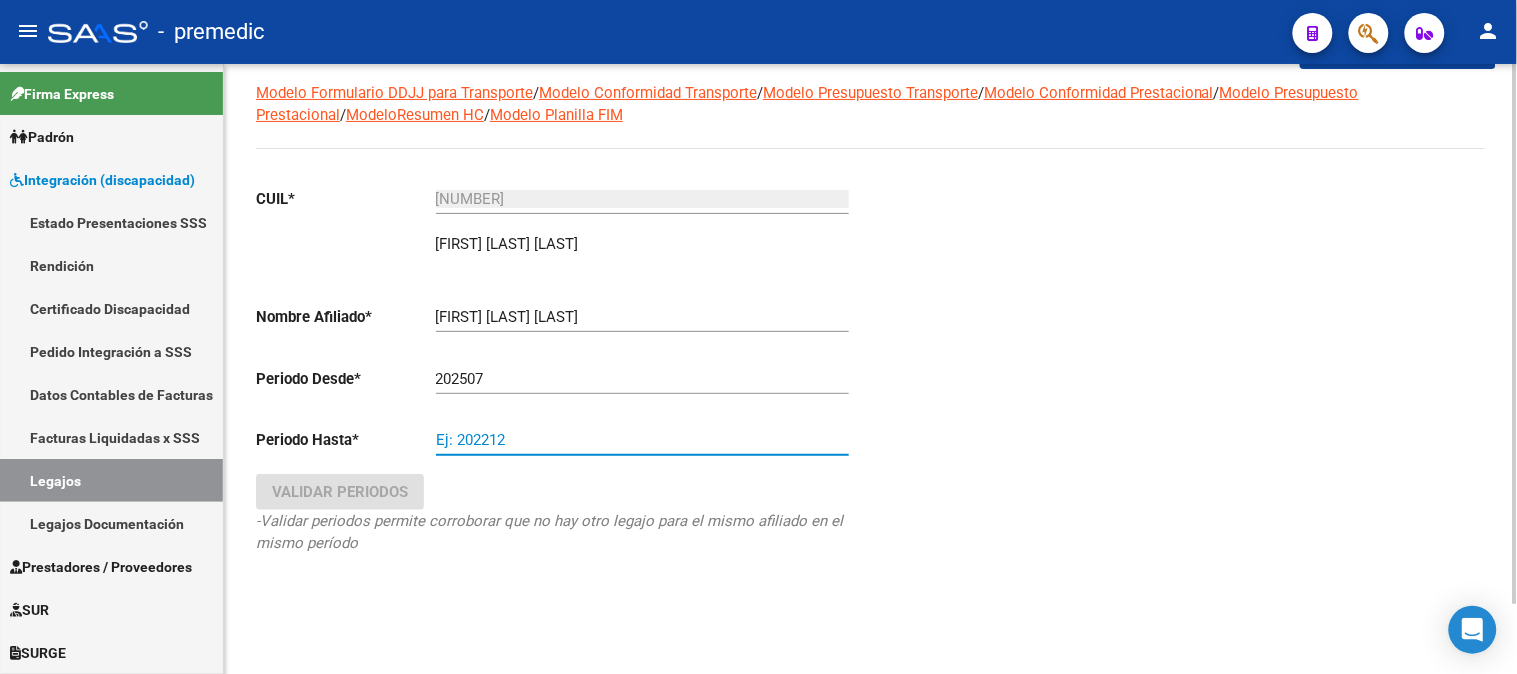click on "Ej: 202212" at bounding box center [642, 440] 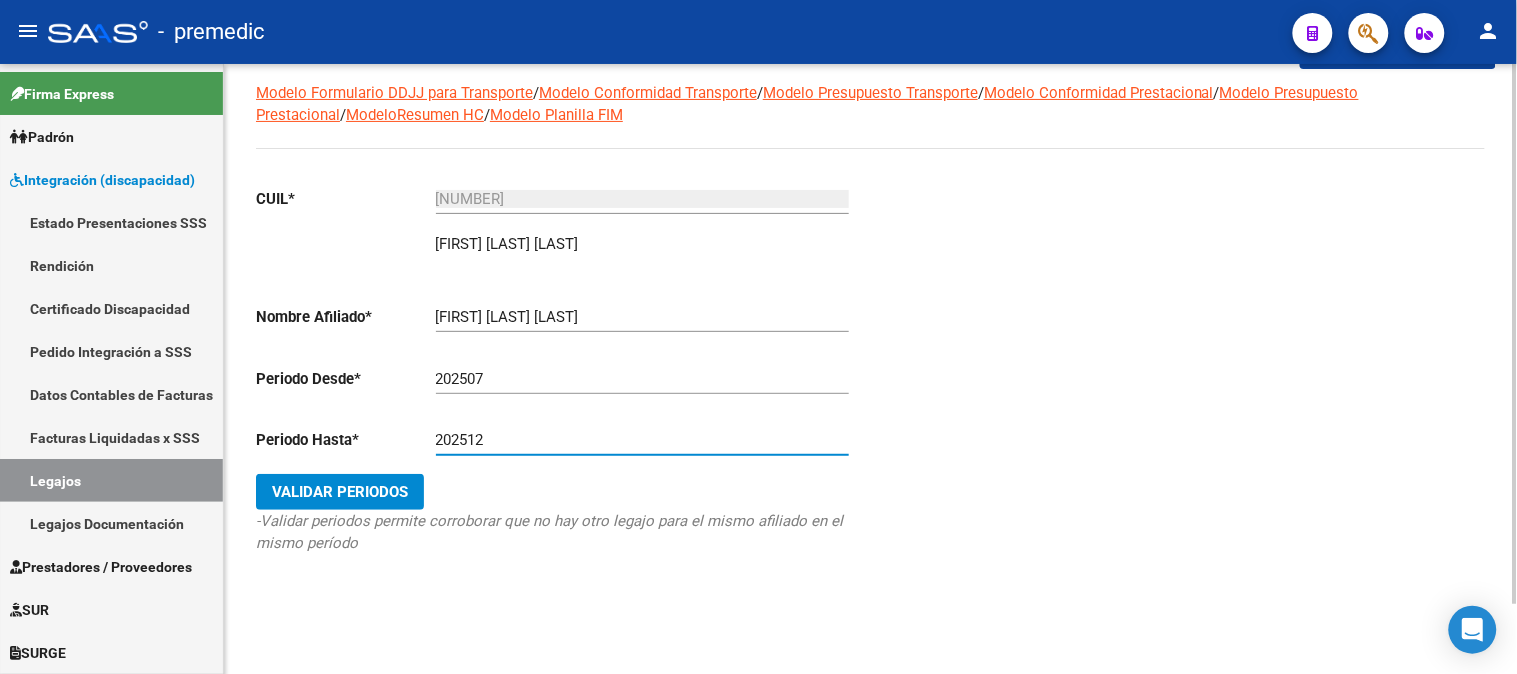 type on "202512" 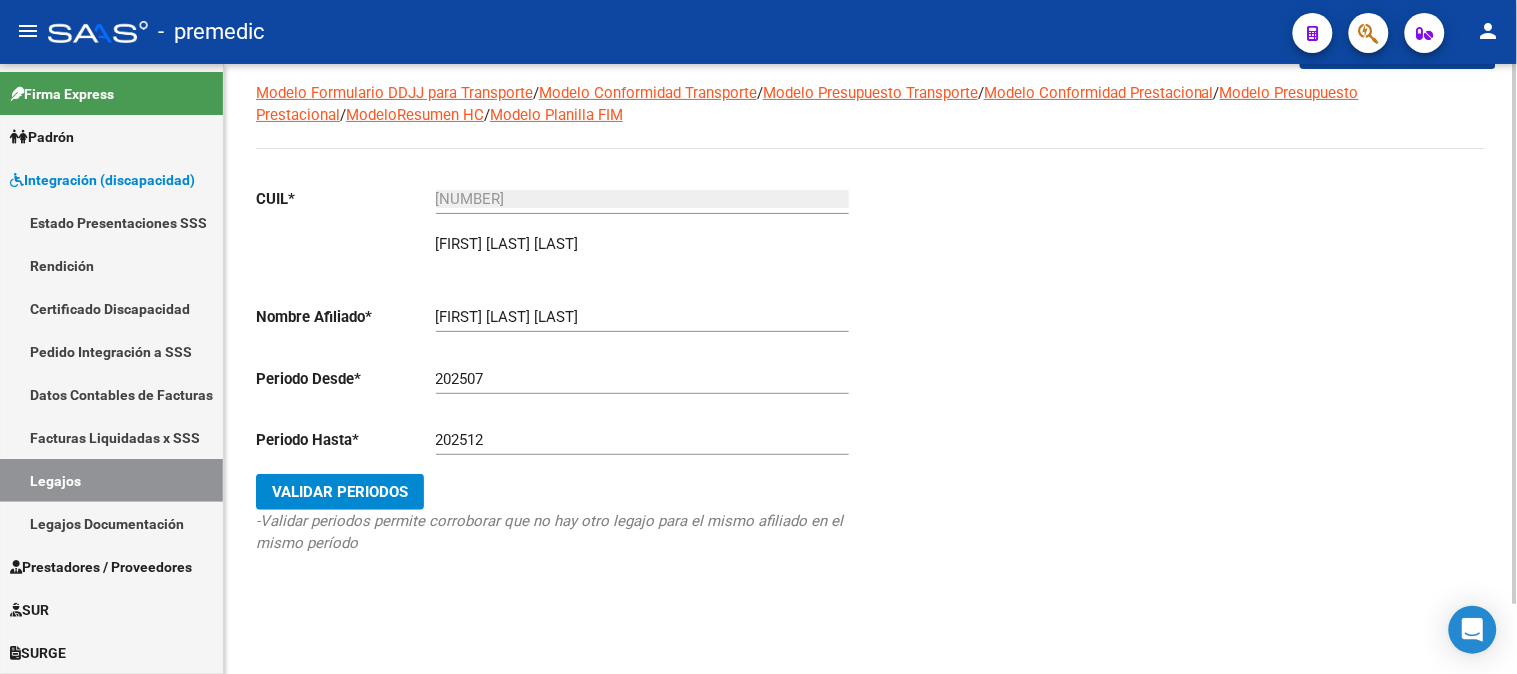click on "-Validar periodos permite corroborar que no hay otro legajo para el mismo afiliado en el mismo período" 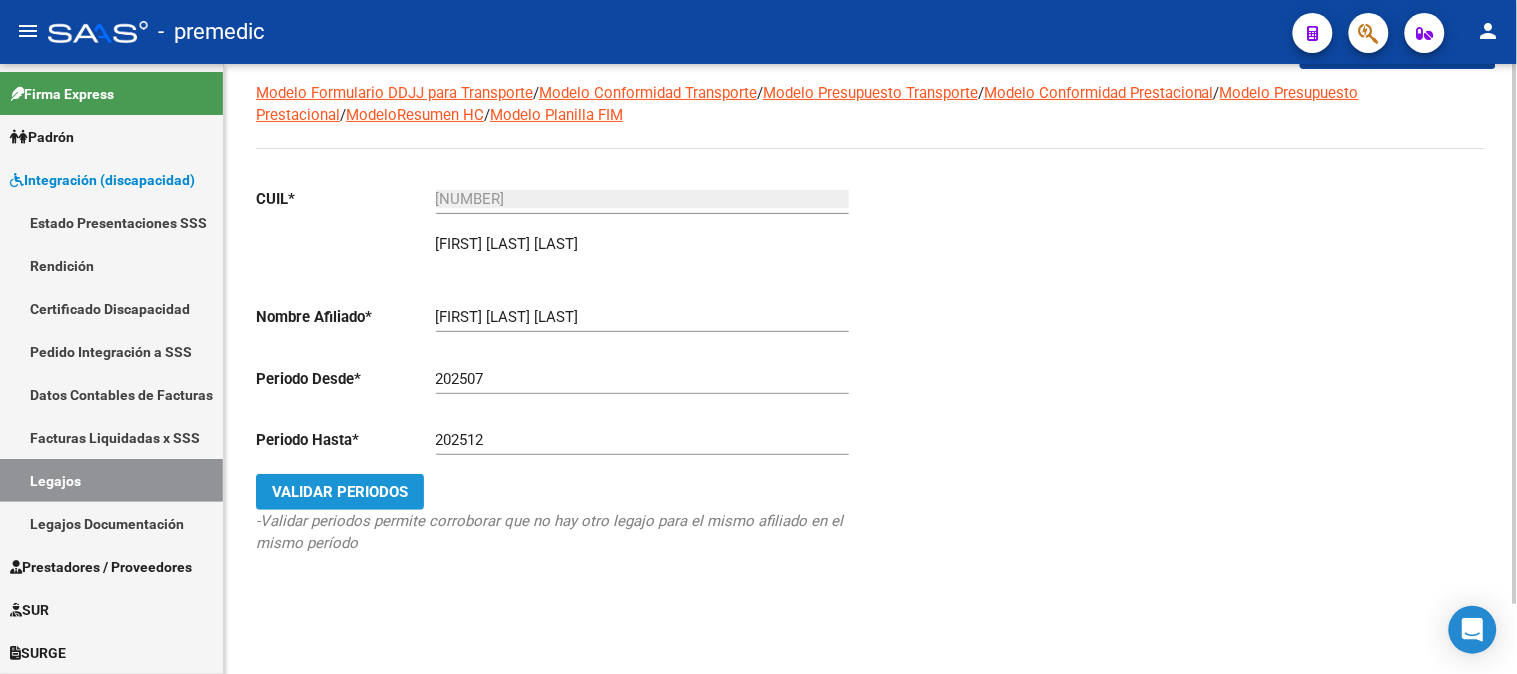 click on "Validar Periodos" 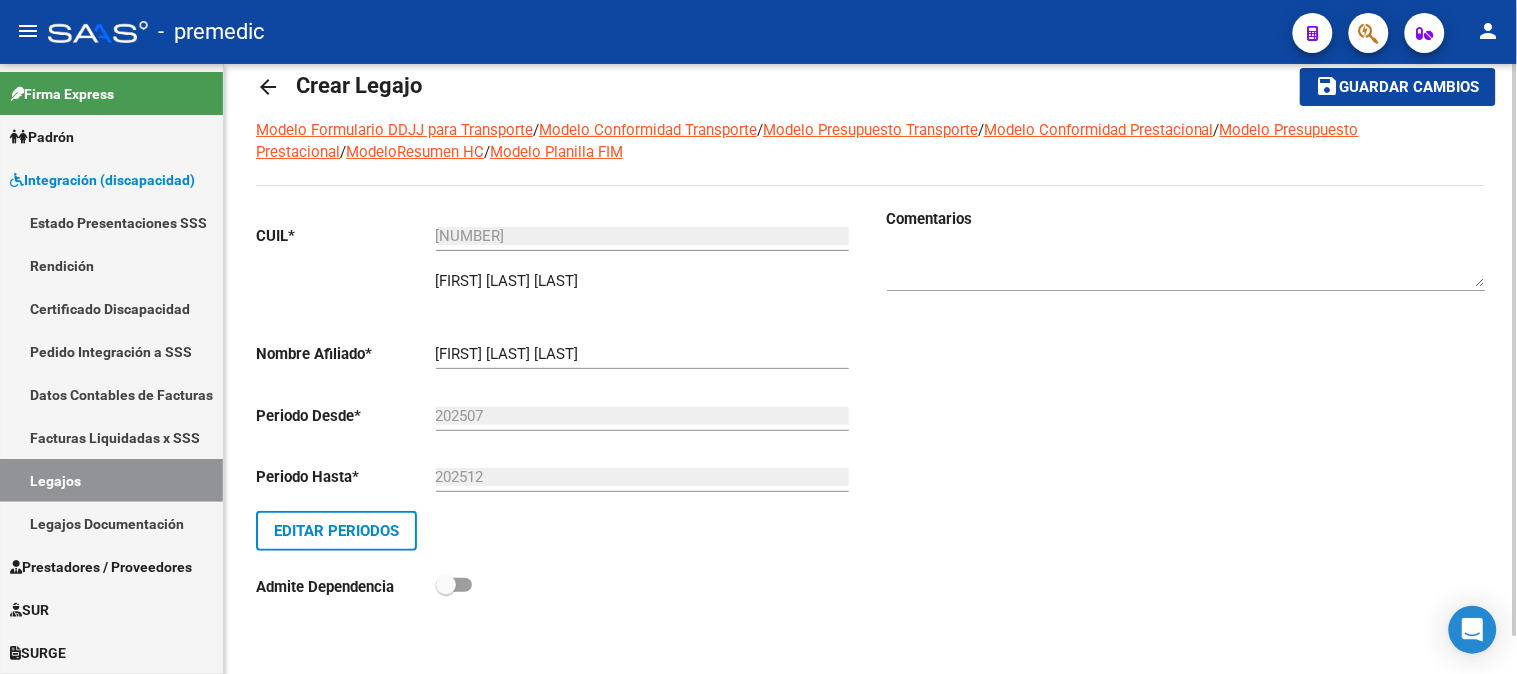 scroll, scrollTop: 41, scrollLeft: 0, axis: vertical 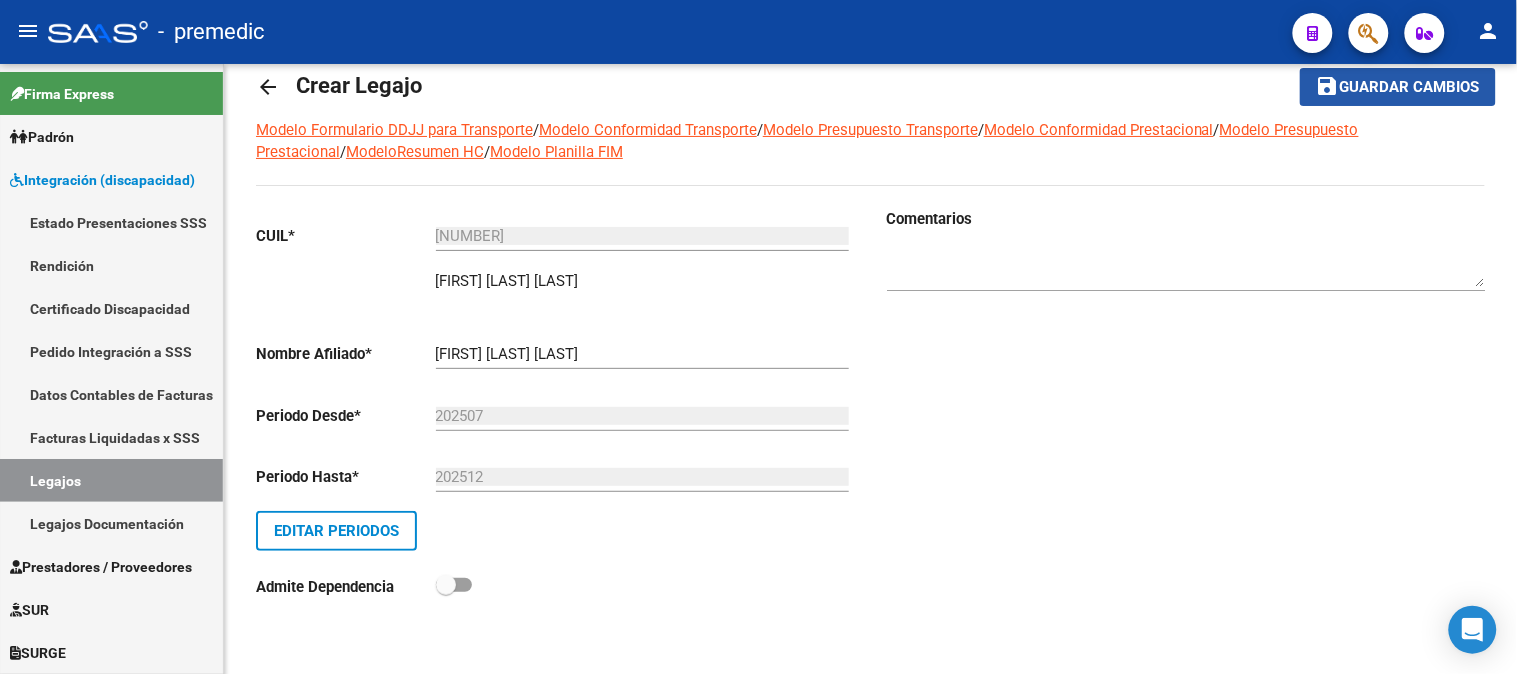 click on "Guardar cambios" 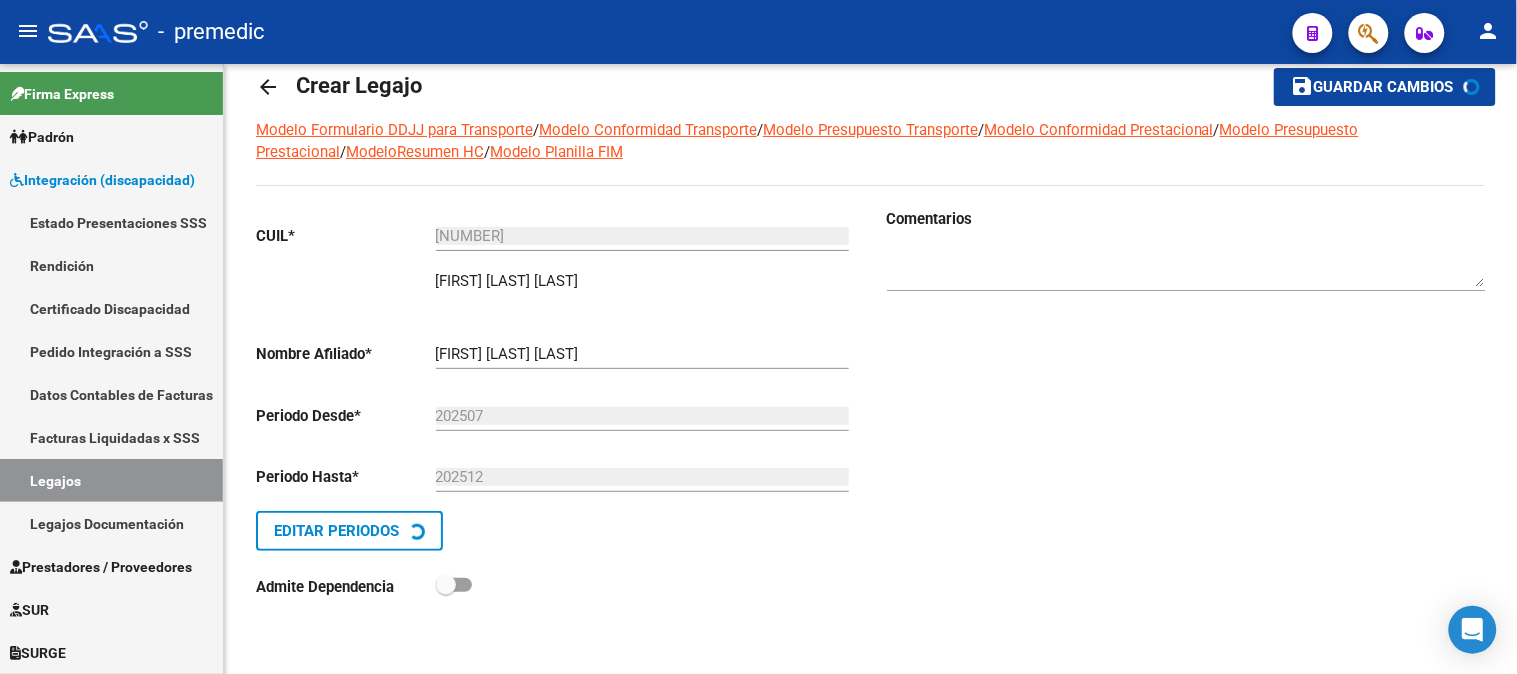 scroll, scrollTop: 0, scrollLeft: 0, axis: both 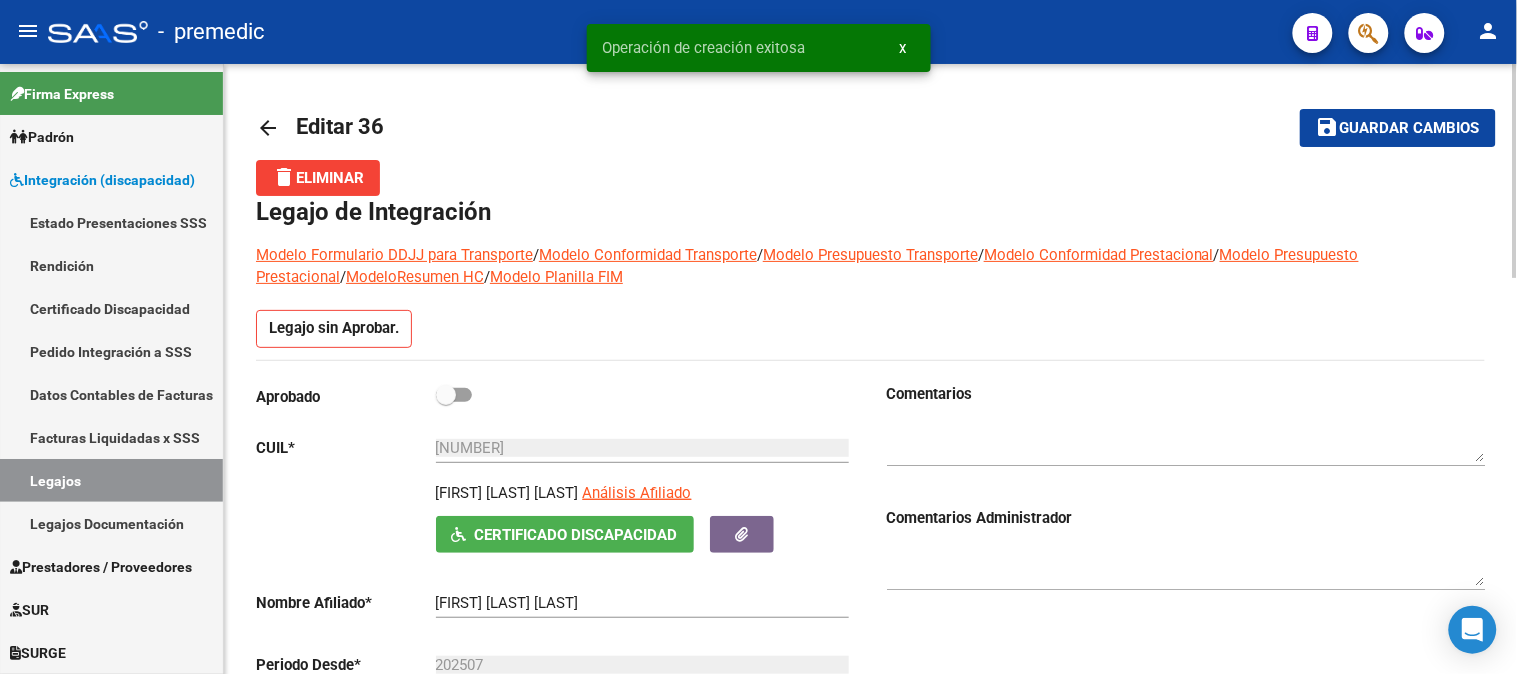 click 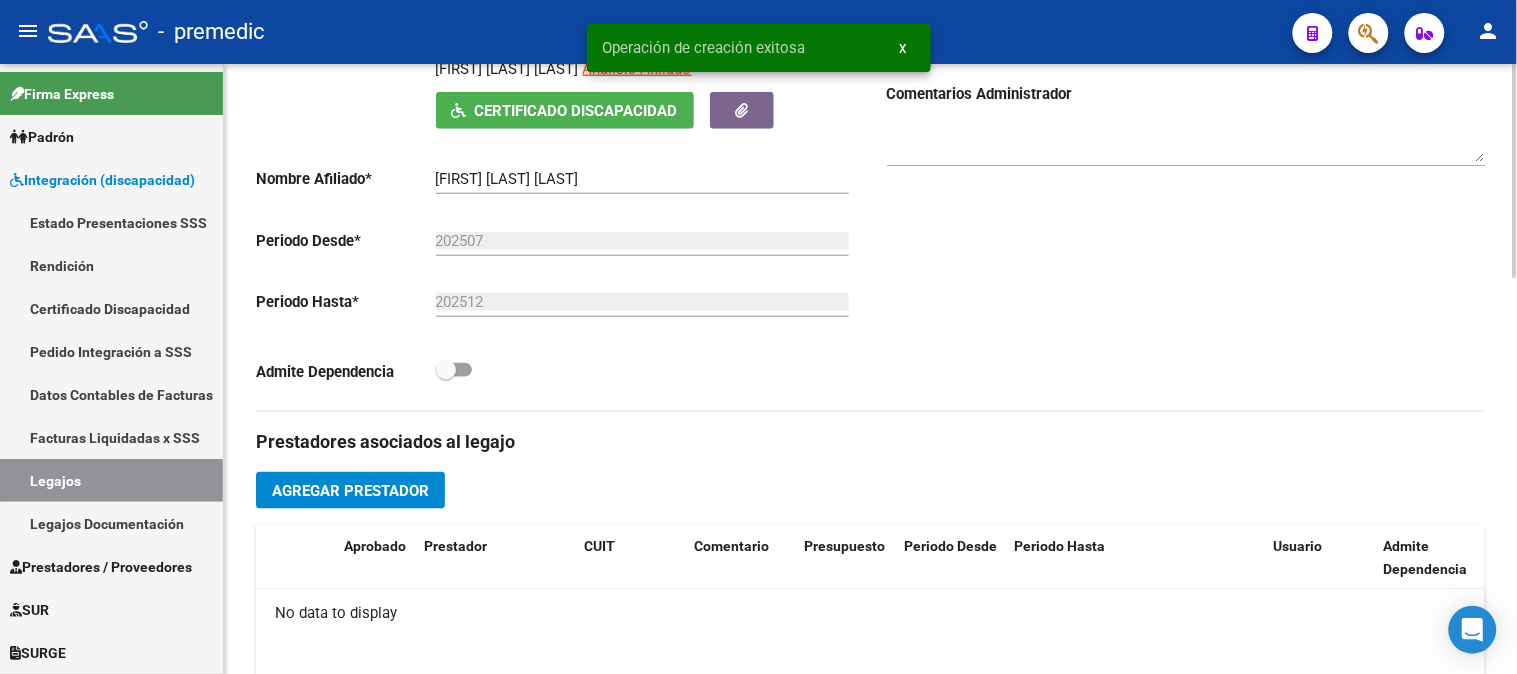 scroll, scrollTop: 450, scrollLeft: 0, axis: vertical 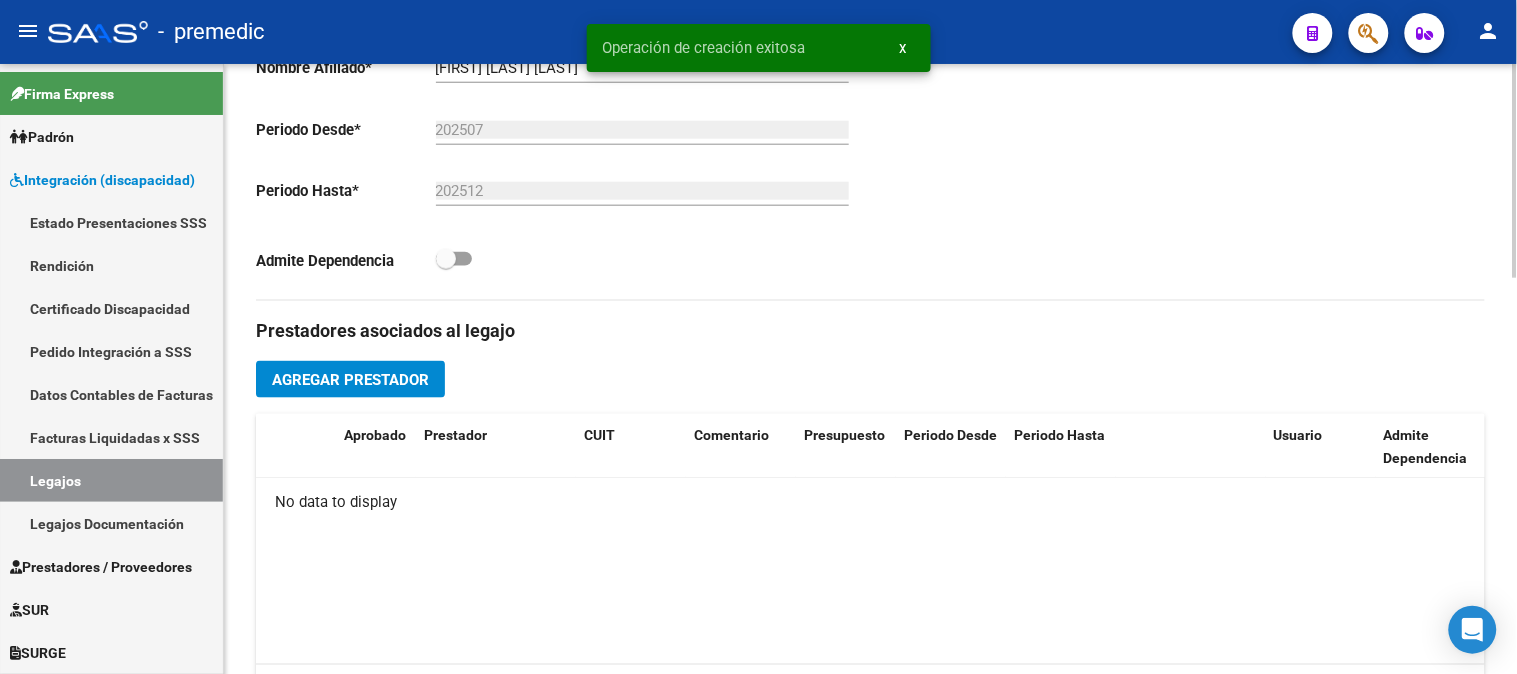 click on "Legajo de Integración Modelo Formulario DDJJ para Transporte  /  Modelo Conformidad Transporte  /  Modelo Presupuesto Transporte  /  Modelo Conformidad Prestacional  /  Modelo Presupuesto Prestacional  /  ModeloResumen HC  /  Modelo Planilla FIM  Legajo sin Aprobar.  Aprobado   CUIL  *   [NUMBER] Ingresar CUIL  [LAST] [FIRST] [MIDDLE]     Análisis Afiliado    Certificado Discapacidad ARCA Padrón Nombre Afiliado  *   [LAST] [FIRST] [MIDDLE] Ingresar el nombre  Periodo Desde  *   [NUMBER] Ej: 202203  Periodo Hasta  *   [NUMBER] Ej: 202212  Admite Dependencia   Comentarios                                  Comentarios Administrador  Prestadores asociados al legajo Agregar Prestador Aprobado Prestador CUIT Comentario Presupuesto Periodo Desde Periodo Hasta Usuario Admite Dependencia No data to display 0 total Documentación respaldatoria del legajo Agregar Documentacion Aprobado Descripción Comentario Comentario Administrador Creado Acción" 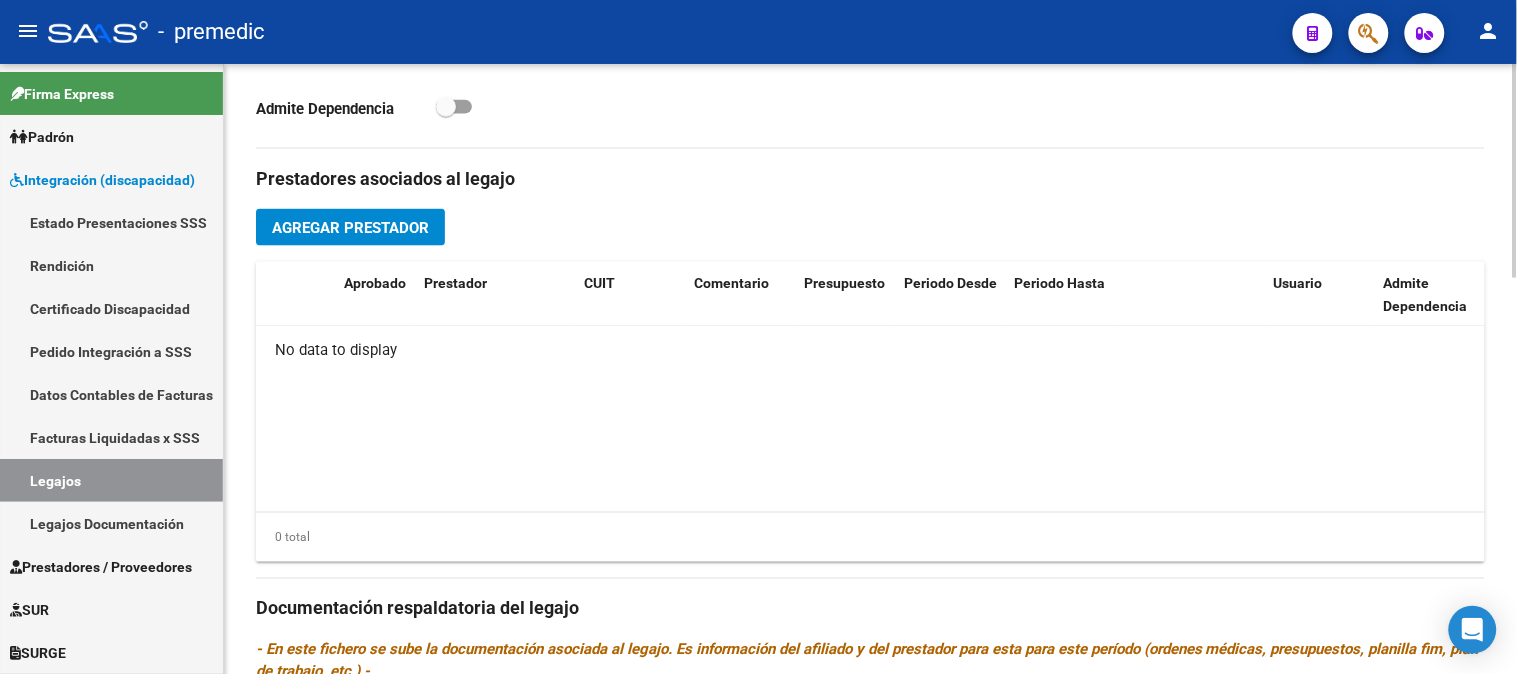 scroll, scrollTop: 718, scrollLeft: 0, axis: vertical 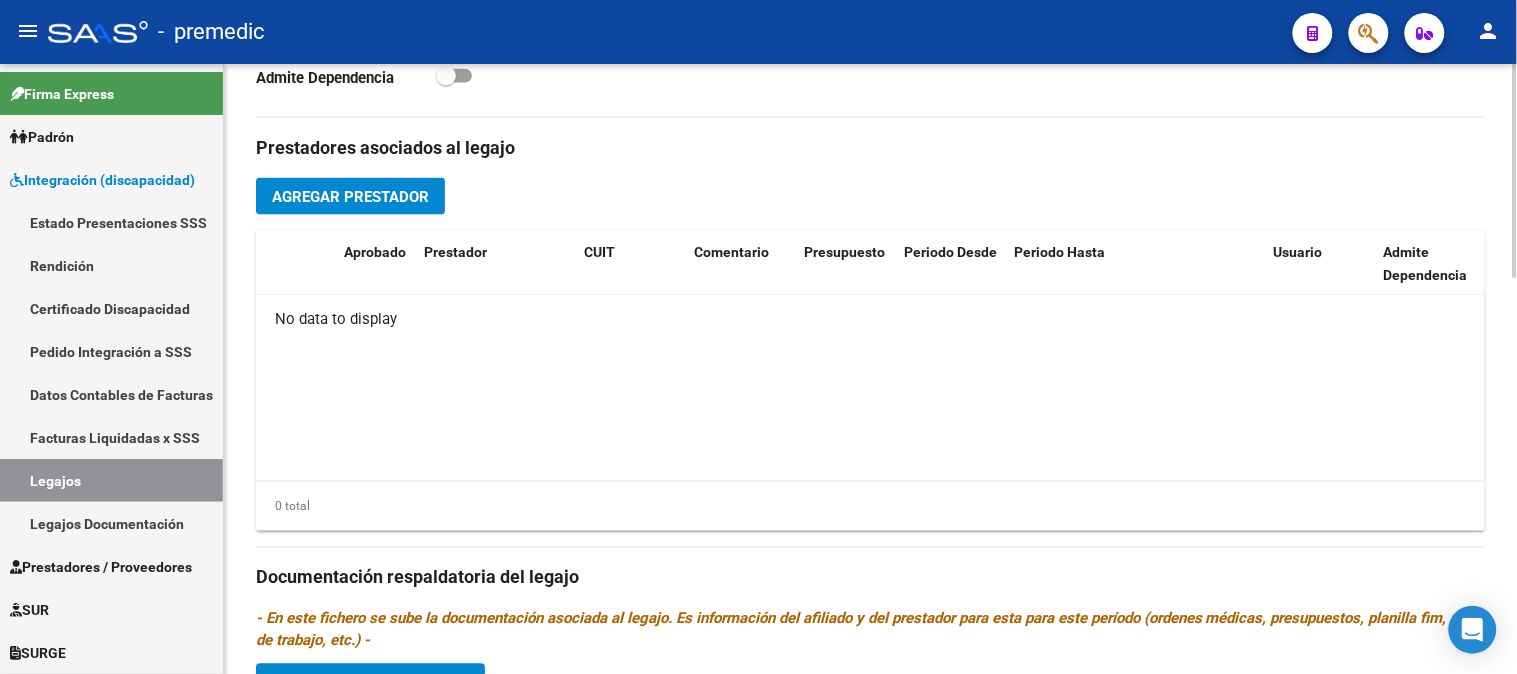 click 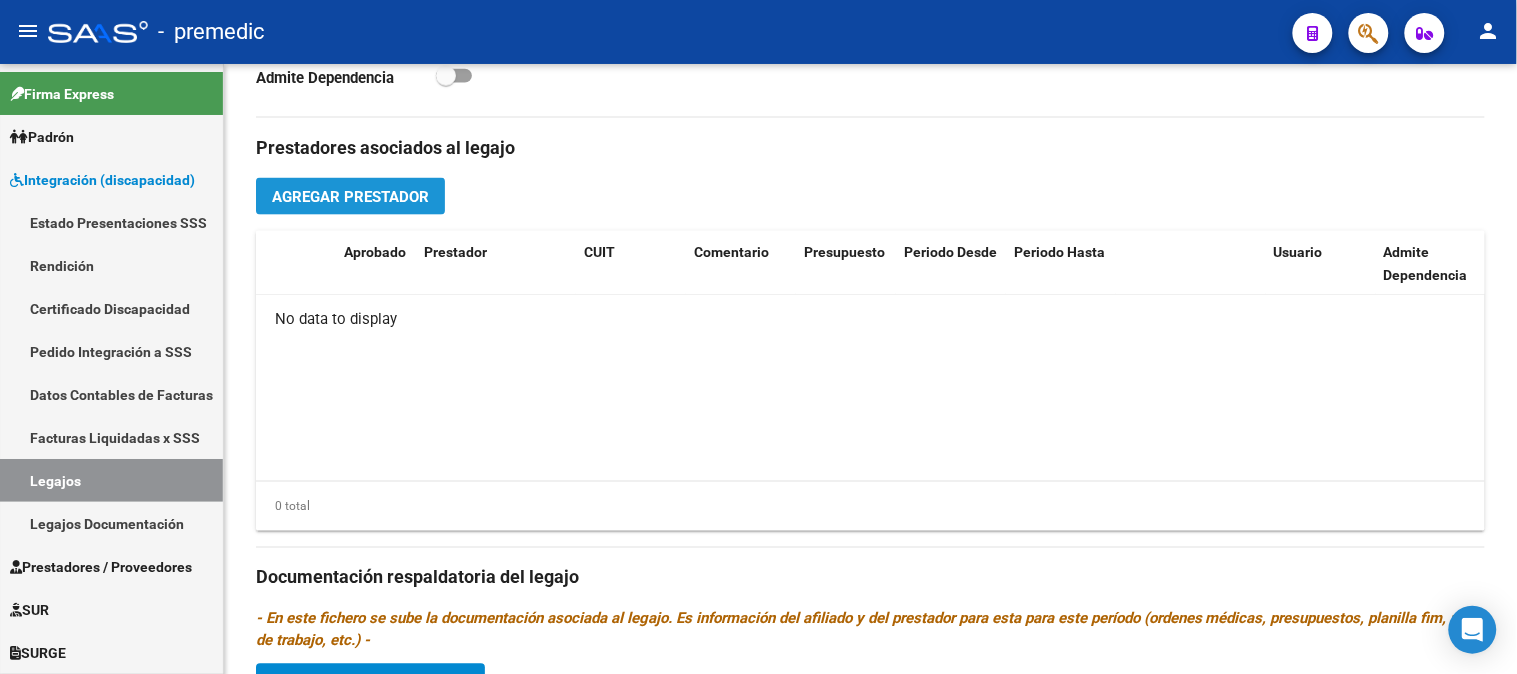 click on "Agregar Prestador" 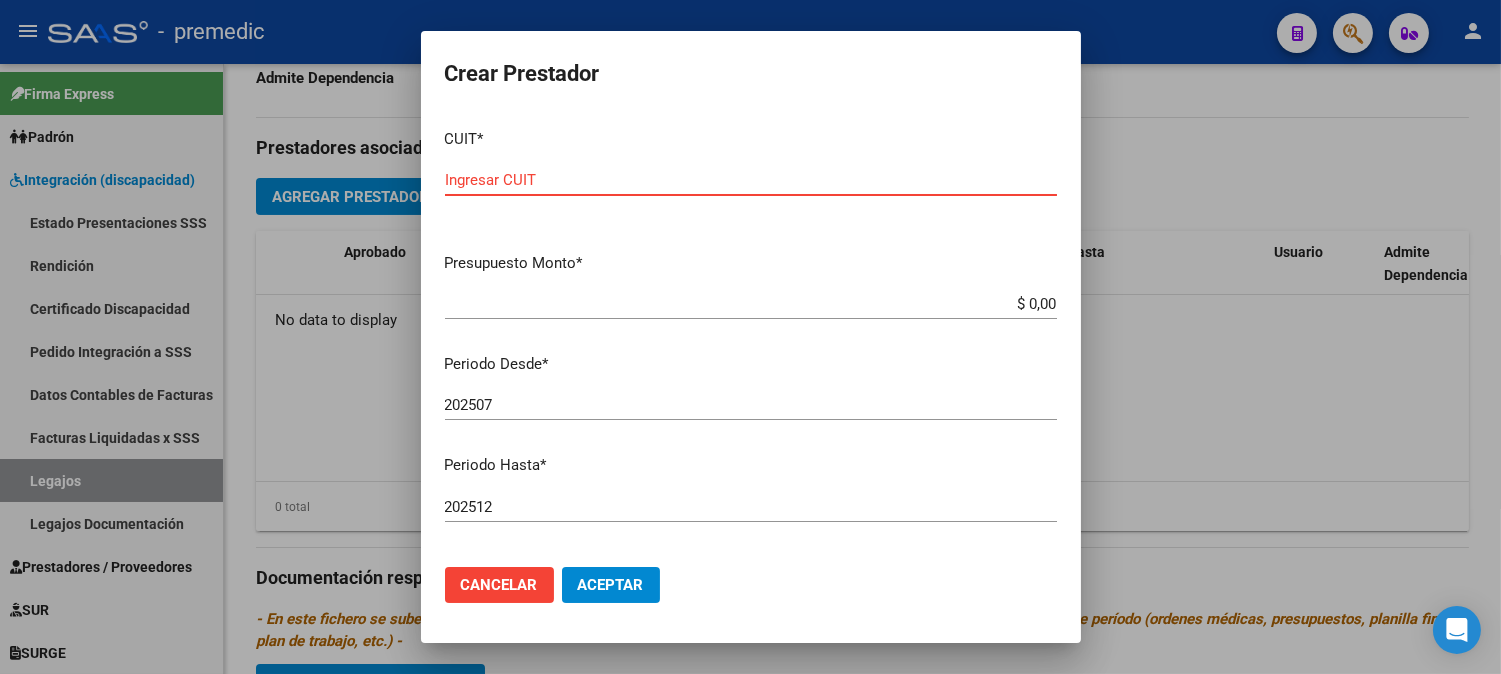 paste on "[NUMBER]" 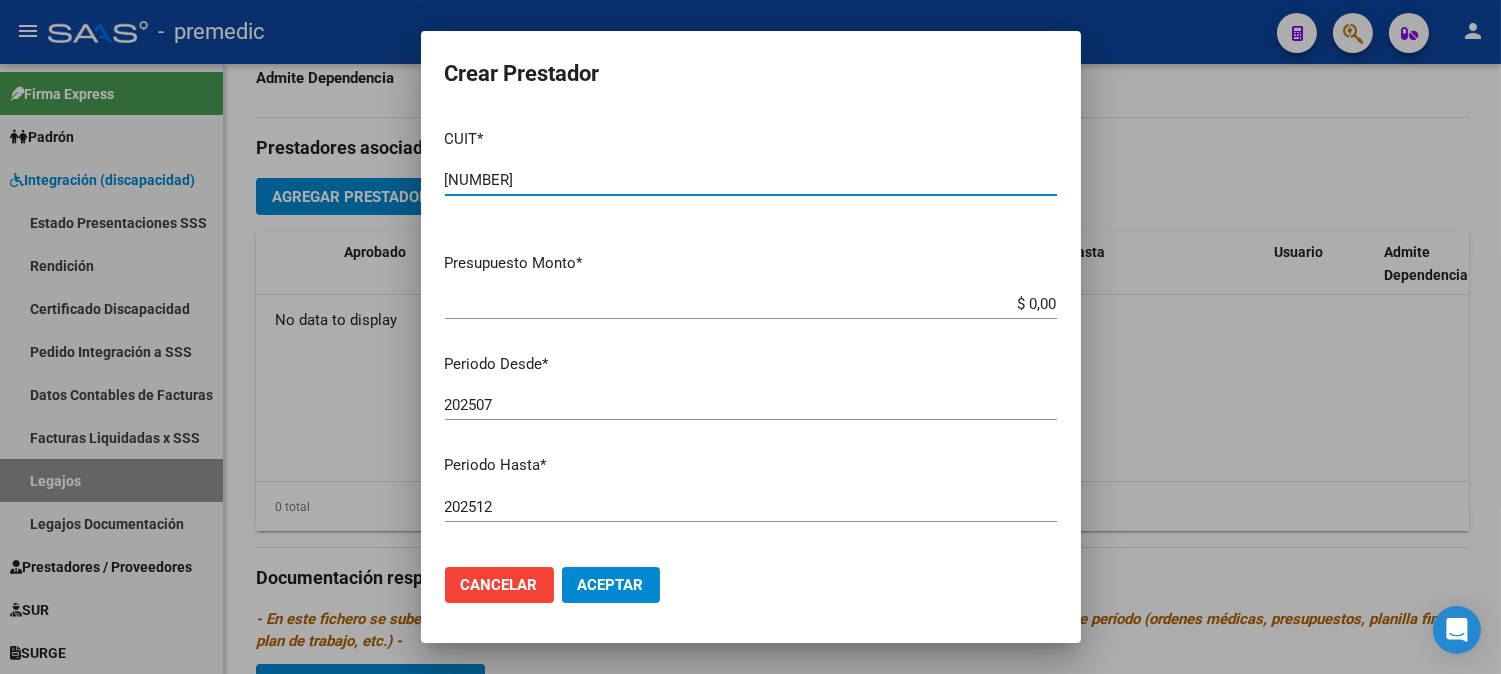 type on "[NUMBER]" 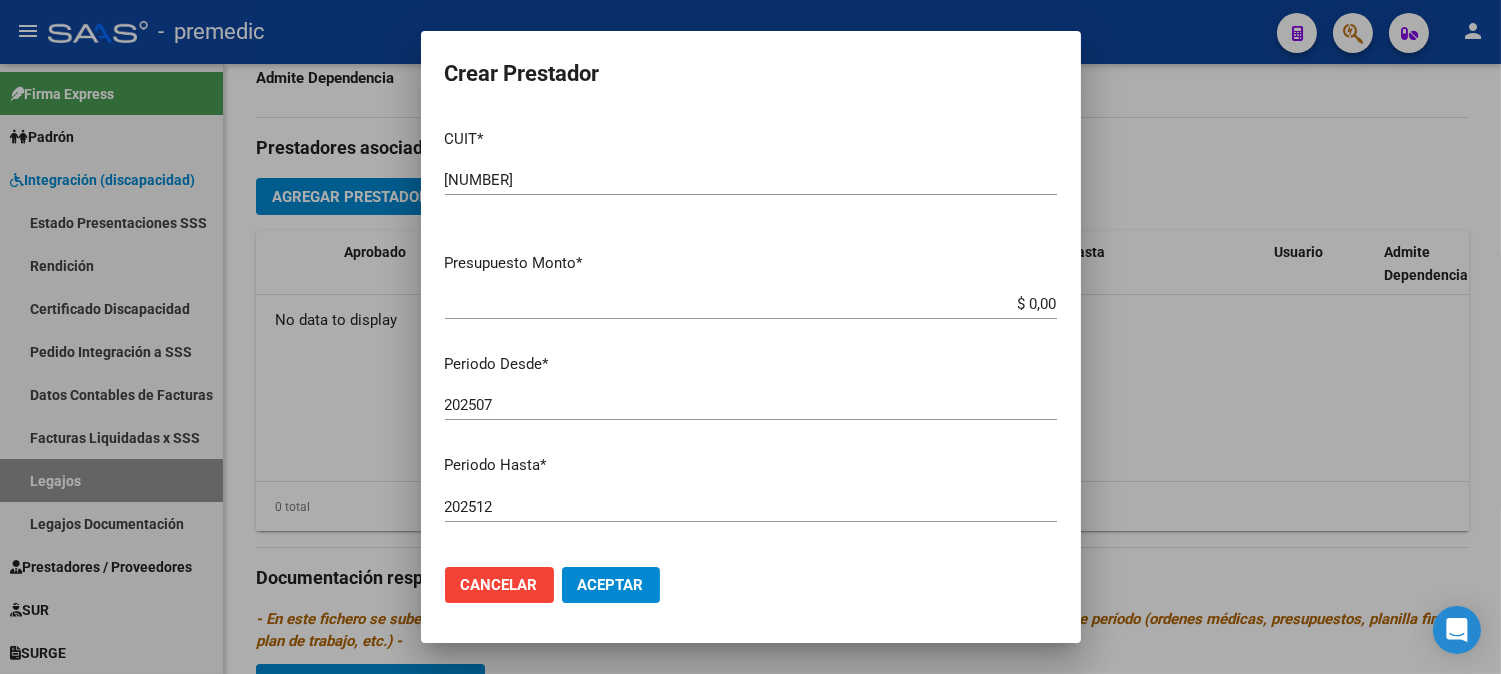 click on "$ 0,00 Ingresar el monto" at bounding box center (751, 304) 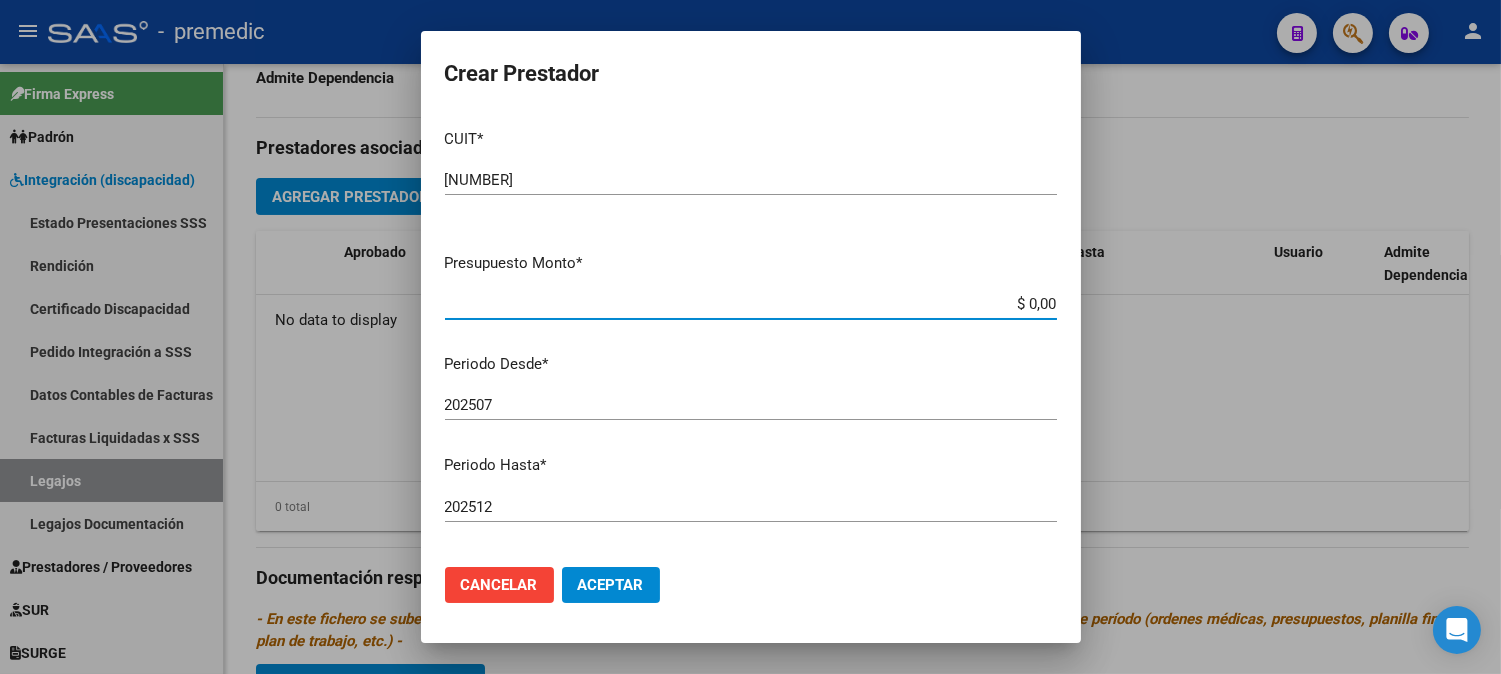click on "$ 0,00" at bounding box center [751, 304] 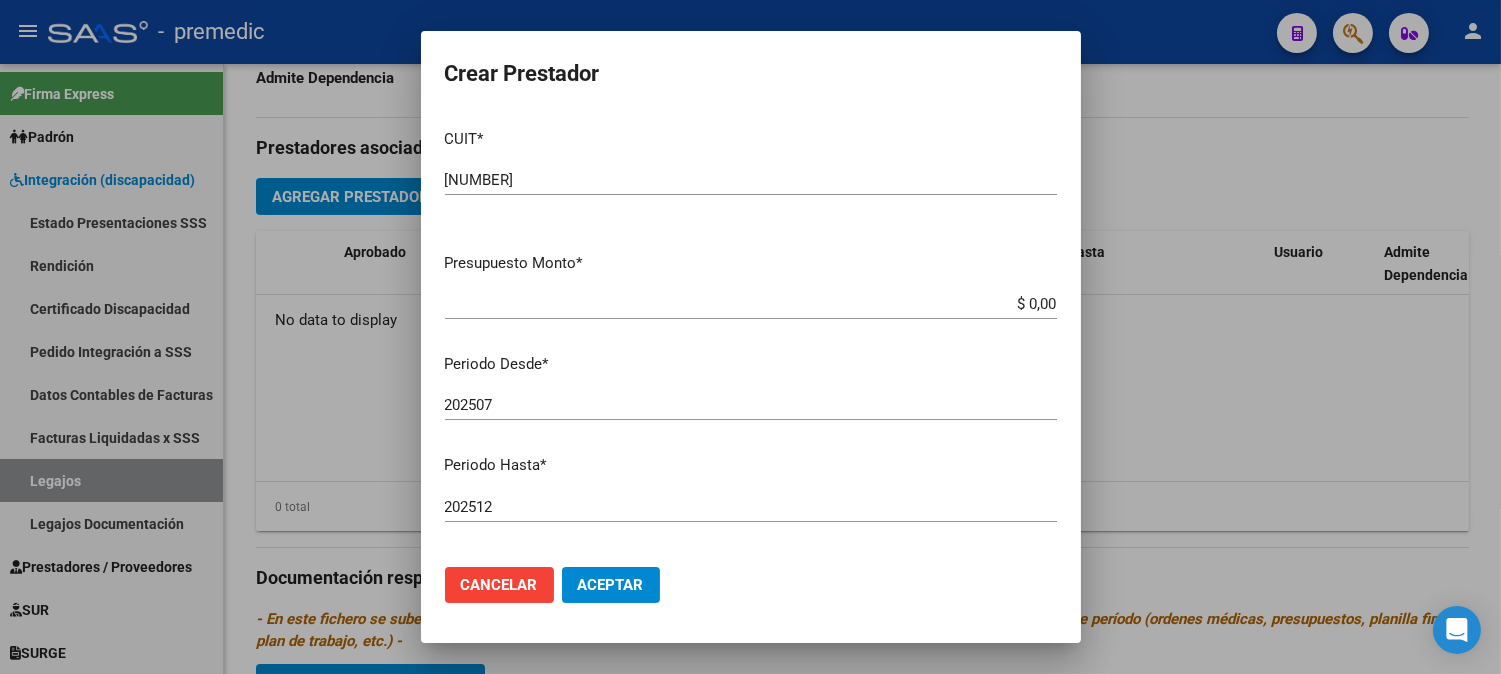click at bounding box center [750, 337] 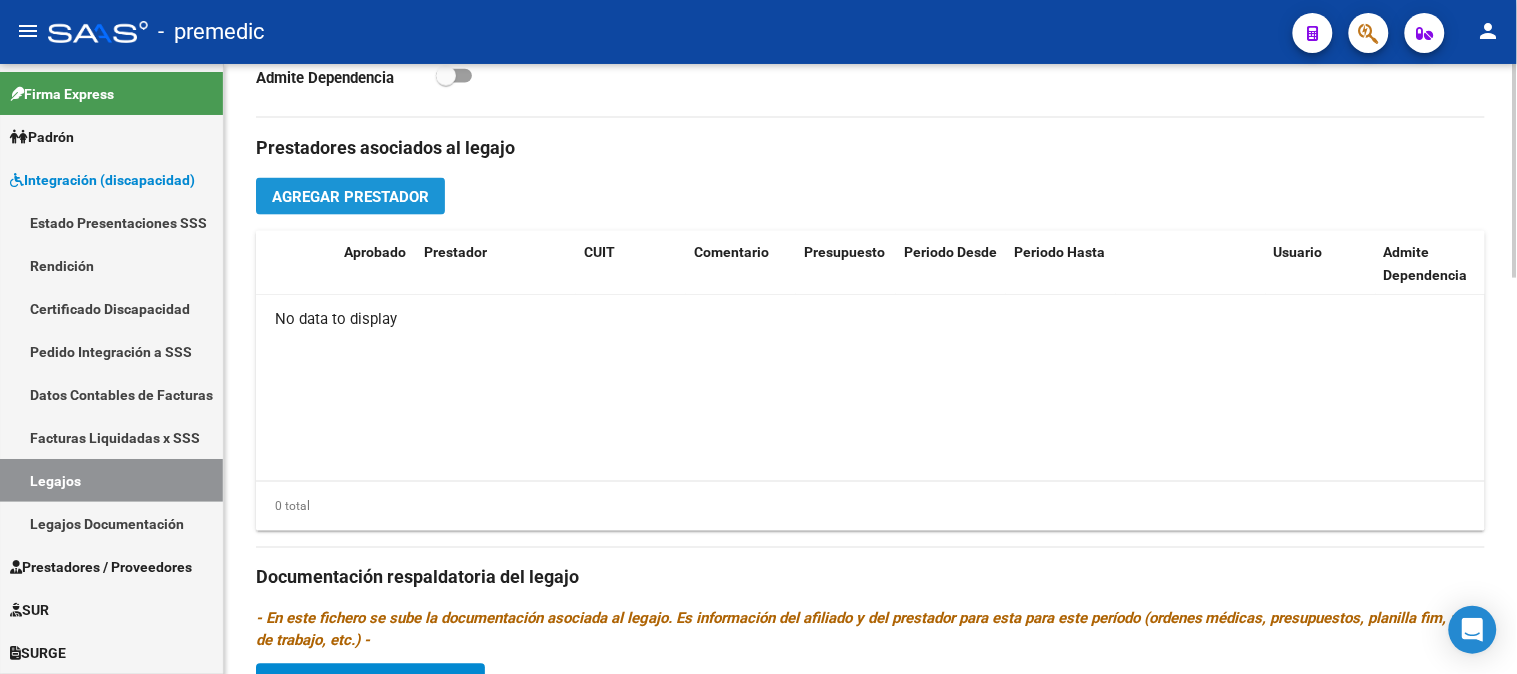 click on "Agregar Prestador" 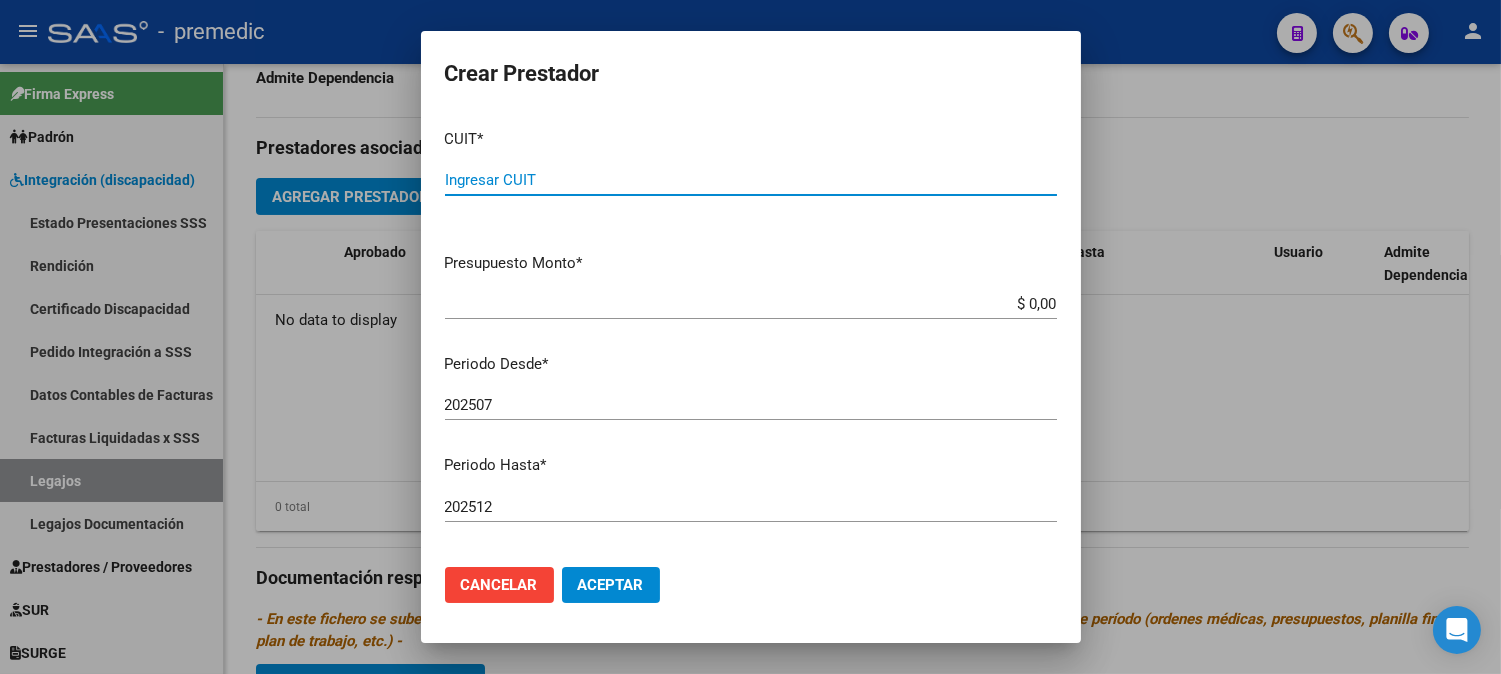 paste on "[NUMBER]" 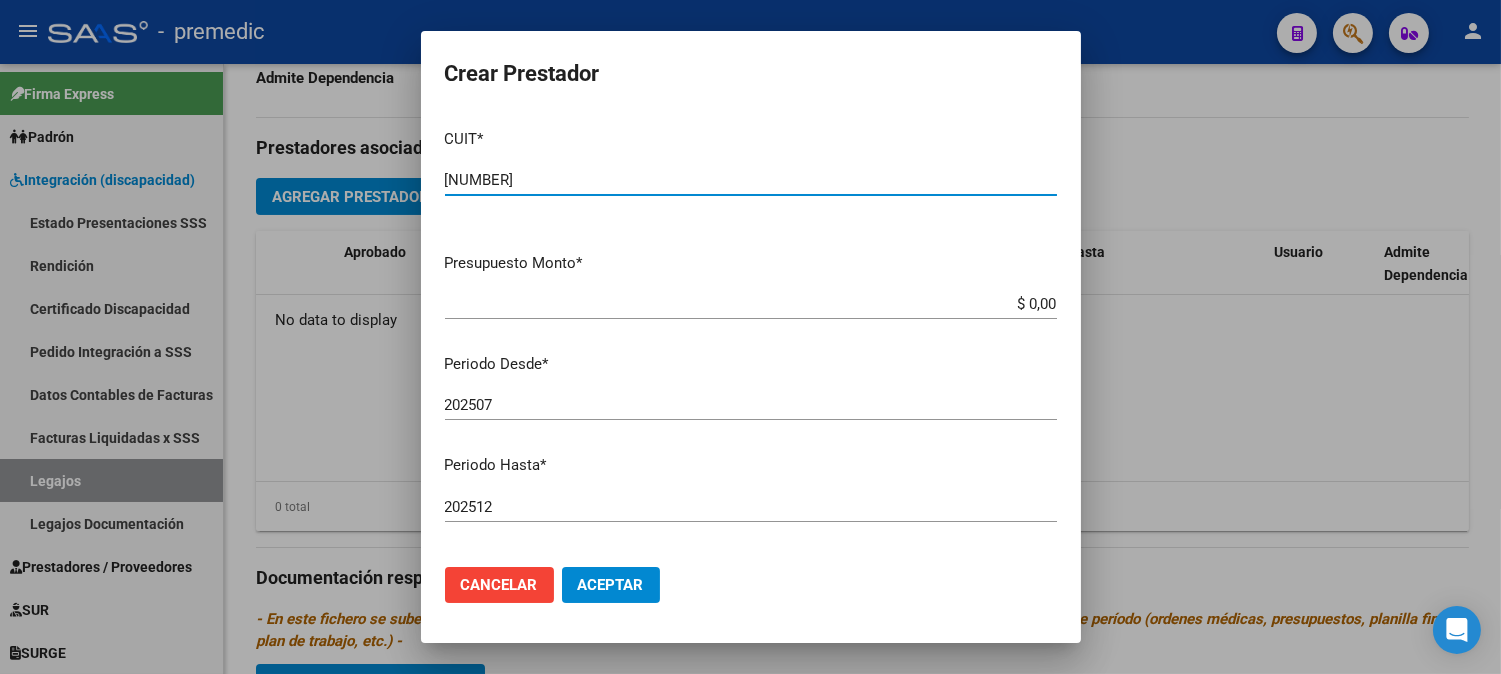type on "[NUMBER]" 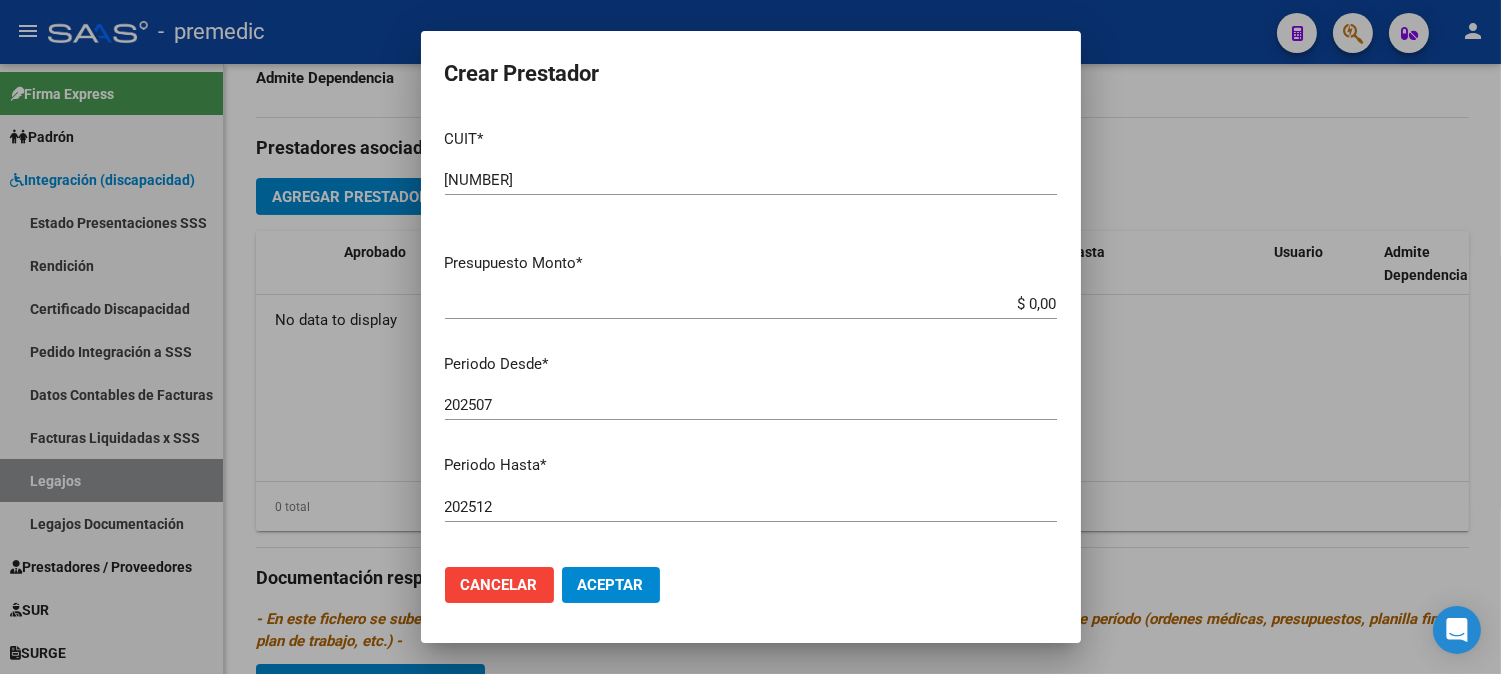 click on "Presupuesto Monto  *   $ 0,00 Ingresar el monto" at bounding box center (759, 283) 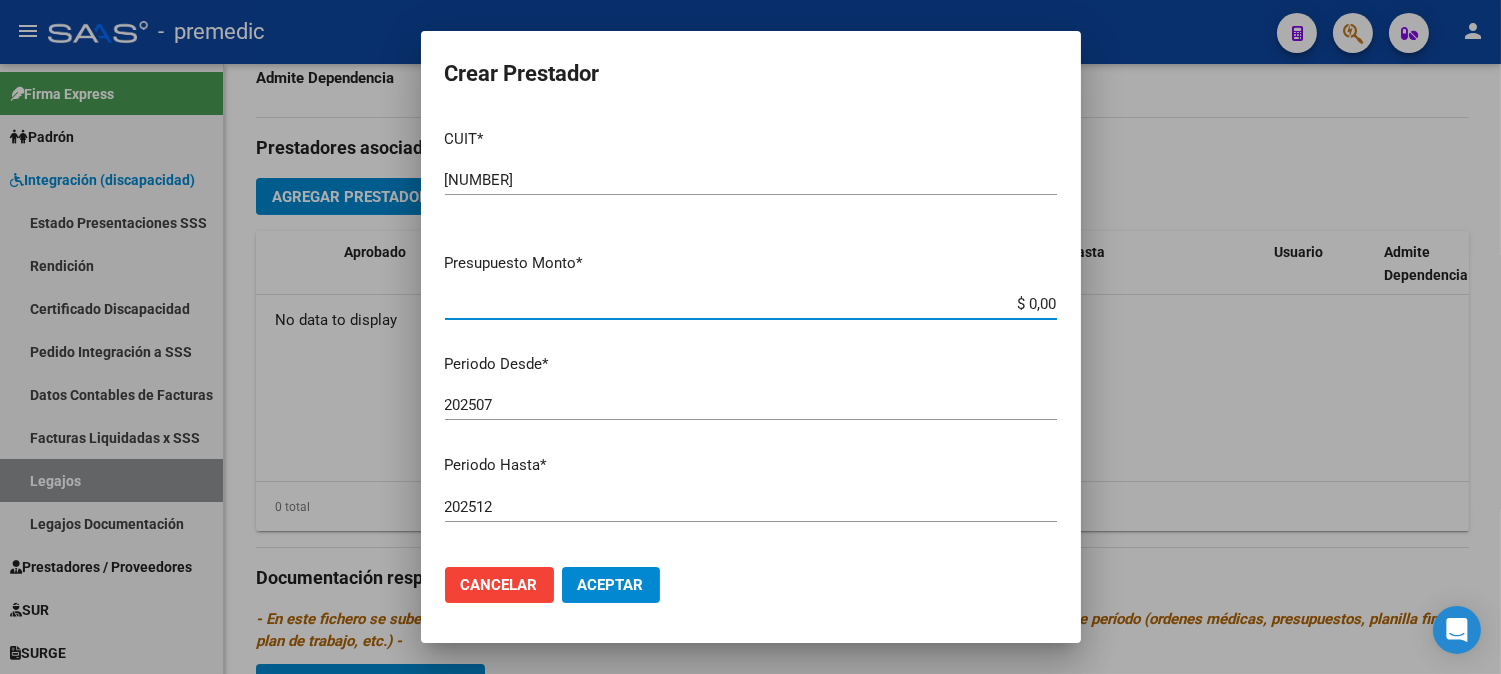 click on "$ 0,00" at bounding box center [751, 304] 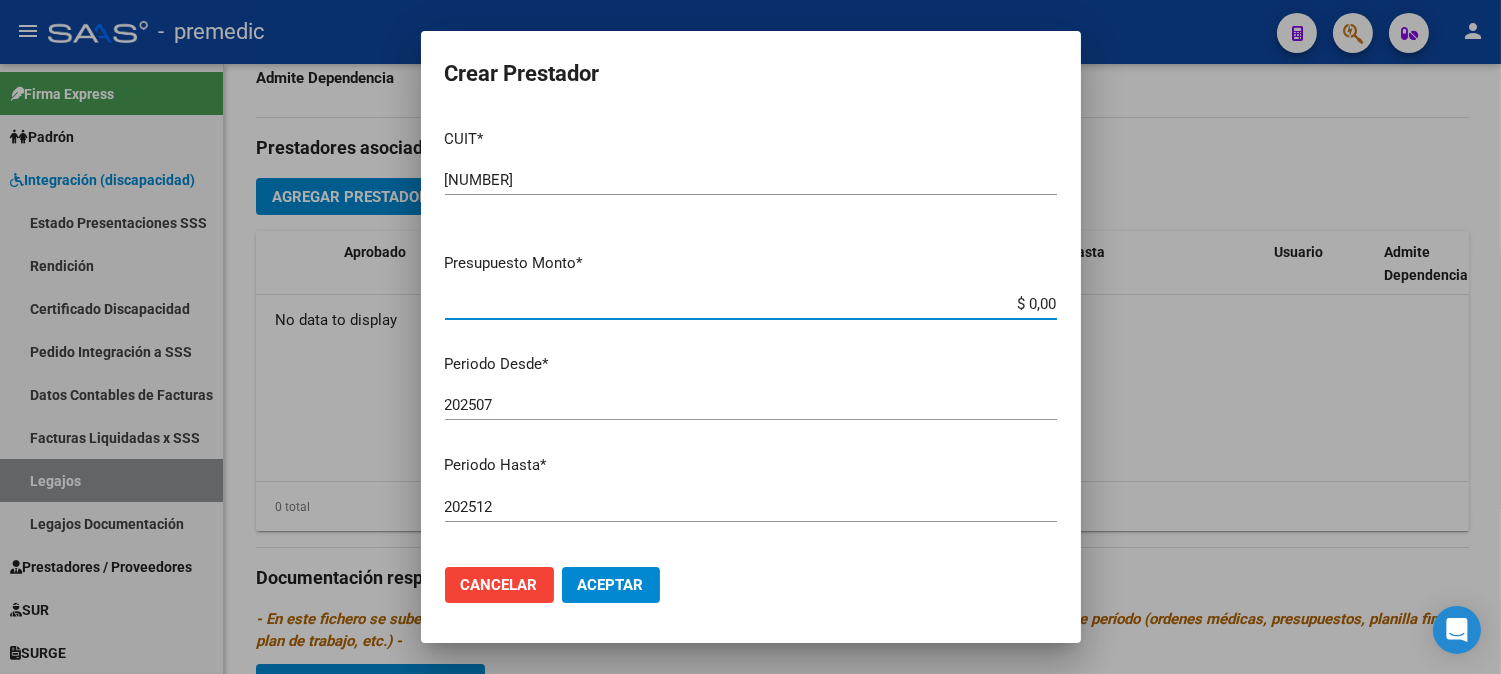paste on "435376.56" 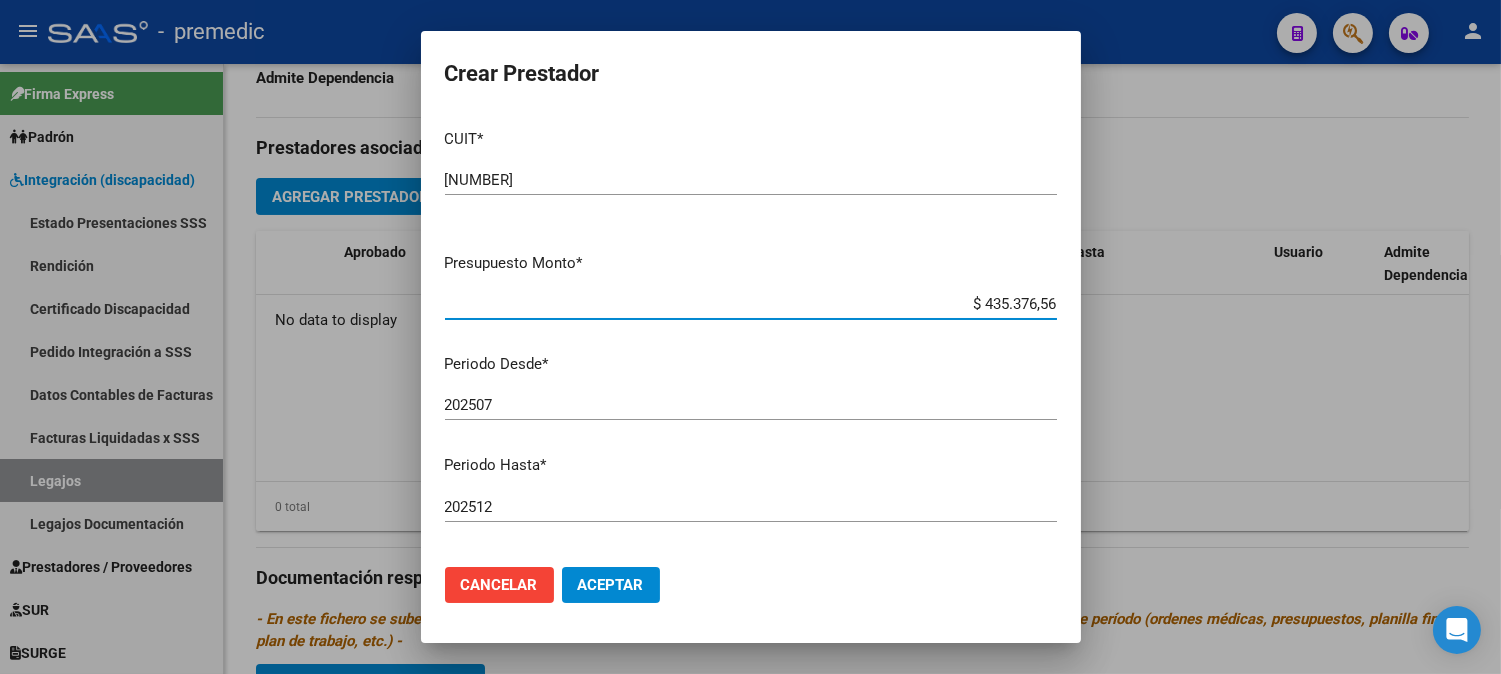 type on "$ 435.376,56" 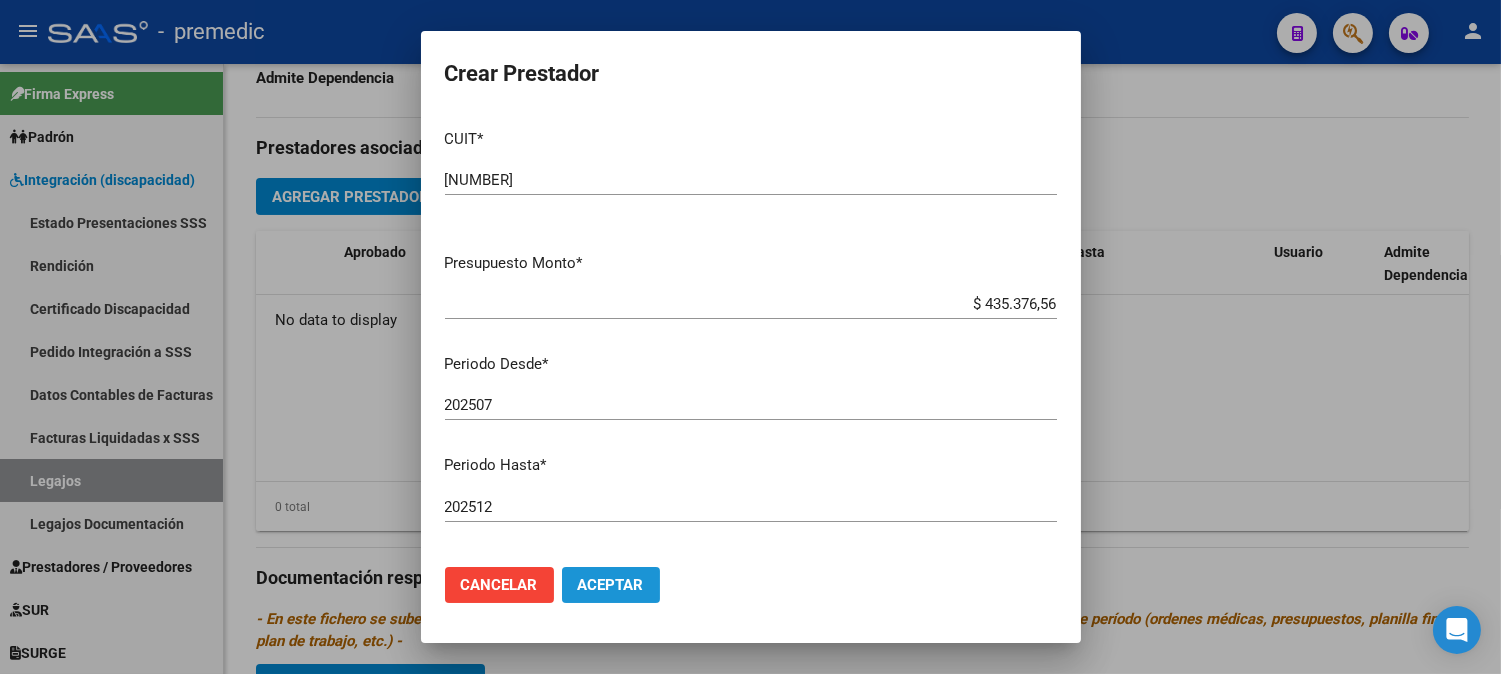 click on "Aceptar" 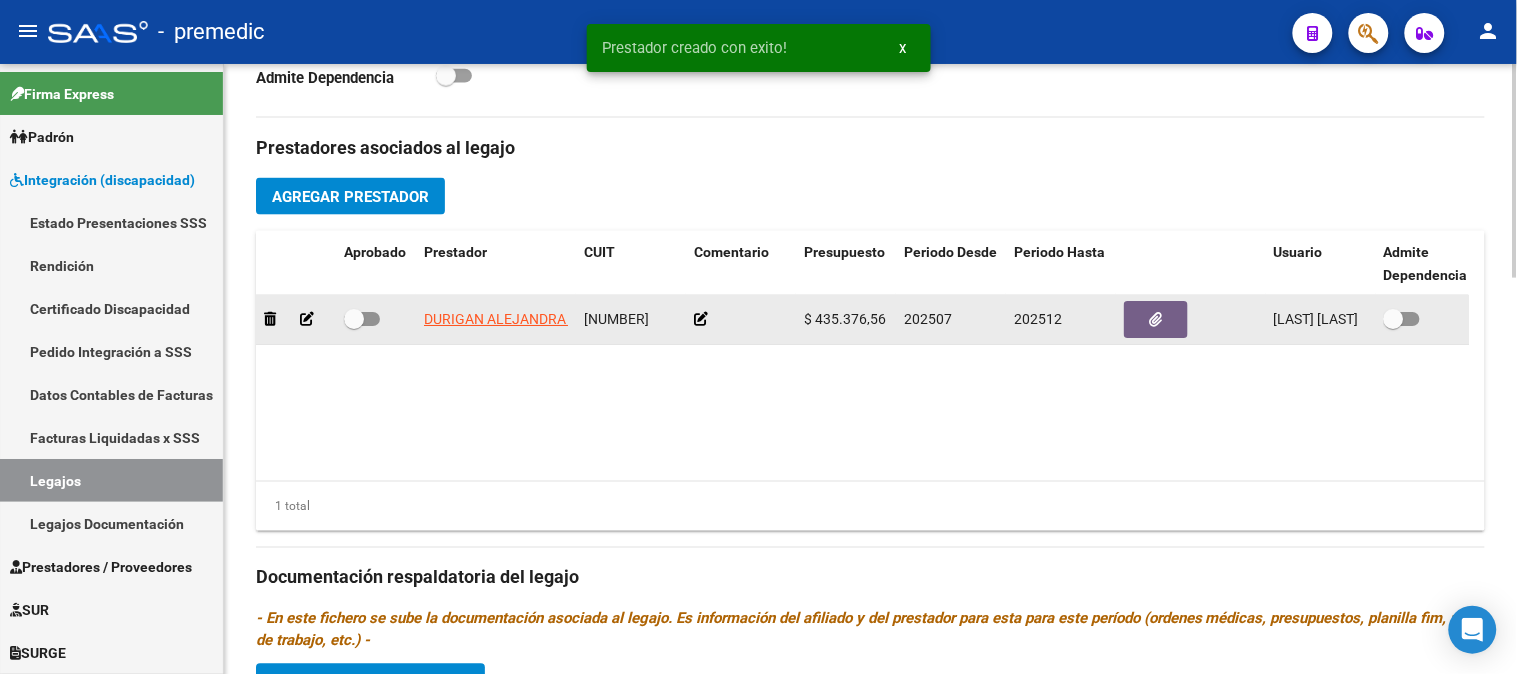click 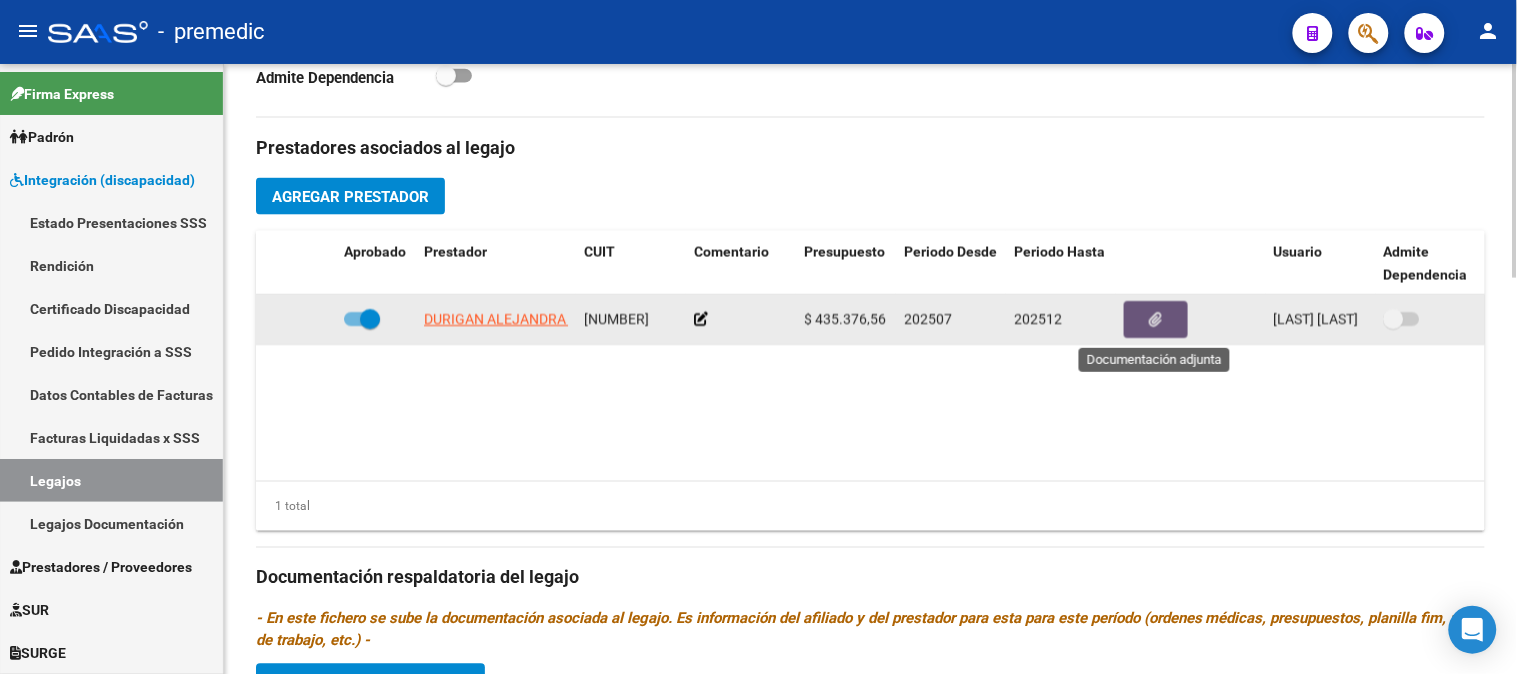 click 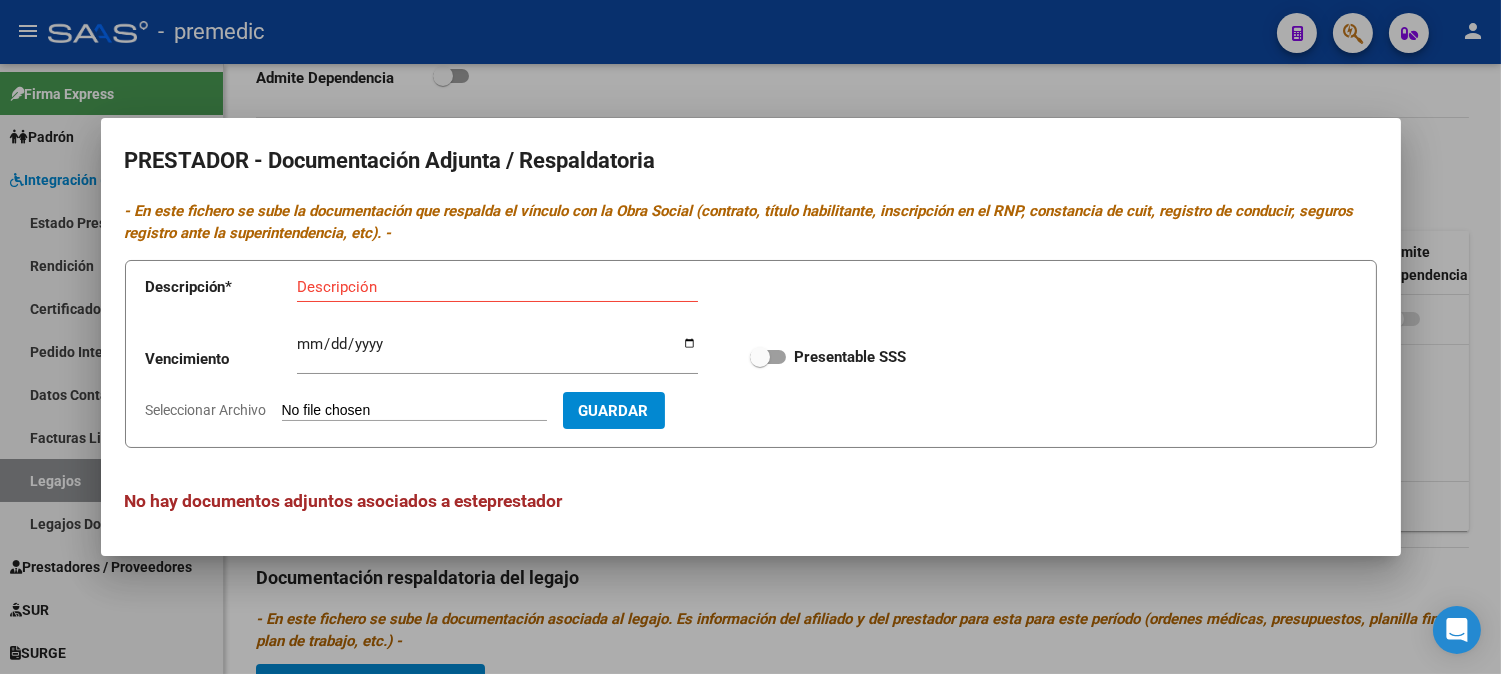 click on "Seleccionar Archivo" at bounding box center (414, 411) 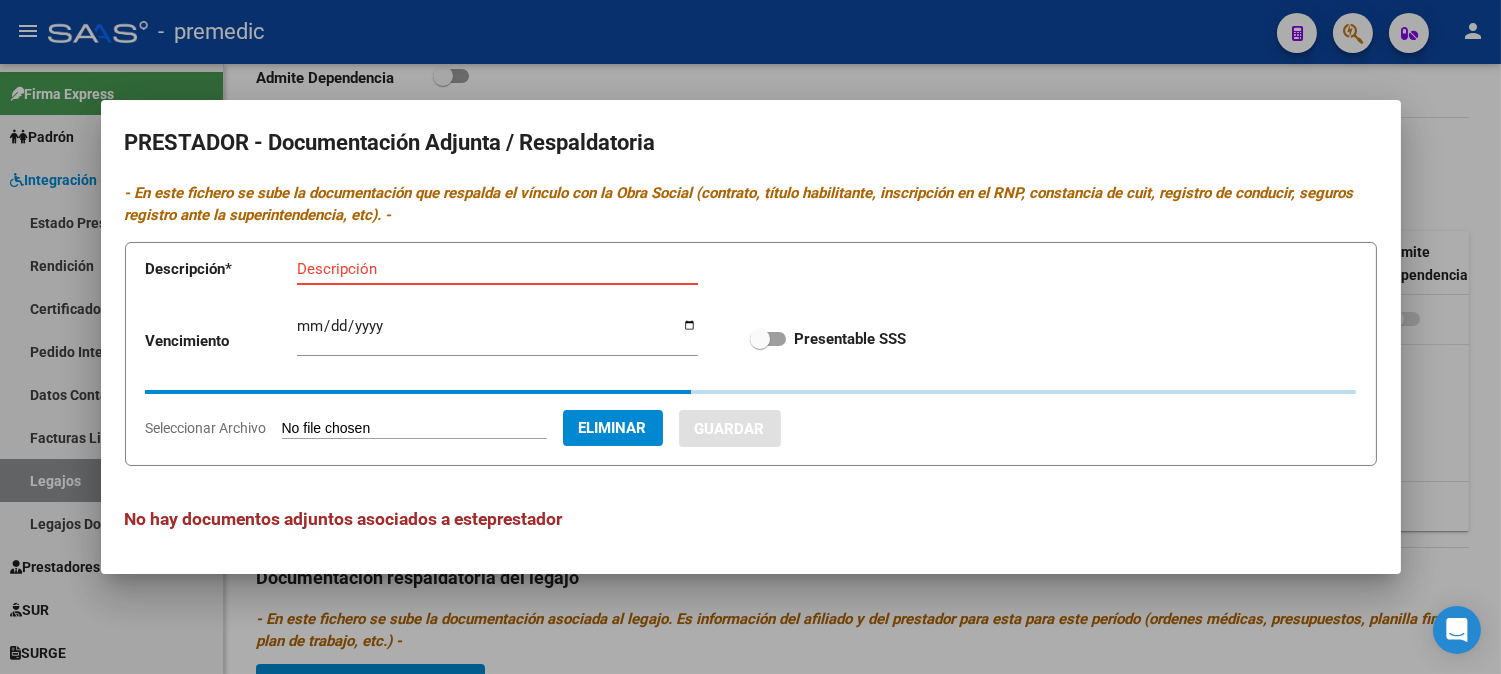 click on "Descripción" at bounding box center [497, 269] 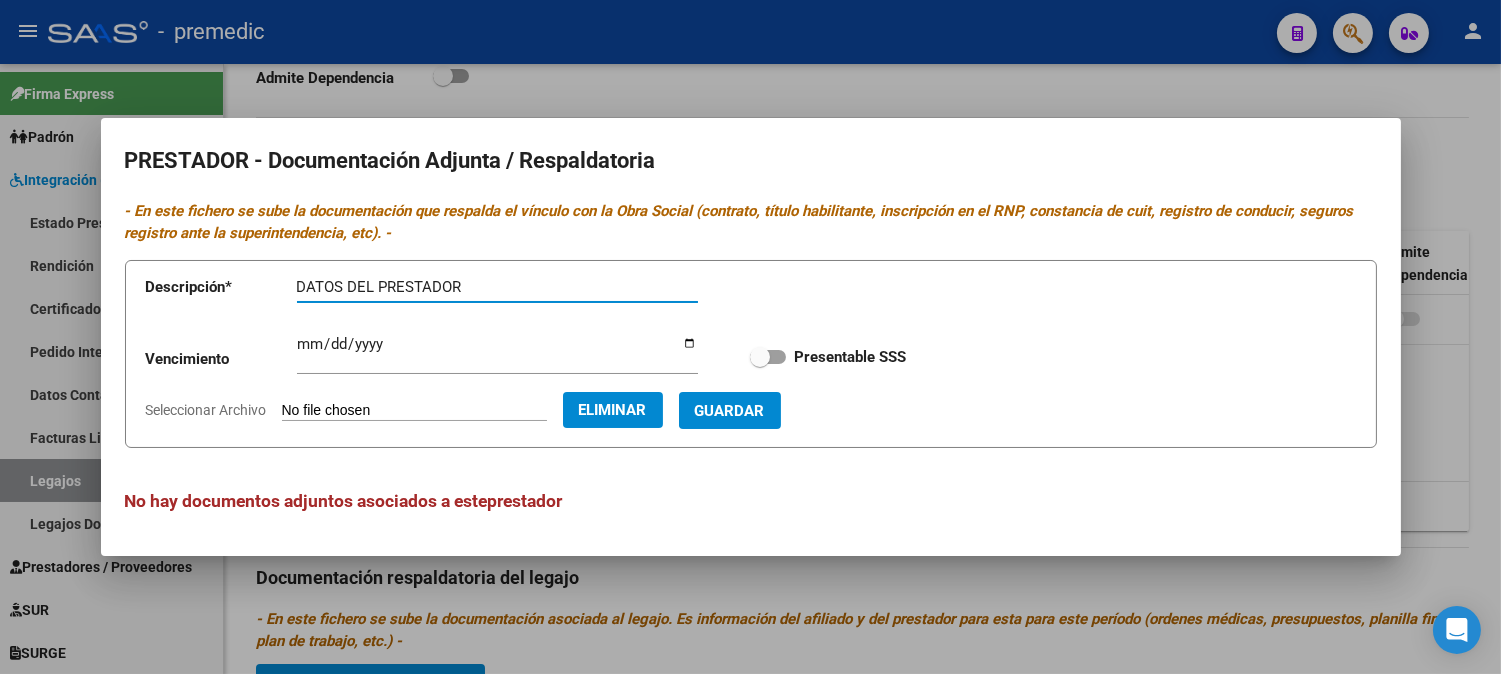 type on "DATOS DEL PRESTADOR" 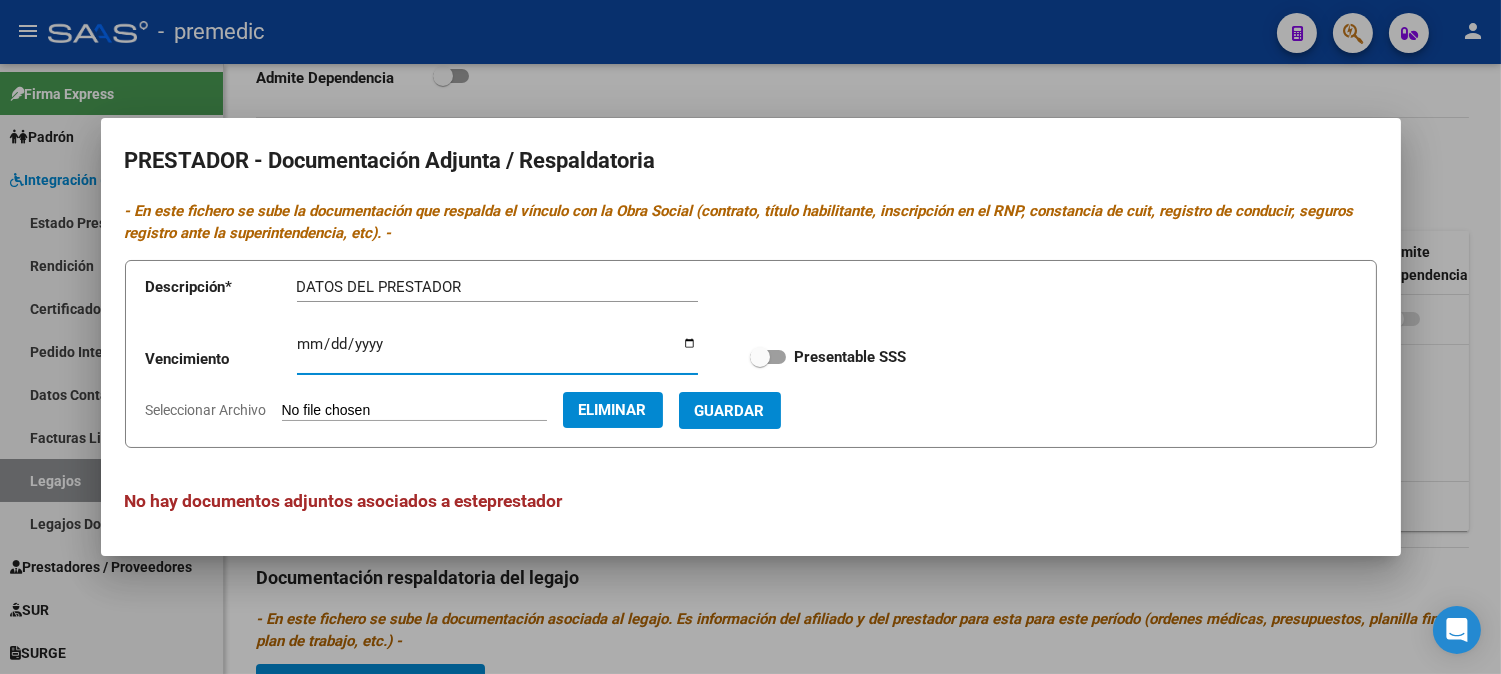 click on "Ingresar vencimiento" at bounding box center (497, 352) 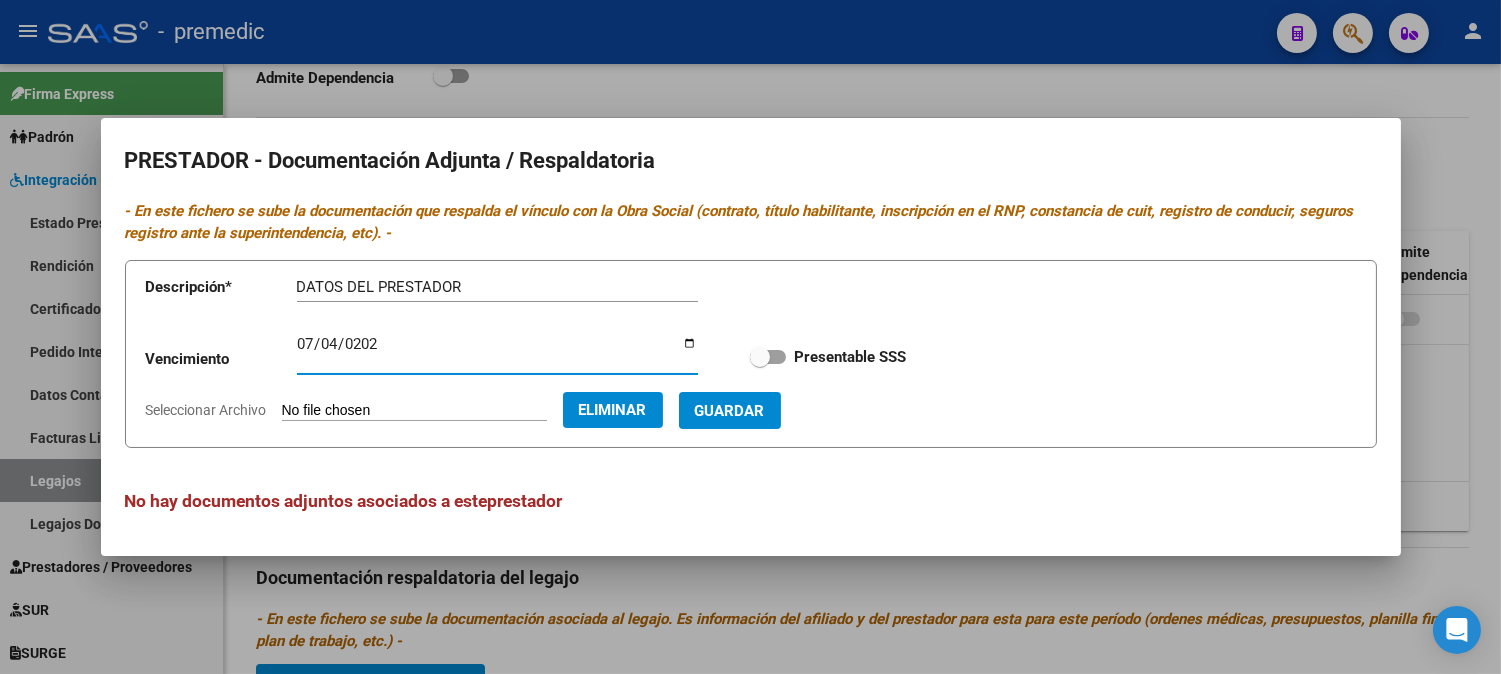 type on "[DATE]" 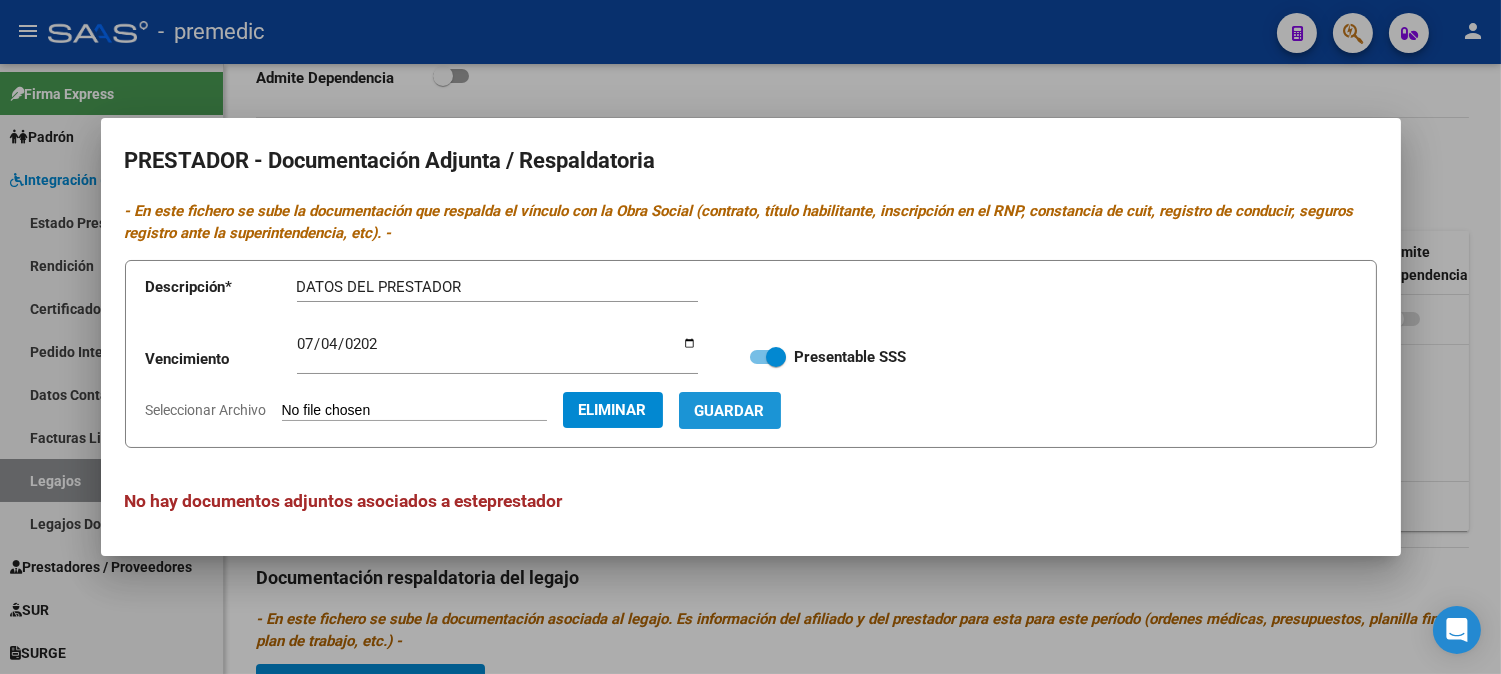 click on "Guardar" at bounding box center [730, 411] 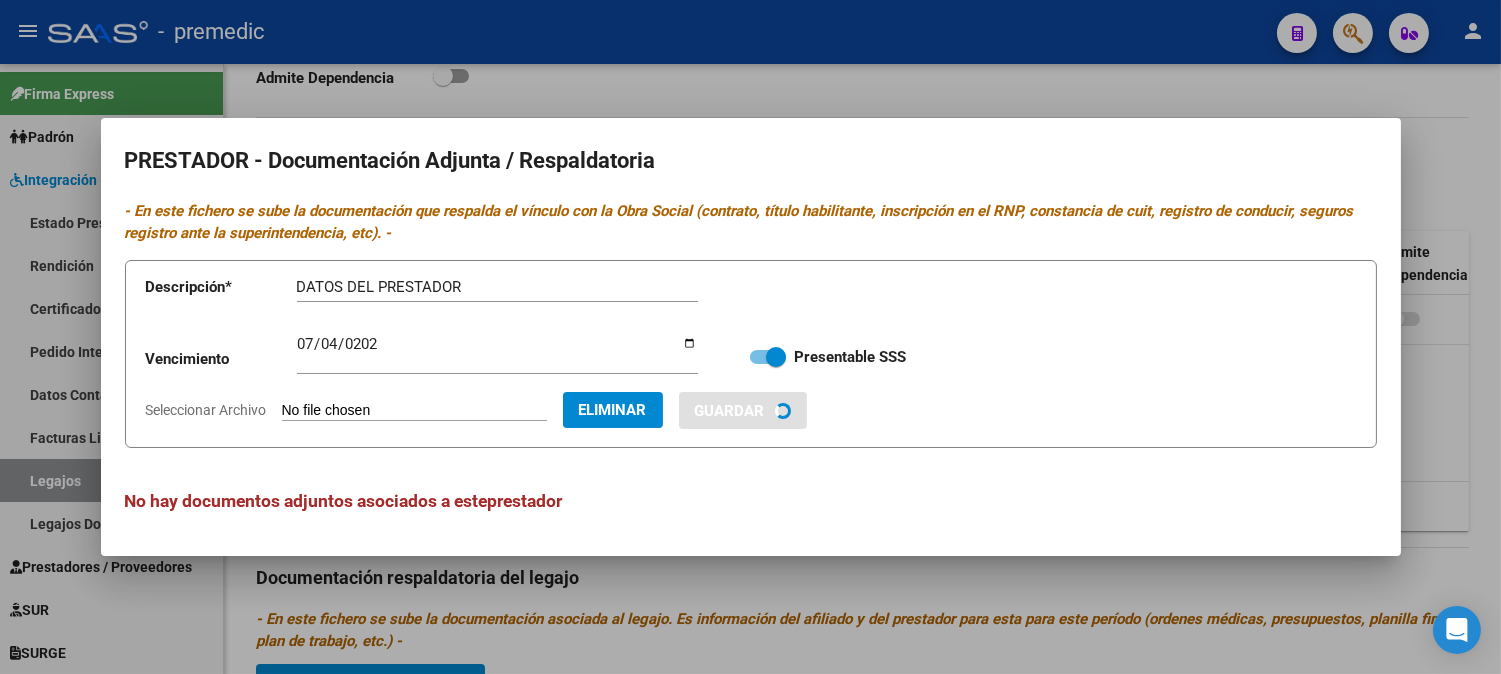 type 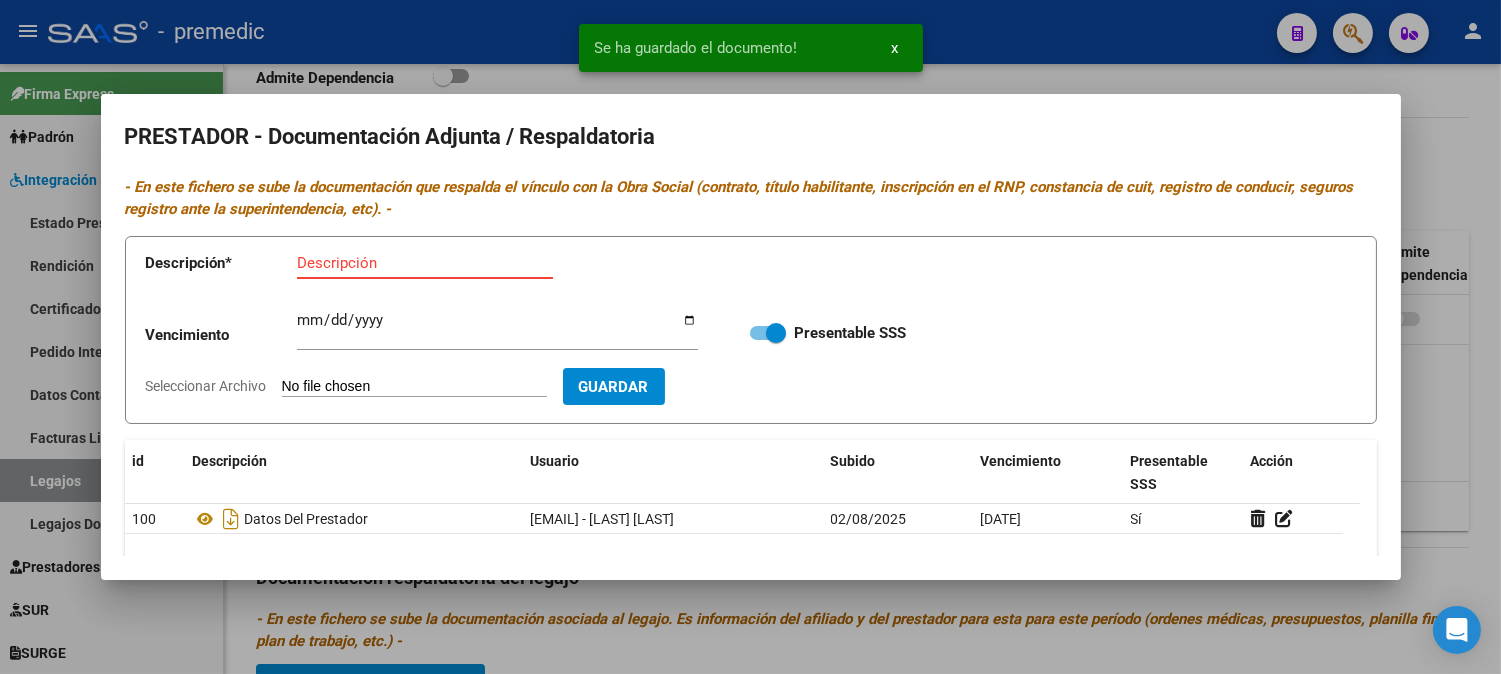 click on "Descripción" at bounding box center (425, 263) 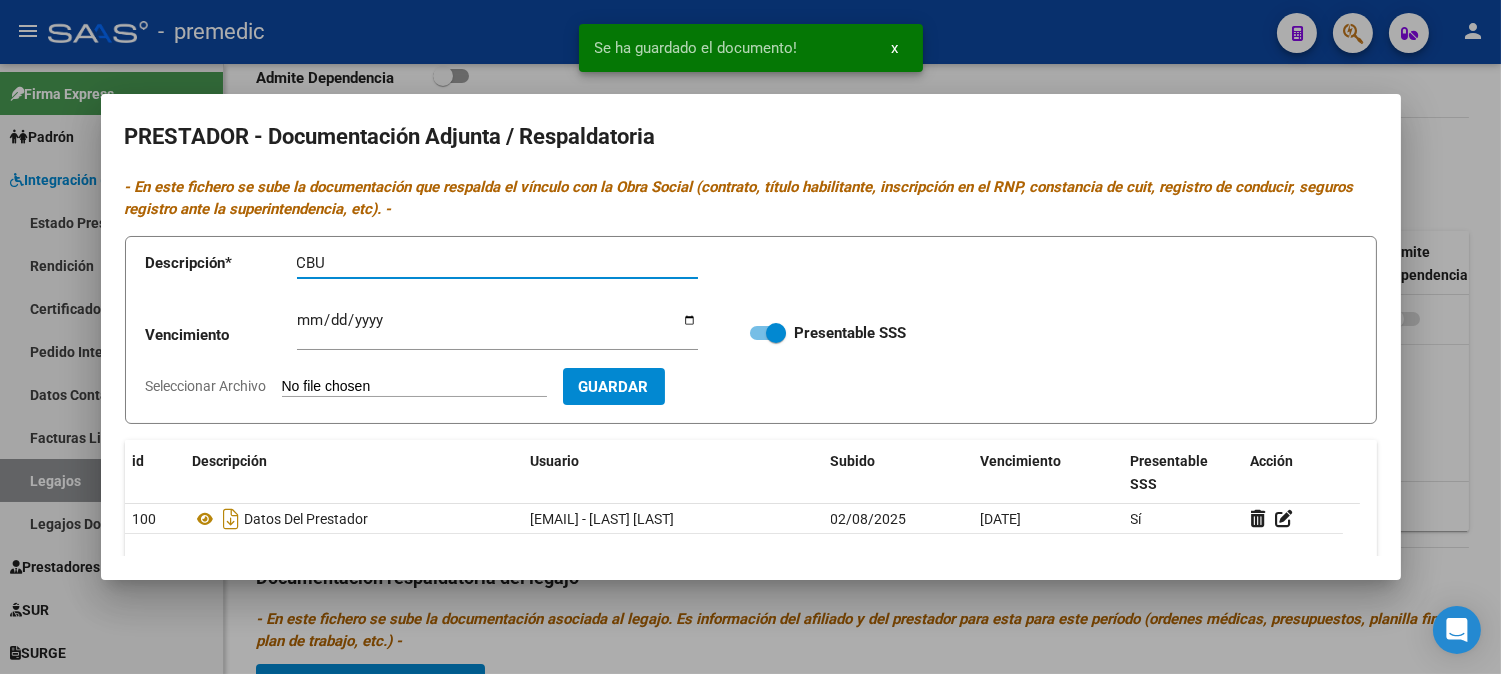 type on "CBU" 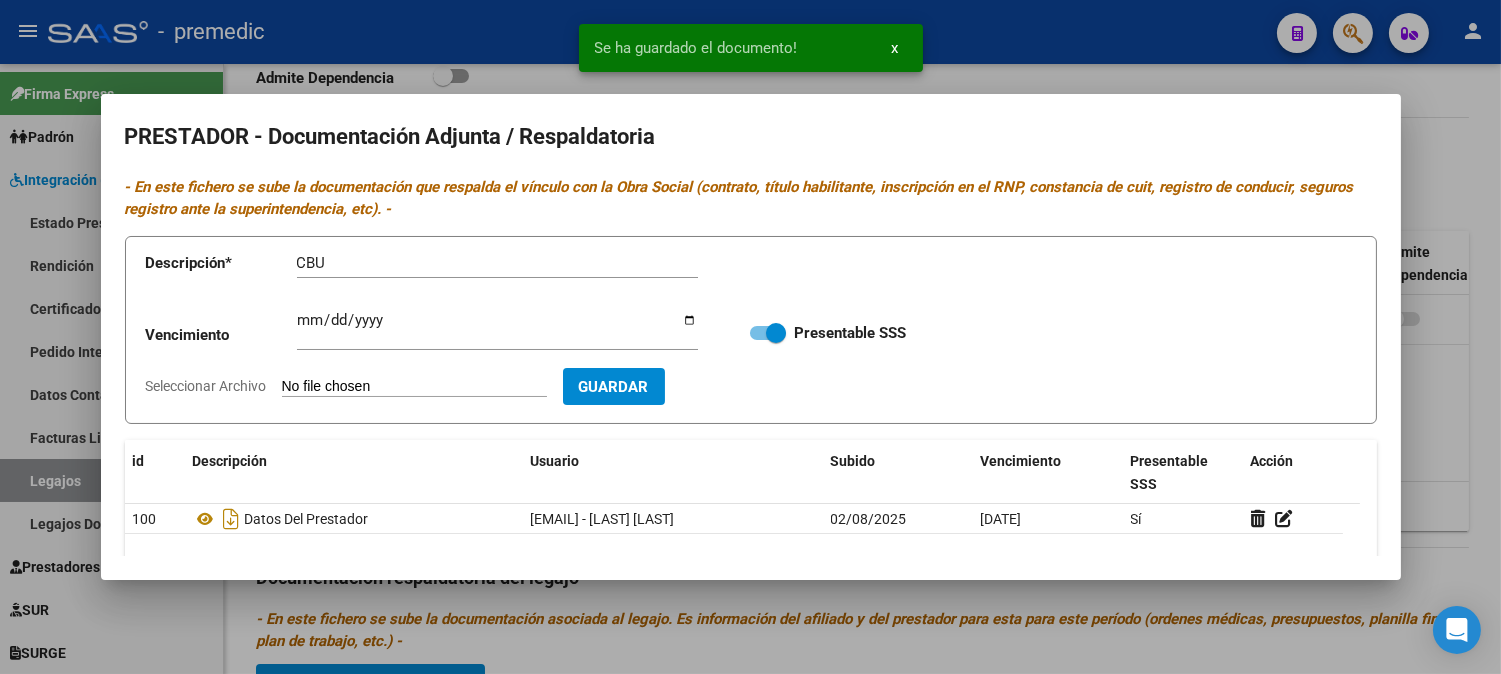 click on "Seleccionar Archivo" at bounding box center [414, 387] 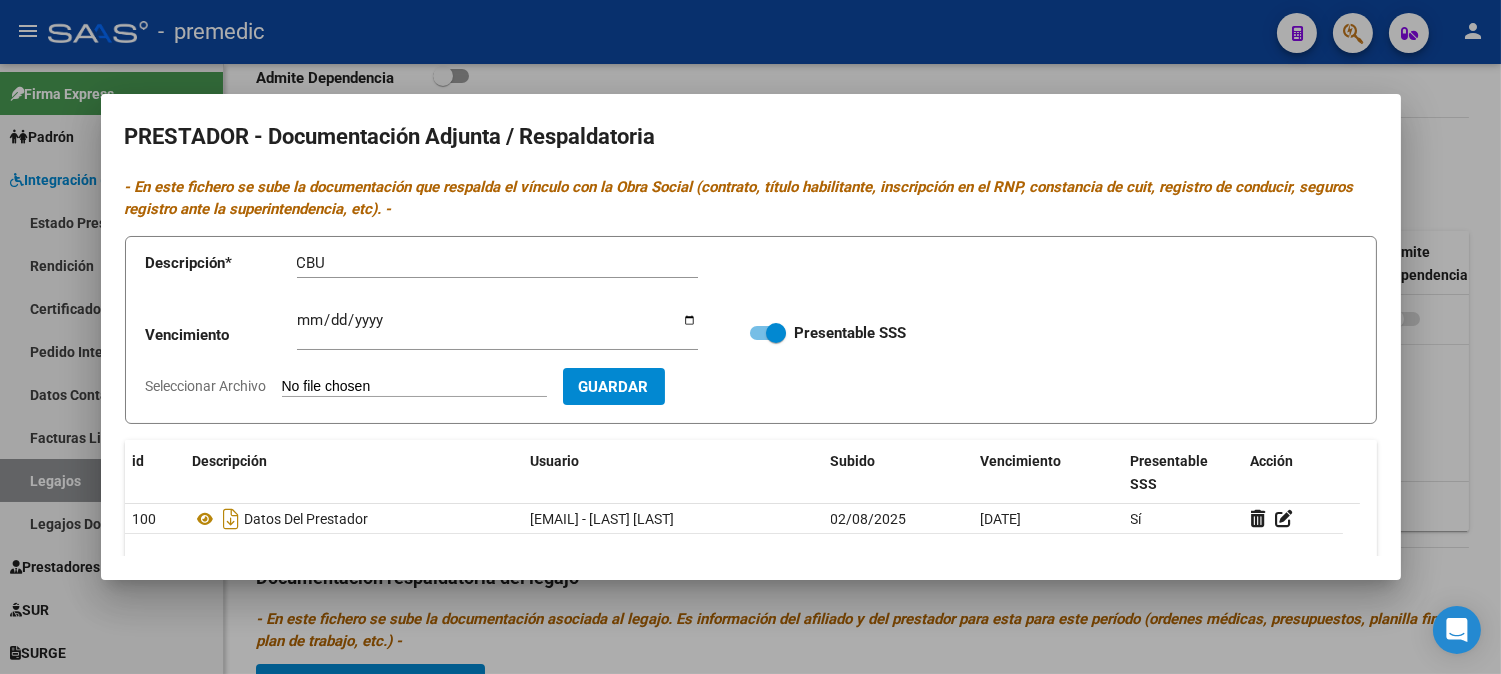 type on "C:\fakepath\12- CBU.pdf" 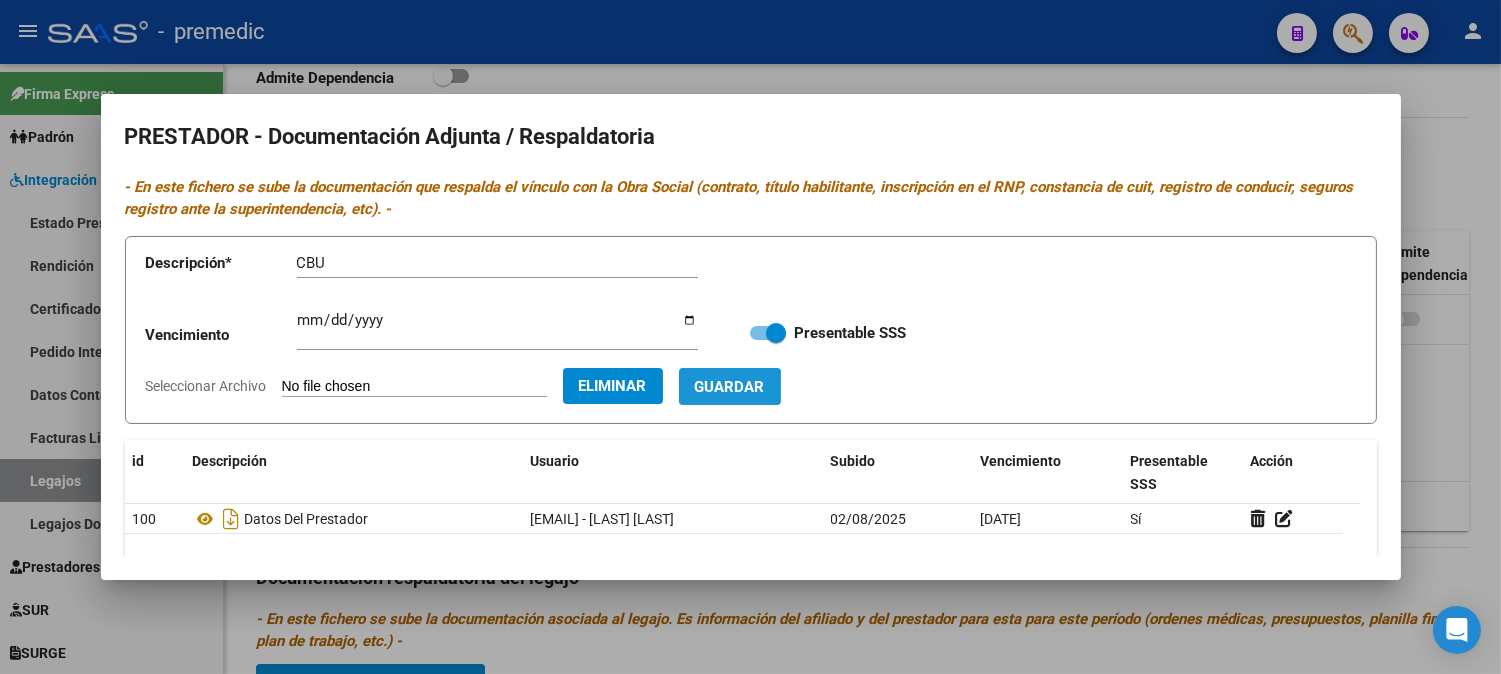 click on "Guardar" at bounding box center (730, 387) 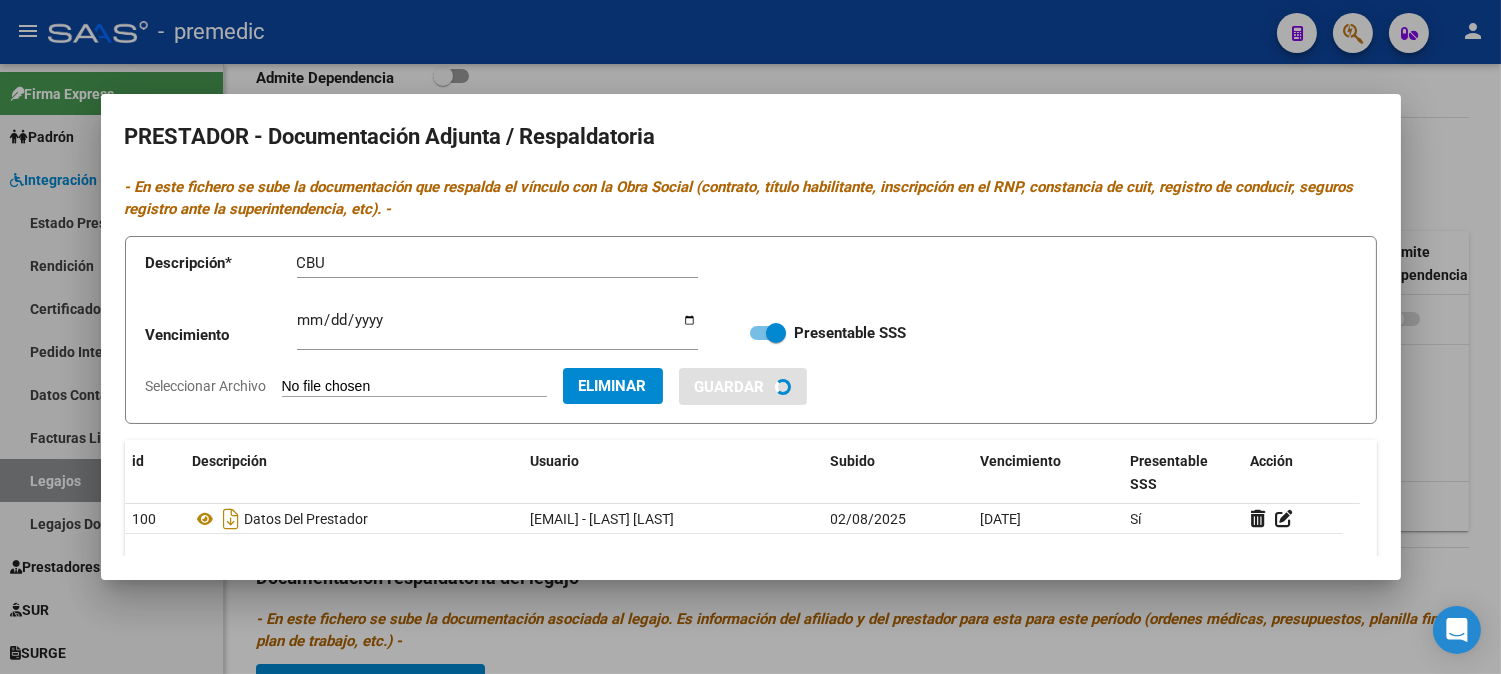 type 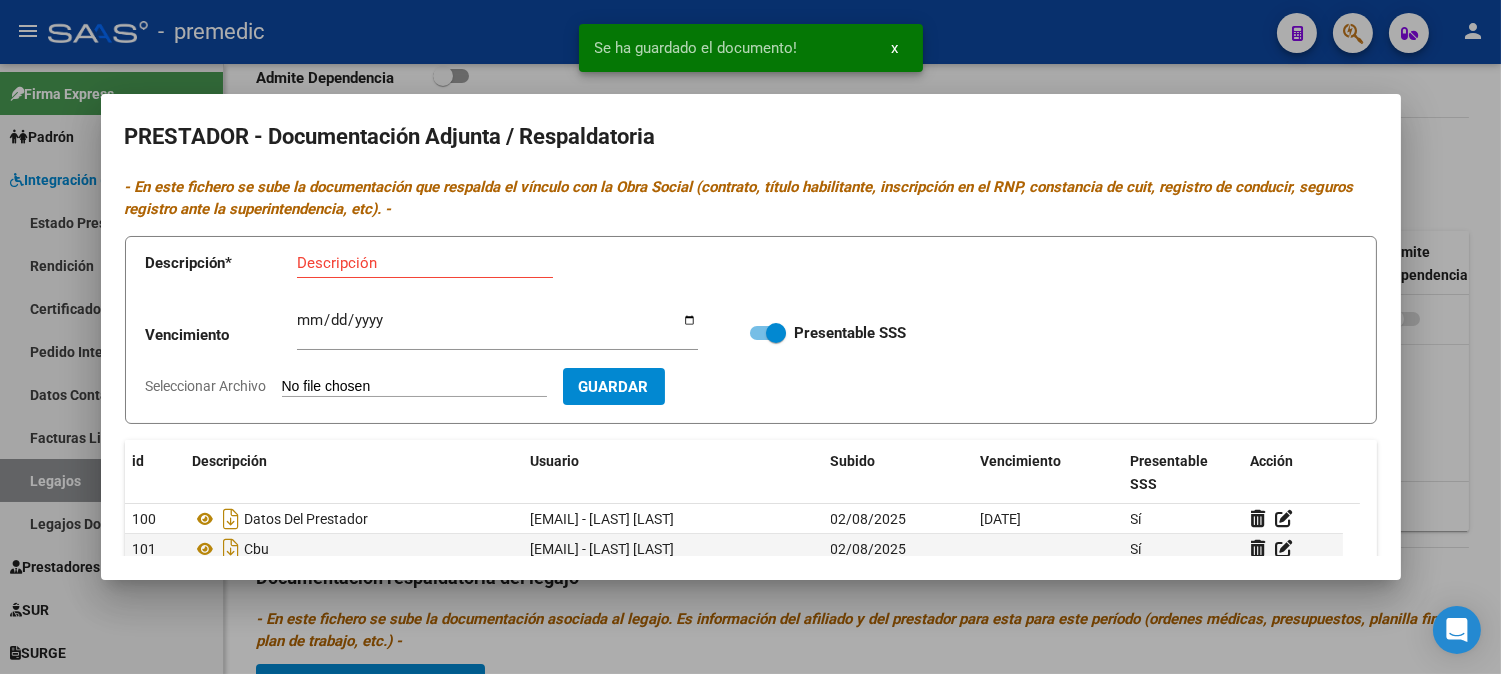 click at bounding box center (750, 337) 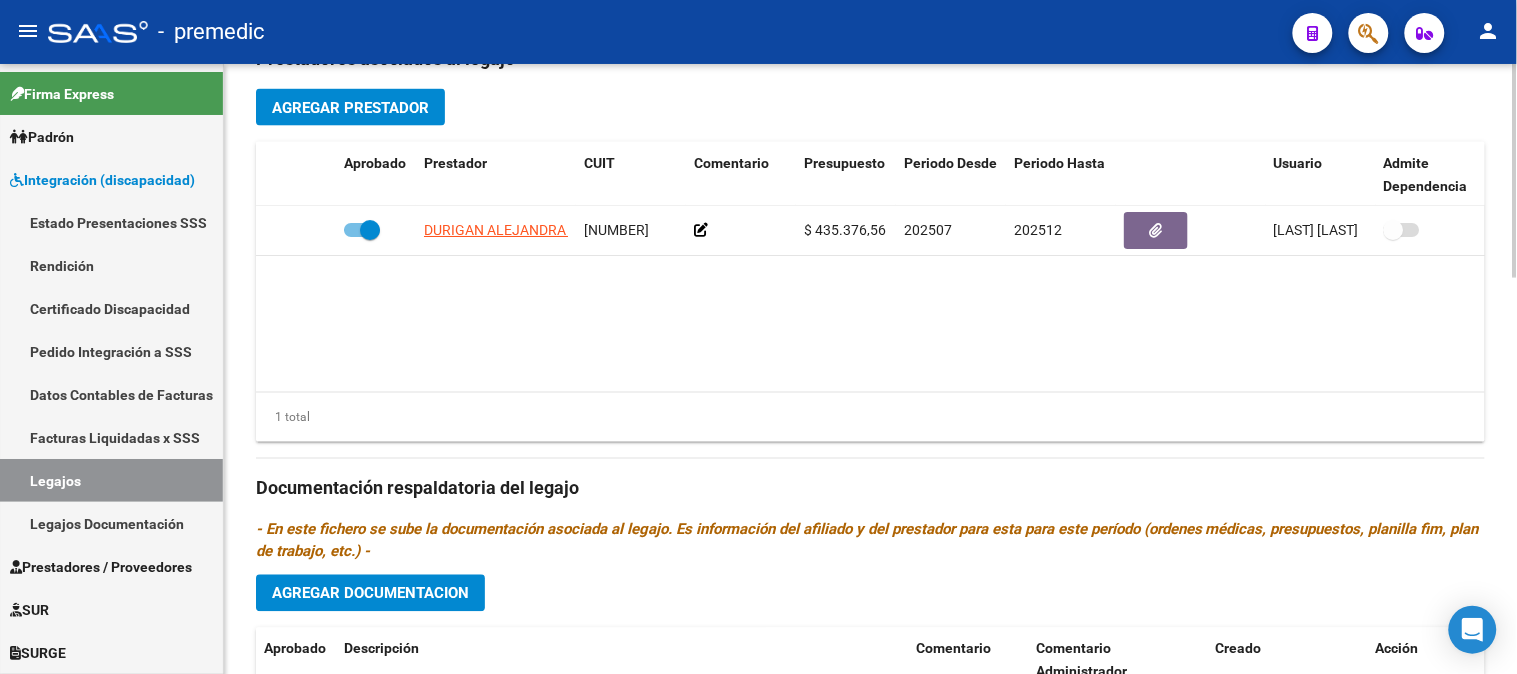 scroll, scrollTop: 816, scrollLeft: 0, axis: vertical 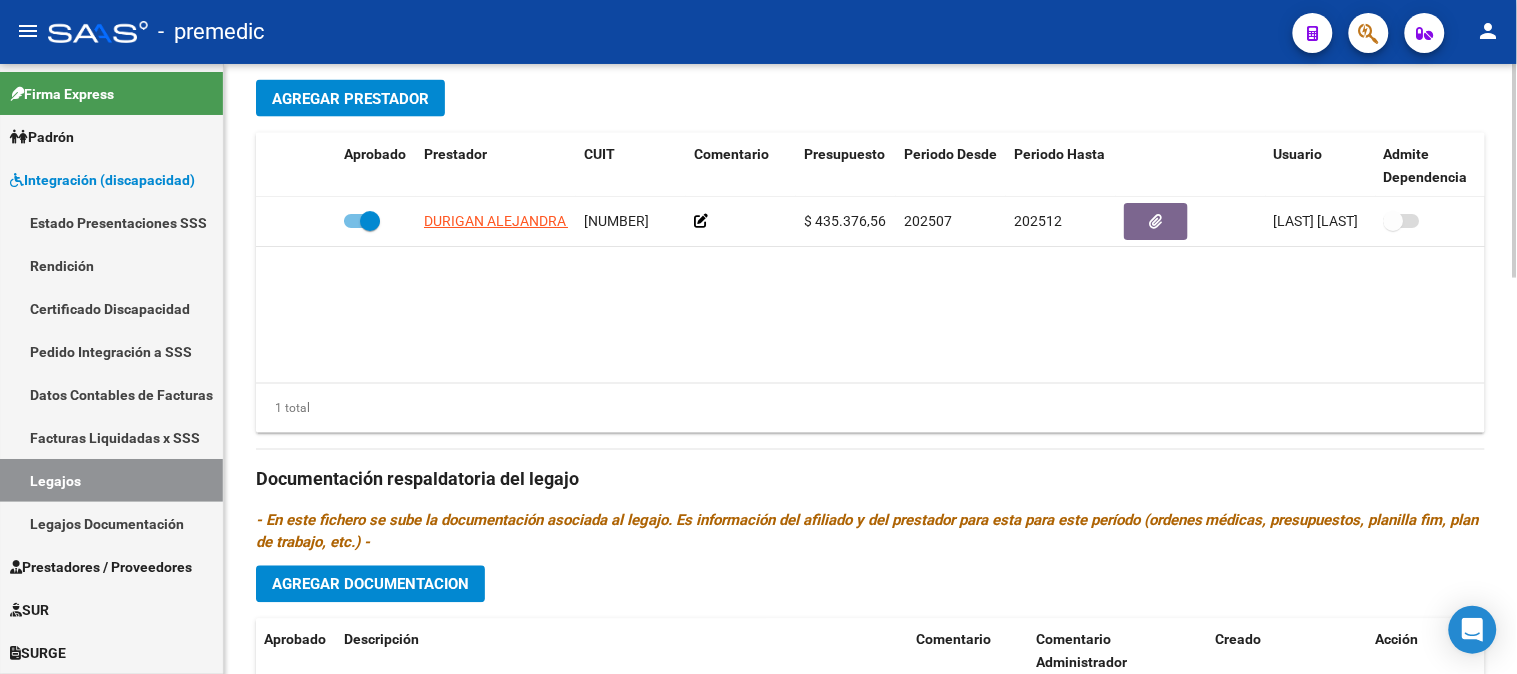 click on "CUIL  *   [NUMBER] Ingresar CUIL  [FIRST] [LAST] [LAST]     Análisis Afiliado    Certificado Discapacidad ARCA Padrón Nombre Afiliado  *   [FIRST] [LAST] [LAST] Ingresar el nombre  Periodo Desde  *   Ej:   Periodo Hasta  *   Ej:   Admite Dependencia   Comentarios                                  Comentarios Administrador  Prestadores asociados al legajo Agregar Prestador Aprobado Prestador CUIT Comentario Presupuesto Periodo Desde Periodo Hasta Usuario Admite Dependencia   [FIRST] [LAST] [LAST] [NUMBER]     [CURRENCY] [NUMBER]  [YEAR][MONTH] [YEAR][MONTH] [FIRST] [LAST]   [DATE]    1 total Documentación respaldatoria del legajo Aprobado" 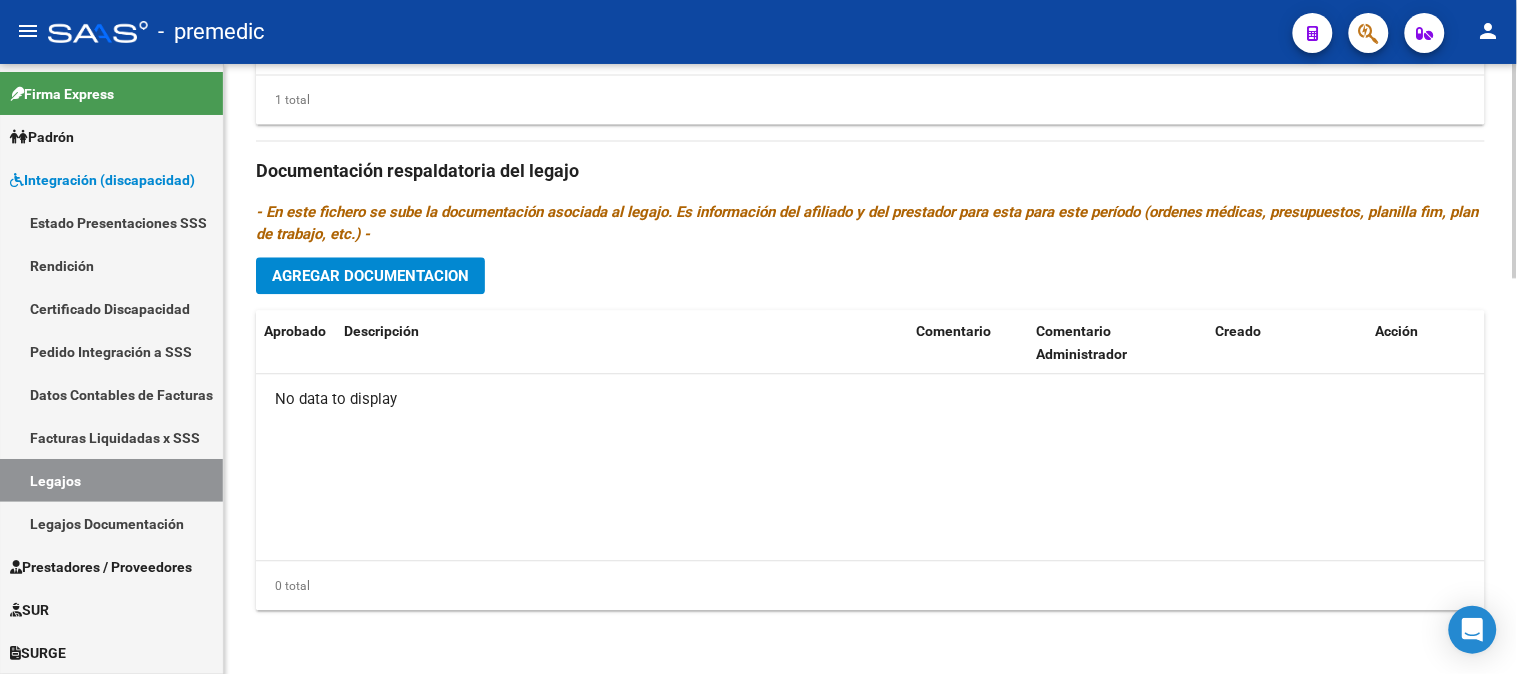 click 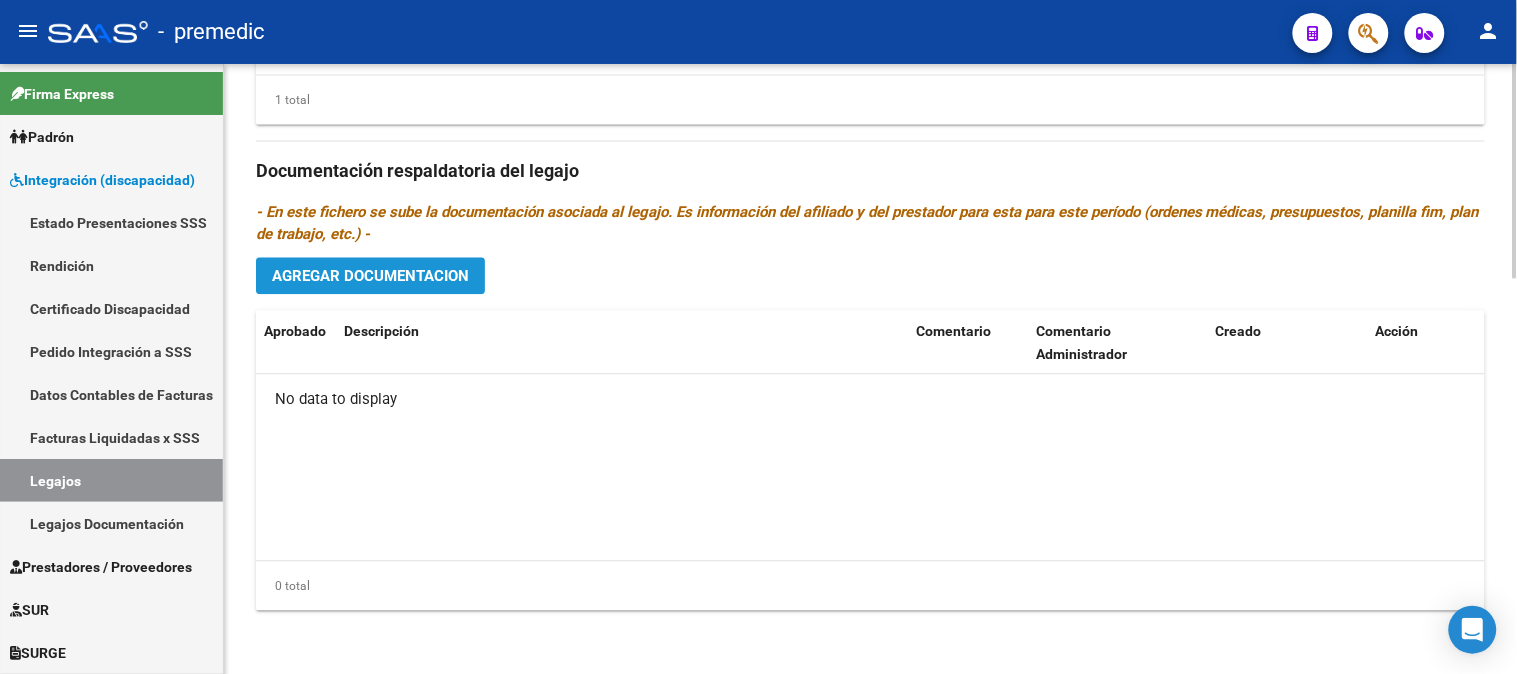 click on "Agregar Documentacion" 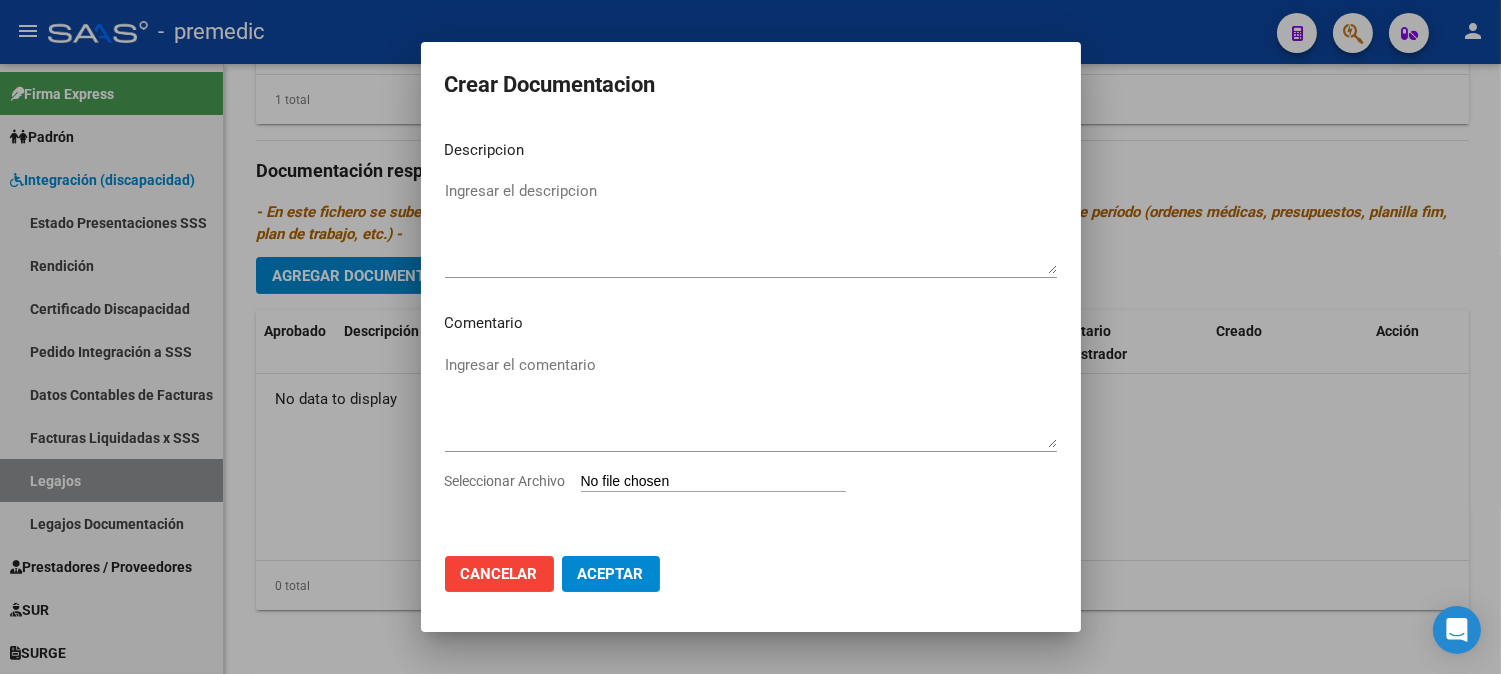 click on "Seleccionar Archivo" at bounding box center [713, 482] 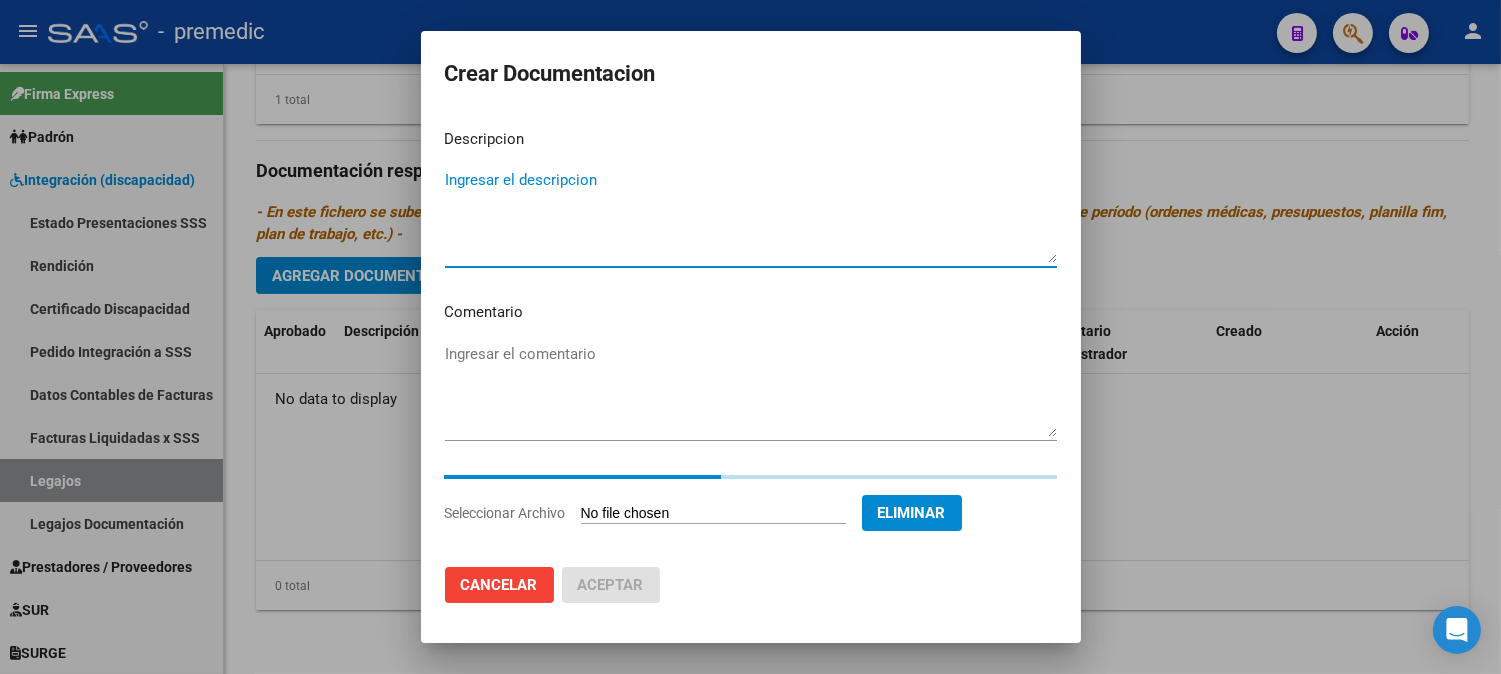 click on "Ingresar el descripcion" at bounding box center (751, 216) 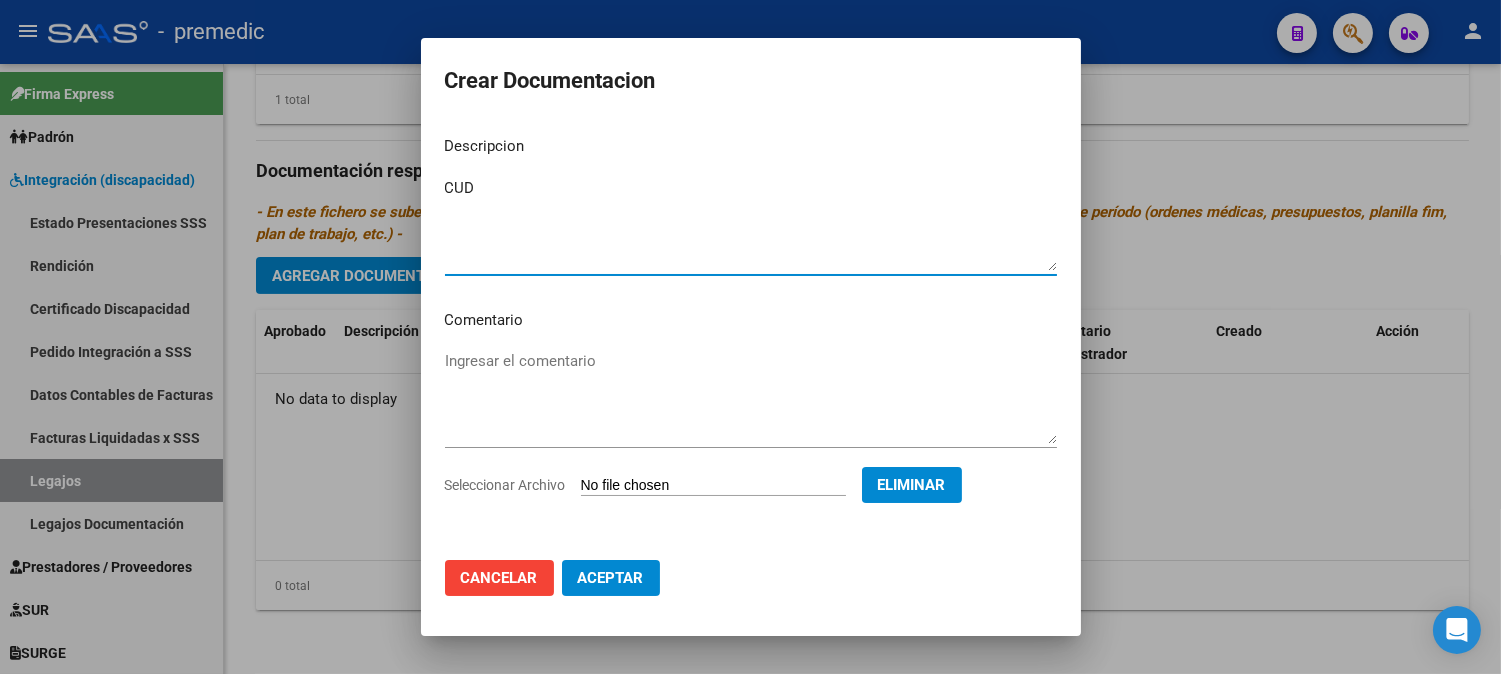type on "CUD" 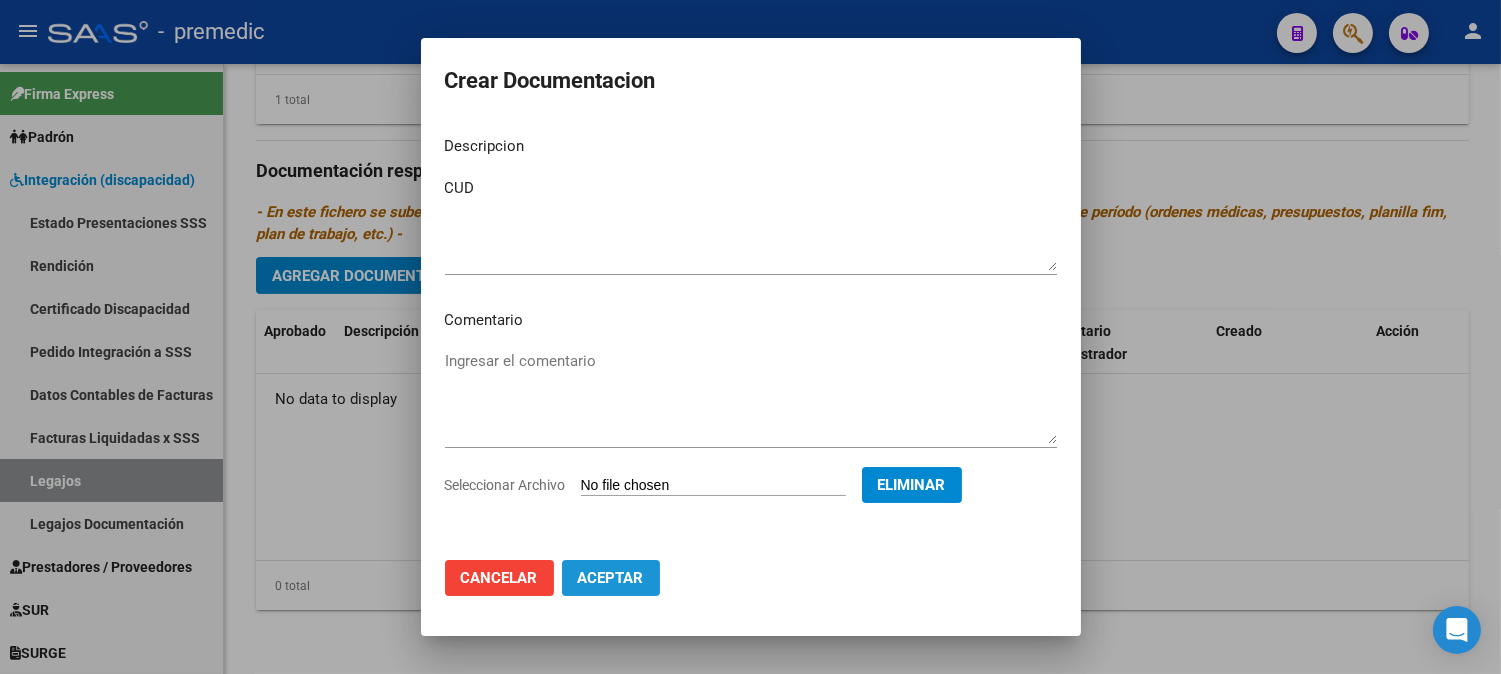 click on "Aceptar" 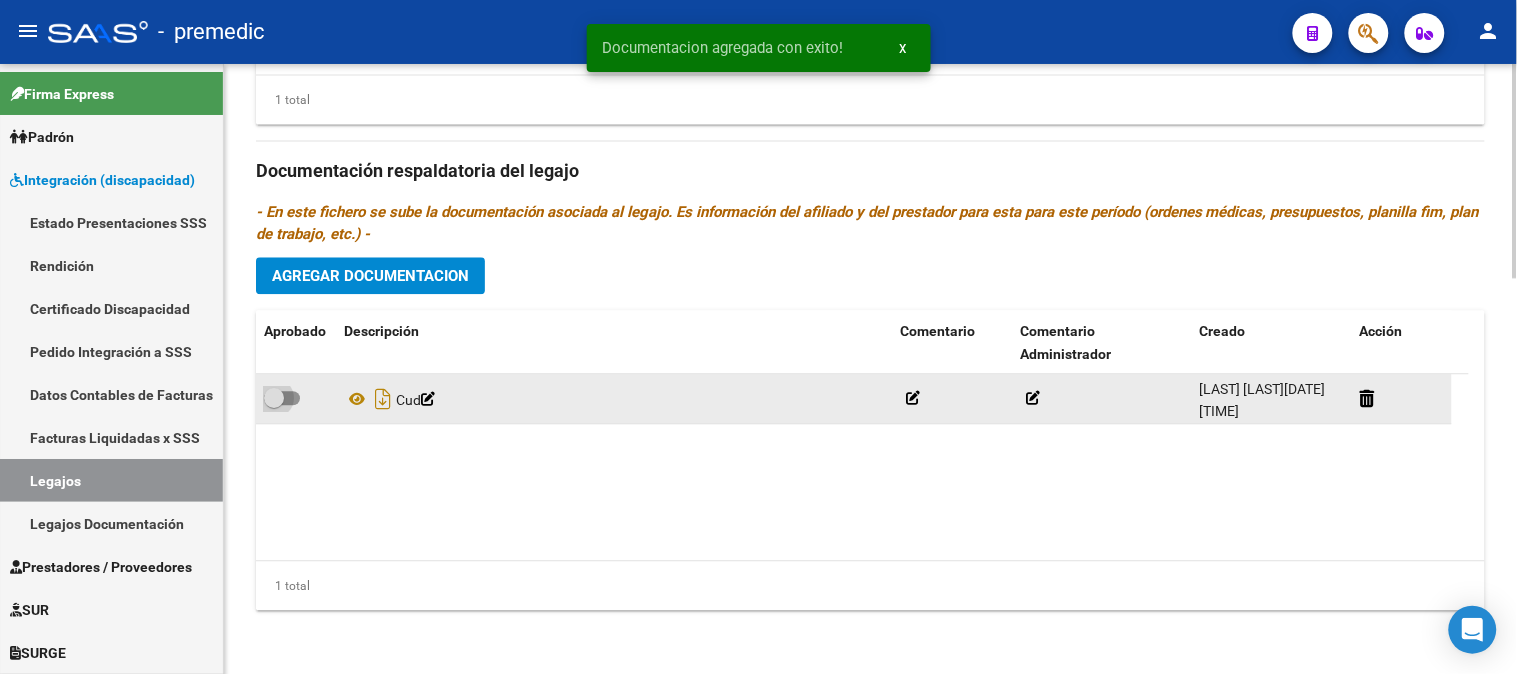 click at bounding box center (282, 398) 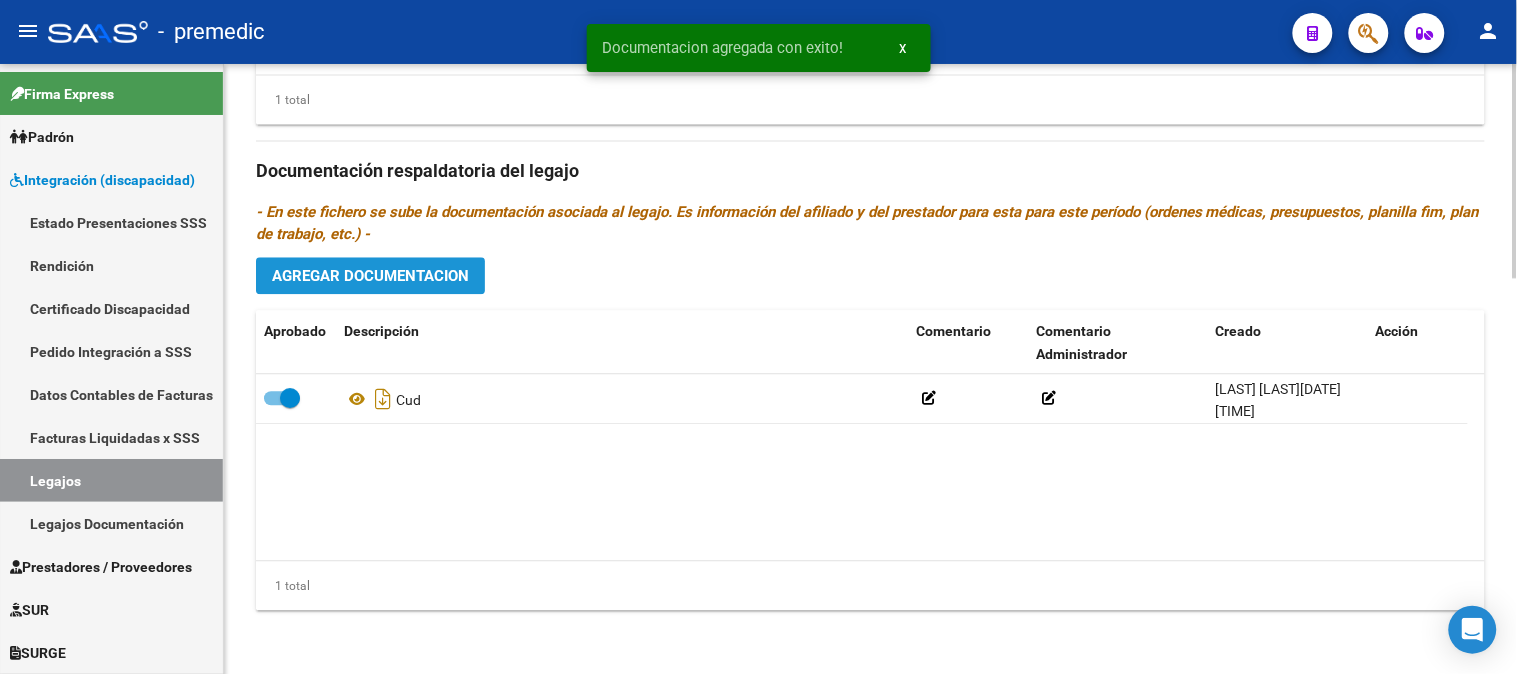 click on "Agregar Documentacion" 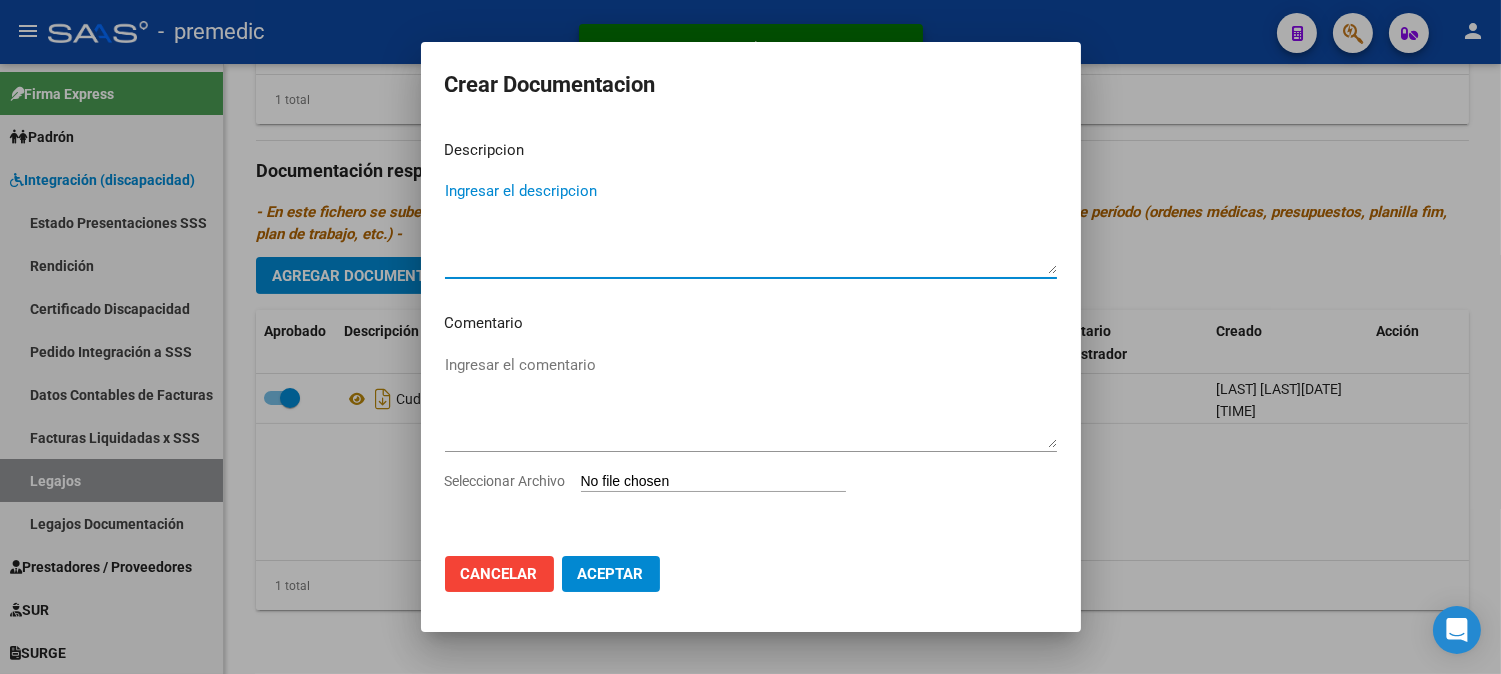 click on "Seleccionar Archivo" at bounding box center [713, 482] 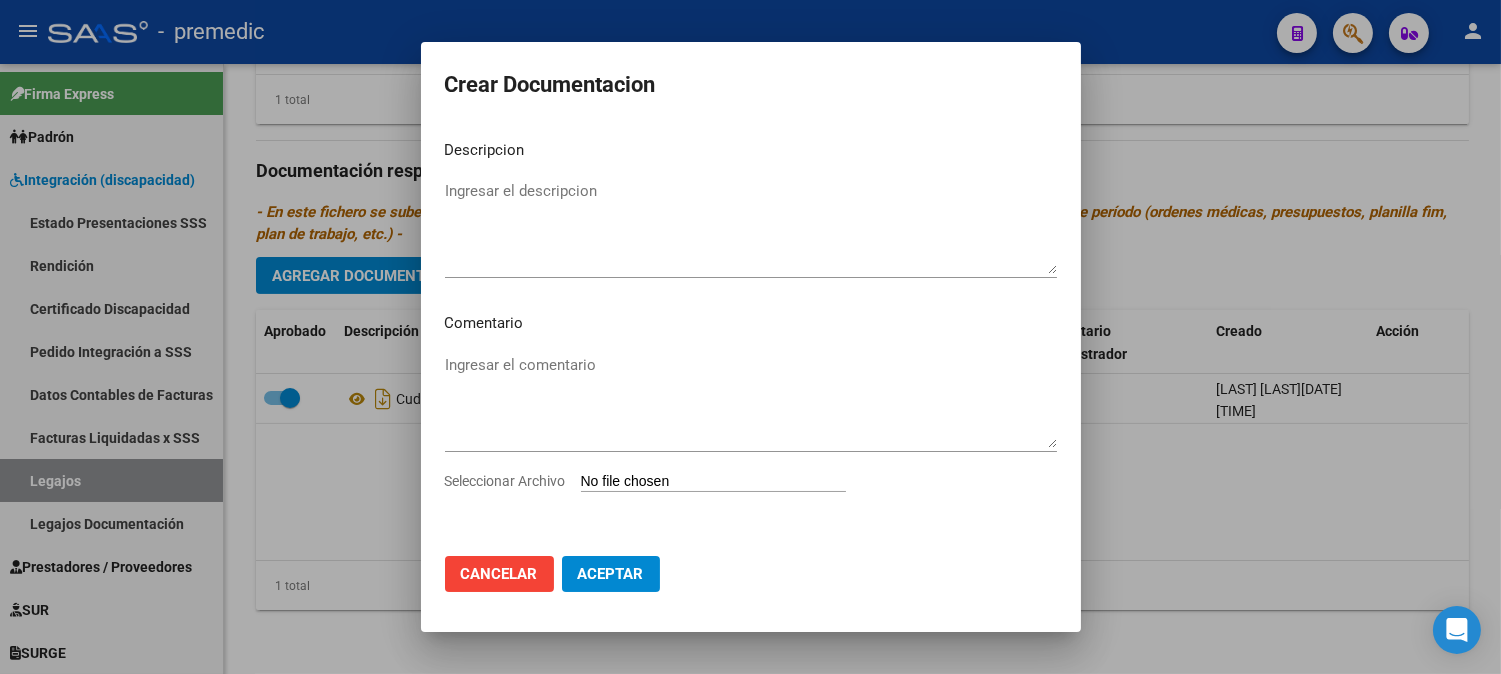 type on "C:\fakepath\2- DNI.pdf" 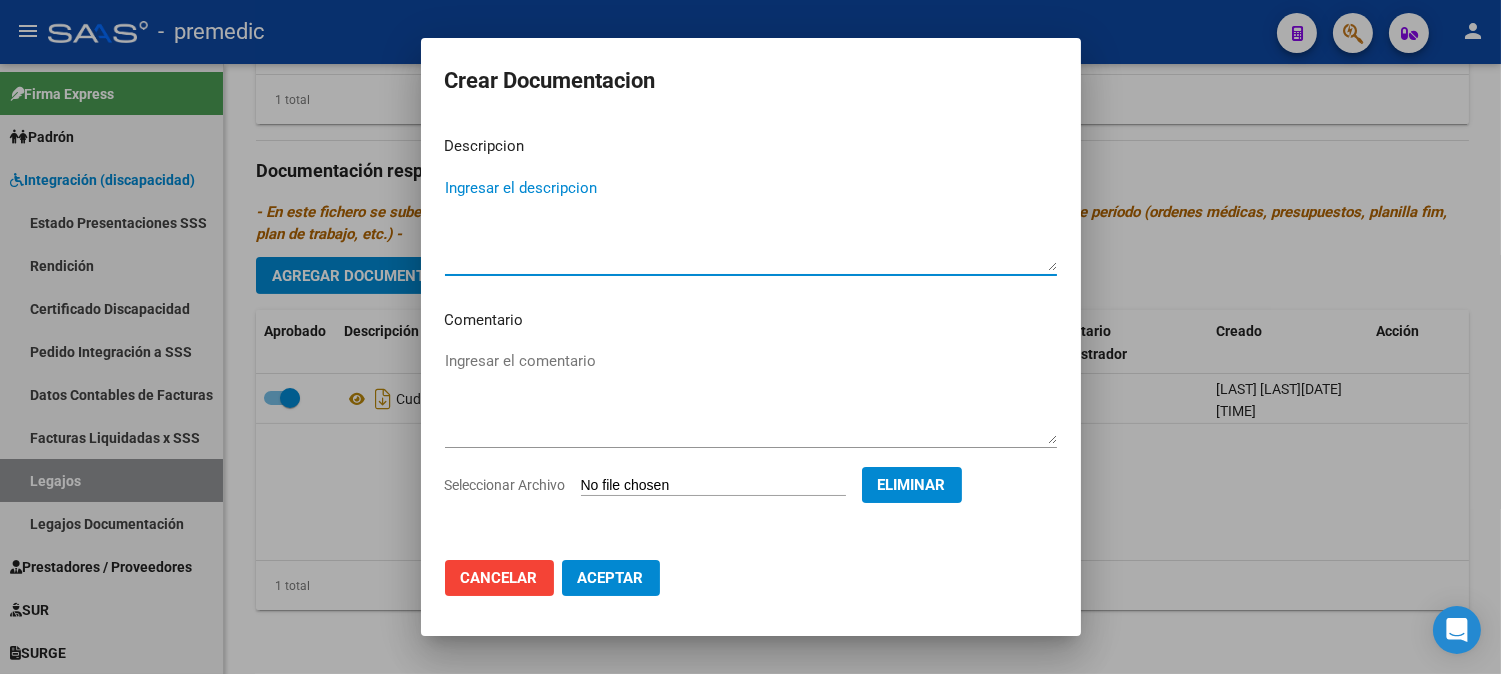 click on "Ingresar el descripcion" at bounding box center (751, 224) 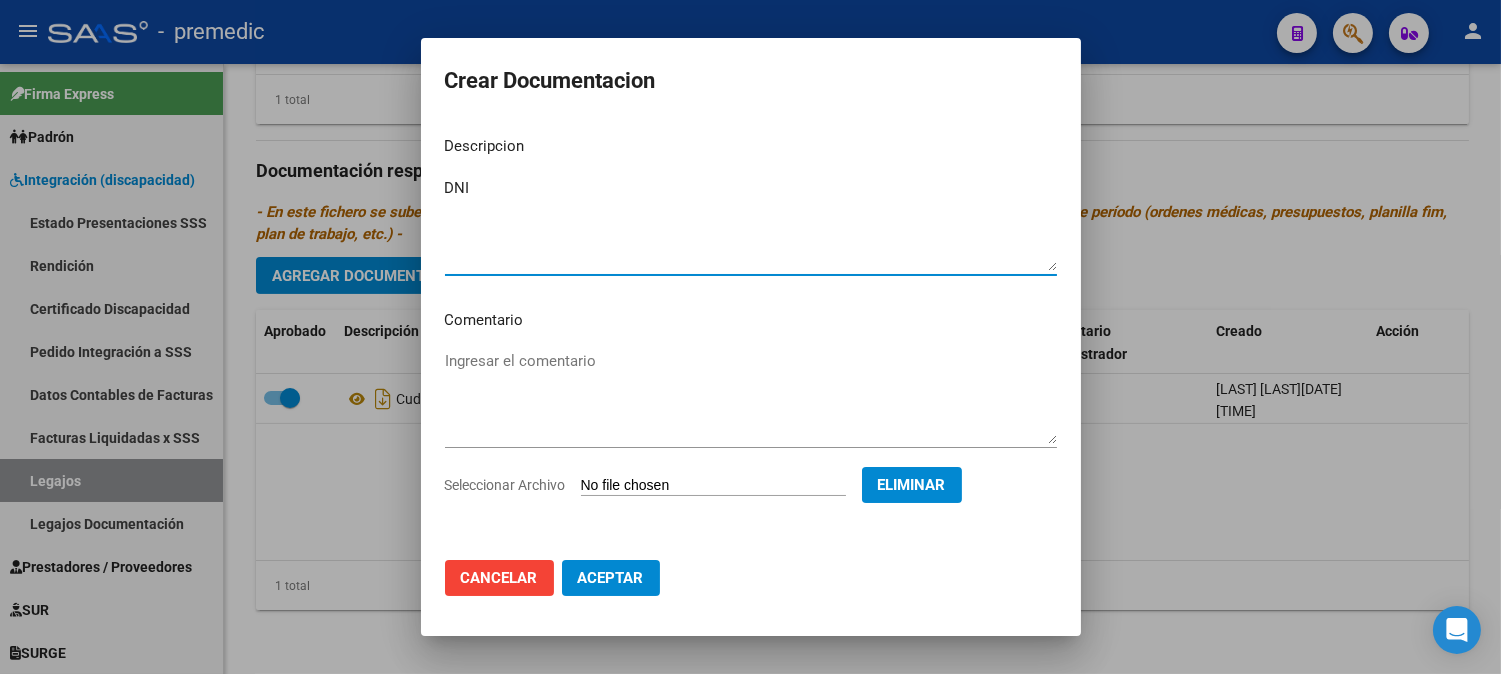 type on "DNI" 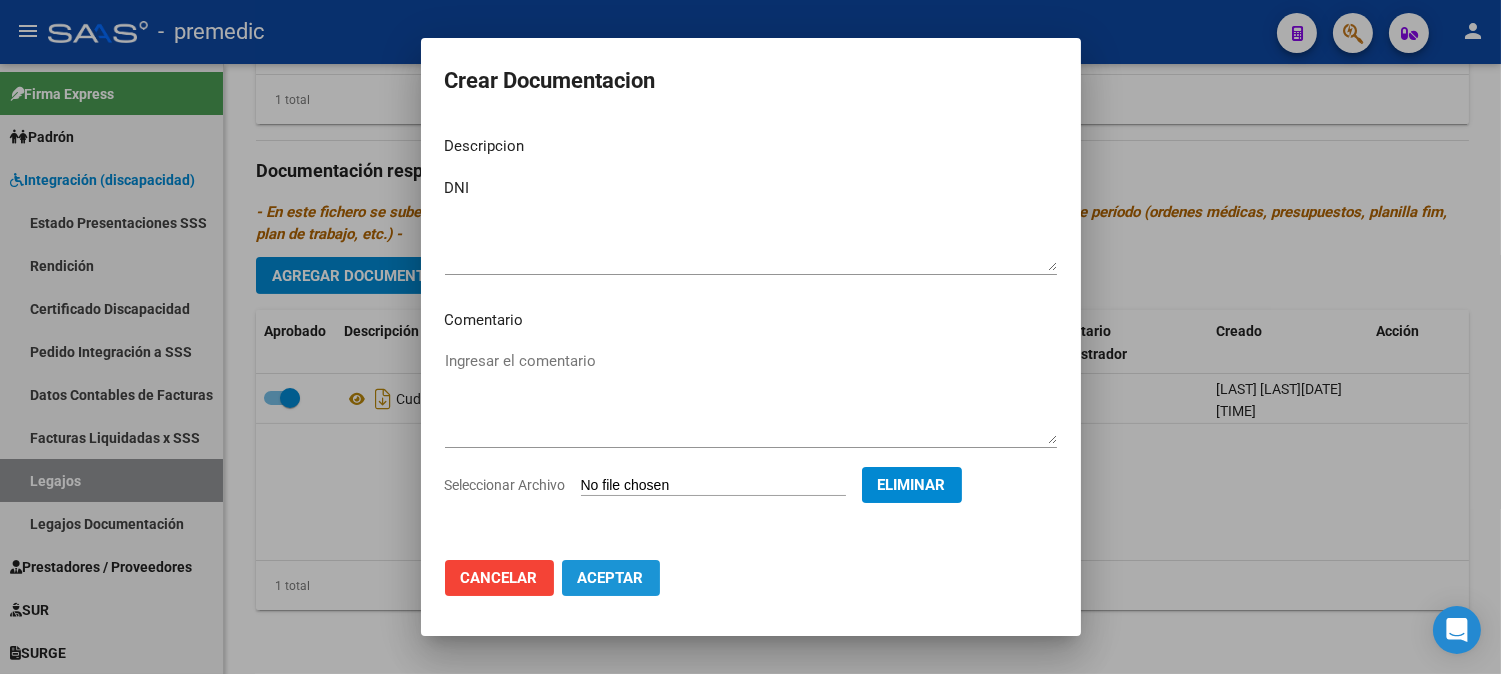 click on "Aceptar" 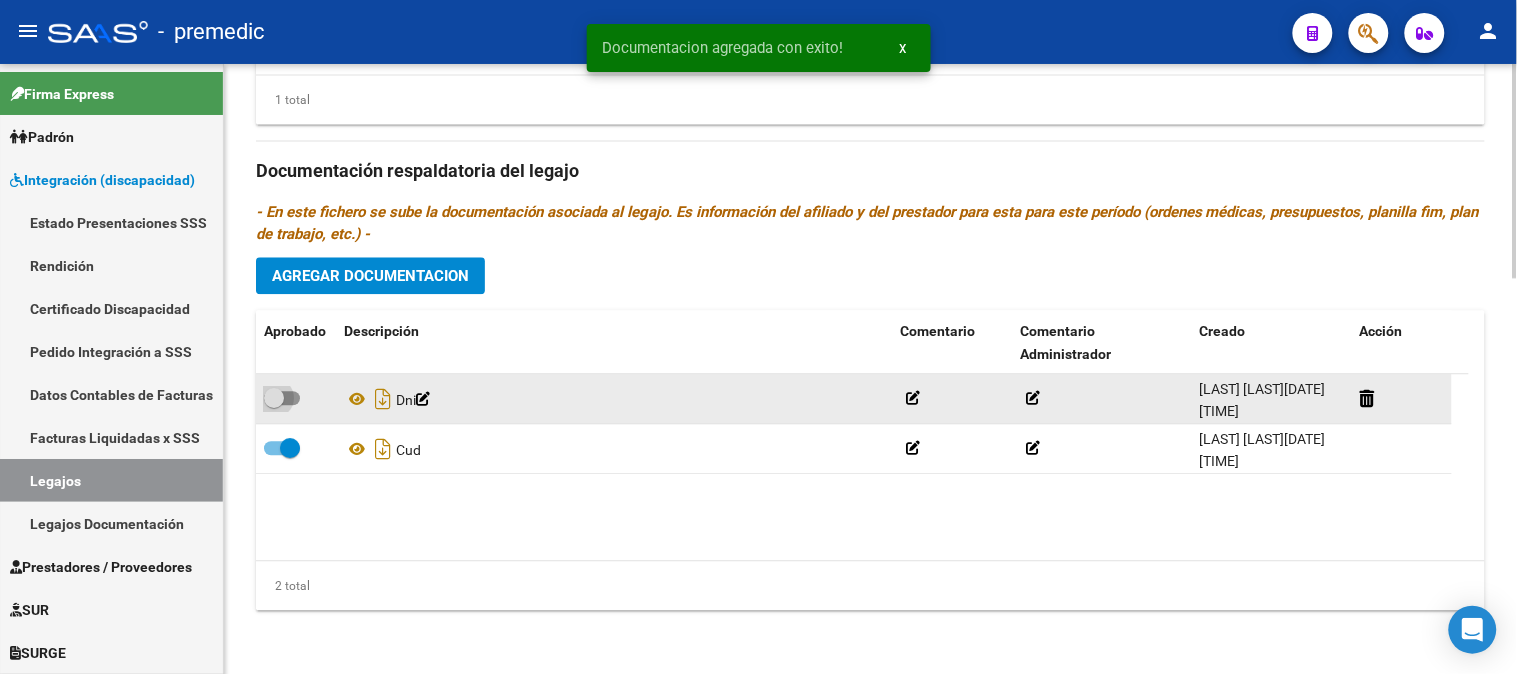 click at bounding box center [282, 398] 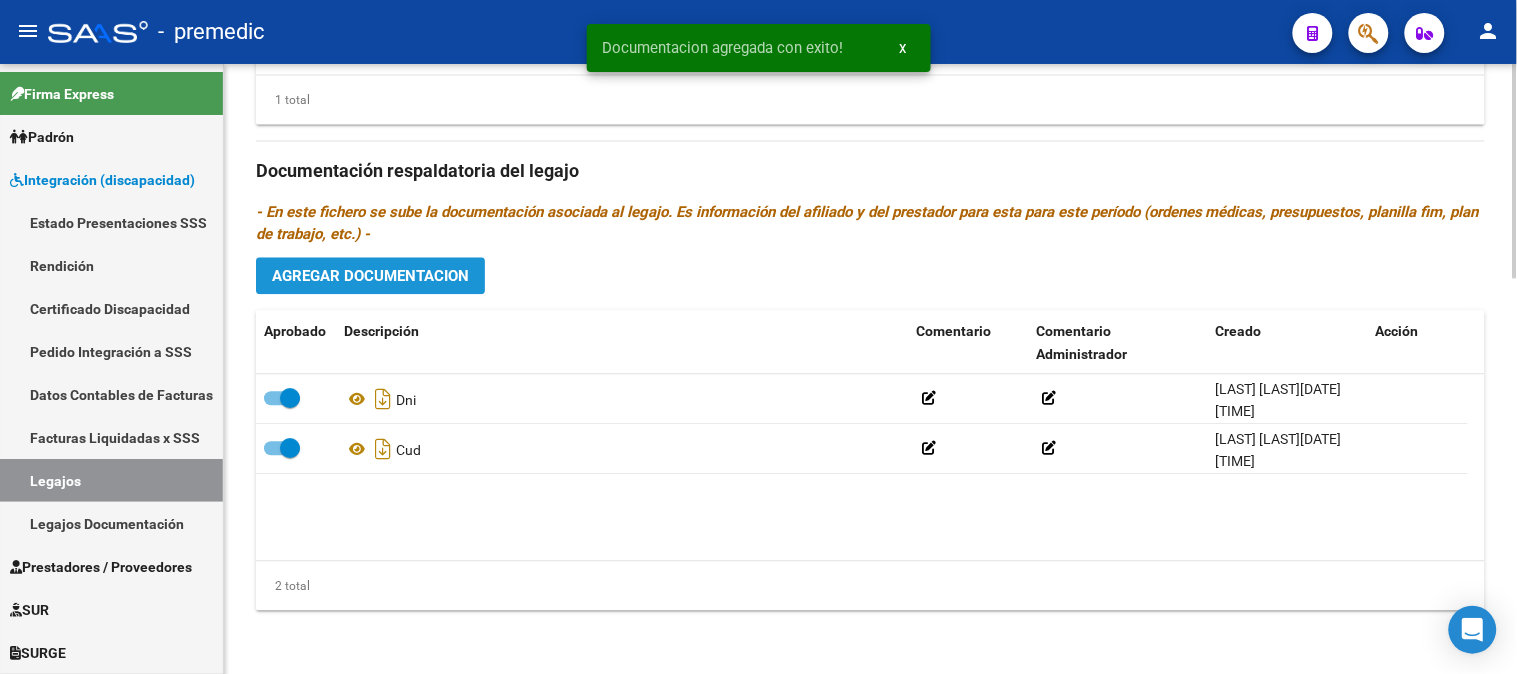 click on "Agregar Documentacion" 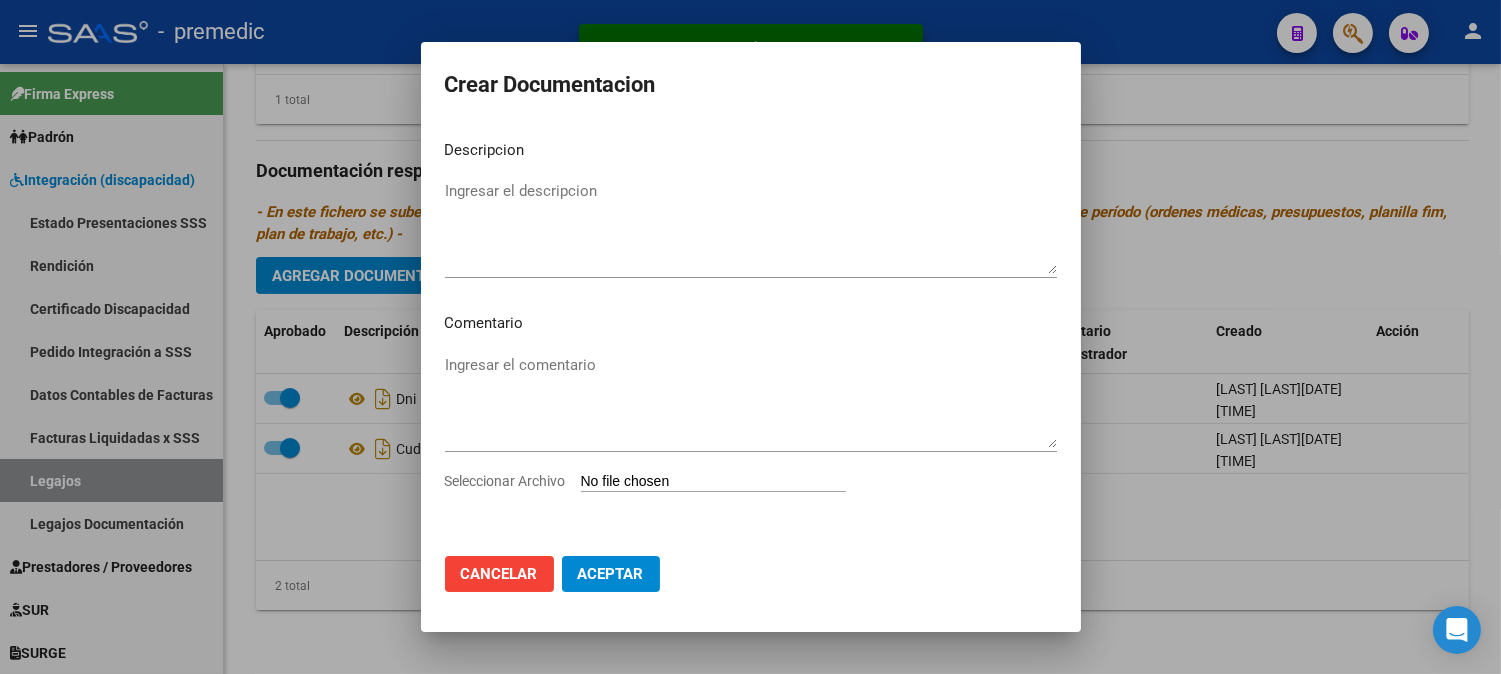 click on "Seleccionar Archivo" at bounding box center (713, 482) 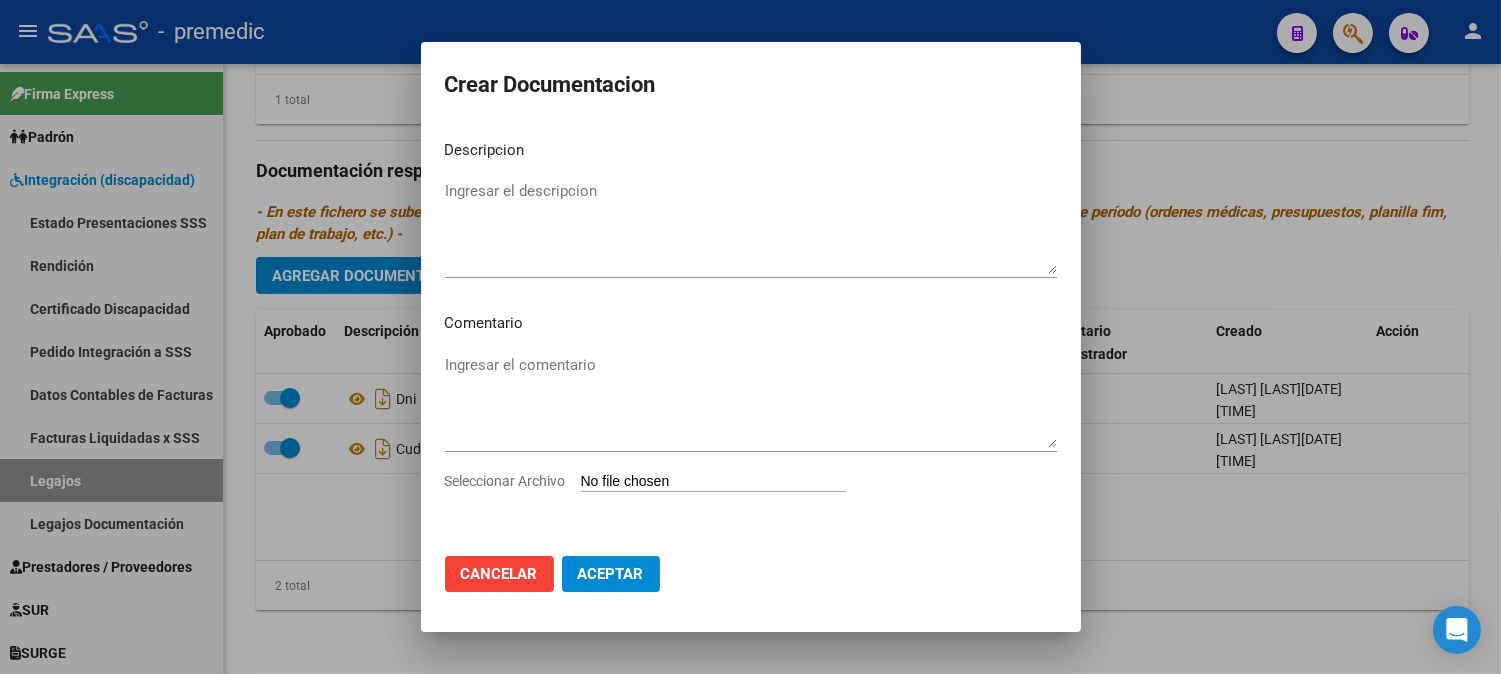 type on "C:\fakepath\3- CONFORMIDAD.pdf" 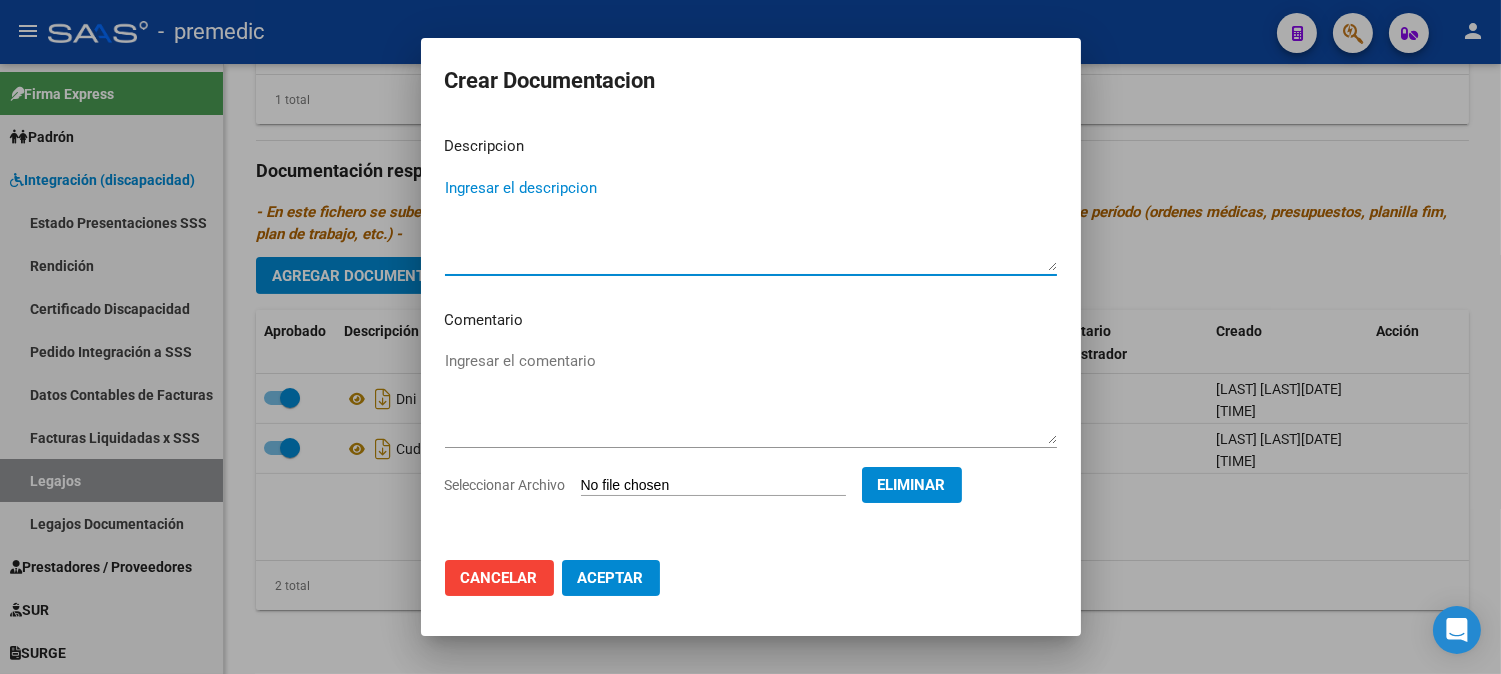 click on "Ingresar el descripcion" at bounding box center (751, 224) 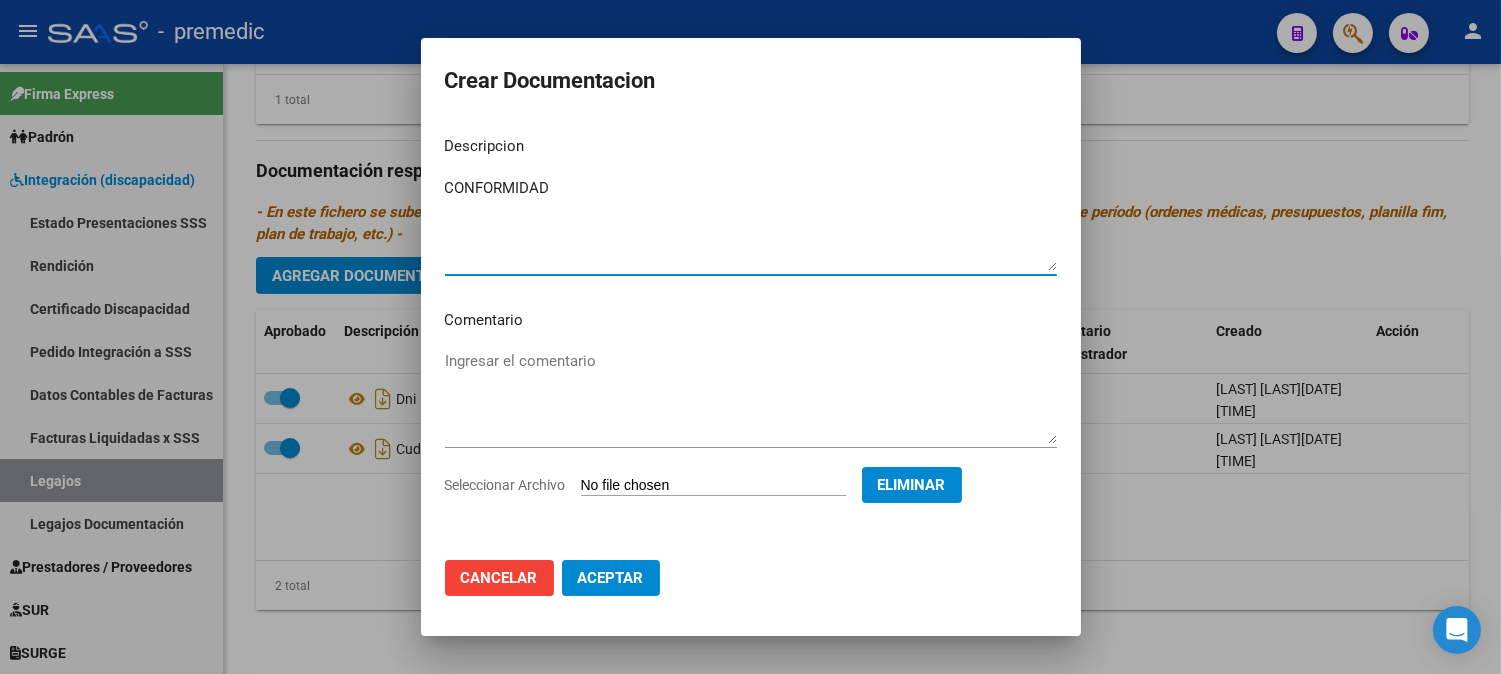 type on "CONFORMIDAD" 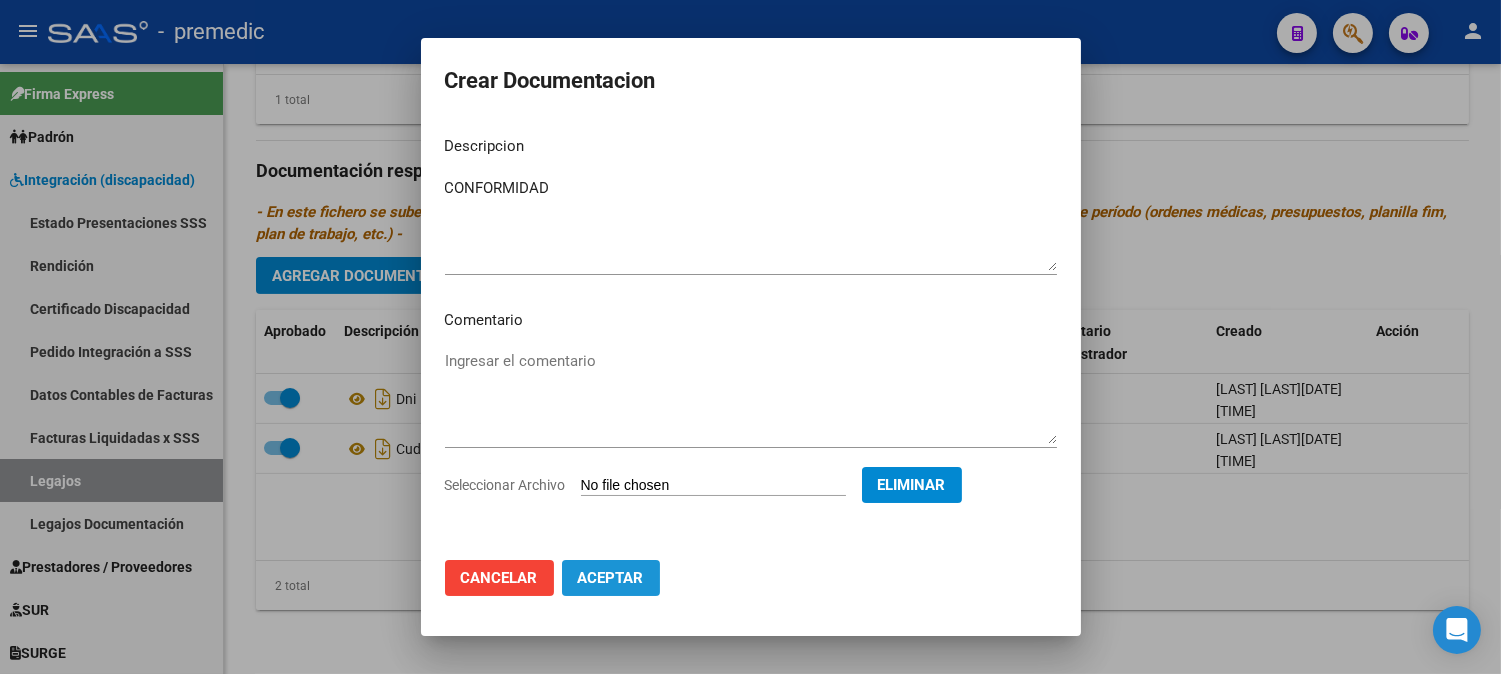 click on "Aceptar" 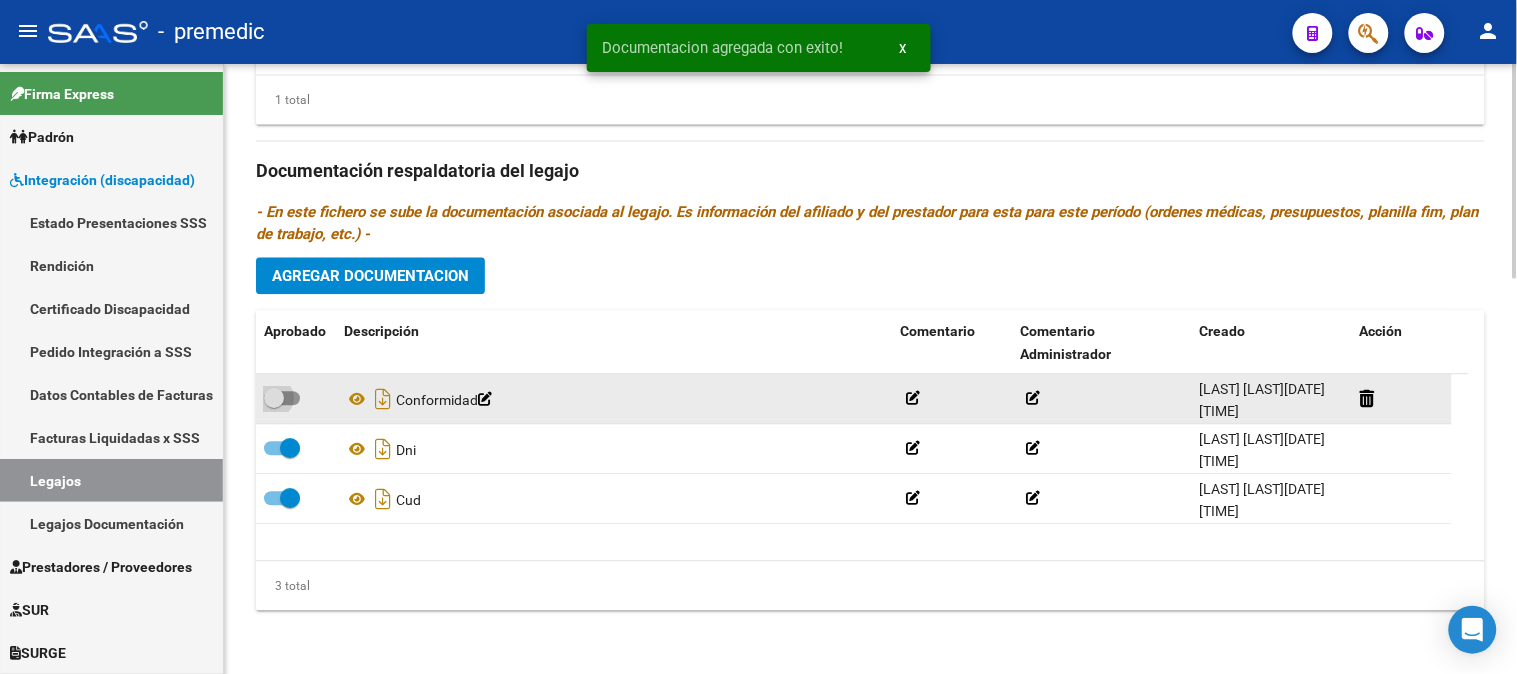 click at bounding box center [282, 398] 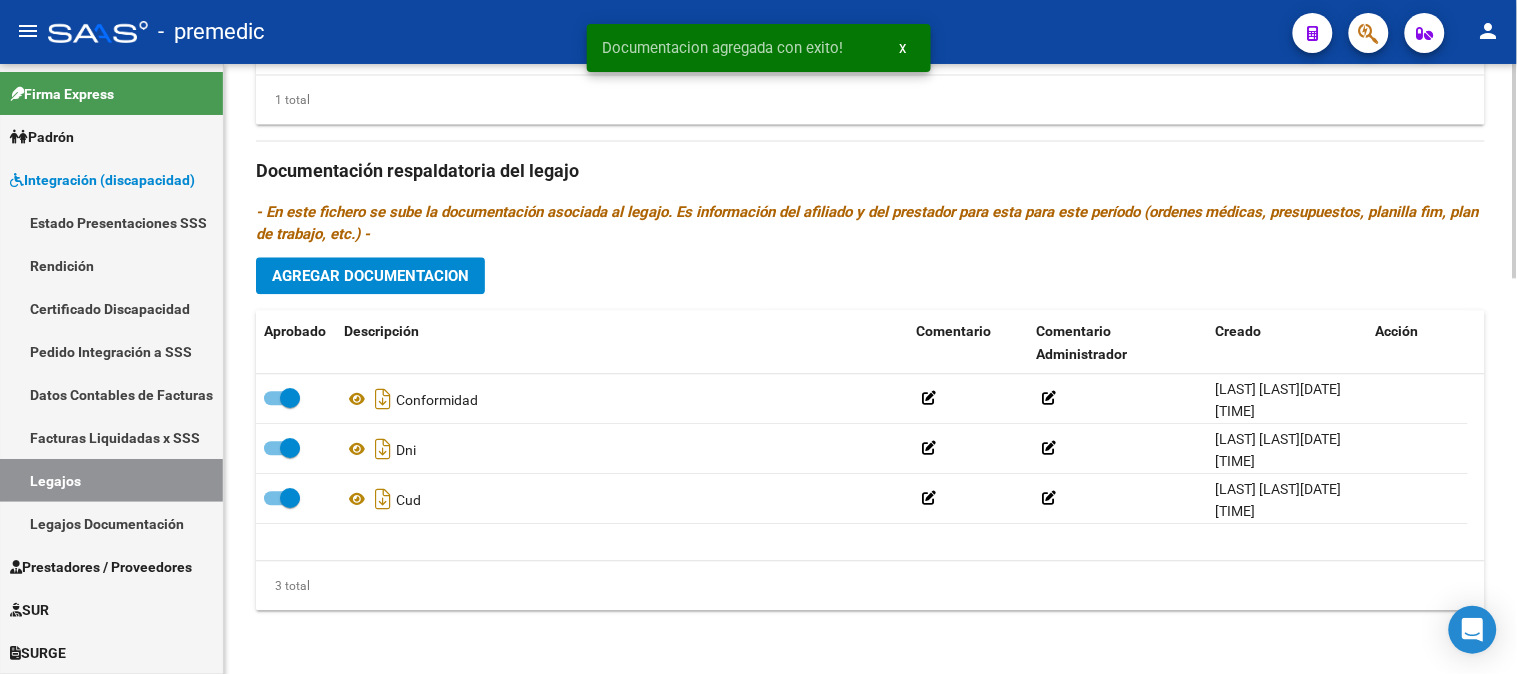 click on "Agregar Documentacion" 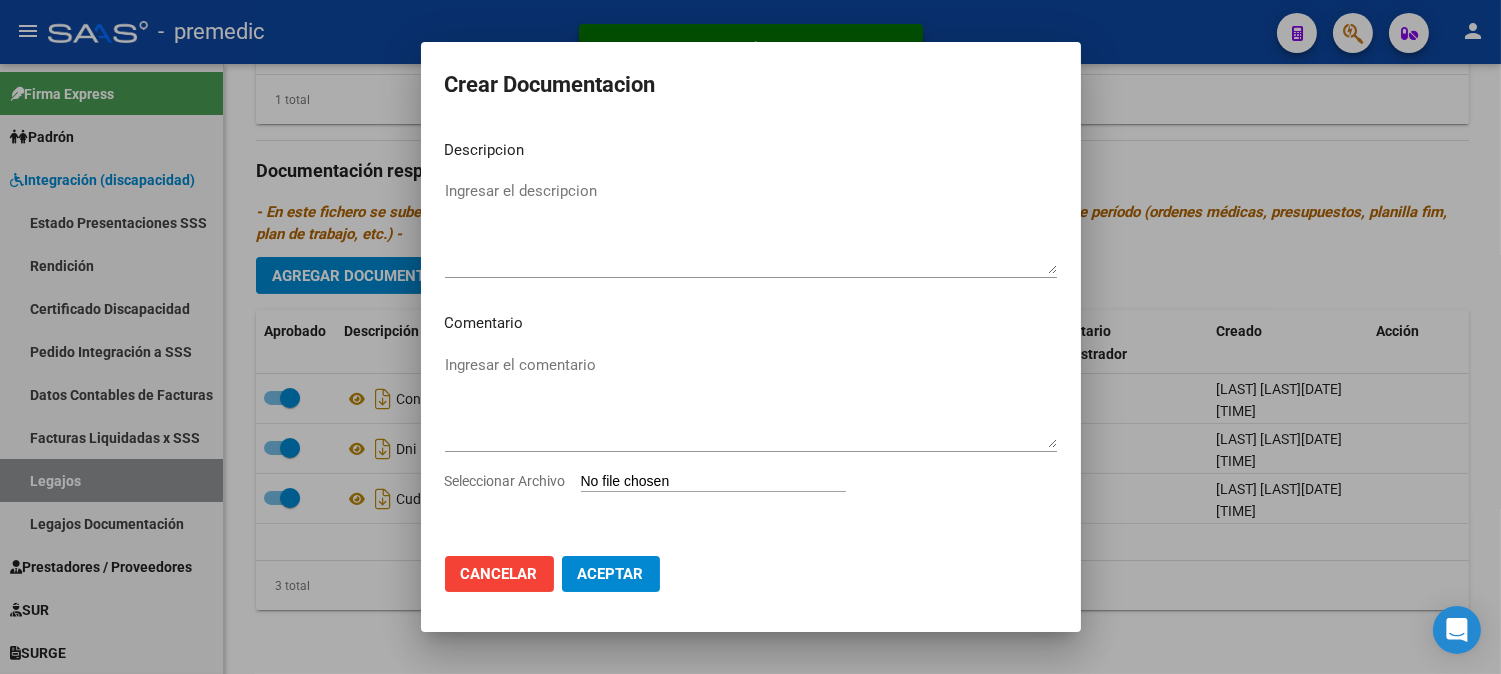 click on "Seleccionar Archivo" at bounding box center [713, 482] 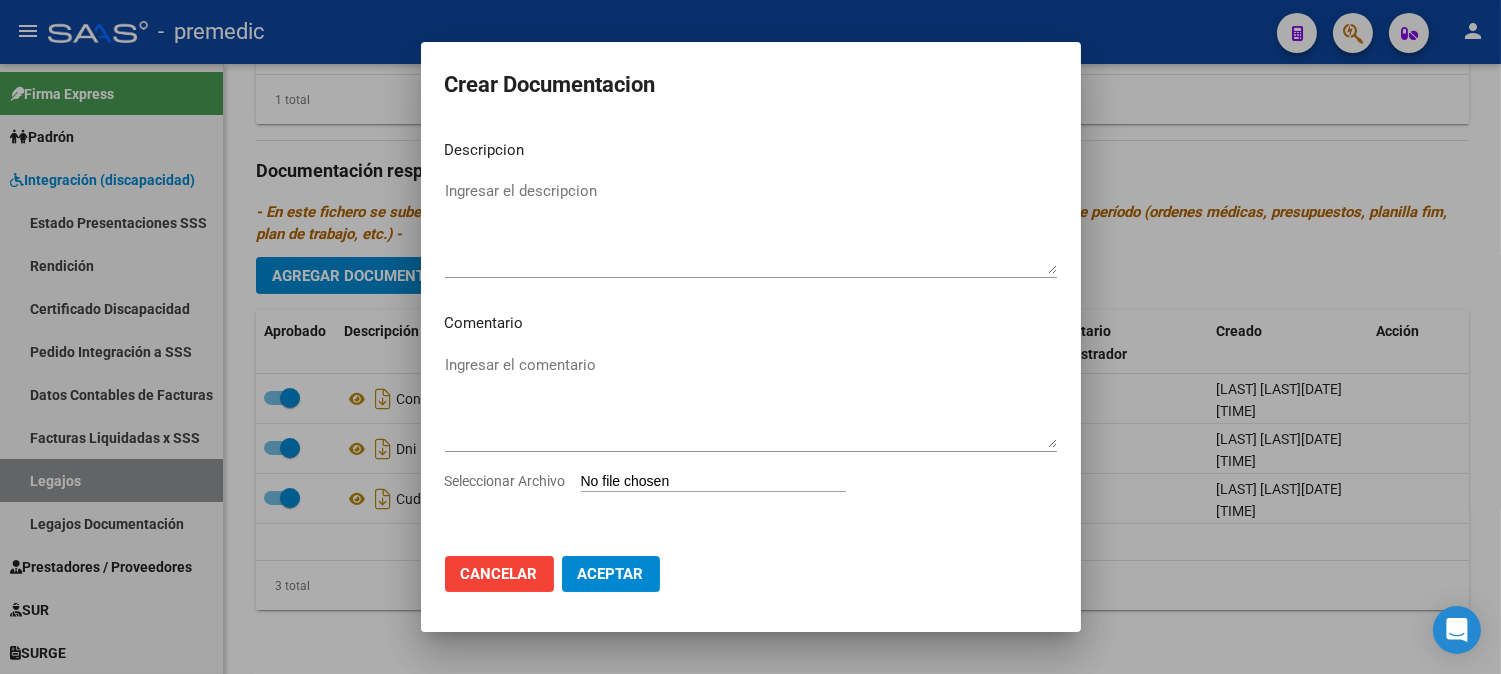 type on "C:\fakepath\4- RHC.pdf" 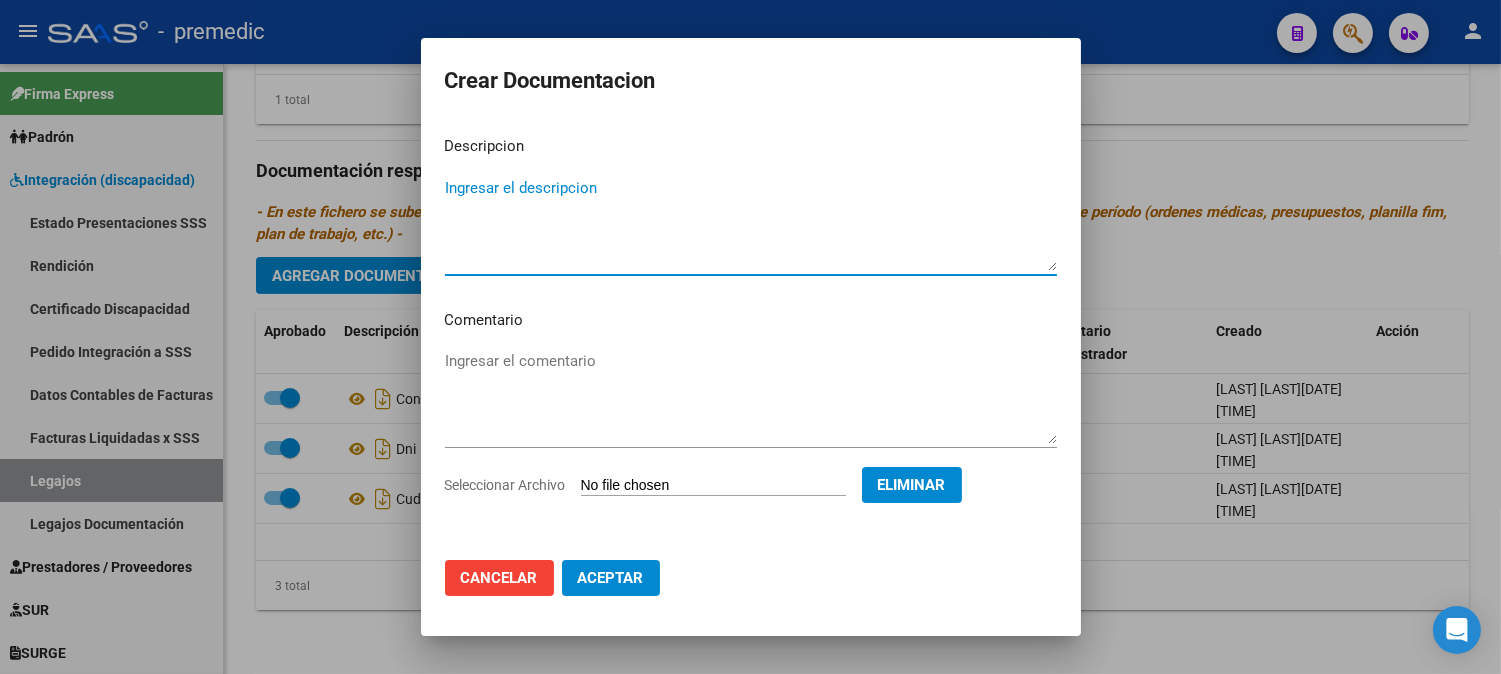 click on "Ingresar el descripcion" at bounding box center [751, 224] 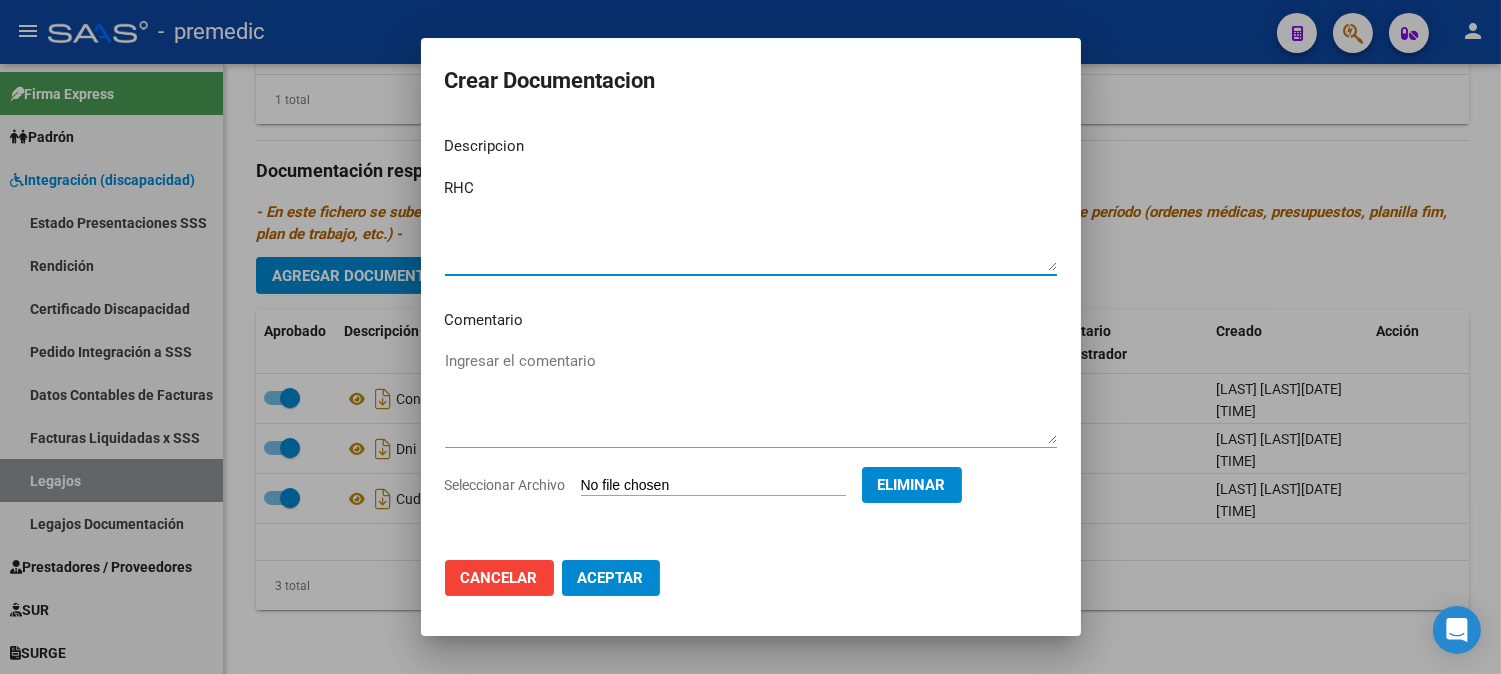 type on "RHC" 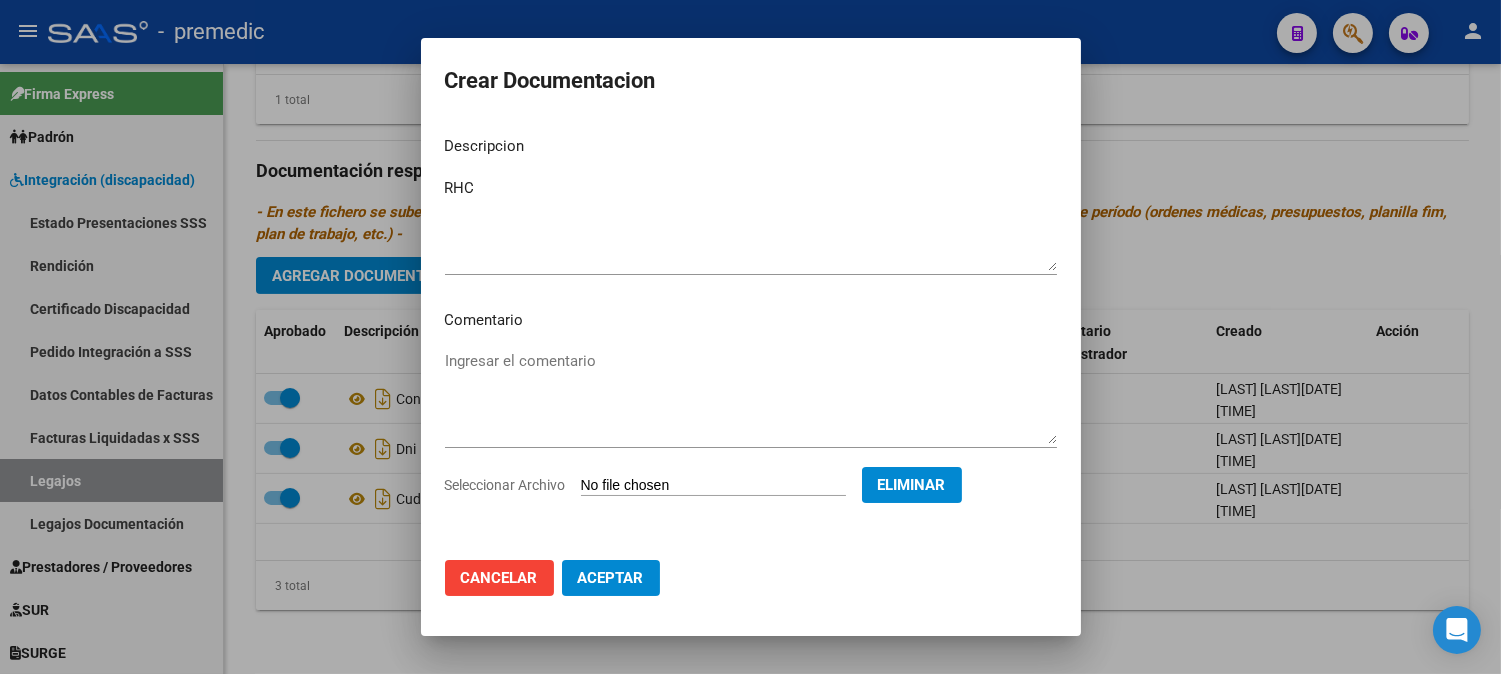 click on "Cancelar Aceptar" 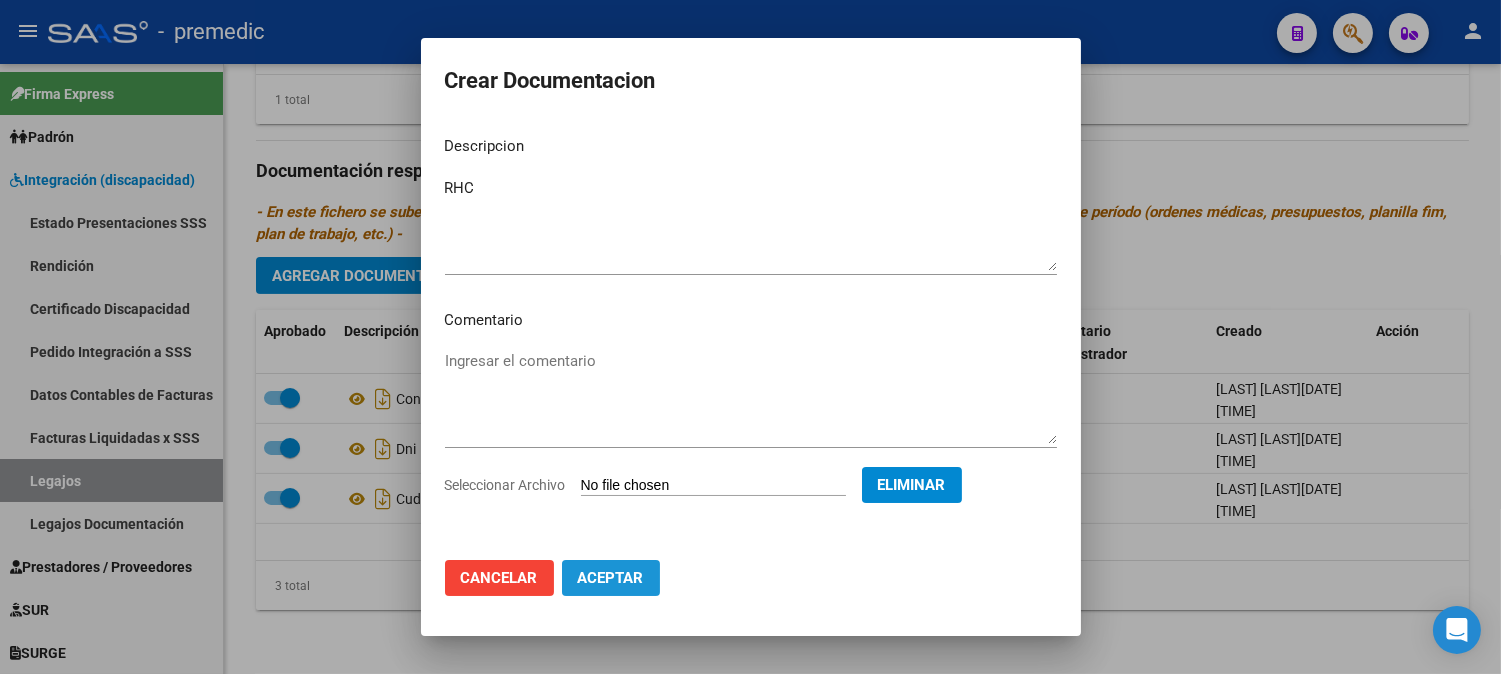 click on "Aceptar" 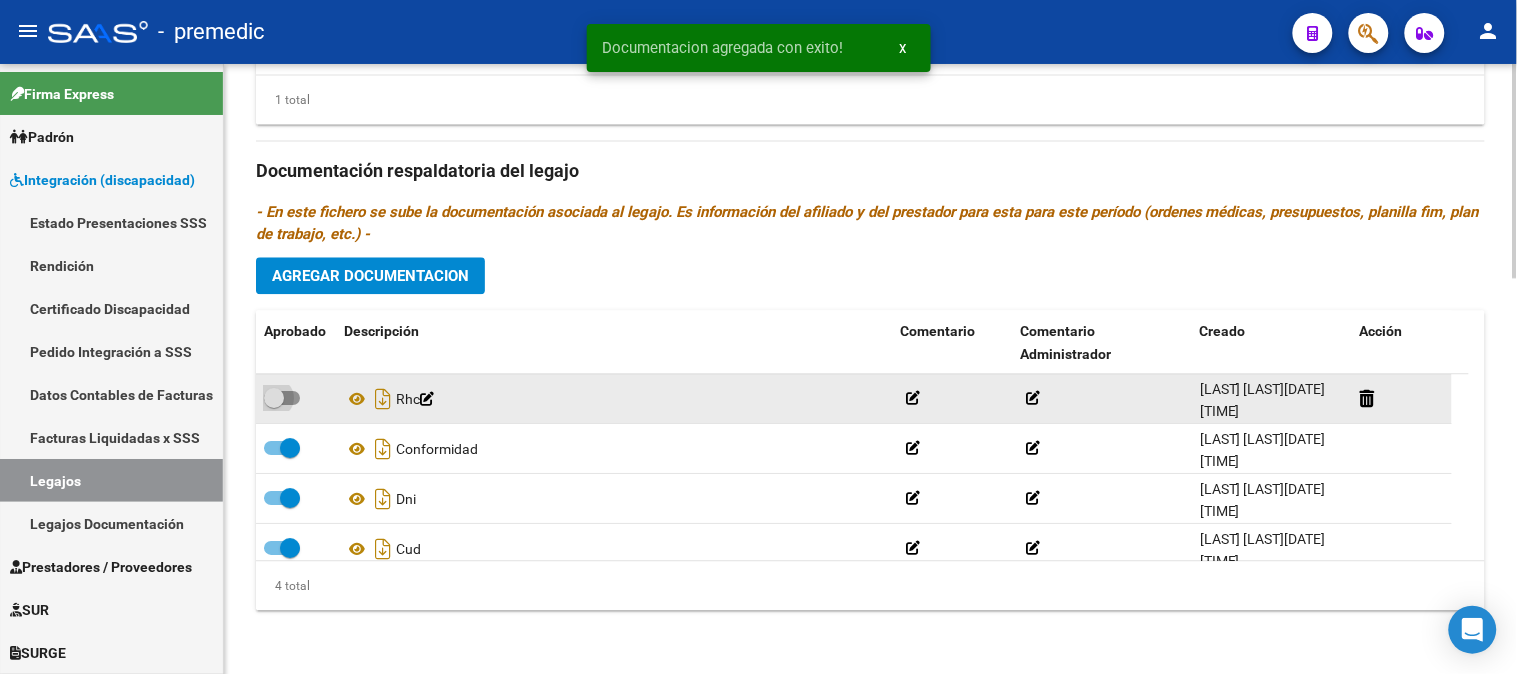 click at bounding box center (282, 398) 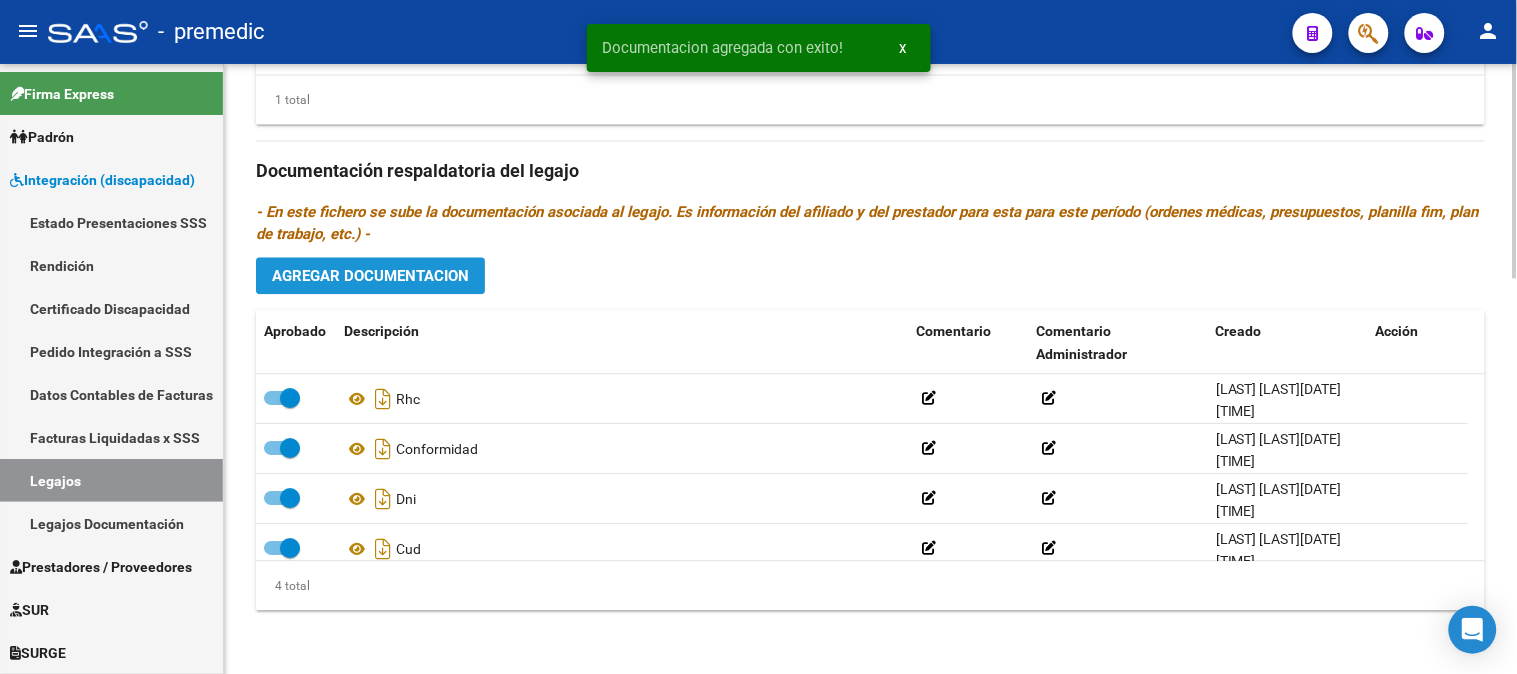 click on "Agregar Documentacion" 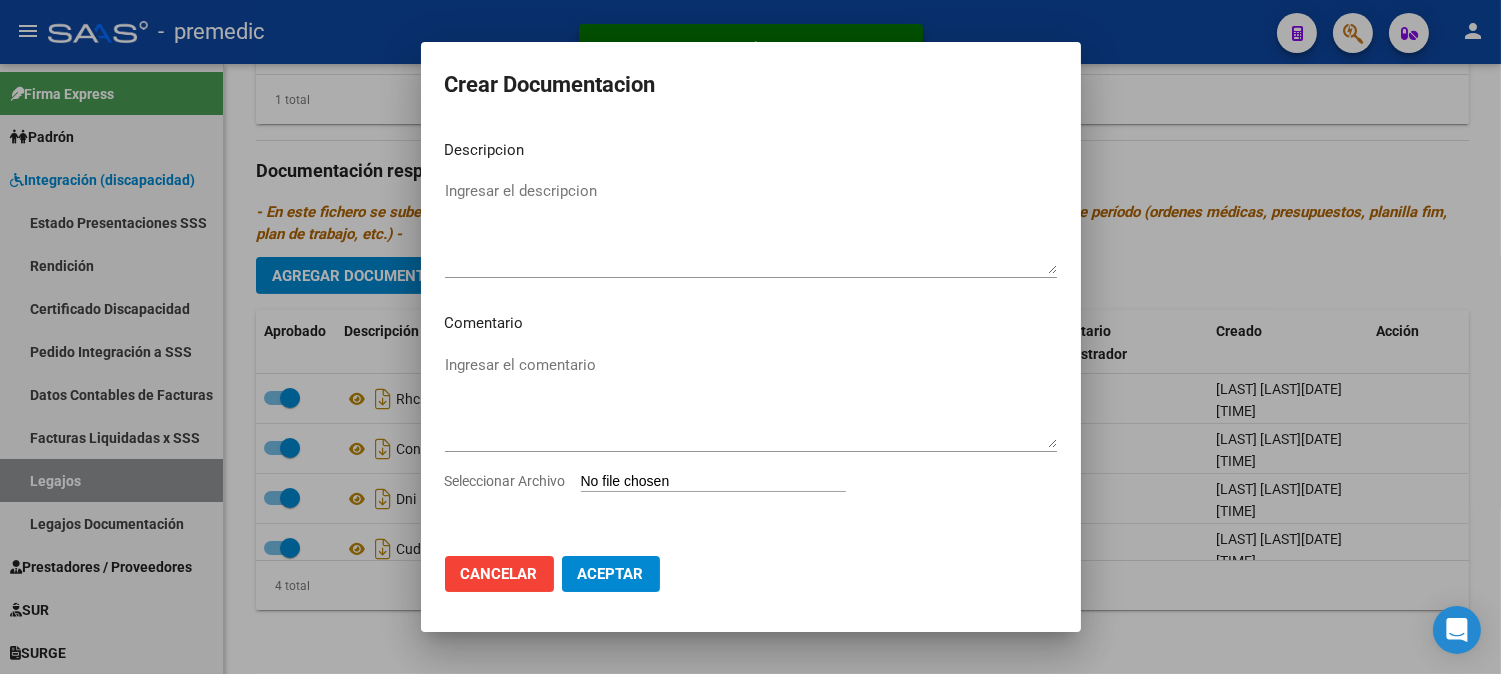 click on "Seleccionar Archivo" at bounding box center (713, 482) 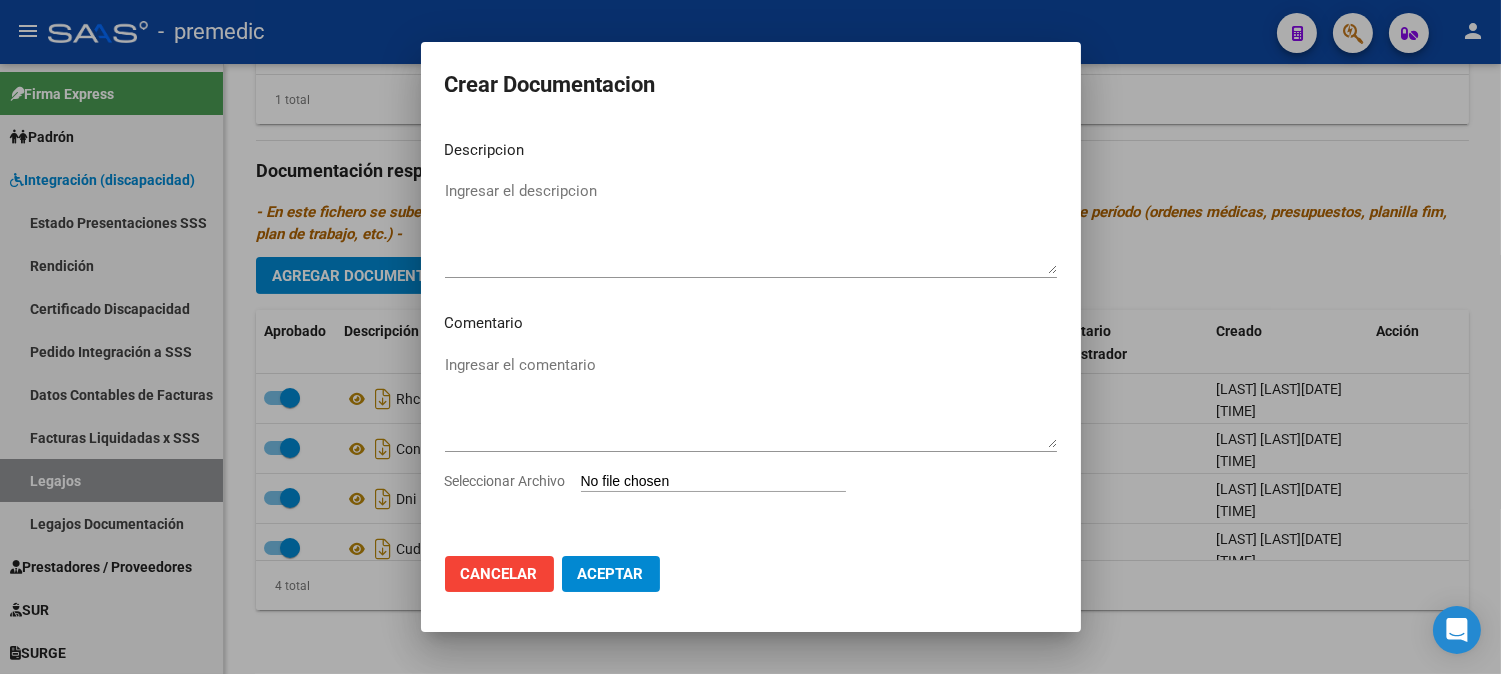 type on "C:\fakepath\5- OM.pdf" 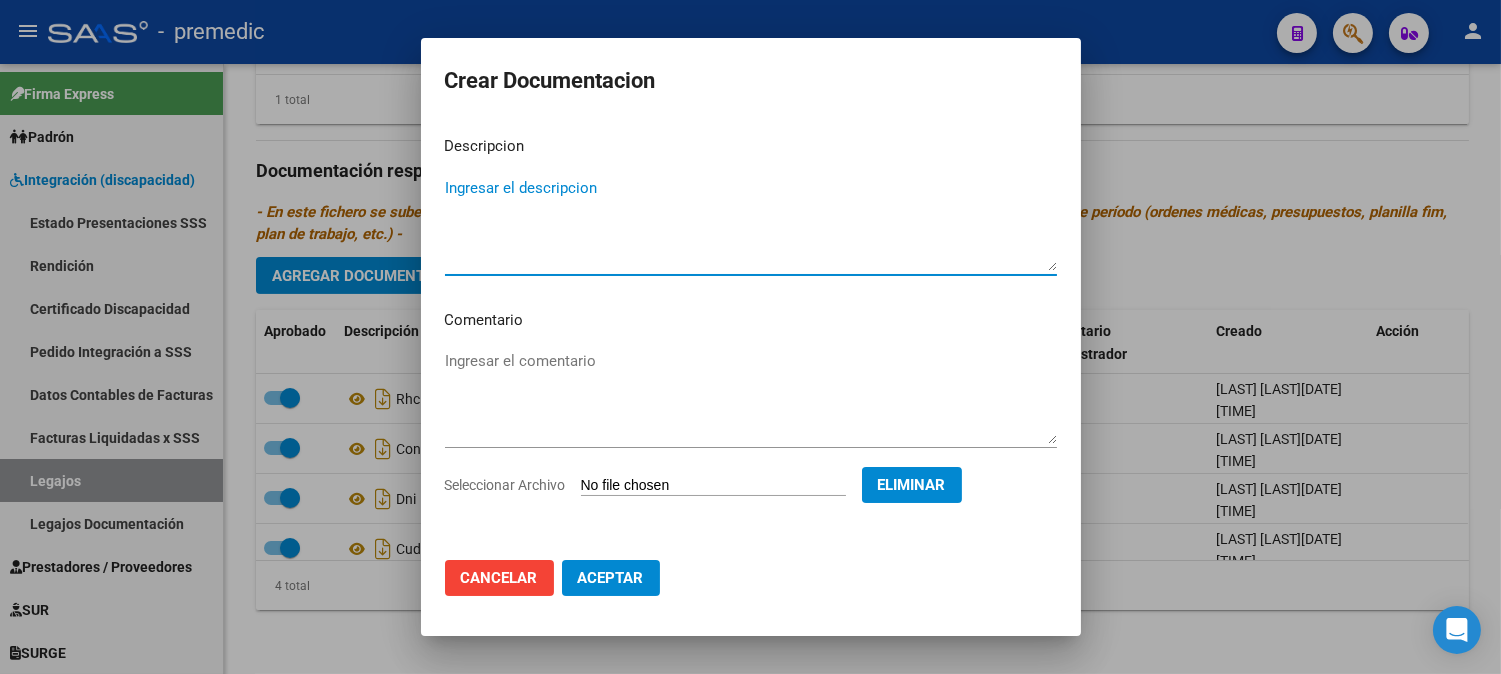 click on "Ingresar el descripcion" at bounding box center [751, 224] 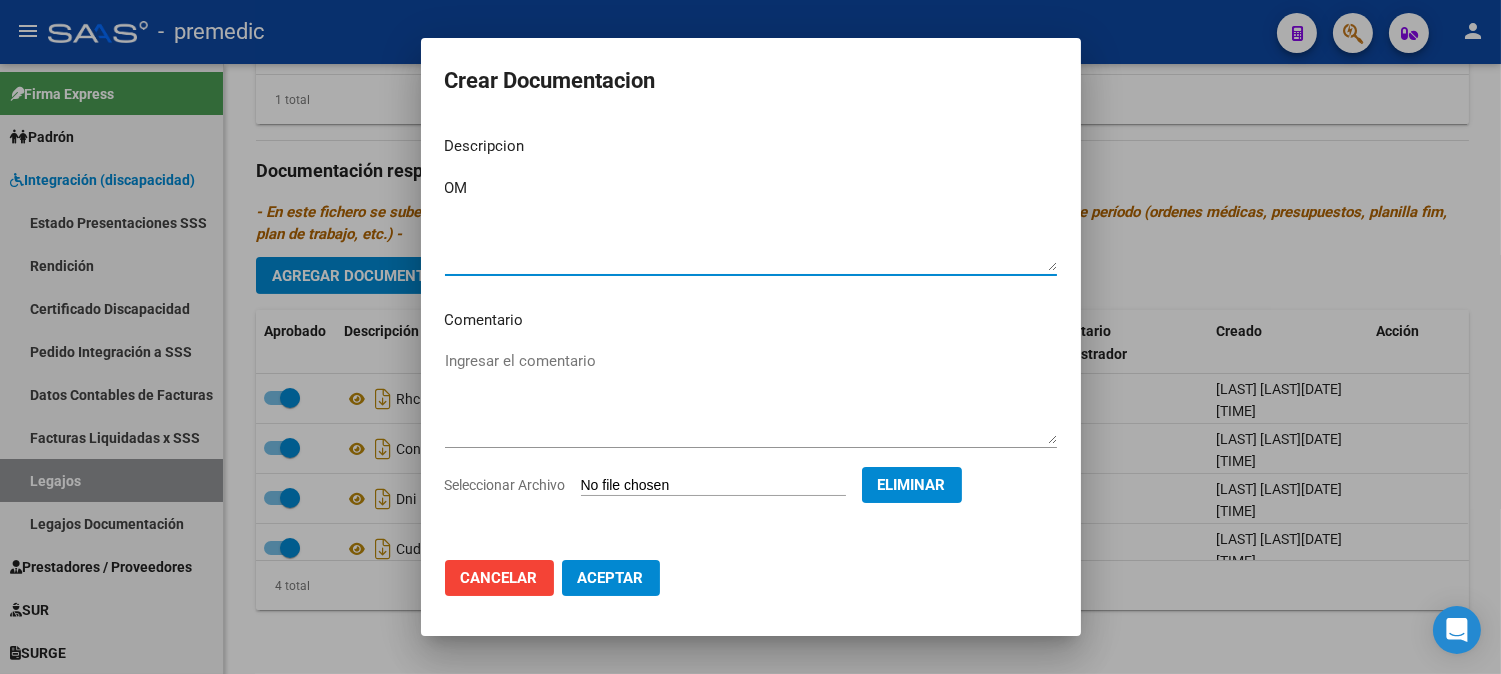 type on "OM" 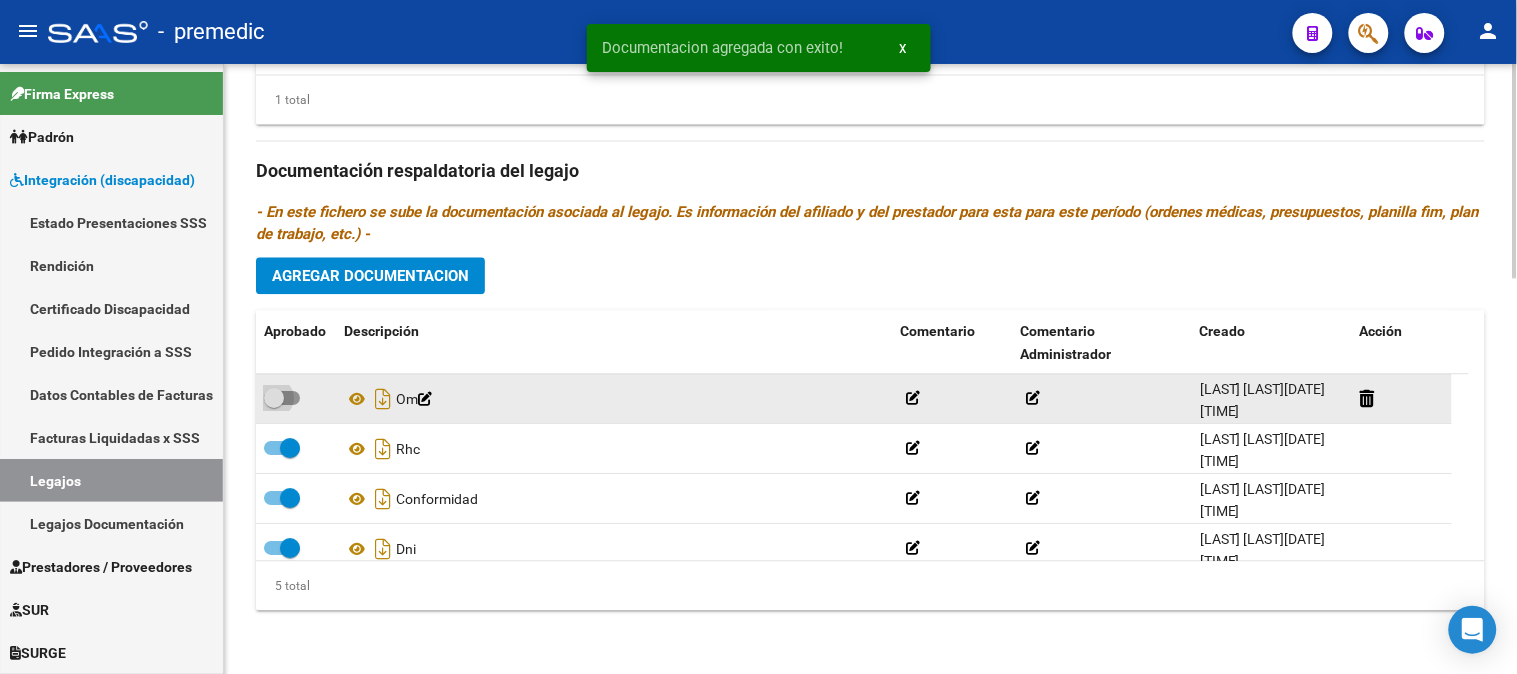 click at bounding box center [282, 398] 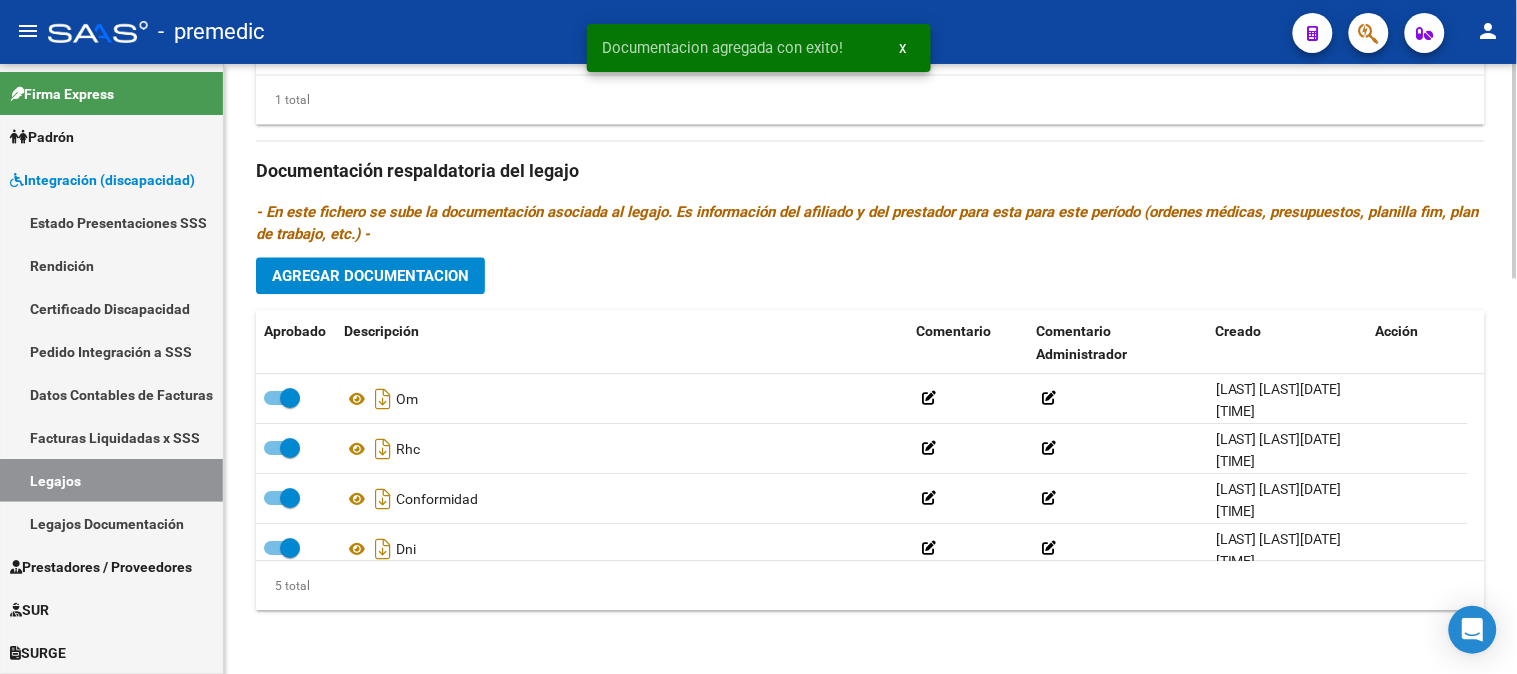 click on "Prestadores asociados al legajo Agregar Prestador Aprobado Prestador CUIT Comentario Presupuesto Periodo Desde Periodo Hasta Usuario Admite Dependencia   [FIRST] [LAST] [LAST] [NUMBER]      [CURRENCY] [NUMBER]  [YEAR][MONTH] [YEAR][MONTH] [FIRST] [LAST]   [DATE]    1 total Documentación respaldatoria del legajo - En este fichero se sube la documentación asociada al legajo. Es información del afiliado y del prestador para esta para este período (ordenes médicas, presupuestos, planilla fim, plan de trabajo, etc.) - Agregar Documentacion Aprobado Descripción Comentario Comentario Administrador Creado Acción    Om              [FIRST] [LAST]   [DATE] [TIME]     Rhc              [FIRST] [LAST]   [DATE] [TIME]     Conformidad              [FIRST] [LAST]   [DATE] [TIME]     Dni              [FIRST] [LAST]   [DATE] [TIME]  5 total" 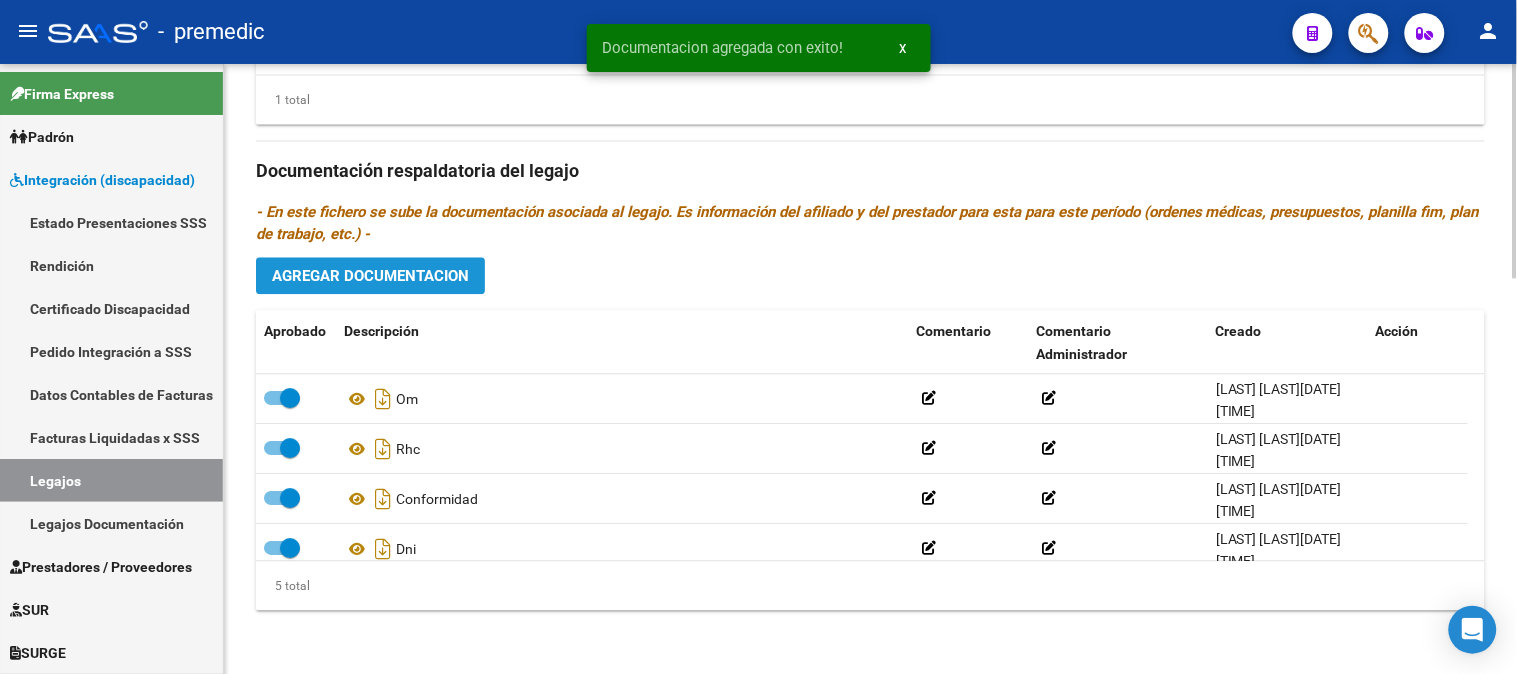 click on "Agregar Documentacion" 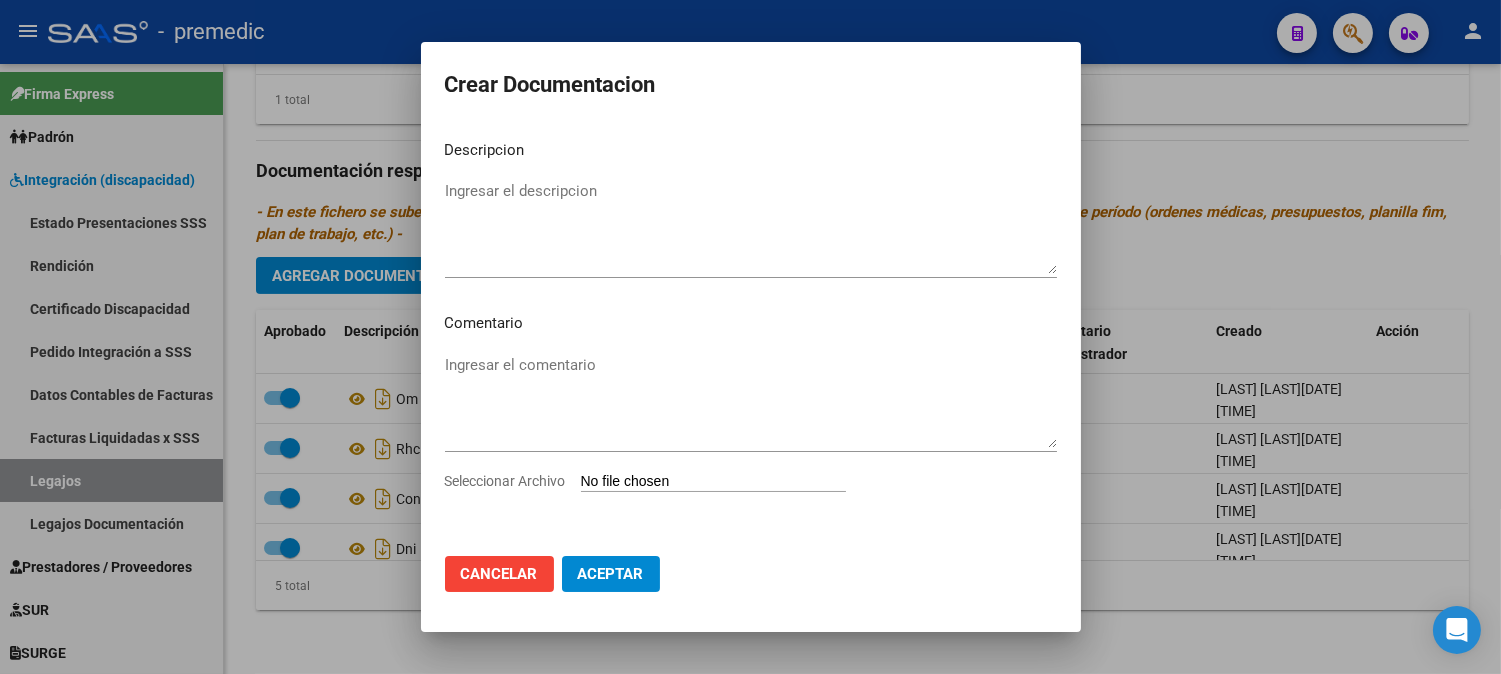 click on "Seleccionar Archivo" at bounding box center (713, 482) 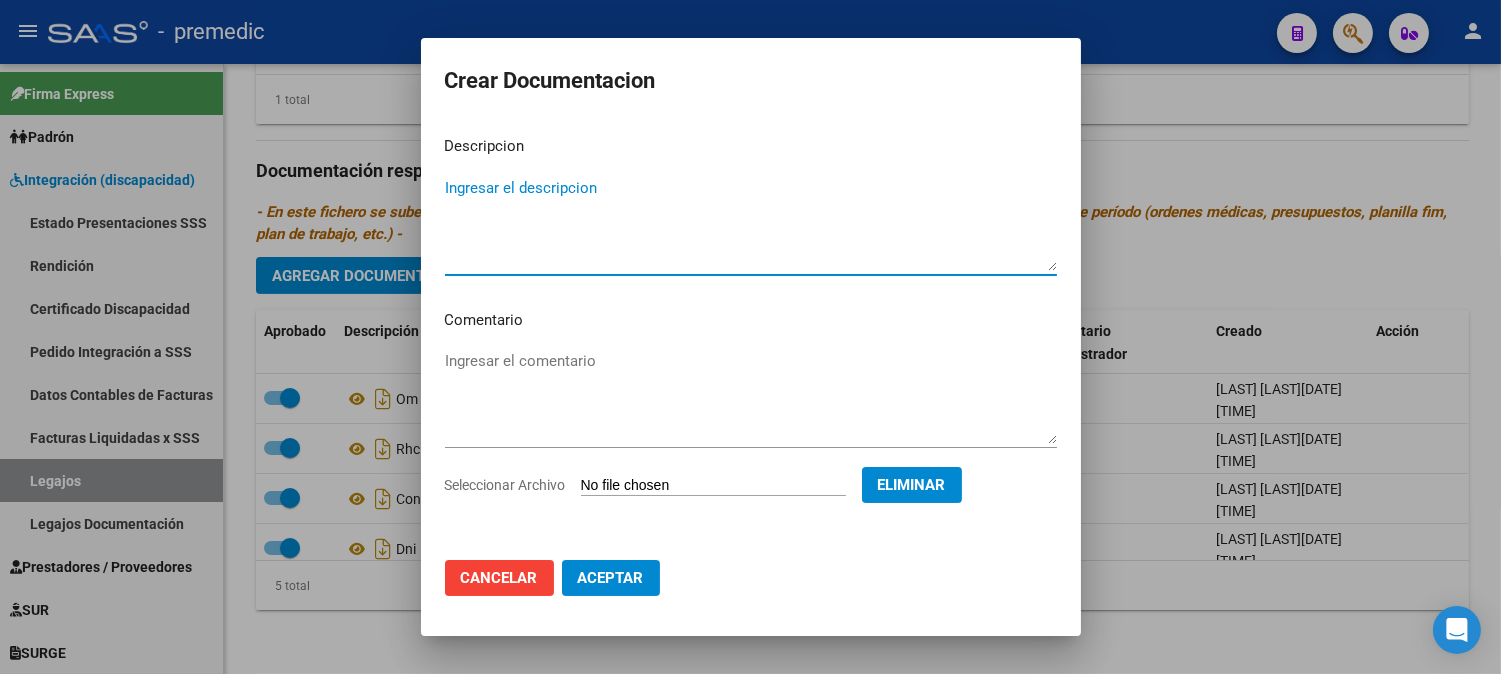 click on "Ingresar el descripcion" at bounding box center (751, 224) 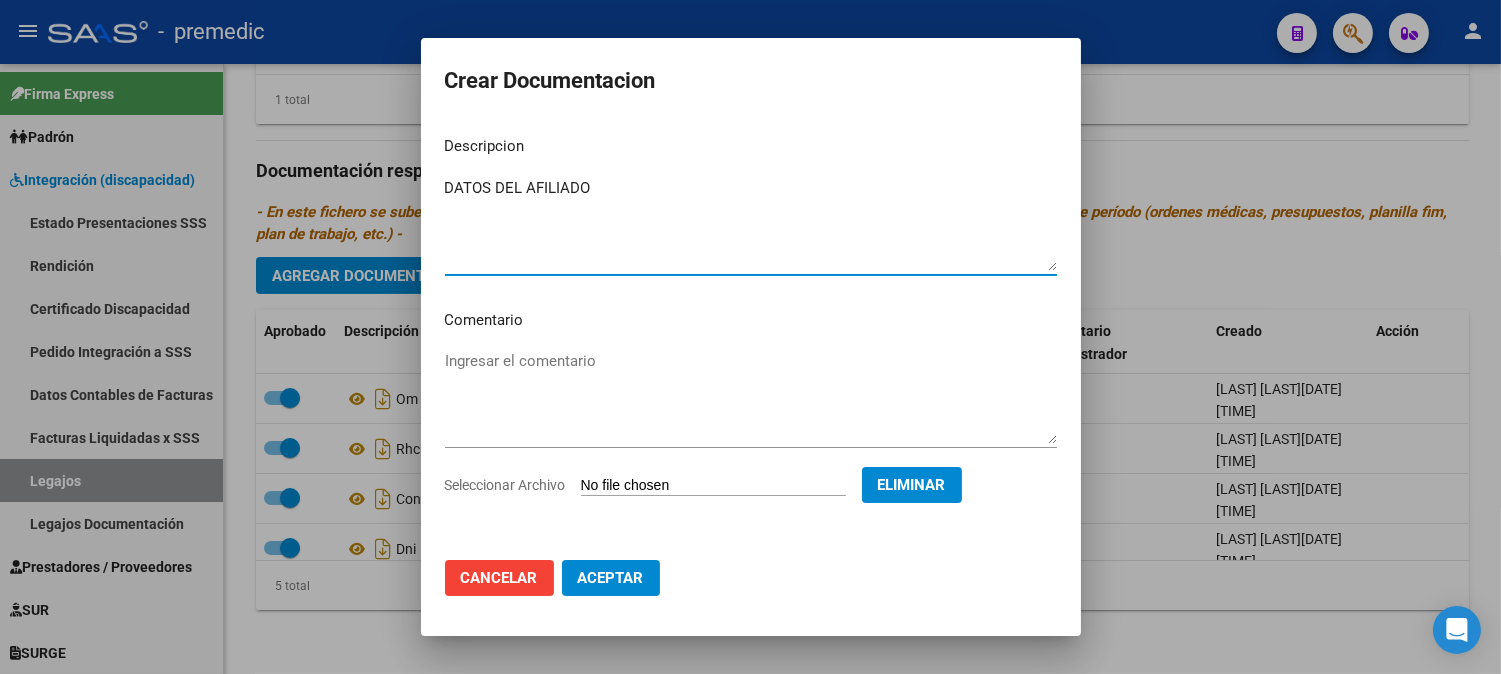 type on "DATOS DEL AFILIADO" 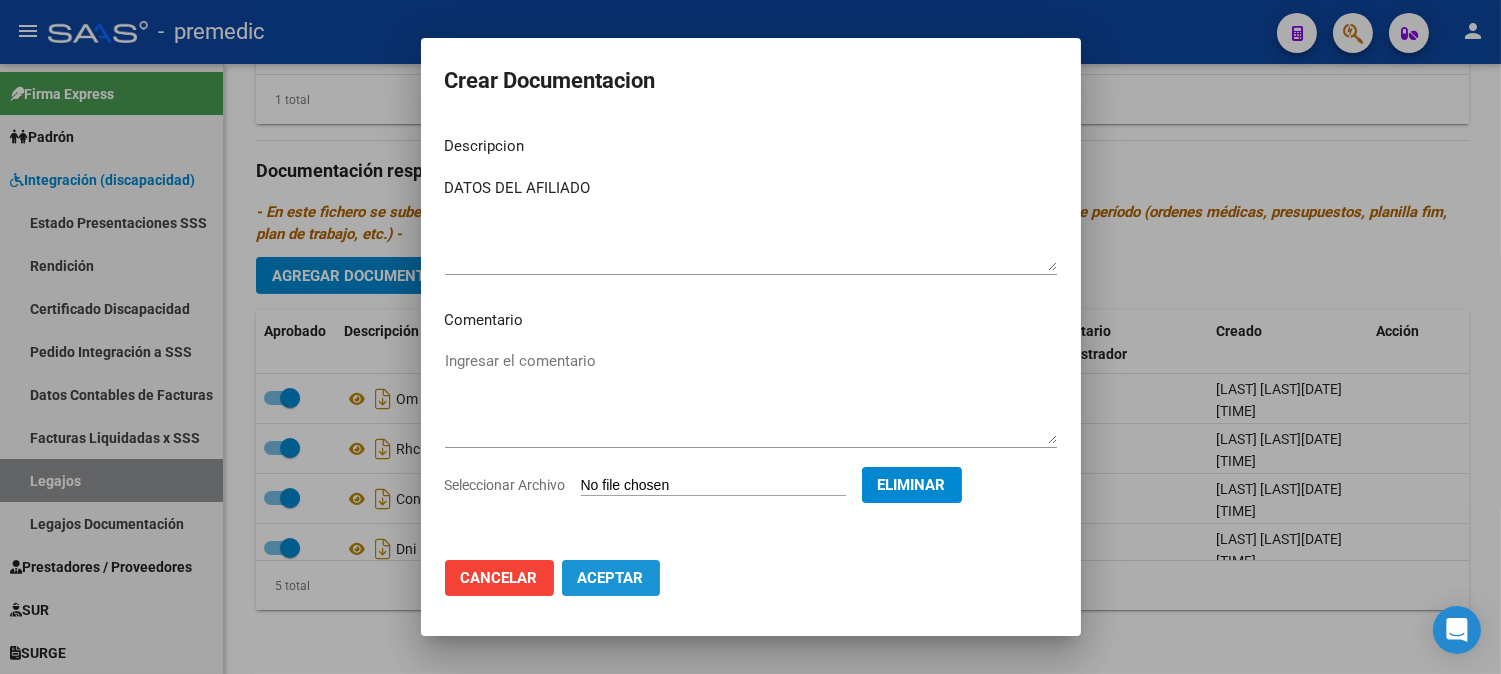 click on "Aceptar" 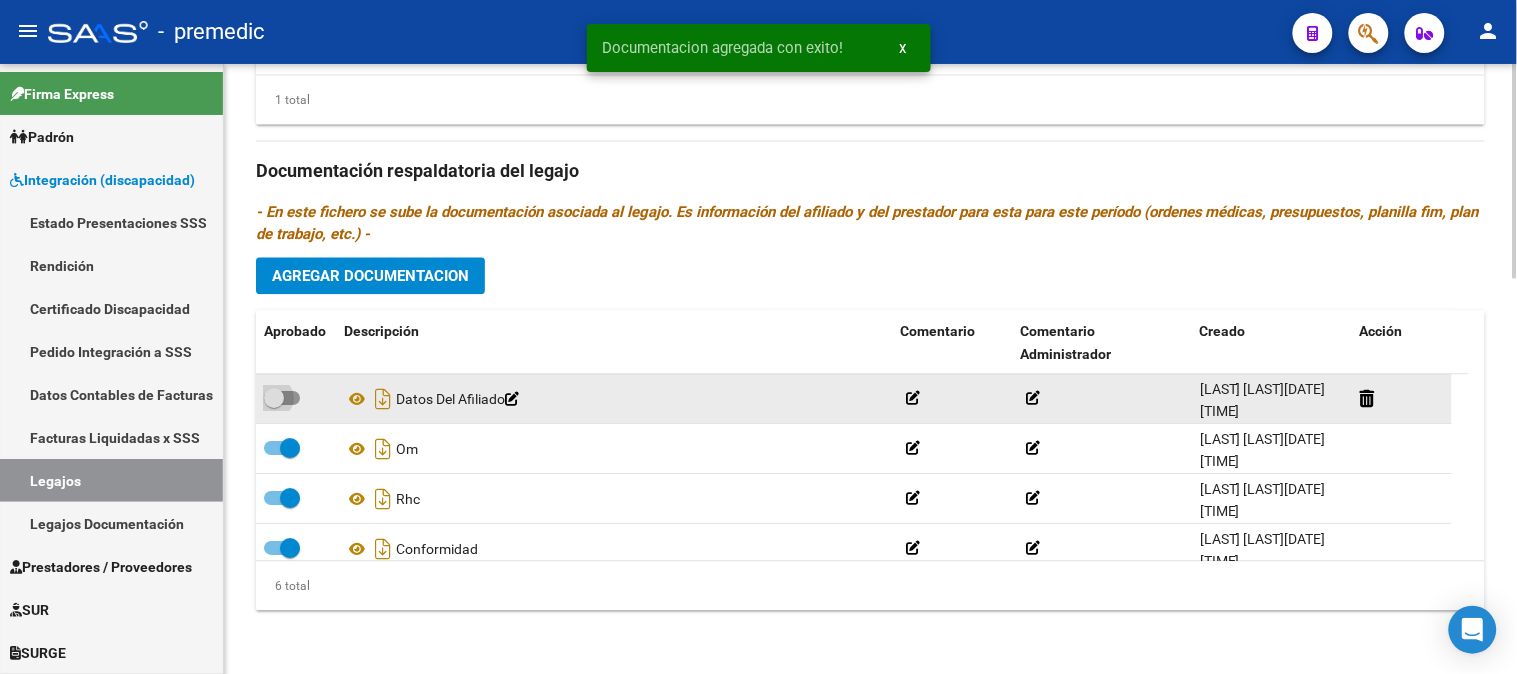 click at bounding box center [282, 398] 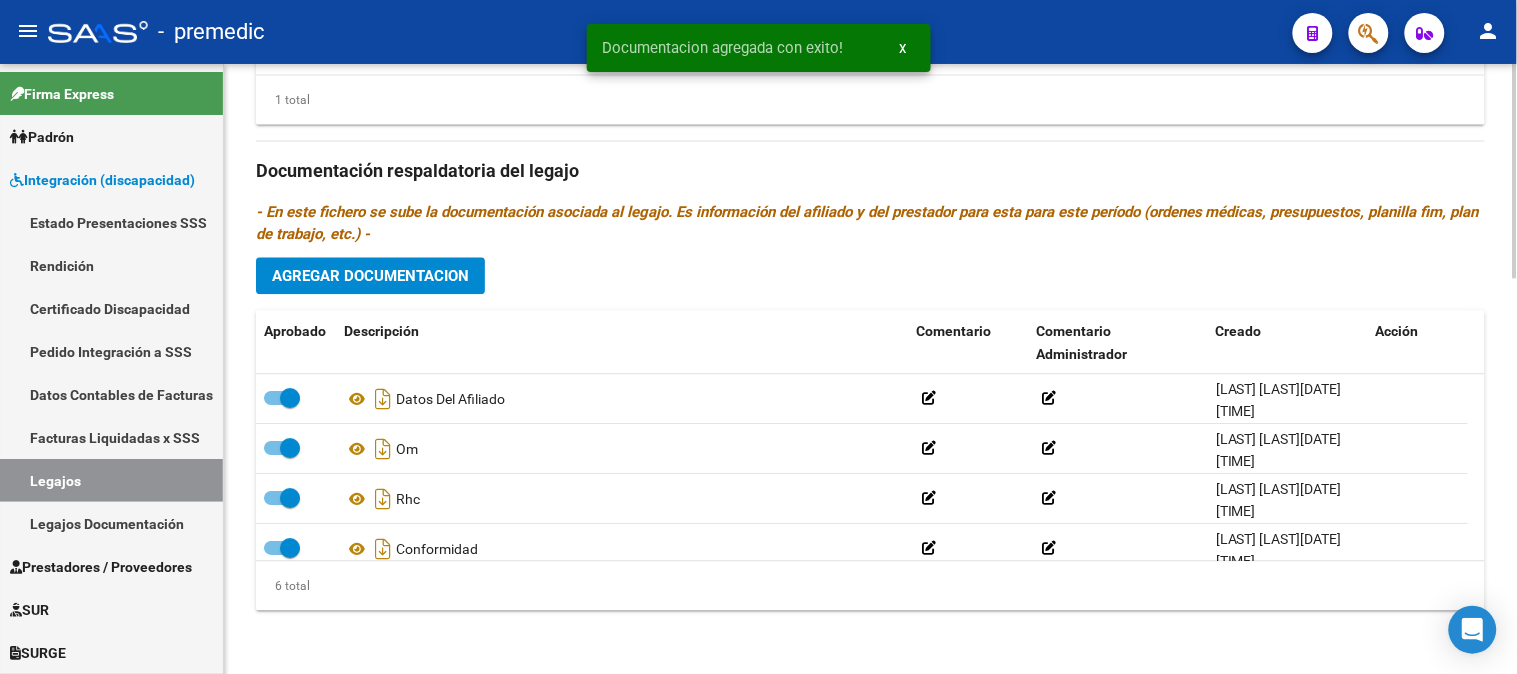 click on "Agregar Documentacion" 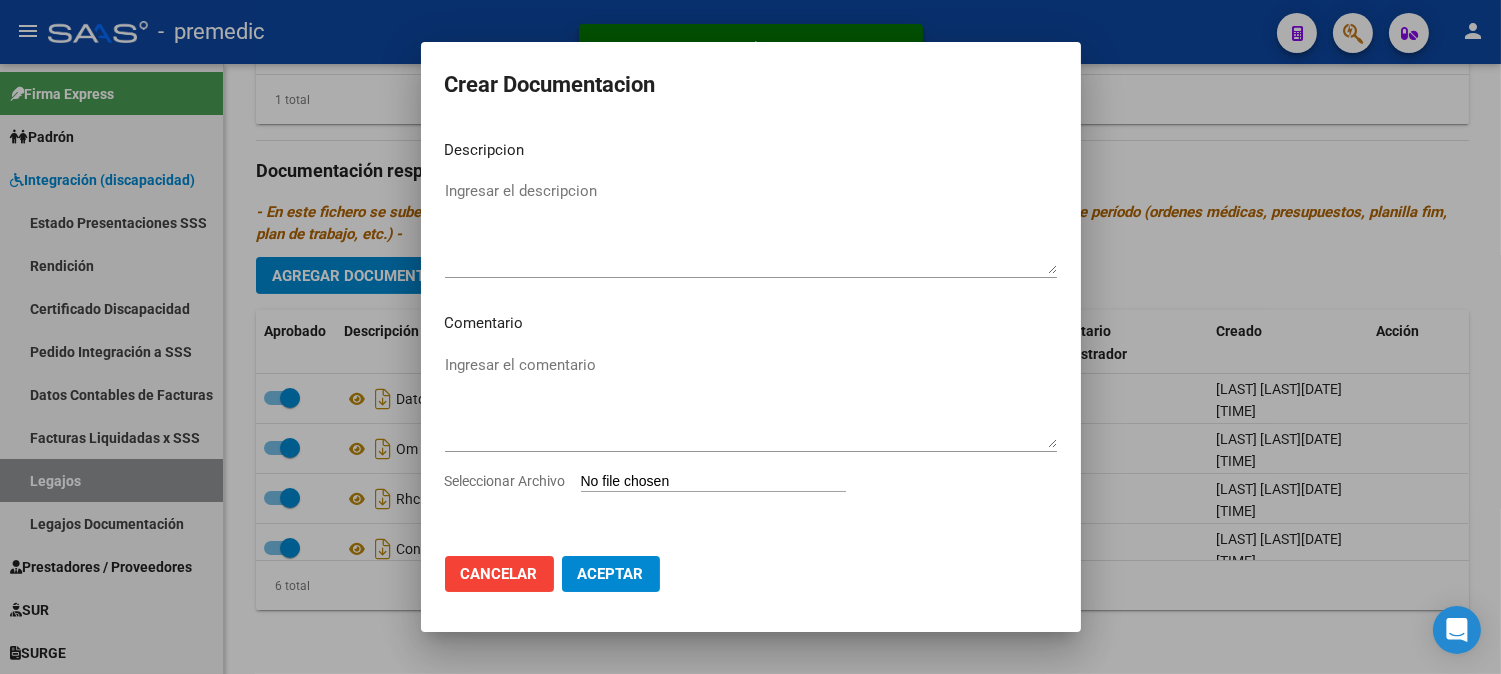 click on "Seleccionar Archivo" at bounding box center [713, 482] 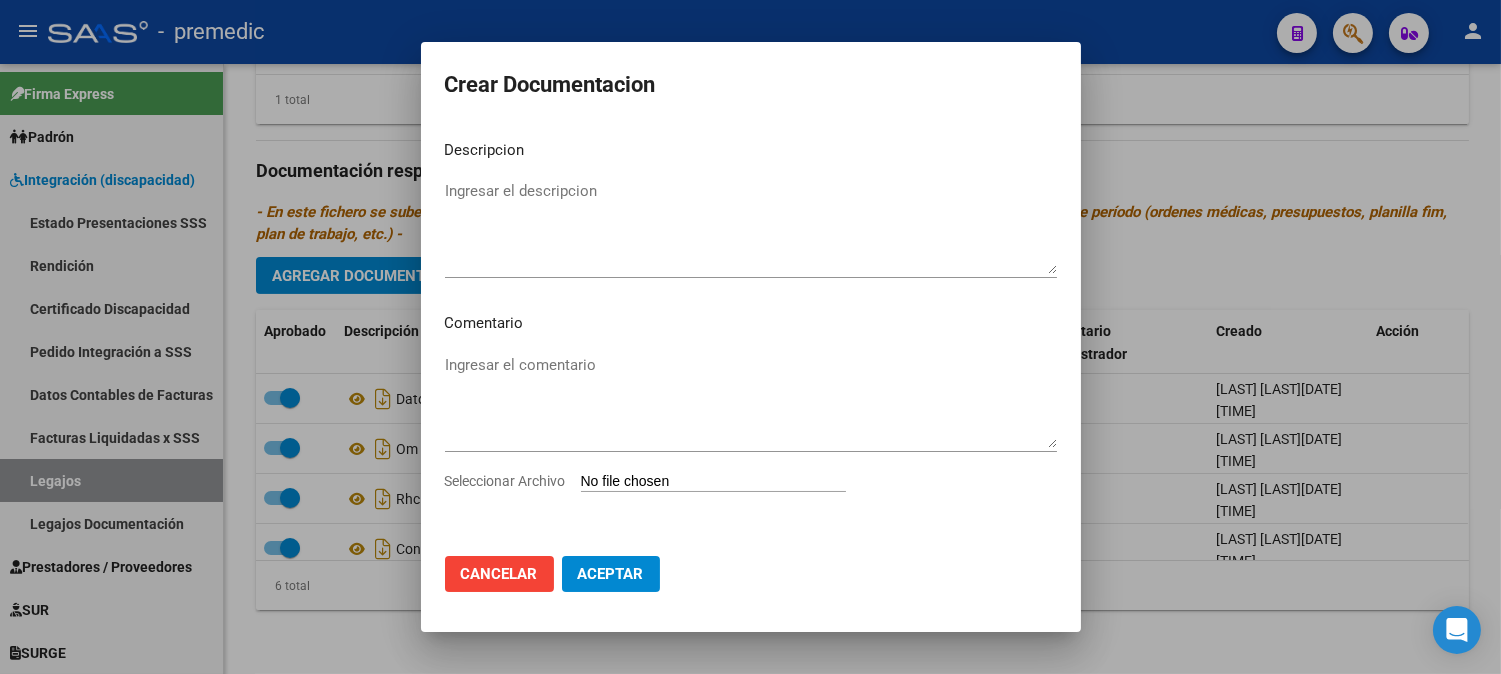 type on "C:\fakepath\7- CAR.pdf" 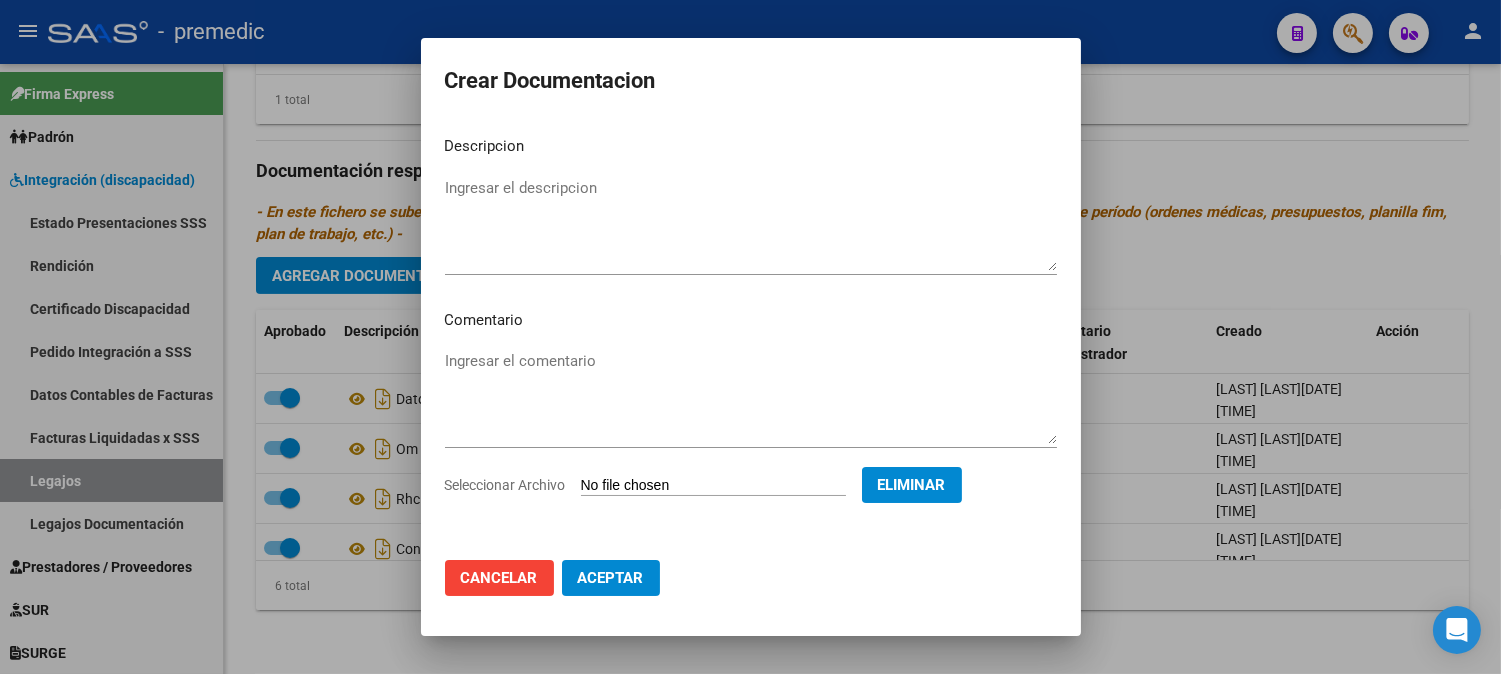 click on "Ingresar el descripcion" at bounding box center (751, 224) 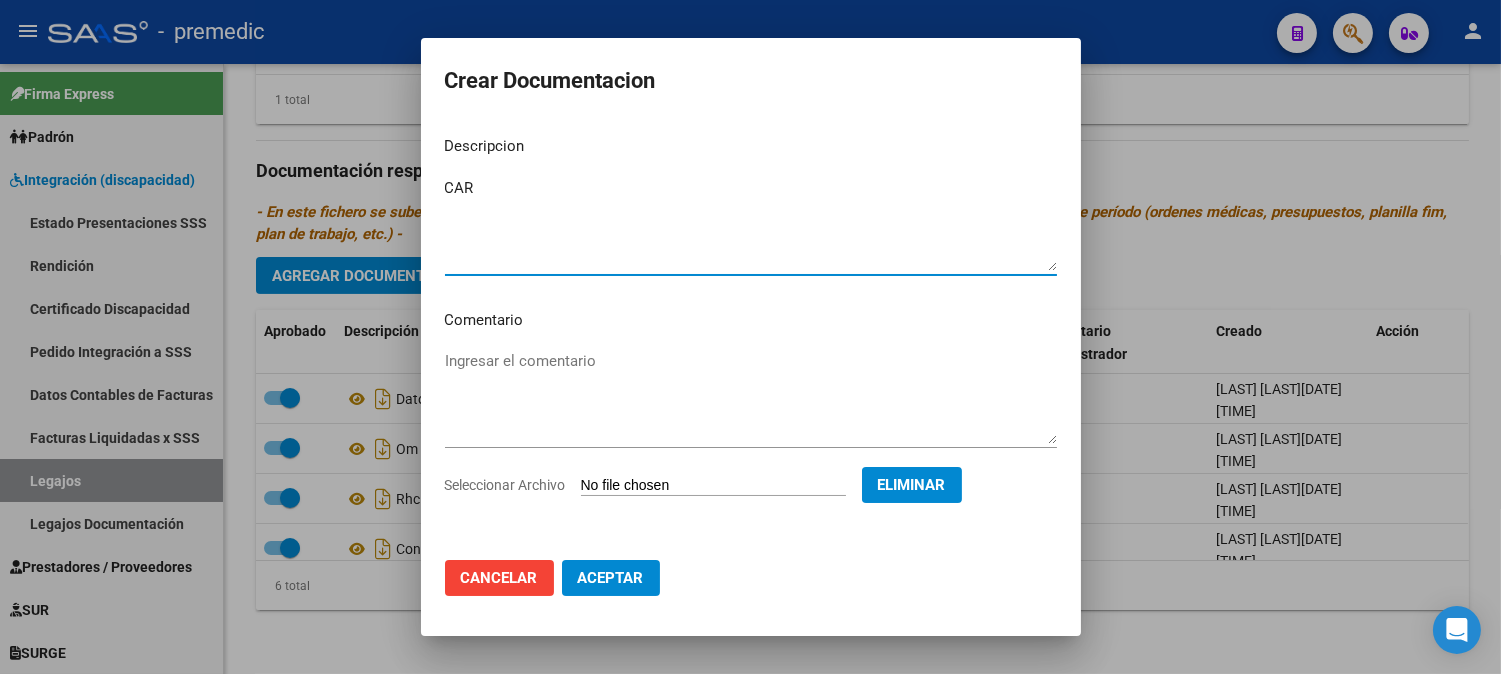 type on "CAR" 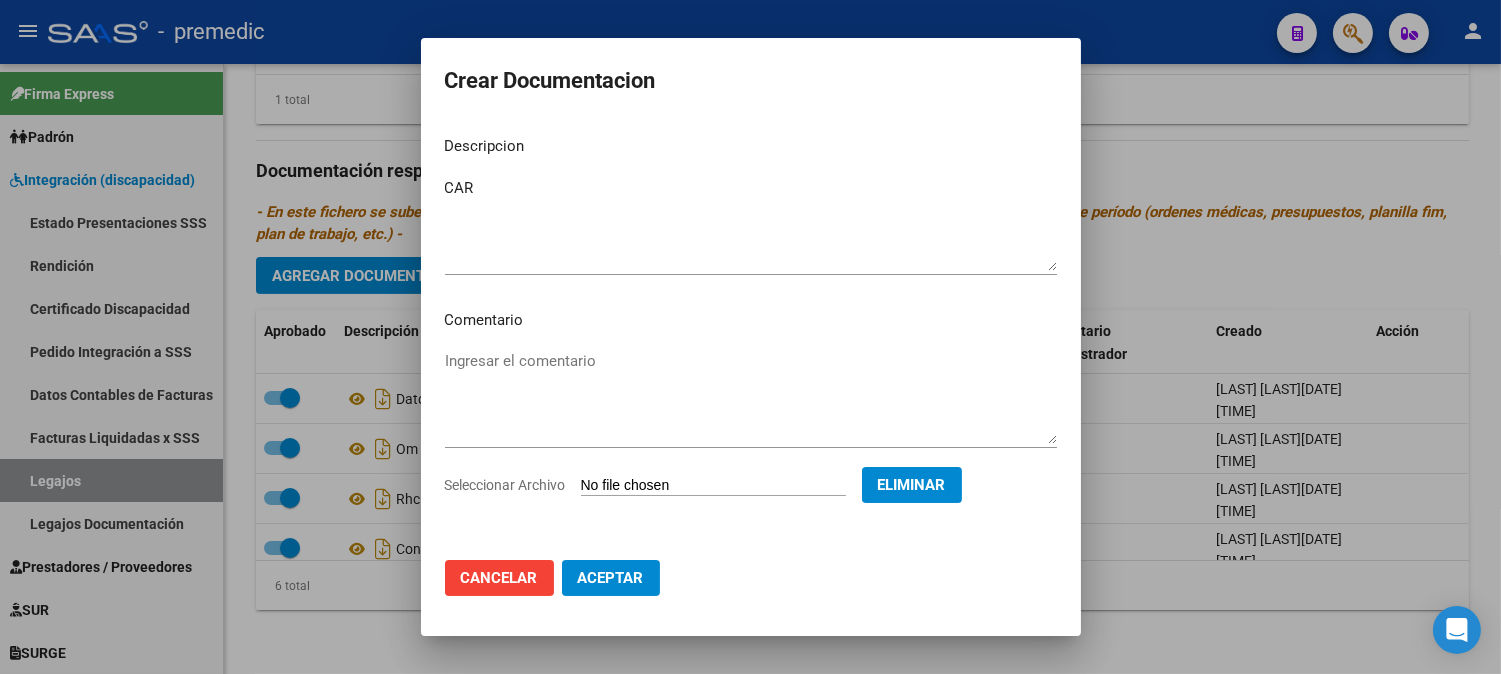 click on "Cancelar Aceptar" 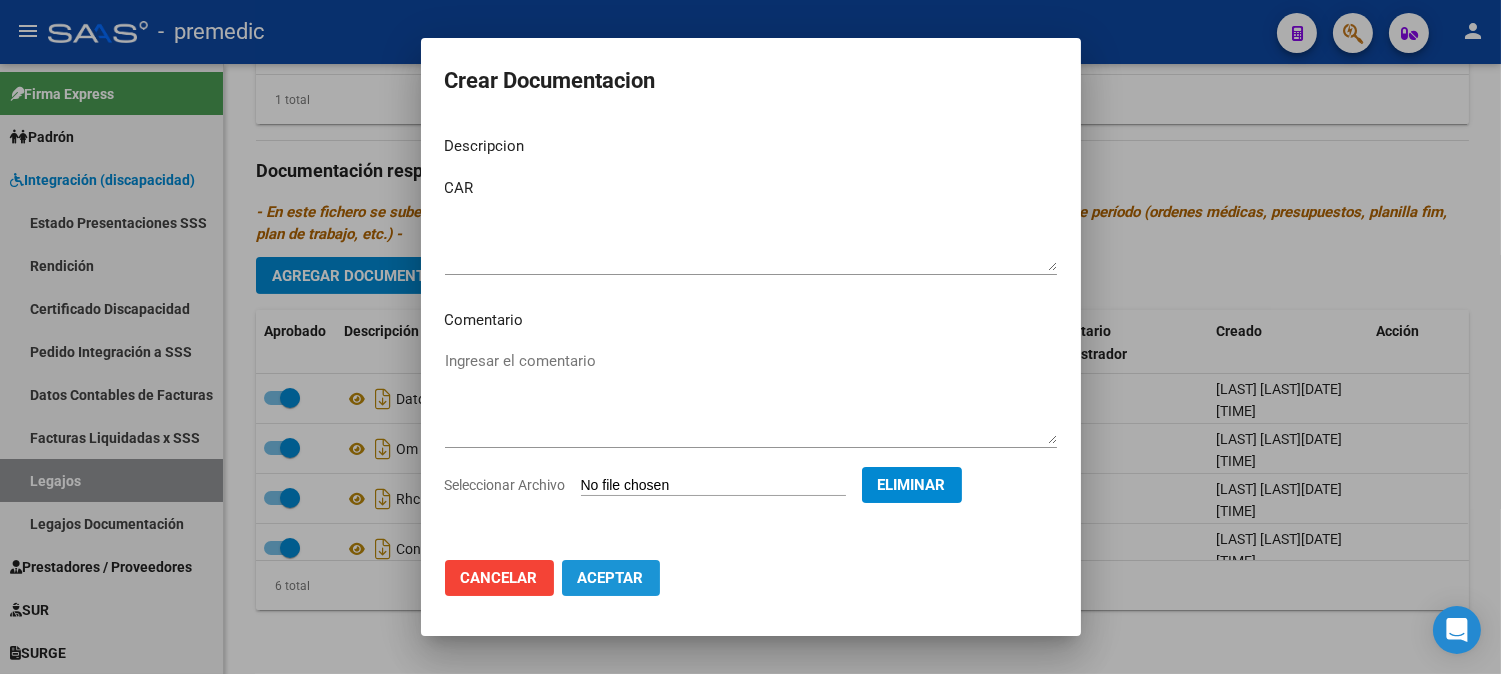 click on "Aceptar" 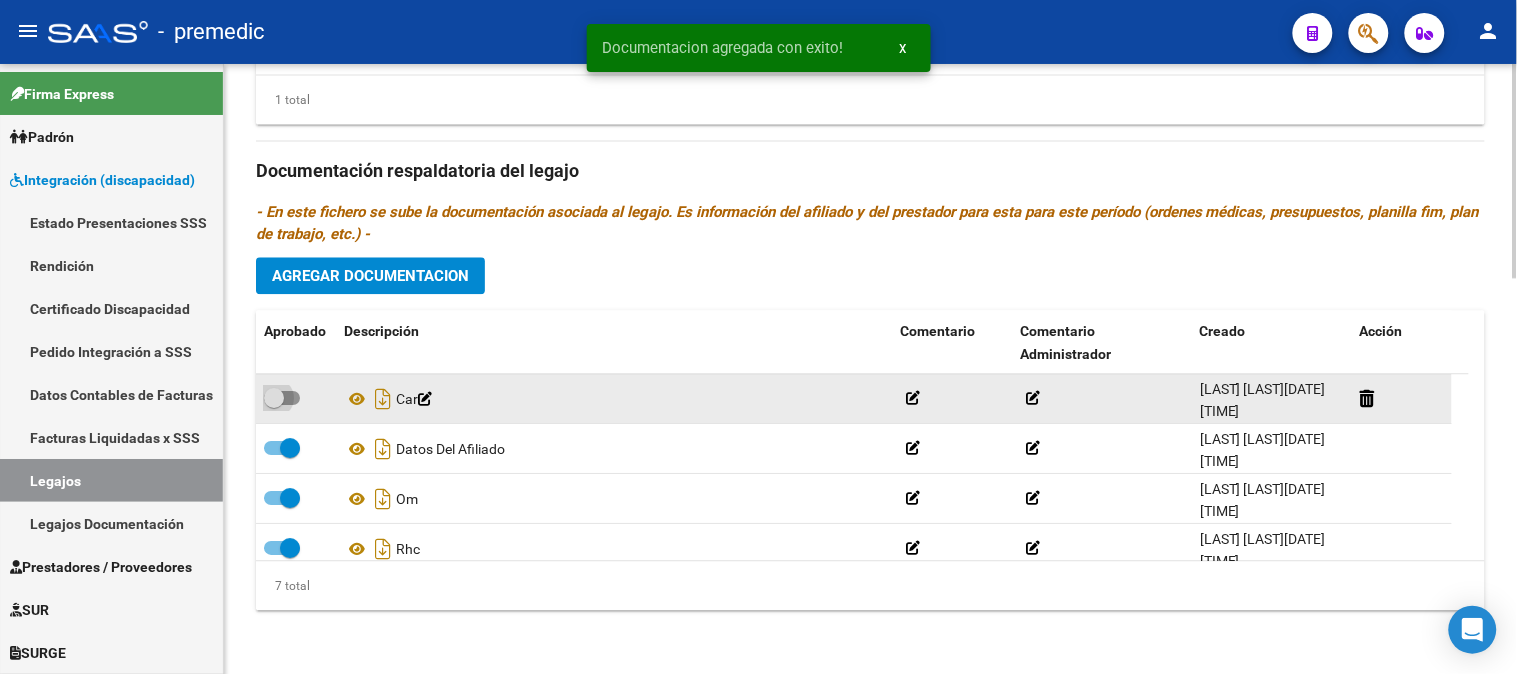 click at bounding box center (282, 398) 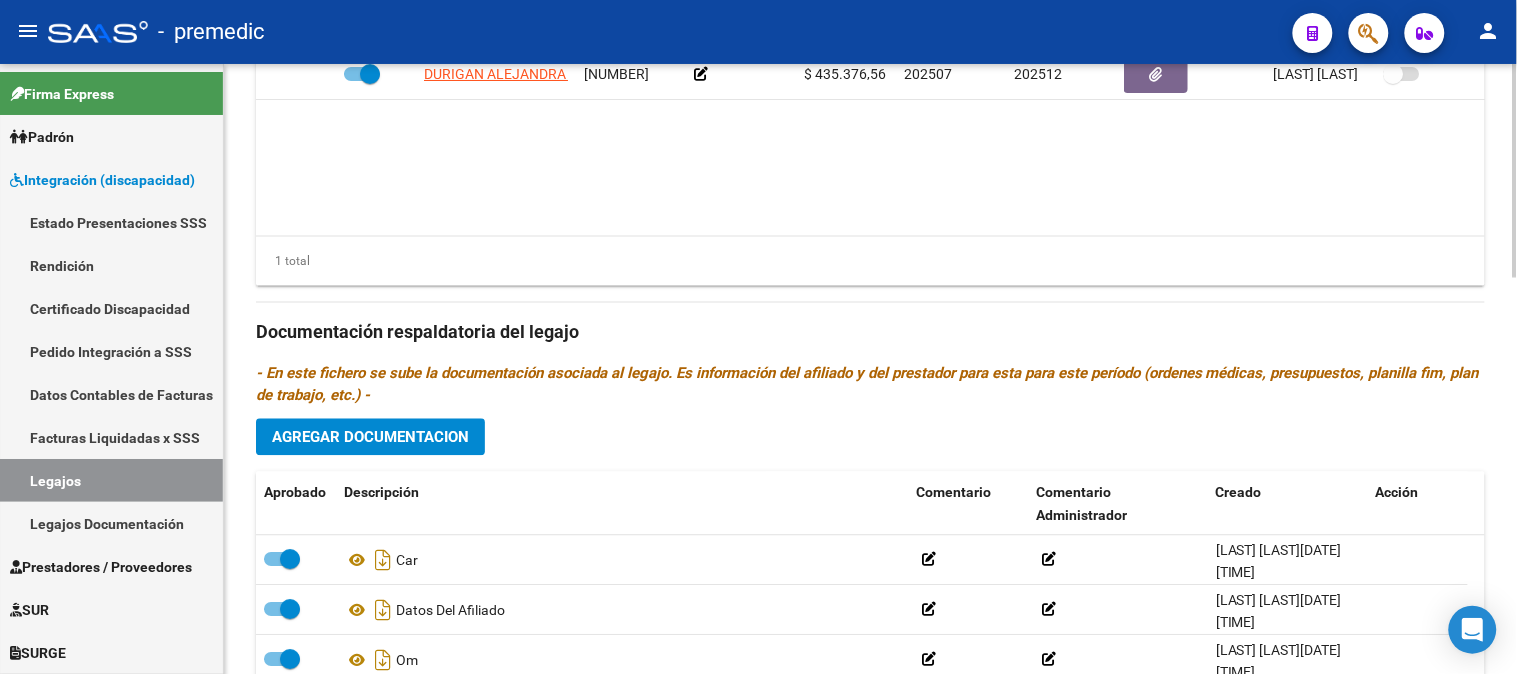 scroll, scrollTop: 1128, scrollLeft: 0, axis: vertical 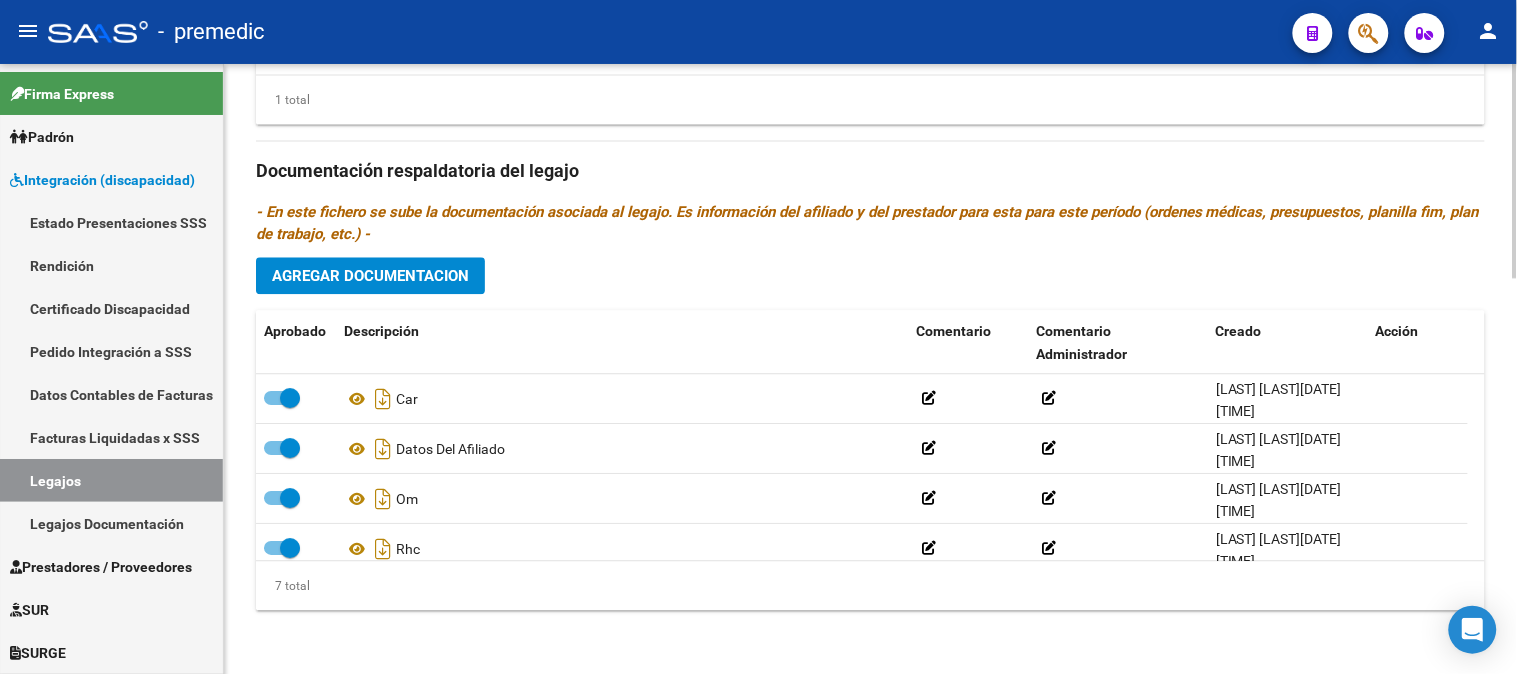 click on "CUIL  *   [NUMBER] Ingresar CUIL  [FIRST] [LAST] [LAST]     Análisis Afiliado    Certificado Discapacidad ARCA Padrón Nombre Afiliado  *   [FIRST] [LAST] [LAST] Ingresar el nombre  Periodo Desde  *   Ej:   Periodo Hasta  *   Ej:   Admite Dependencia   Comentarios                                  Comentarios Administrador  Prestadores asociados al legajo Agregar Prestador Aprobado Prestador CUIT Comentario Presupuesto Periodo Desde Periodo Hasta Usuario Admite Dependencia   [FIRST] [LAST] [LAST] [NUMBER]     [CURRENCY] [NUMBER]  [YEAR][MONTH] [YEAR][MONTH] [FIRST] [LAST]   [DATE]    1 total Documentación respaldatoria del legajo Aprobado" 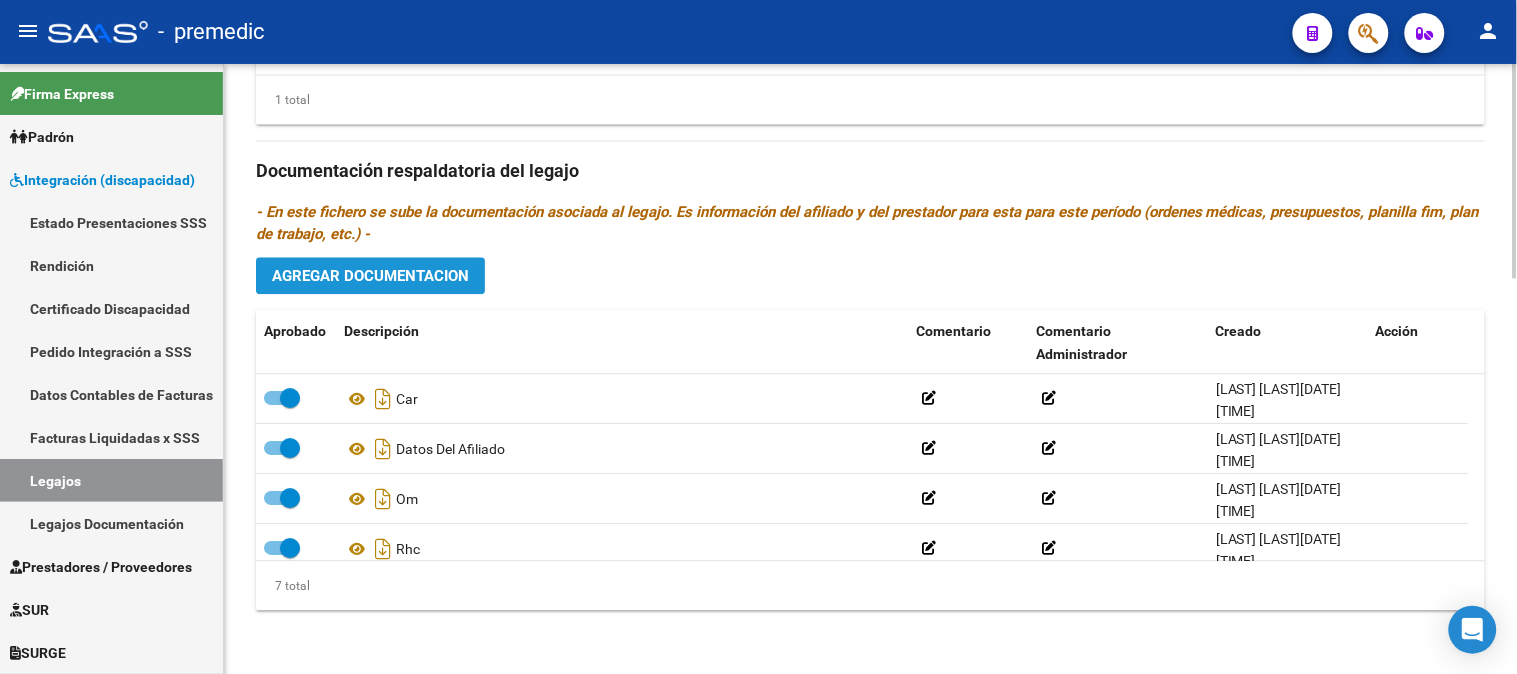 click on "Agregar Documentacion" 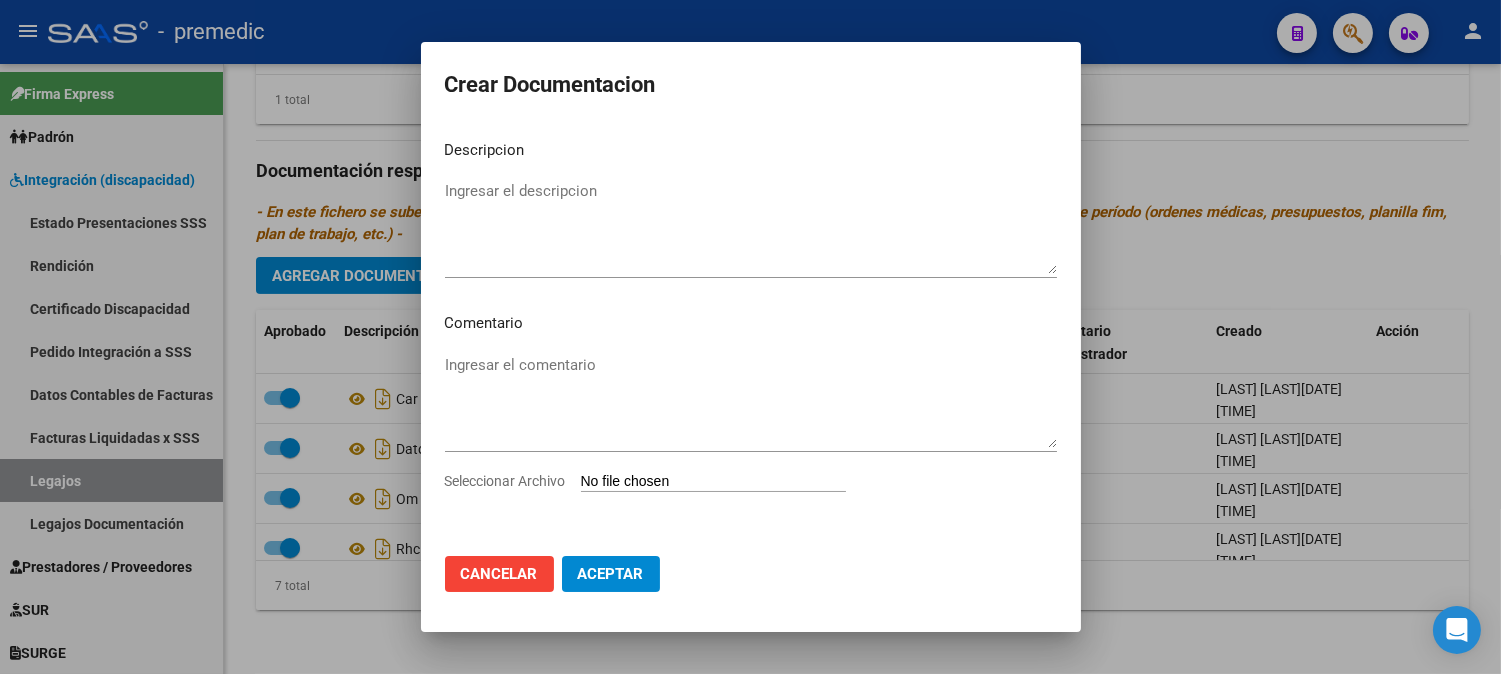 click on "Ingresar el comentario" at bounding box center (751, 410) 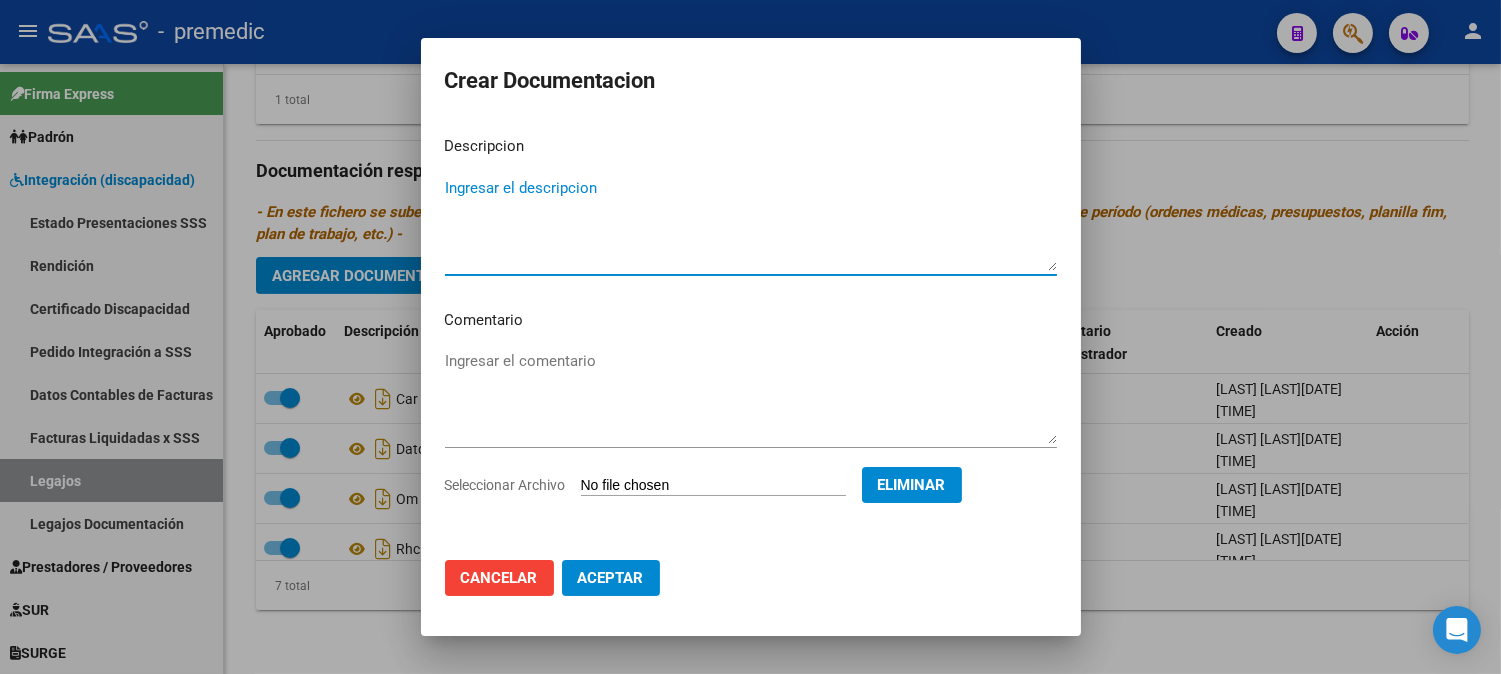 click on "Ingresar el descripcion" at bounding box center [751, 224] 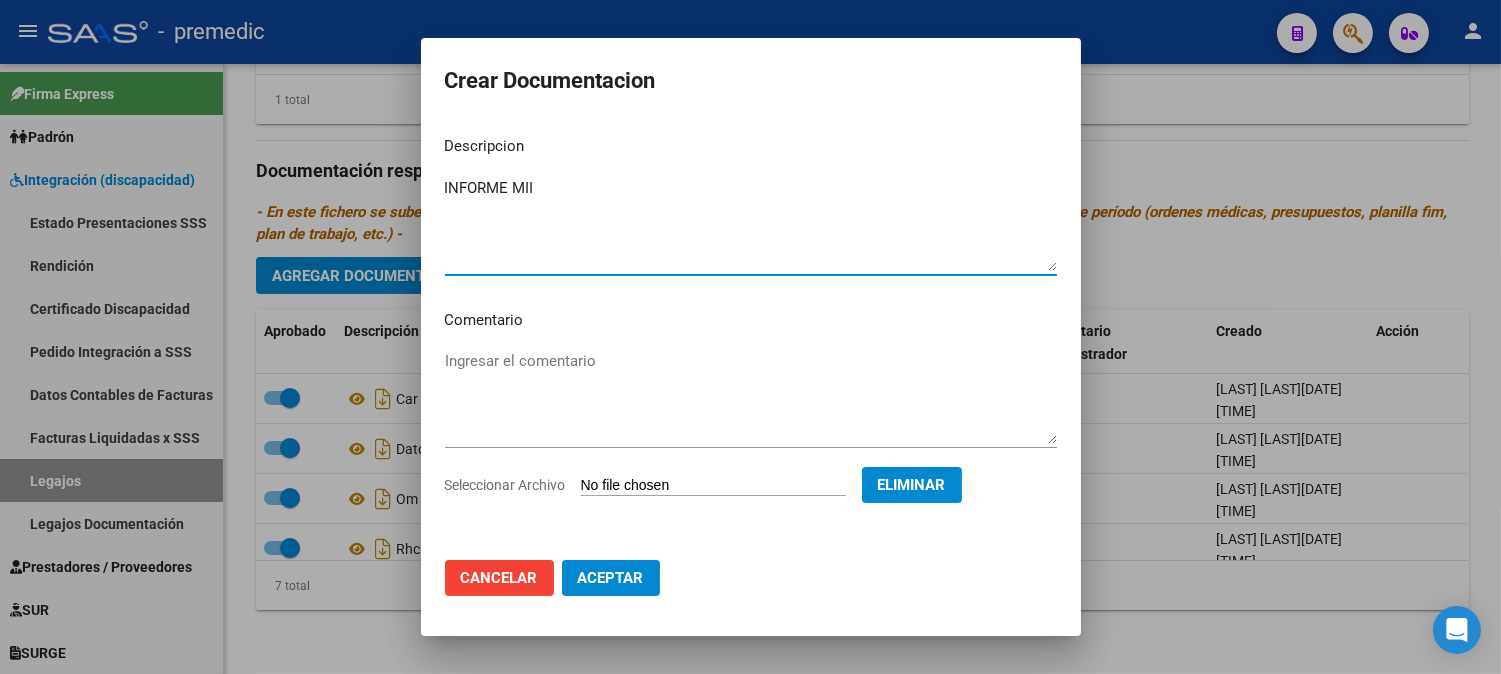 type on "INFORME MII" 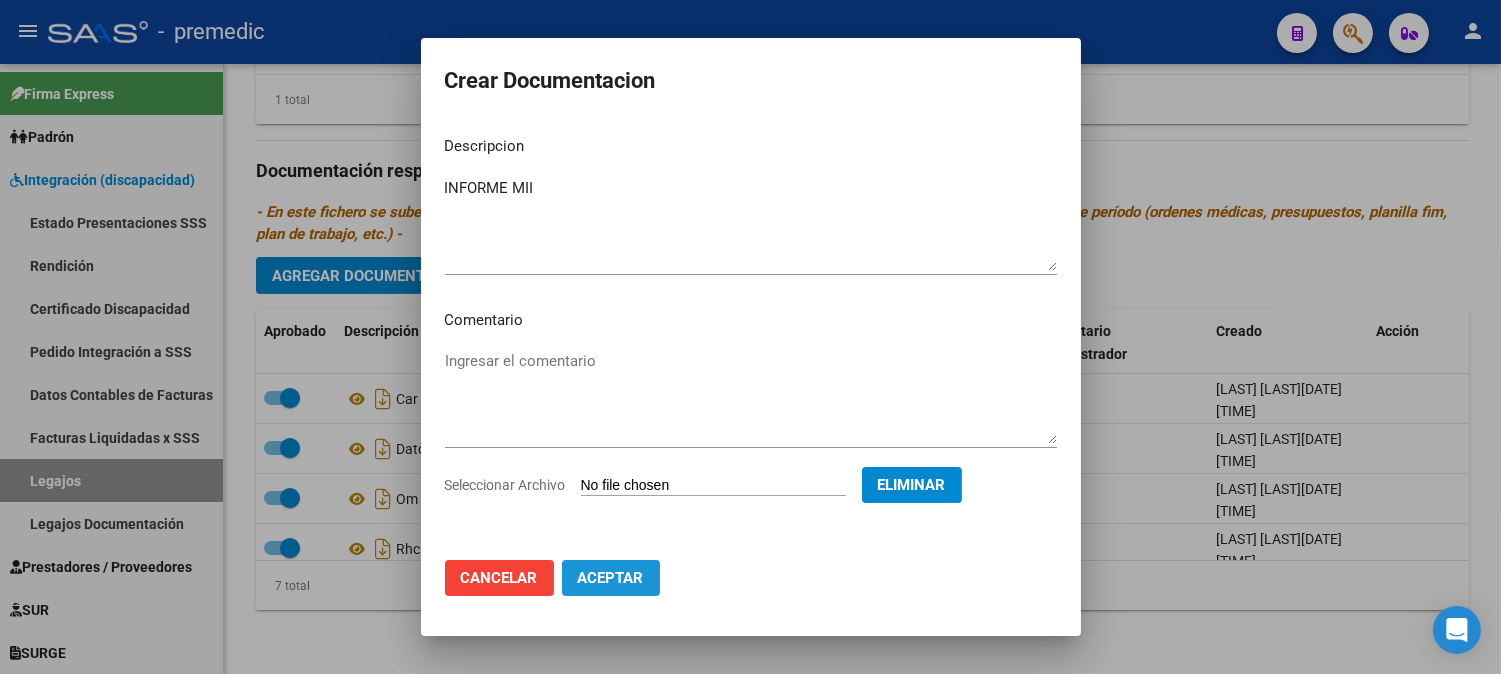 click on "Aceptar" 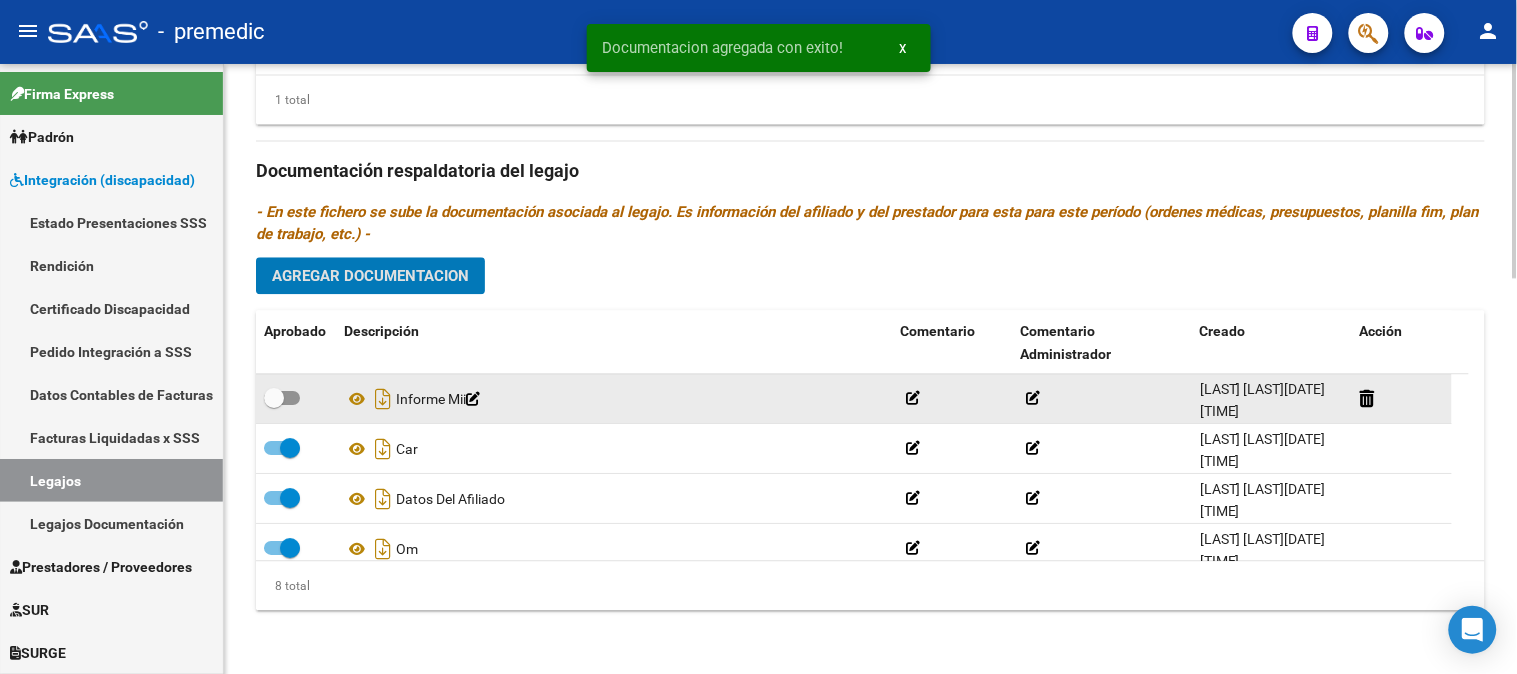 click at bounding box center (282, 398) 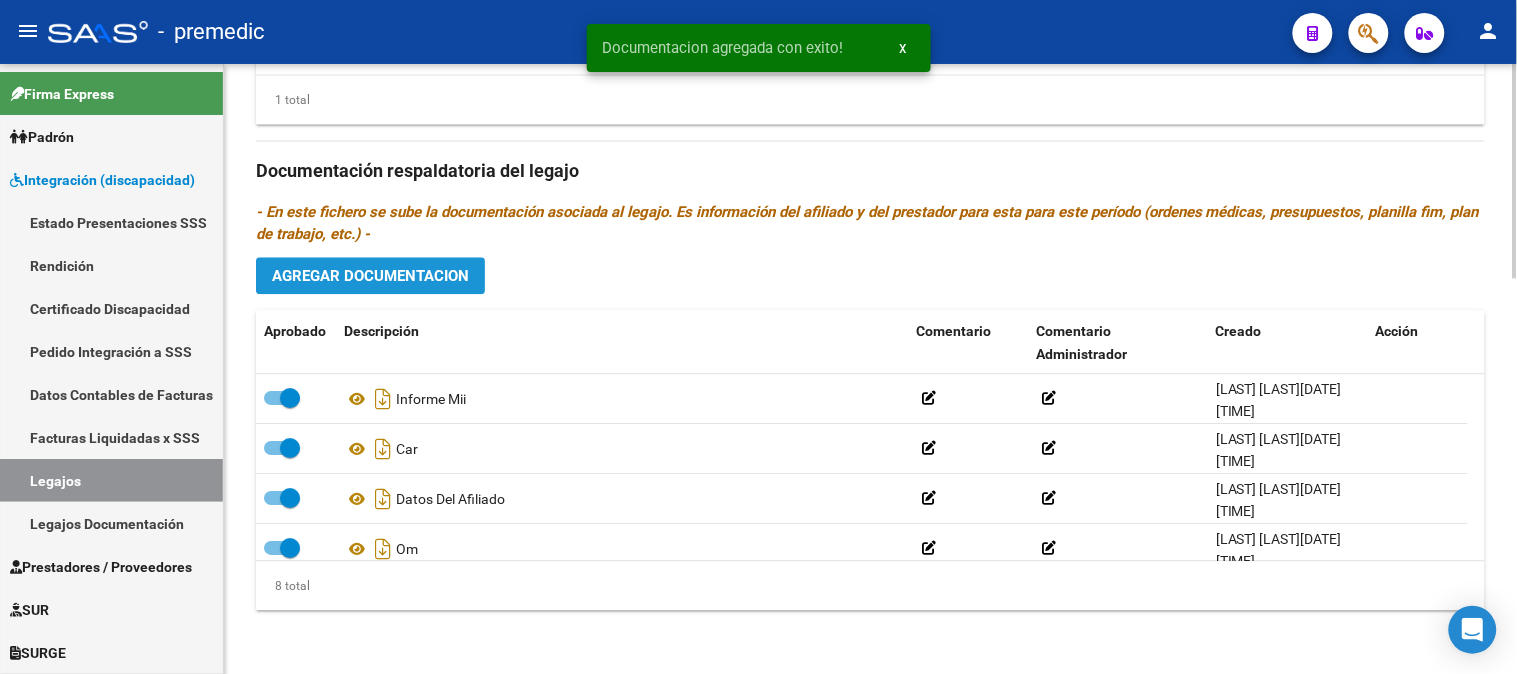 click on "Agregar Documentacion" 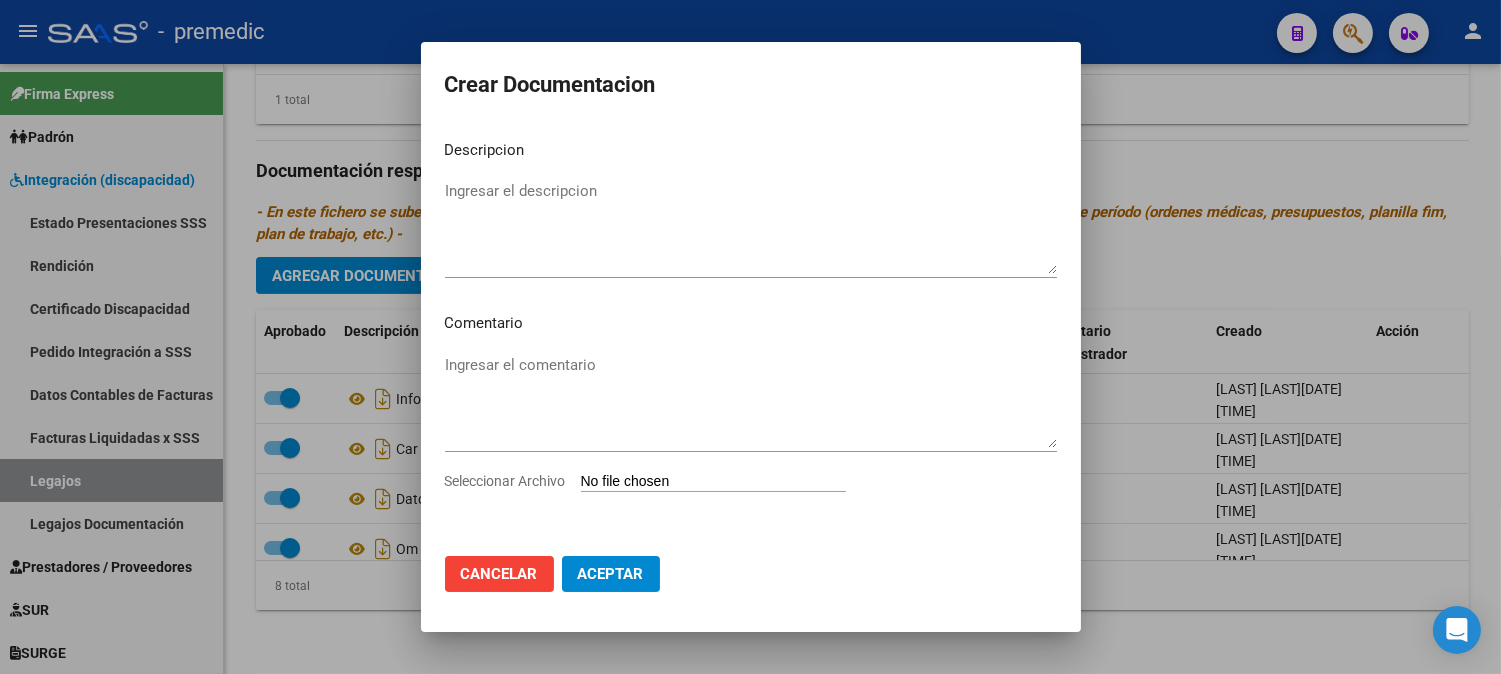 click on "Seleccionar Archivo" at bounding box center (751, 489) 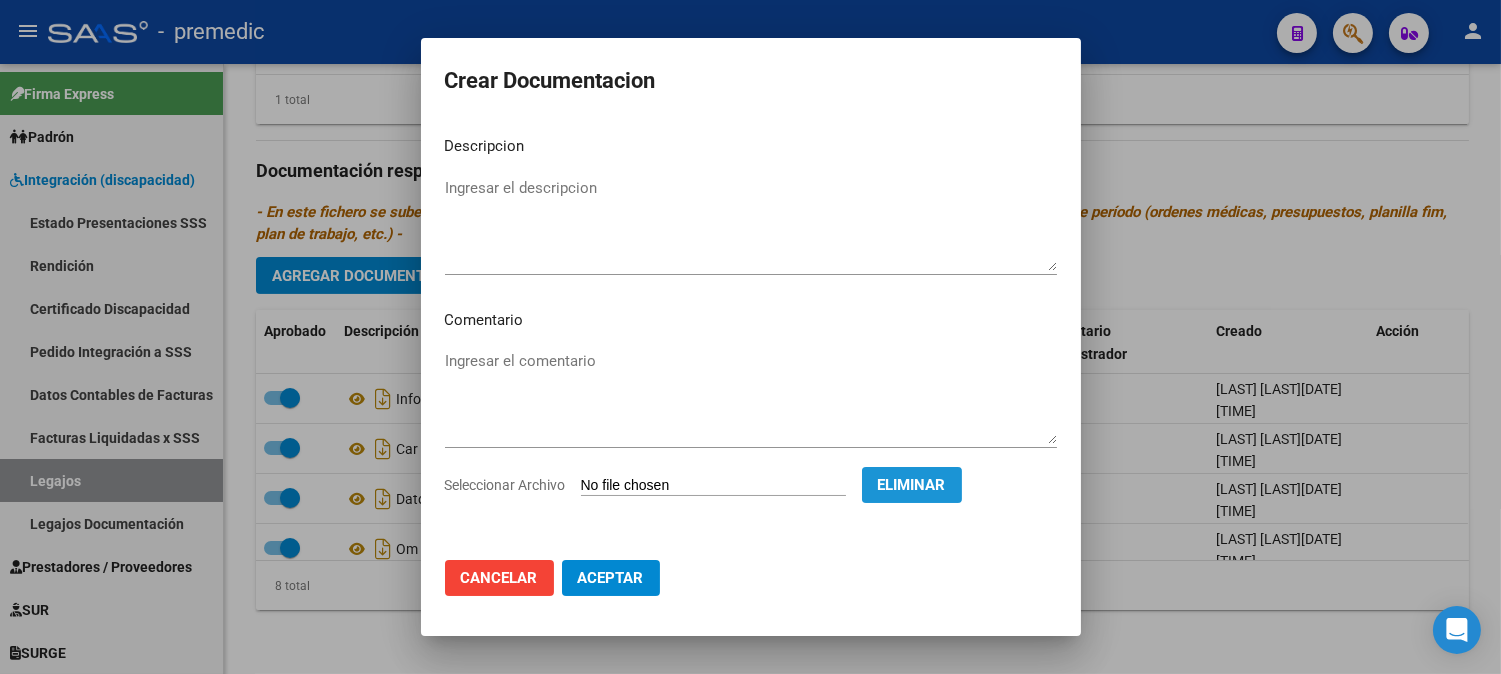 click on "Eliminar" at bounding box center (912, 485) 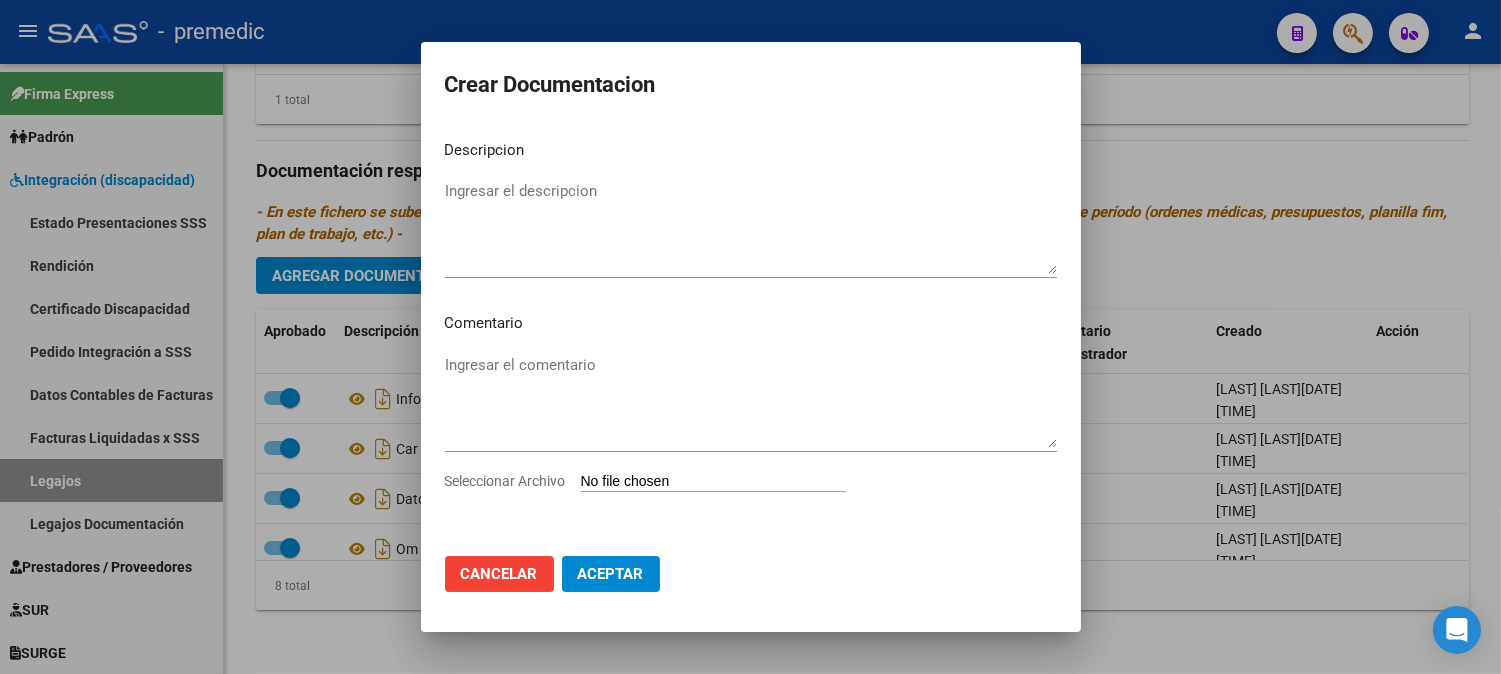 click on "Seleccionar Archivo" at bounding box center [713, 482] 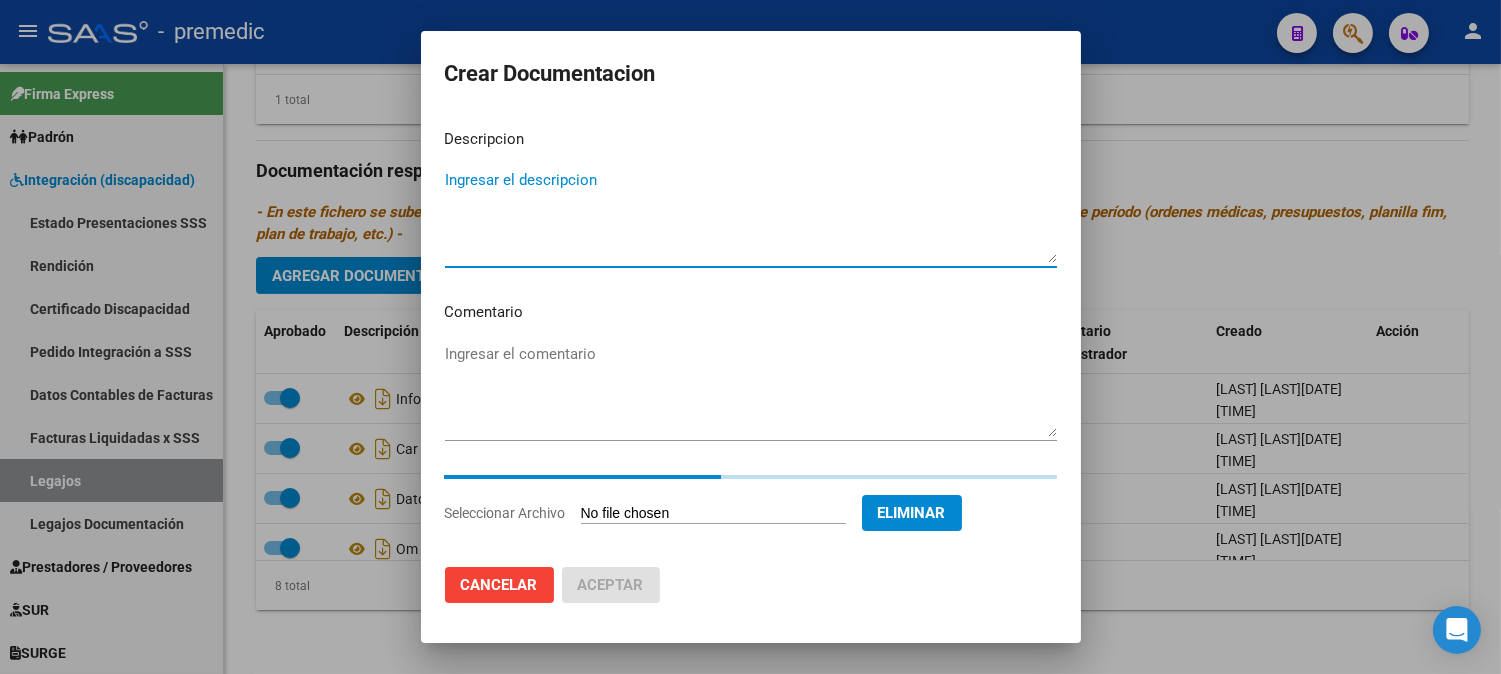 click on "Ingresar el descripcion" at bounding box center (751, 216) 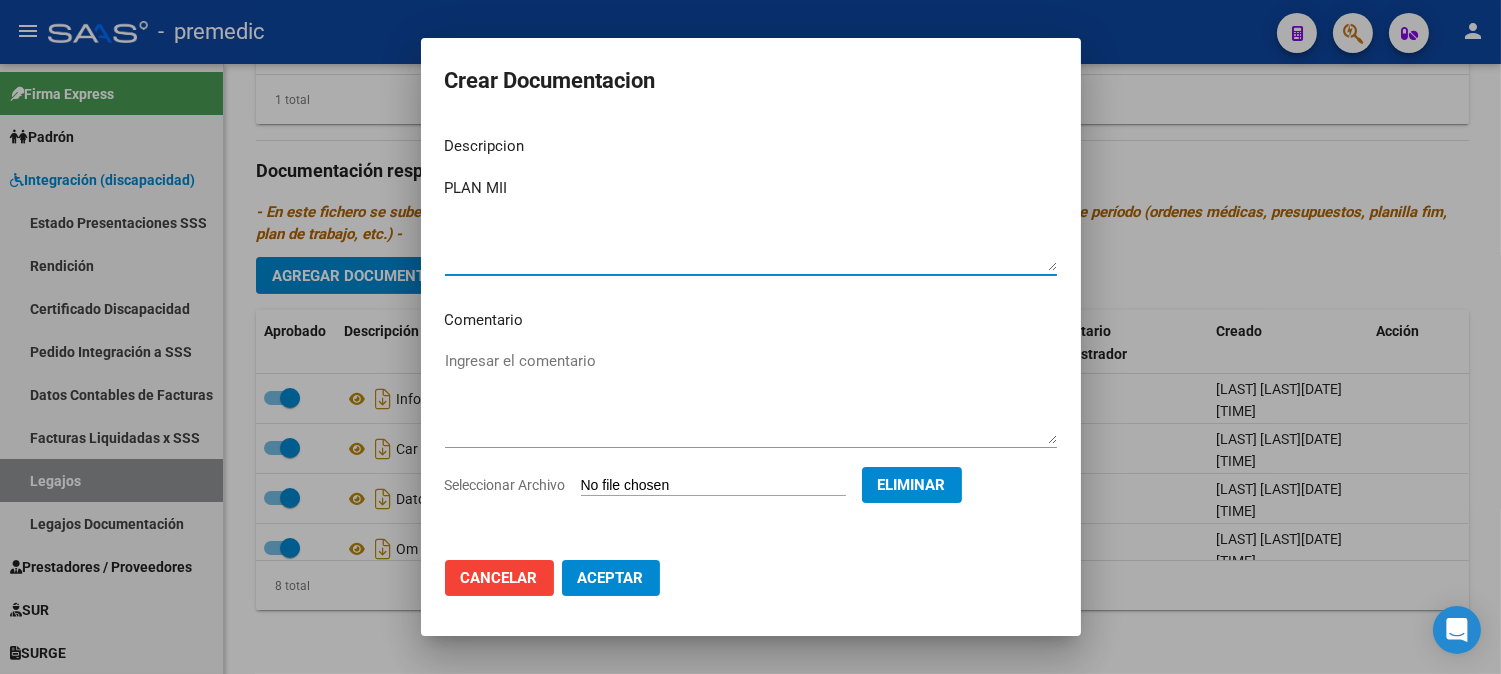type on "PLAN MII" 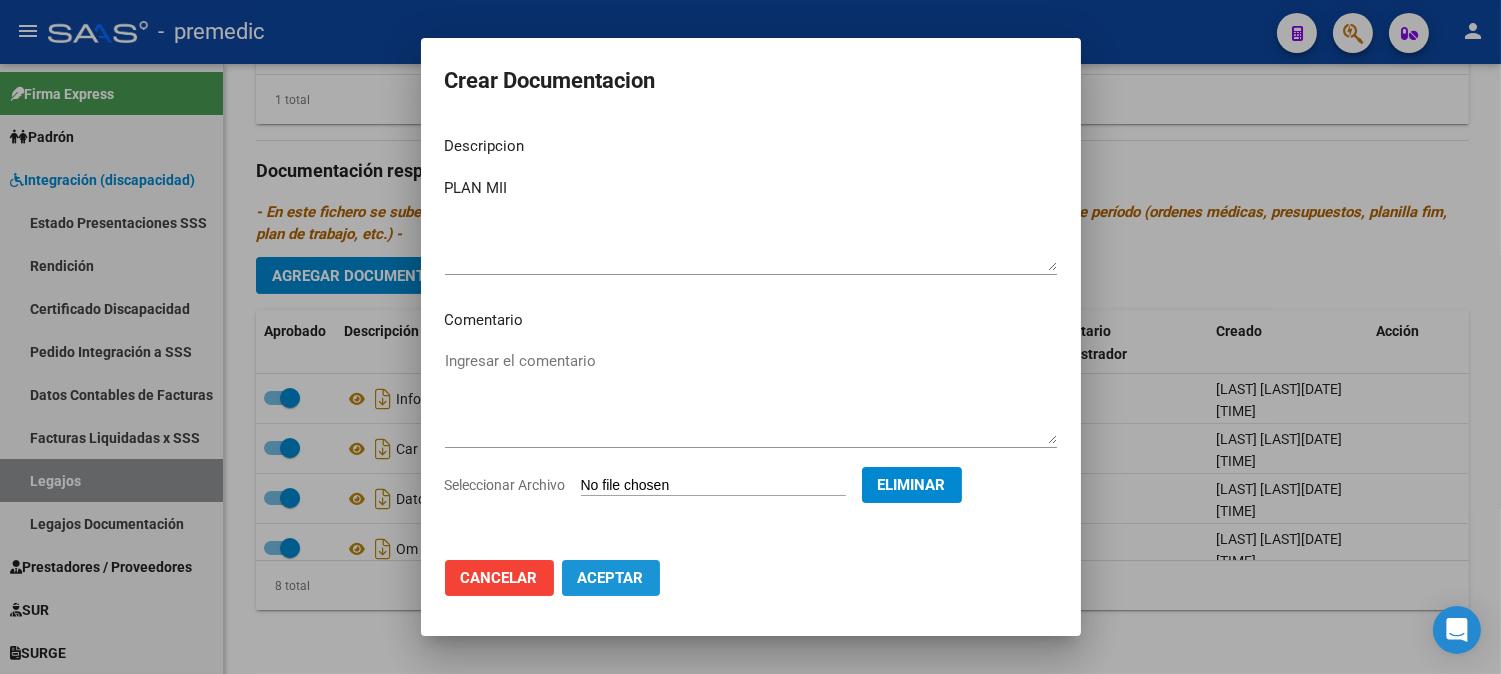 click on "Aceptar" 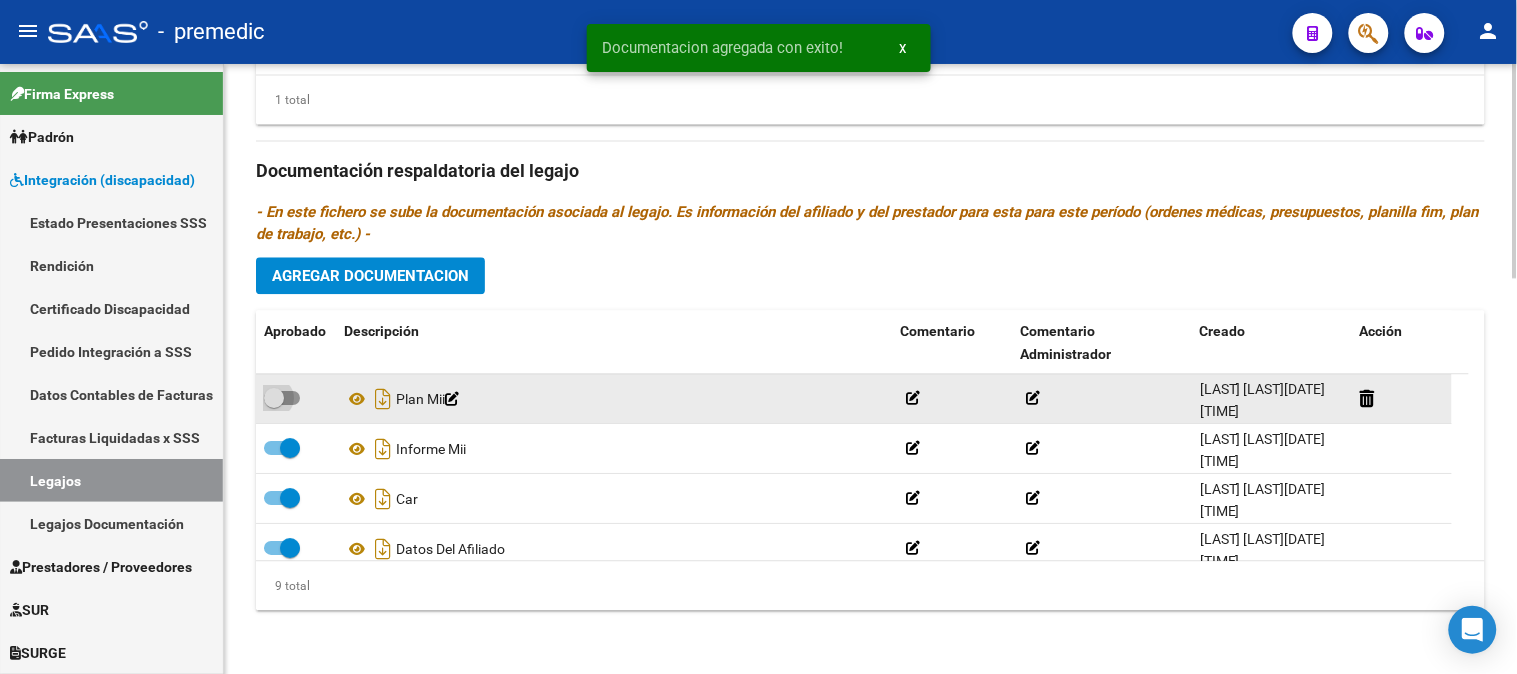 click at bounding box center [282, 398] 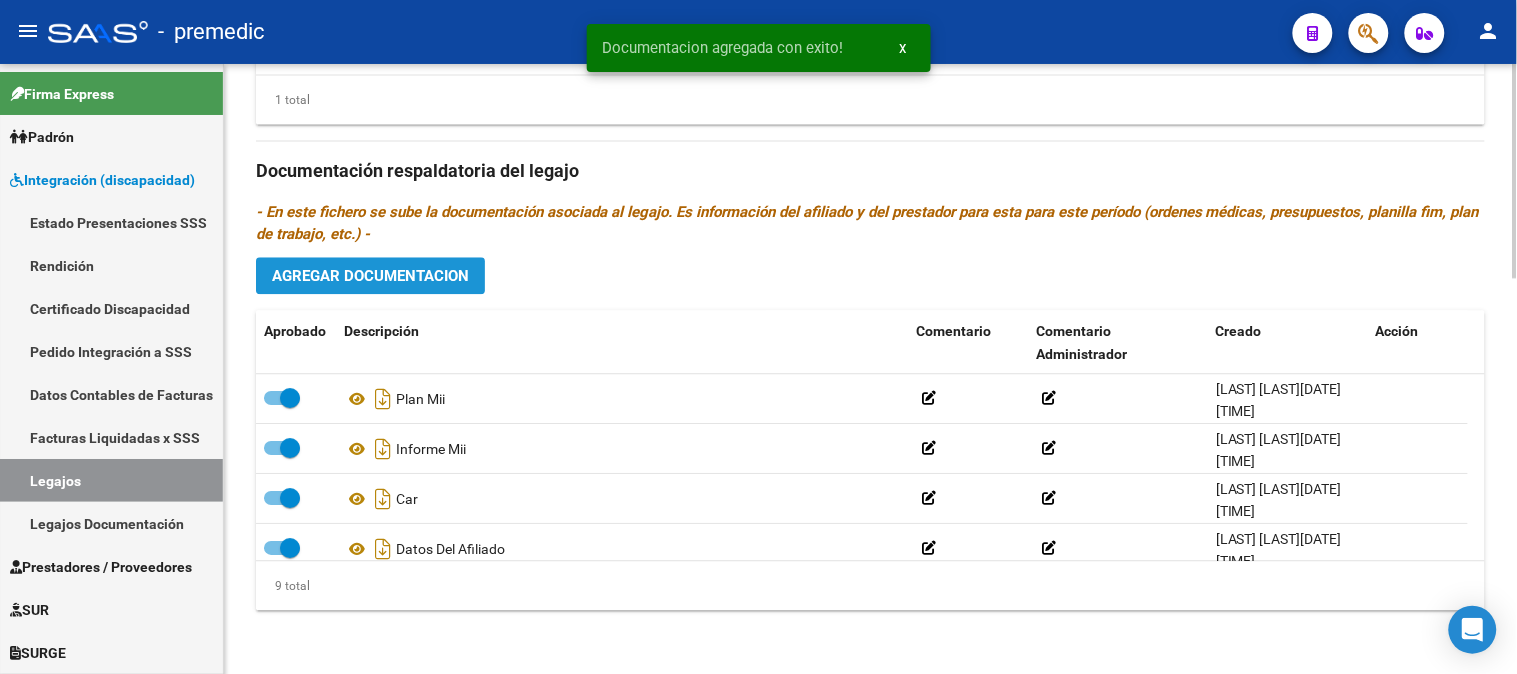click on "Agregar Documentacion" 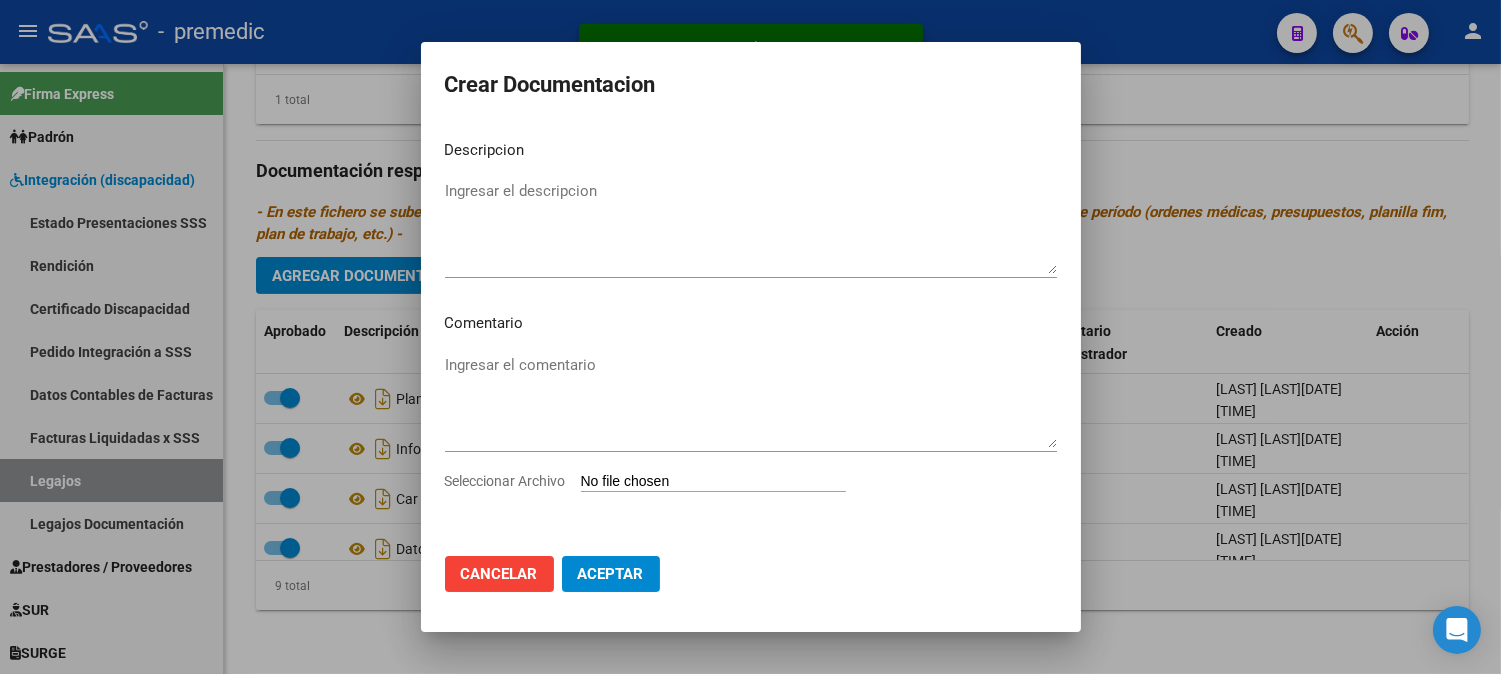 click on "Seleccionar Archivo" at bounding box center [713, 482] 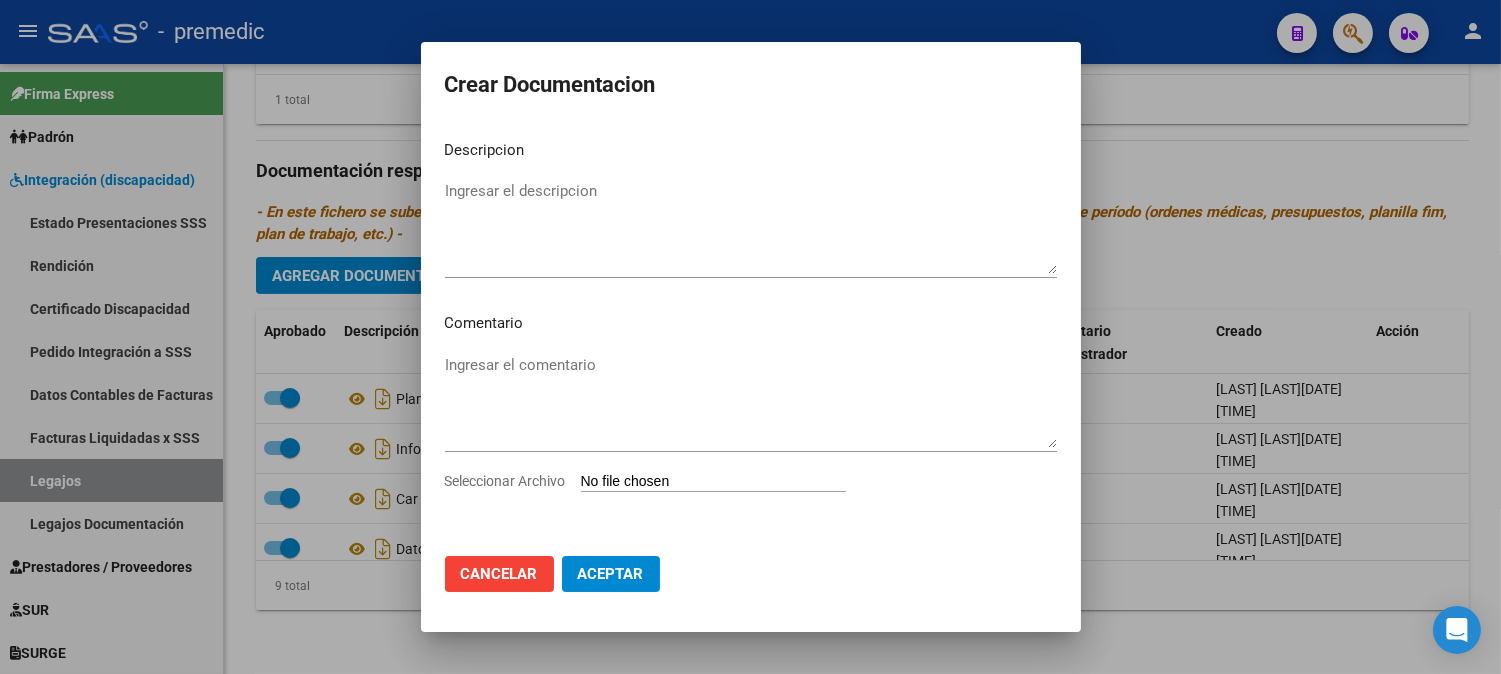 type on "C:\fakepath\10- PRESUPUESTO.pdf" 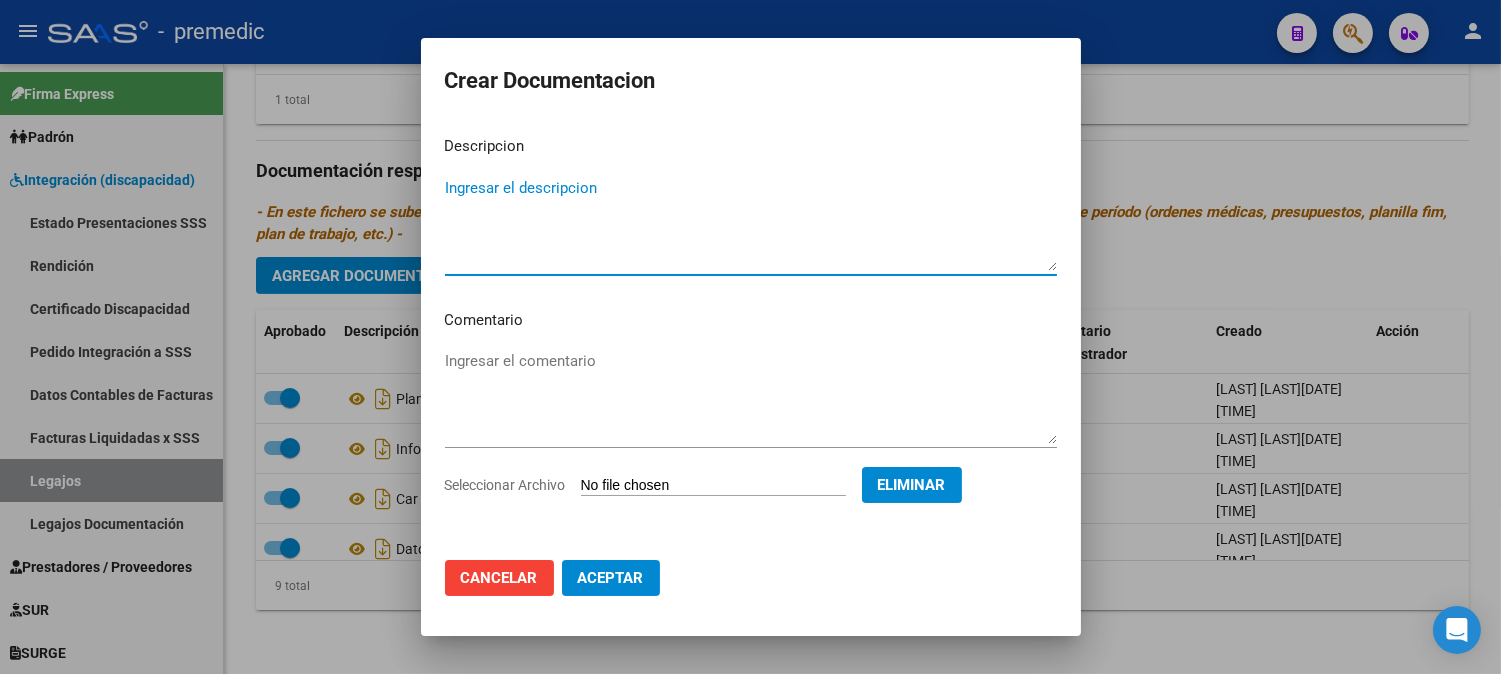 click on "Ingresar el descripcion" at bounding box center (751, 224) 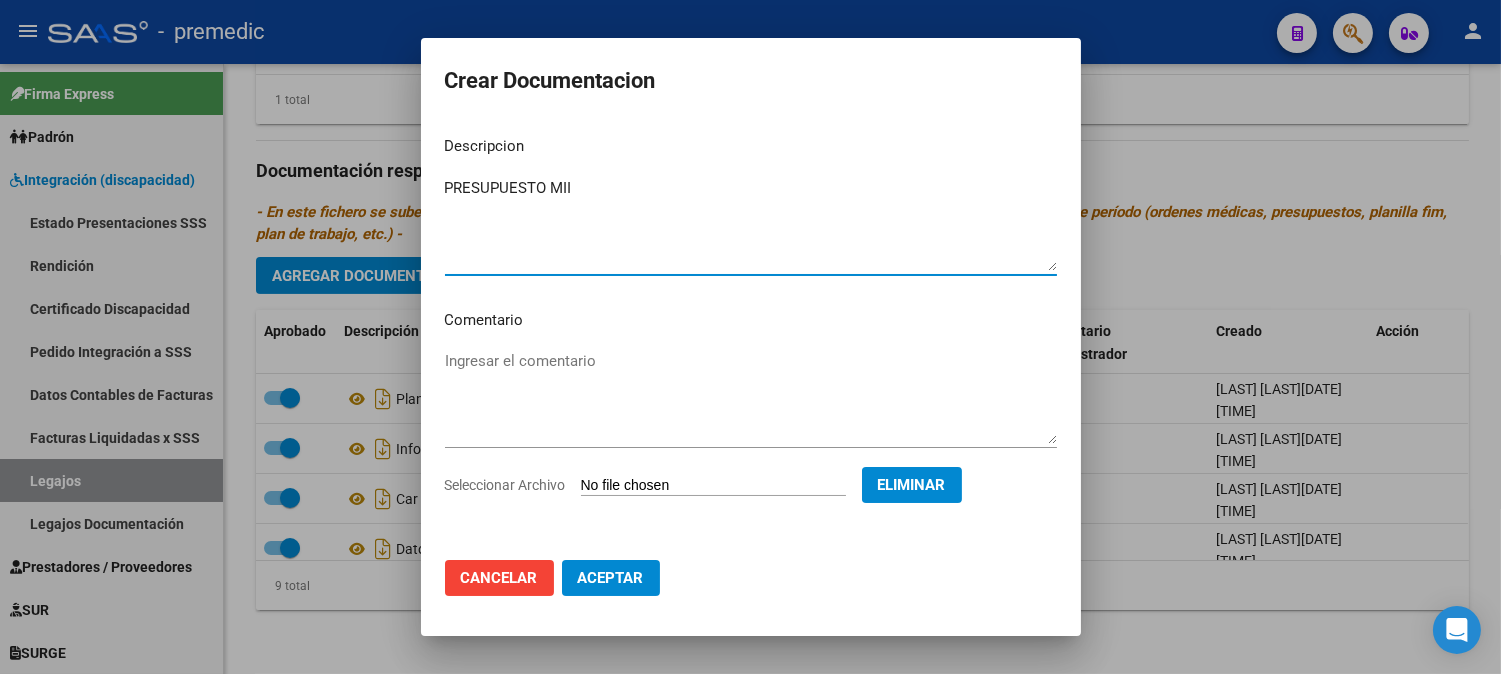 type on "PRESUPUESTO MII" 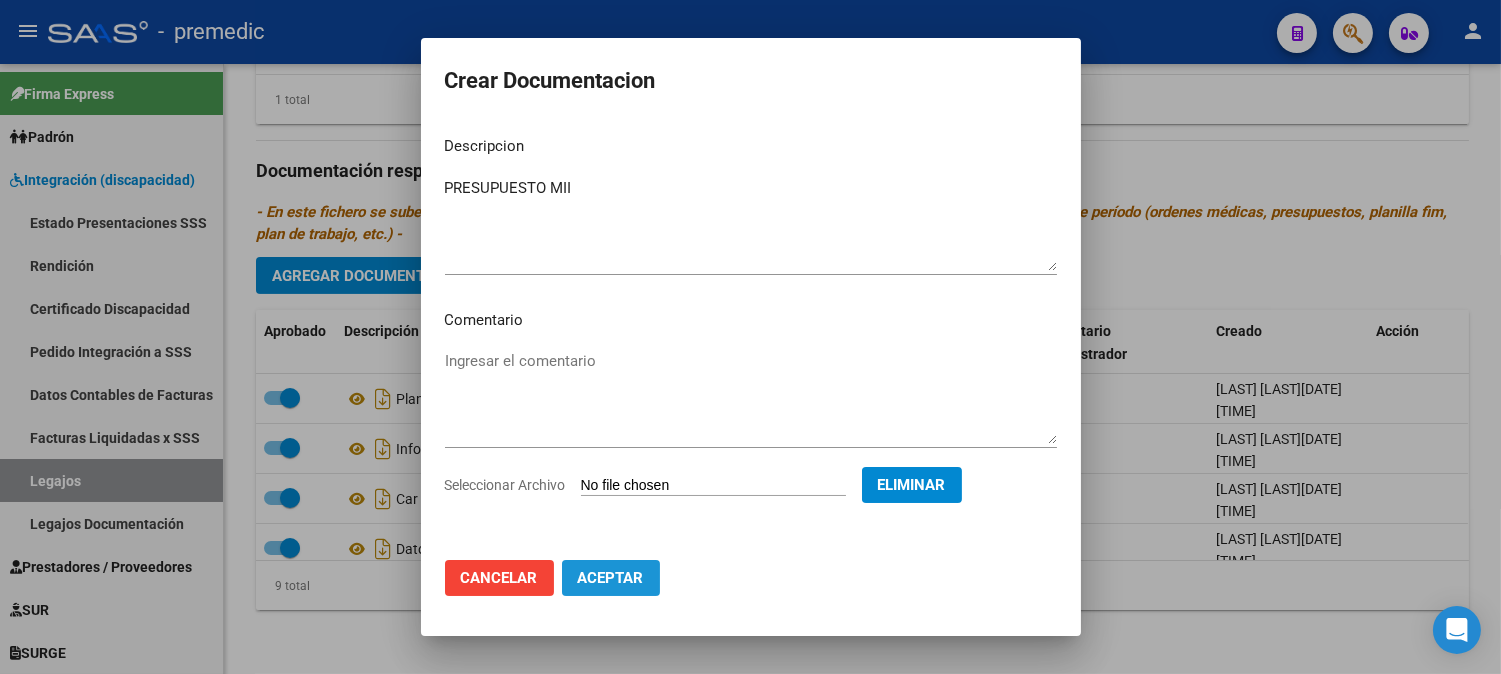 click on "Aceptar" 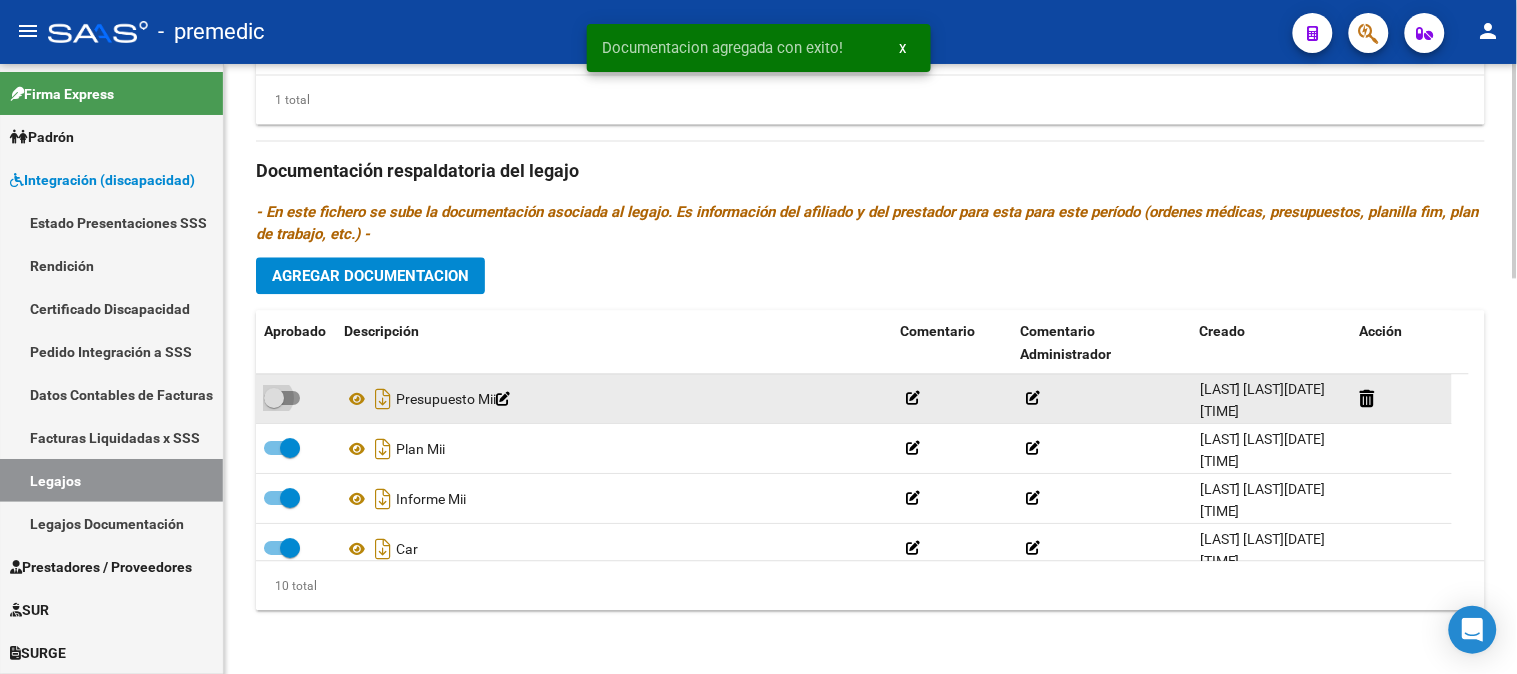 click at bounding box center (282, 398) 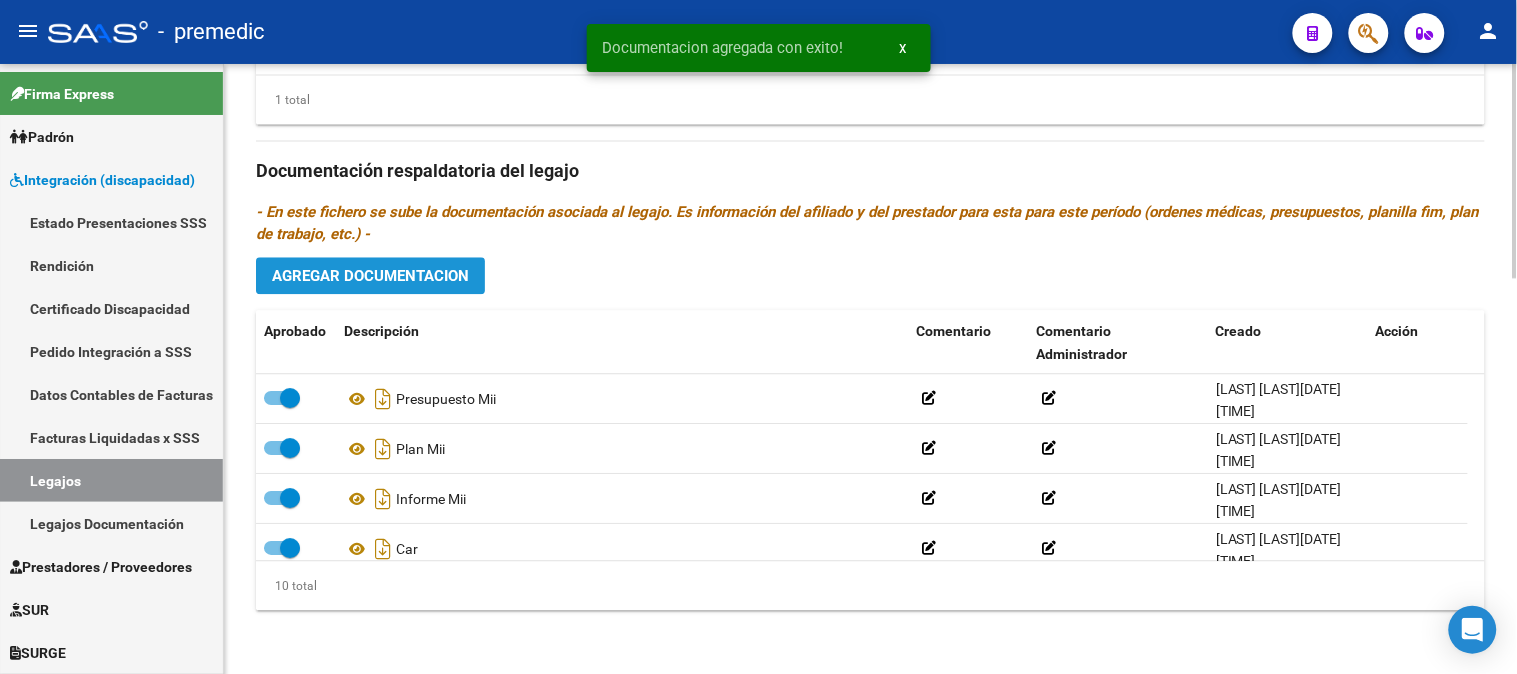 click on "Agregar Documentacion" 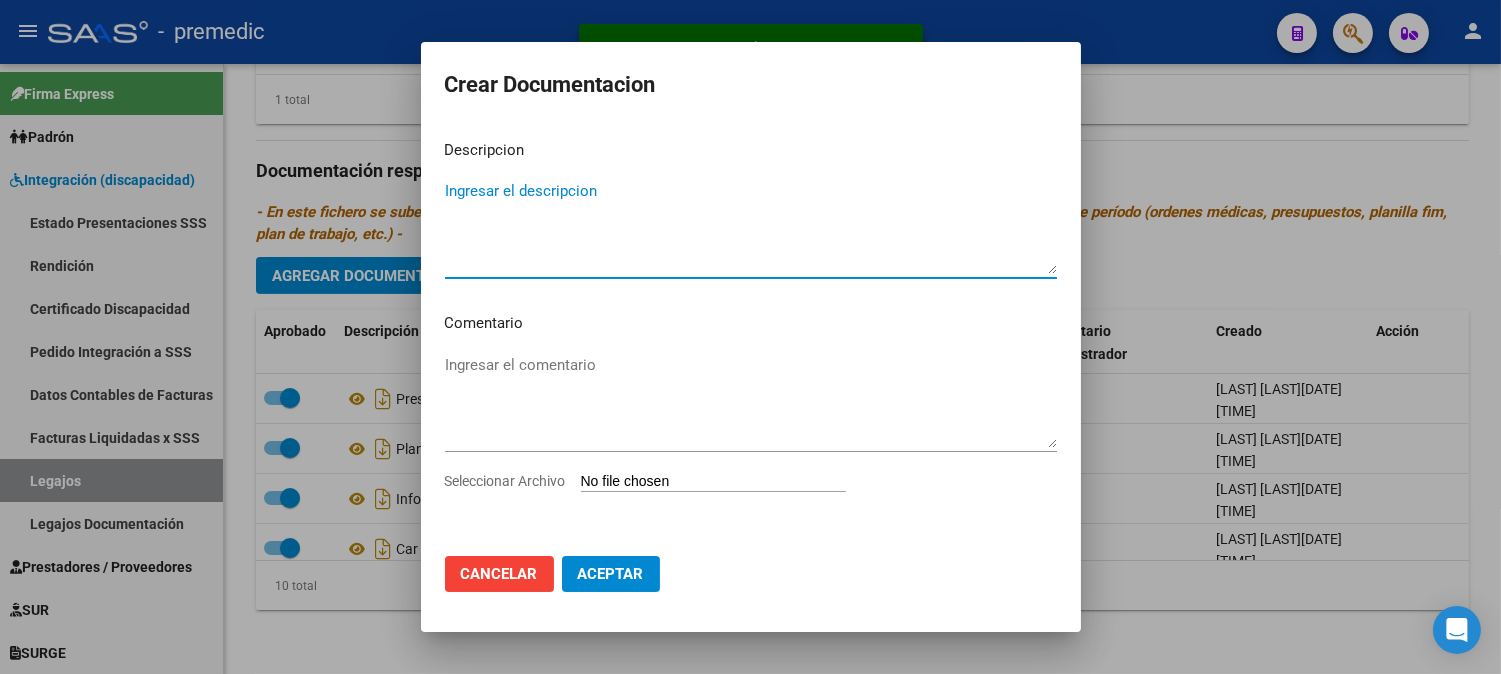 click on "Seleccionar Archivo" at bounding box center [713, 482] 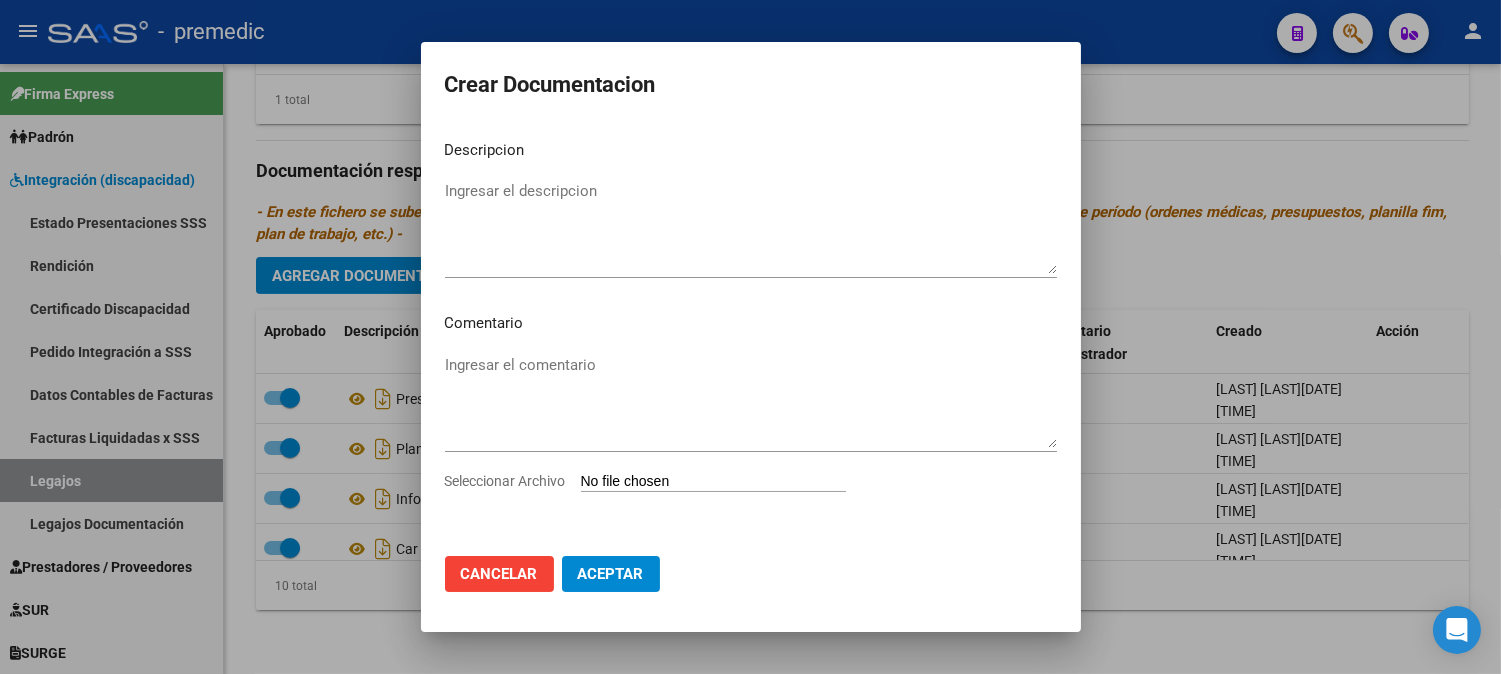 type on "C:\fakepath\[NUMBER]- DATOS DE PRESTADOR.pdf" 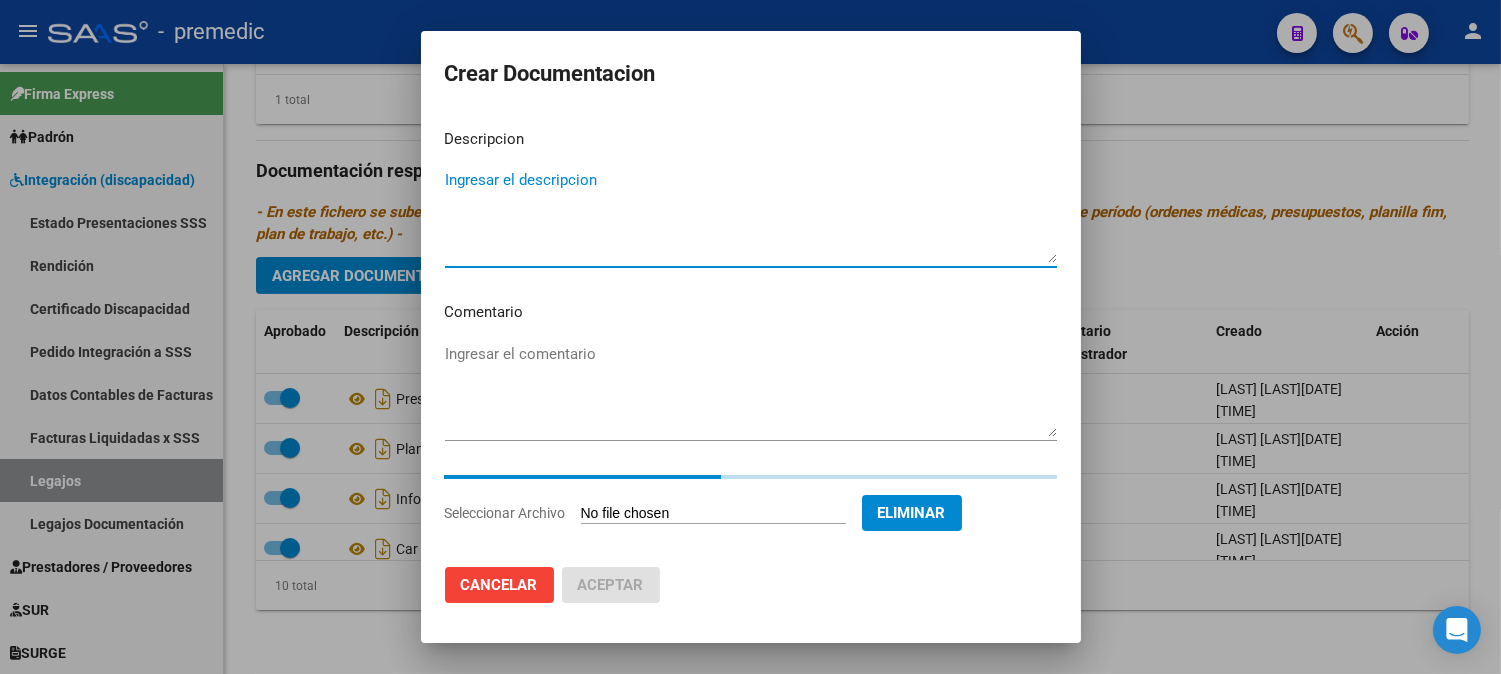 click on "Ingresar el descripcion" at bounding box center (751, 216) 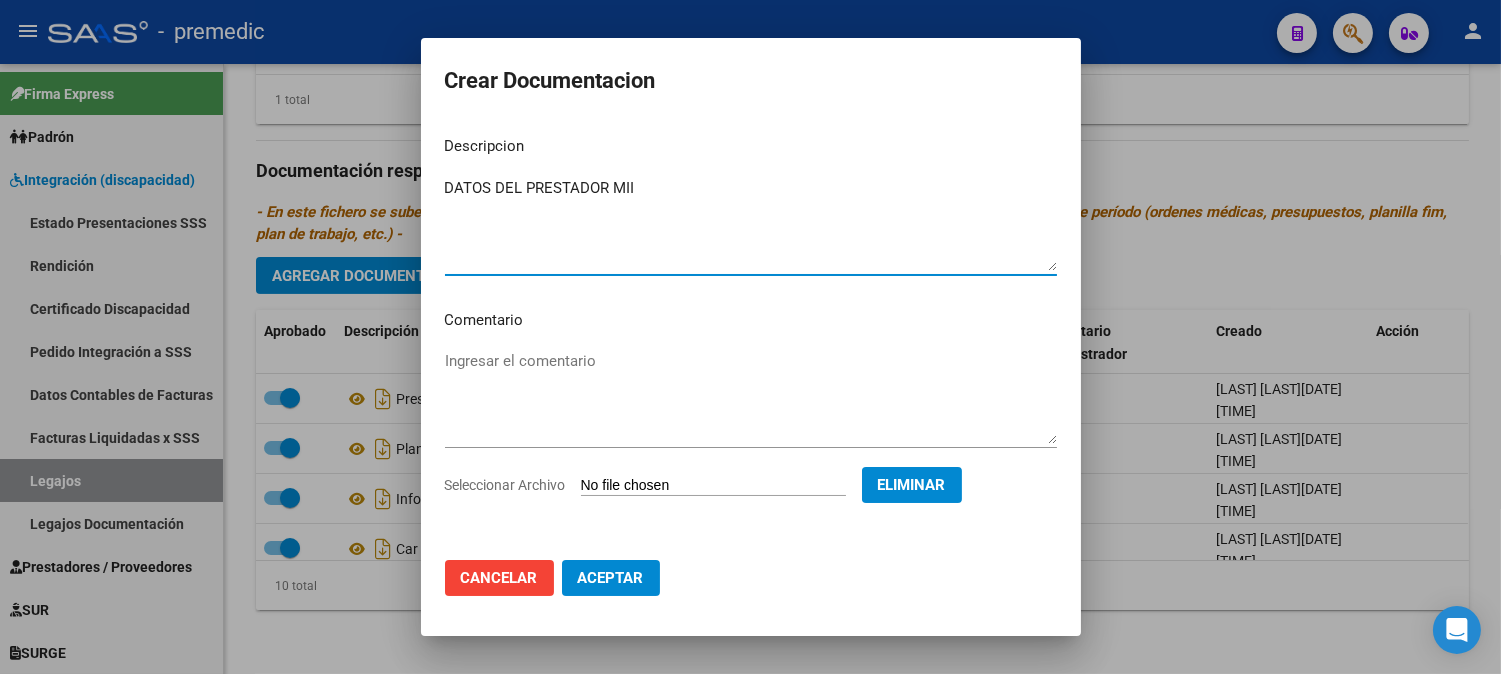 type on "DATOS DEL PRESTADOR MII" 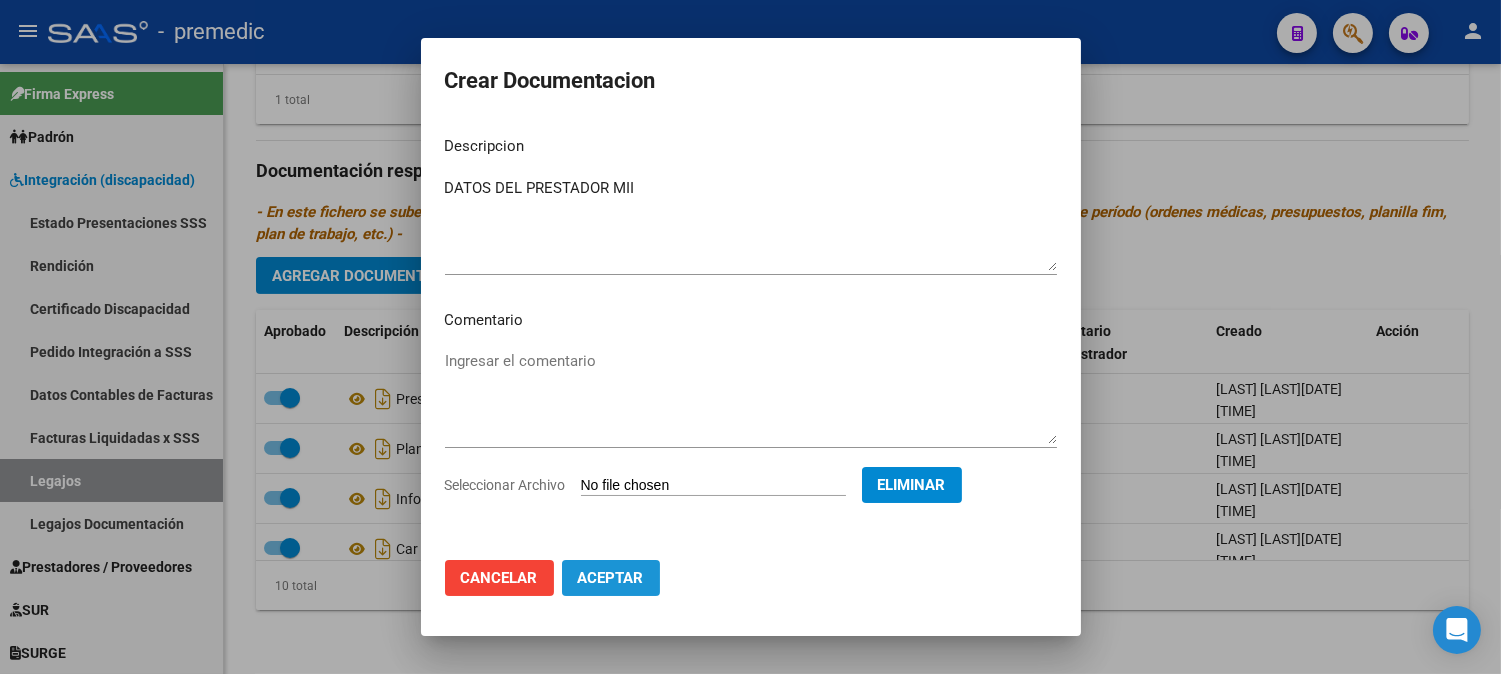 click on "Aceptar" 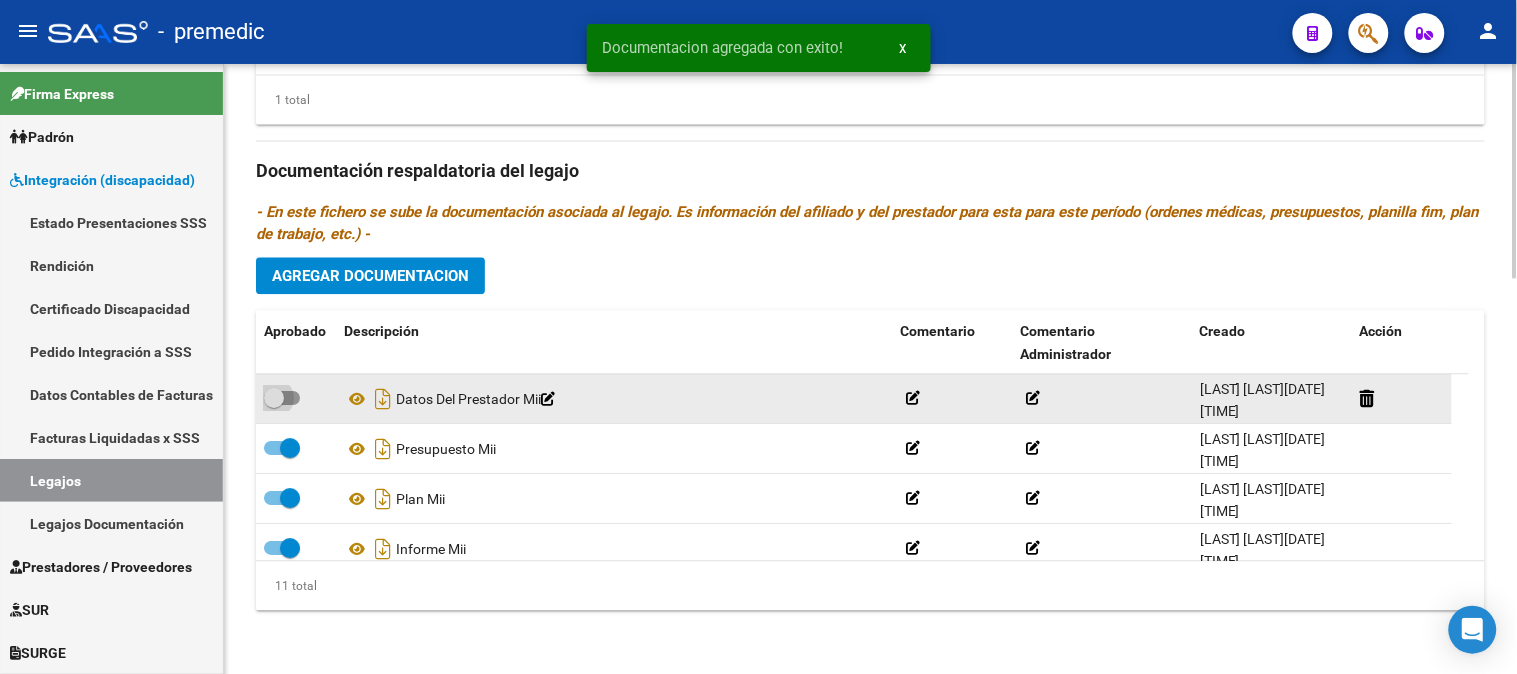 click at bounding box center (282, 398) 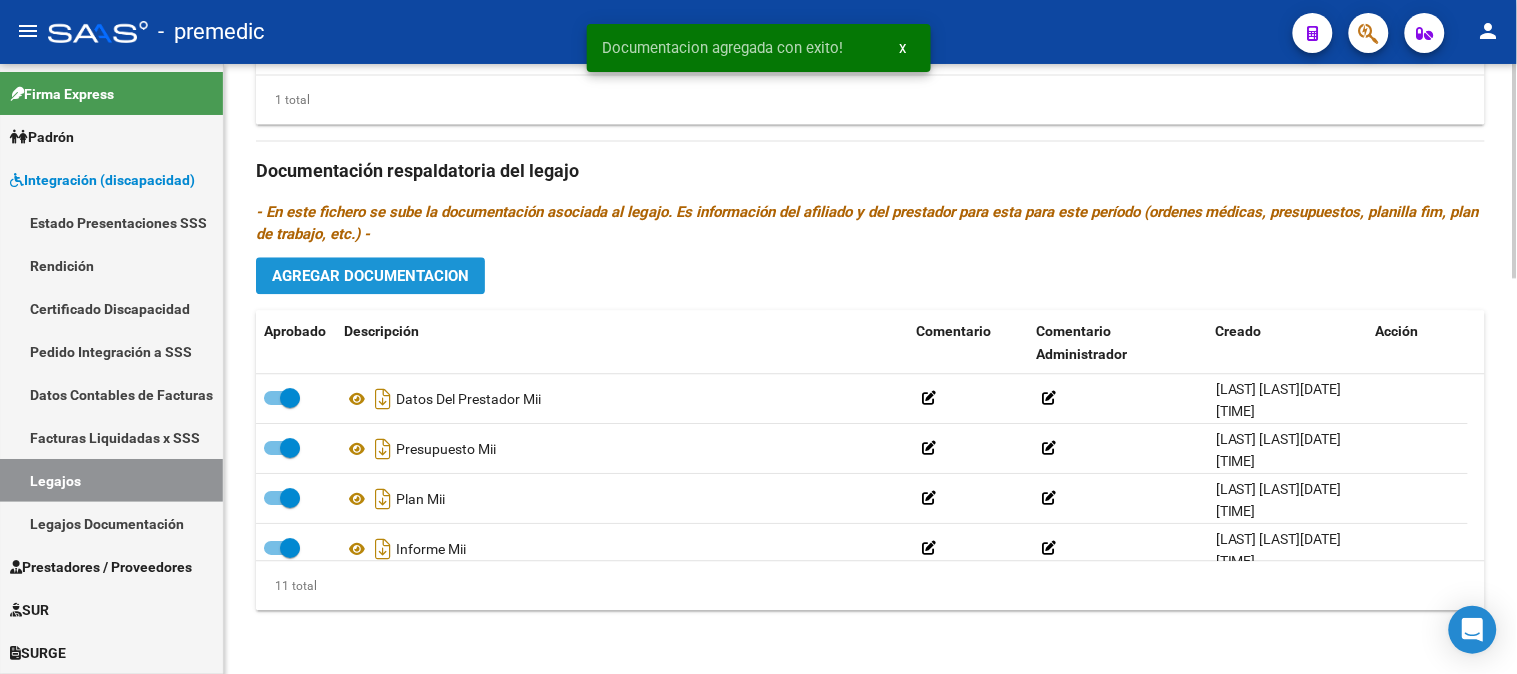 click on "Agregar Documentacion" 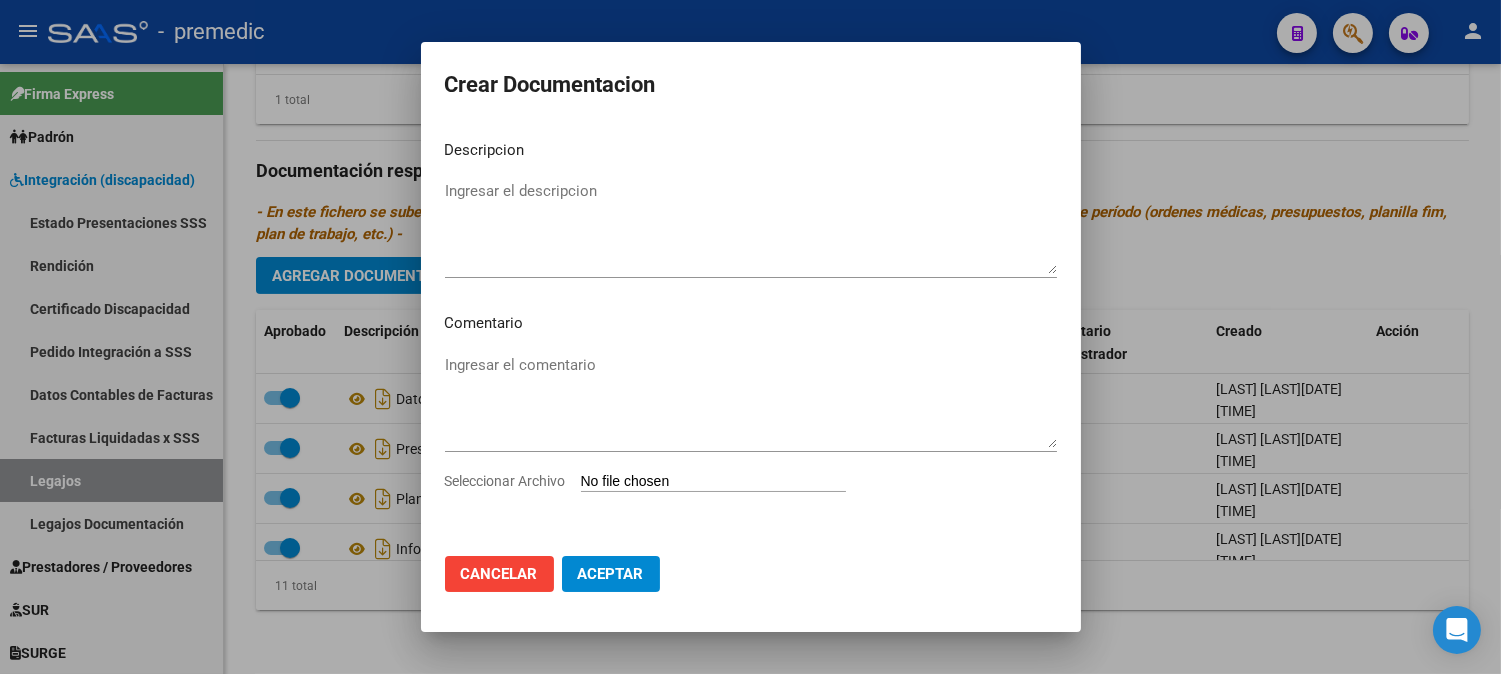 click on "Seleccionar Archivo" at bounding box center [751, 489] 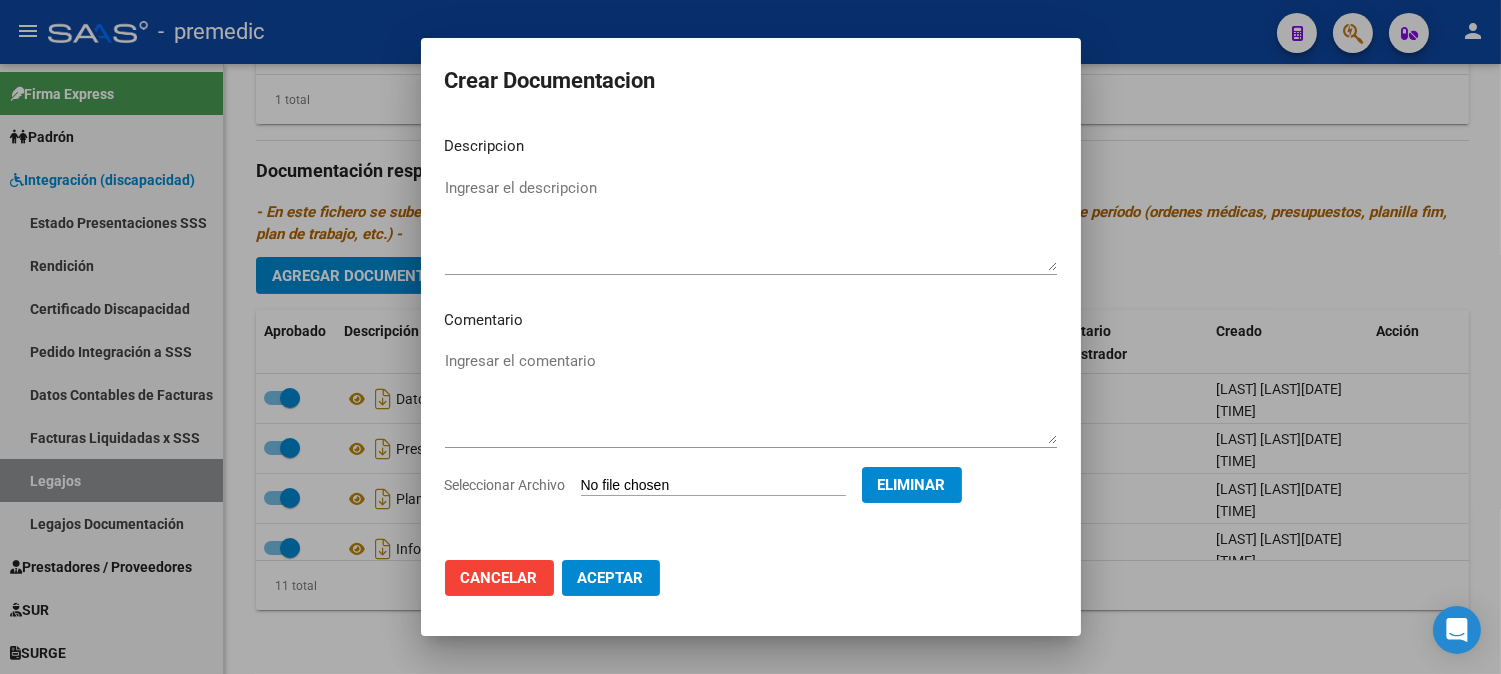 click on "Ingresar el descripcion" at bounding box center (751, 224) 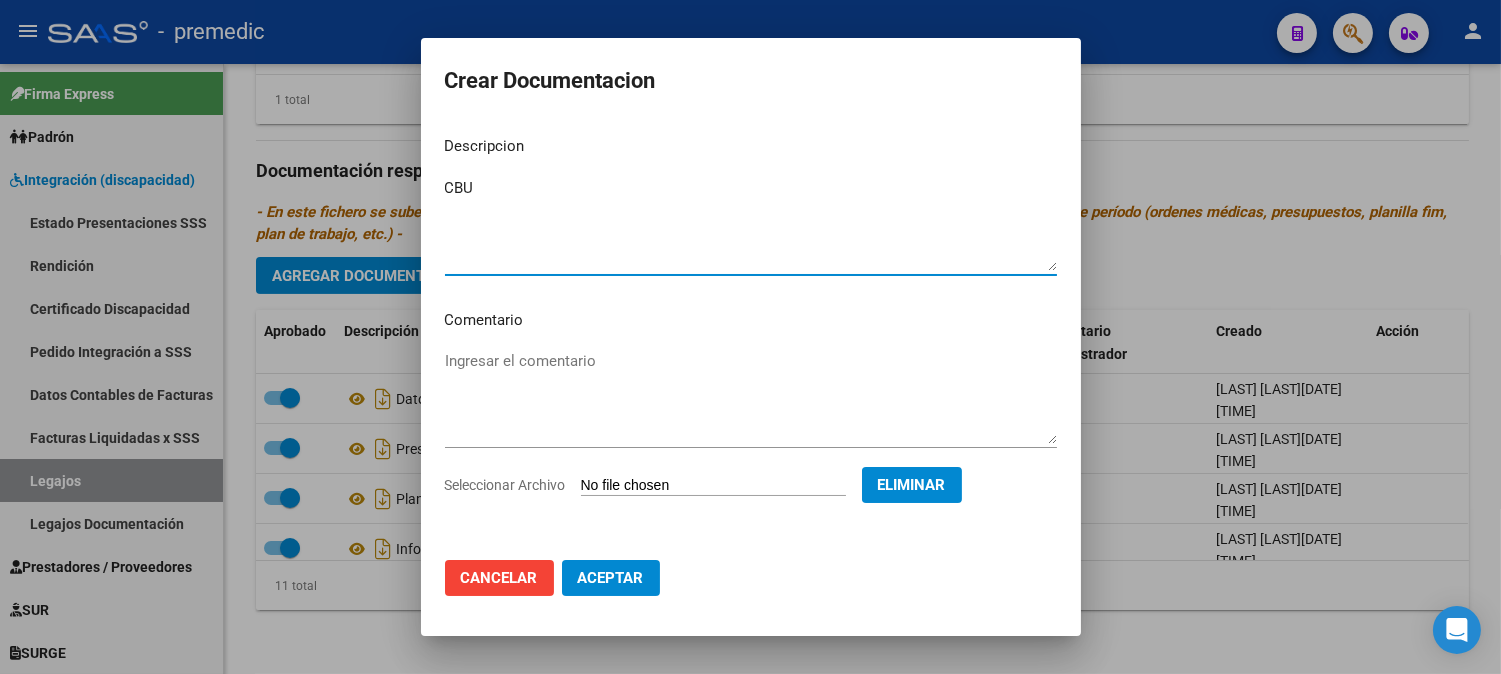 type on "CBU" 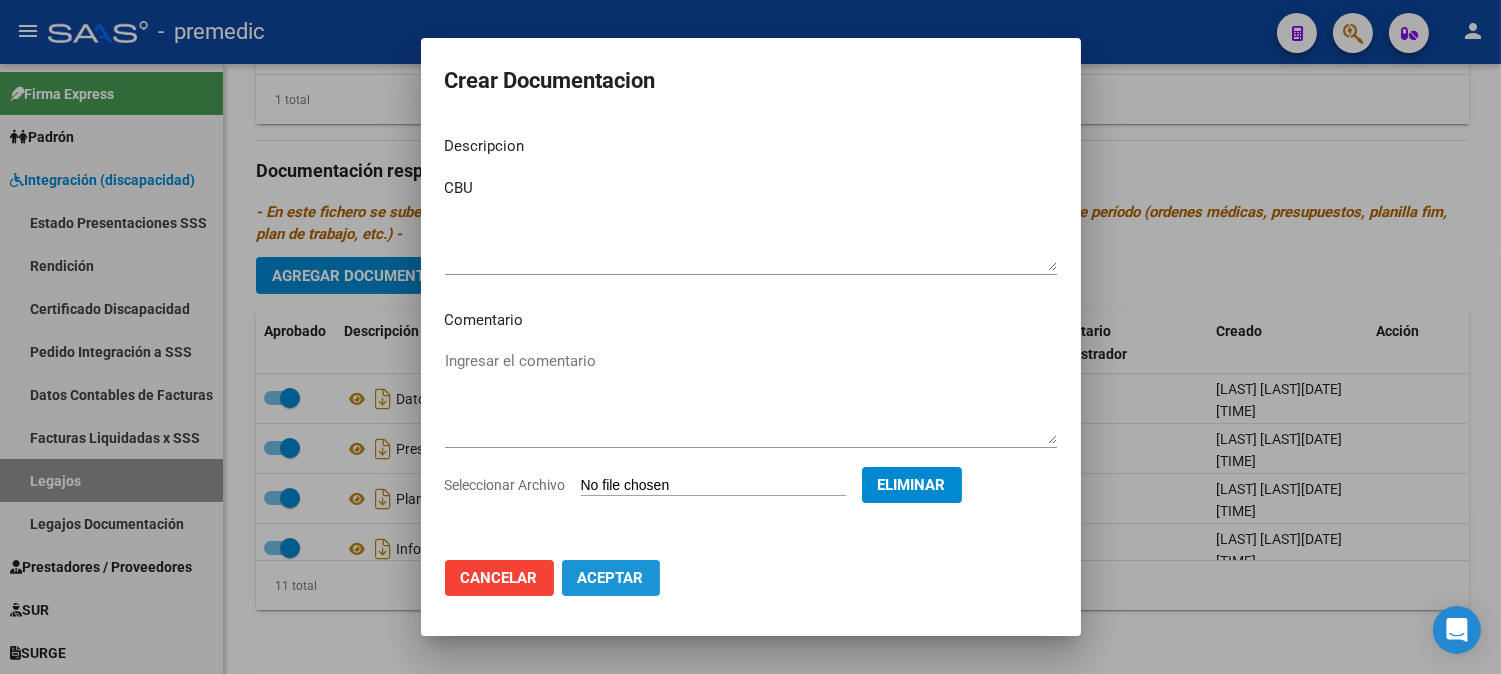 click on "Aceptar" 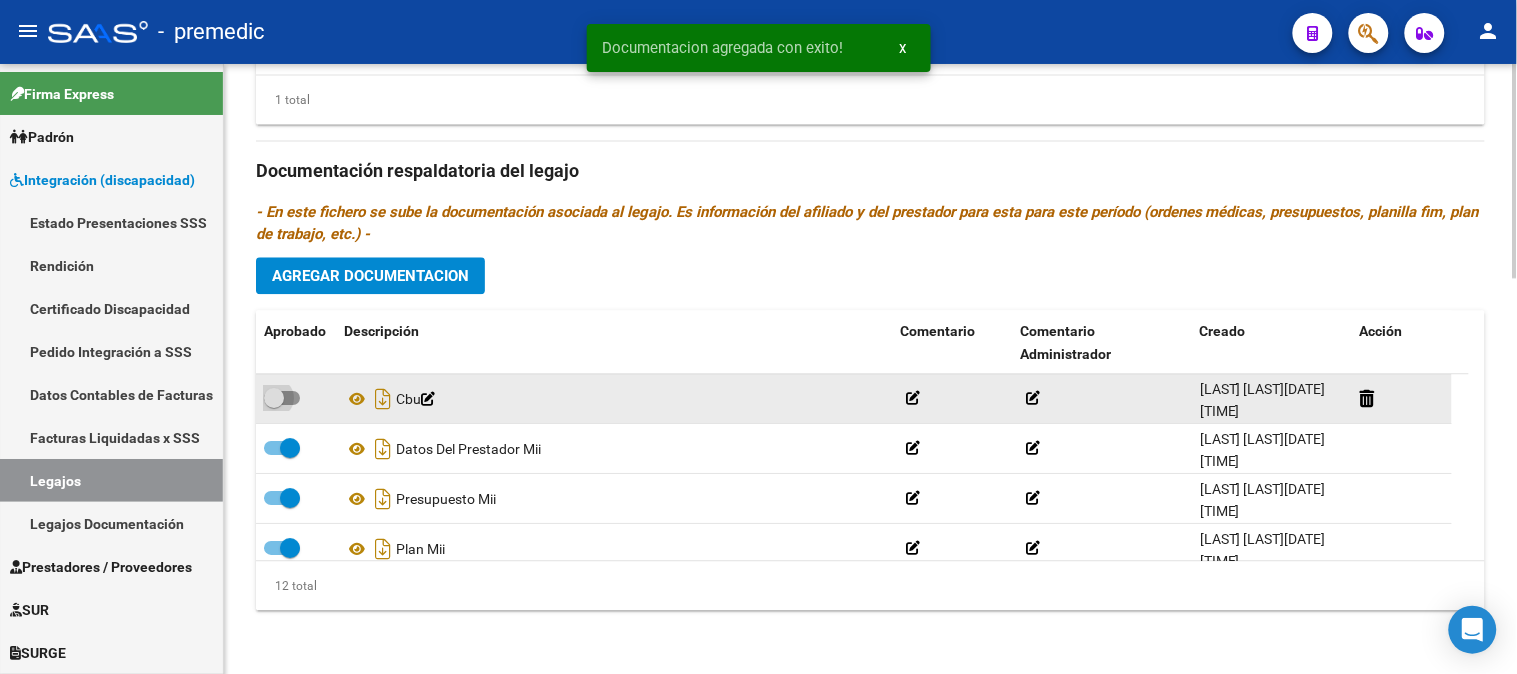 click at bounding box center [282, 398] 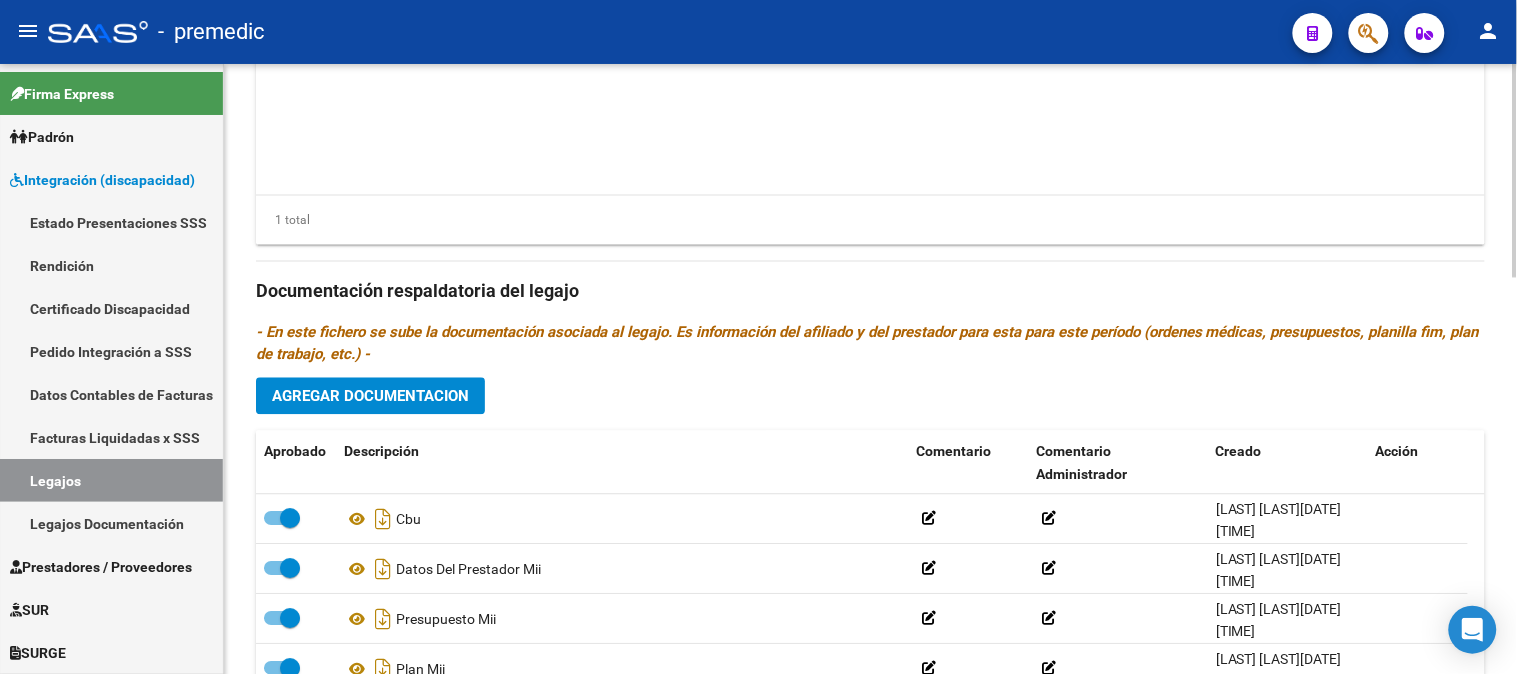 scroll, scrollTop: 865, scrollLeft: 0, axis: vertical 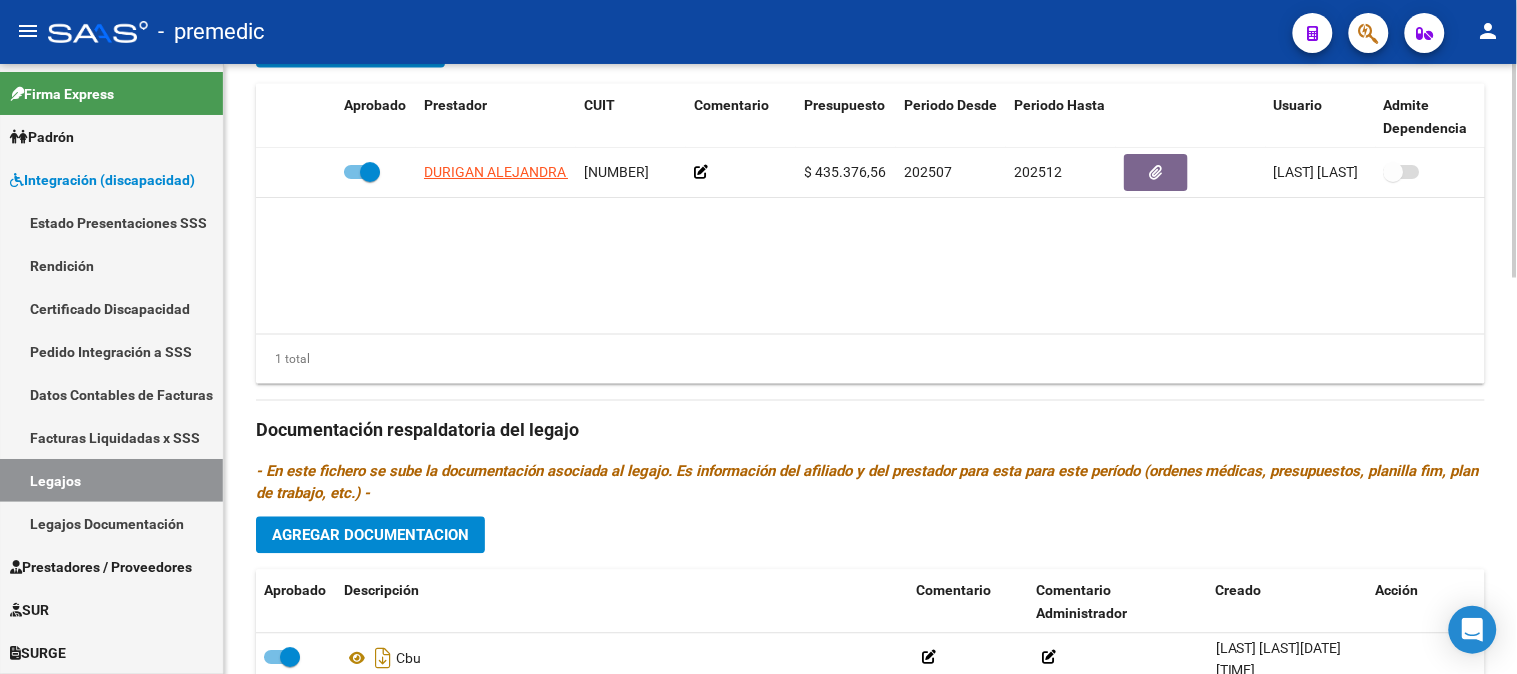 click 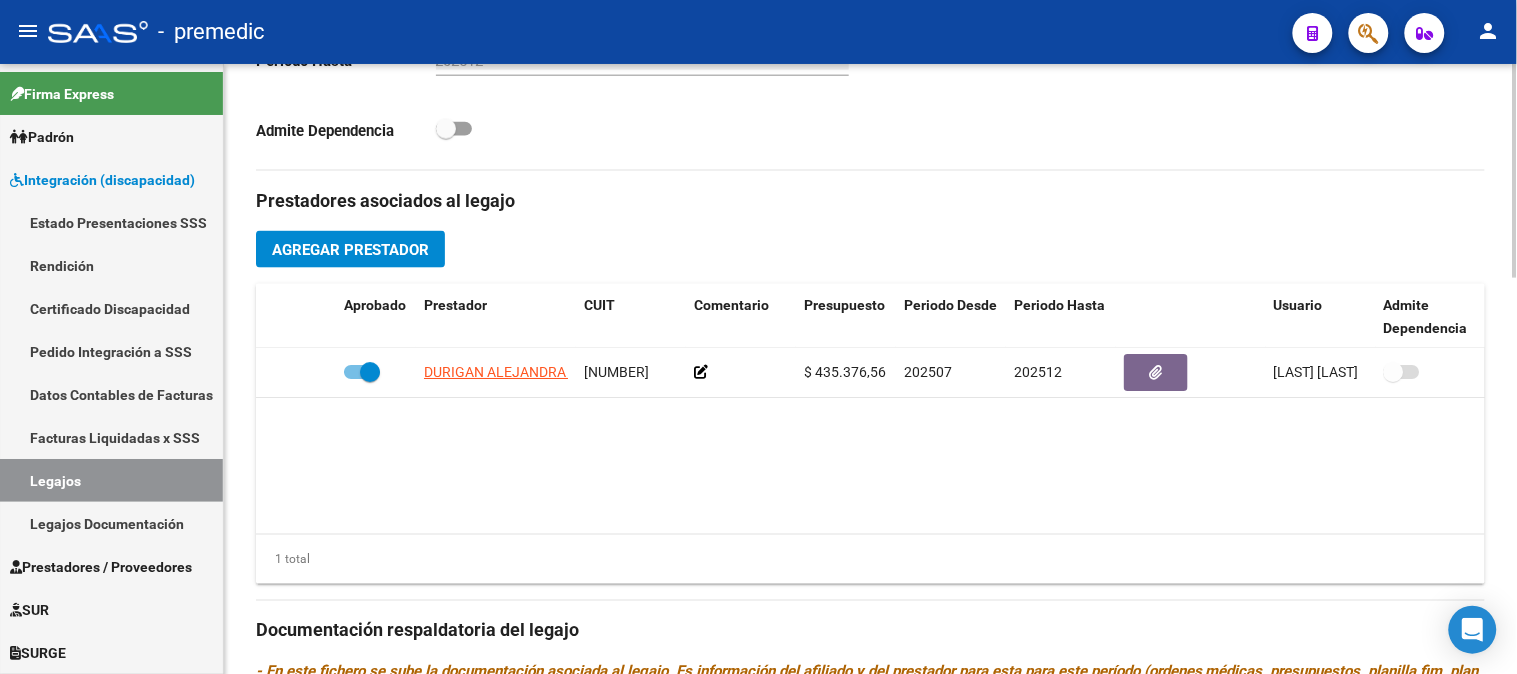 scroll, scrollTop: 612, scrollLeft: 0, axis: vertical 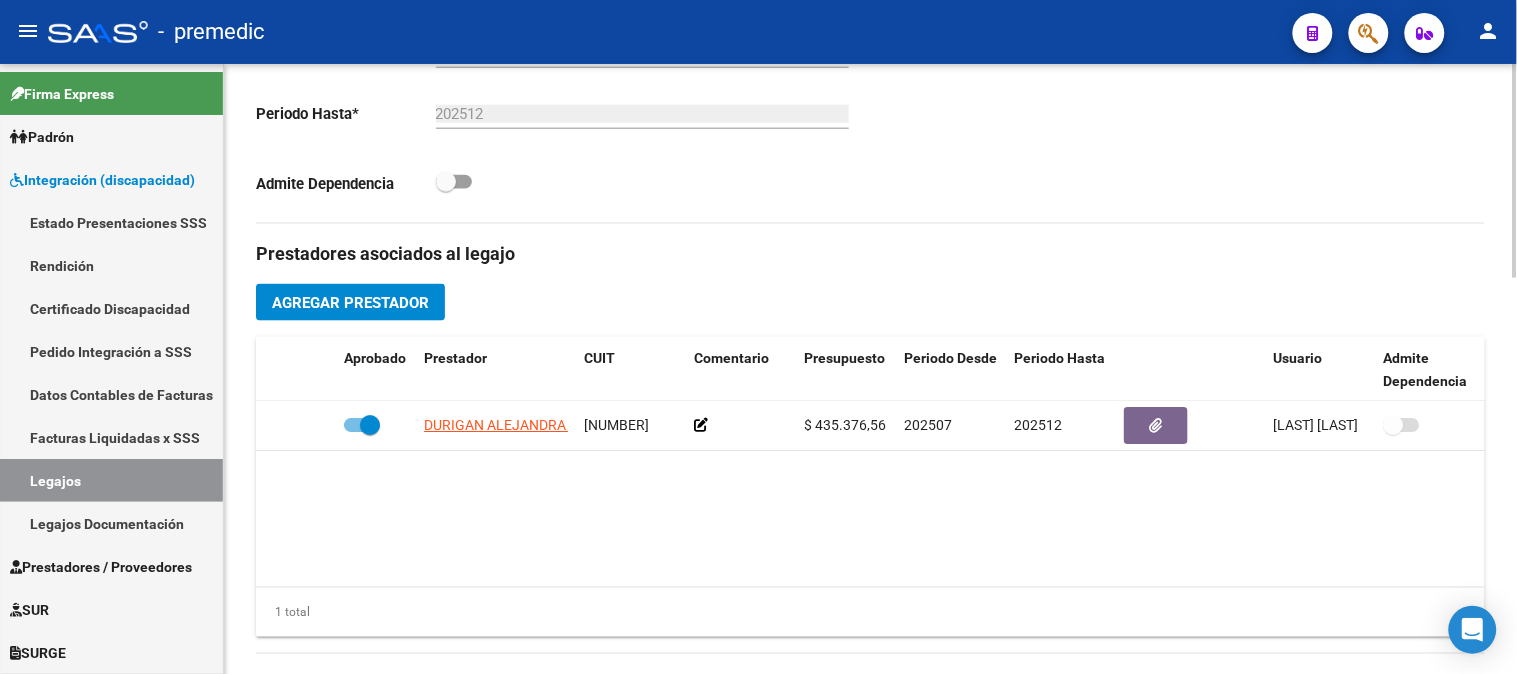click 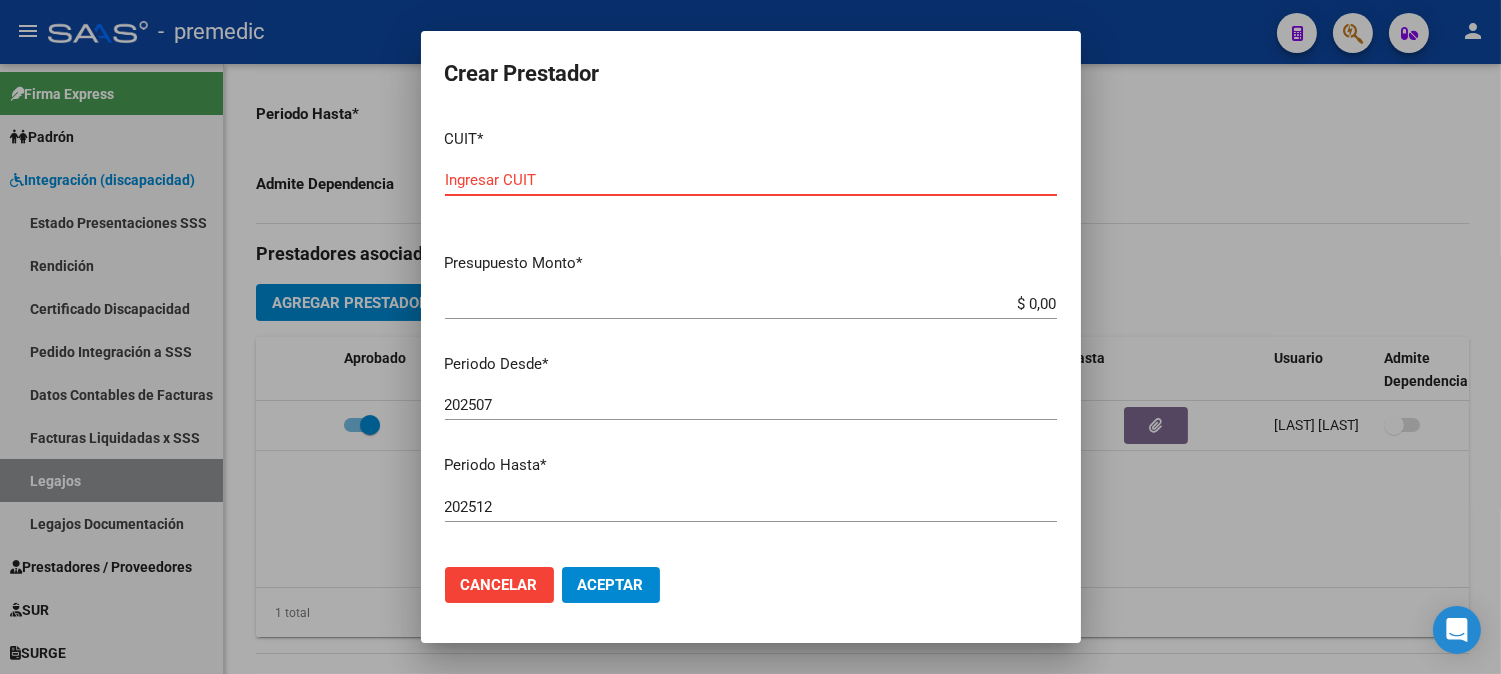 paste on "[NUMBER]" 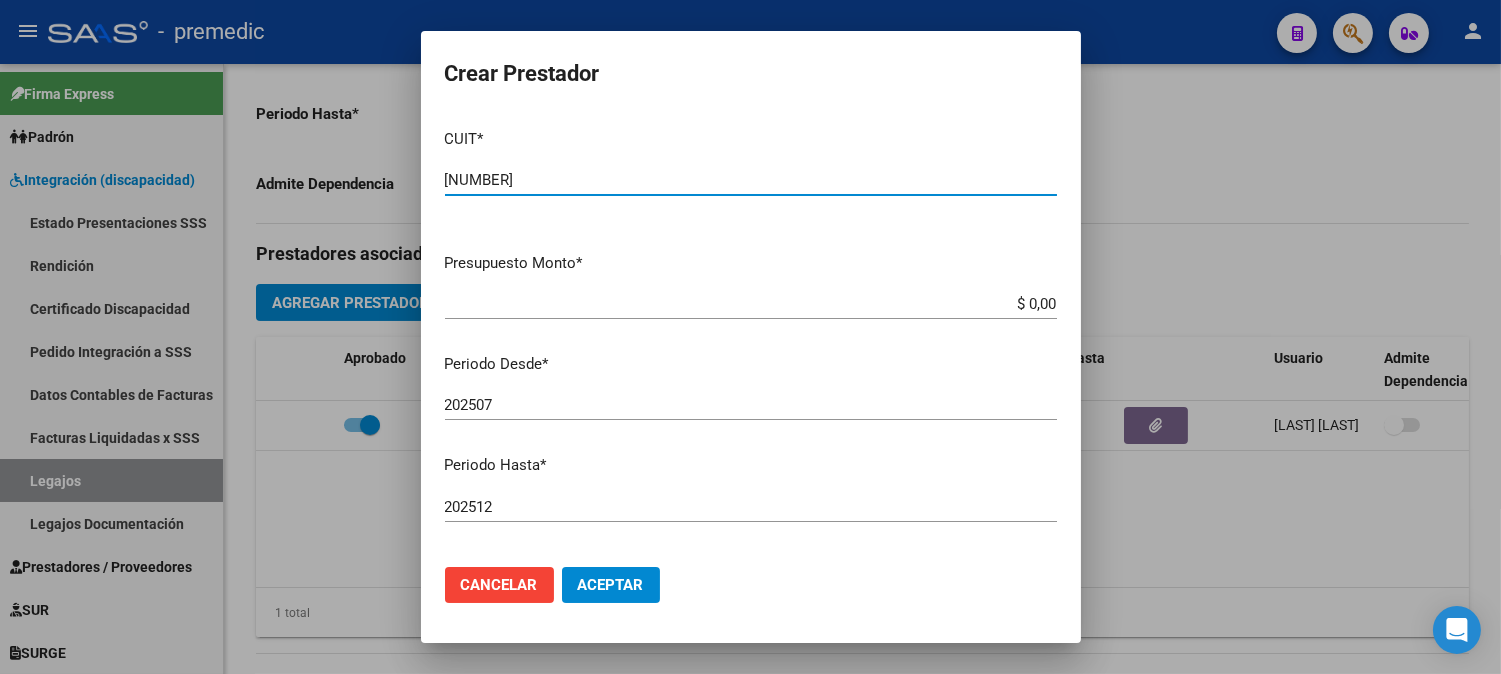 type on "[NUMBER]" 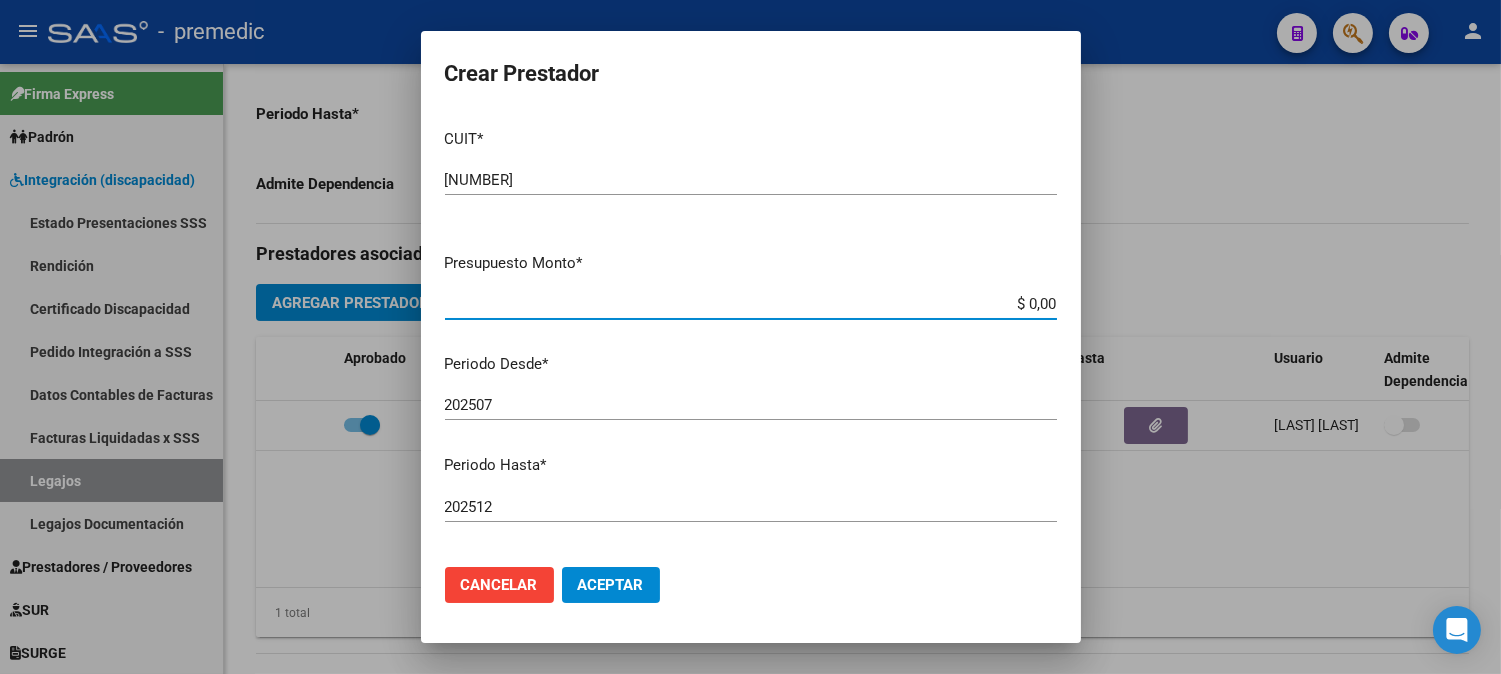 click on "$ 0,00" at bounding box center [751, 304] 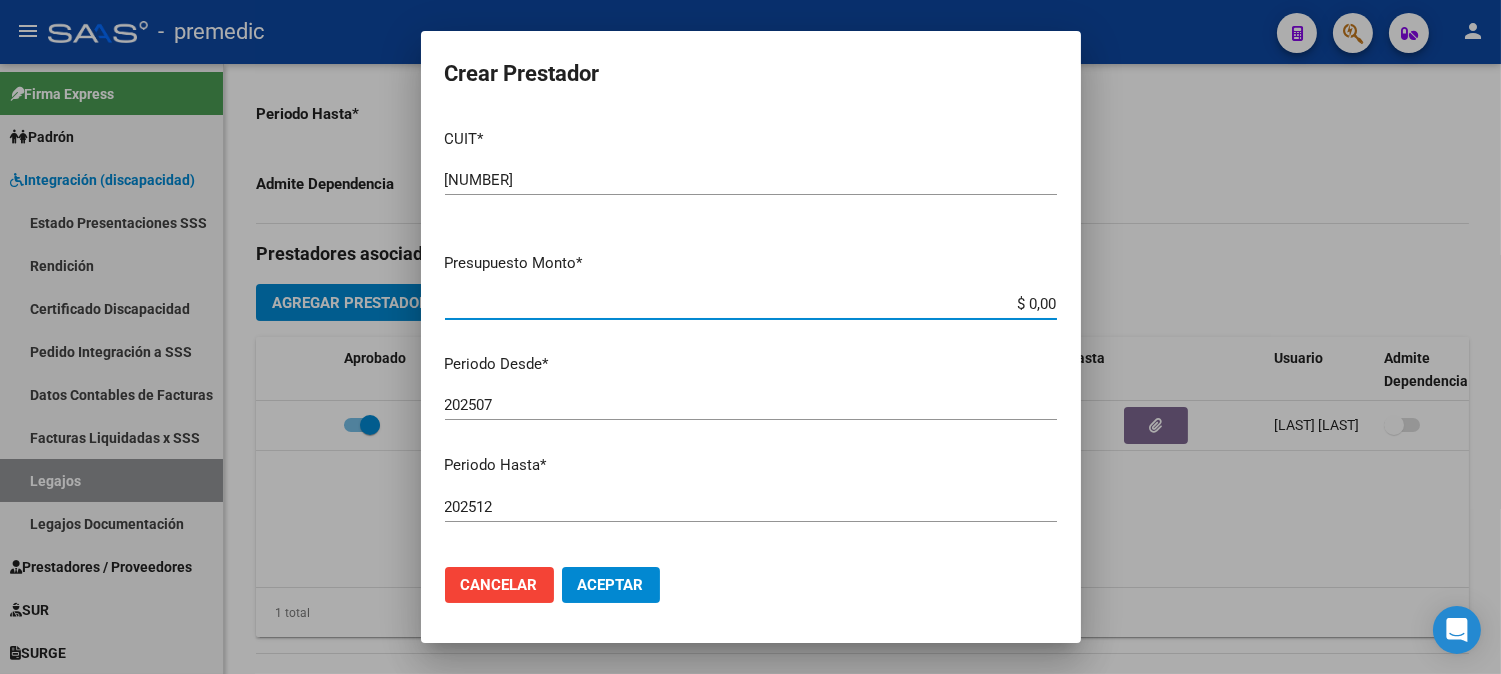 paste on "520089.6" 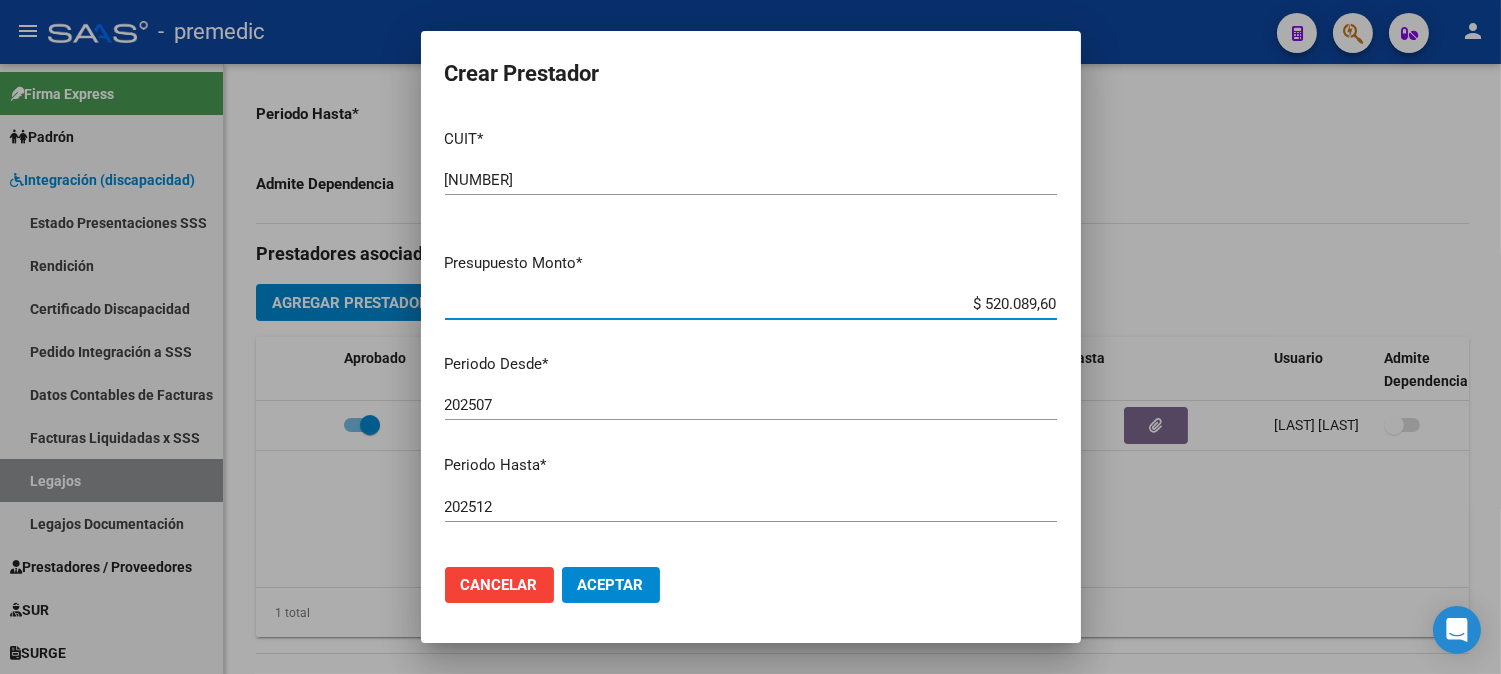type on "$ 520.089,60" 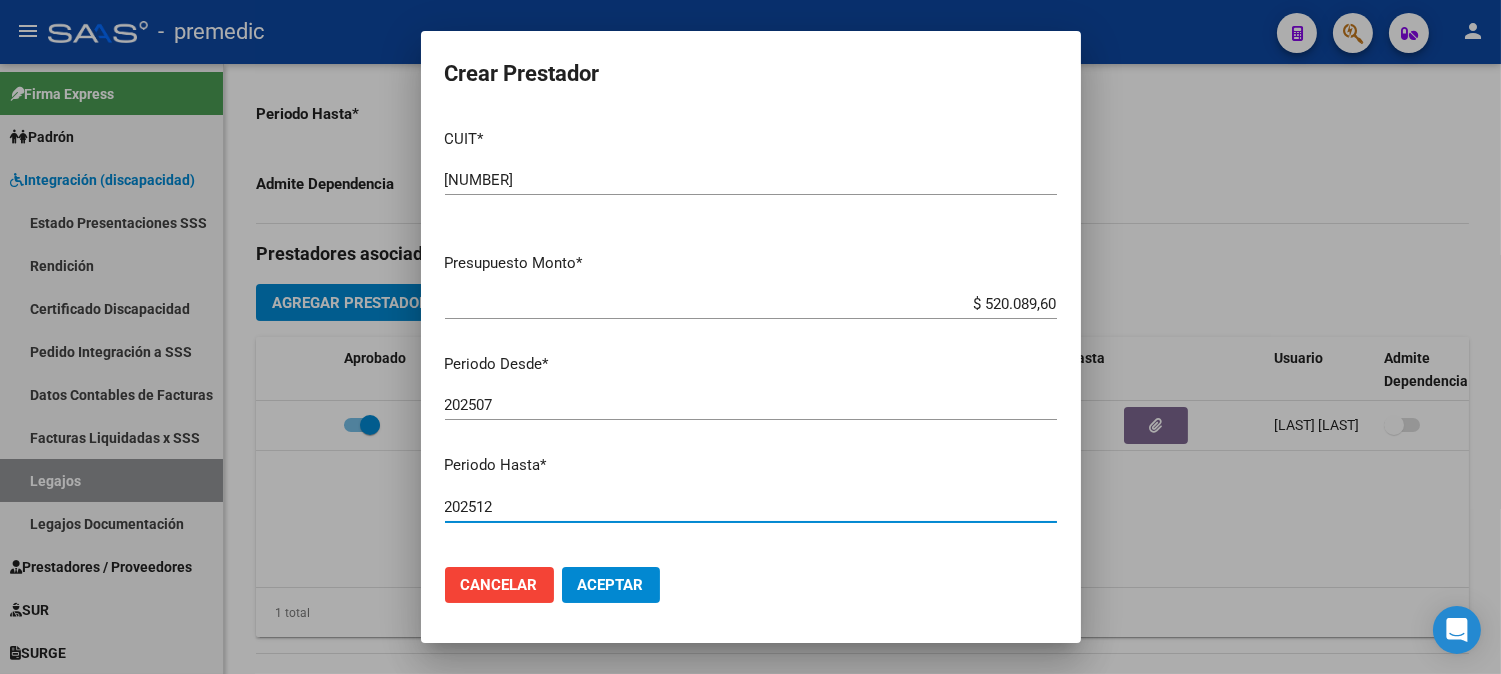 click on "202512" at bounding box center [751, 507] 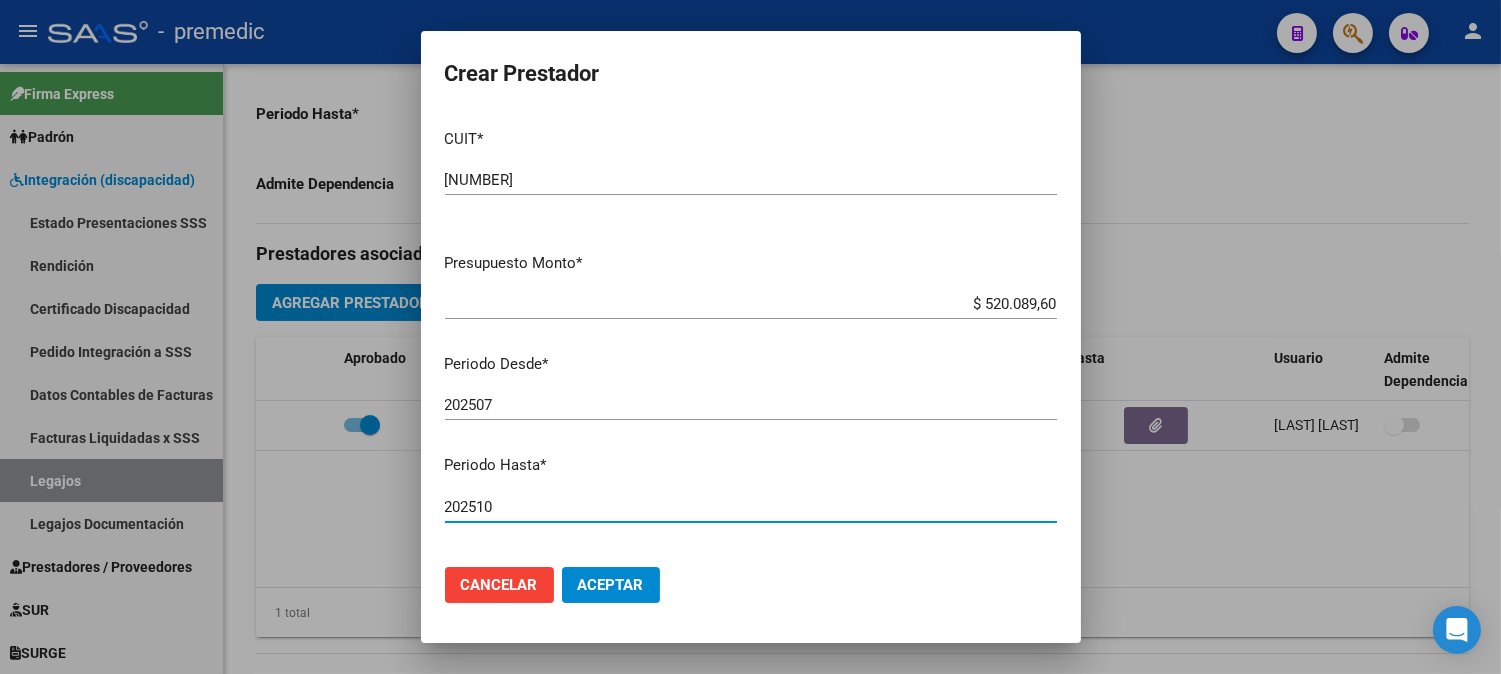 type on "202510" 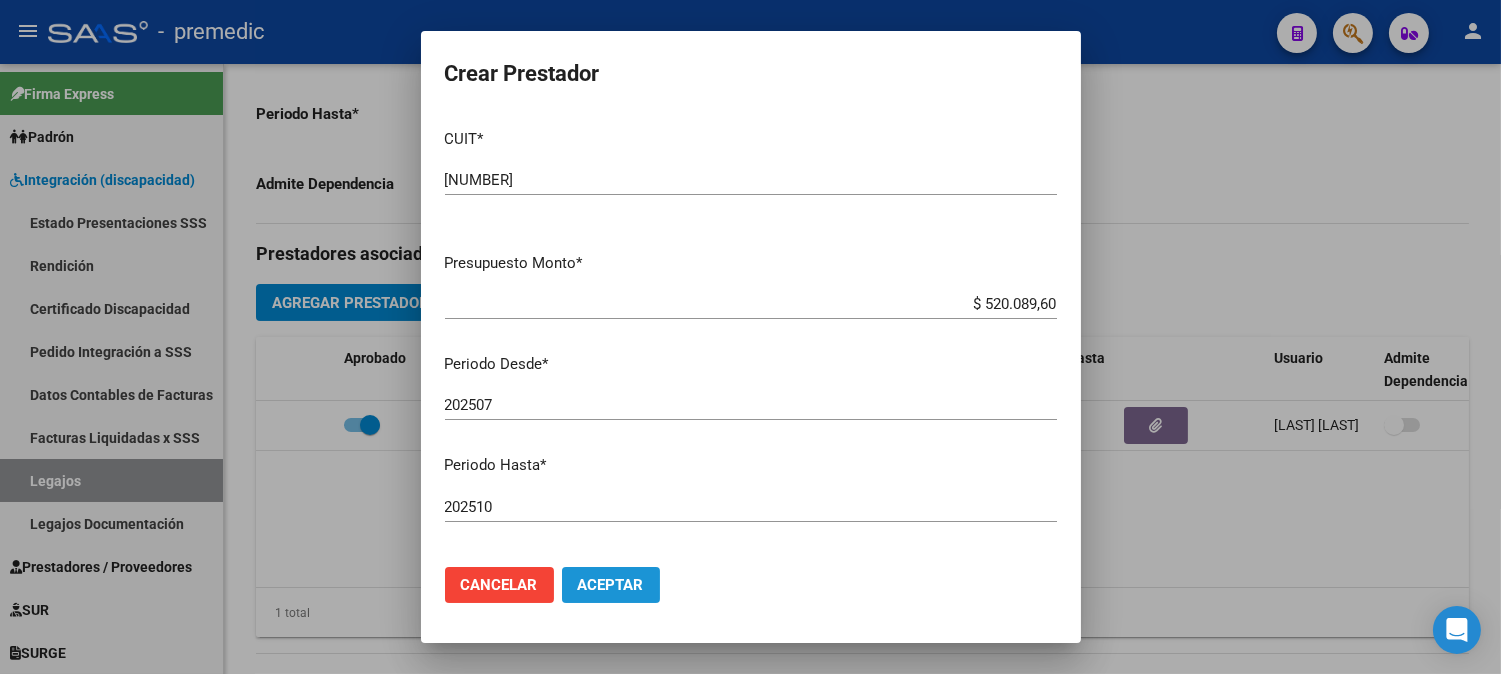 click on "Aceptar" 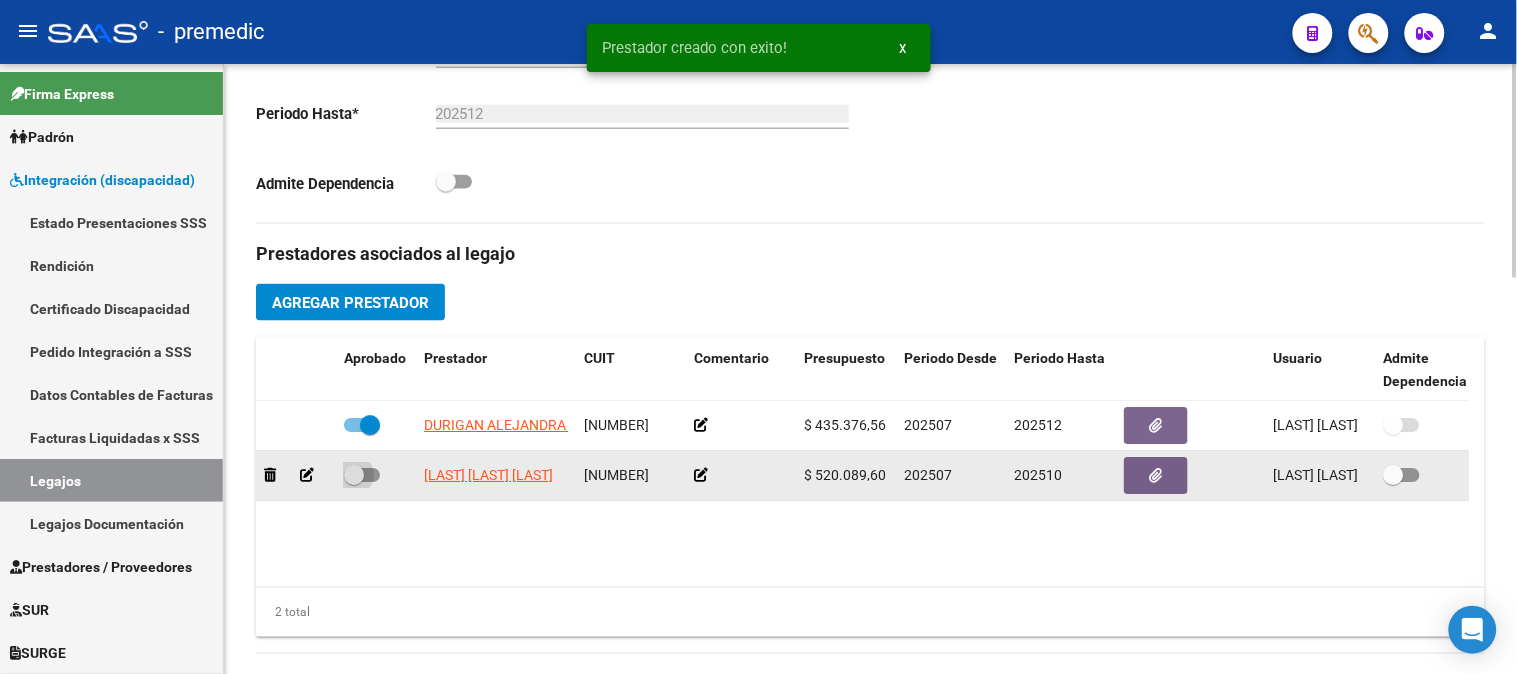 click at bounding box center [362, 475] 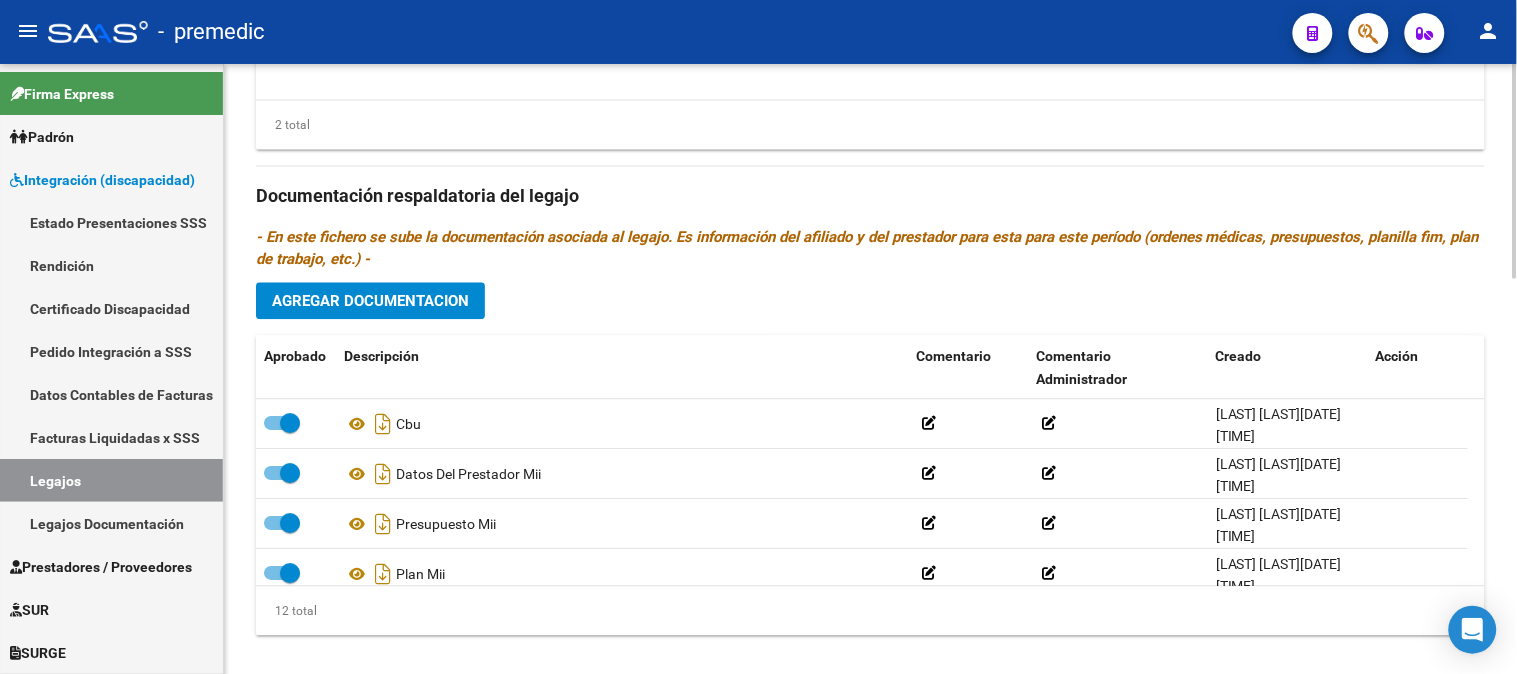 scroll, scrollTop: 1122, scrollLeft: 0, axis: vertical 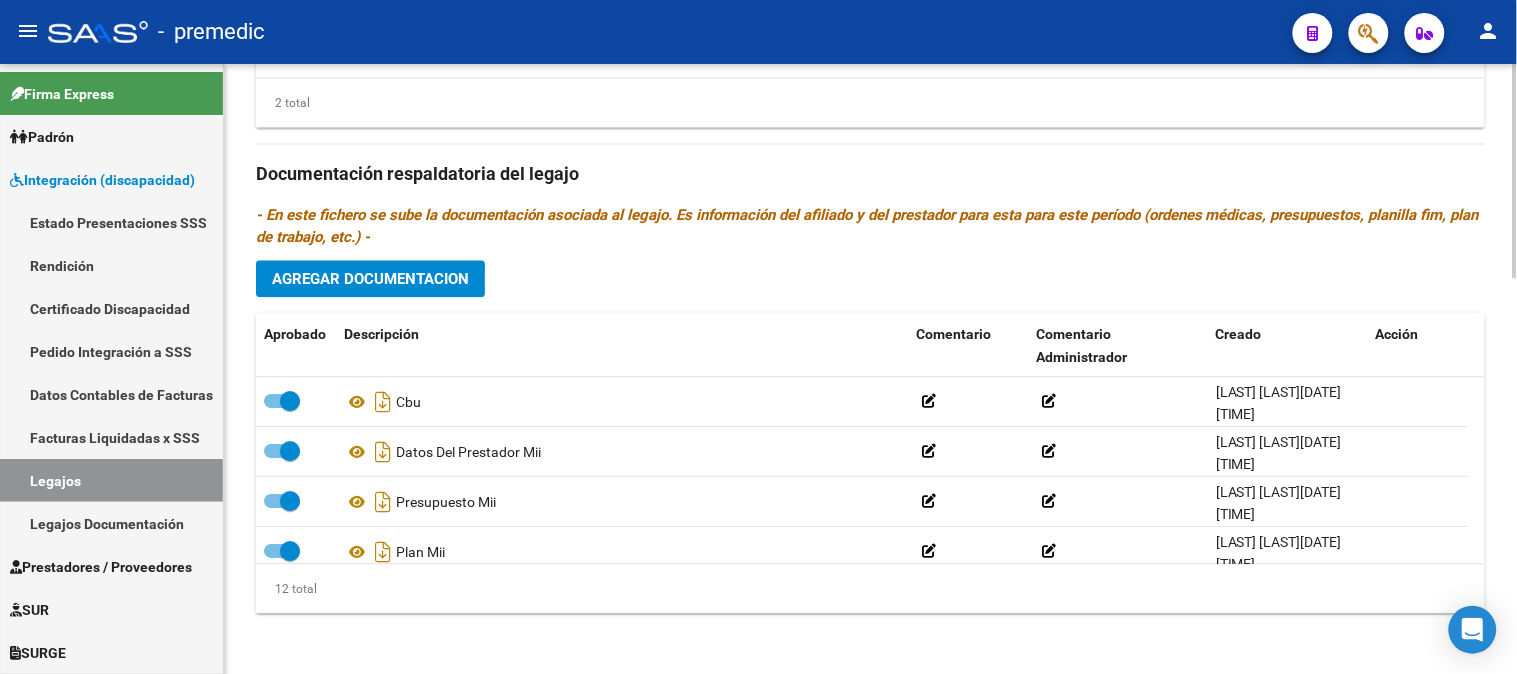 click 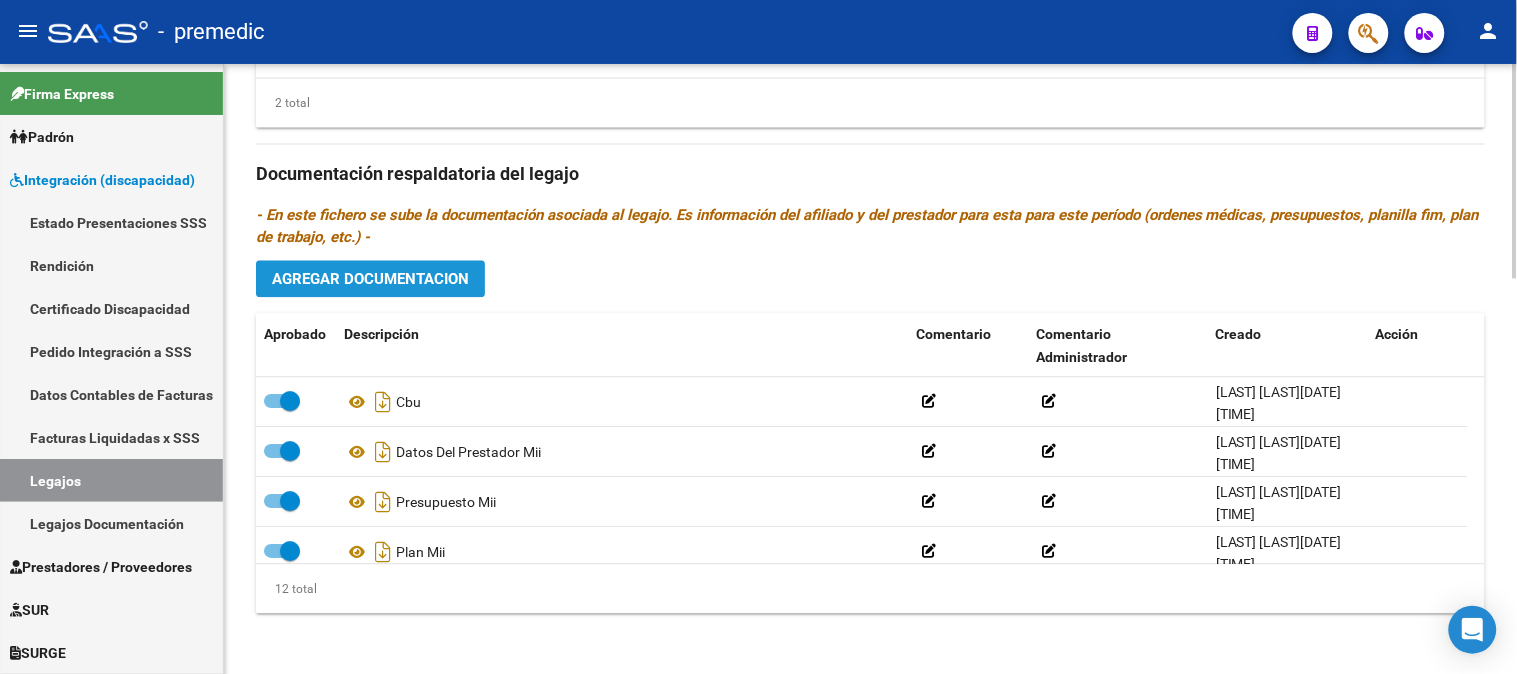 click on "Agregar Documentacion" 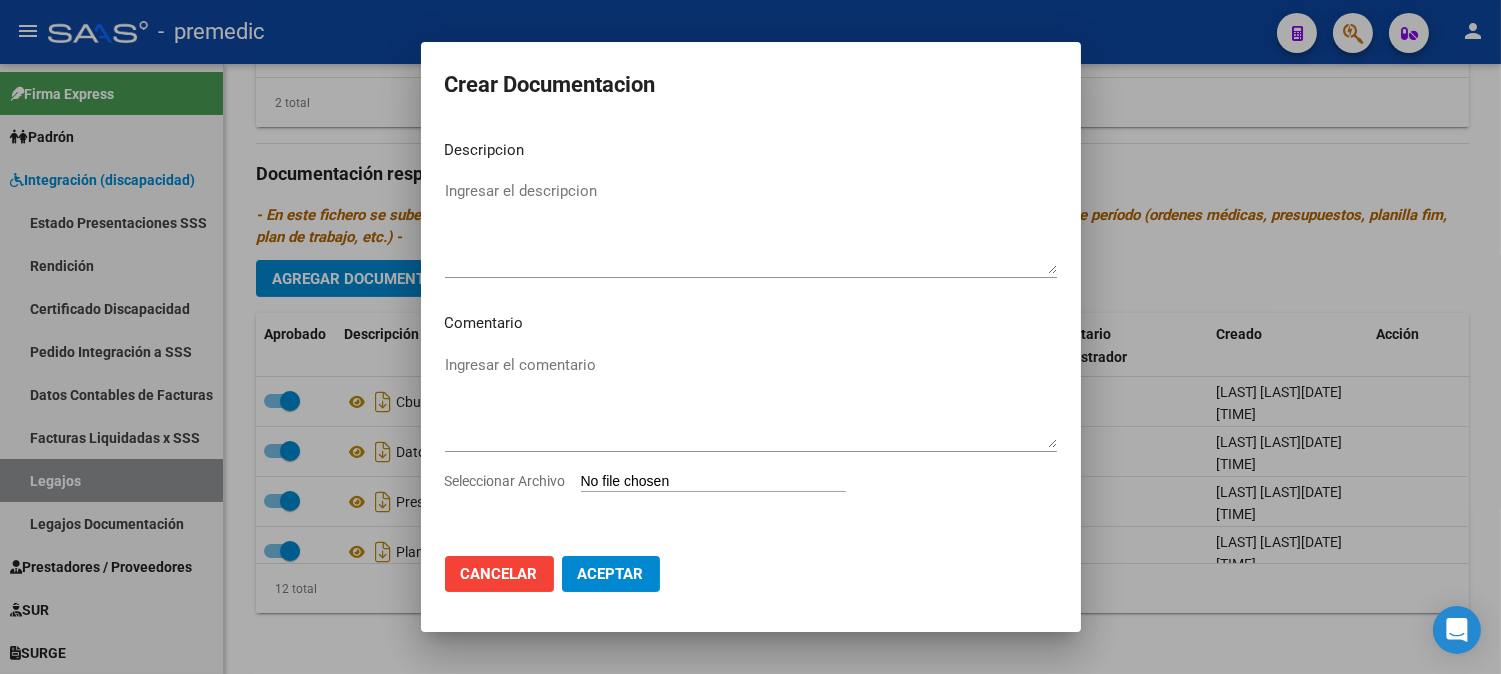 drag, startPoint x: 1143, startPoint y: 181, endPoint x: 515, endPoint y: 583, distance: 745.64606 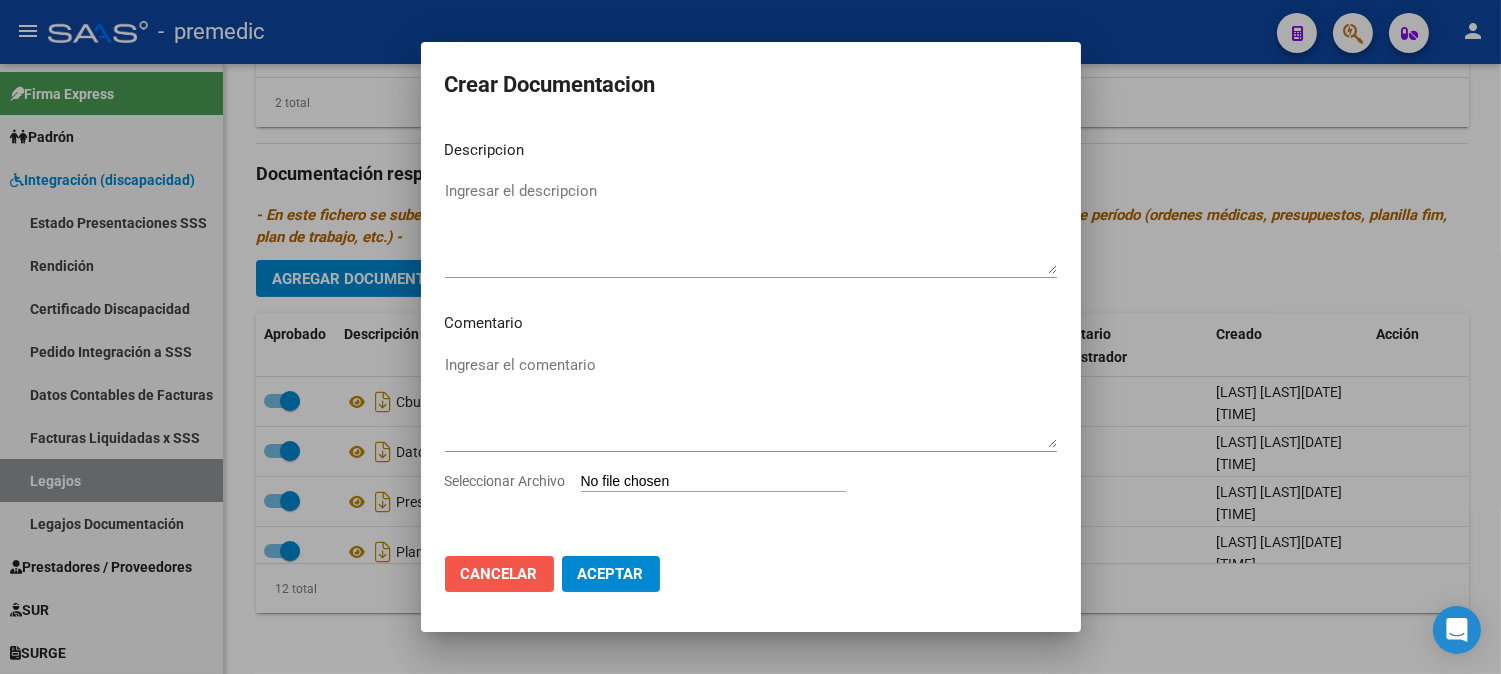 click on "Cancelar" 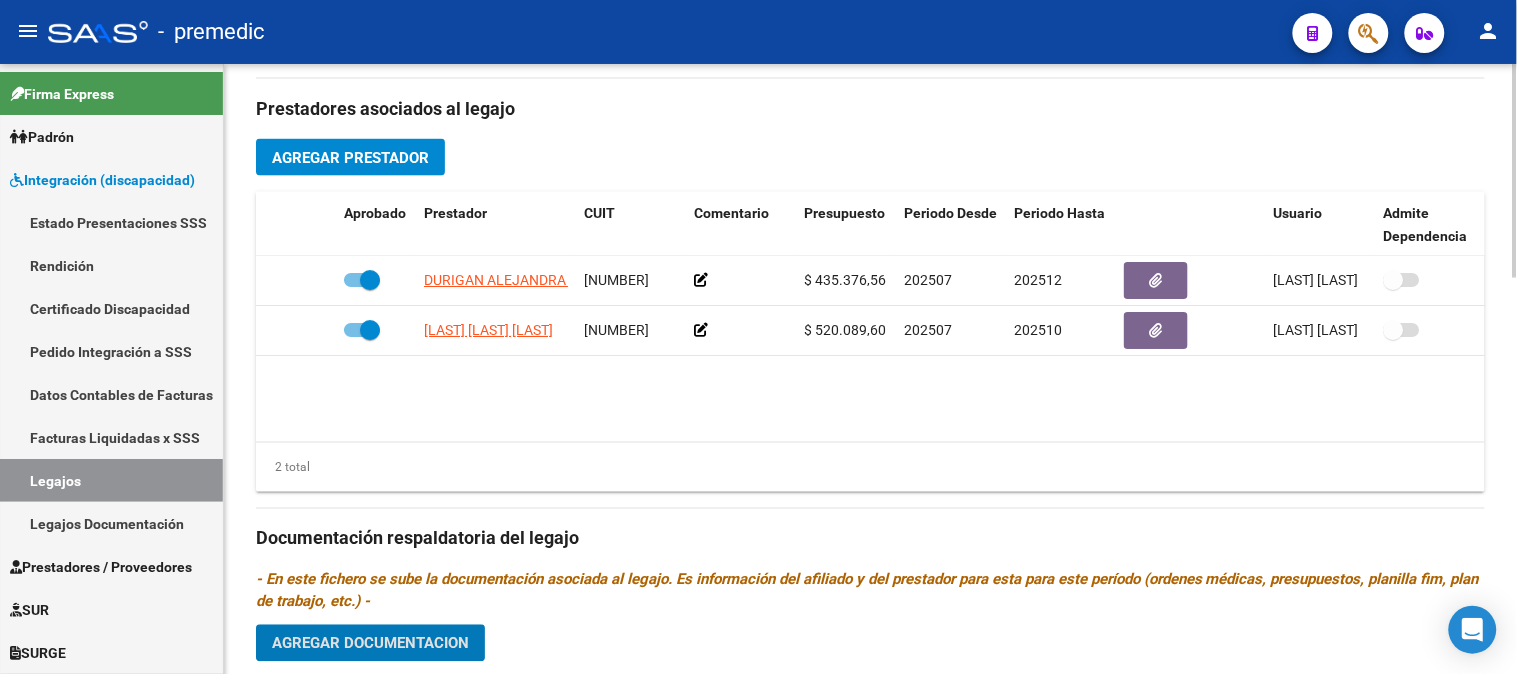 scroll, scrollTop: 754, scrollLeft: 0, axis: vertical 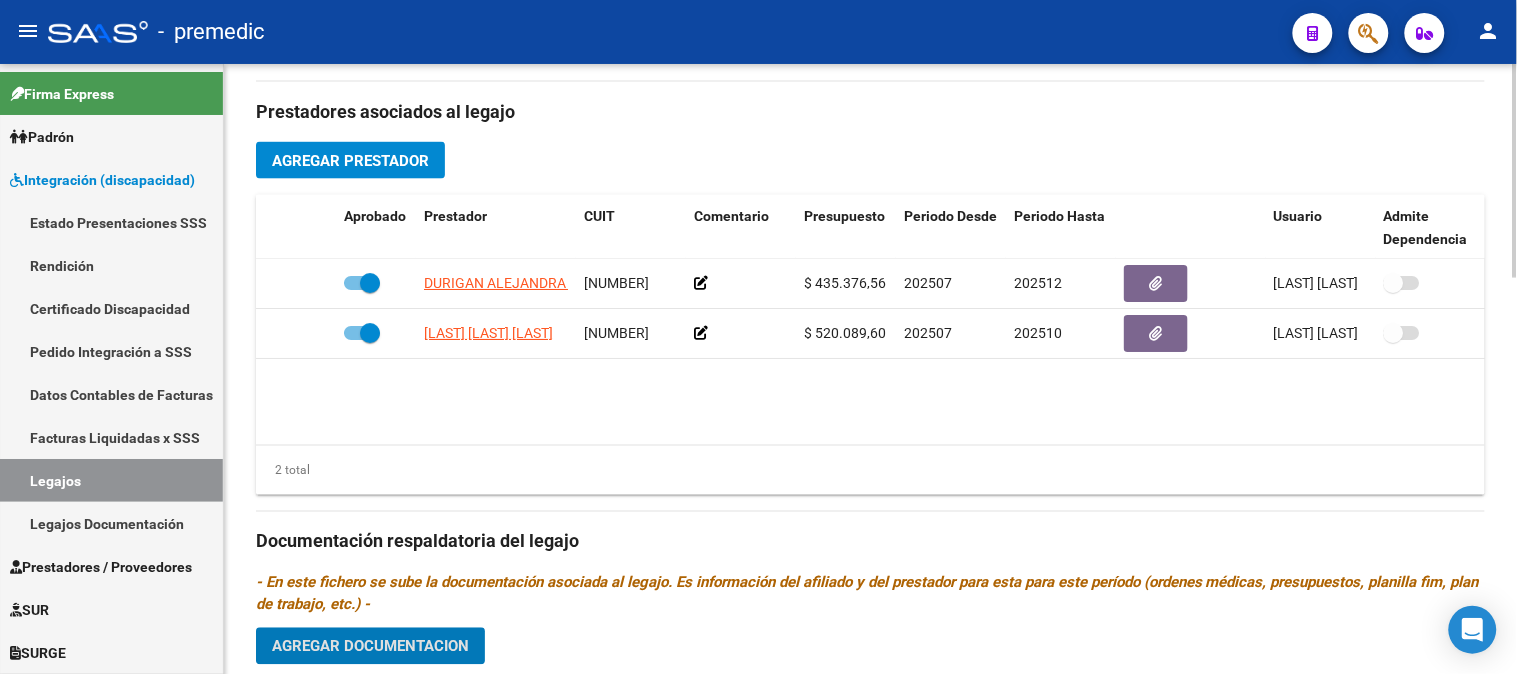 click 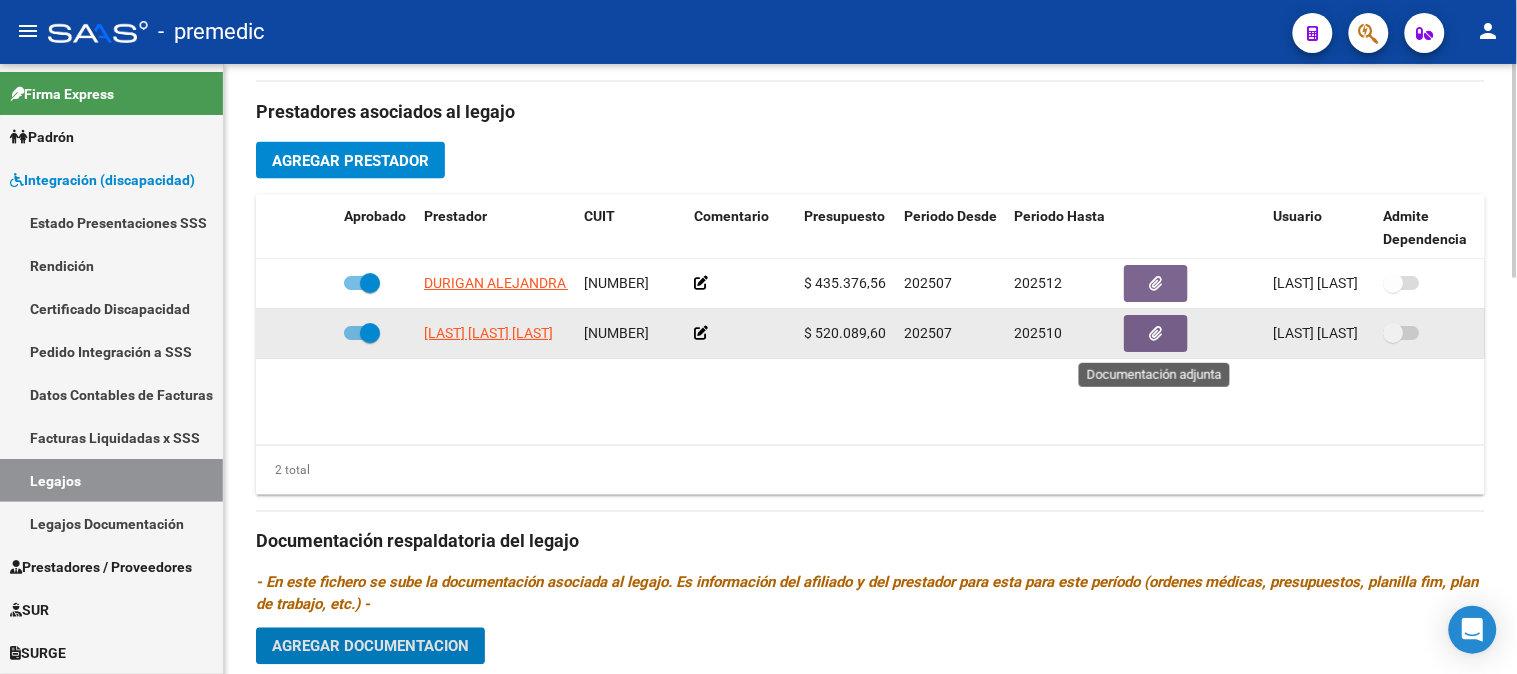 click 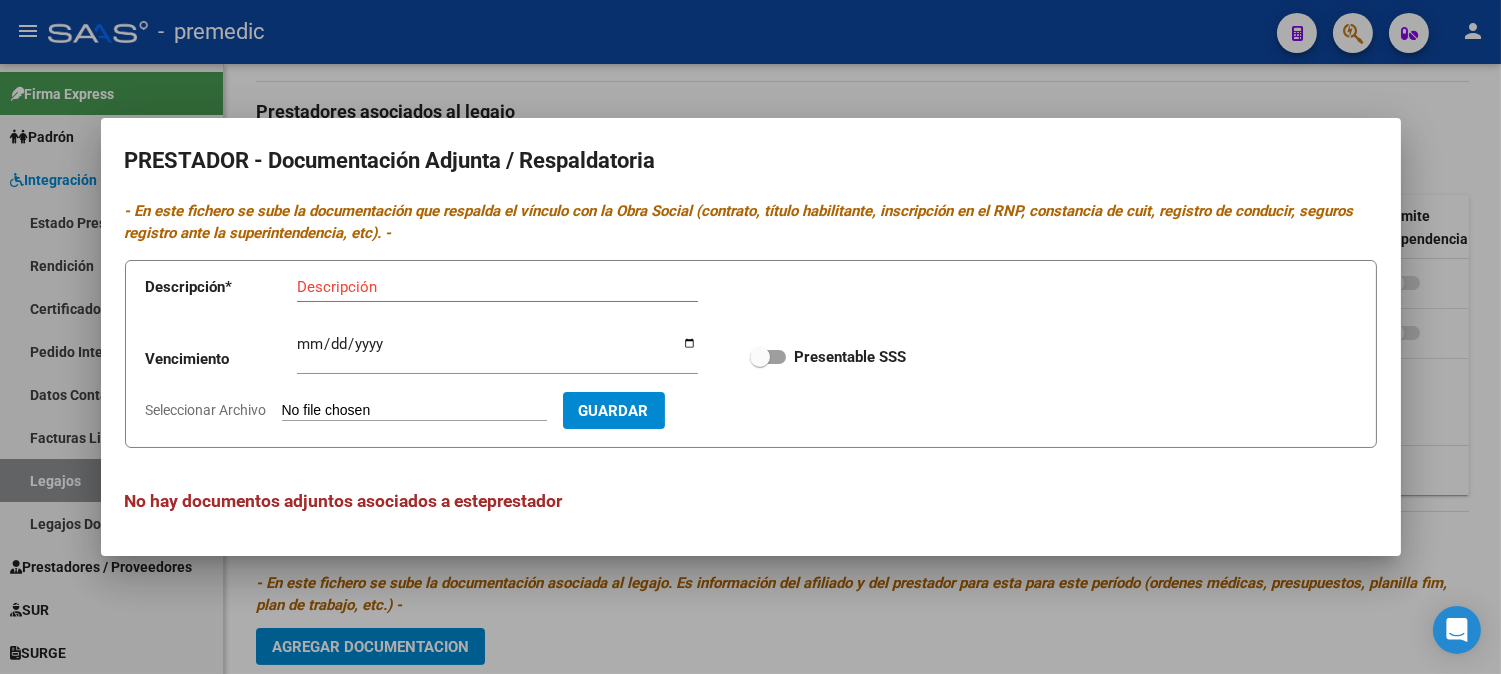 click on "Descripción  *   Descripción  Vencimiento    Ingresar vencimiento    Presentable SSS Seleccionar Archivo Guardar" at bounding box center [751, 354] 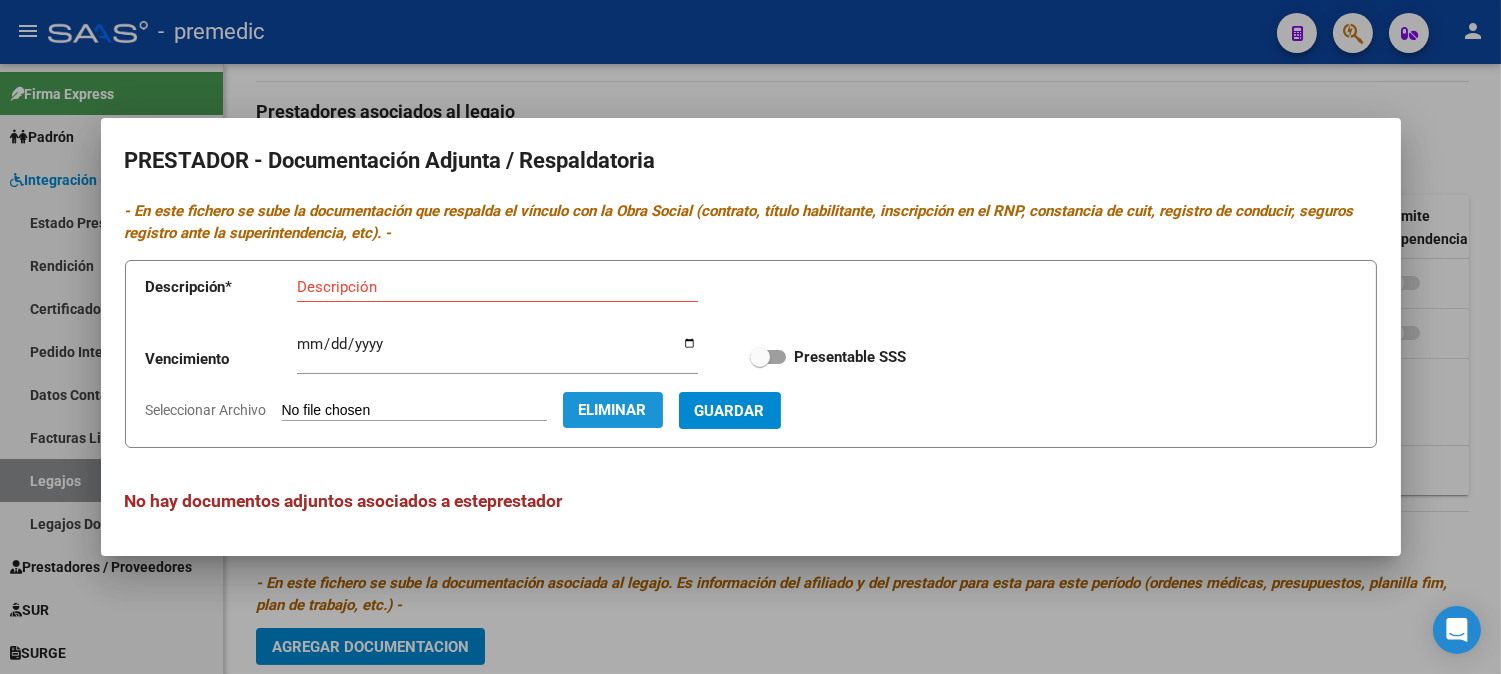 click on "Eliminar" 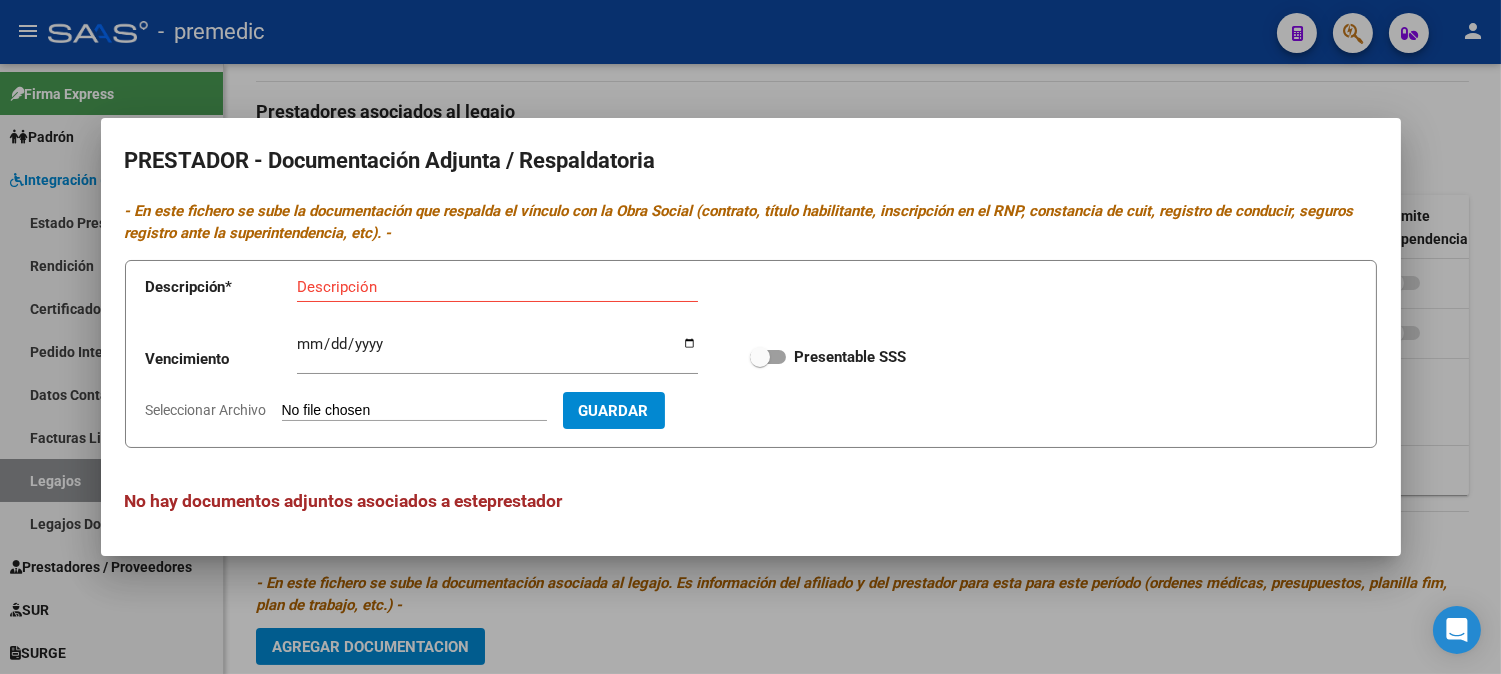 click on "Seleccionar Archivo" at bounding box center [414, 411] 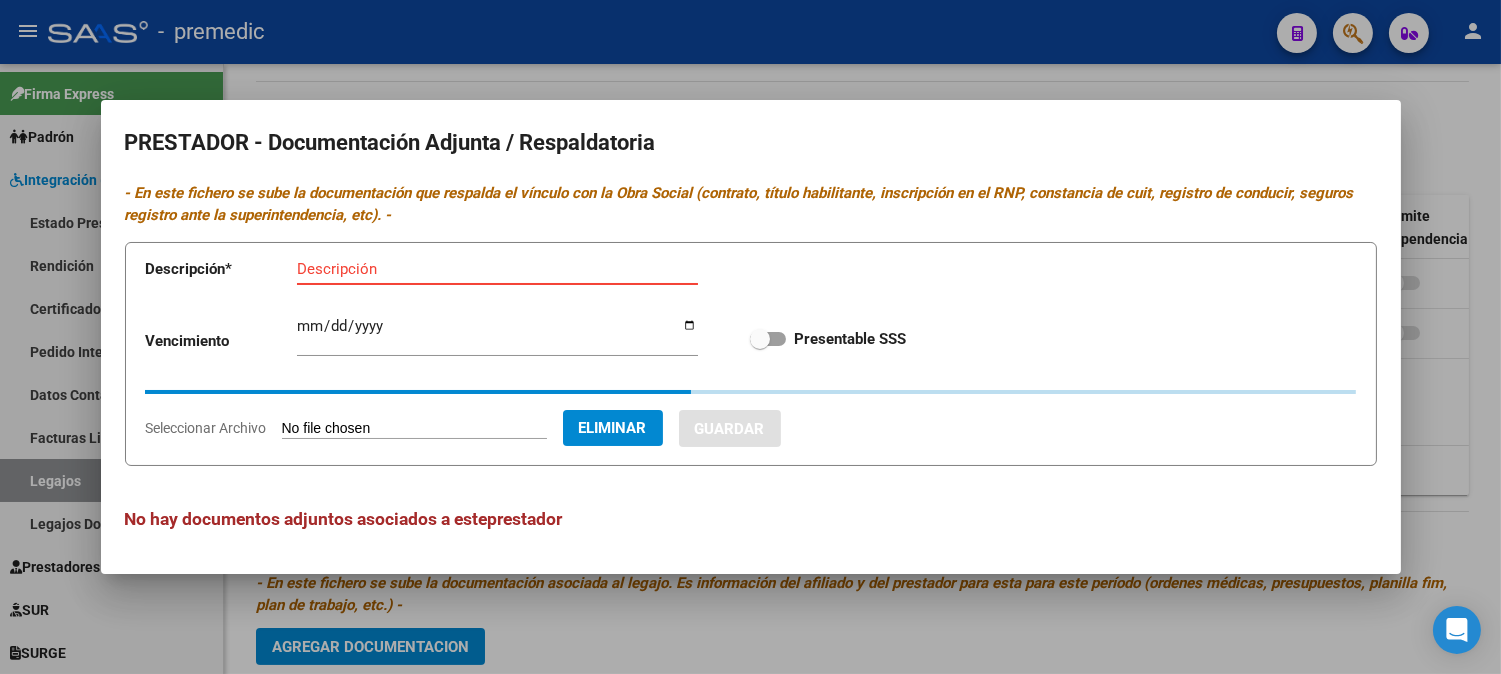 click on "Descripción" at bounding box center [497, 269] 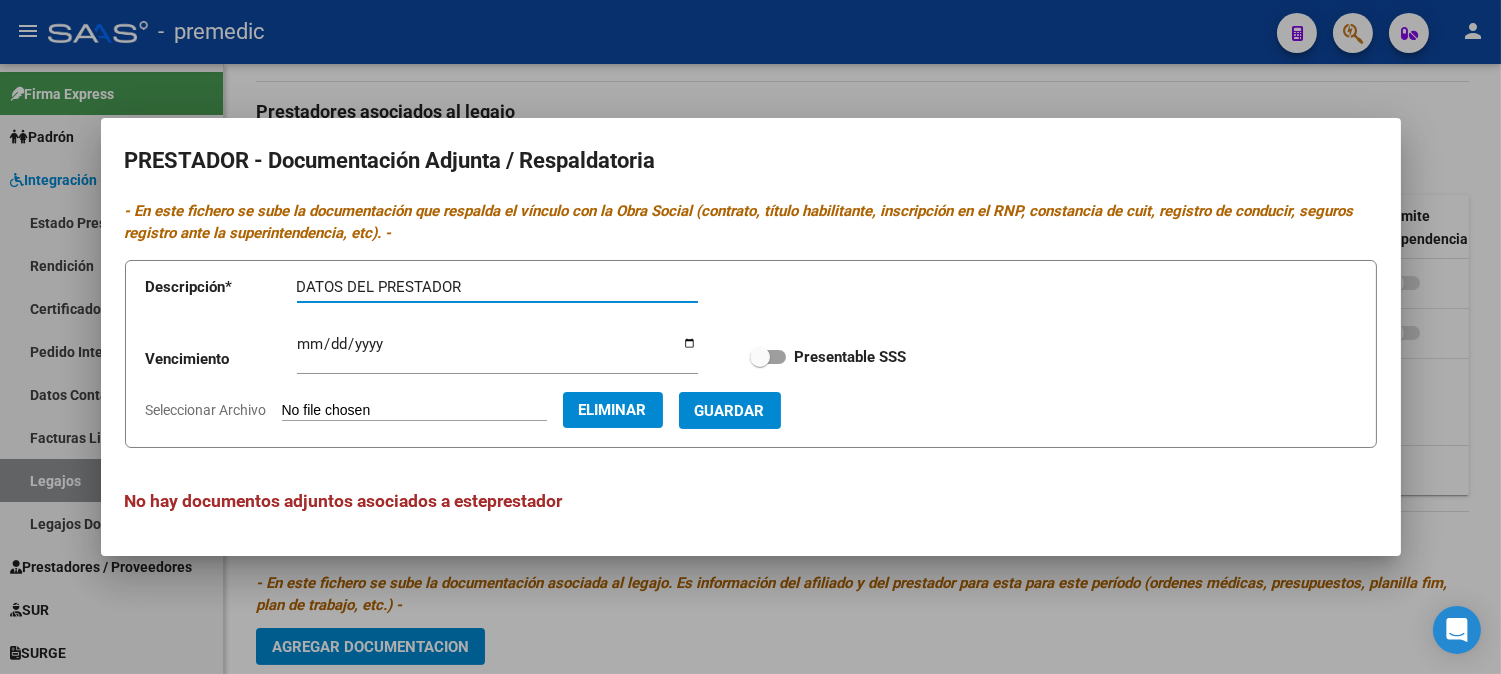 type on "DATOS DEL PRESTADOR" 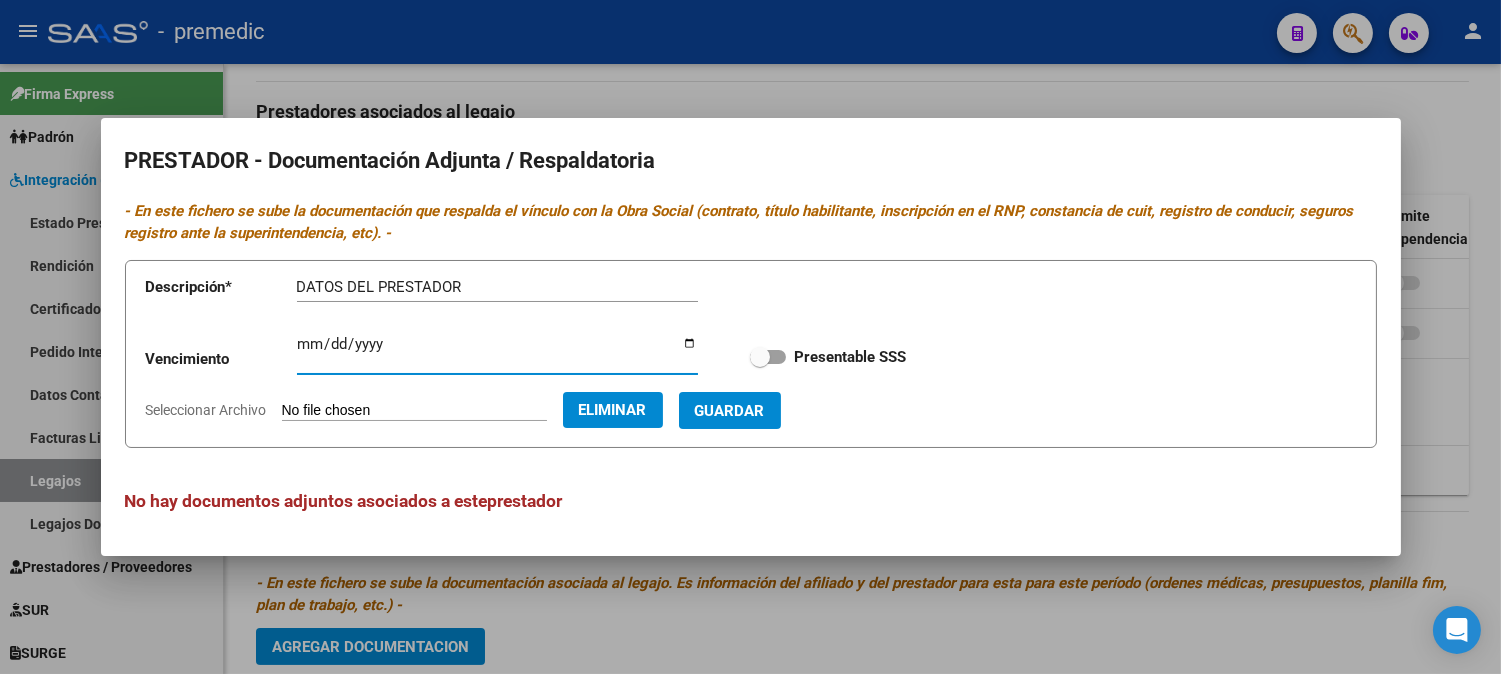 click on "Ingresar vencimiento" at bounding box center (497, 352) 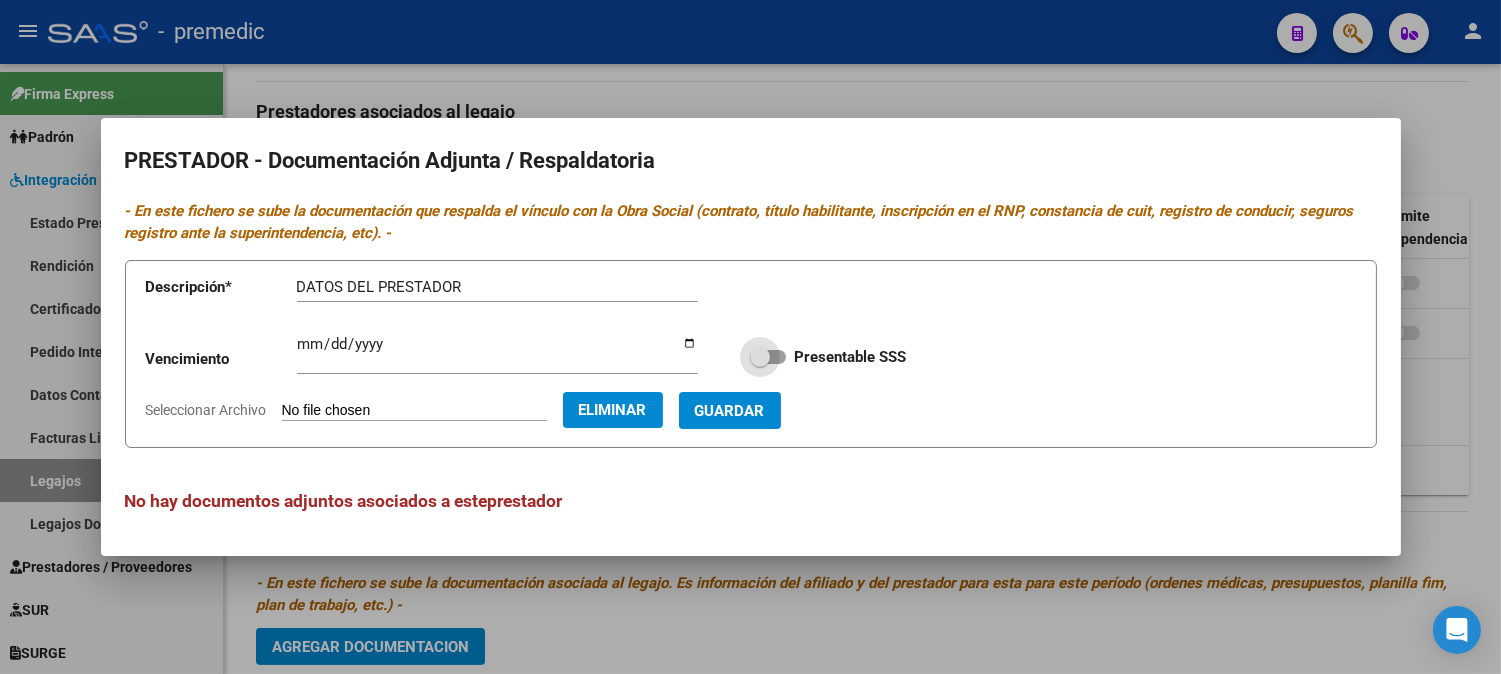 click at bounding box center (768, 357) 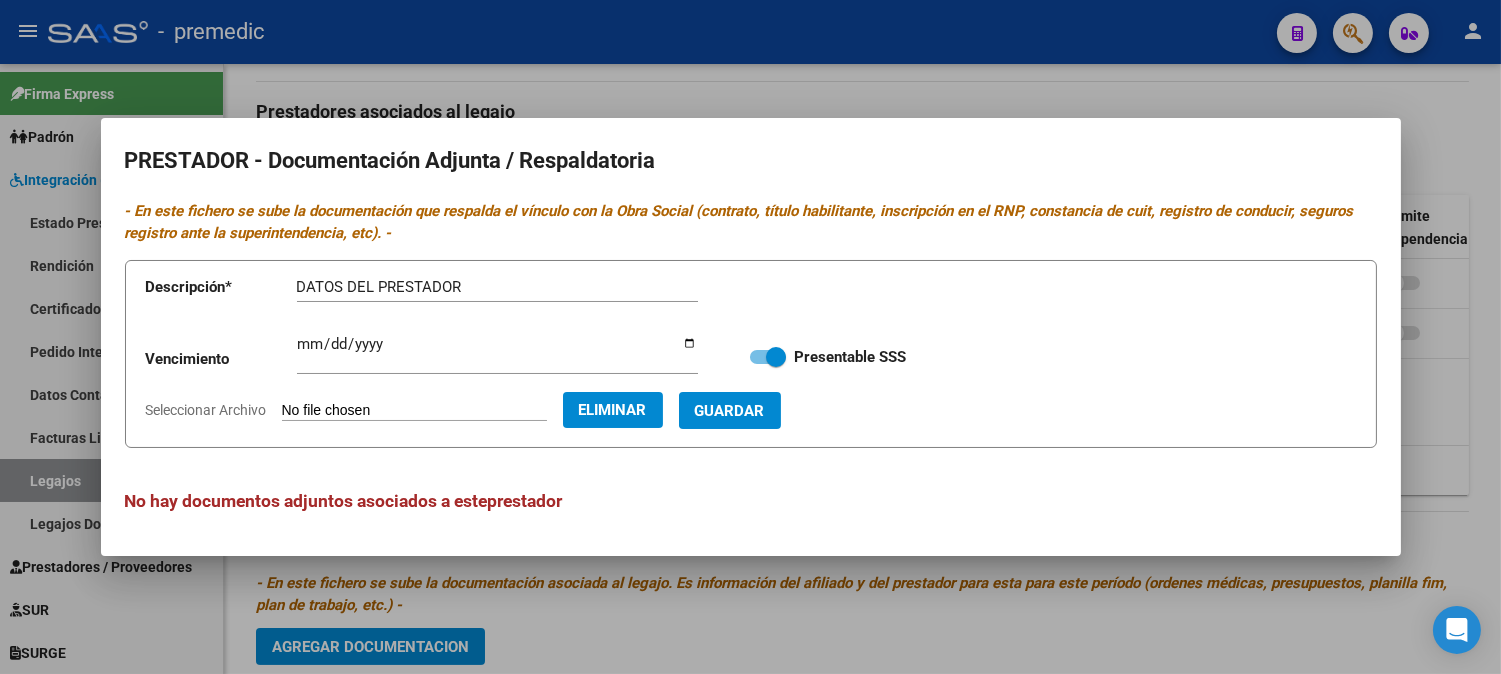click on "Guardar" at bounding box center (730, 411) 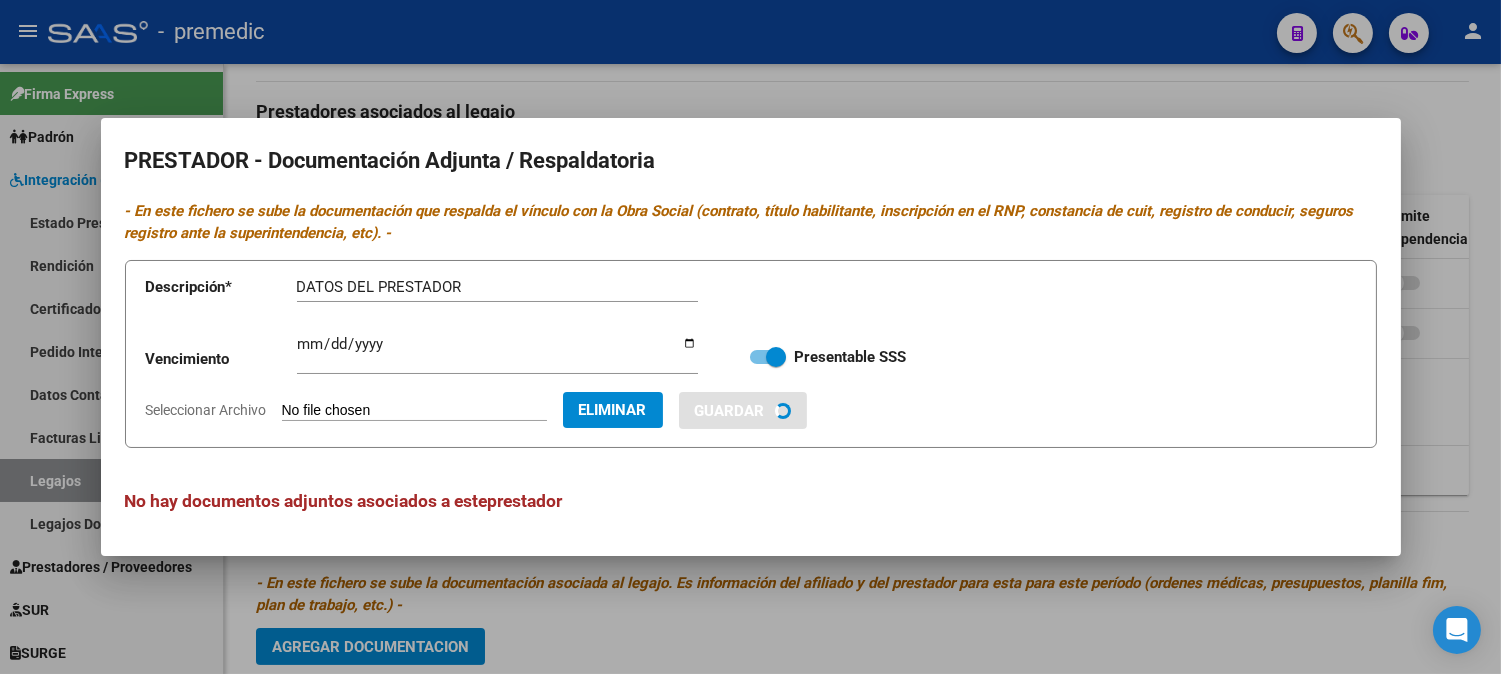 type 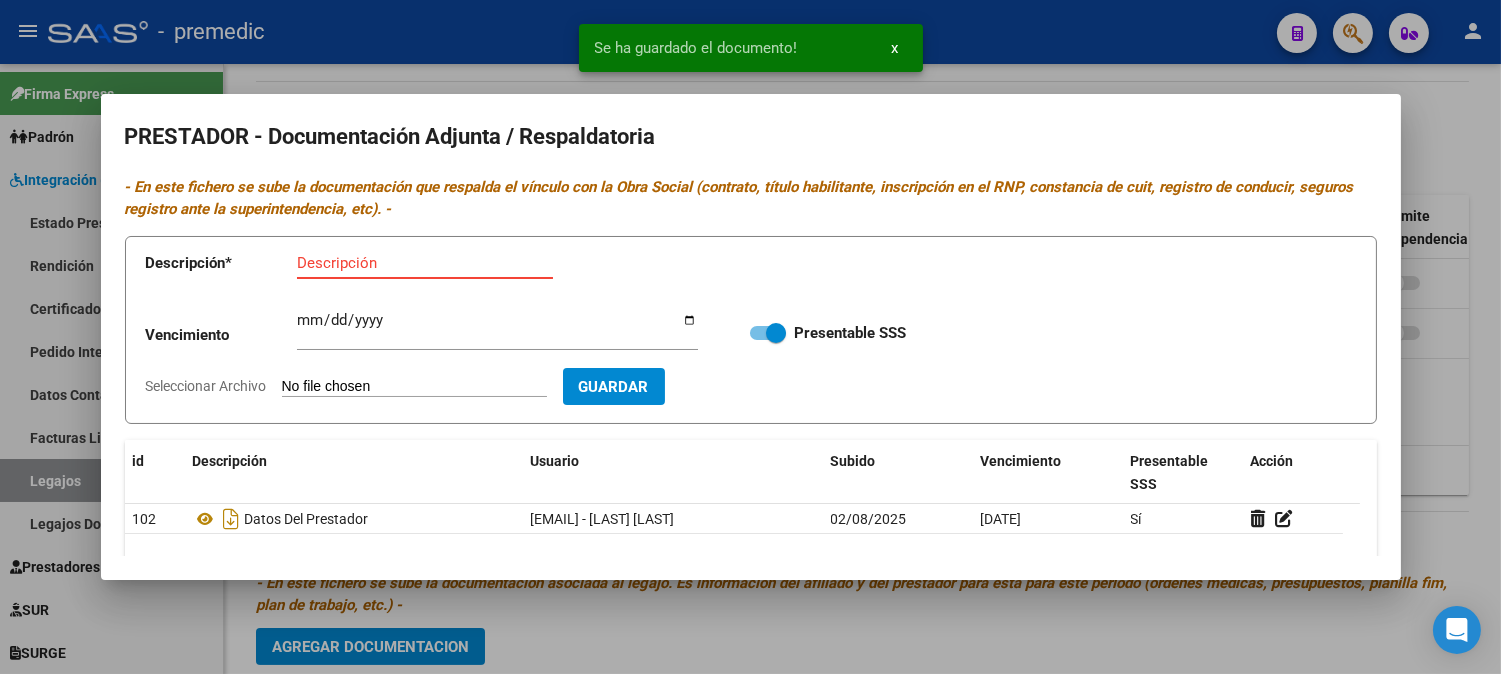 click on "Descripción" at bounding box center (425, 263) 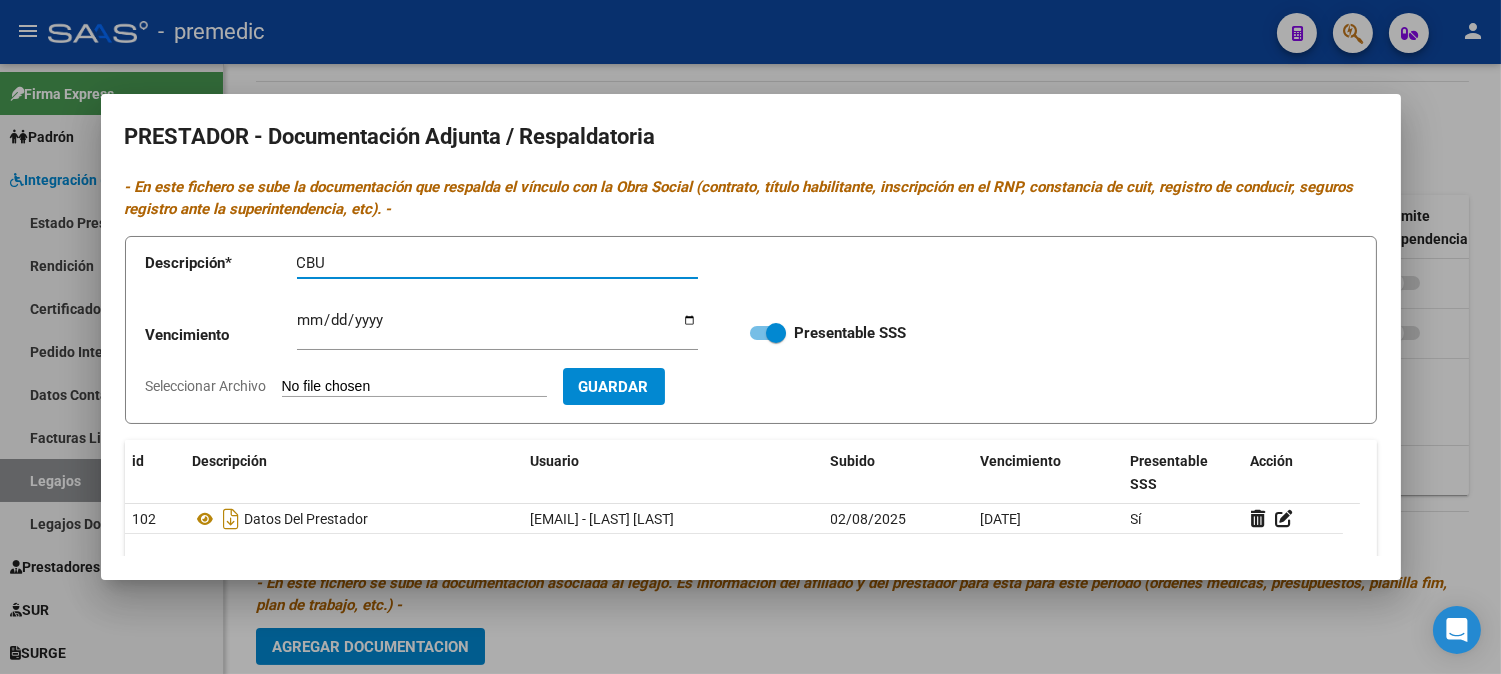 type on "CBU" 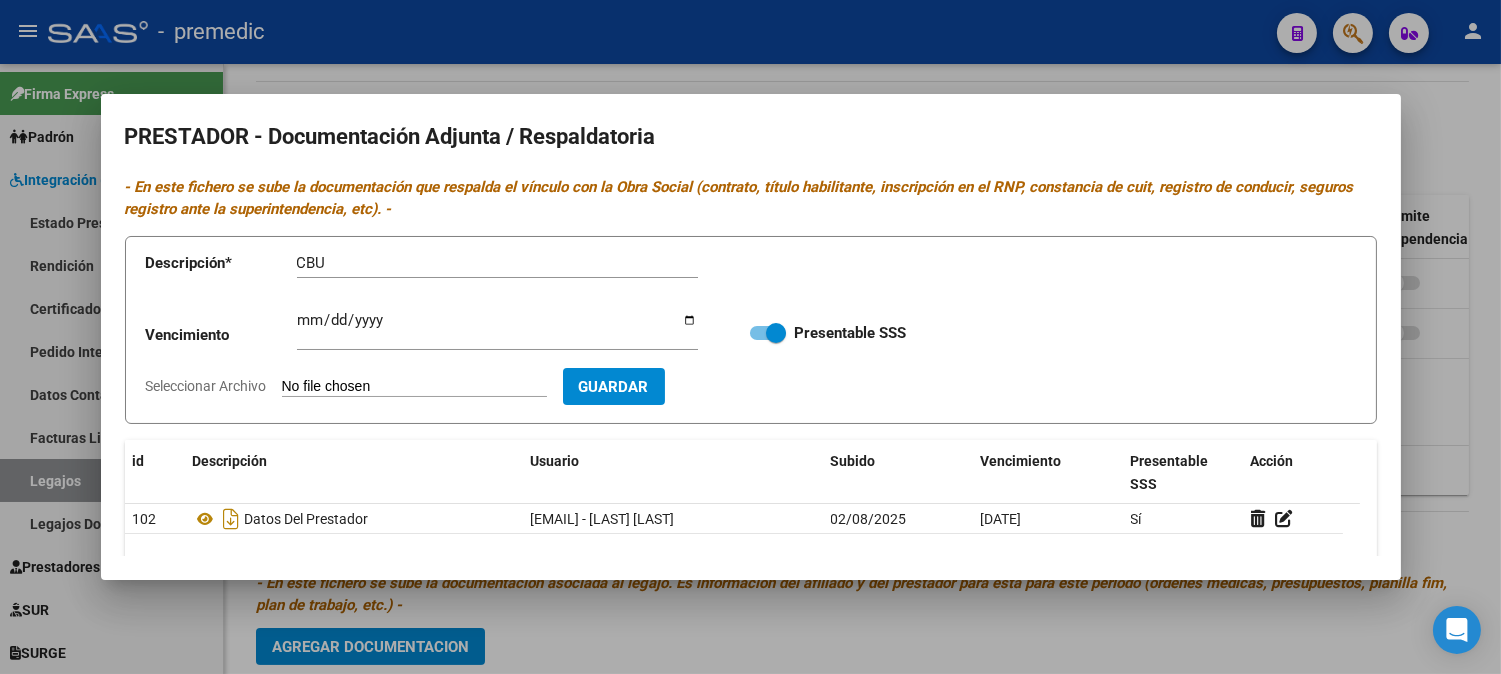 click on "Seleccionar Archivo" at bounding box center [414, 387] 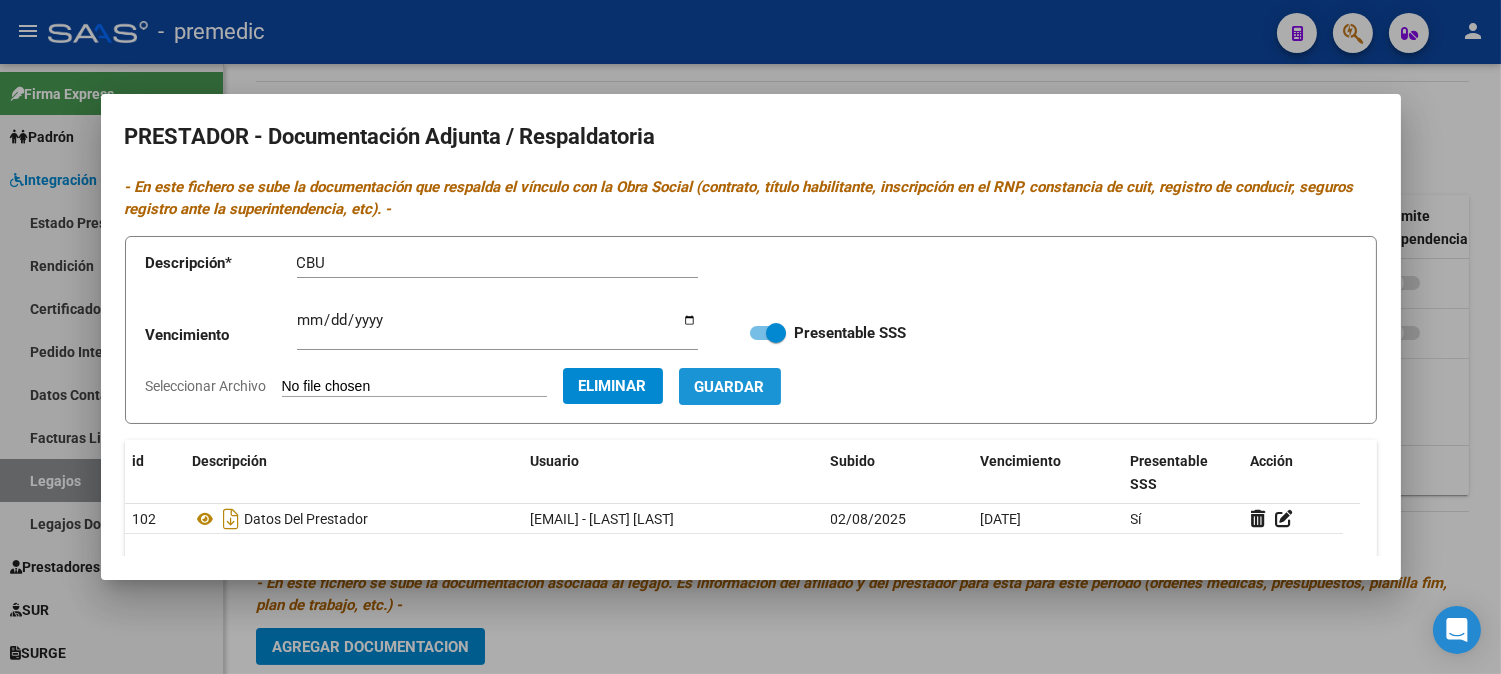 click on "Guardar" at bounding box center (730, 387) 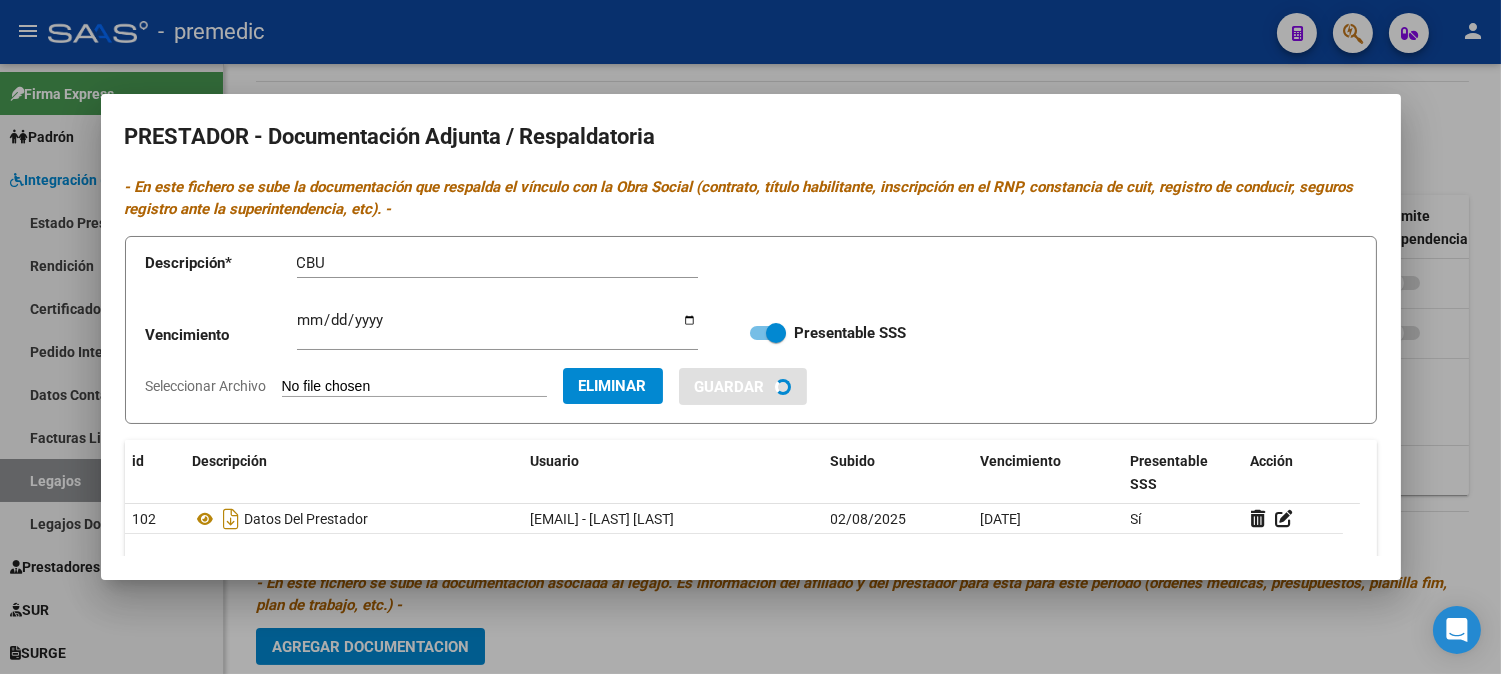 type 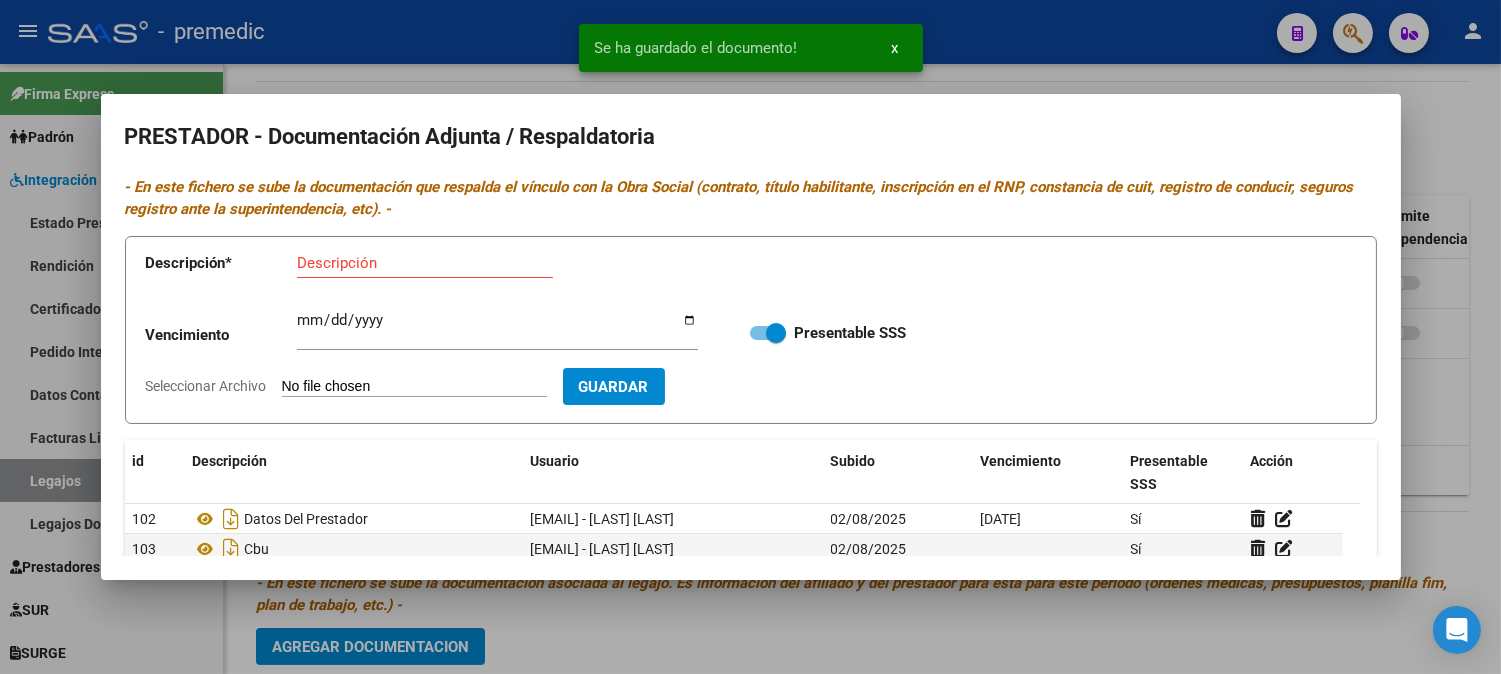 click at bounding box center (750, 337) 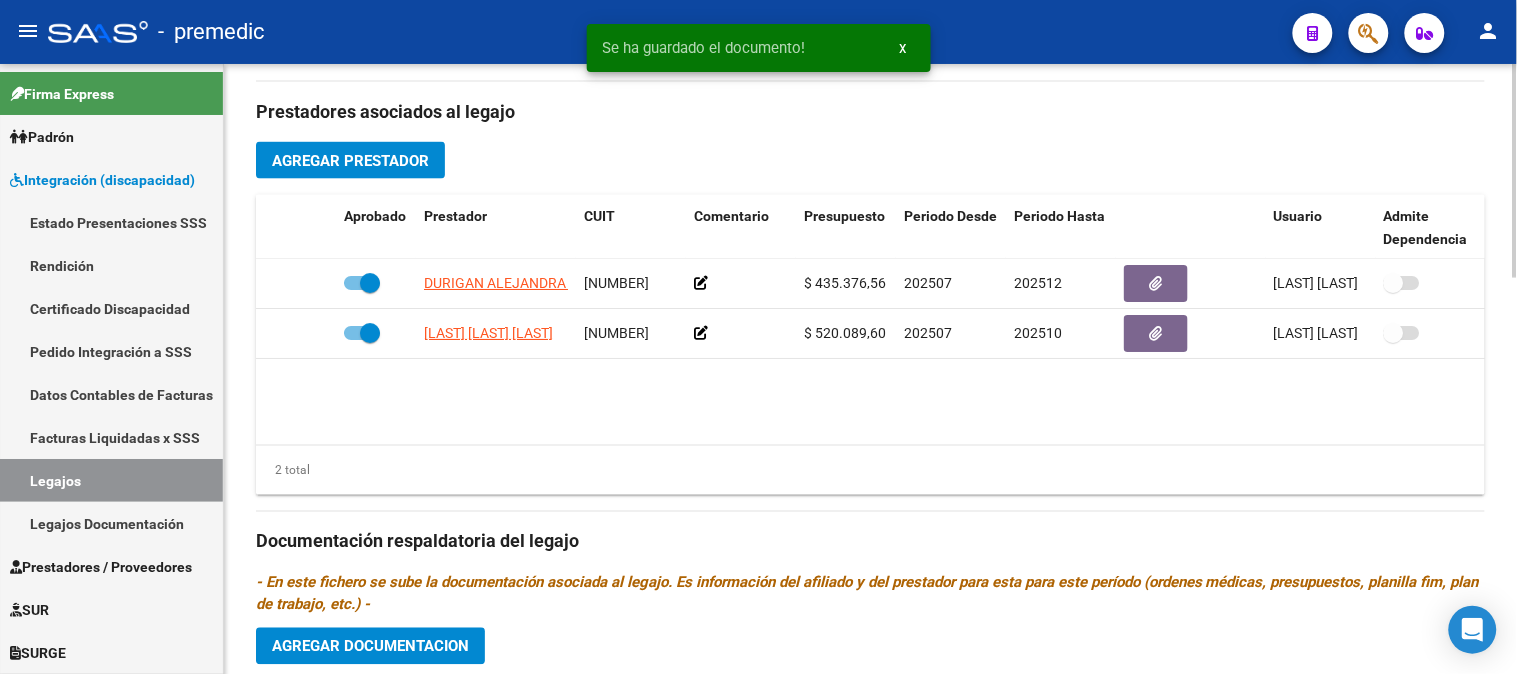 scroll, scrollTop: 1128, scrollLeft: 0, axis: vertical 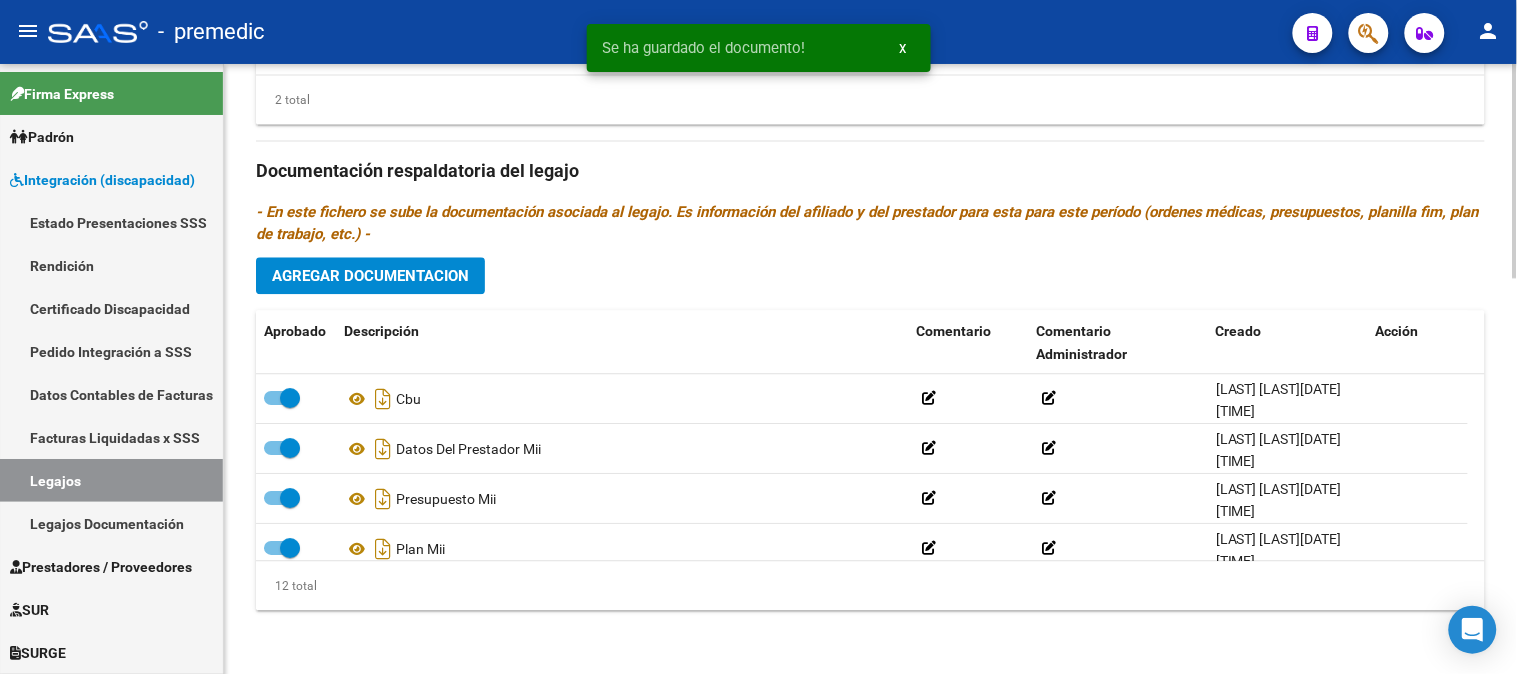 click 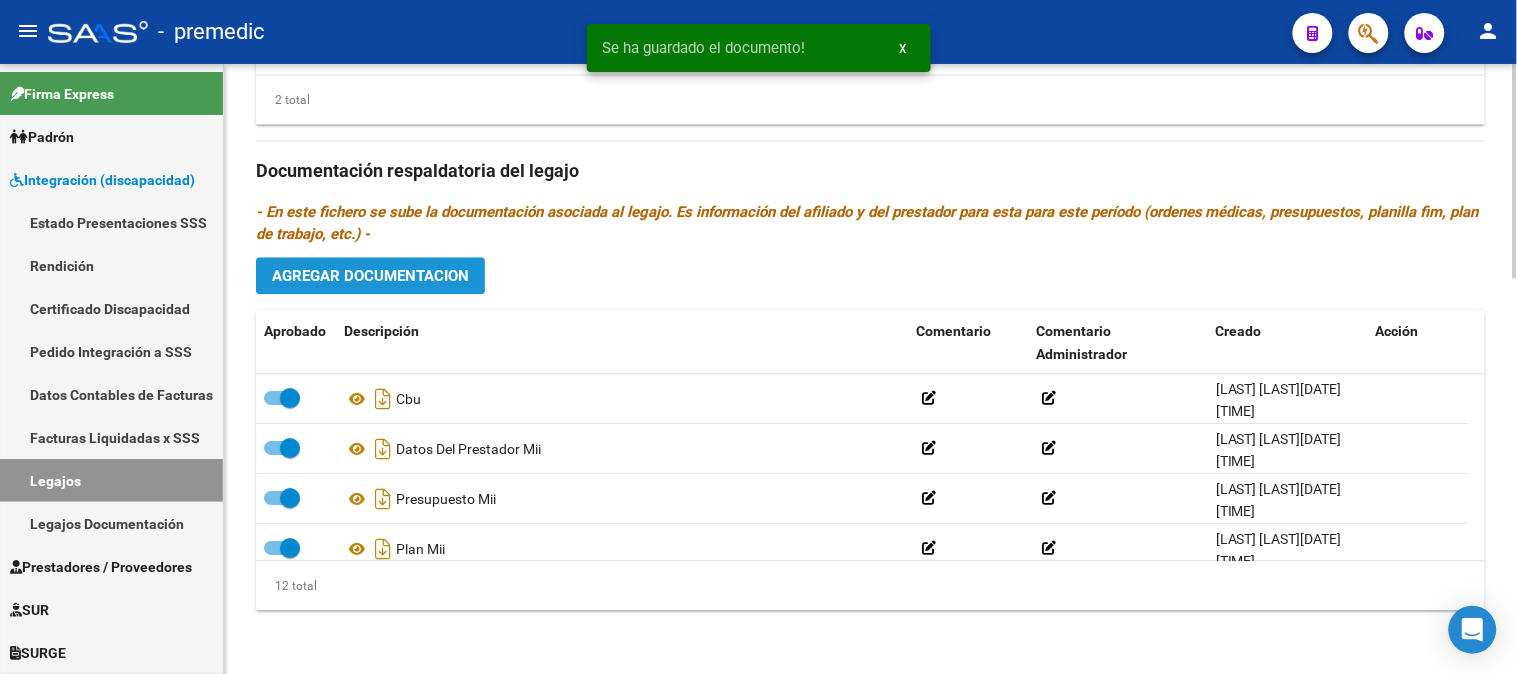 click on "Agregar Documentacion" 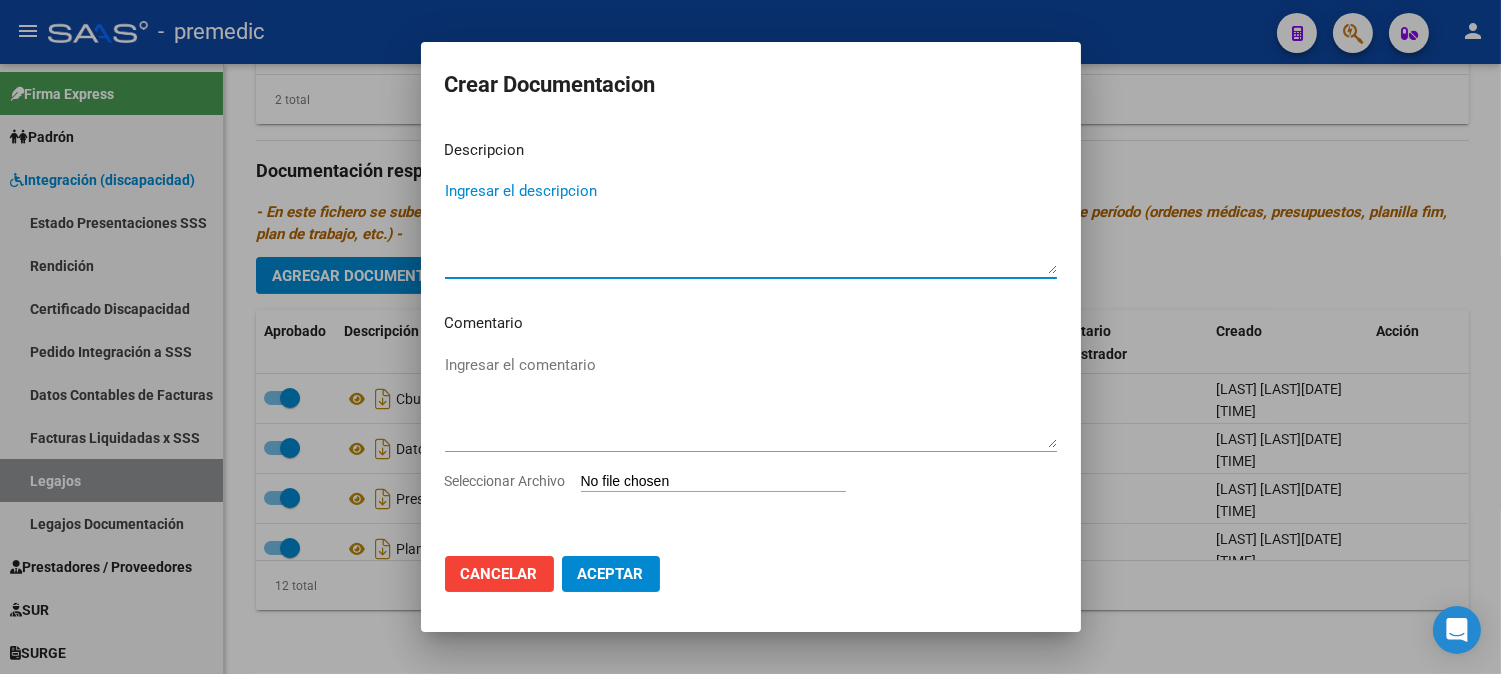 click on "Seleccionar Archivo" at bounding box center [713, 482] 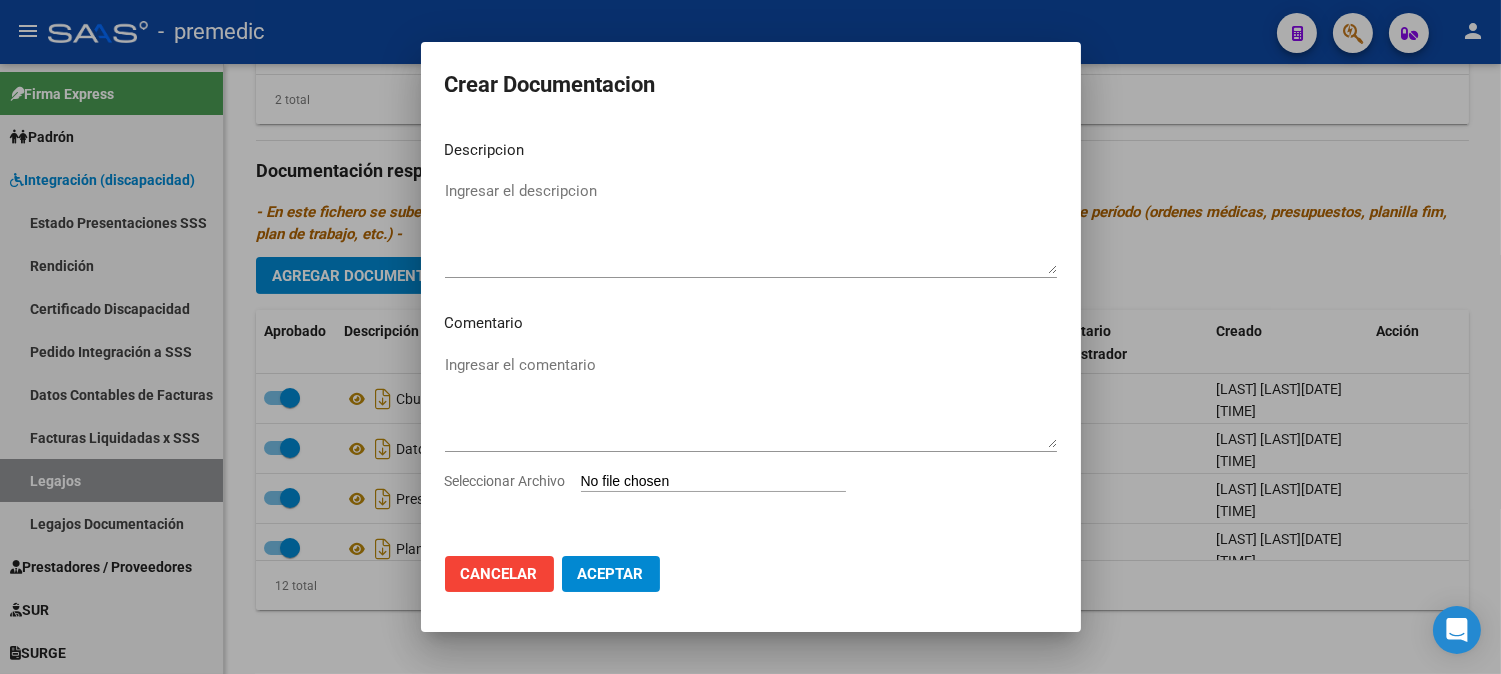 type on "C:\fakepath\13- OM.pdf" 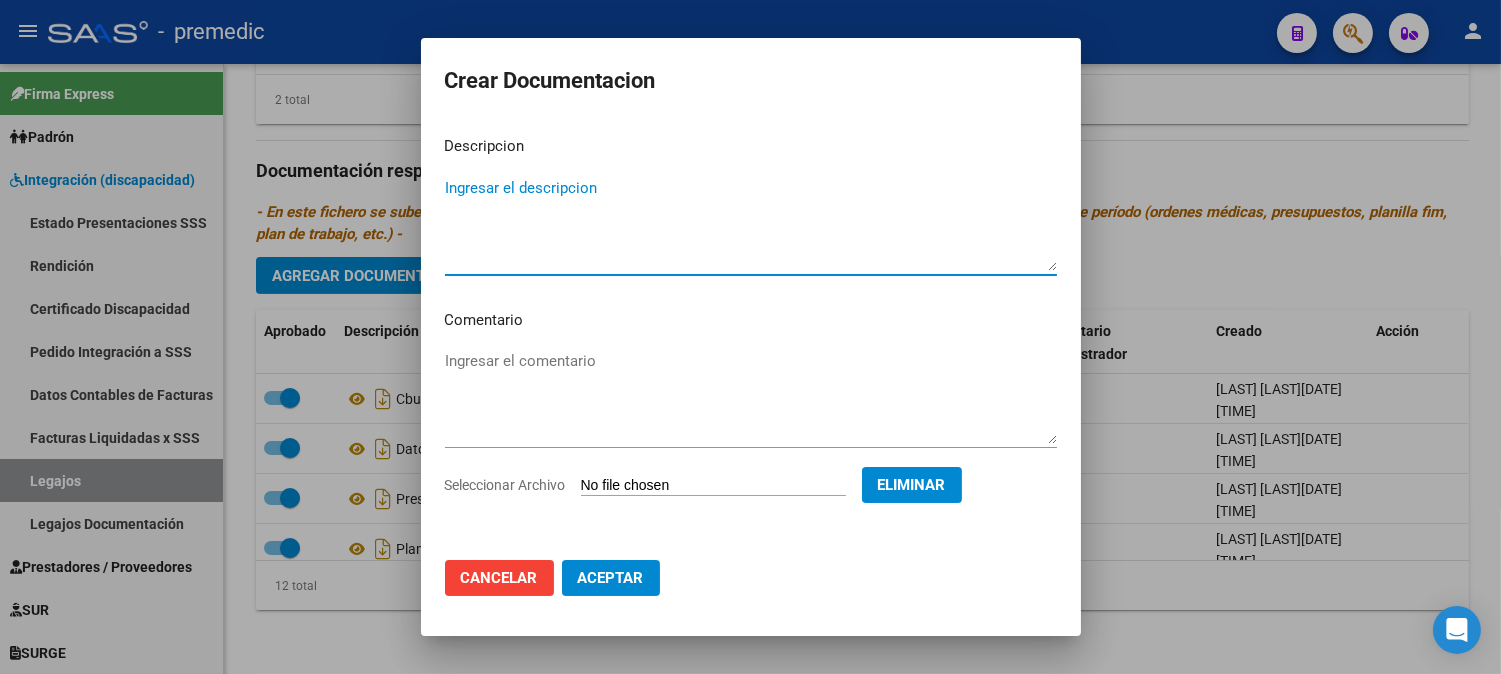 click on "Ingresar el descripcion" at bounding box center [751, 224] 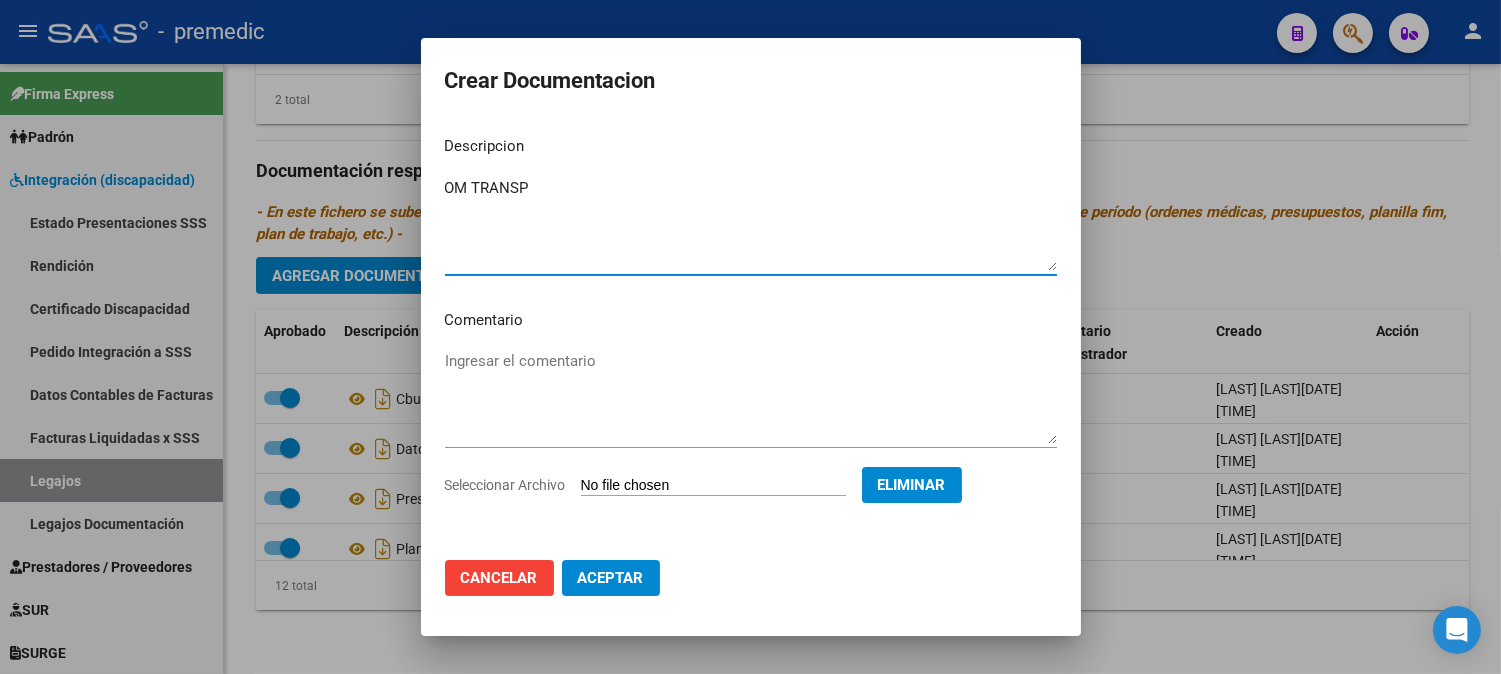 type on "OM TRANSP" 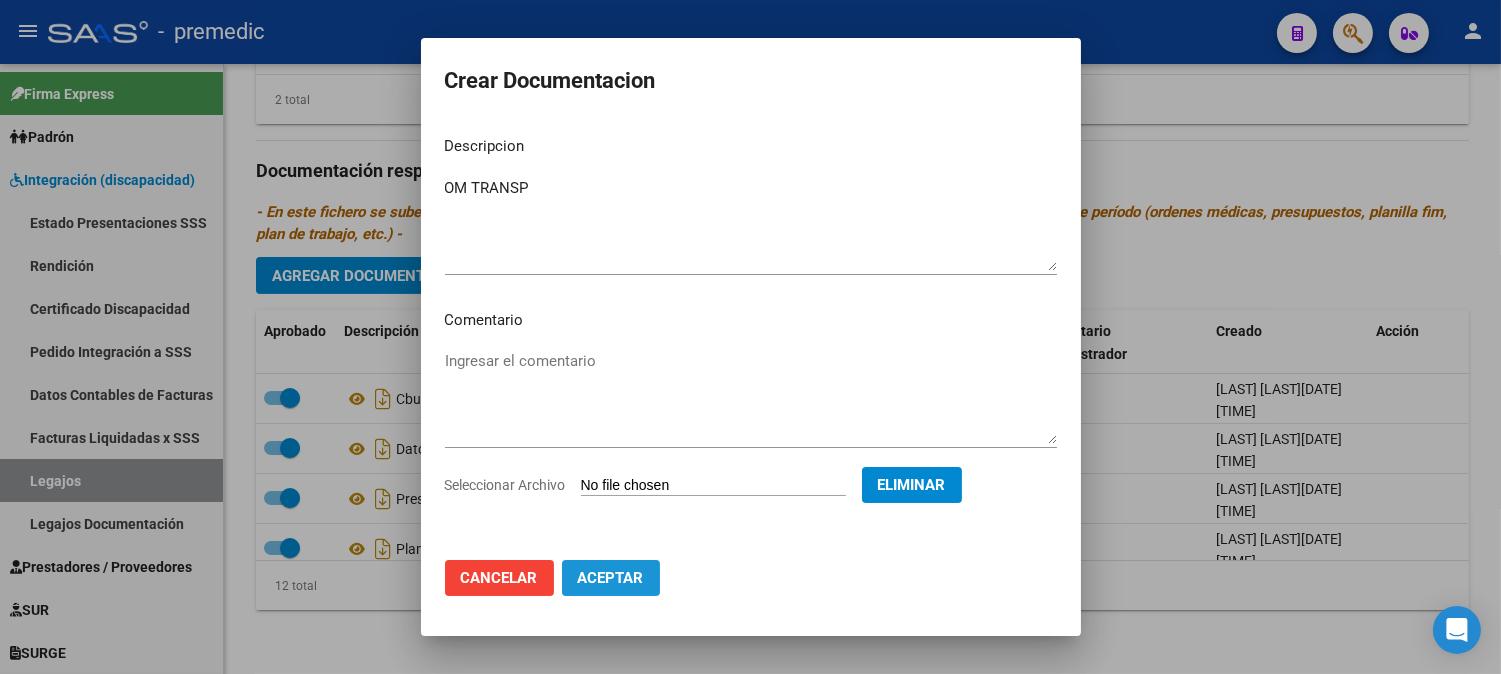 click on "Aceptar" 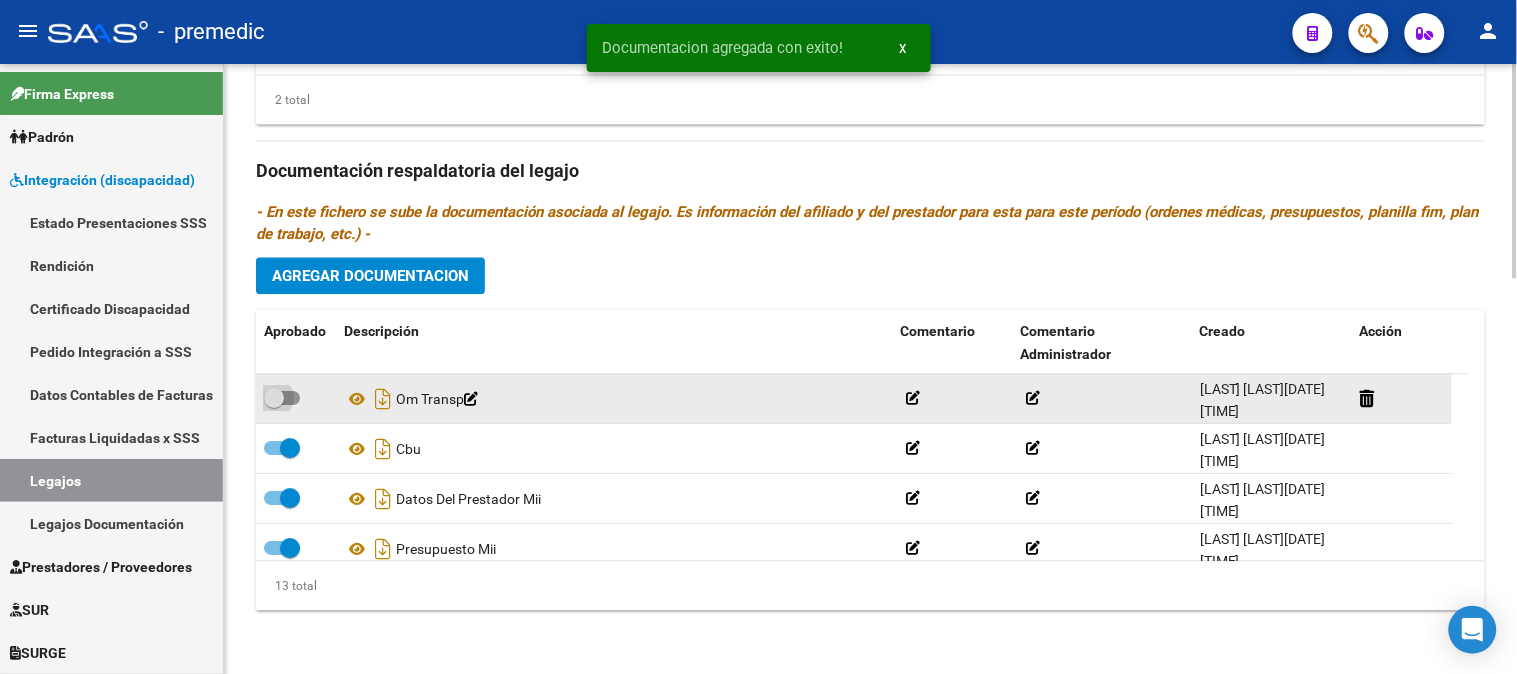click at bounding box center (282, 398) 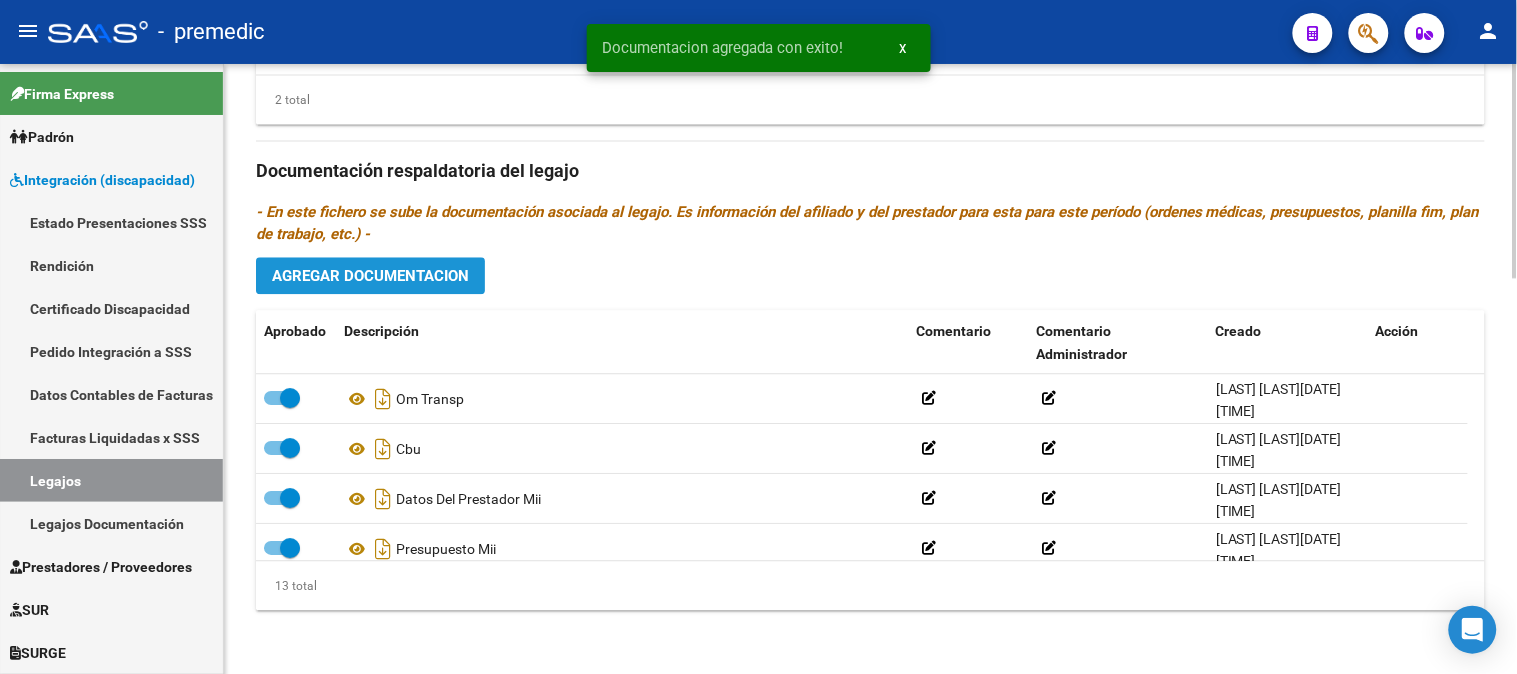 click on "Agregar Documentacion" 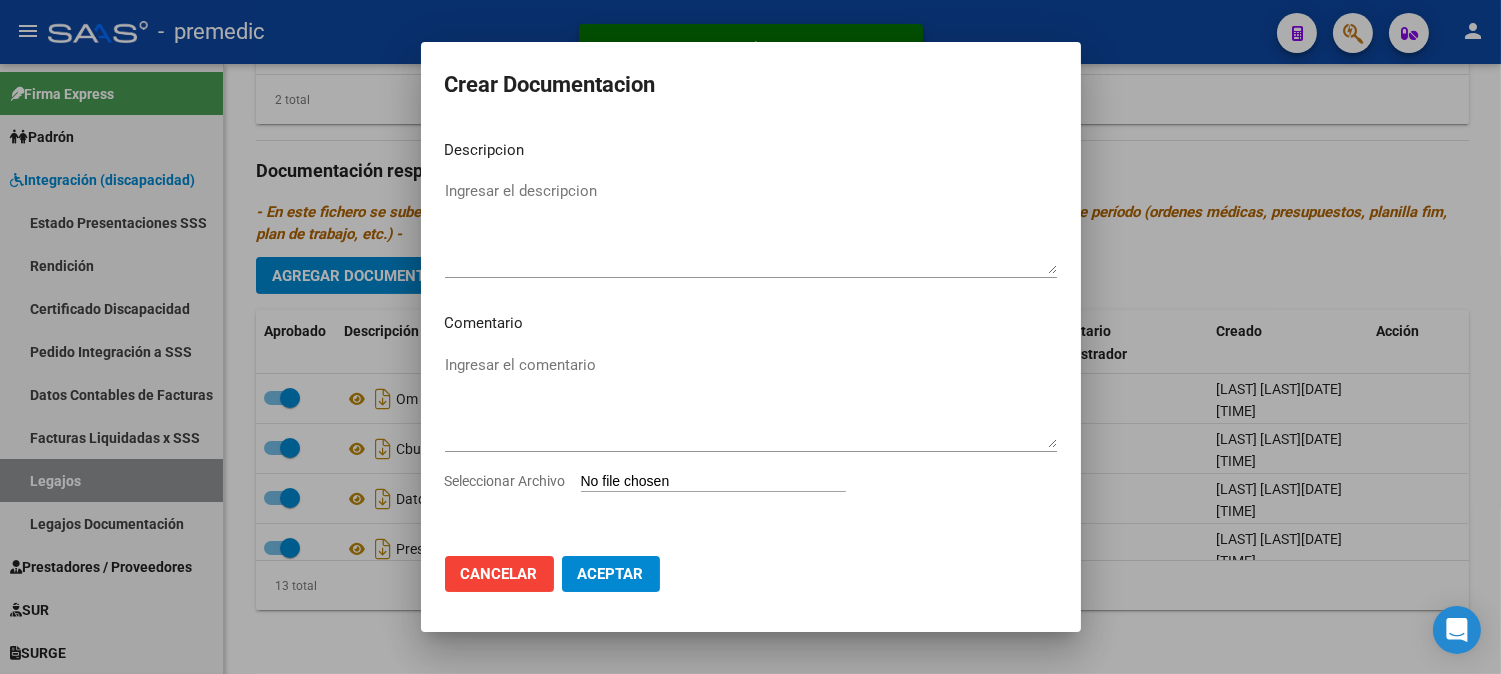 click on "Seleccionar Archivo" at bounding box center (713, 482) 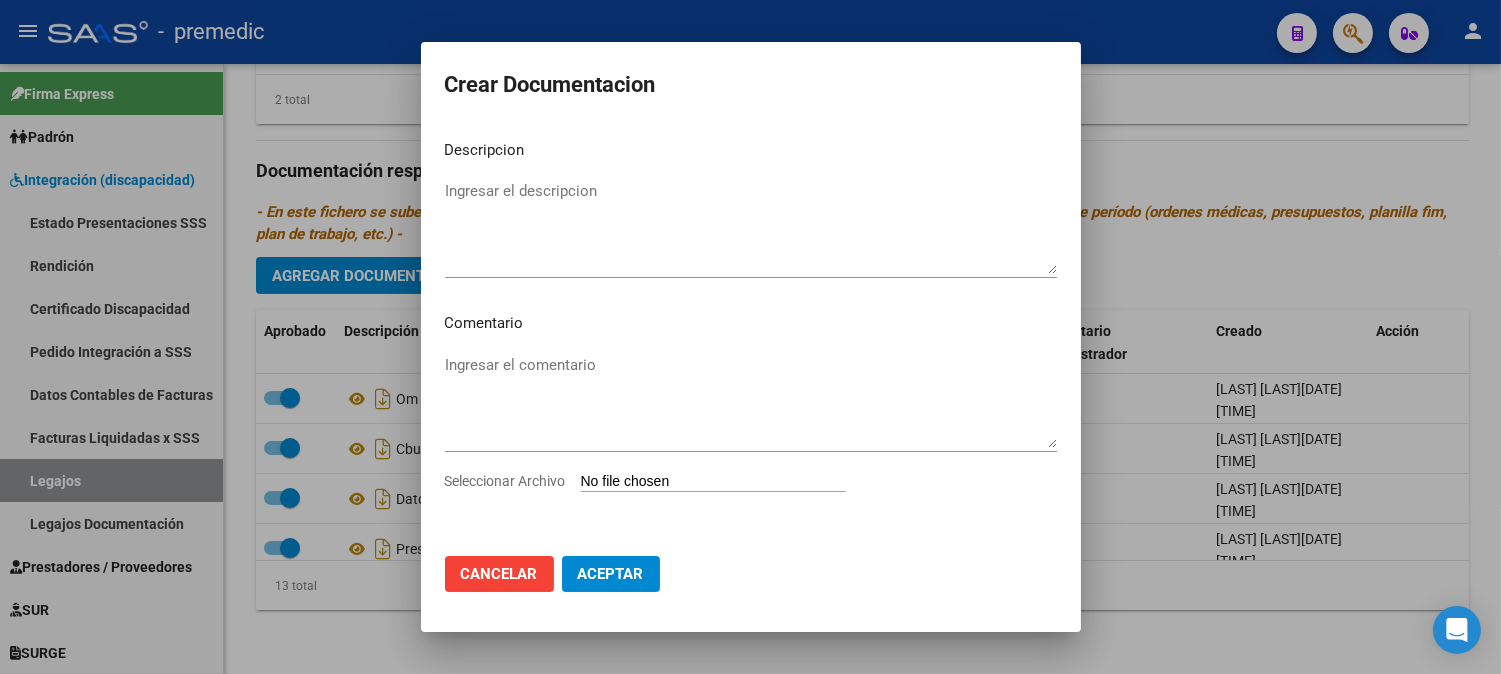 type on "C:\fakepath\[NUMBER]- DDJJ TP.pdf" 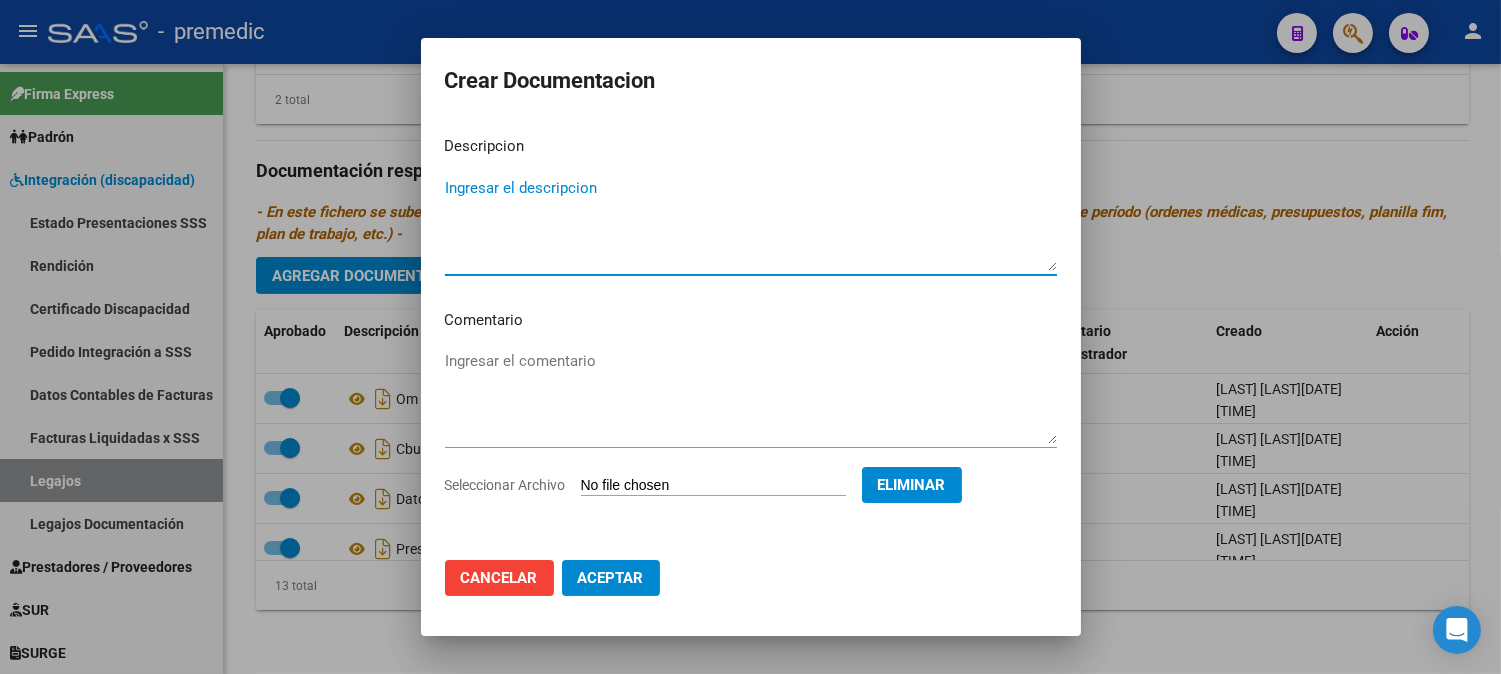 click on "Ingresar el descripcion" at bounding box center [751, 224] 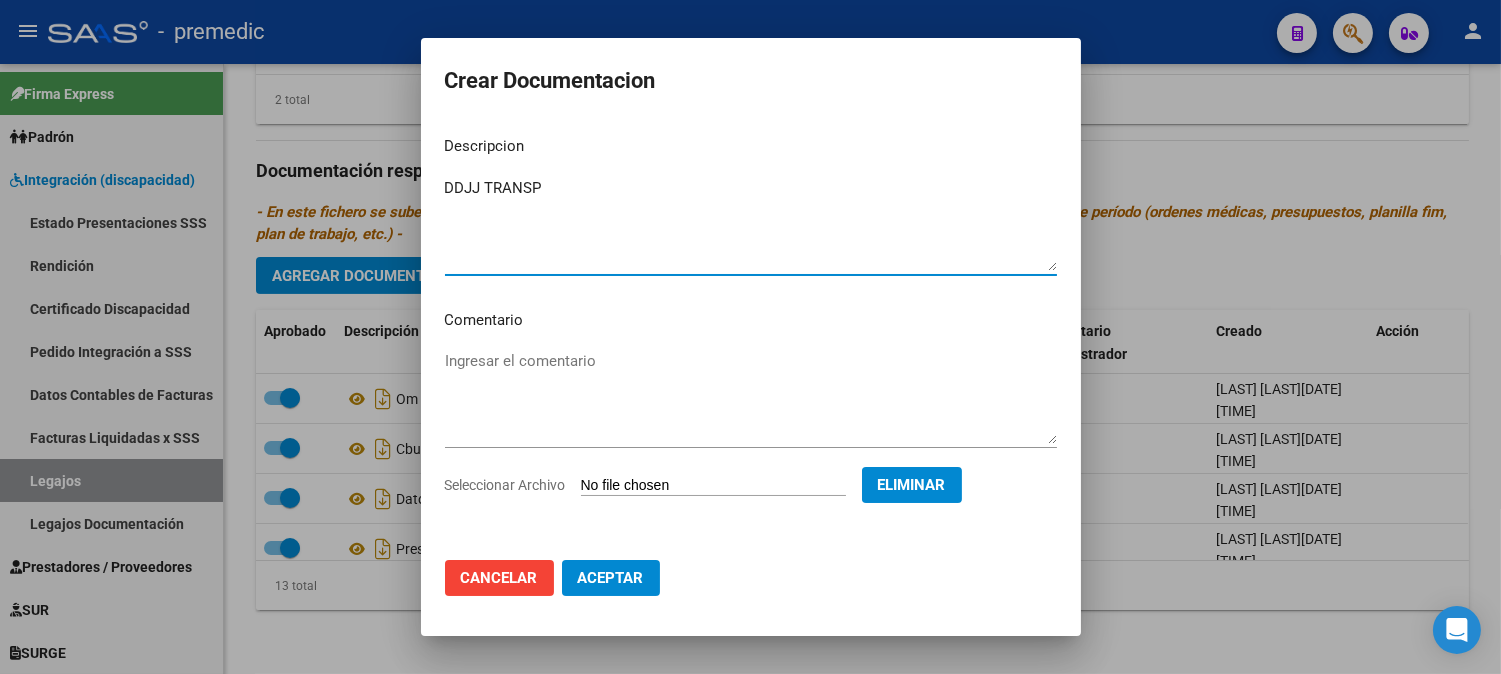 type on "DDJJ TRANSP" 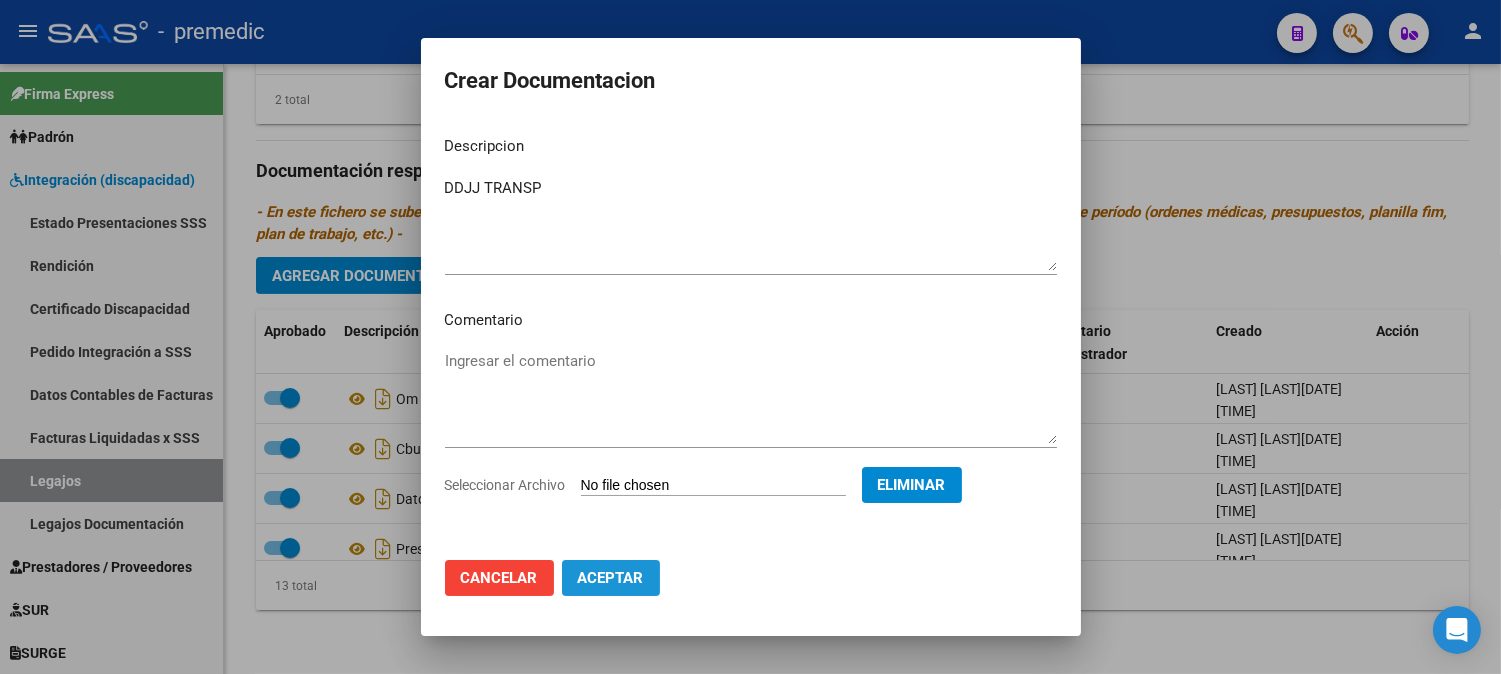 click on "Aceptar" 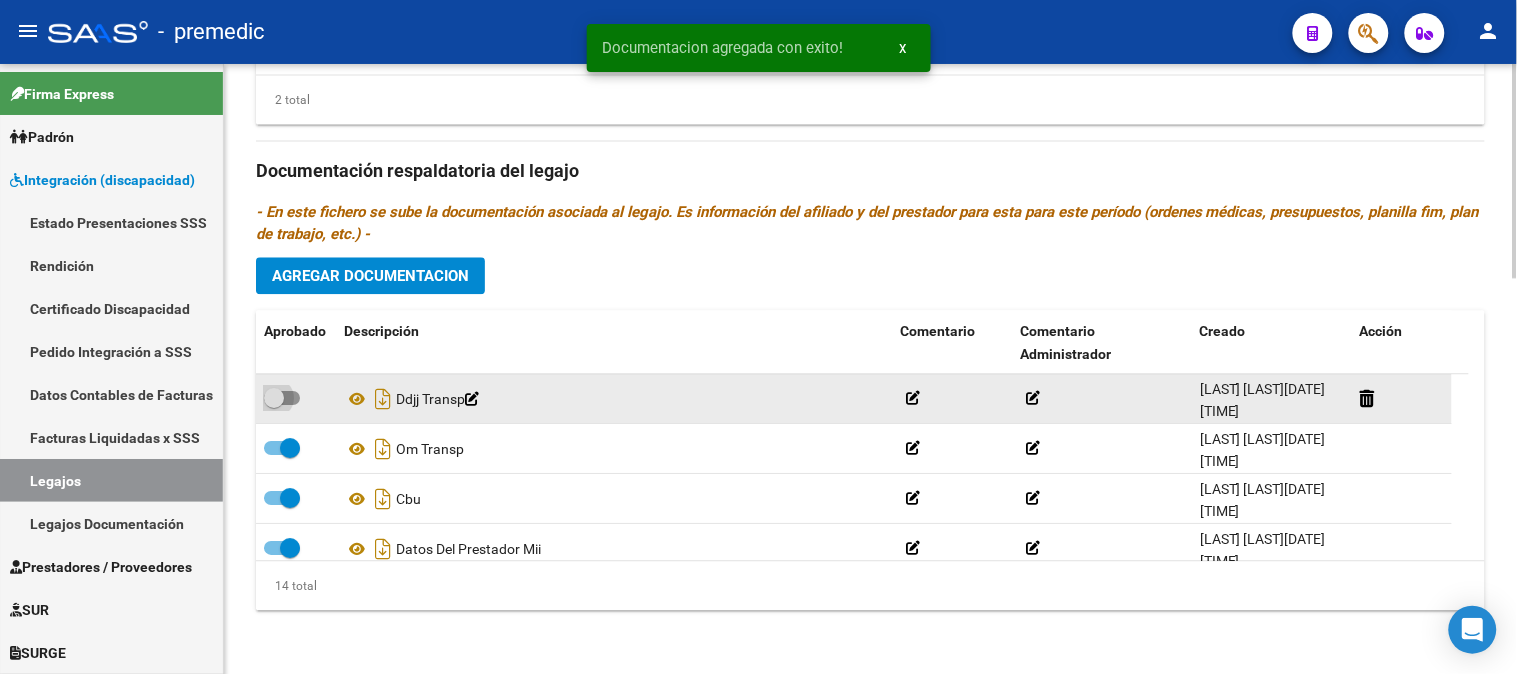 click at bounding box center [282, 398] 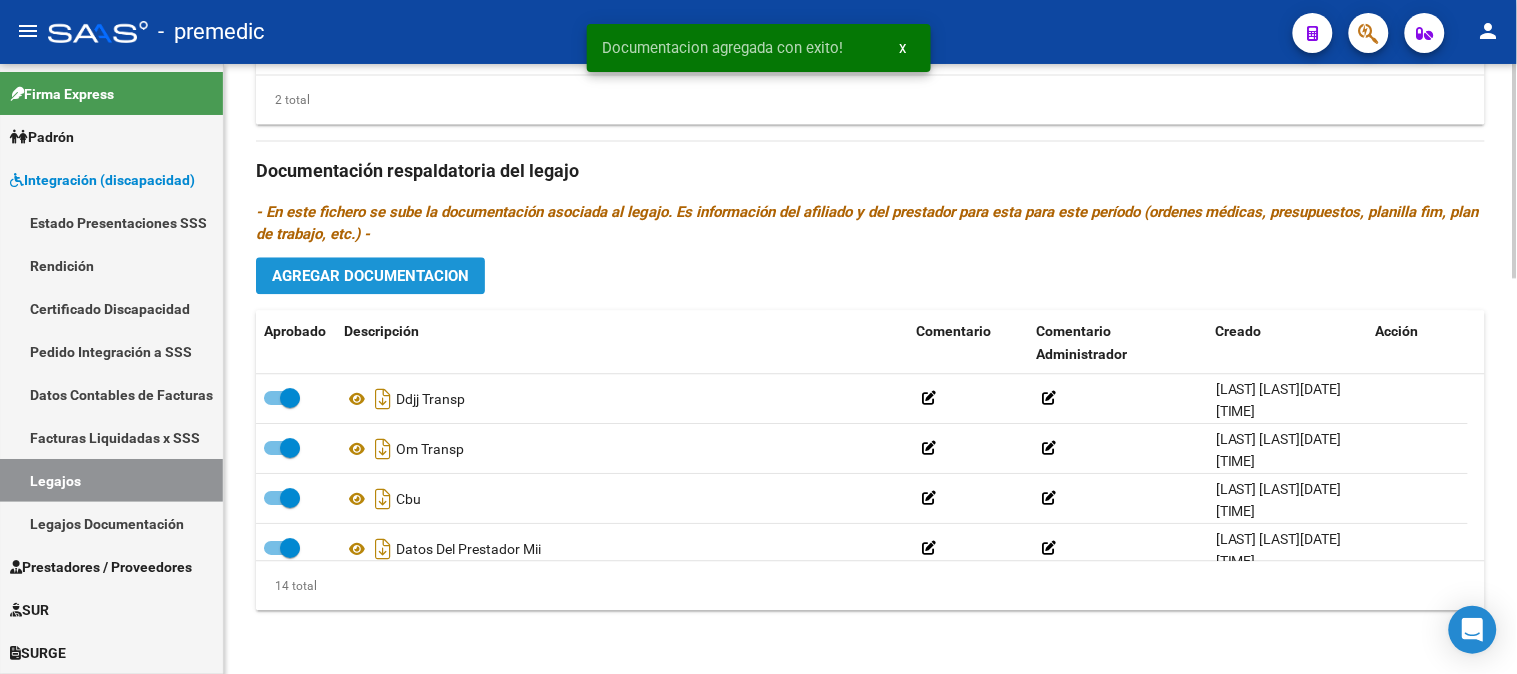 click on "Agregar Documentacion" 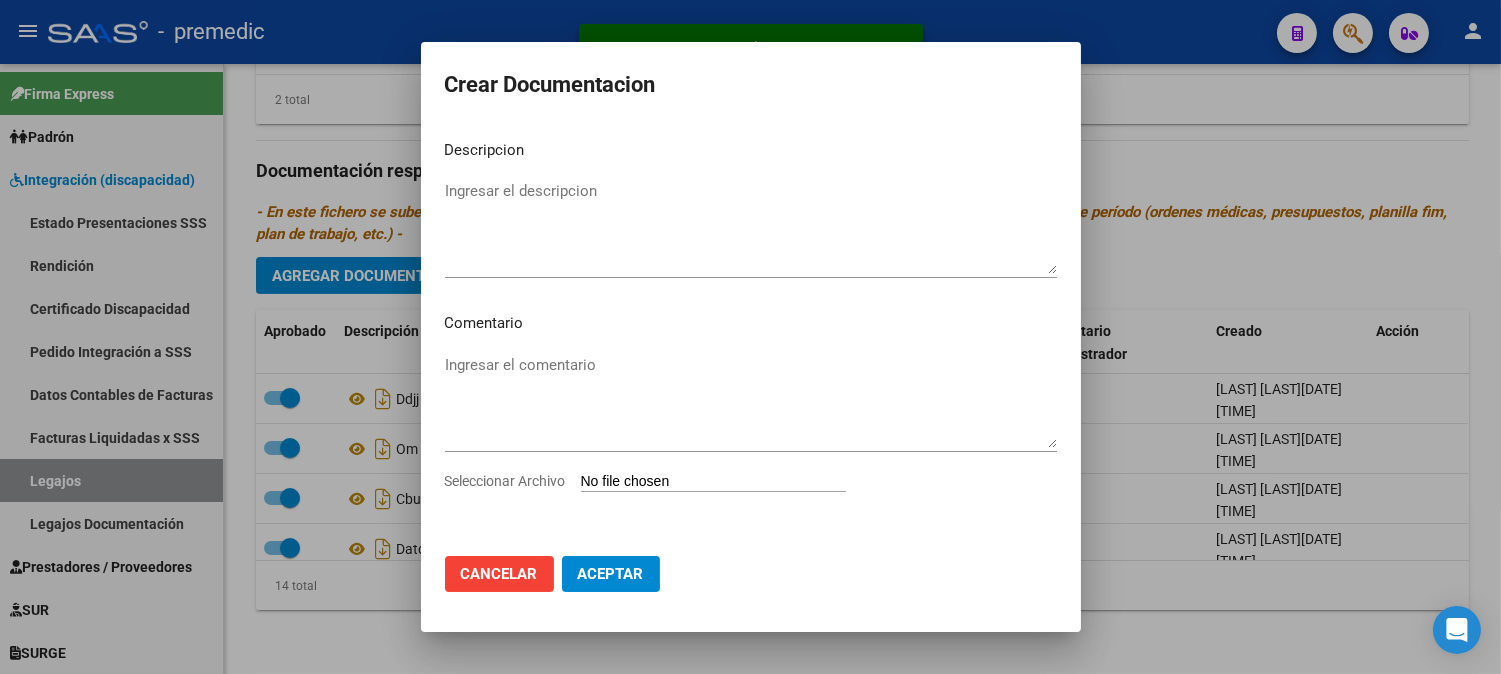 click on "Seleccionar Archivo" at bounding box center [713, 482] 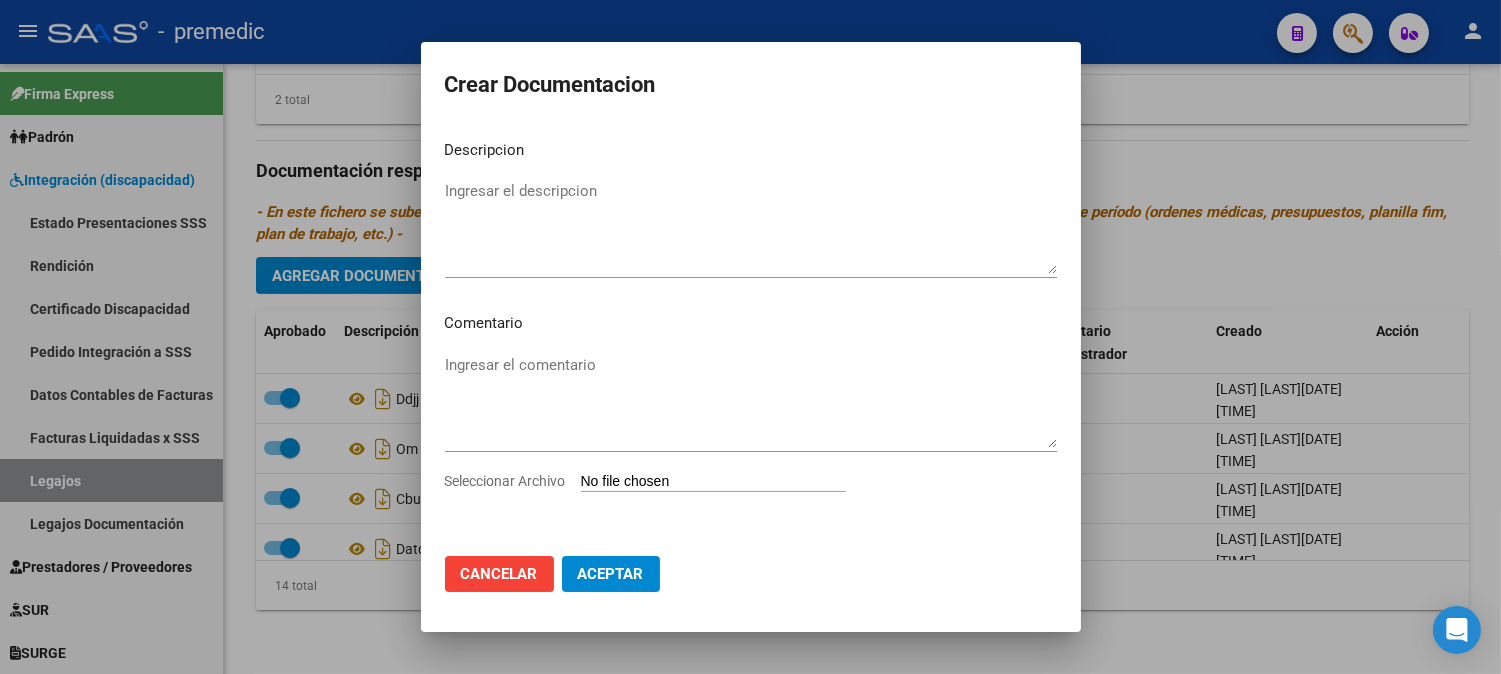 type on "C:\fakepath\15- CONFORMIDAD TP.pdf" 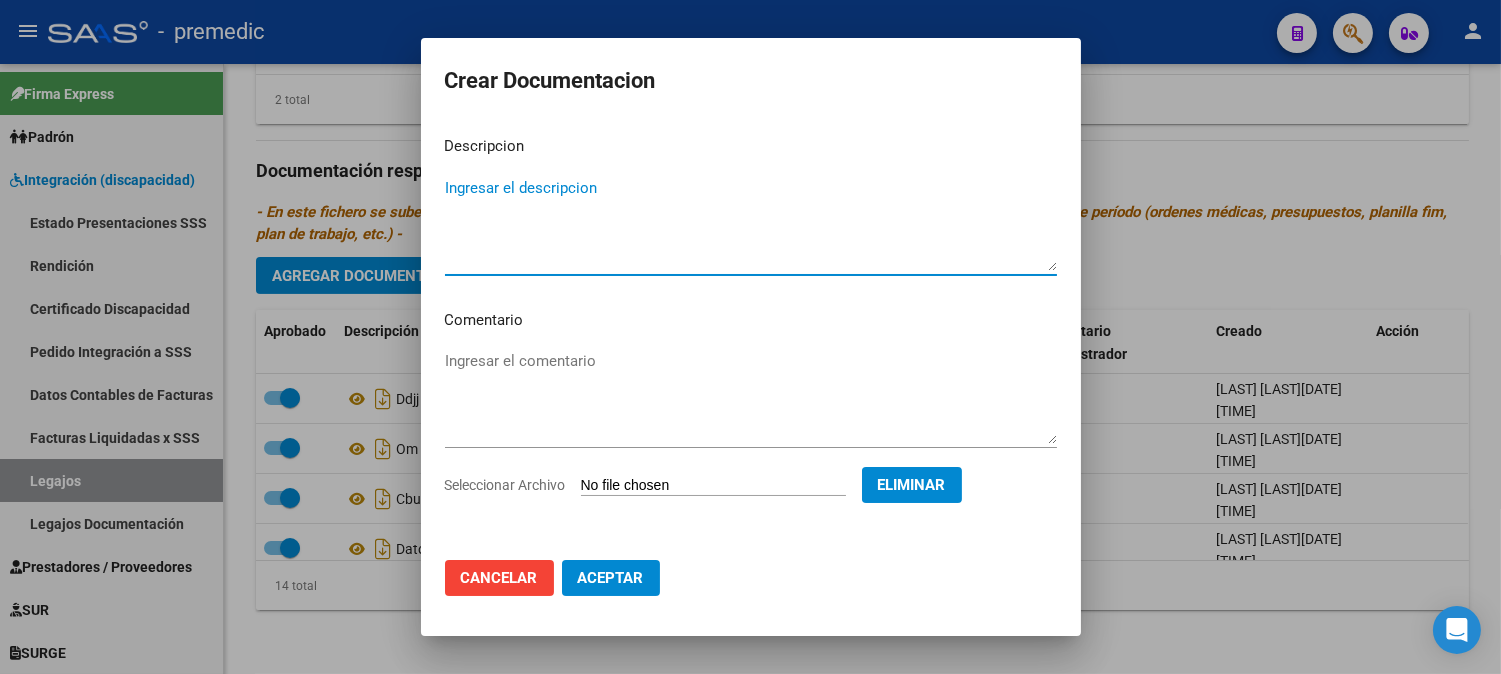 click on "Ingresar el descripcion" at bounding box center [751, 224] 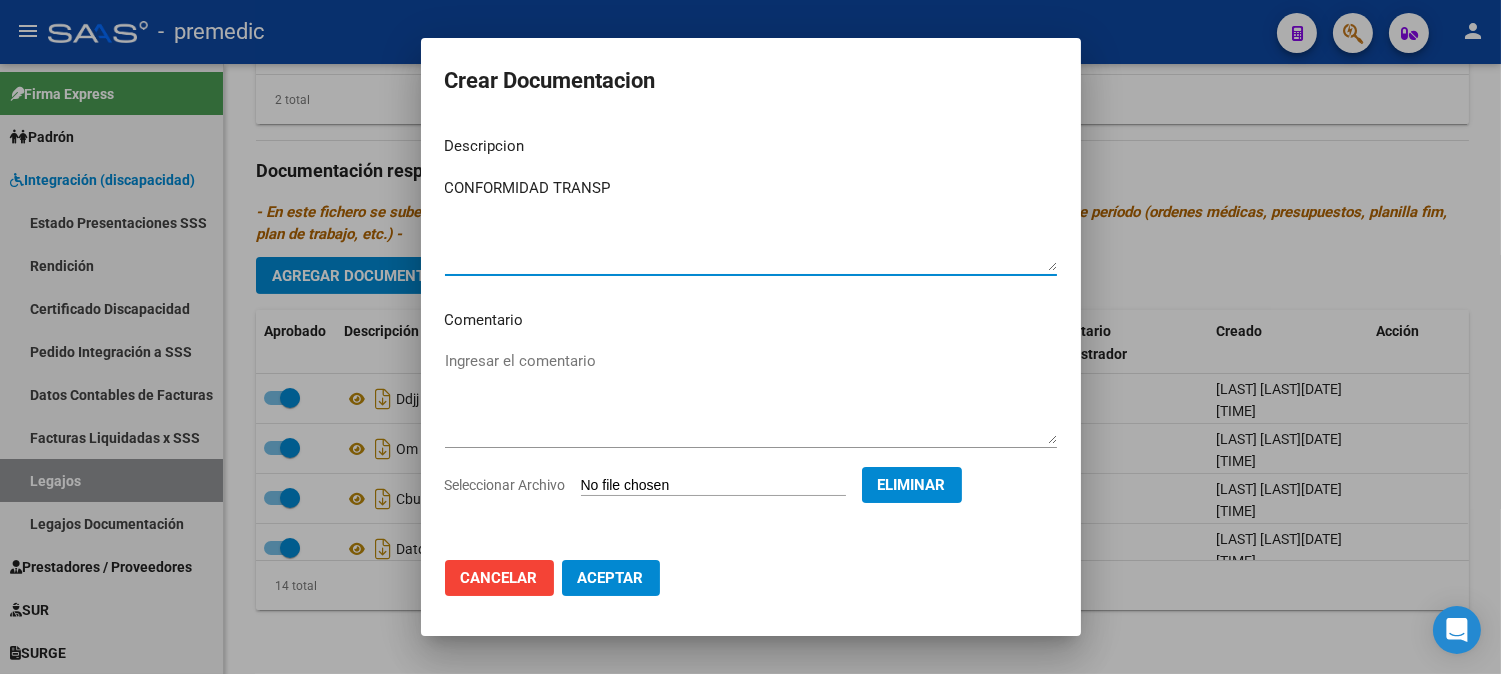 type on "CONFORMIDAD TRANSP" 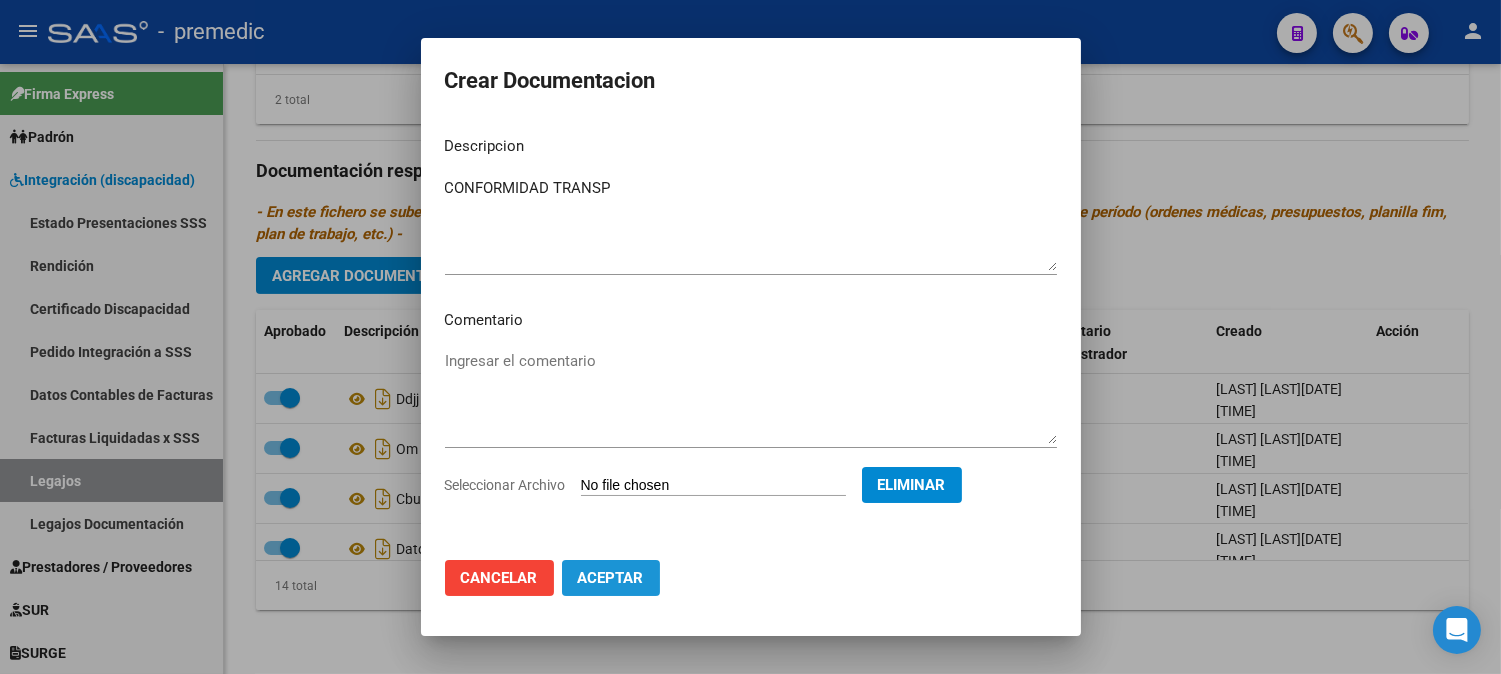 click on "Aceptar" 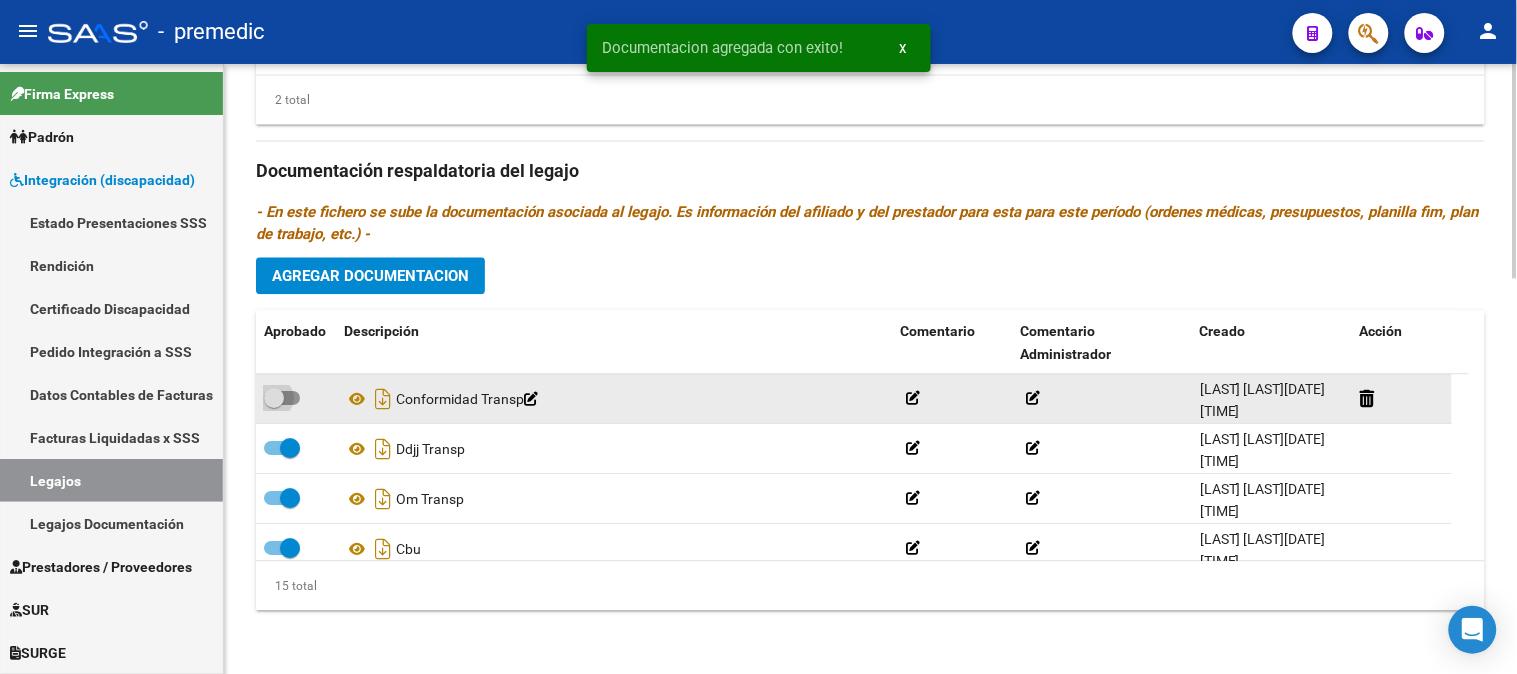 click at bounding box center (282, 398) 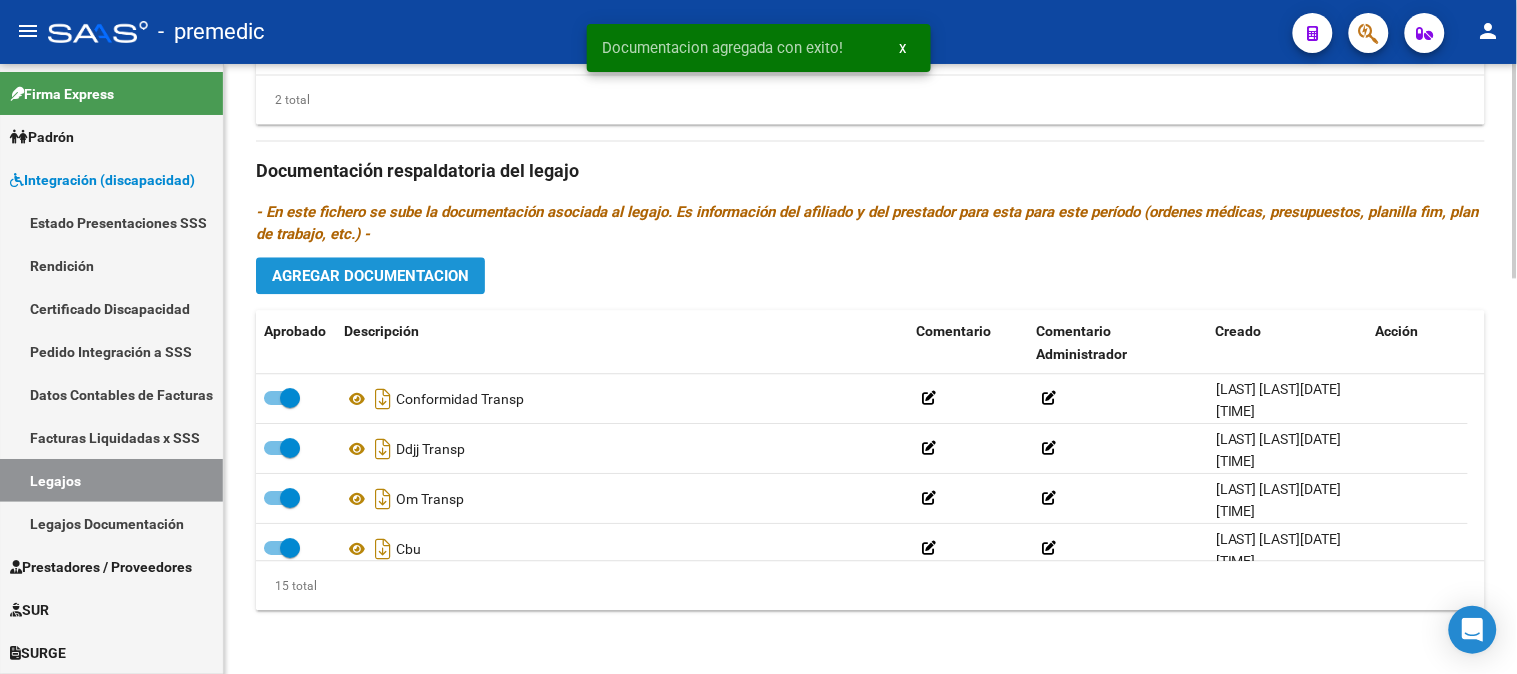 click on "Agregar Documentacion" 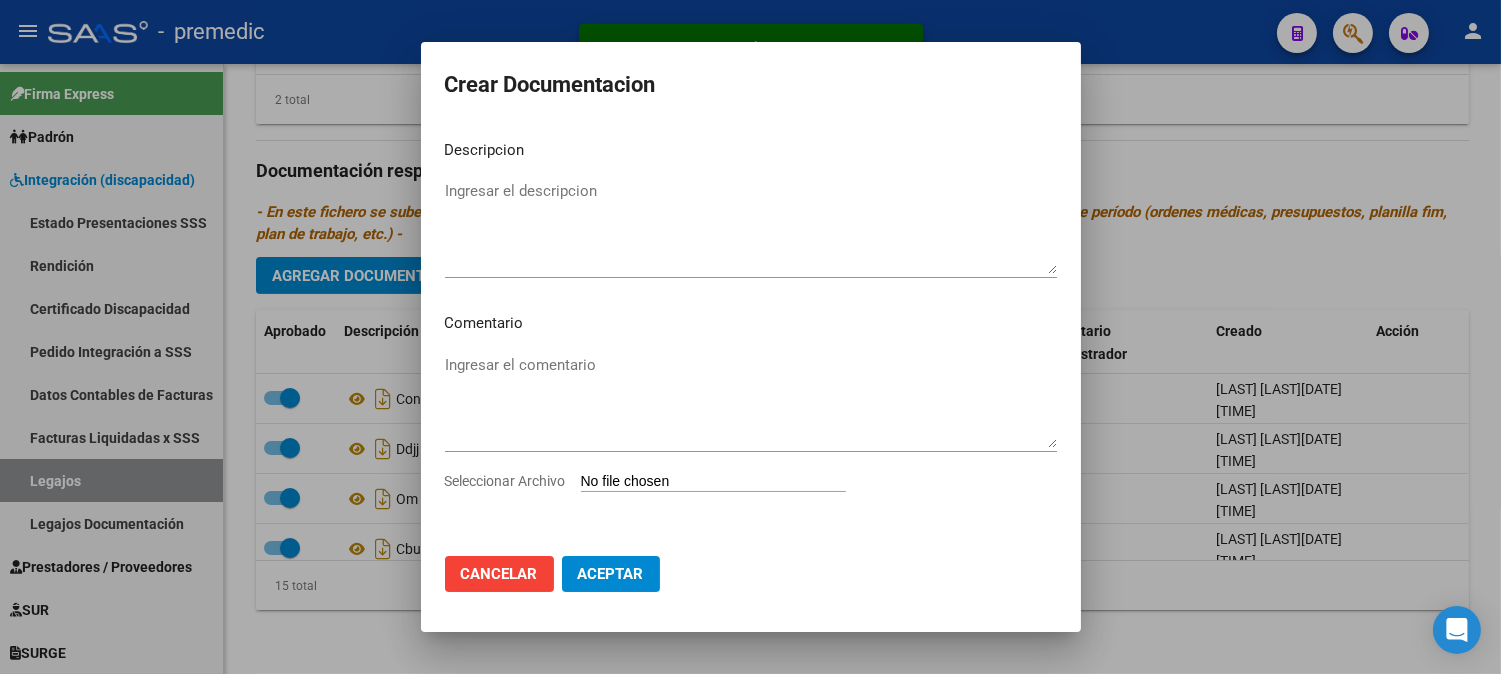 click on "Seleccionar Archivo" at bounding box center [713, 482] 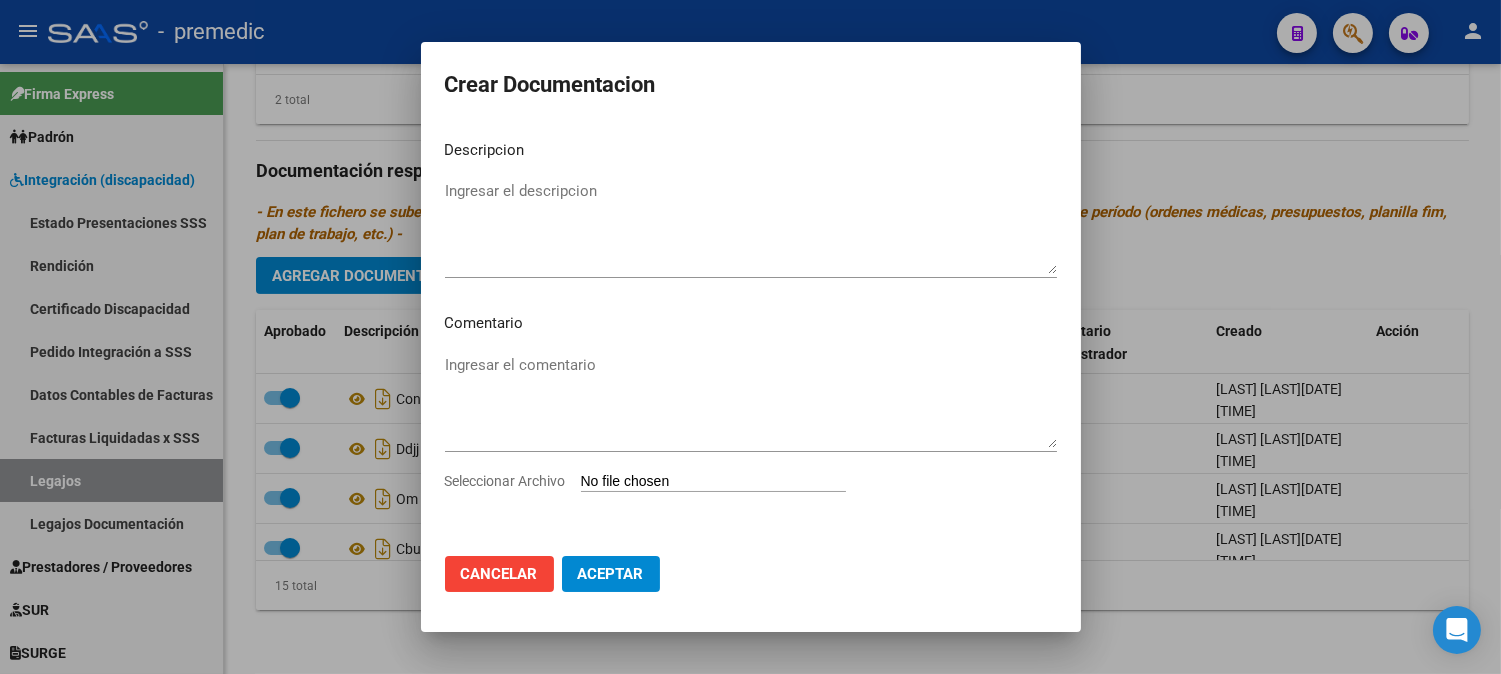 type on "C:\fakepath\16- PRESUPUESTO.pdf" 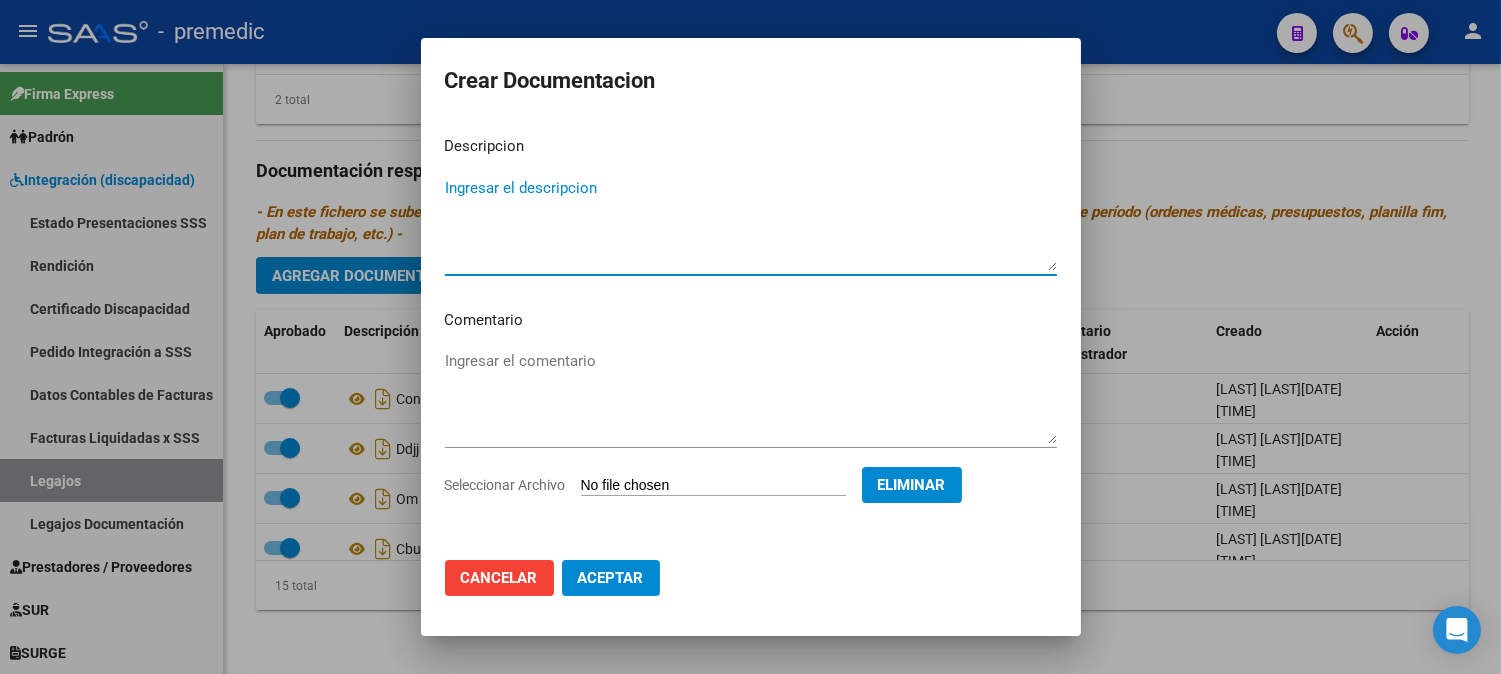 click on "Ingresar el descripcion" at bounding box center [751, 224] 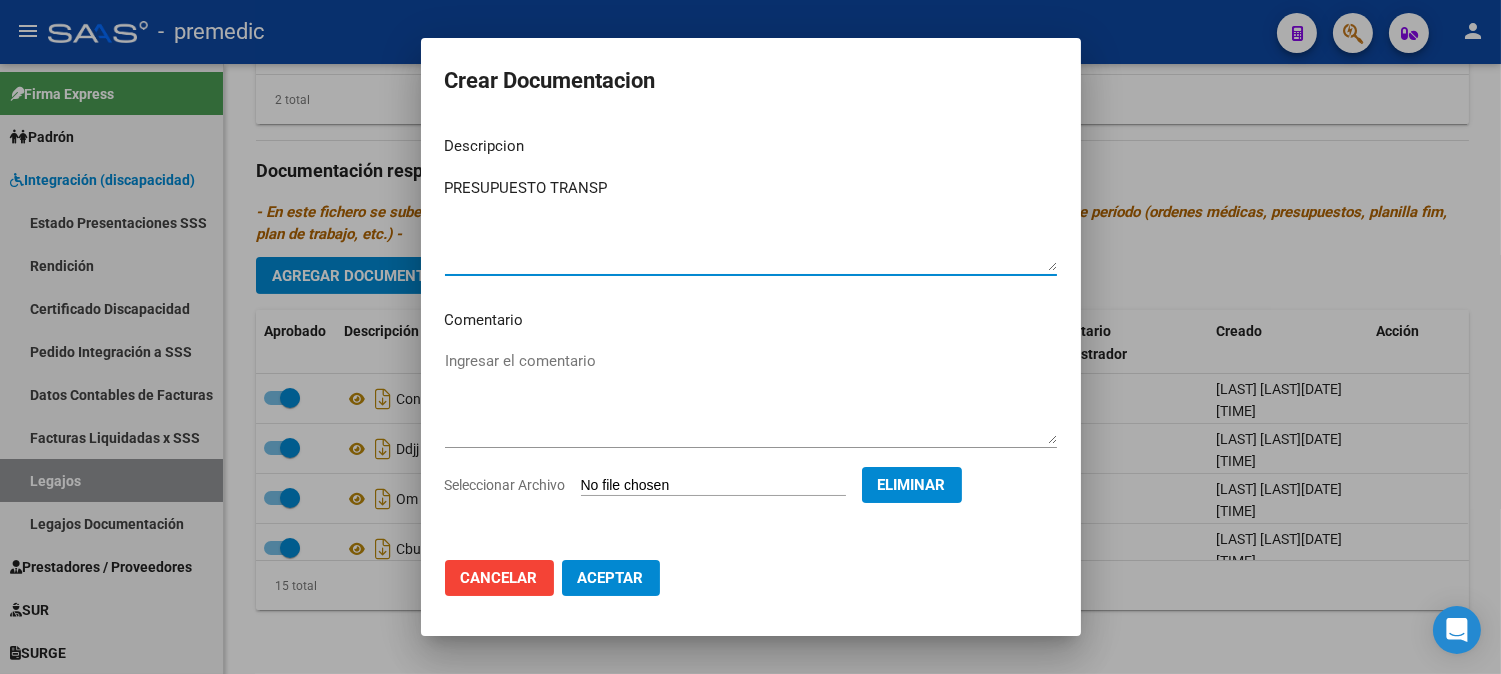 type on "PRESUPUESTO TRANSP" 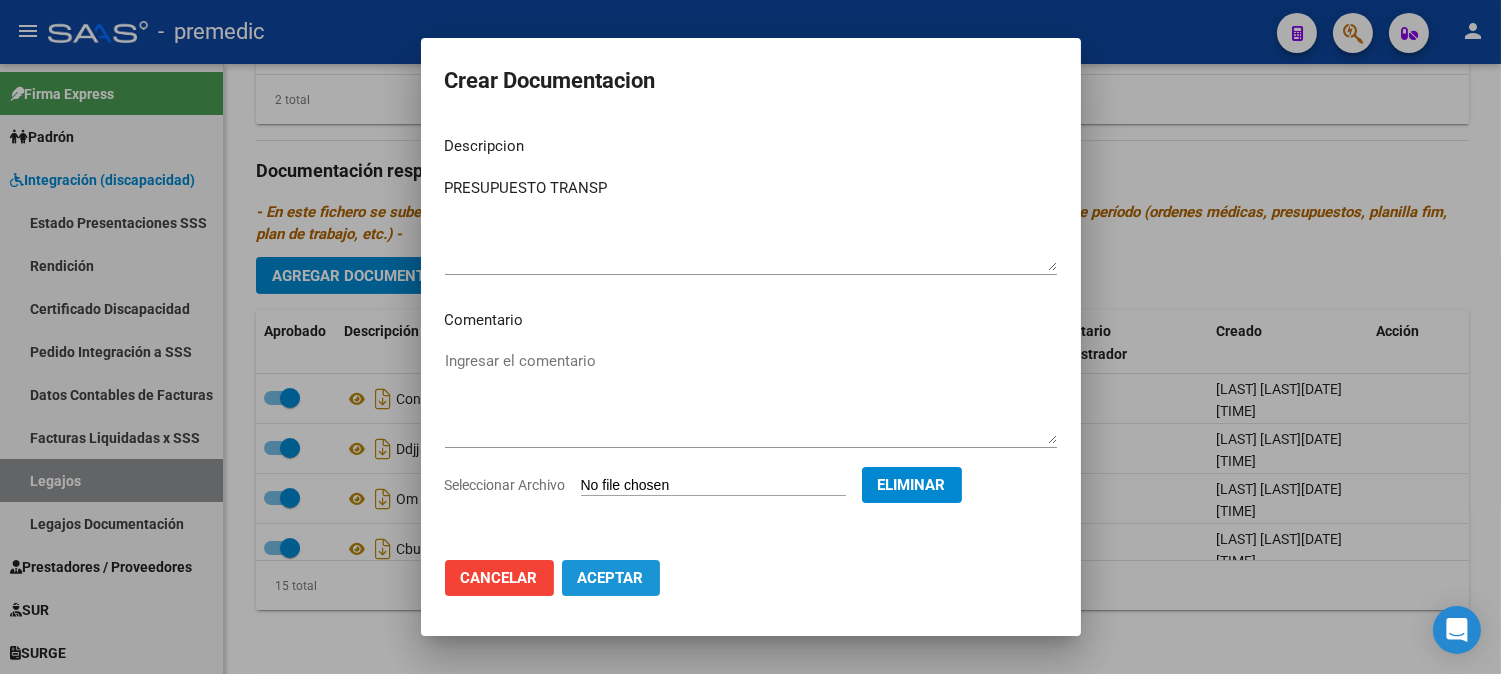 click on "Aceptar" 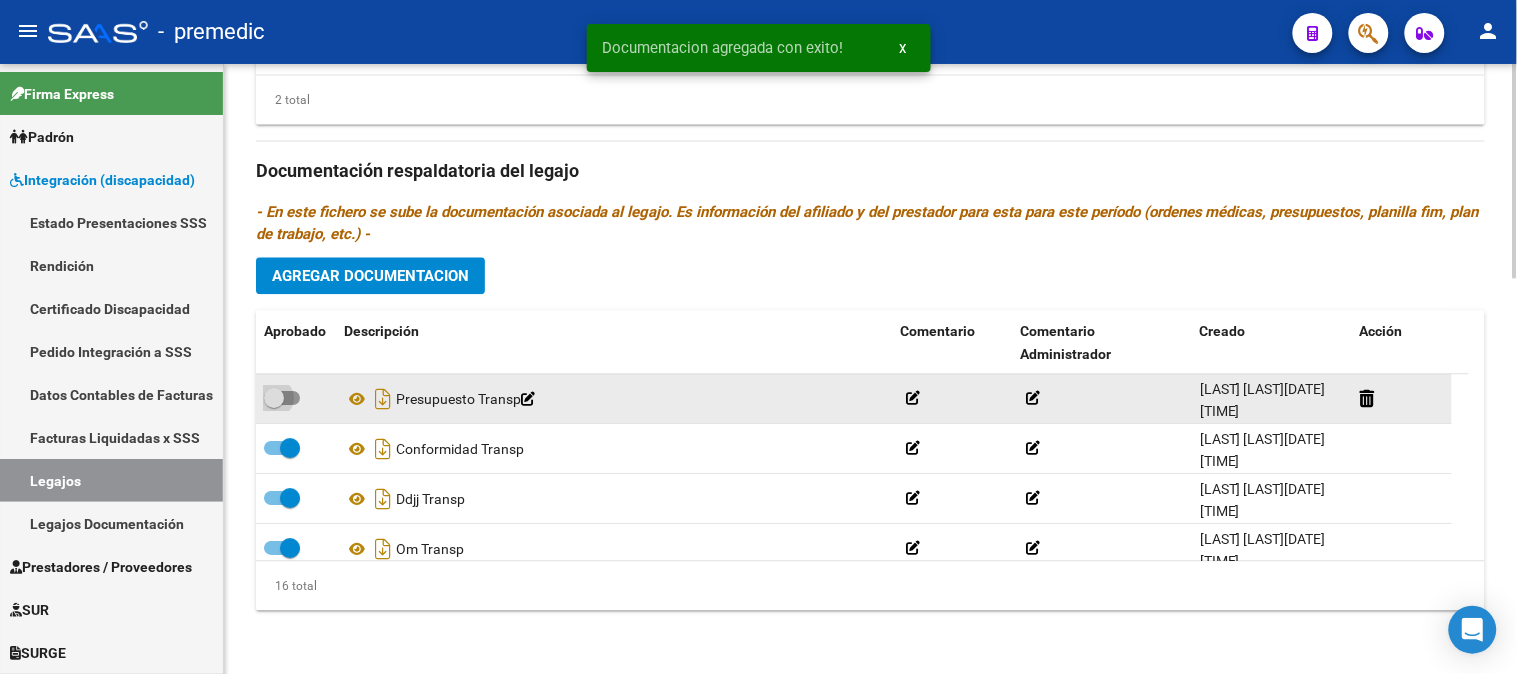 click at bounding box center (282, 398) 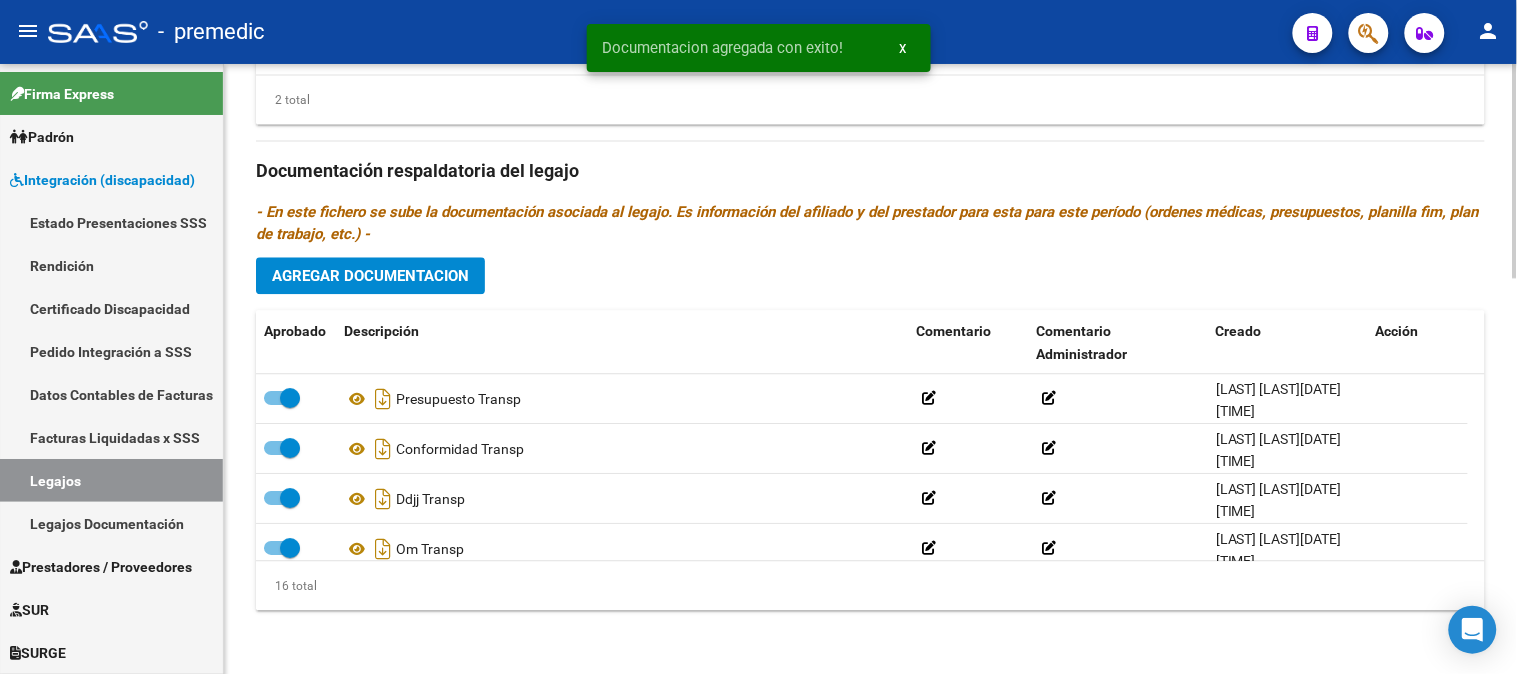 click on "Agregar Documentacion" 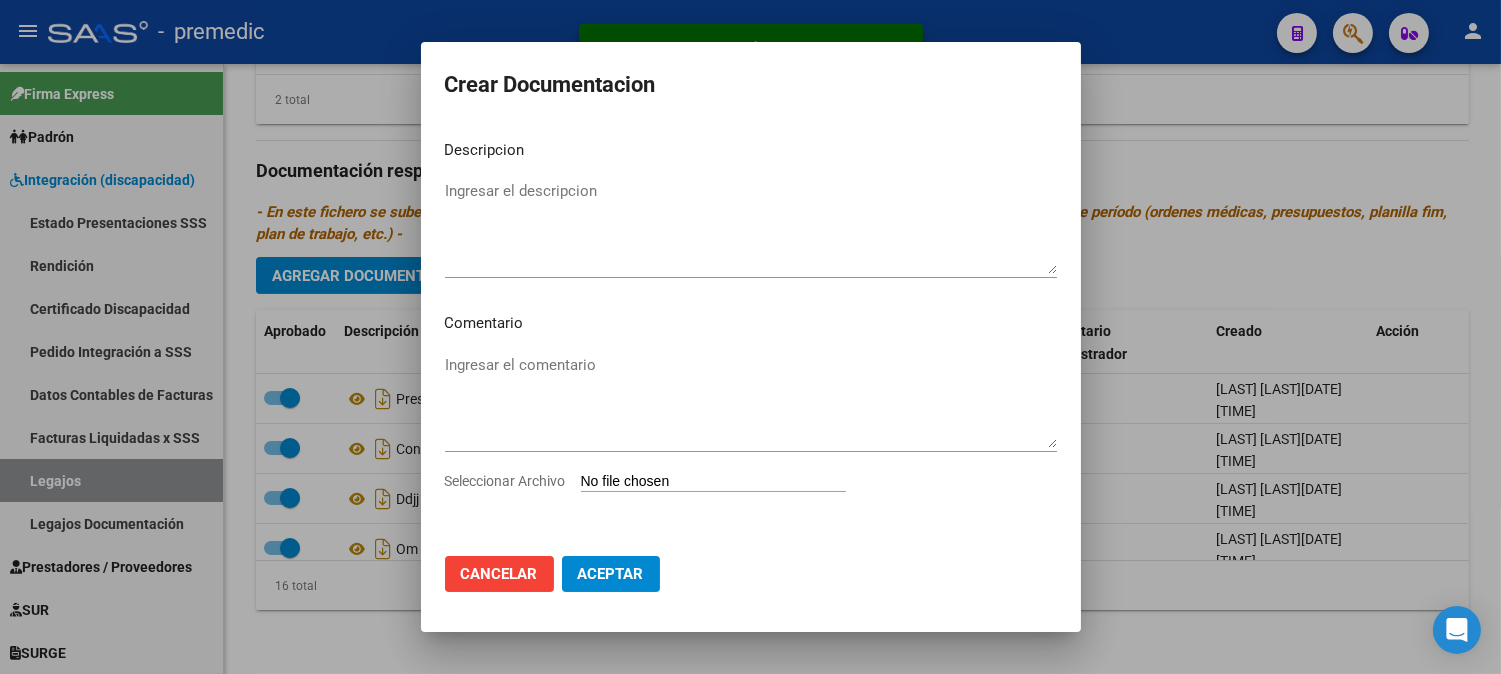 click on "Seleccionar Archivo" at bounding box center [713, 482] 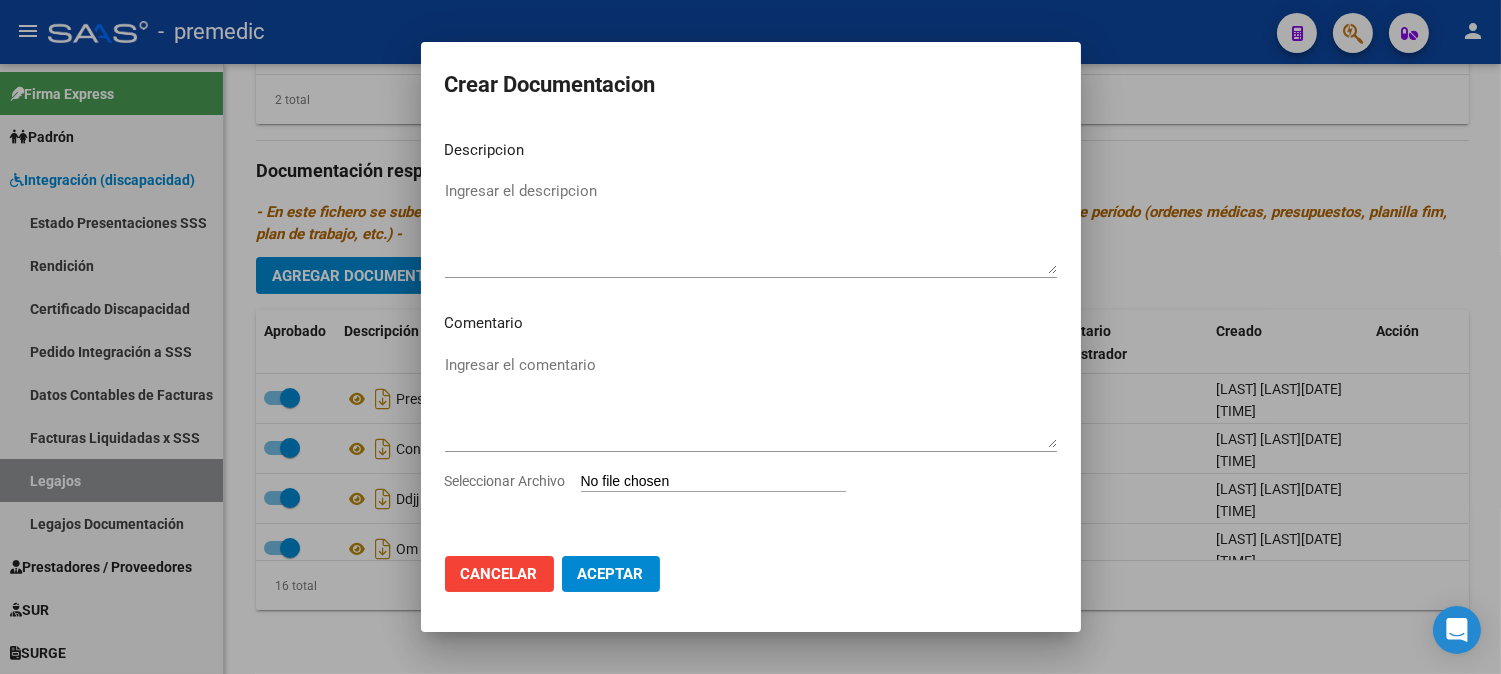 type on "C:\fakepath\17- DATOS DE PRESTADOR.pdf" 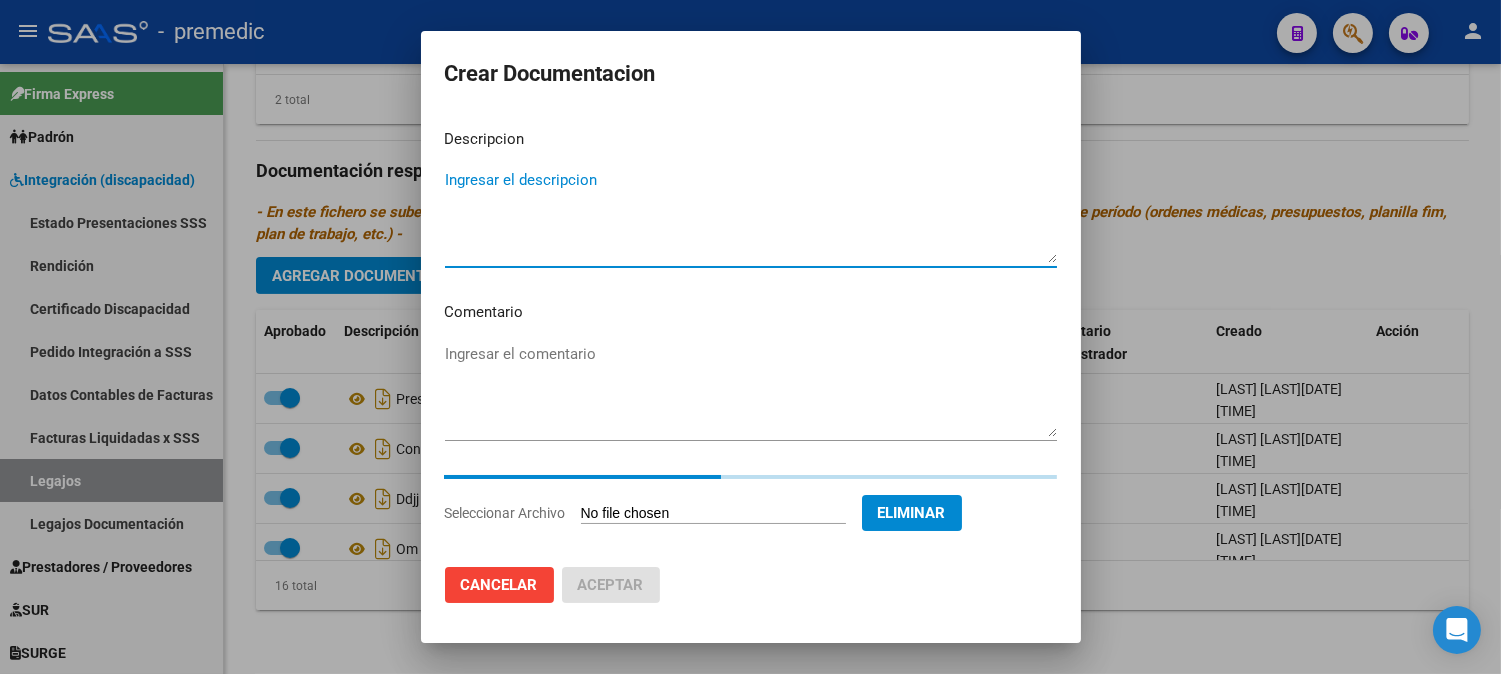 click on "Ingresar el descripcion" at bounding box center (751, 216) 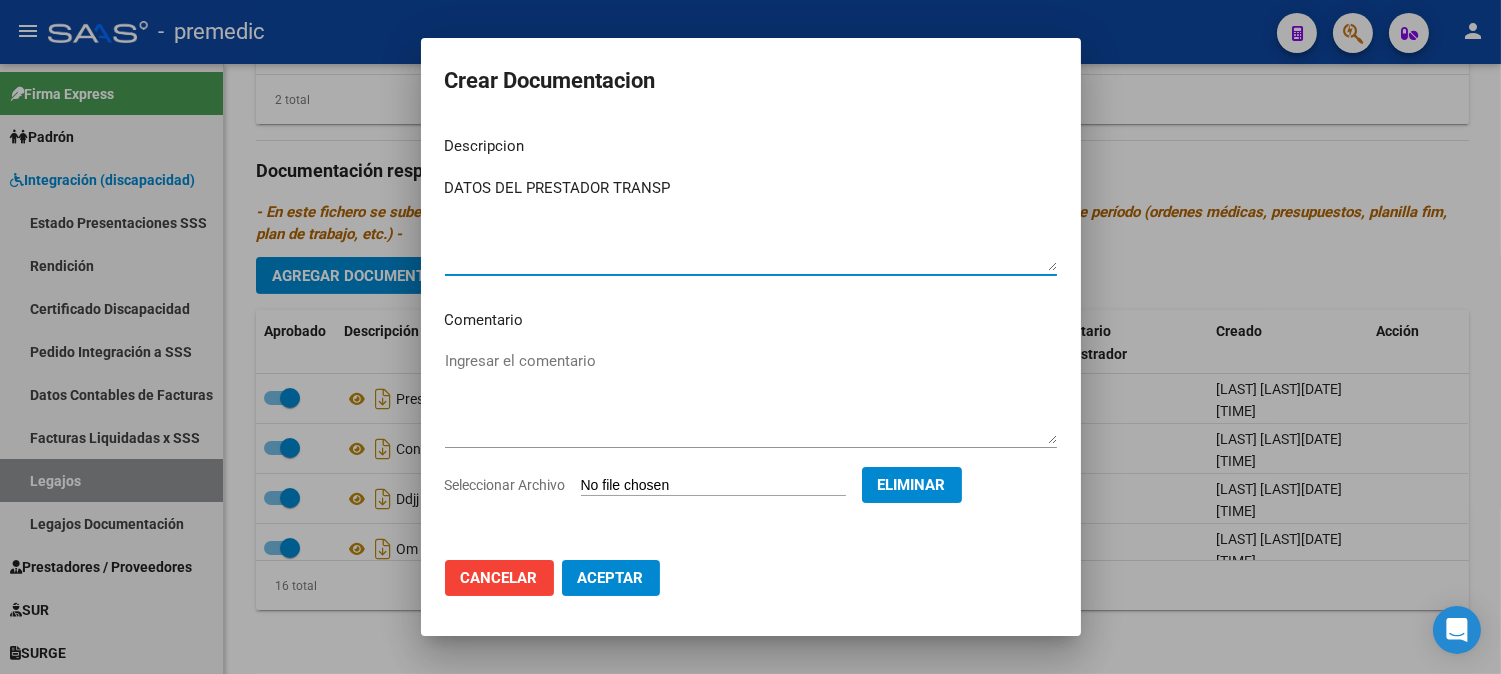 type on "DATOS DEL PRESTADOR TRANSP" 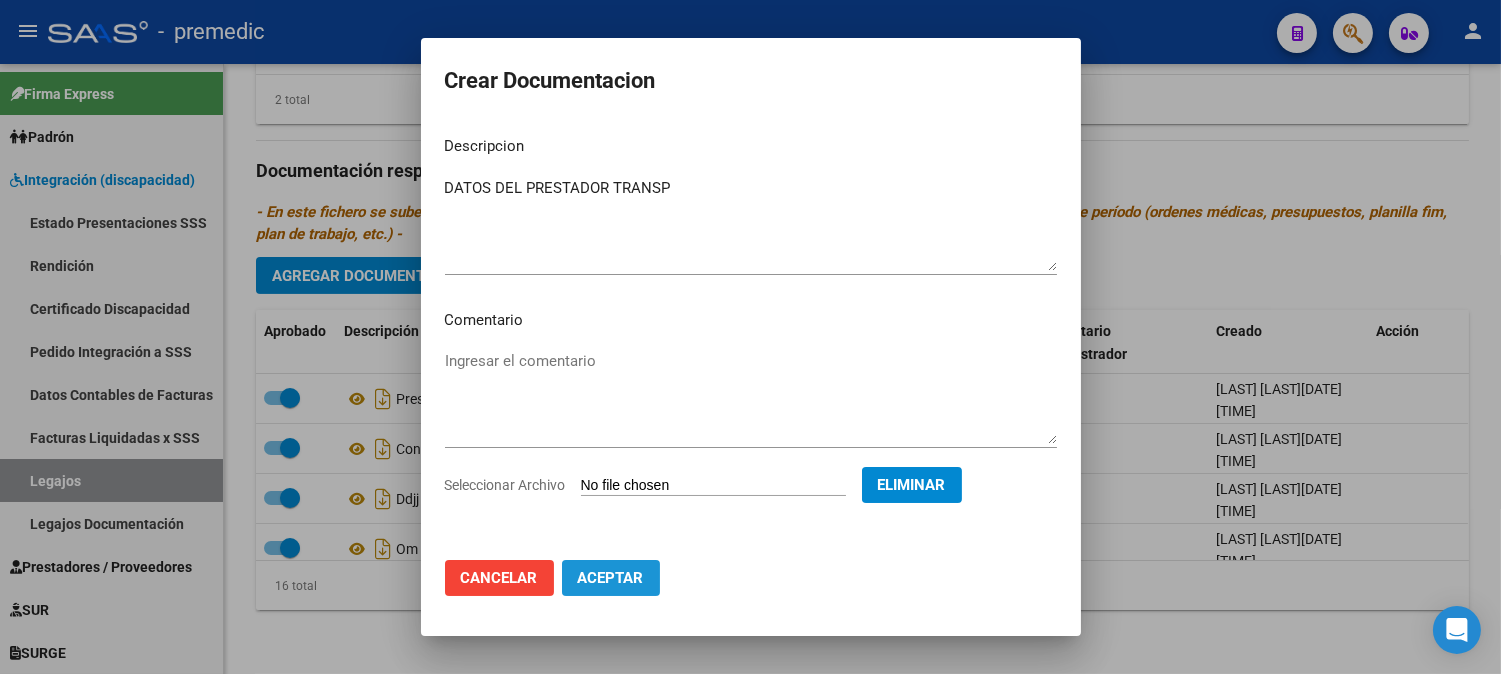 click on "Aceptar" 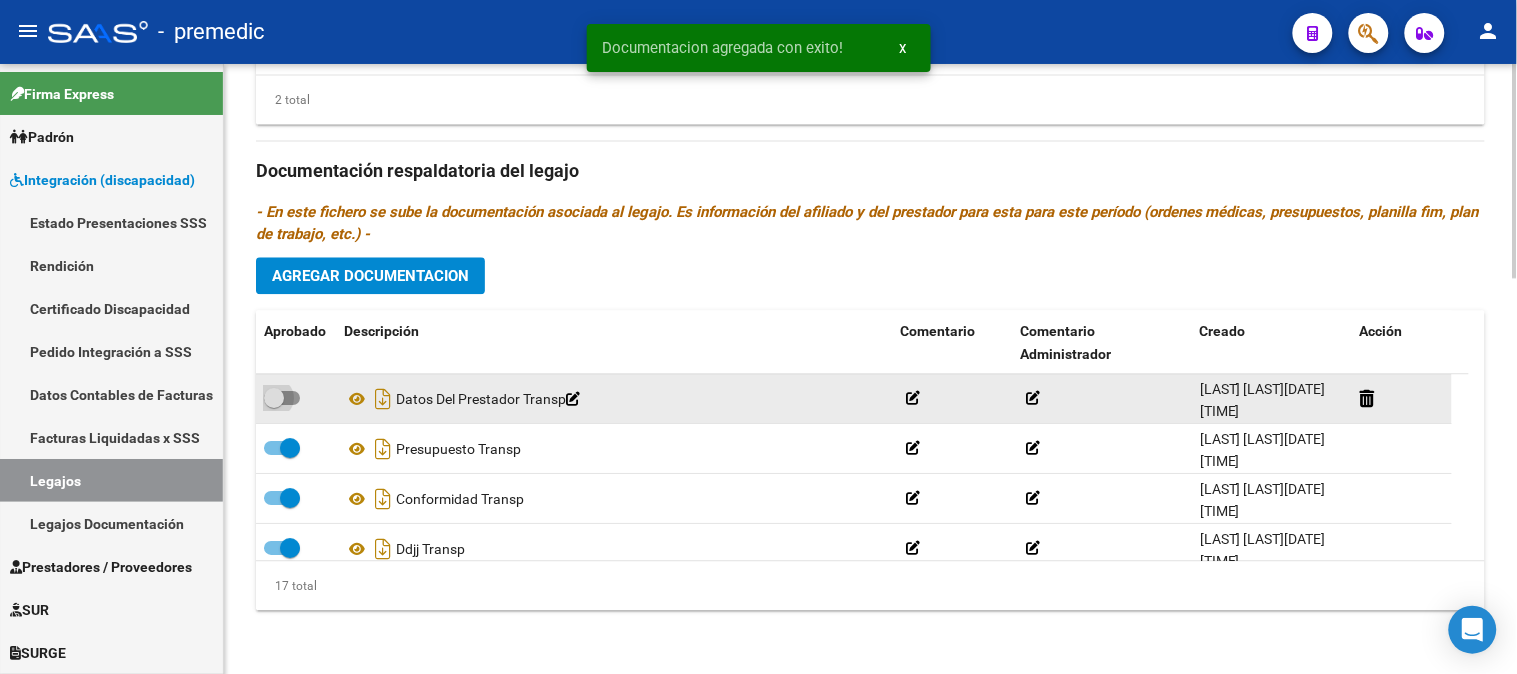 click at bounding box center (282, 398) 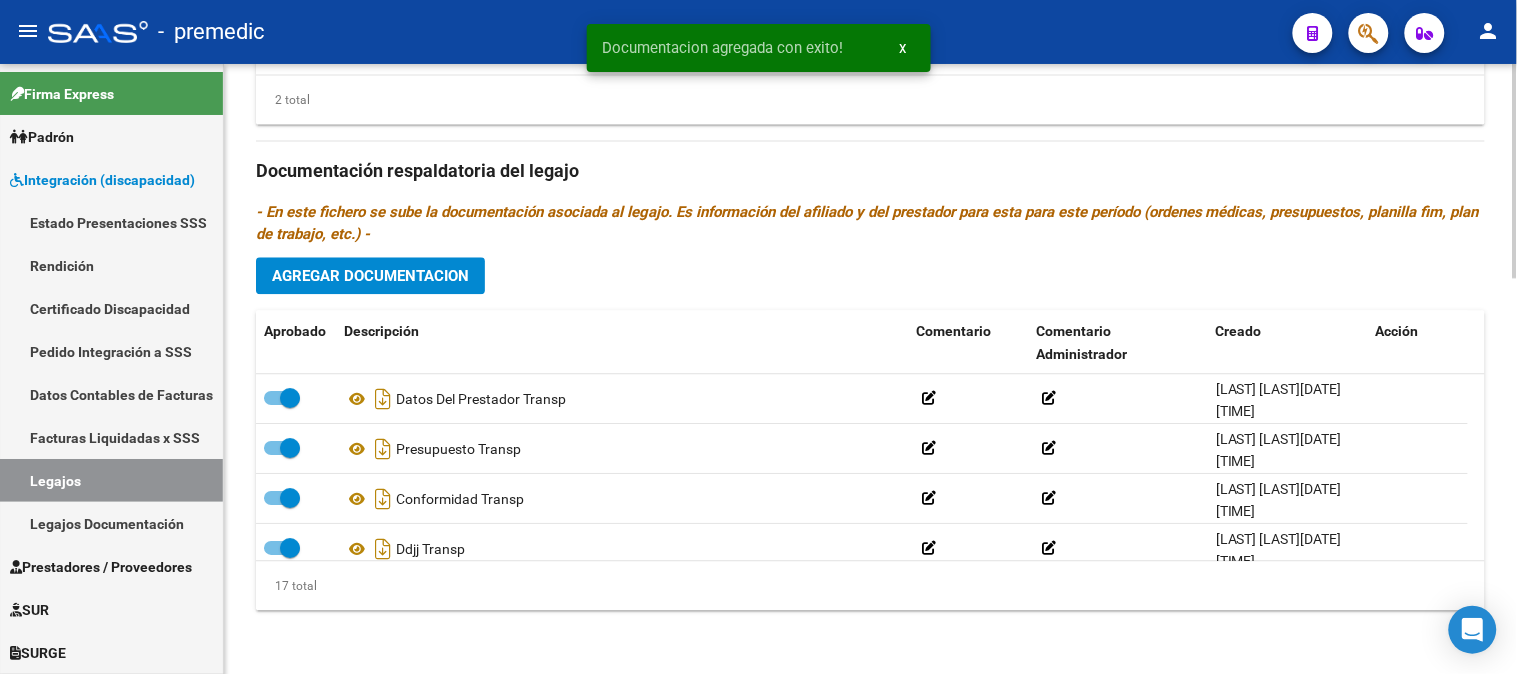 click on "Agregar Documentacion" 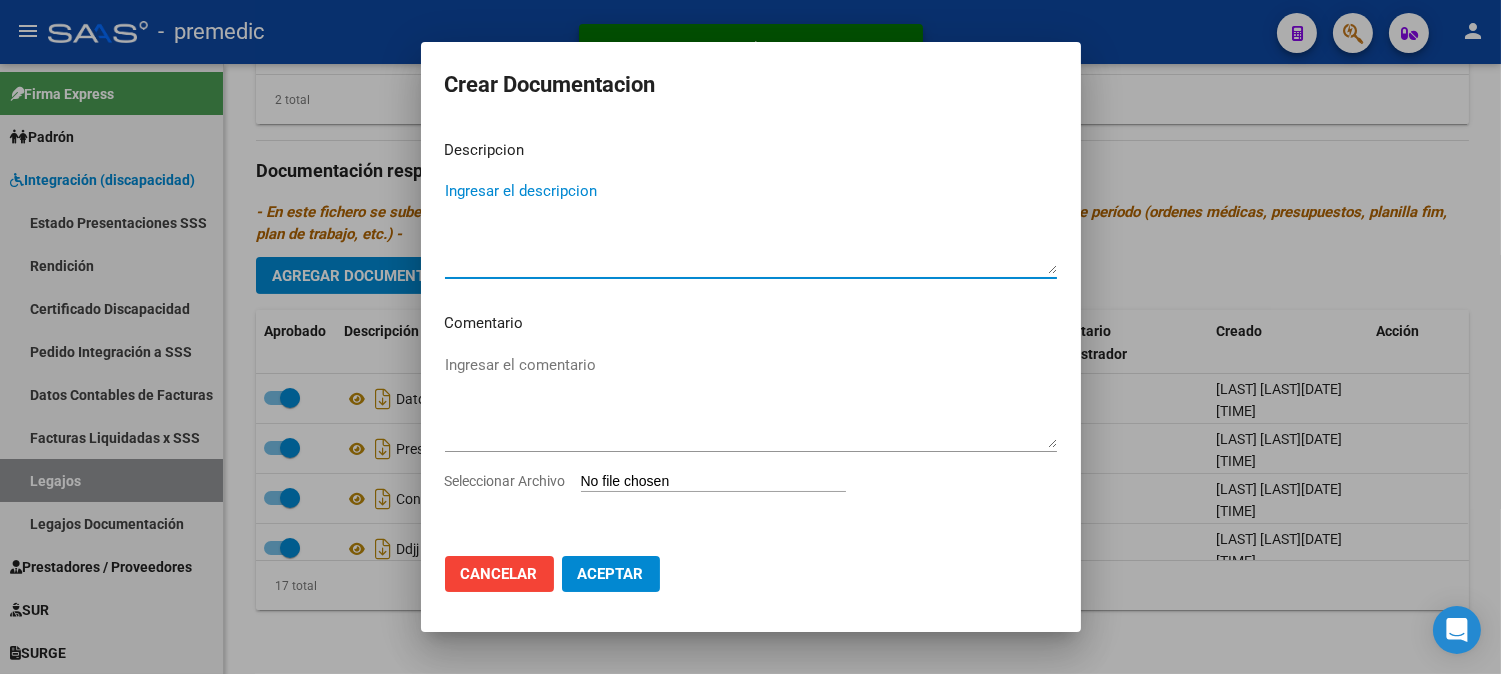 click on "Seleccionar Archivo" at bounding box center [713, 482] 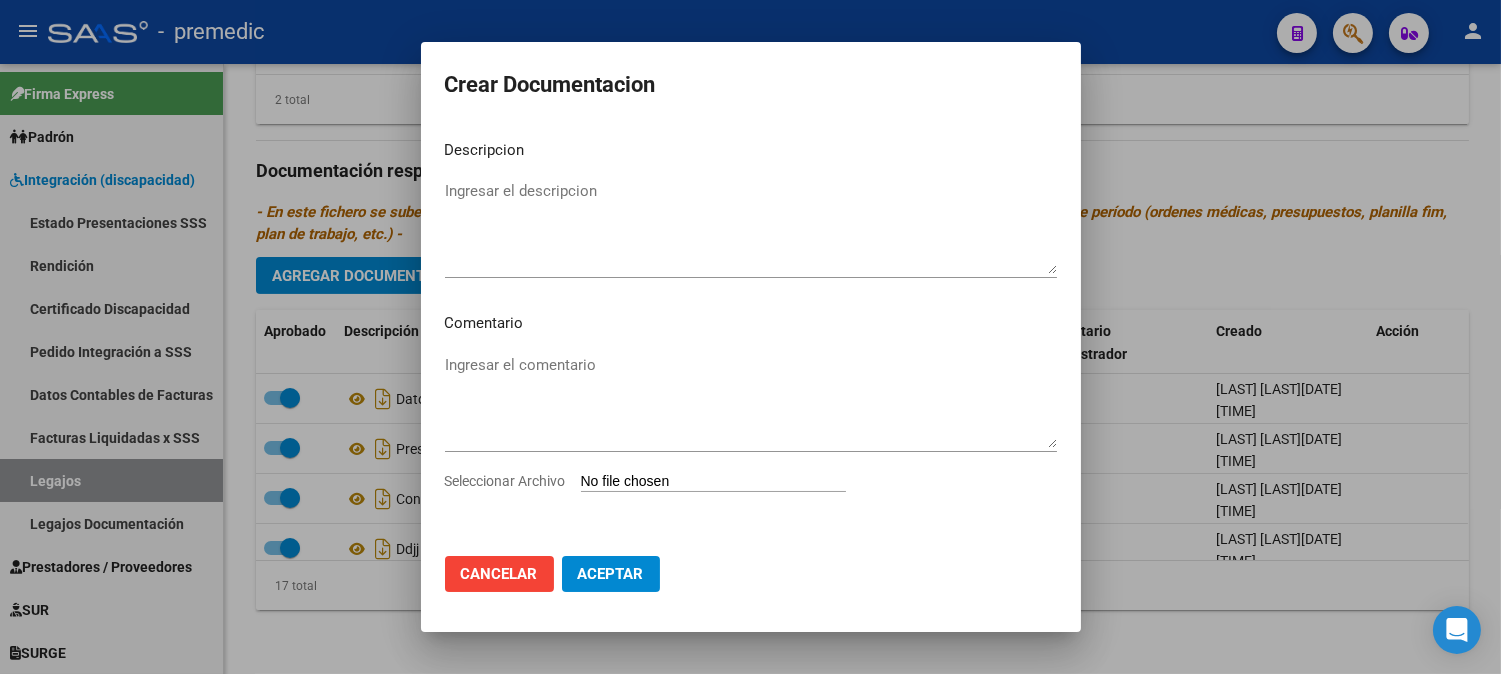 type on "C:\fakepath\18- CBU.pdf" 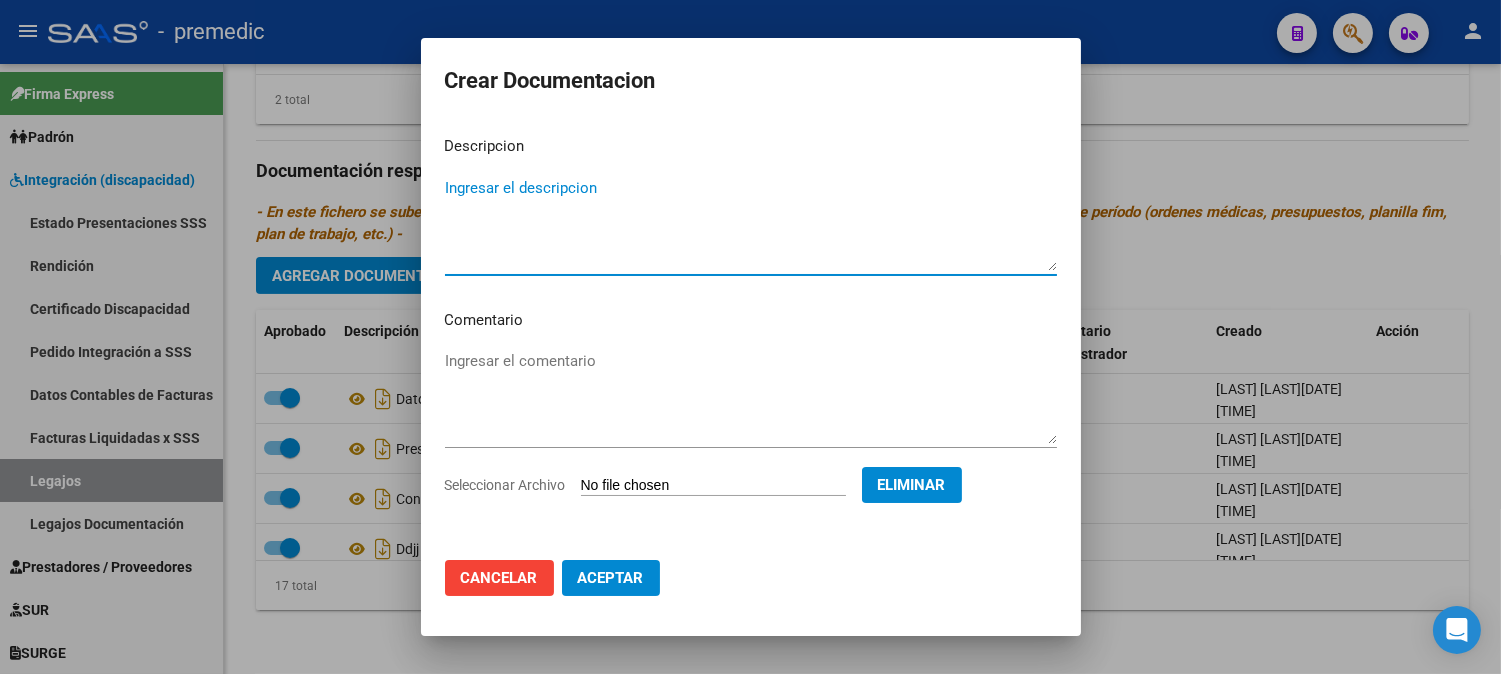 click on "Ingresar el descripcion" at bounding box center [751, 224] 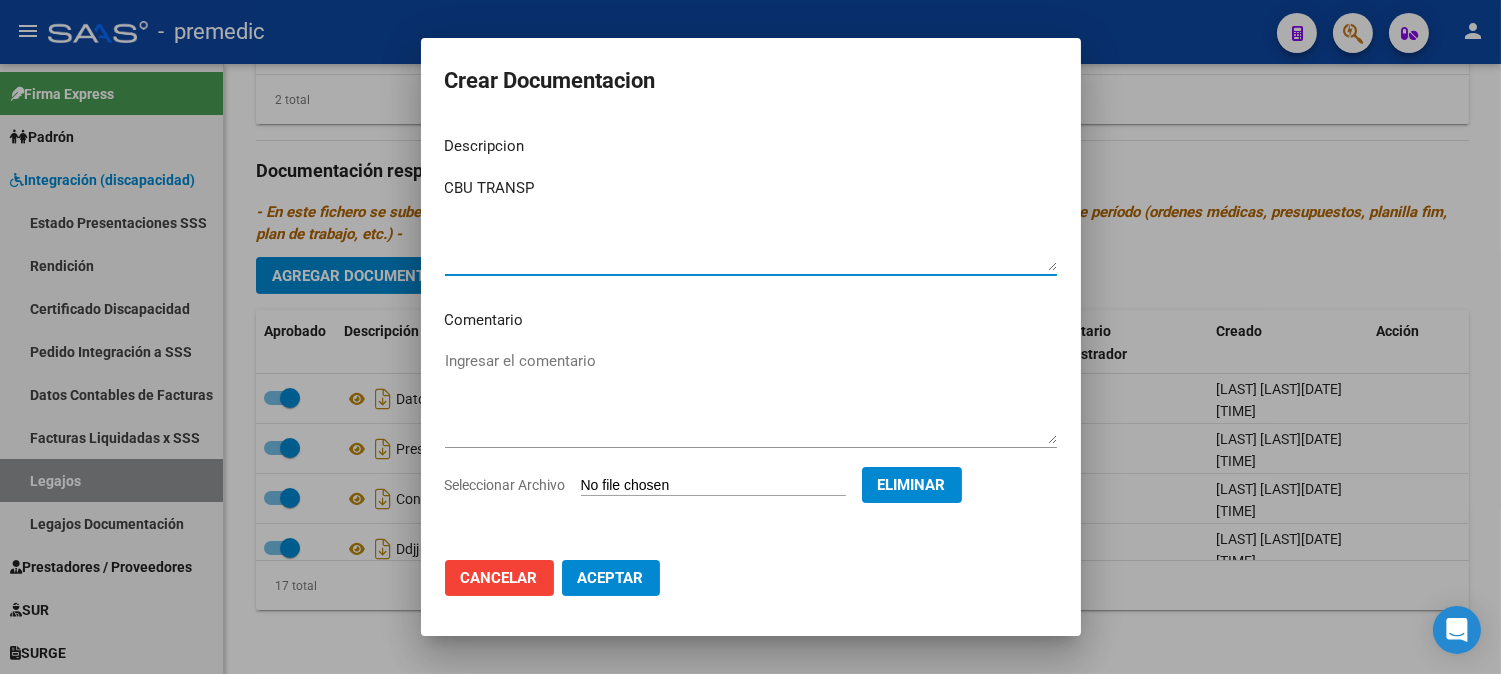 type on "CBU TRANSP" 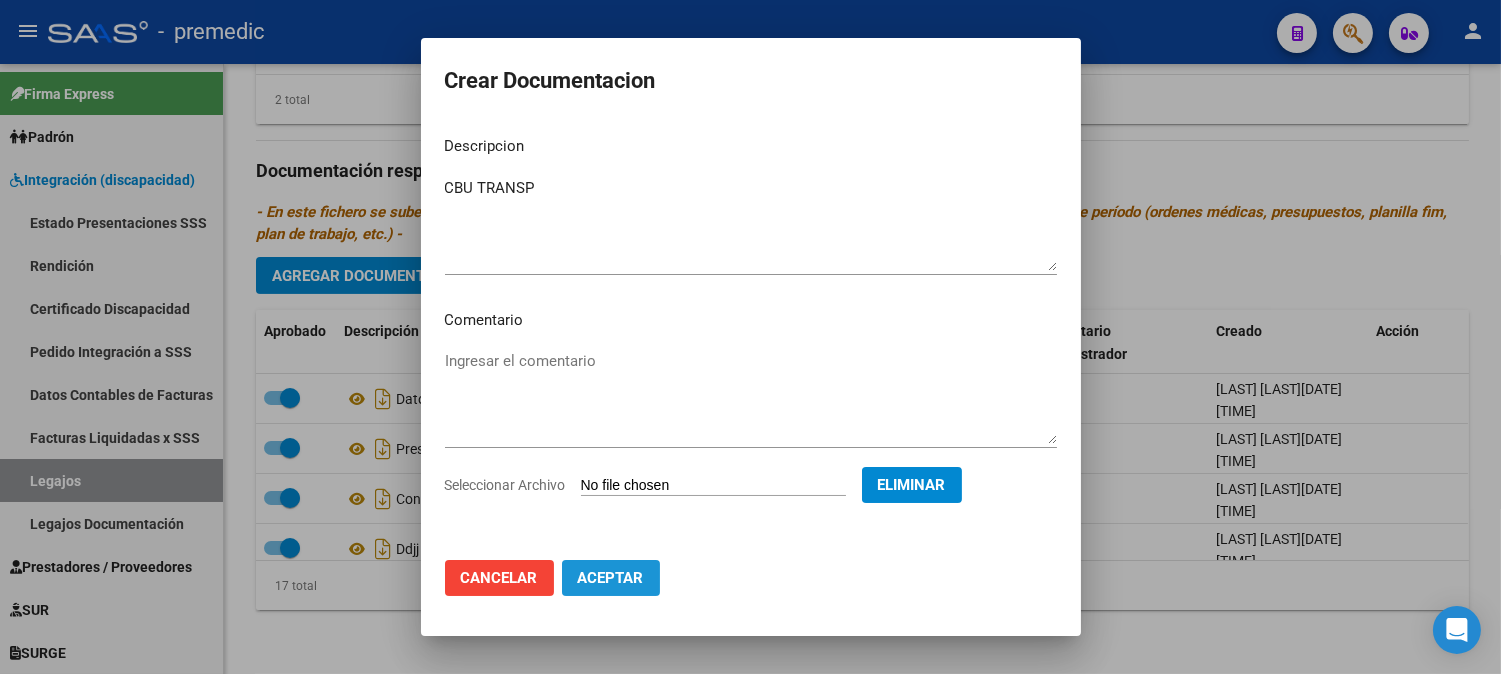 click on "Aceptar" 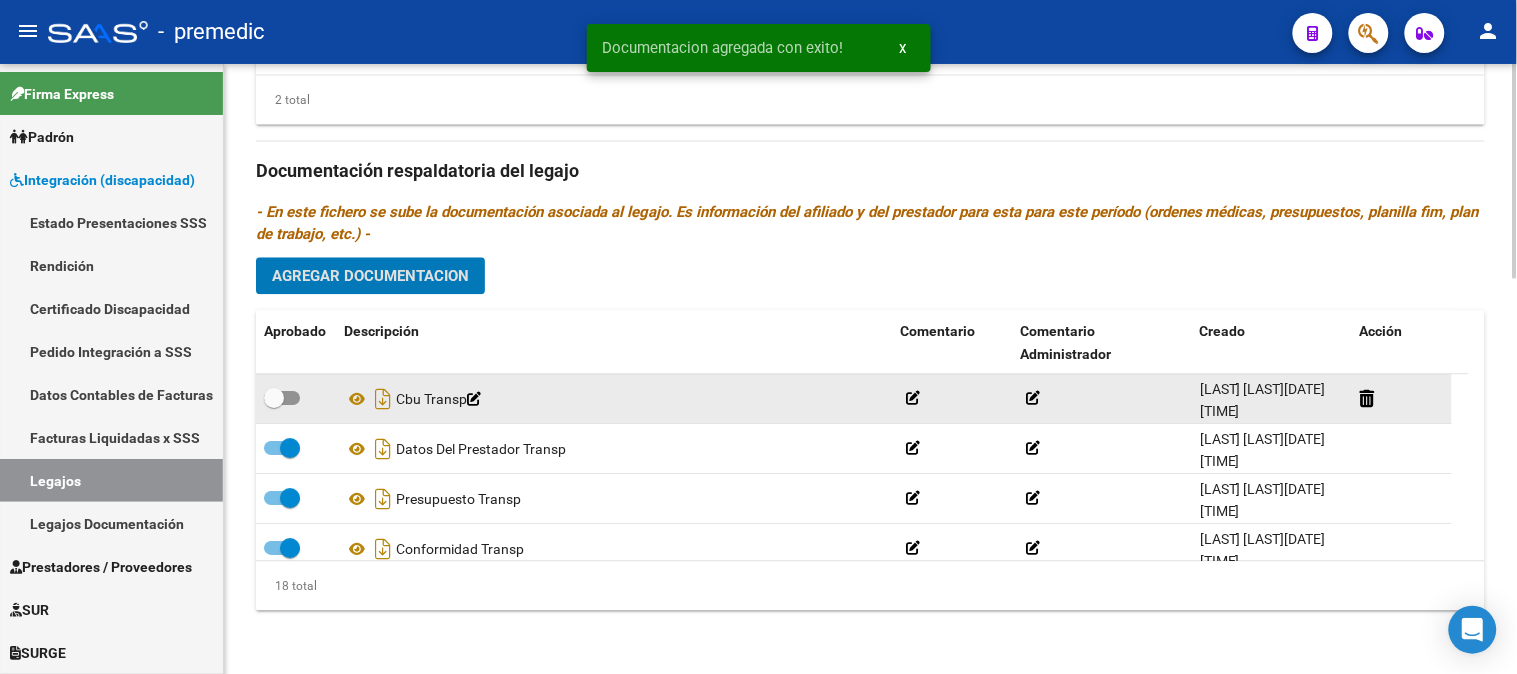 click at bounding box center [282, 398] 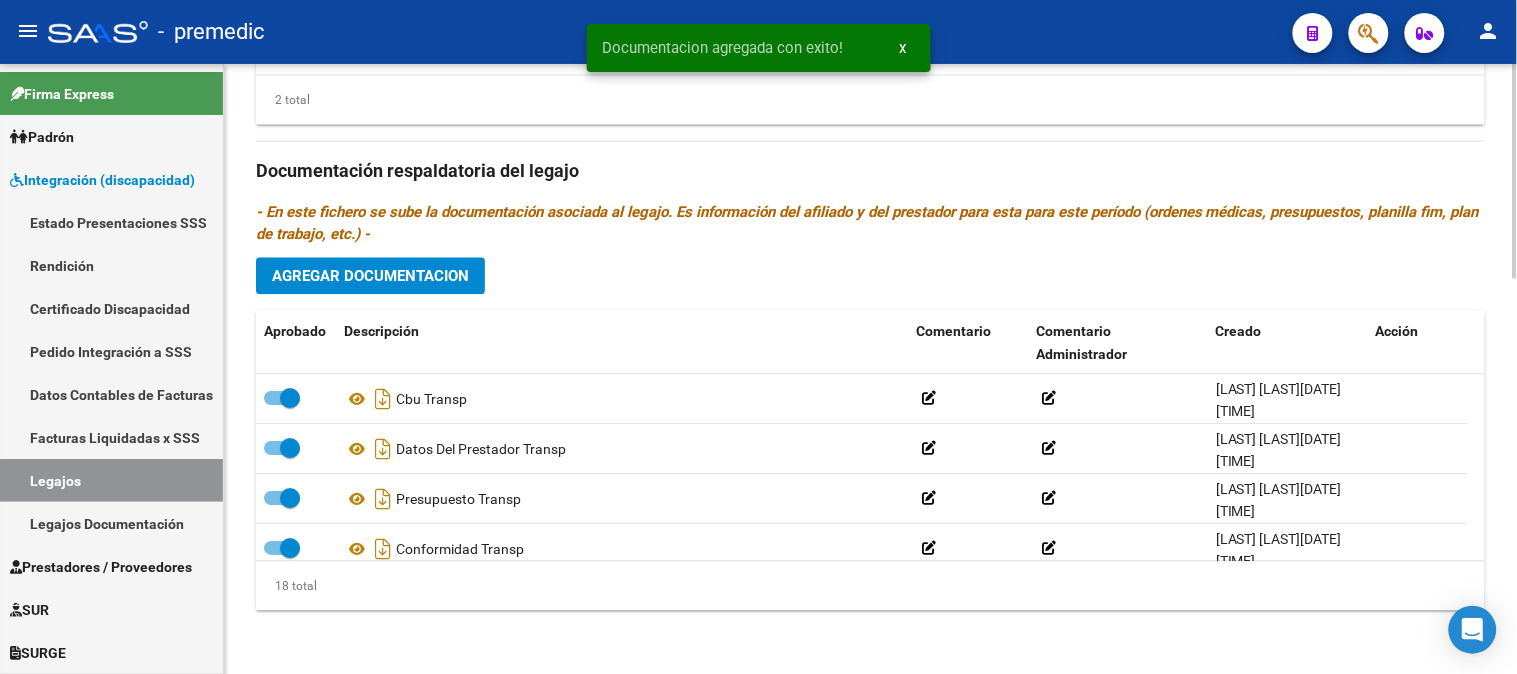 click 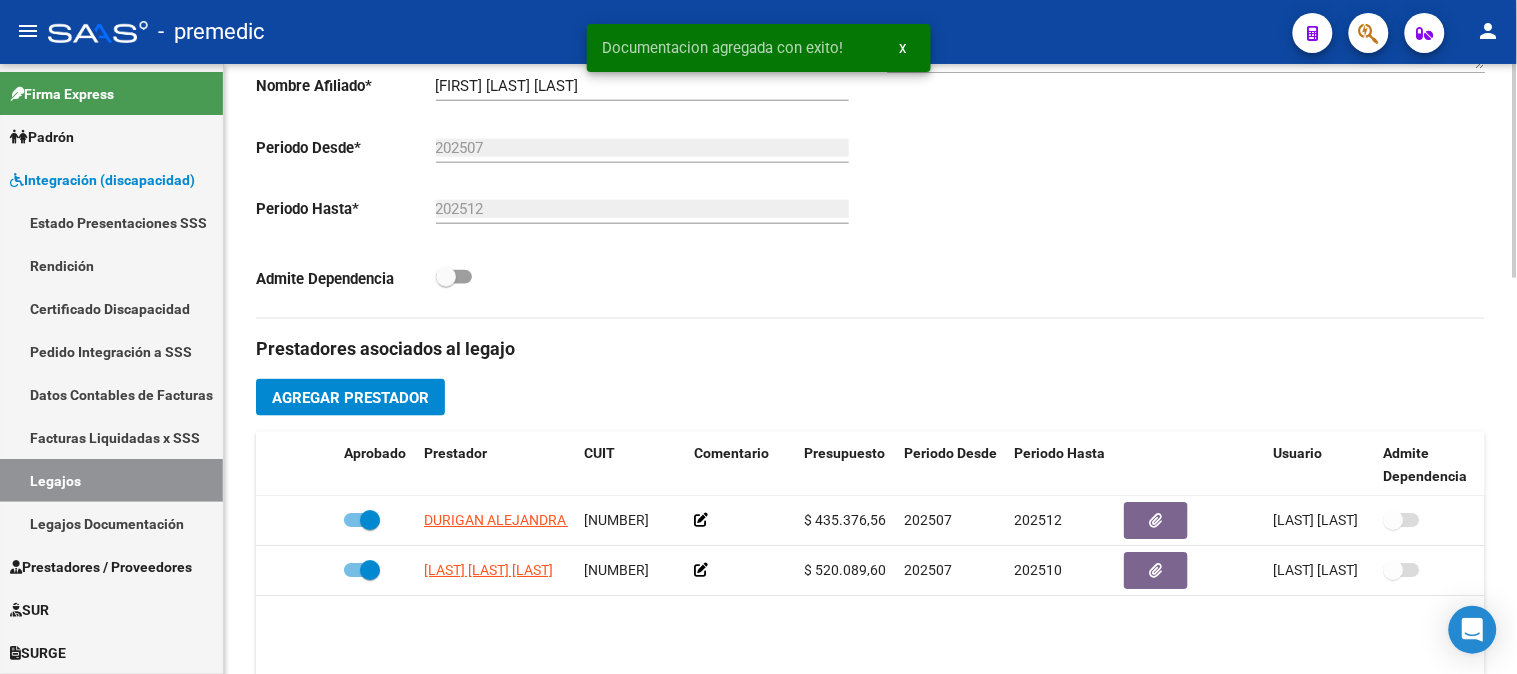 click 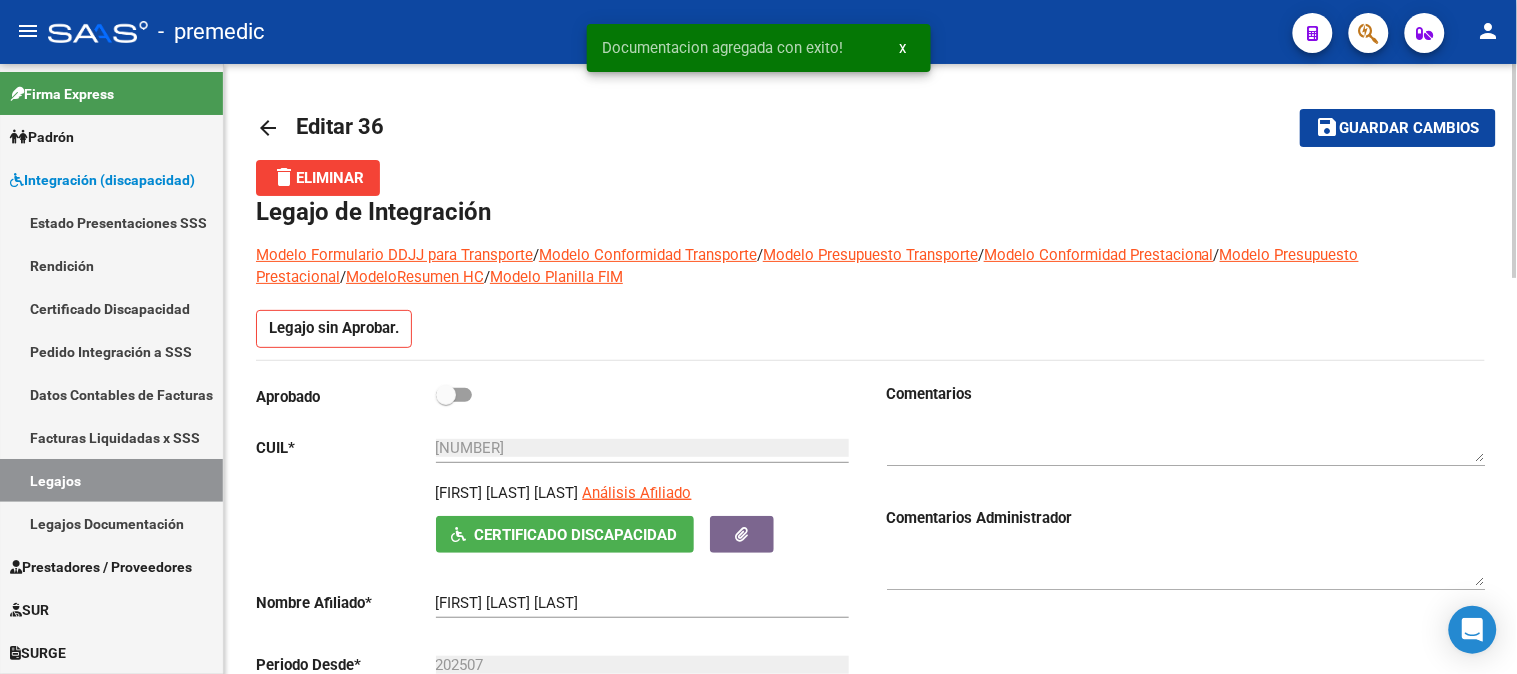 click 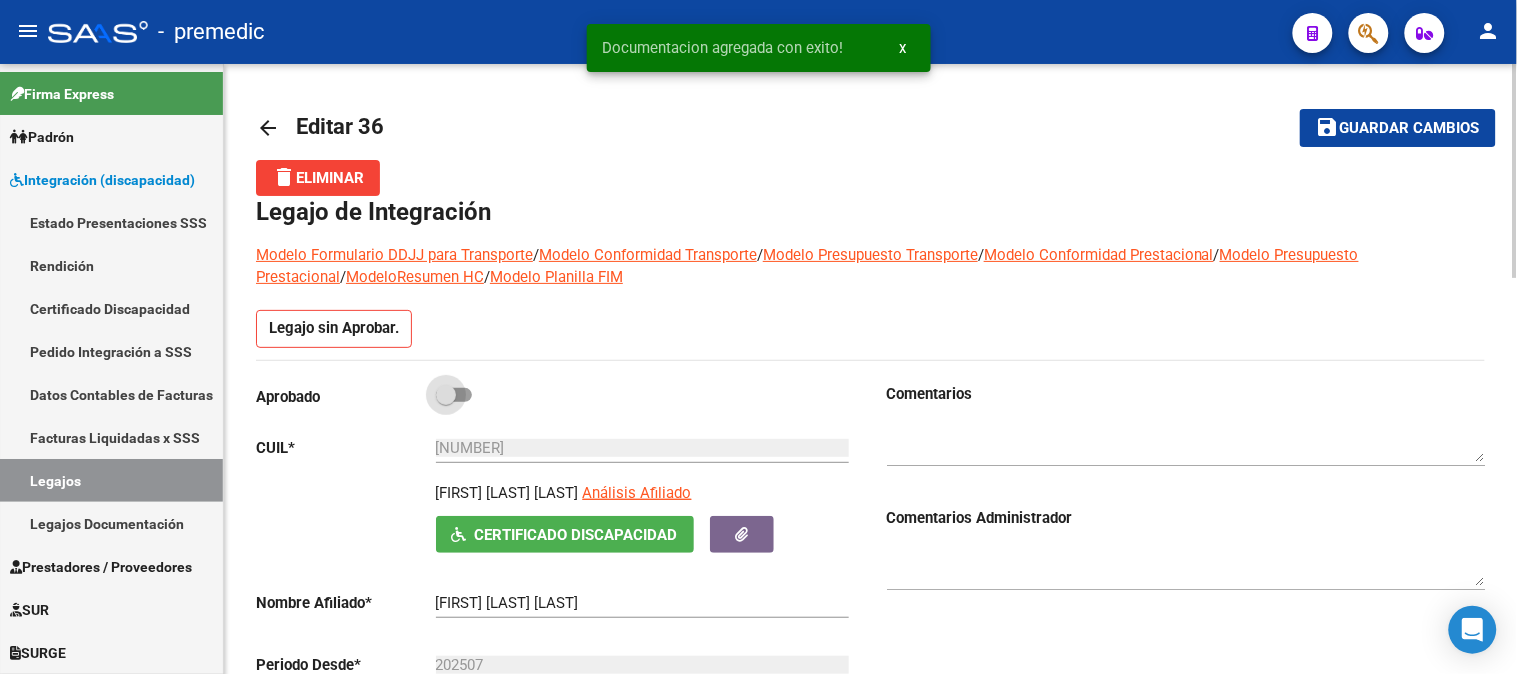 click at bounding box center (454, 395) 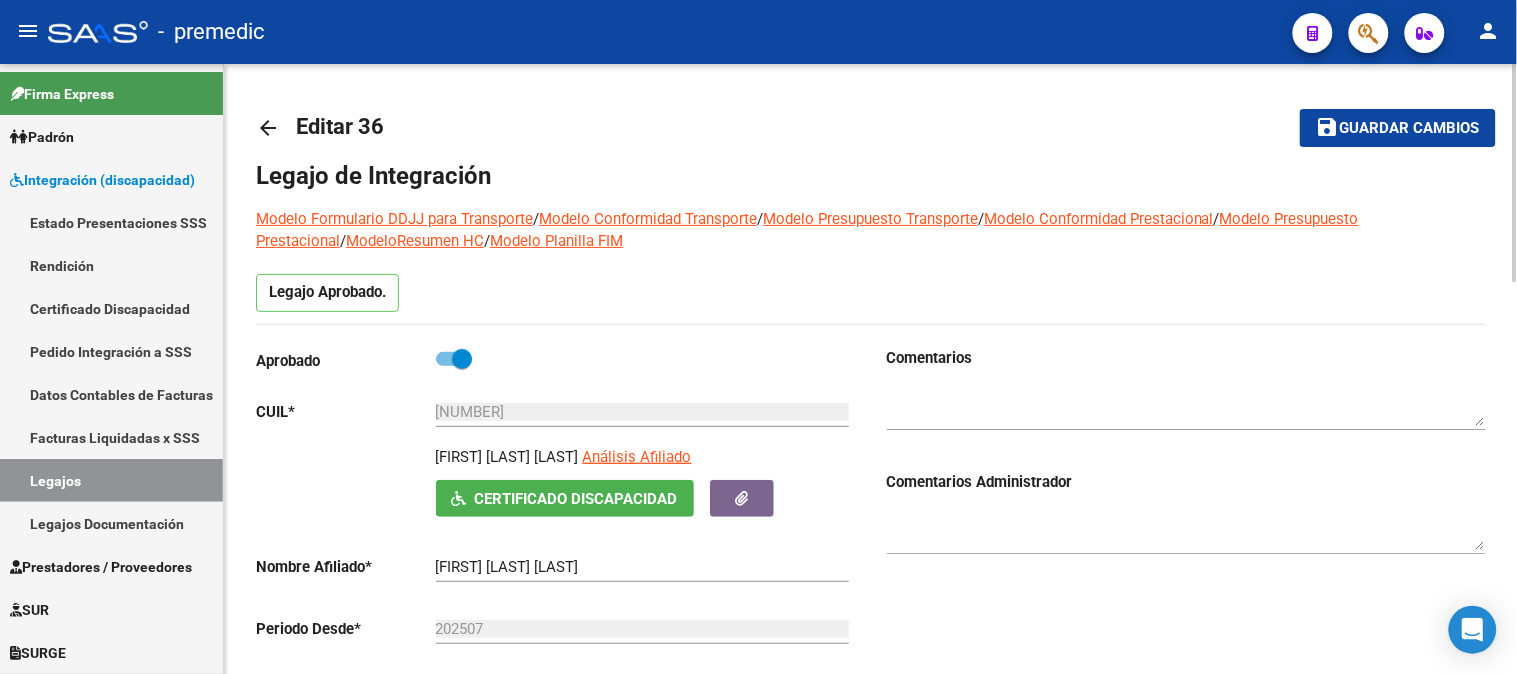 scroll, scrollTop: 610, scrollLeft: 0, axis: vertical 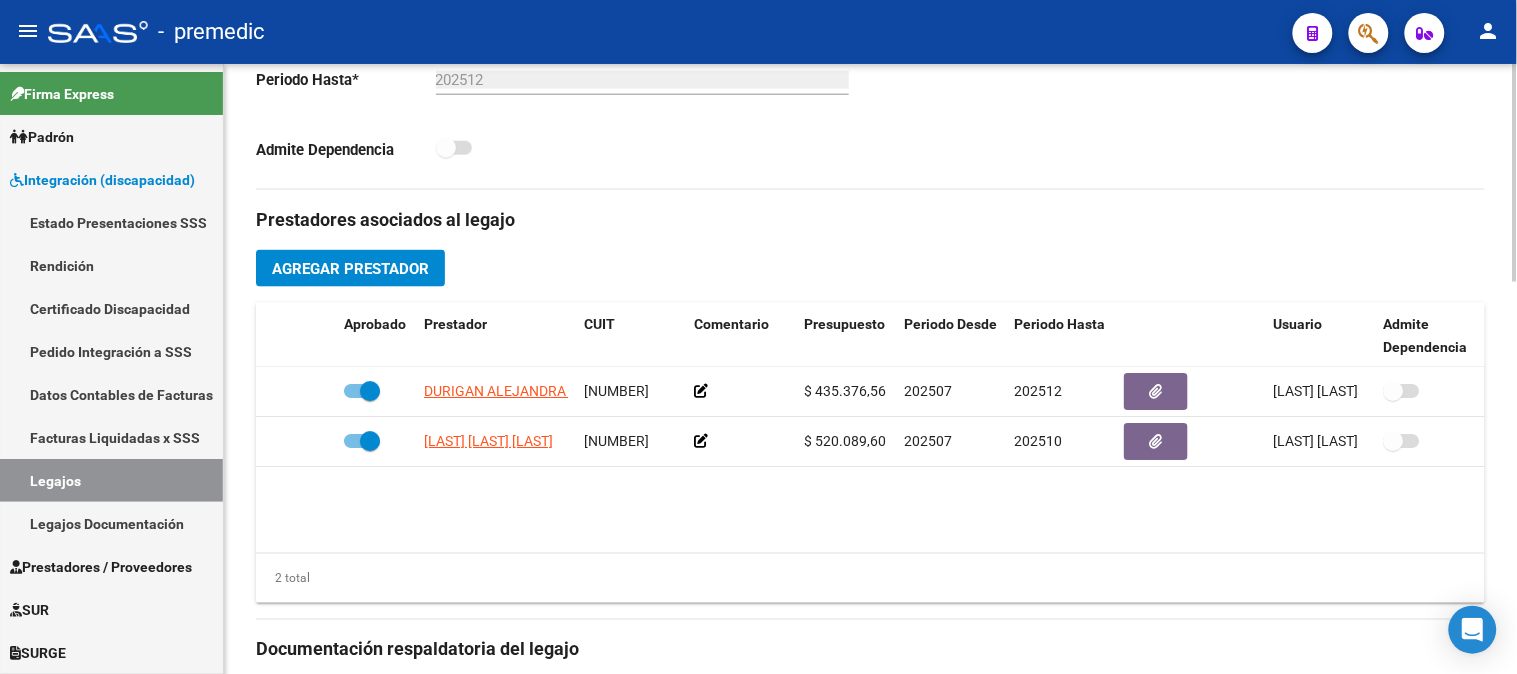 click 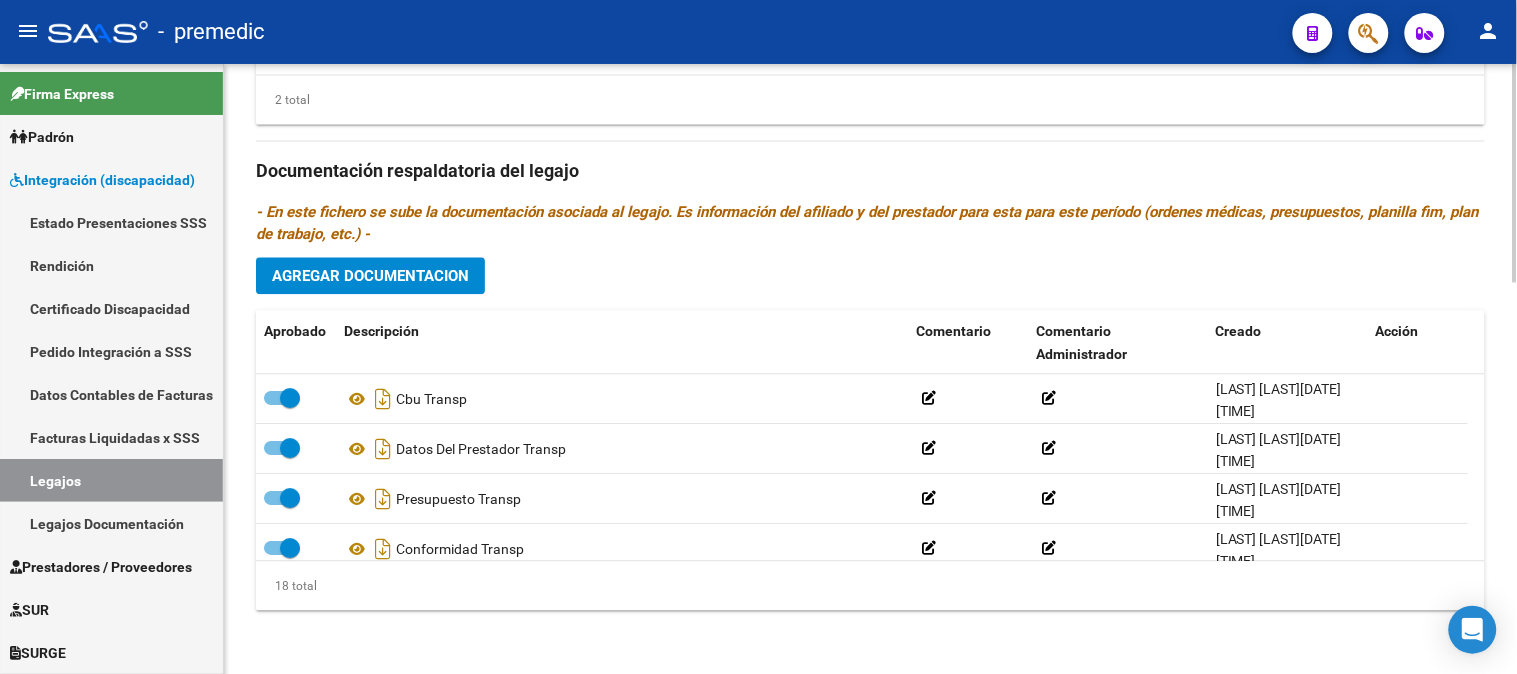 click 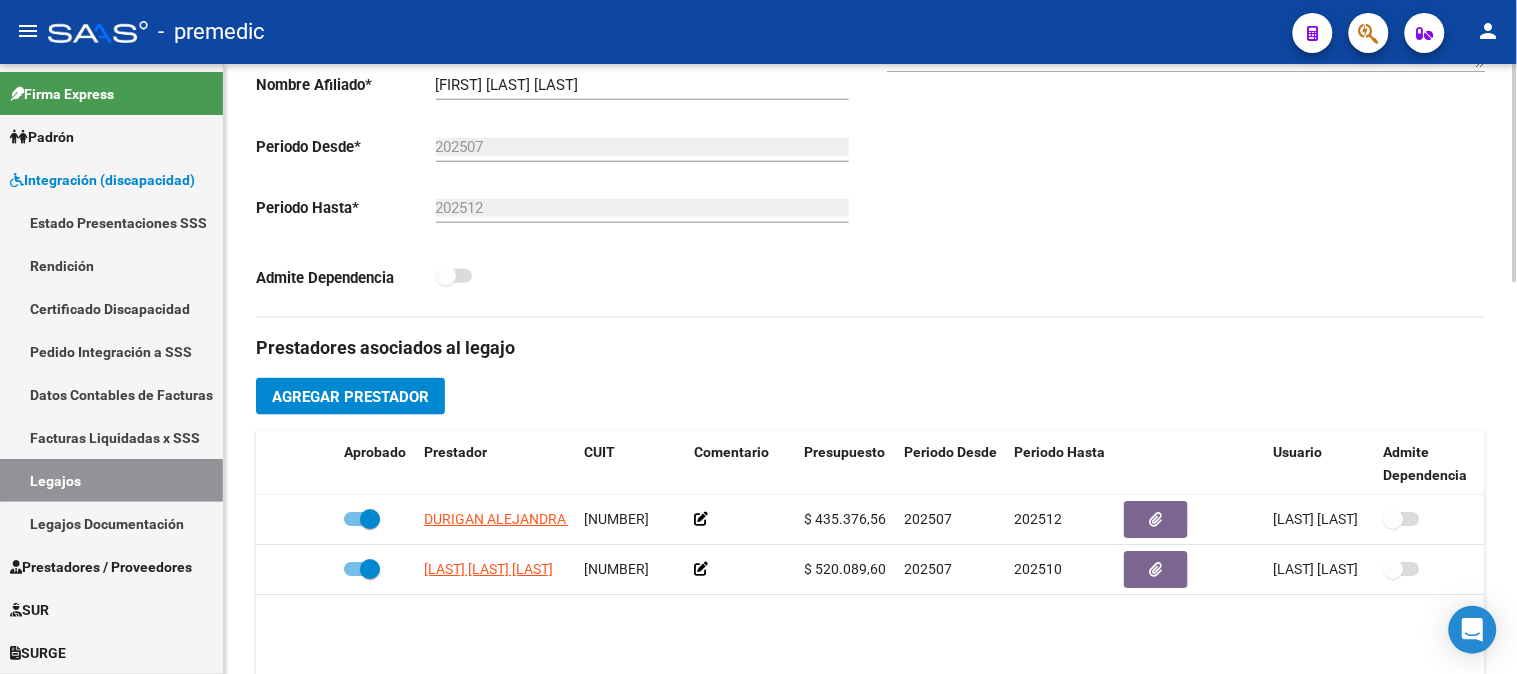click 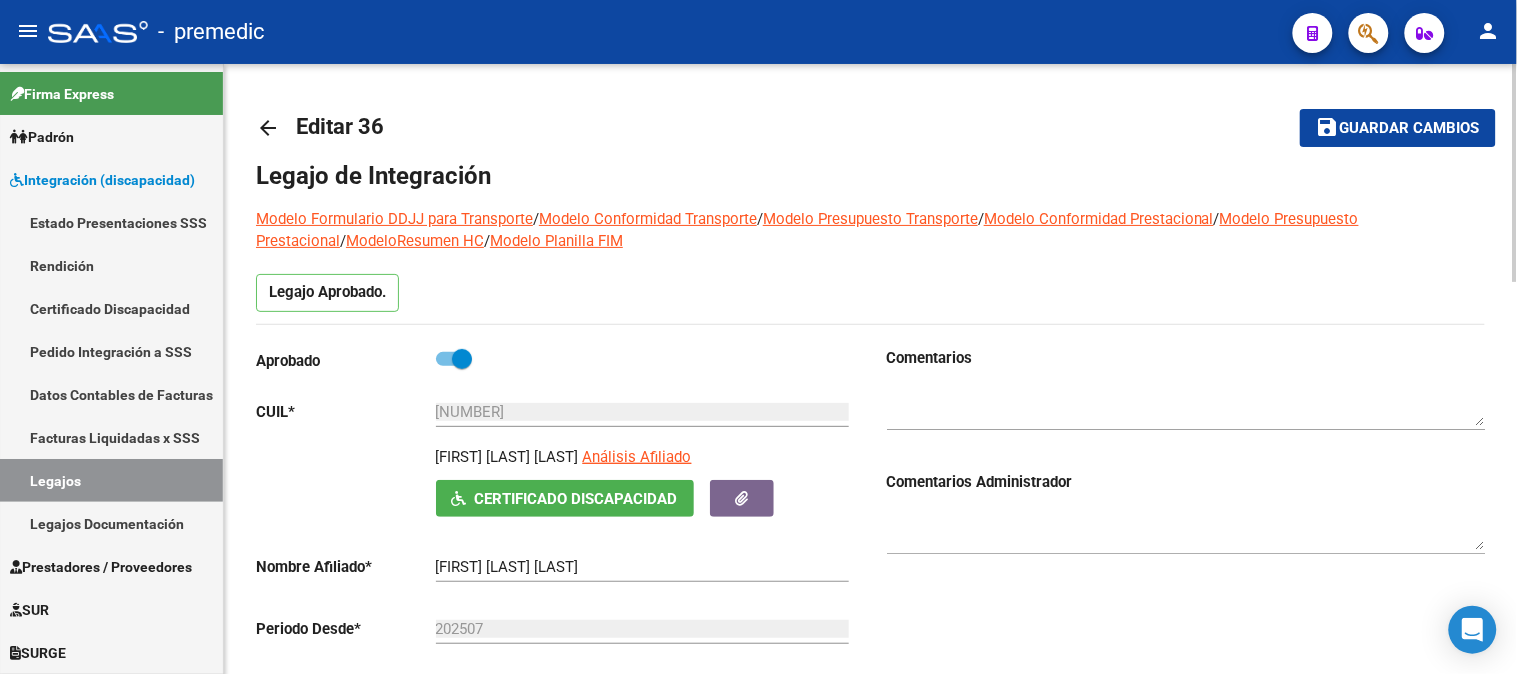 click 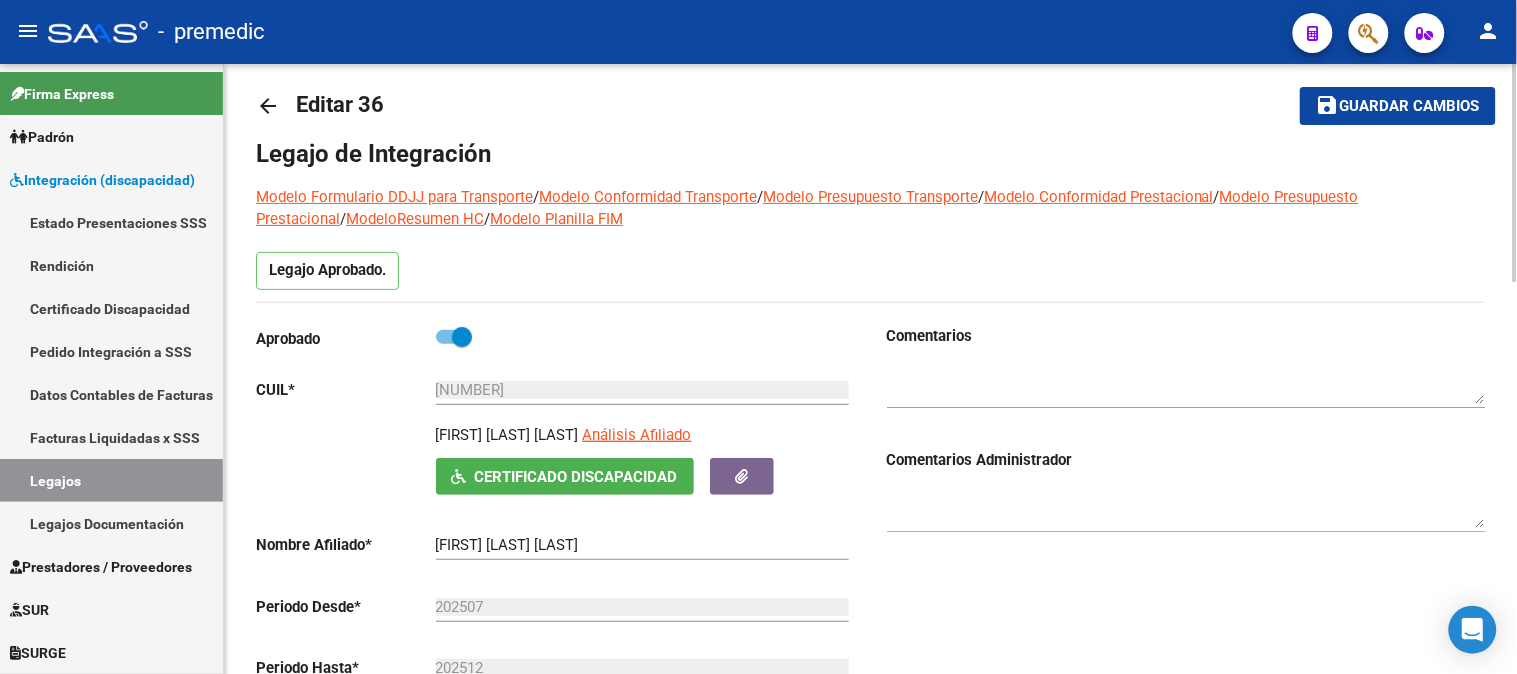 click on "arrow_back Editar 36    save Guardar cambios Legajo de Integración Modelo Formulario DDJJ para Transporte  /  Modelo Conformidad Transporte  /  Modelo Presupuesto Transporte  /  Modelo Conformidad Prestacional  /  Modelo Presupuesto Prestacional  /  ModeloResumen HC  /  Modelo Planilla FIM  Legajo Aprobado.  Aprobado   CUIL  *   [NUMBER] Ingresar CUIL  [LAST] [LAST] [LAST]     Análisis Afiliado    Certificado Discapacidad ARCA Padrón Nombre Afiliado  *   [LAST] [LAST] [LAST] Ingresar el nombre  Periodo Desde  *   [DATE] Ej: 202203  Periodo Hasta  *   [DATE] Ej: 202212  Admite Dependencia   Comentarios                                  Comentarios Administrador  Prestadores asociados al legajo Agregar Prestador Aprobado Prestador CUIT Comentario Presupuesto Periodo Desde Periodo Hasta Usuario Admite Dependencia   DURIGAN ALEJANDRA CATALINA [NUMBER]      $ [PRICE]  [DATE] [DATE] [LAST] [LAST]   [DATE]      LEYRIA EZEQUIEL DAVID [NUMBER]      $ [PRICE]  [DATE] [DATE]" 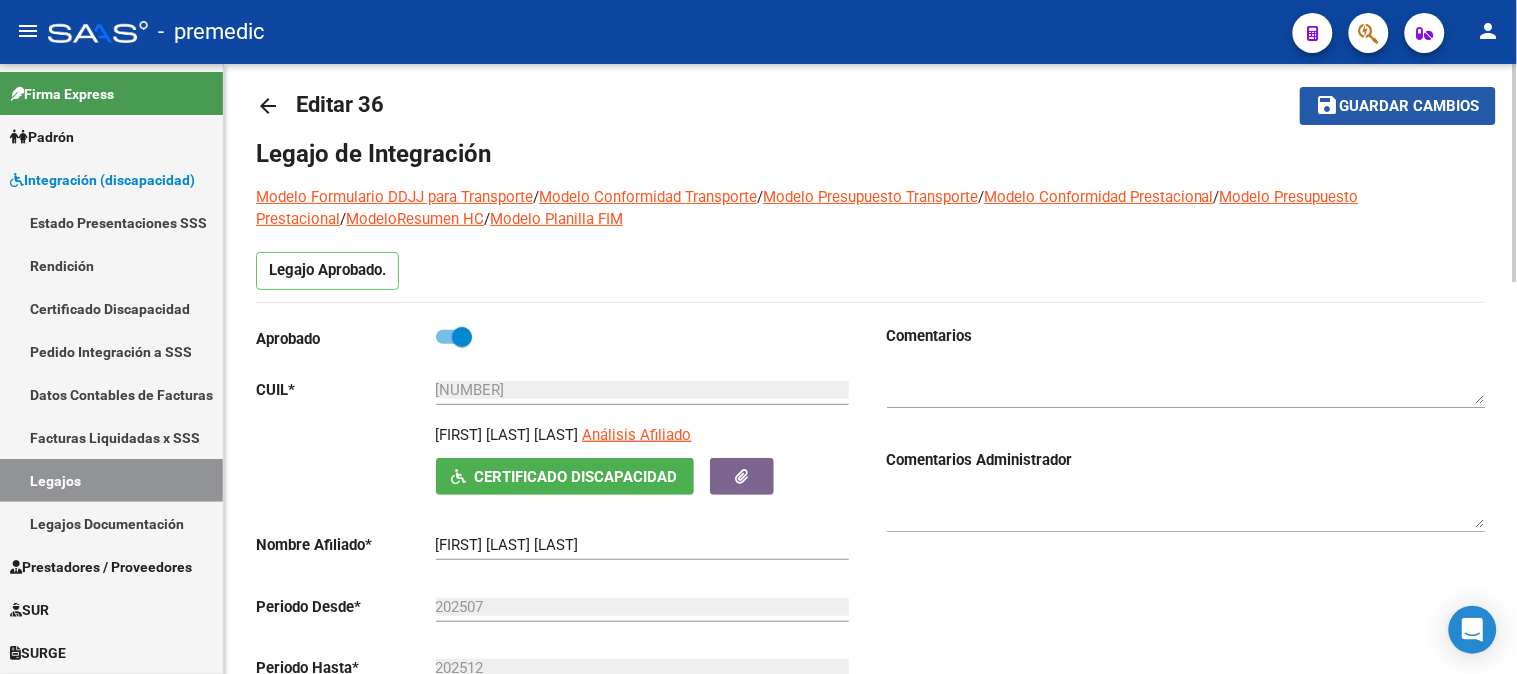 click on "save Guardar cambios" 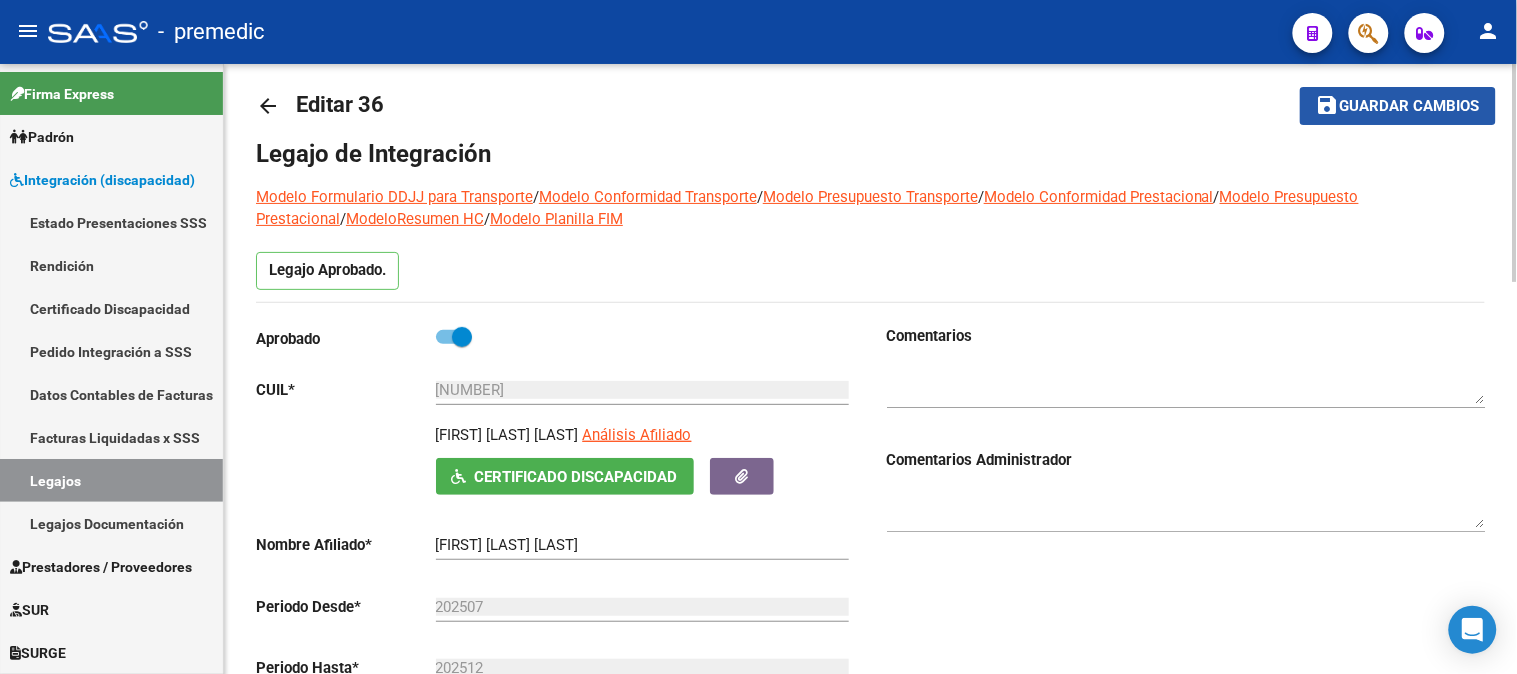 click on "Guardar cambios" 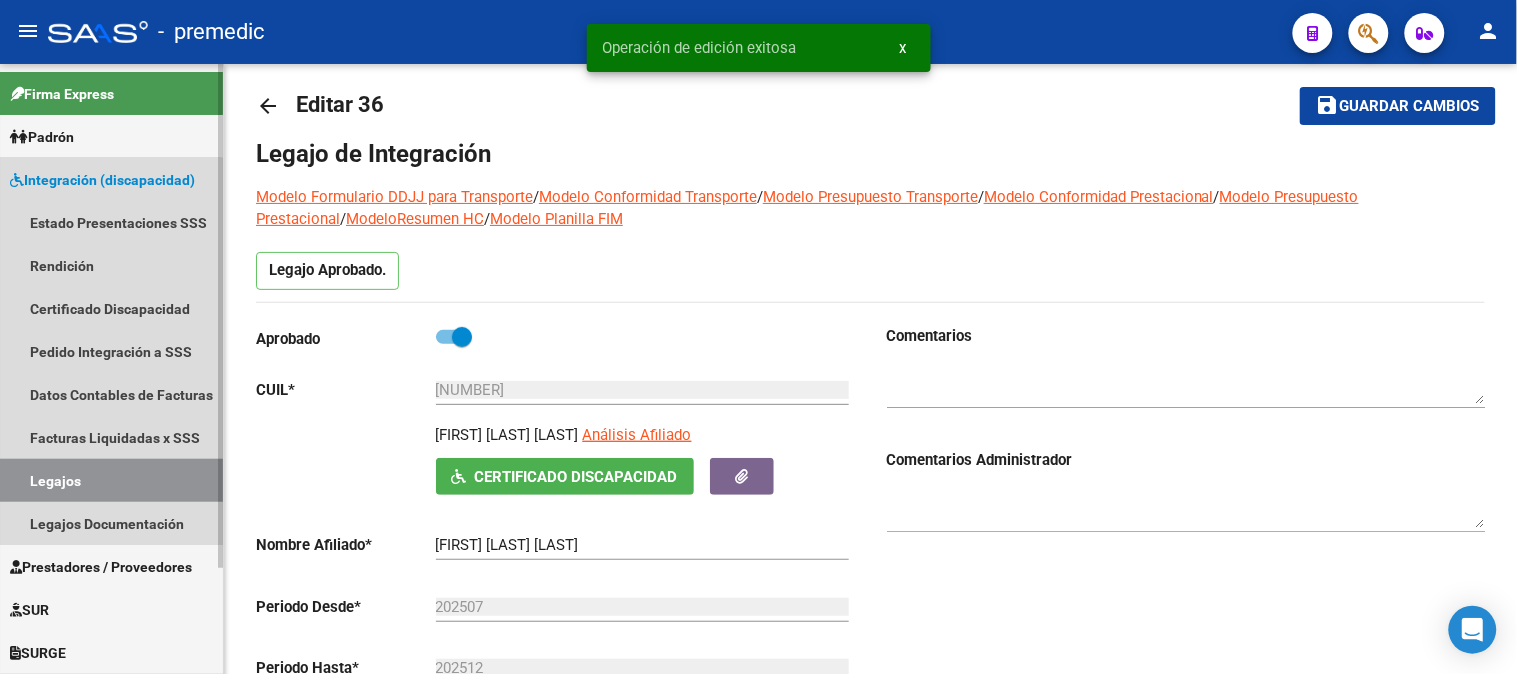 click on "Legajos" at bounding box center [111, 480] 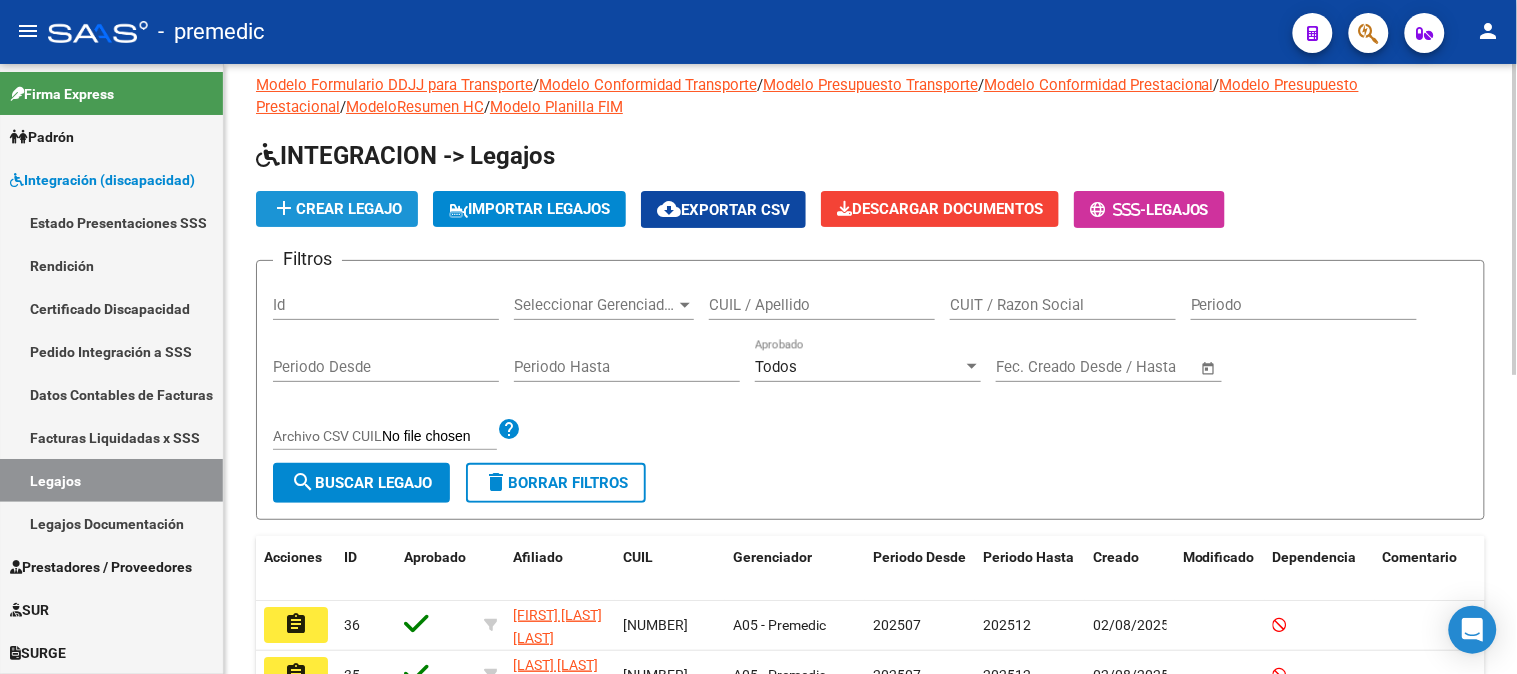 click on "add  Crear Legajo" 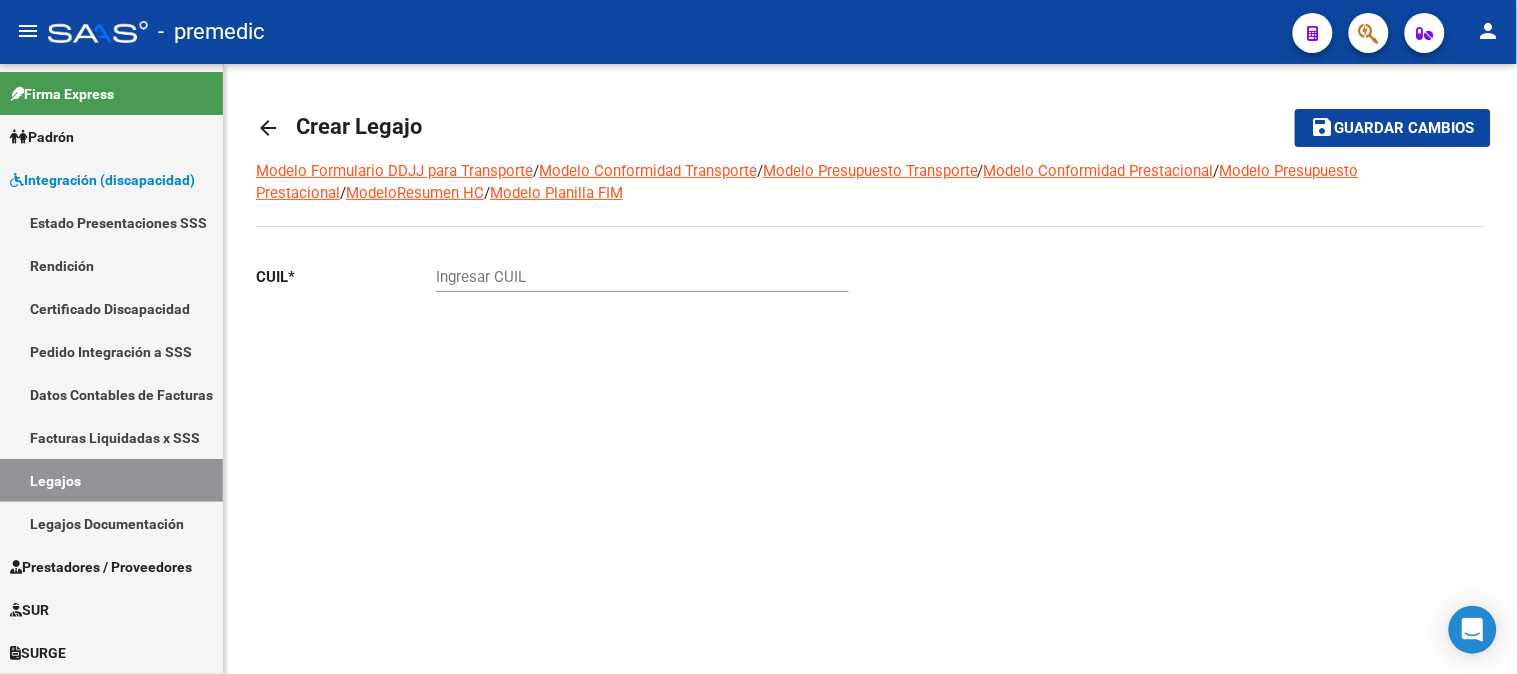 click on "Ingresar CUIL" 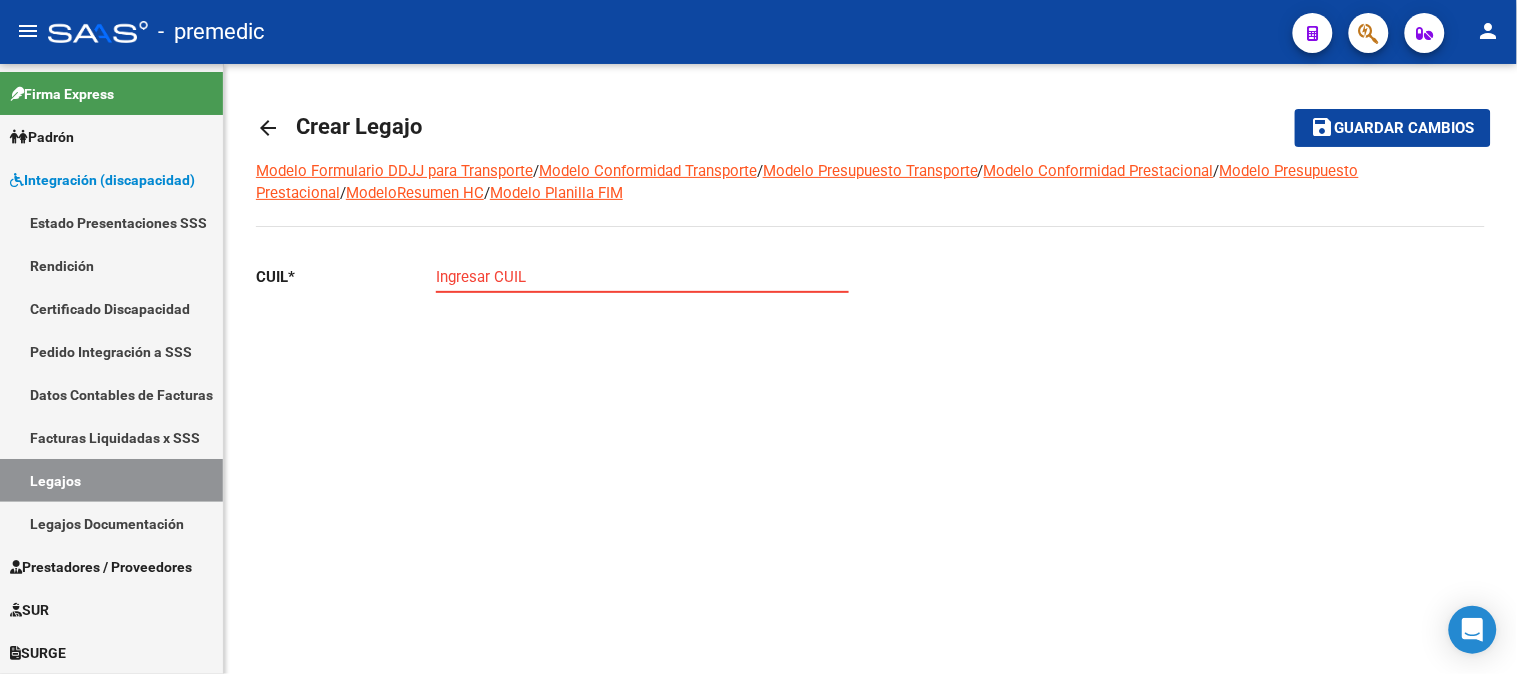 paste on "[NUMBER]" 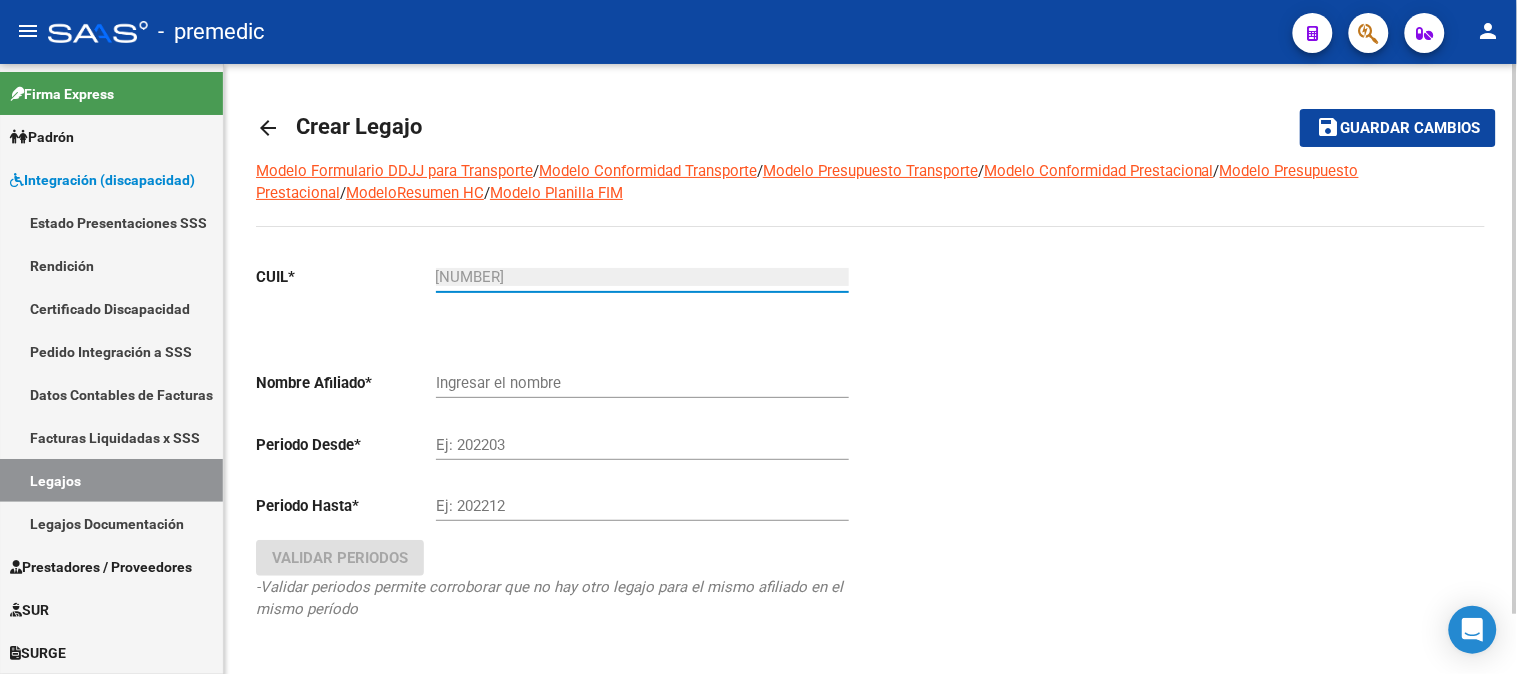 type on "[FIRST] [LAST] [LAST] [LAST]" 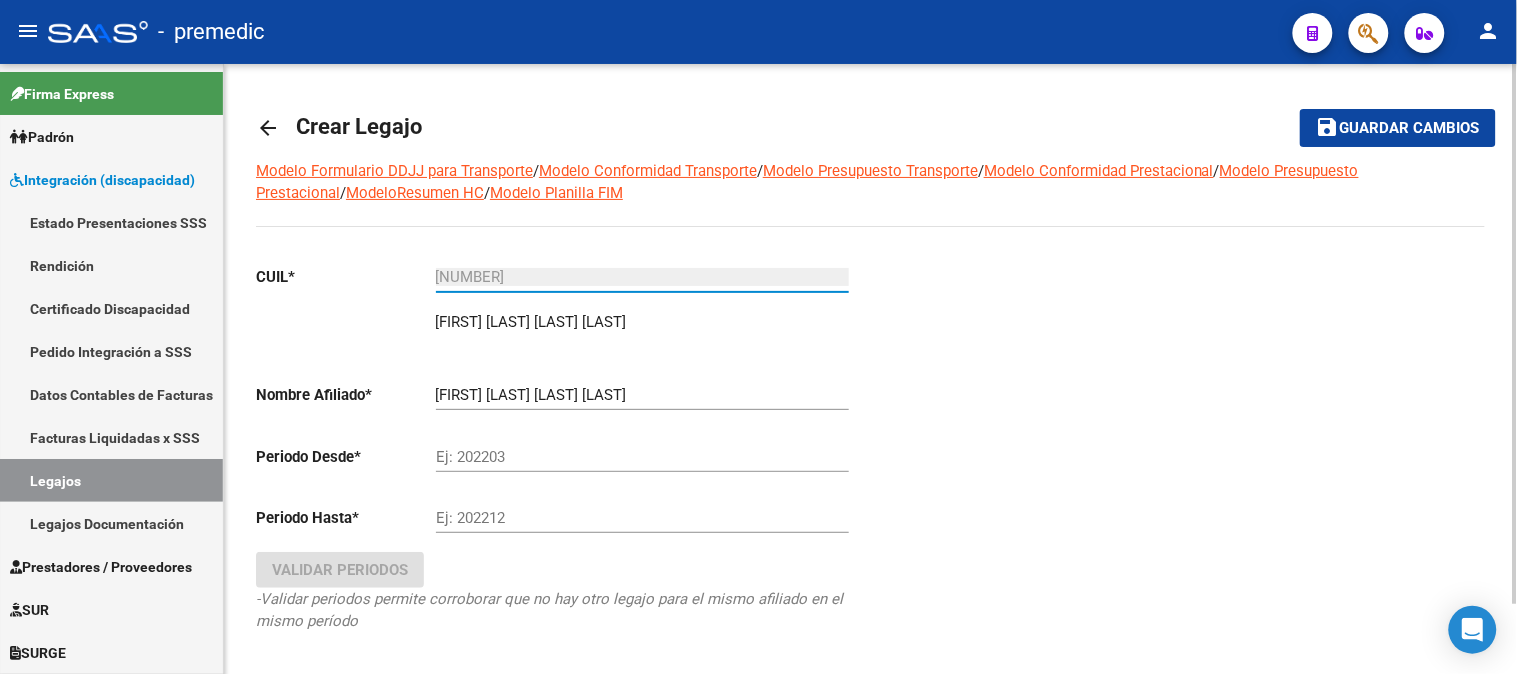 type on "[NUMBER]" 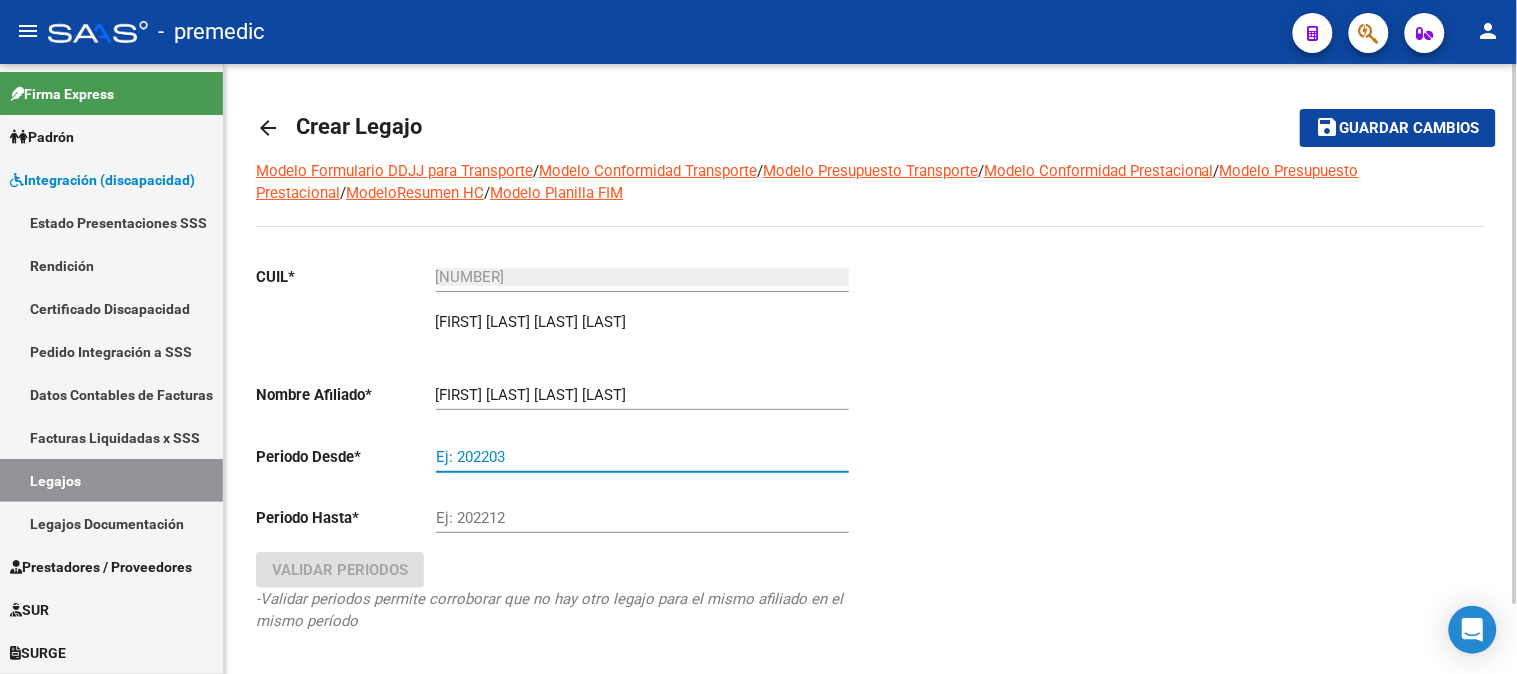 click on "Ej: 202203" at bounding box center [642, 457] 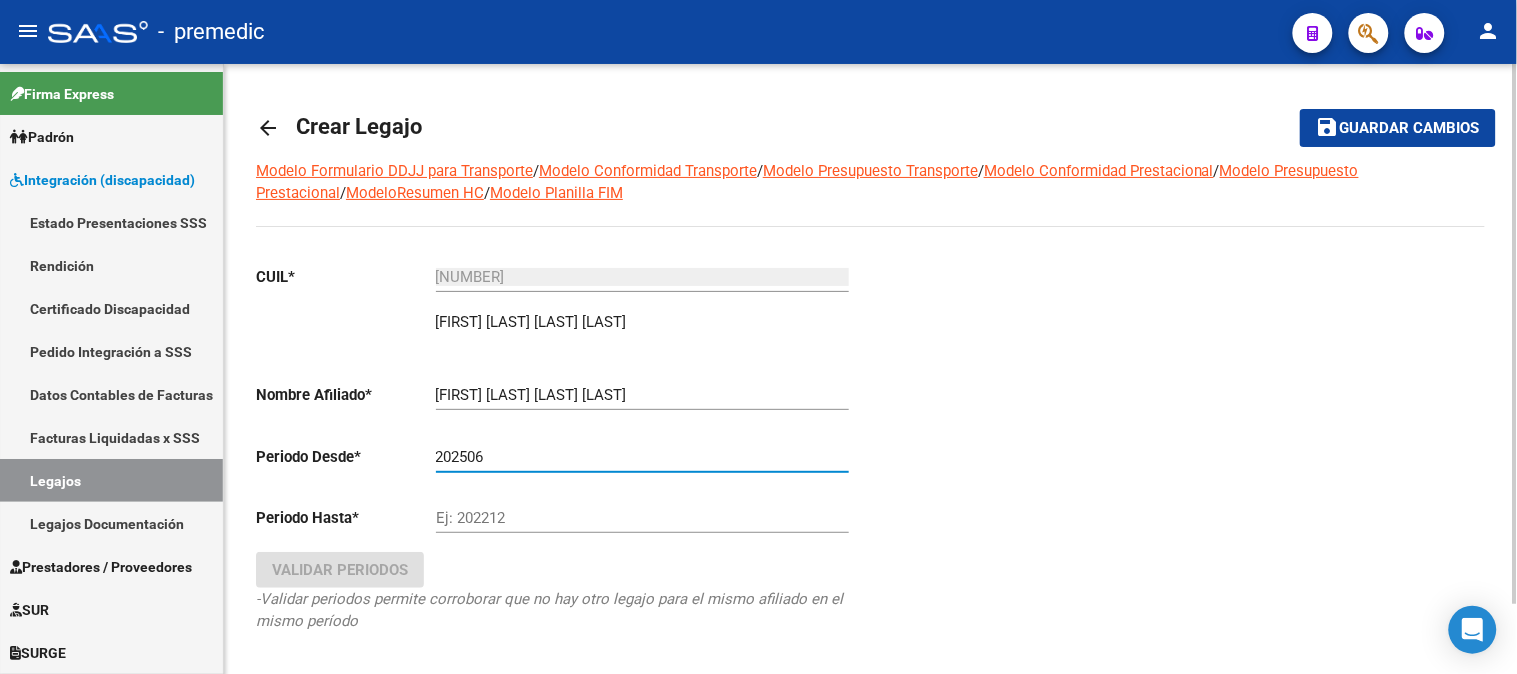 type on "202506" 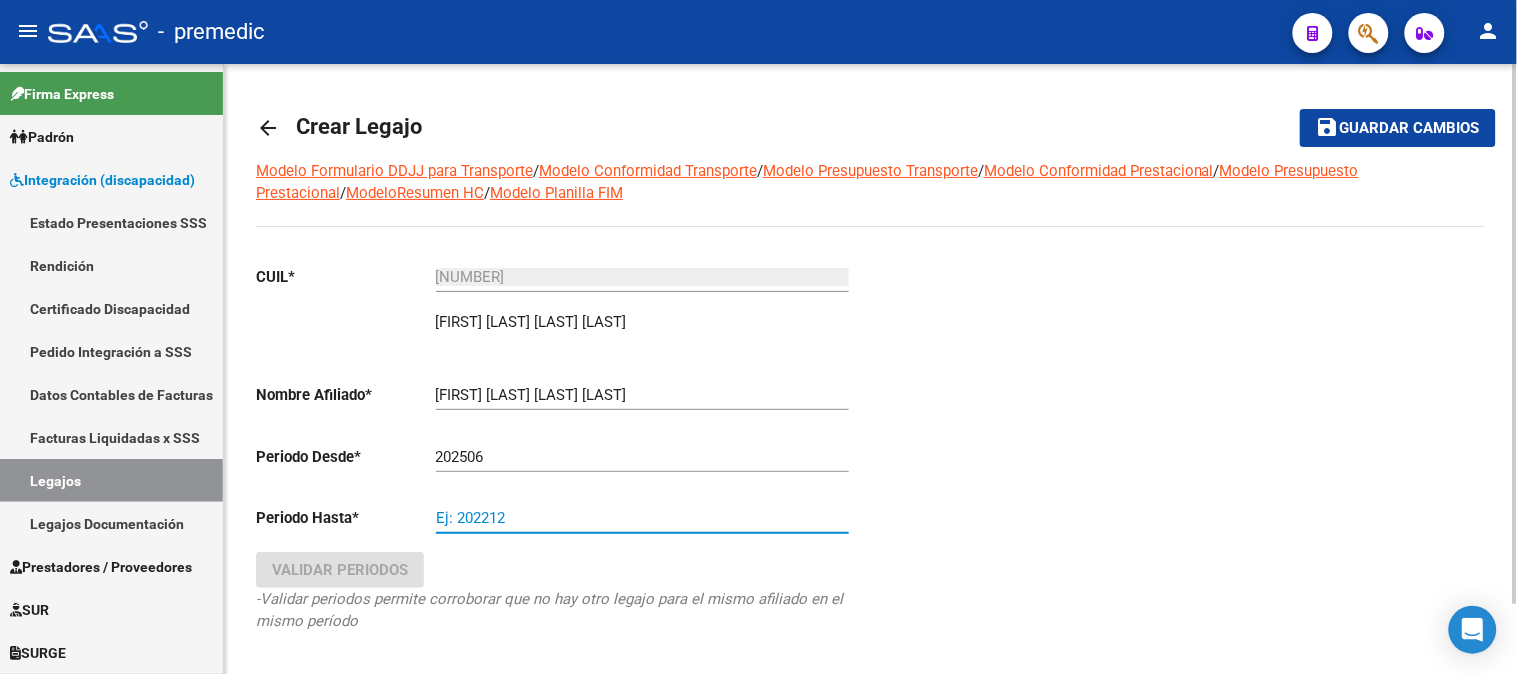 click on "Ej: 202212" at bounding box center [642, 518] 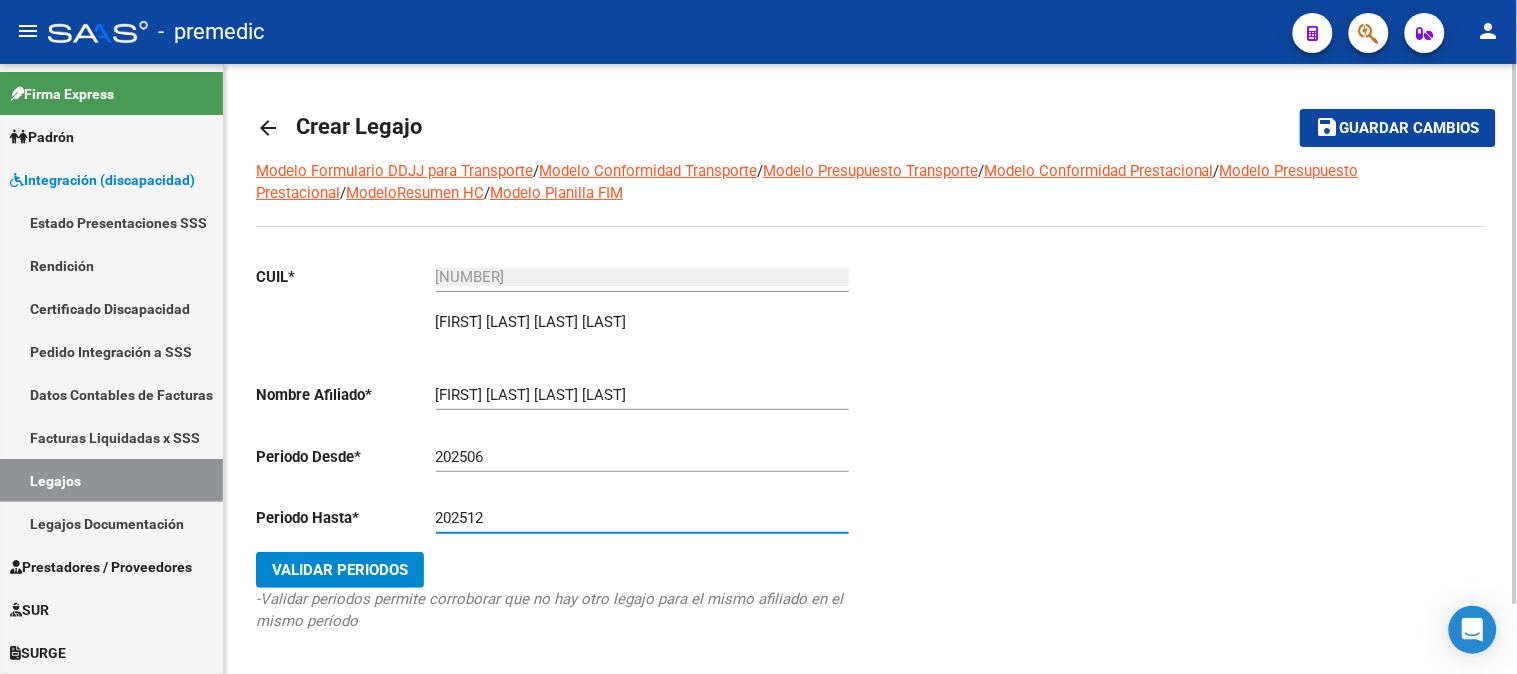 type on "202512" 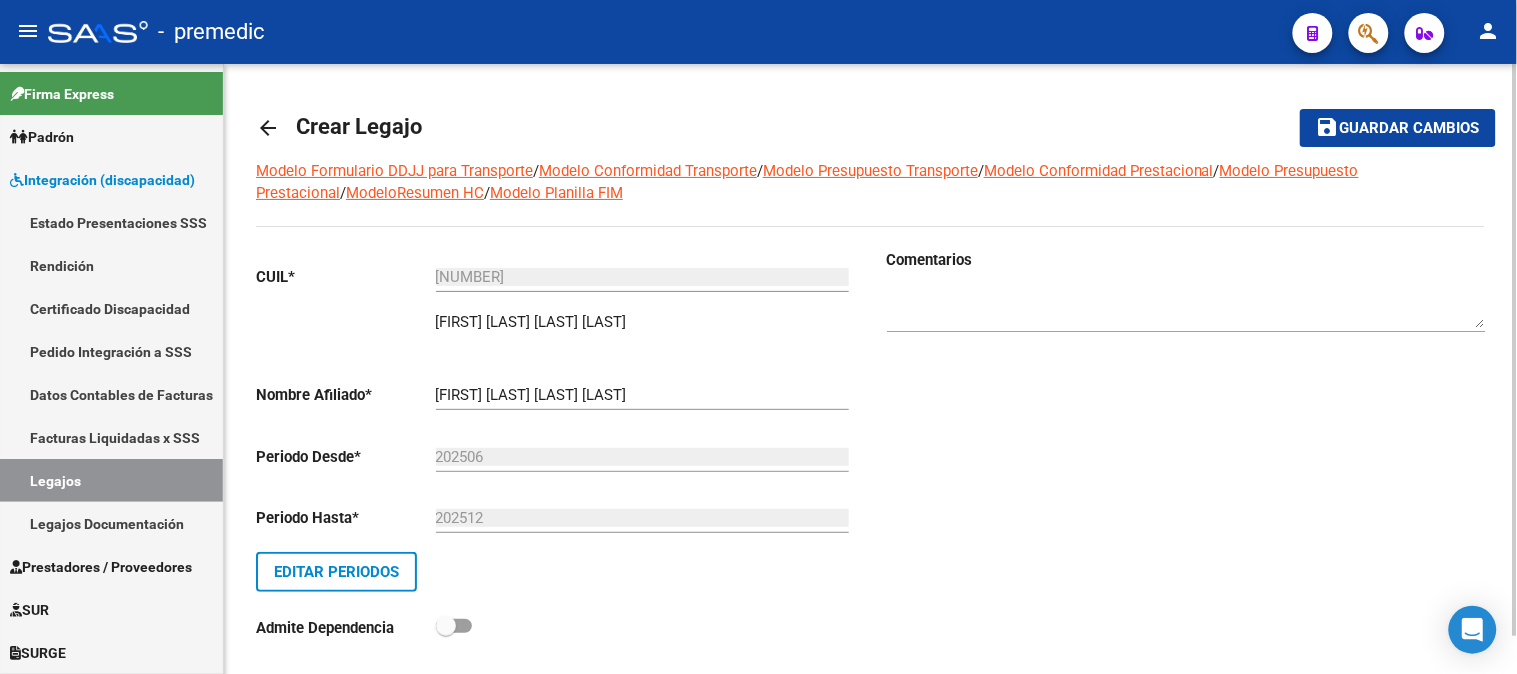 click on "save Guardar cambios" 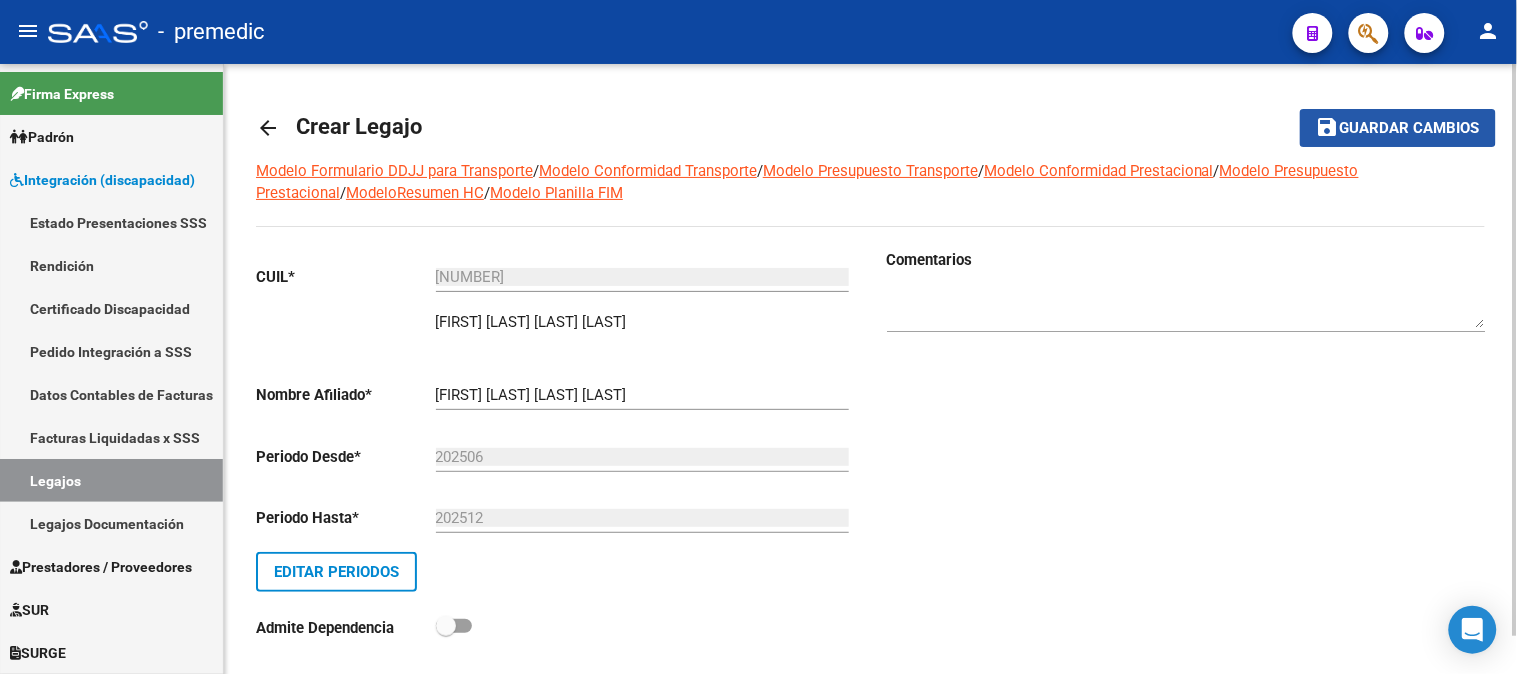 click on "Guardar cambios" 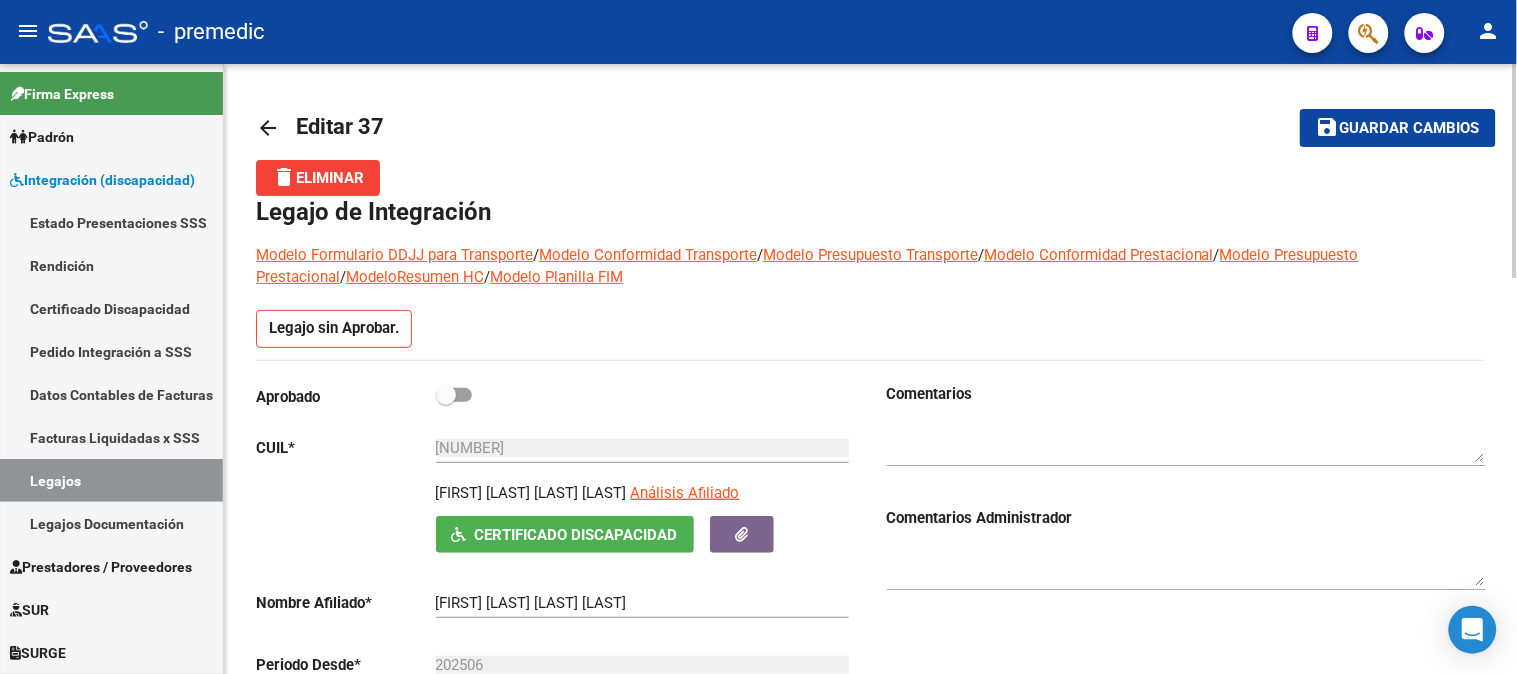 scroll, scrollTop: 610, scrollLeft: 0, axis: vertical 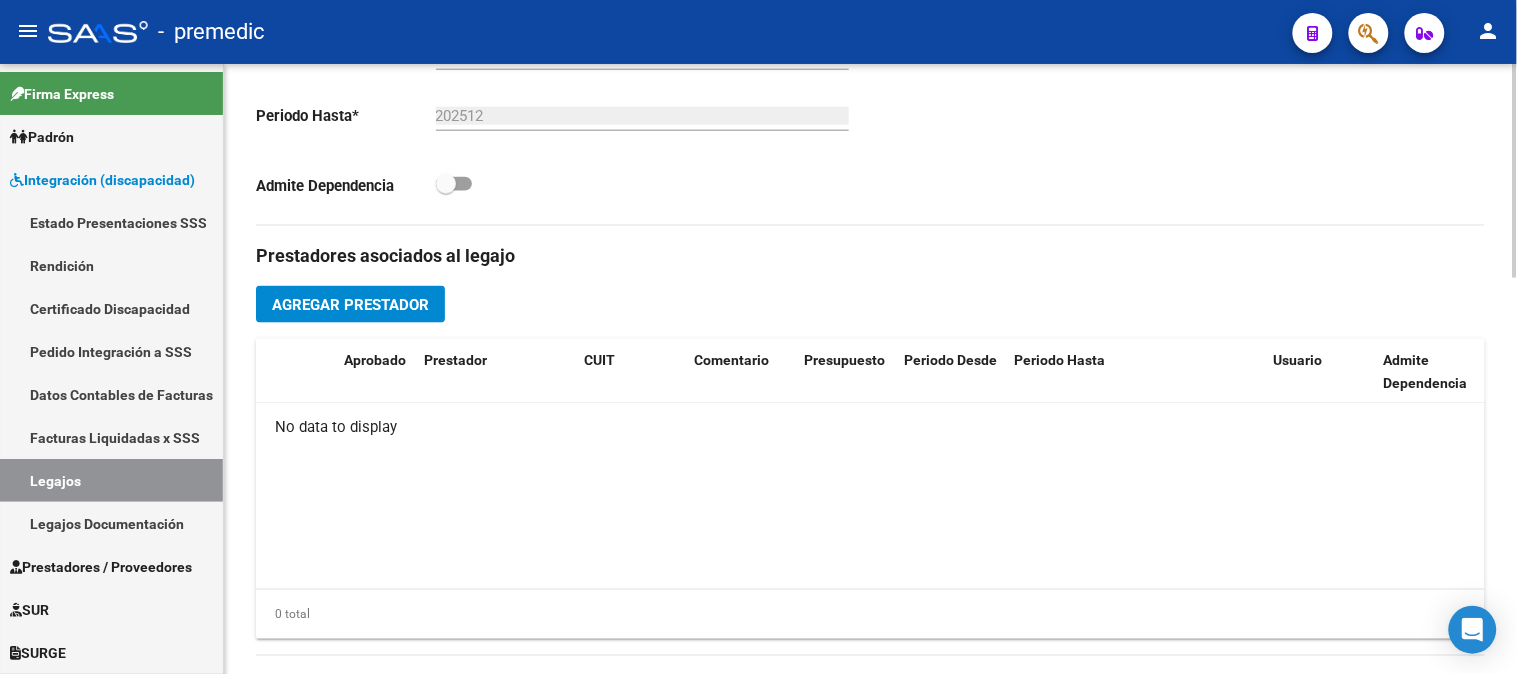 click 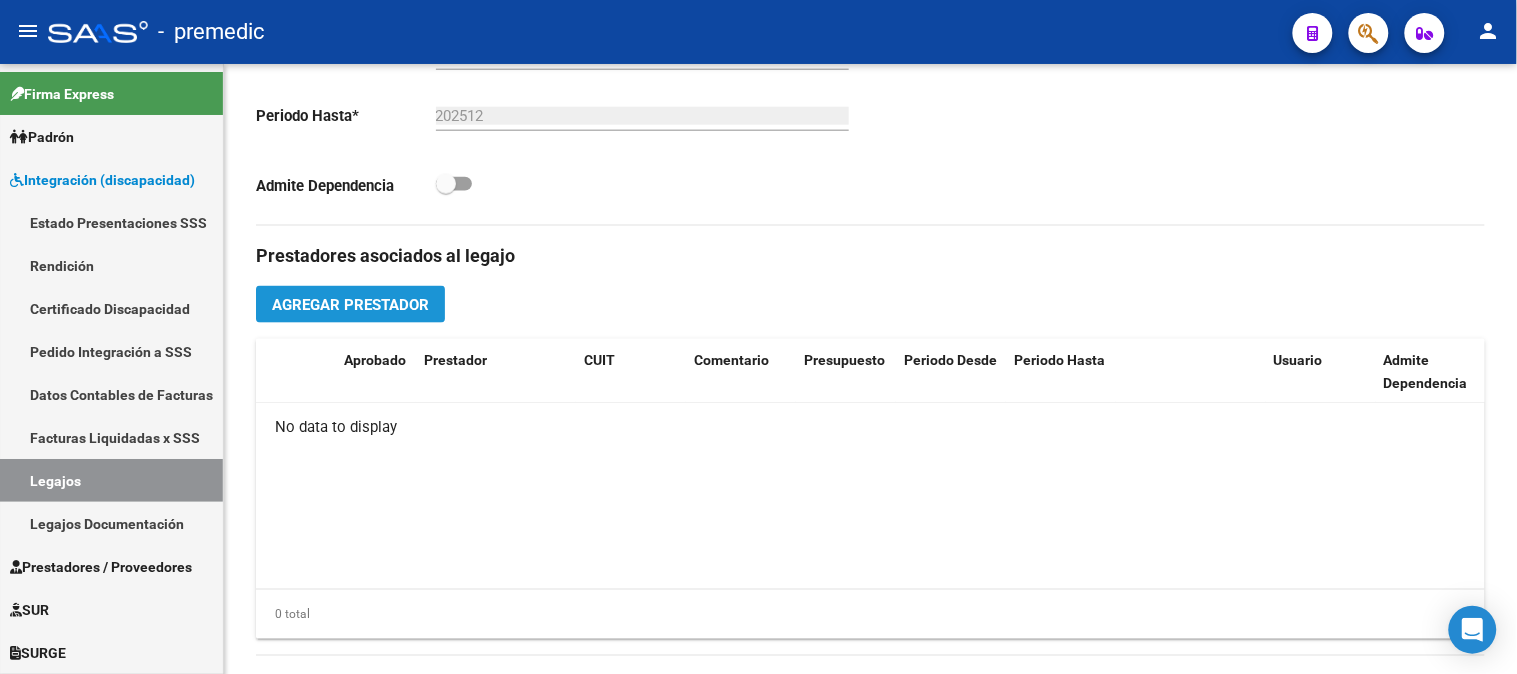 click on "Agregar Prestador" 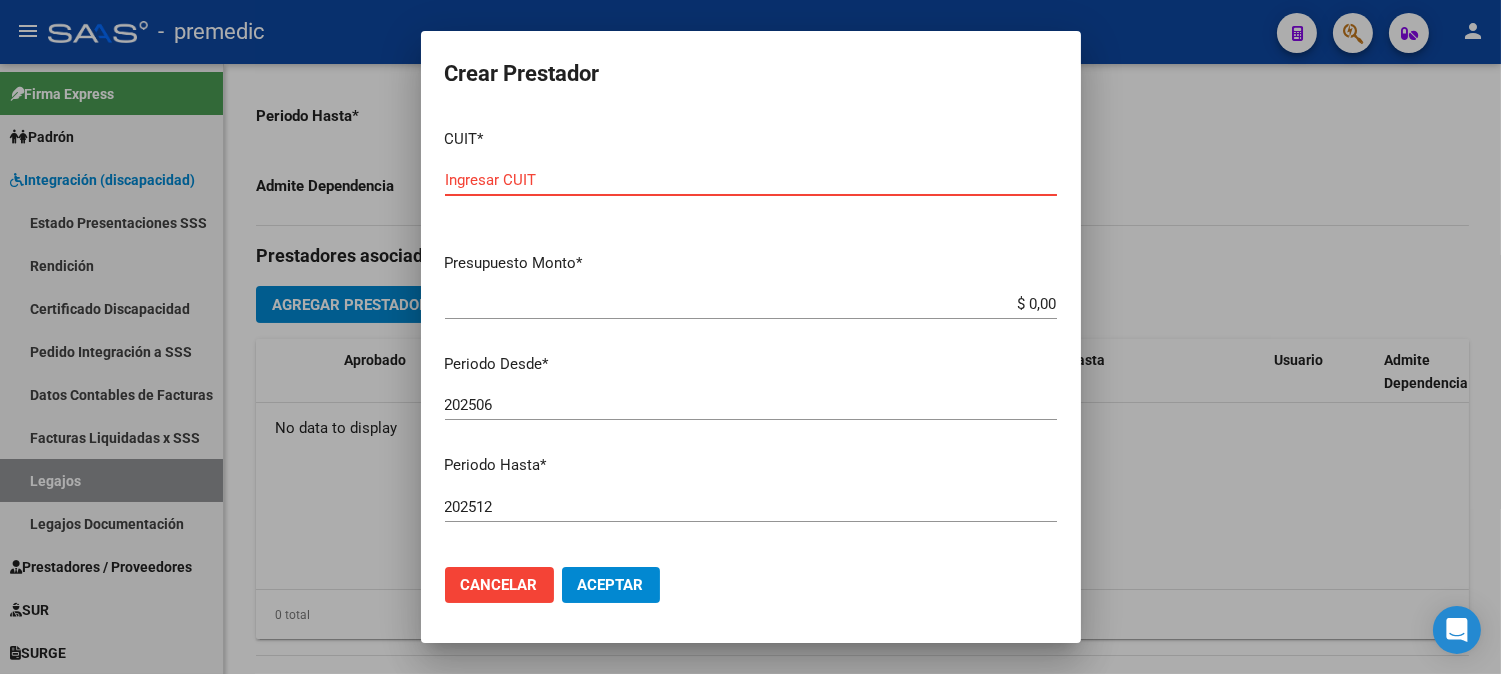 paste on "20-34043895-8" 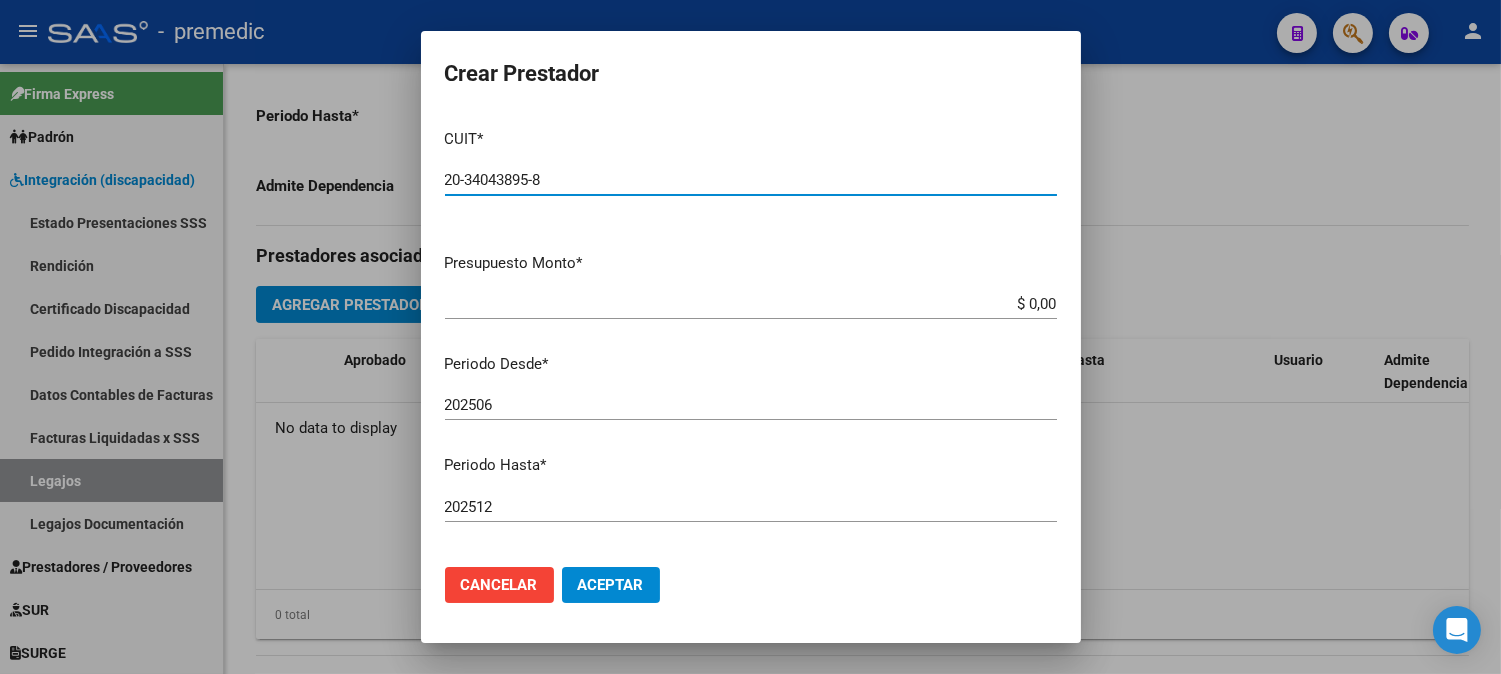 type on "20-34043895-8" 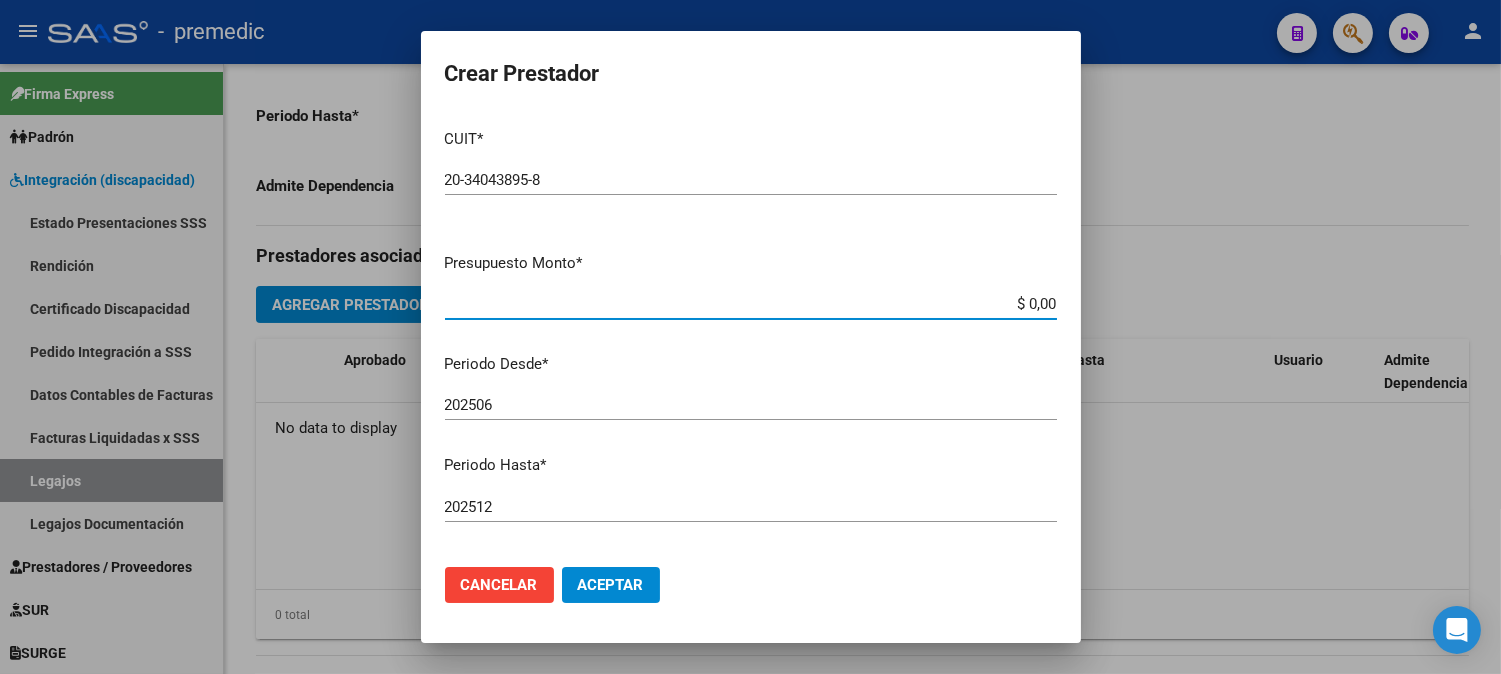 click on "$ 0,00" at bounding box center (751, 304) 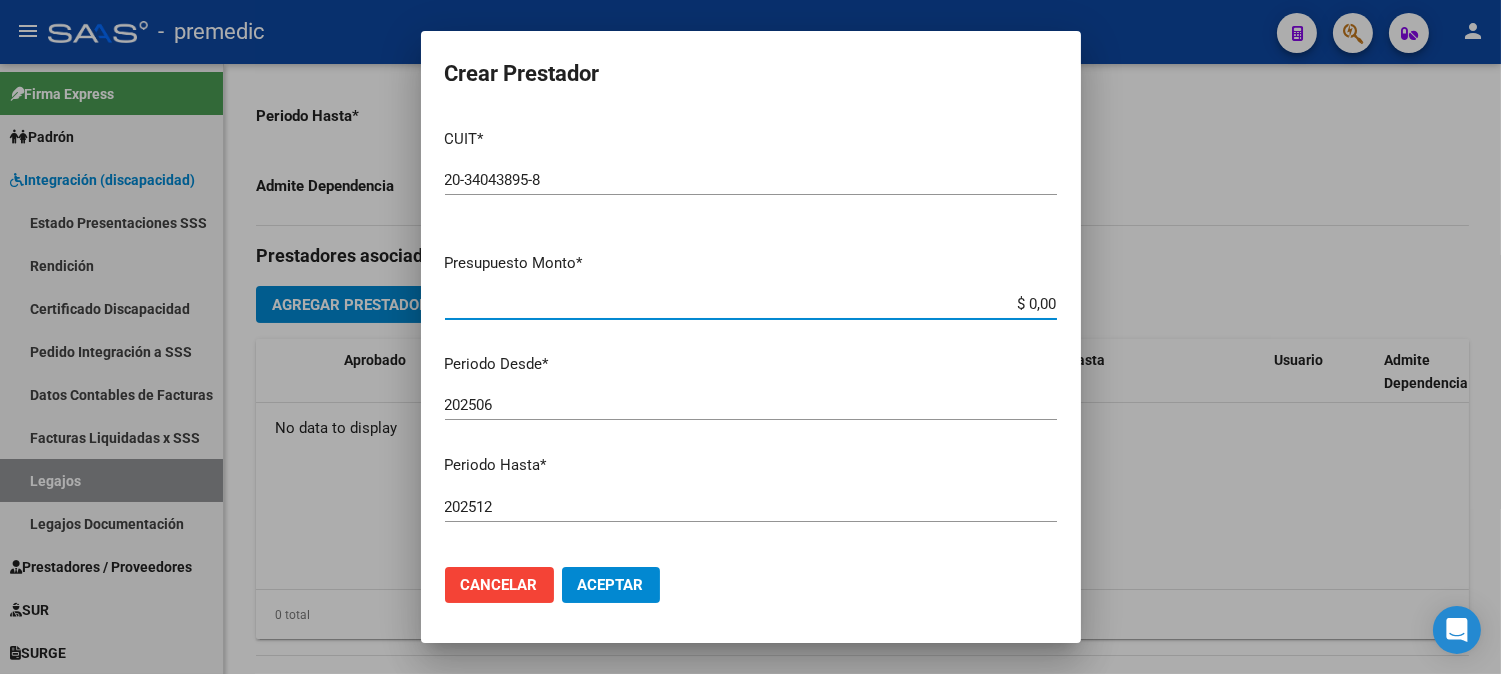 paste on "475830.36" 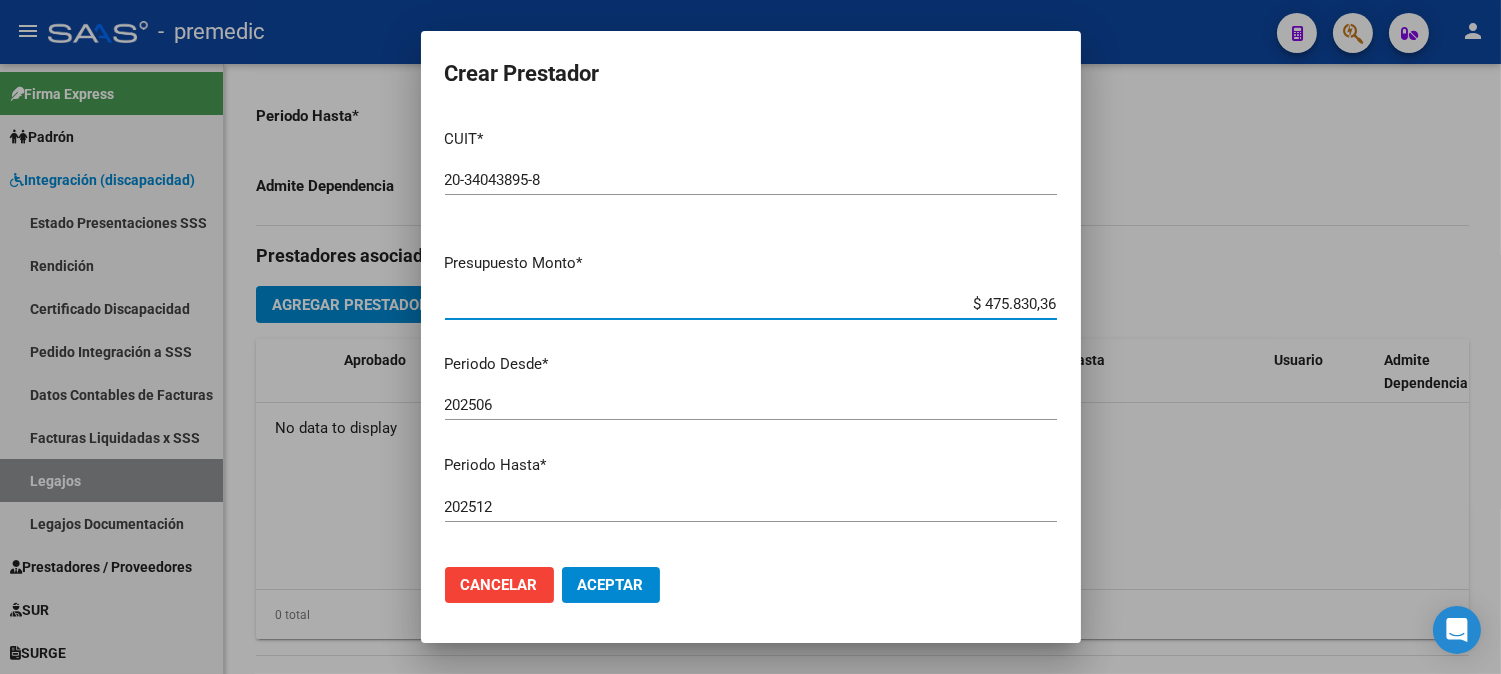 type 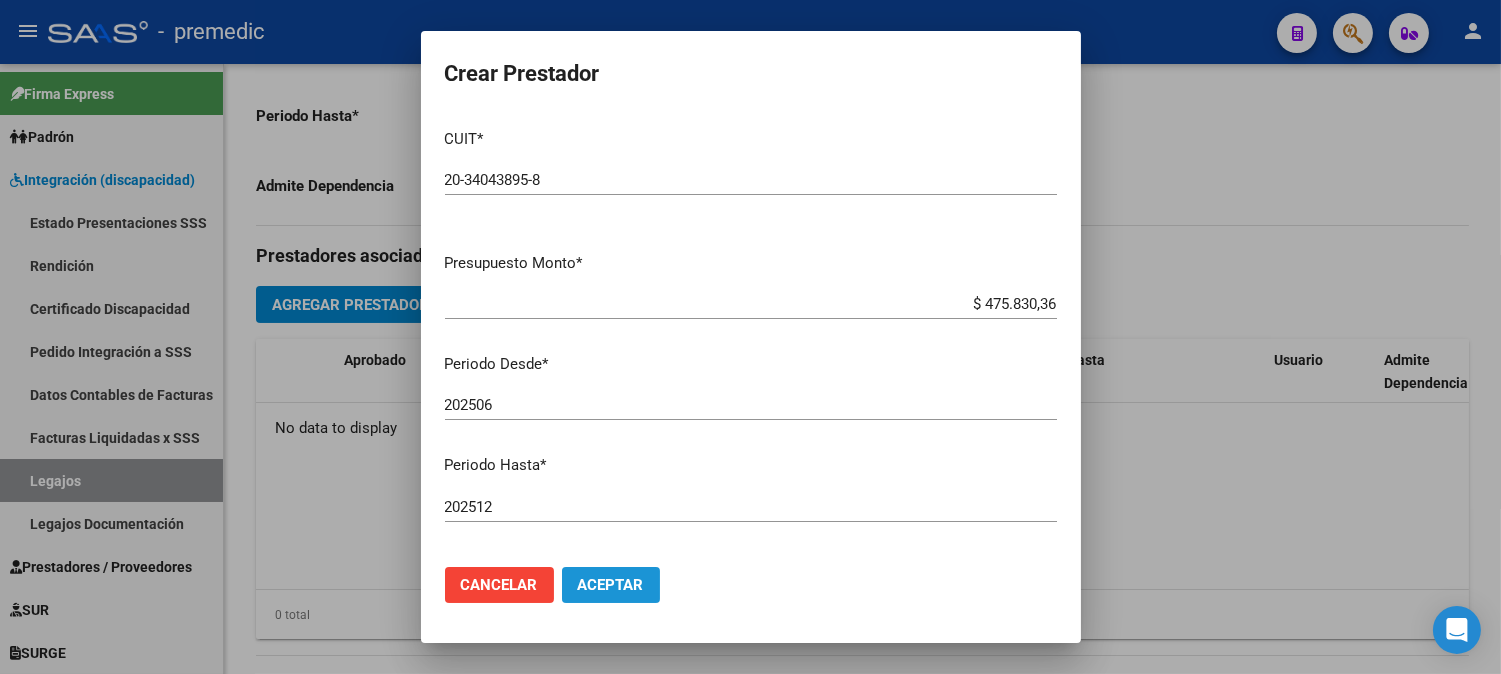 click on "Aceptar" 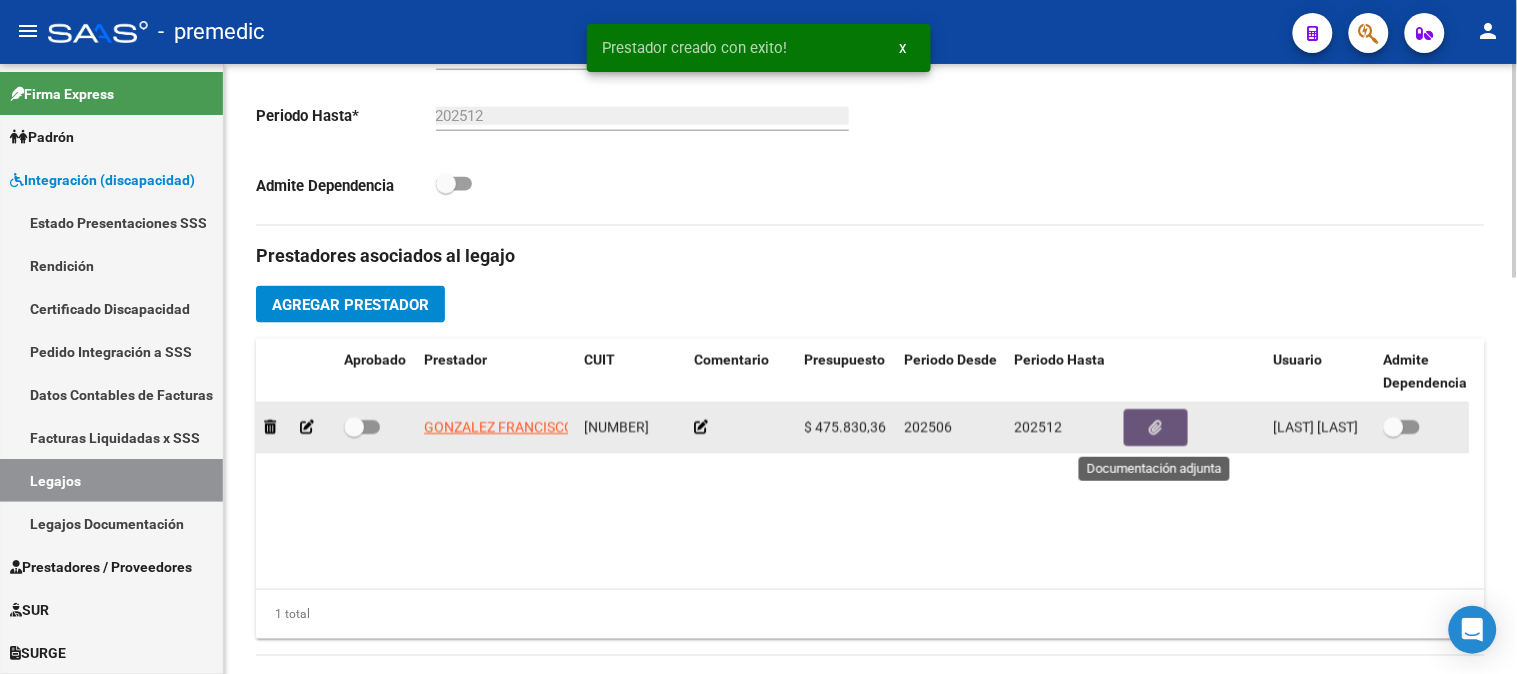 click 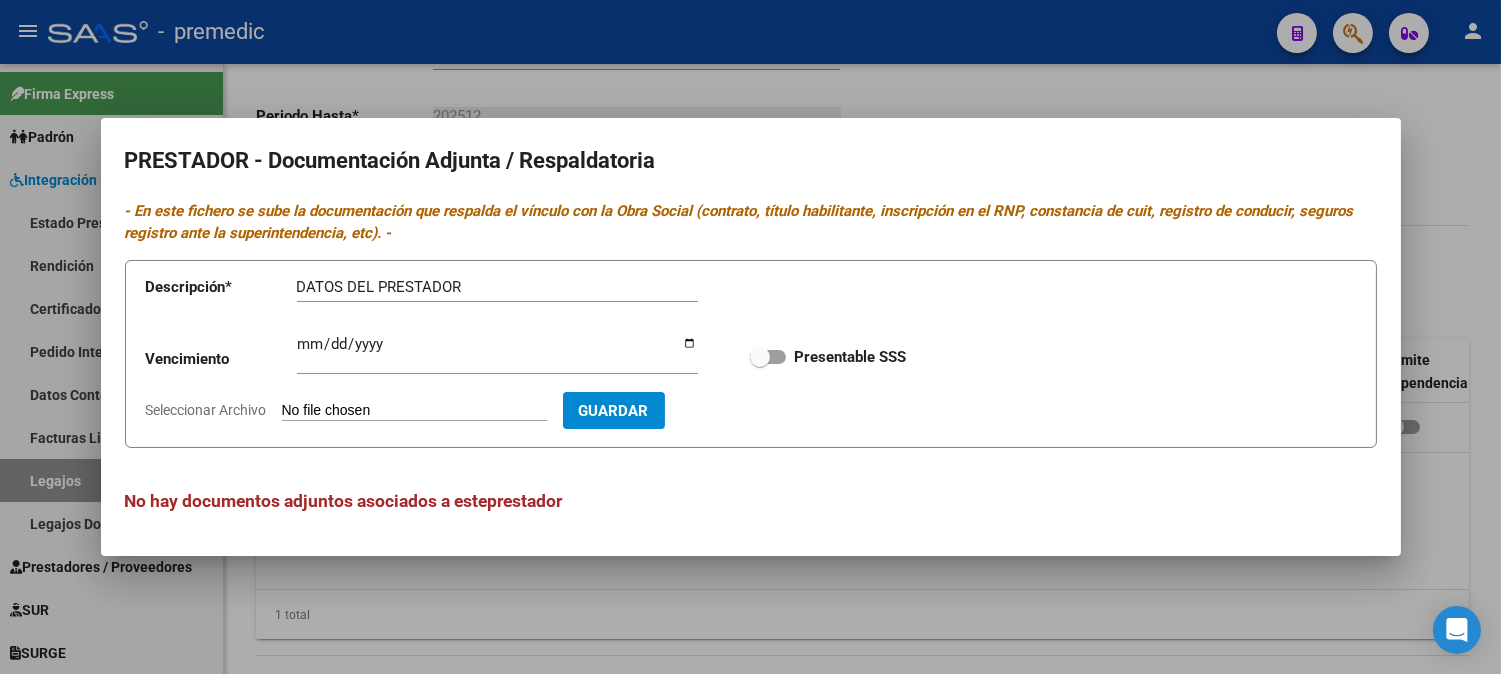 click on "Seleccionar Archivo" at bounding box center (414, 411) 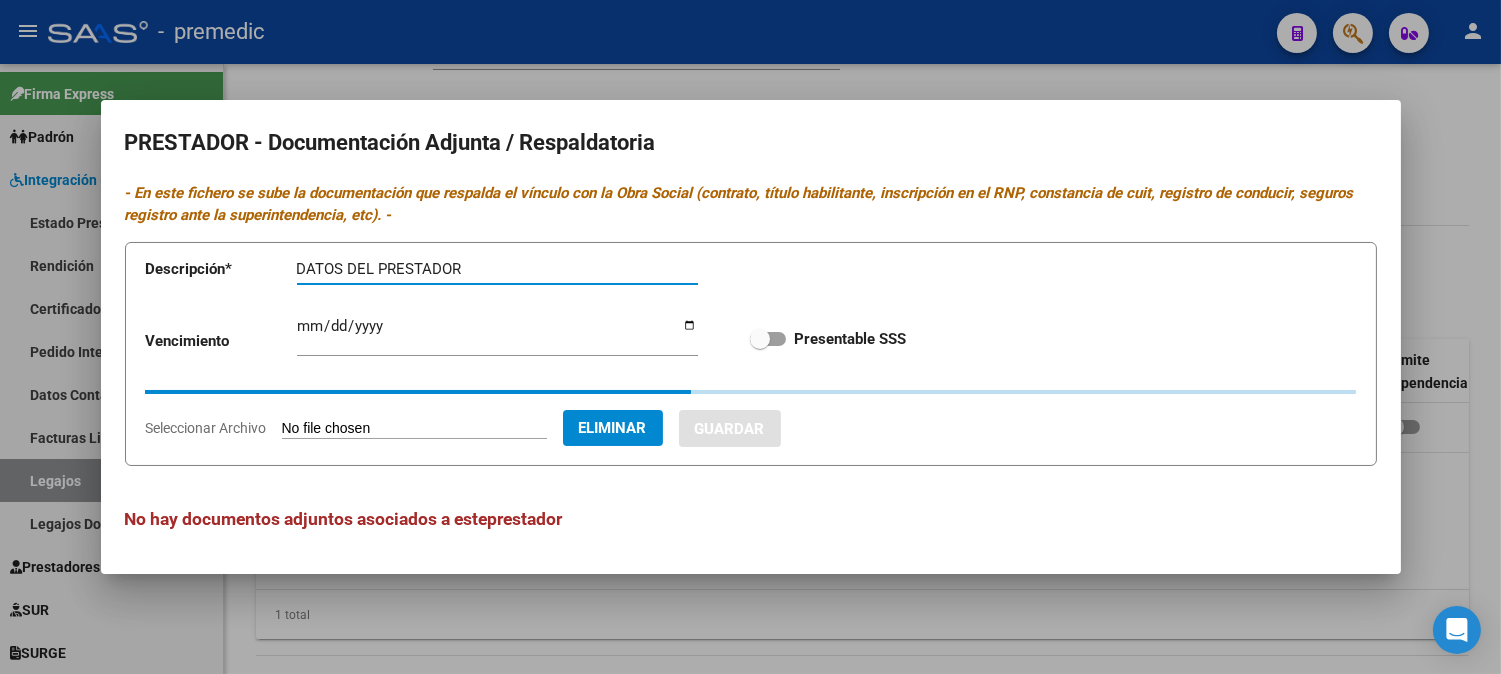 click on "DATOS DEL PRESTADOR" at bounding box center [497, 269] 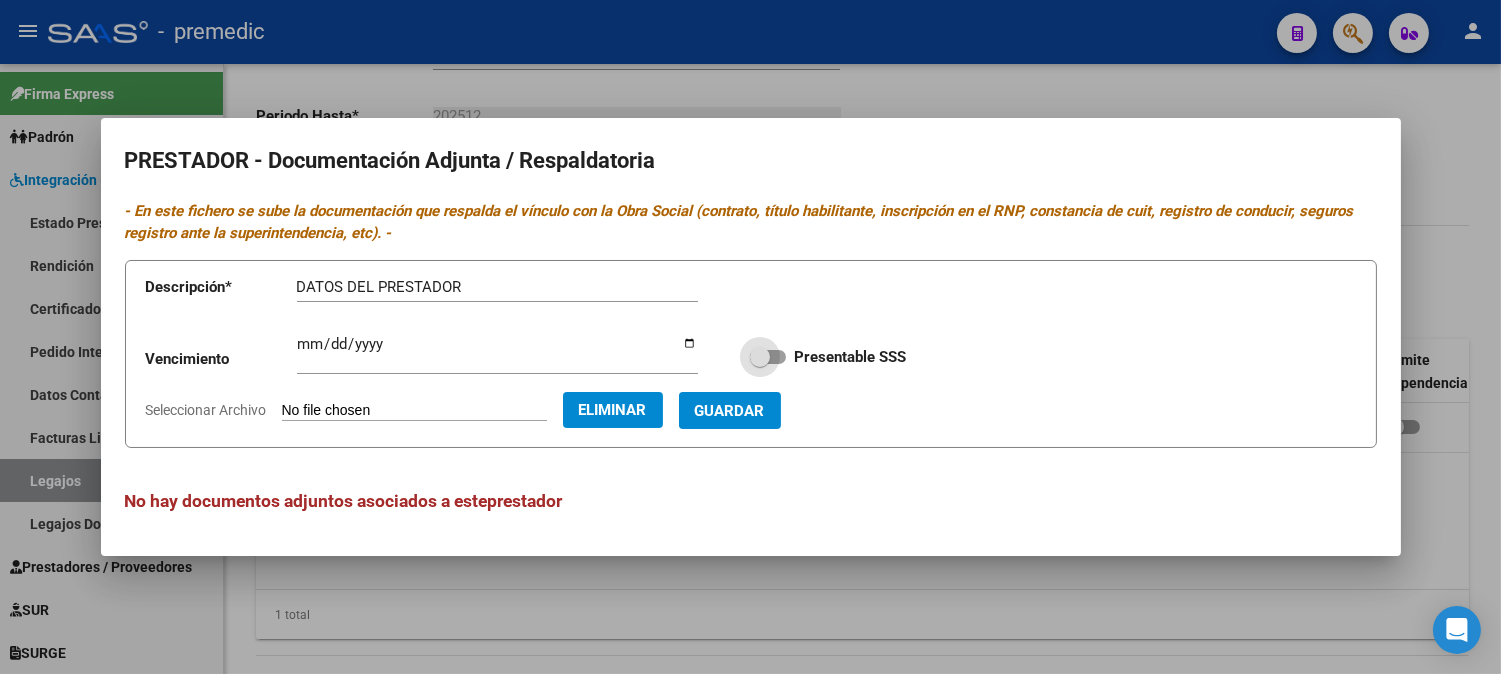 click at bounding box center (768, 357) 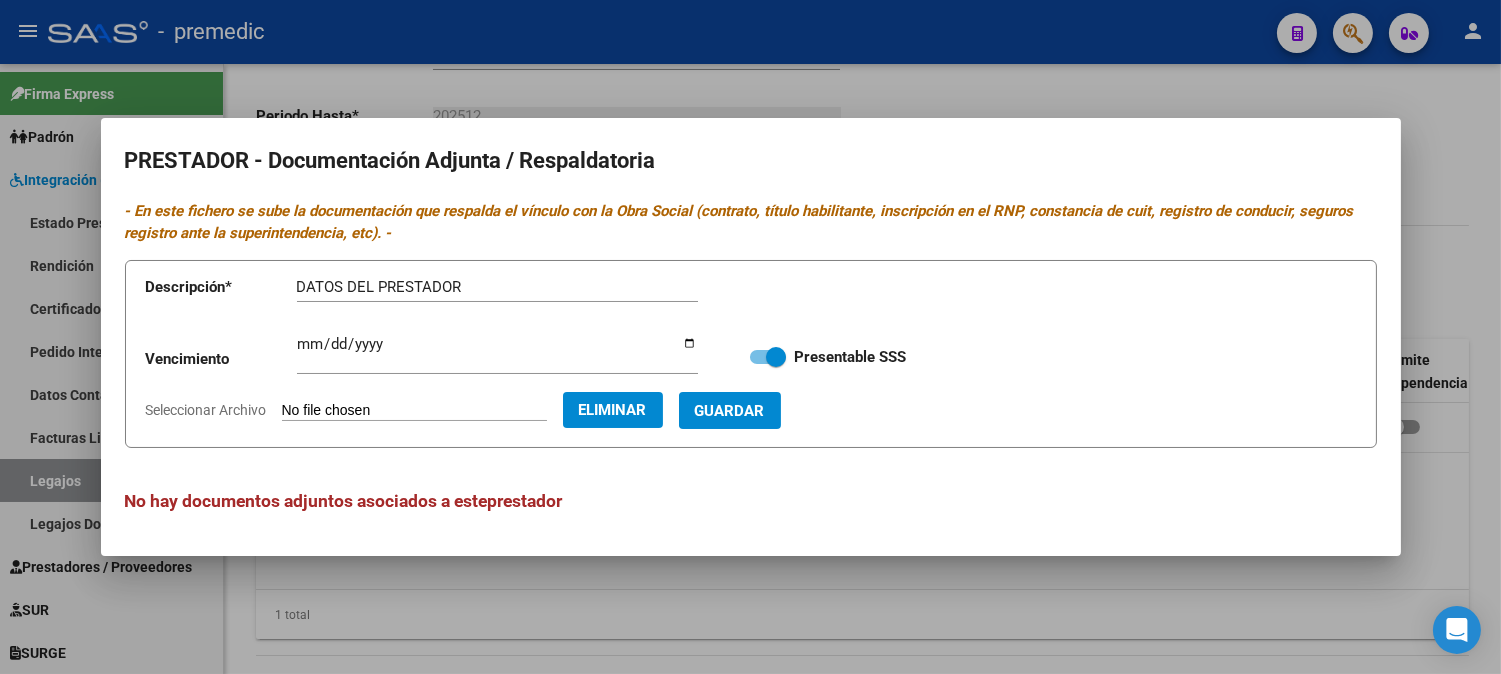 click on "Guardar" at bounding box center [730, 411] 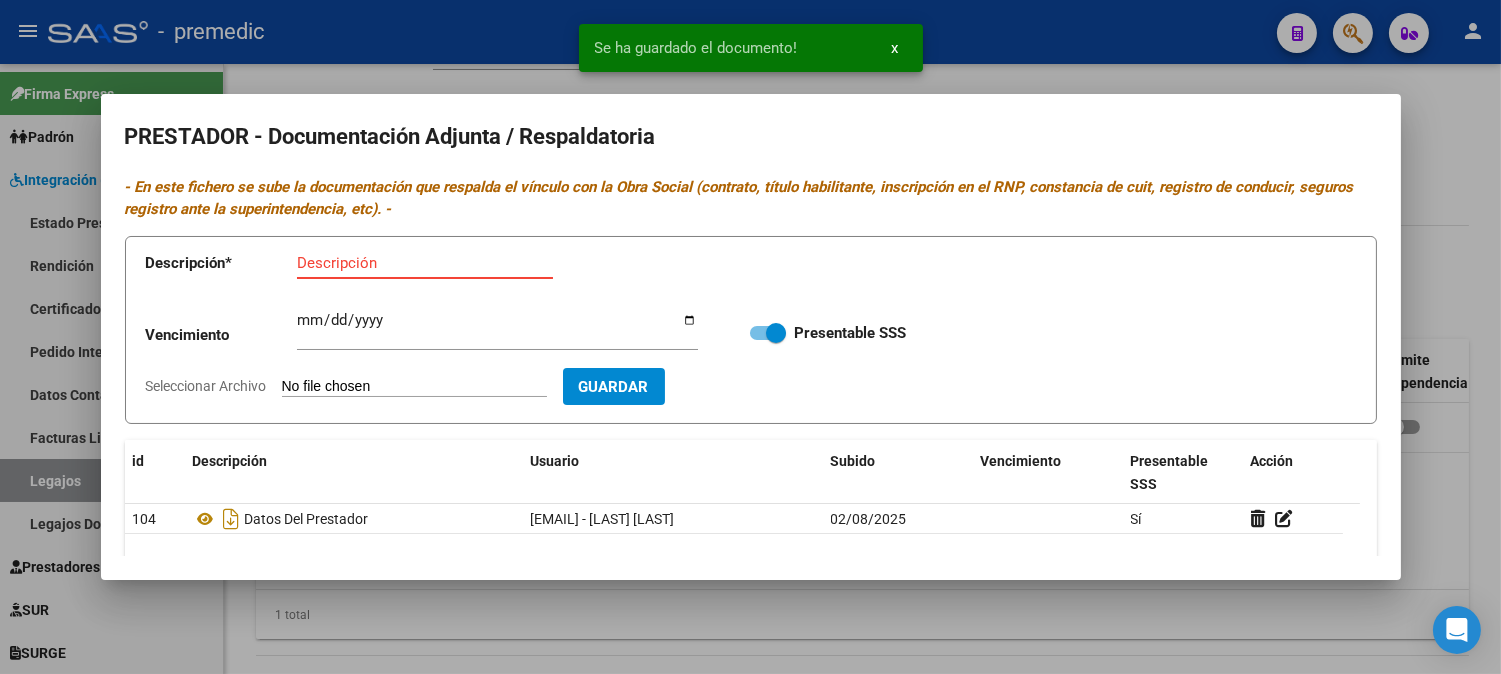 click on "Descripción" at bounding box center [425, 263] 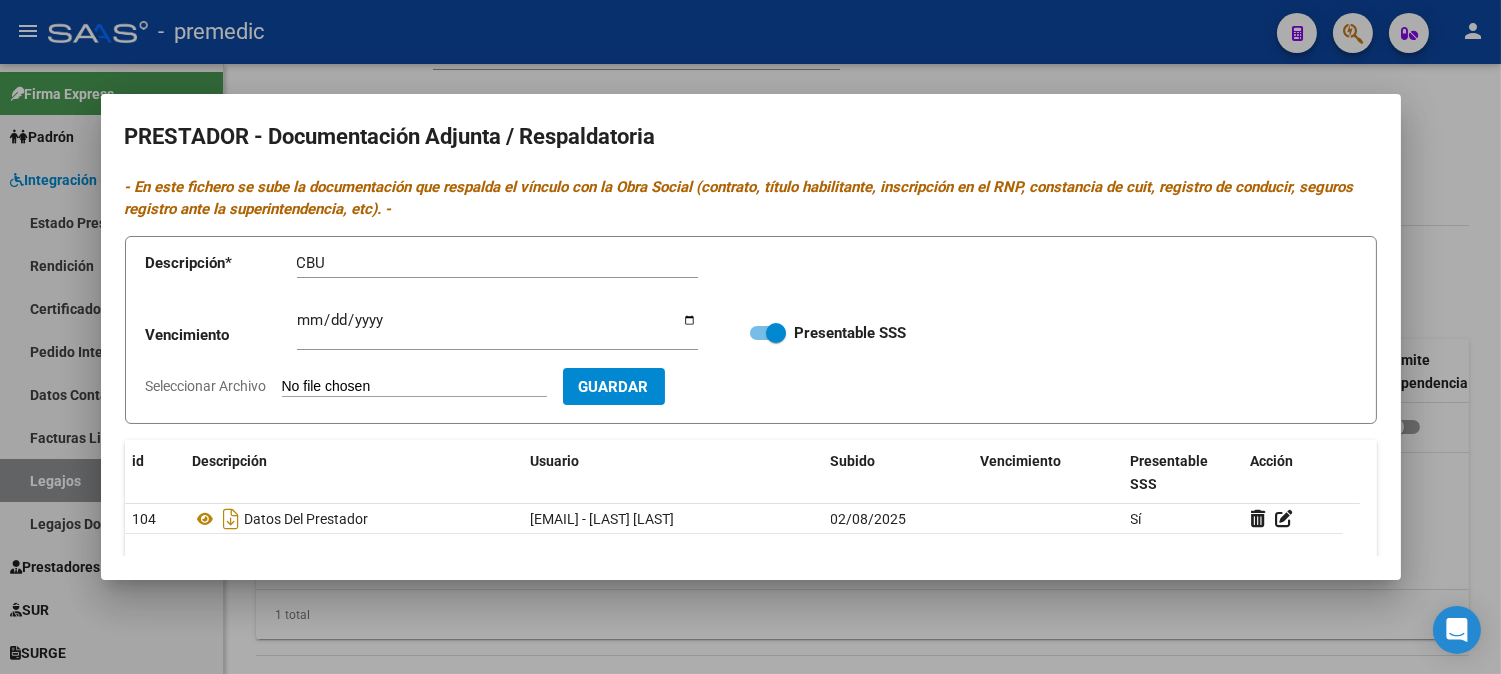 click on "Seleccionar Archivo" at bounding box center [414, 387] 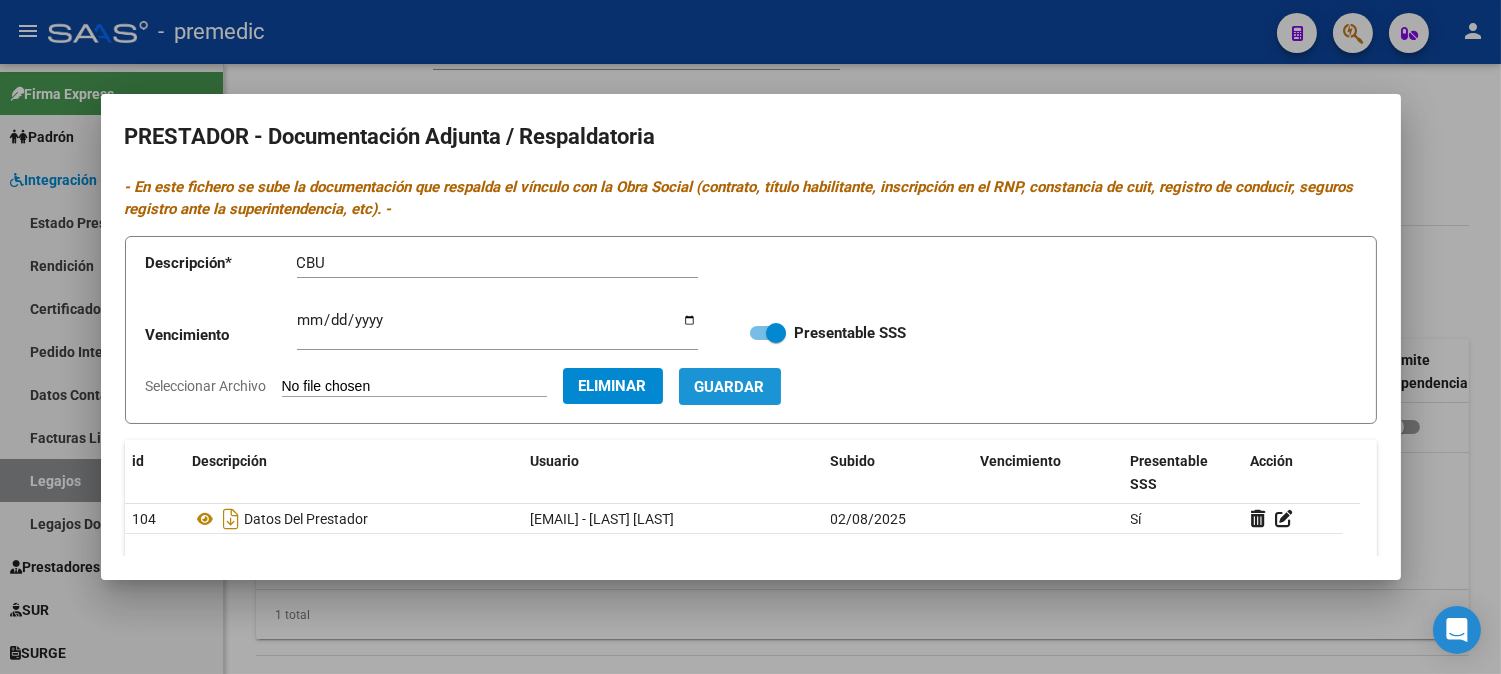 click on "Guardar" at bounding box center [730, 387] 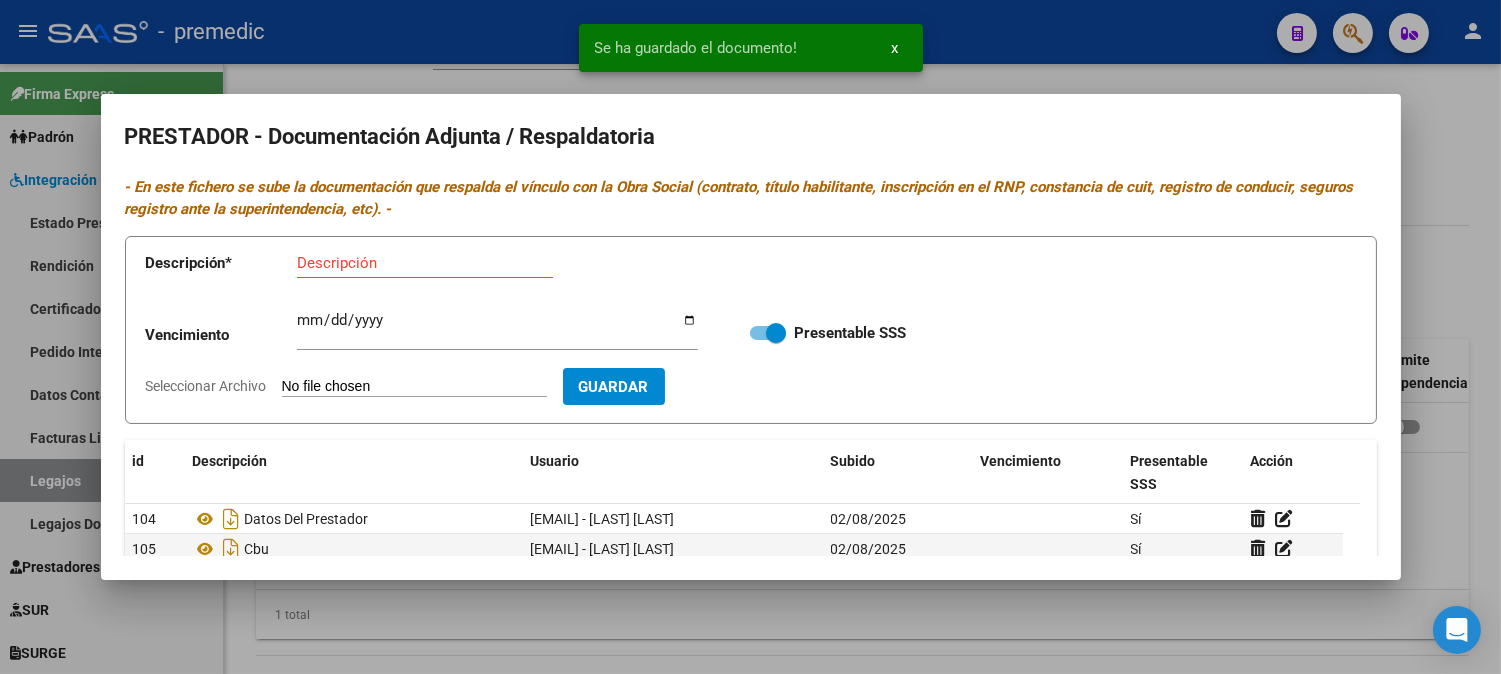 click at bounding box center (750, 337) 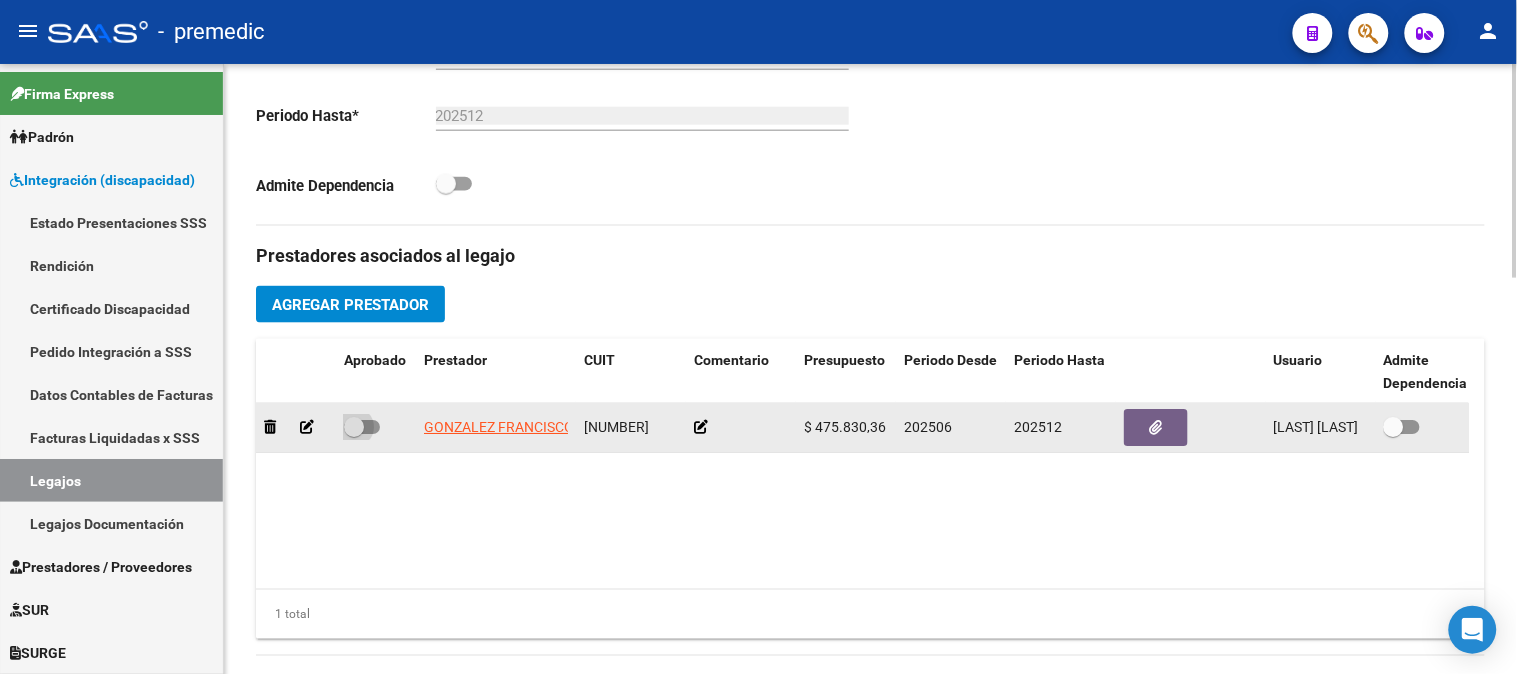 click at bounding box center (362, 427) 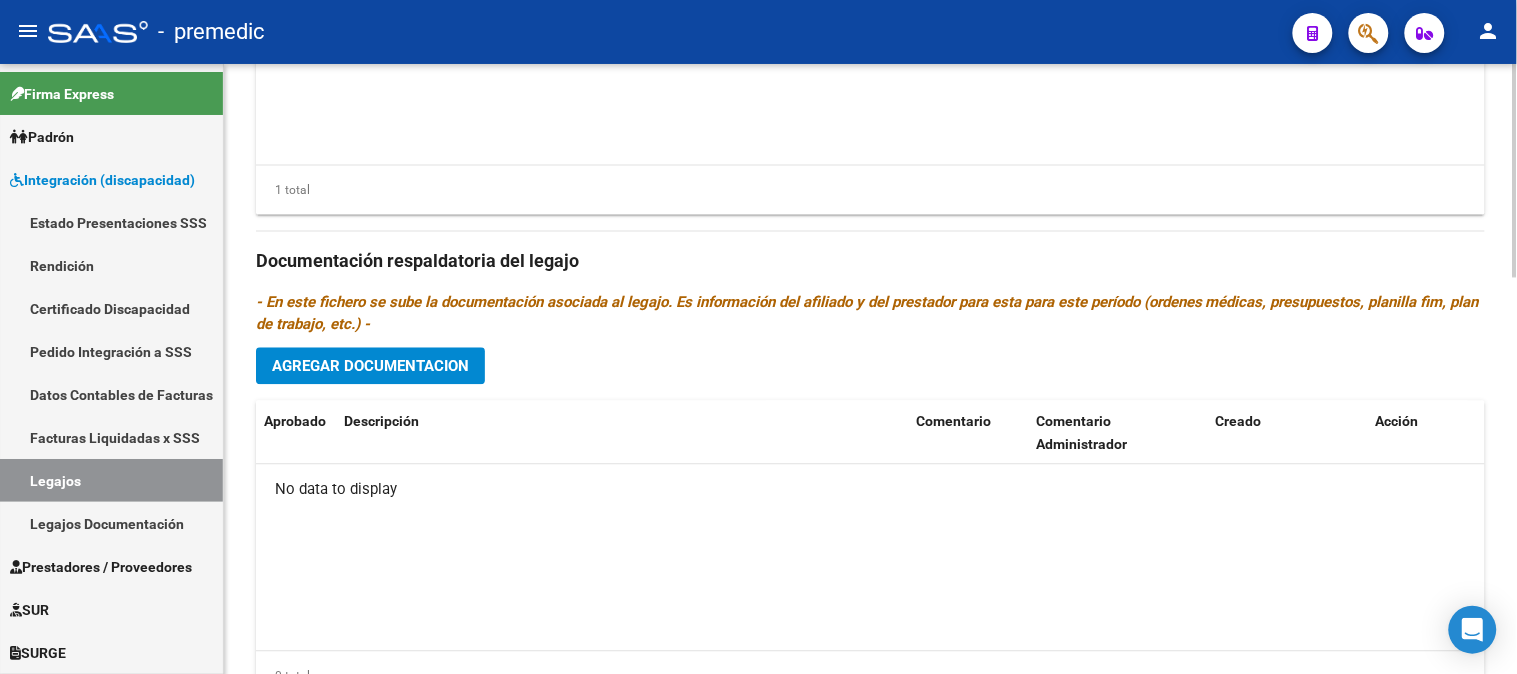 click on "arrow_back Editar 37    save Guardar cambios delete  Eliminar
Legajo de Integración Modelo Formulario DDJJ para Transporte  /  Modelo Conformidad Transporte  /  Modelo Presupuesto Transporte  /  Modelo Conformidad Prestacional  /  Modelo Presupuesto Prestacional  /  ModeloResumen HC  /  Modelo Planilla FIM  Legajo sin Aprobar.  Aprobado   CUIL  *   [NUMBER] Ingresar CUIL  [LAST] [LAST] [LAST]     Análisis Afiliado    Certificado Discapacidad ARCA Padrón Nombre Afiliado  *   [LAST] [LAST] [LAST] Ingresar el nombre  Periodo Desde  *   [DATE] Ej: 202203  Periodo Hasta  *   [DATE] Ej: 202212  Admite Dependencia   Comentarios                                  Comentarios Administrador  Prestadores asociados al legajo Agregar Prestador Aprobado Prestador CUIT Comentario Presupuesto Periodo Desde Periodo Hasta Usuario Admite Dependencia   GONZALEZ FRANCISCO JESUS [NUMBER]      $ [PRICE]  [DATE] [DATE] [LAST] [LAST]   [DATE]    1 total Documentación respaldatoria del legajo" 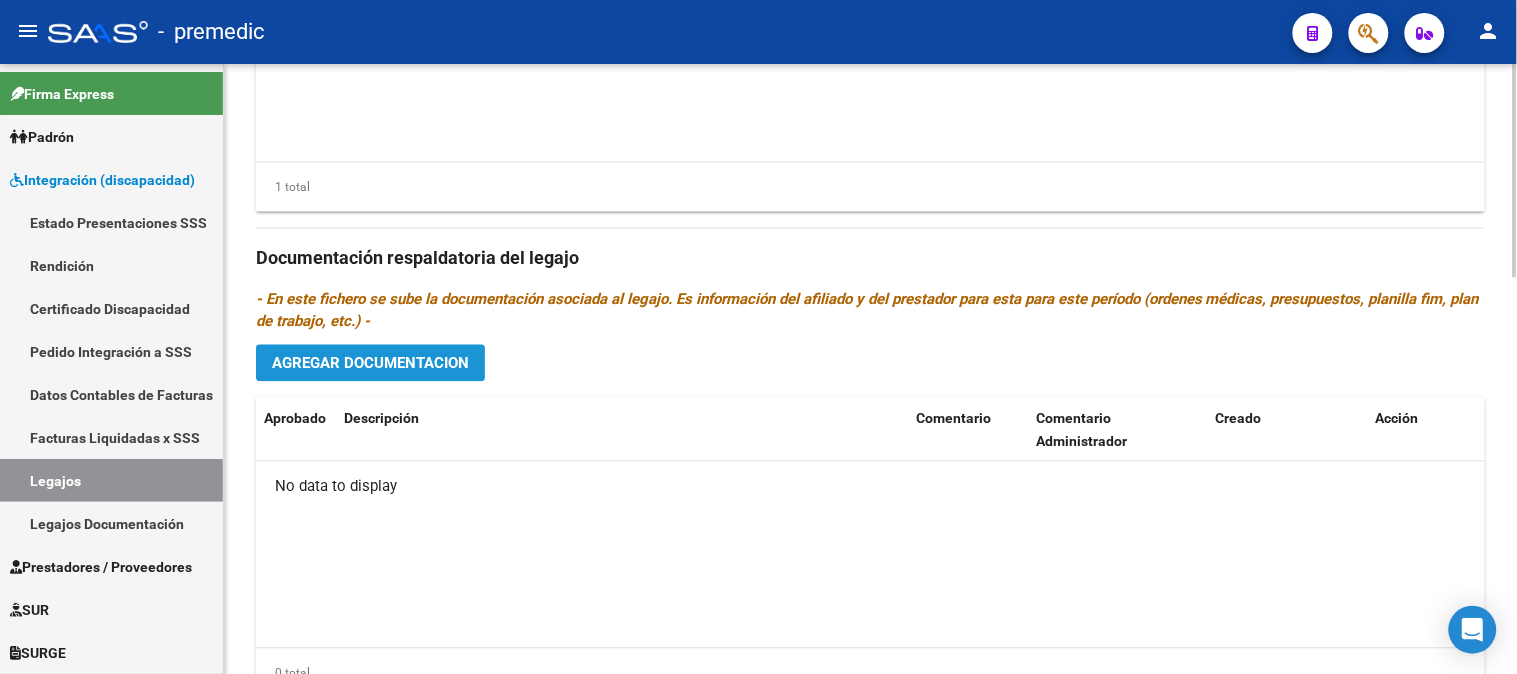 click on "Agregar Documentacion" 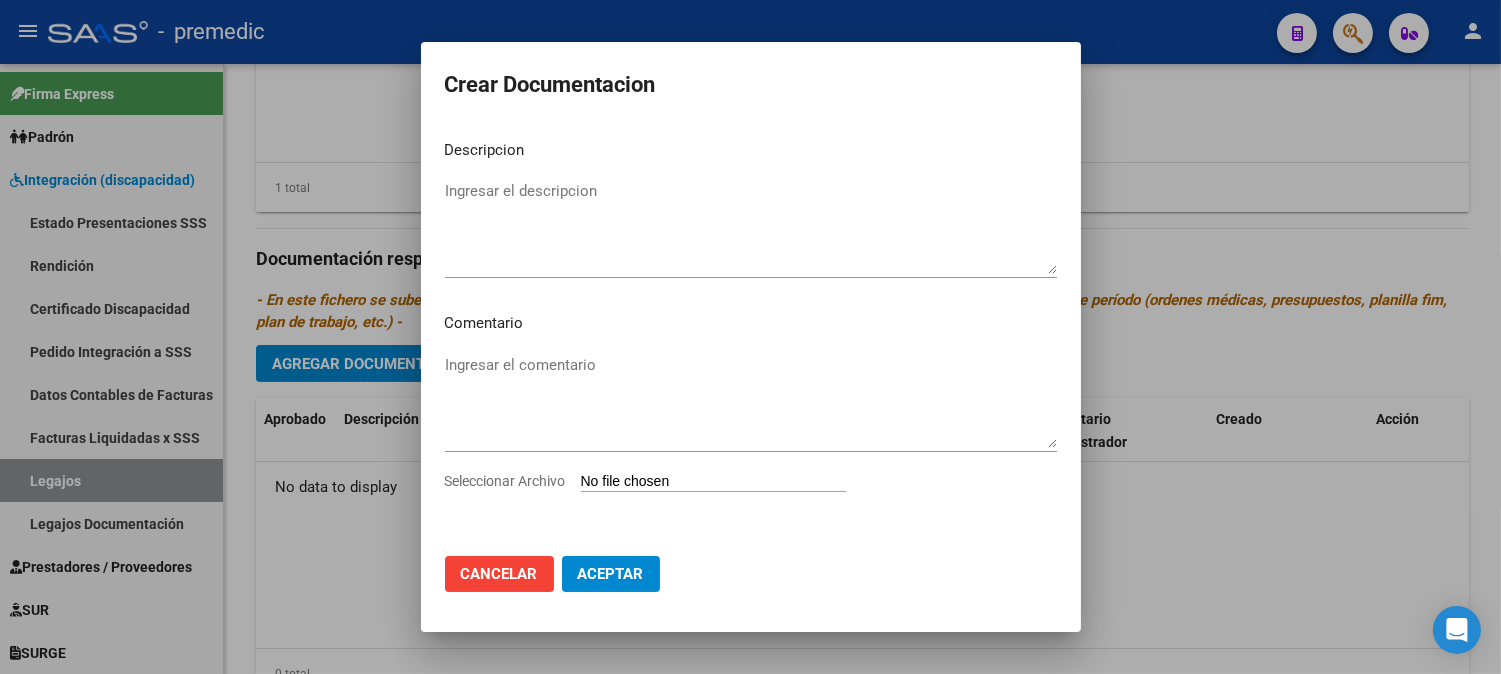 click on "Seleccionar Archivo" at bounding box center (713, 482) 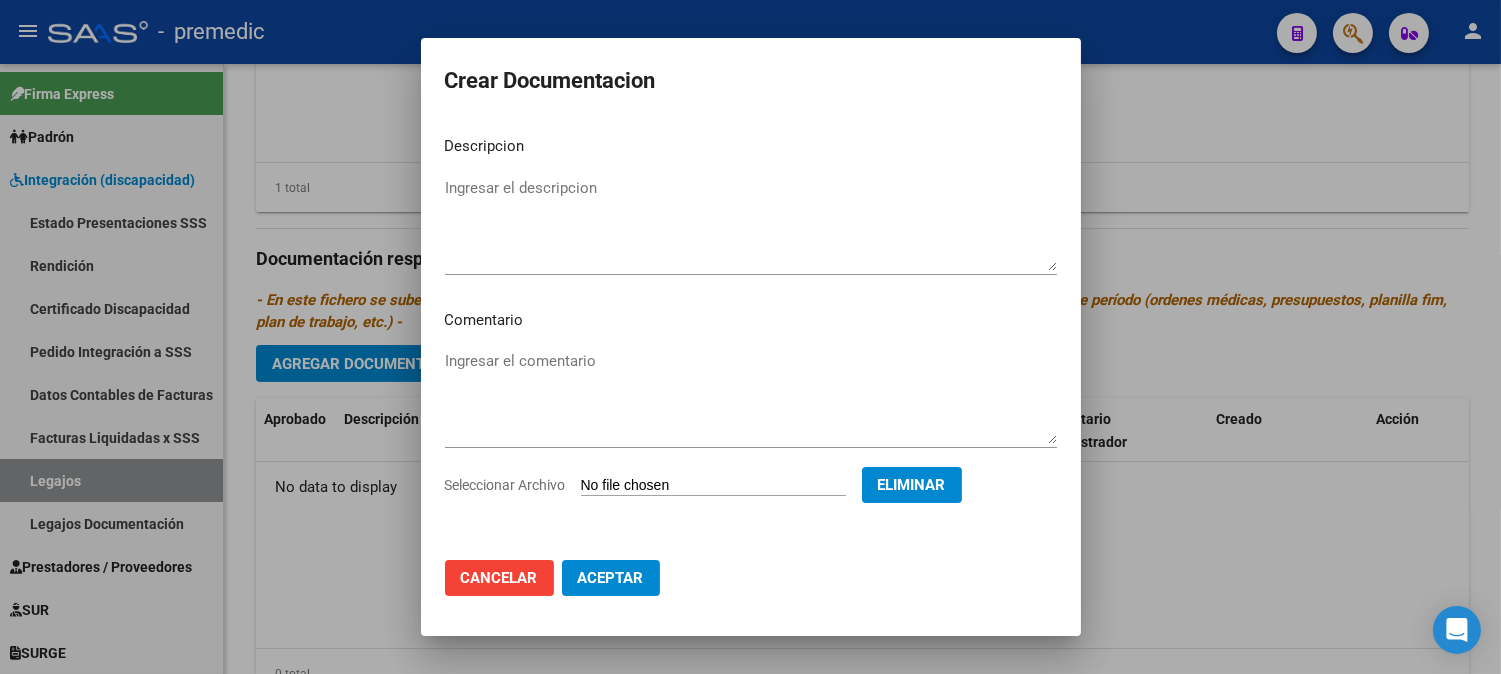 click on "Descripcion    Ingresar el descripcion  Comentario    Ingresar el comentario  Seleccionar Archivo Eliminar" at bounding box center (751, 332) 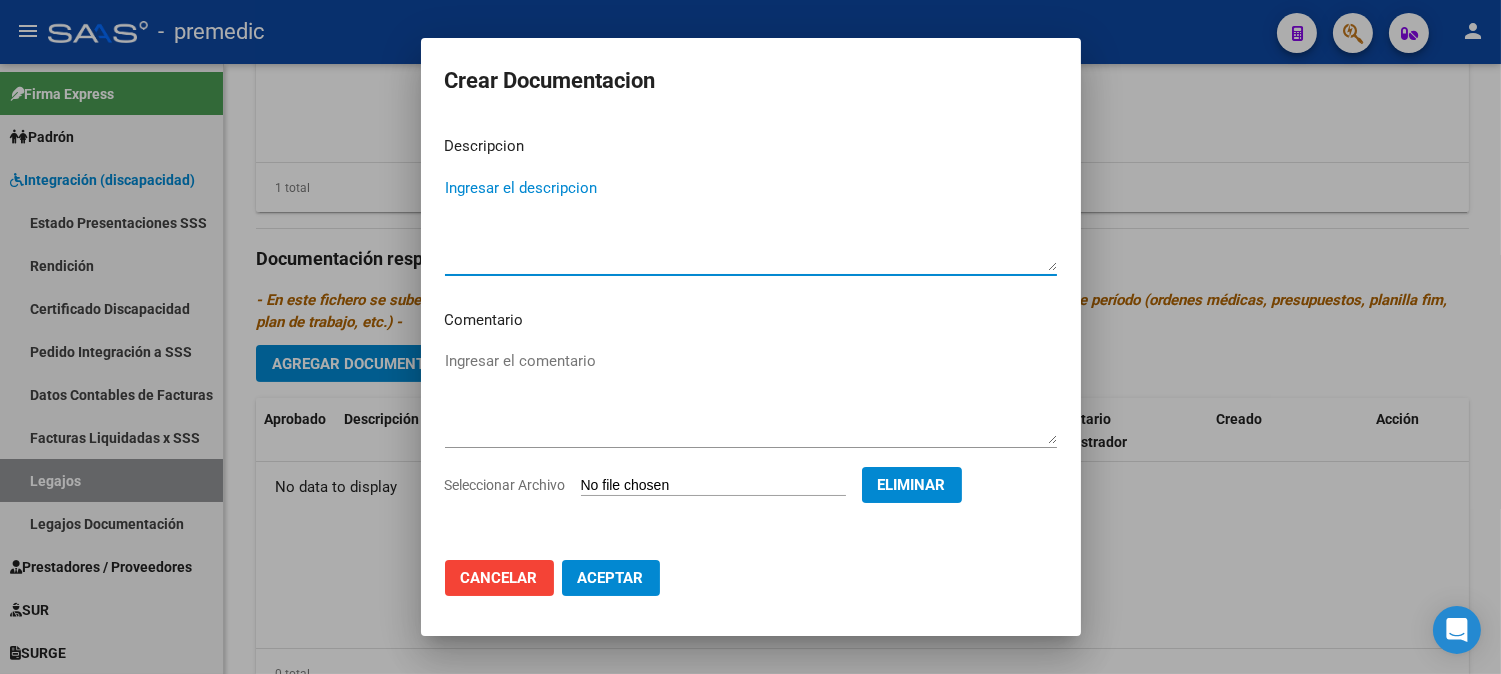 click on "Ingresar el descripcion" at bounding box center (751, 224) 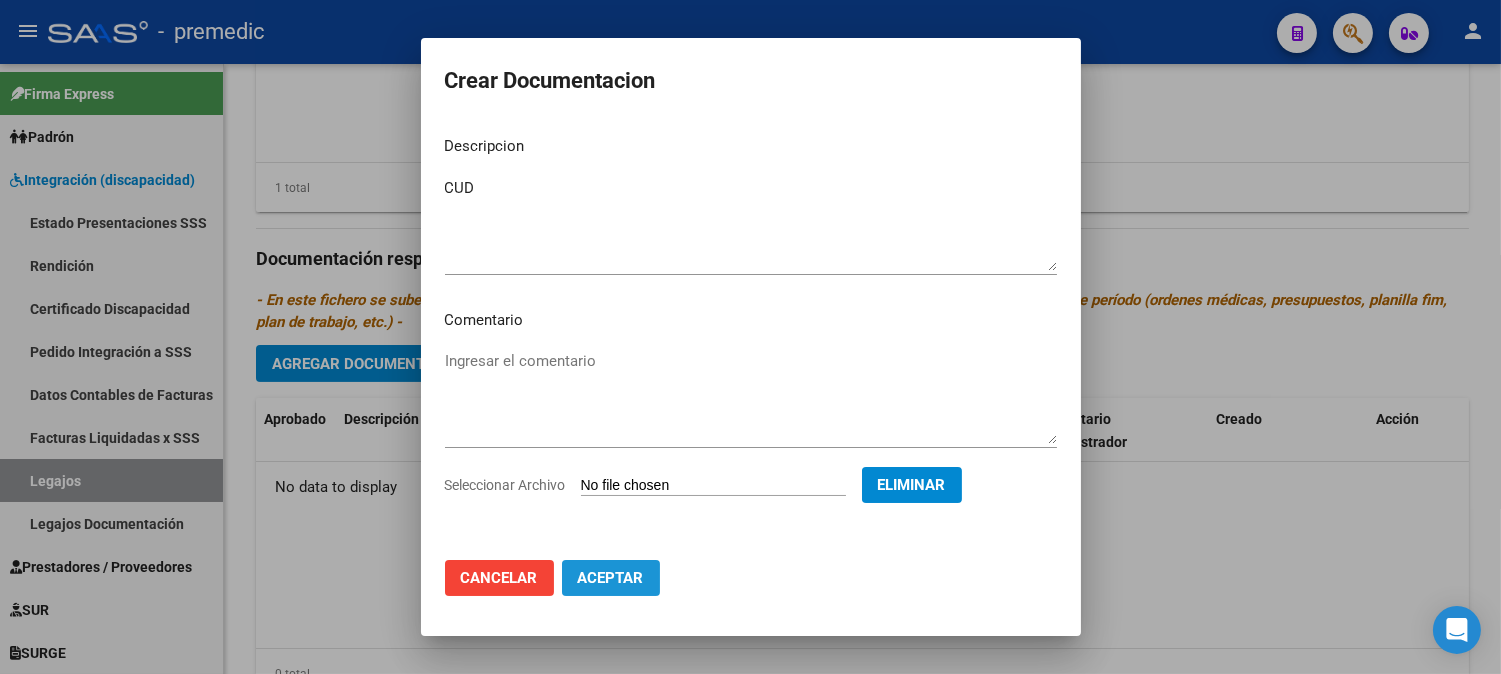 click on "Aceptar" 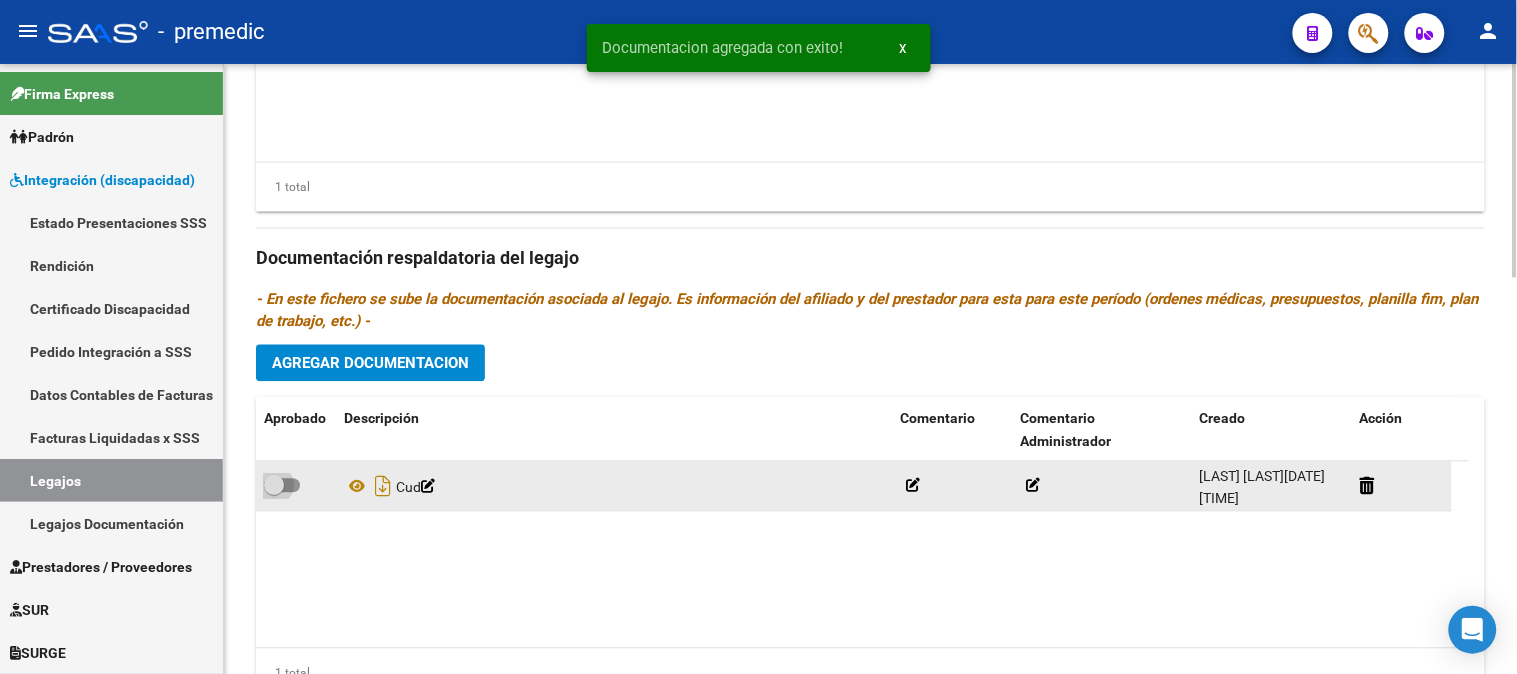 click at bounding box center (282, 486) 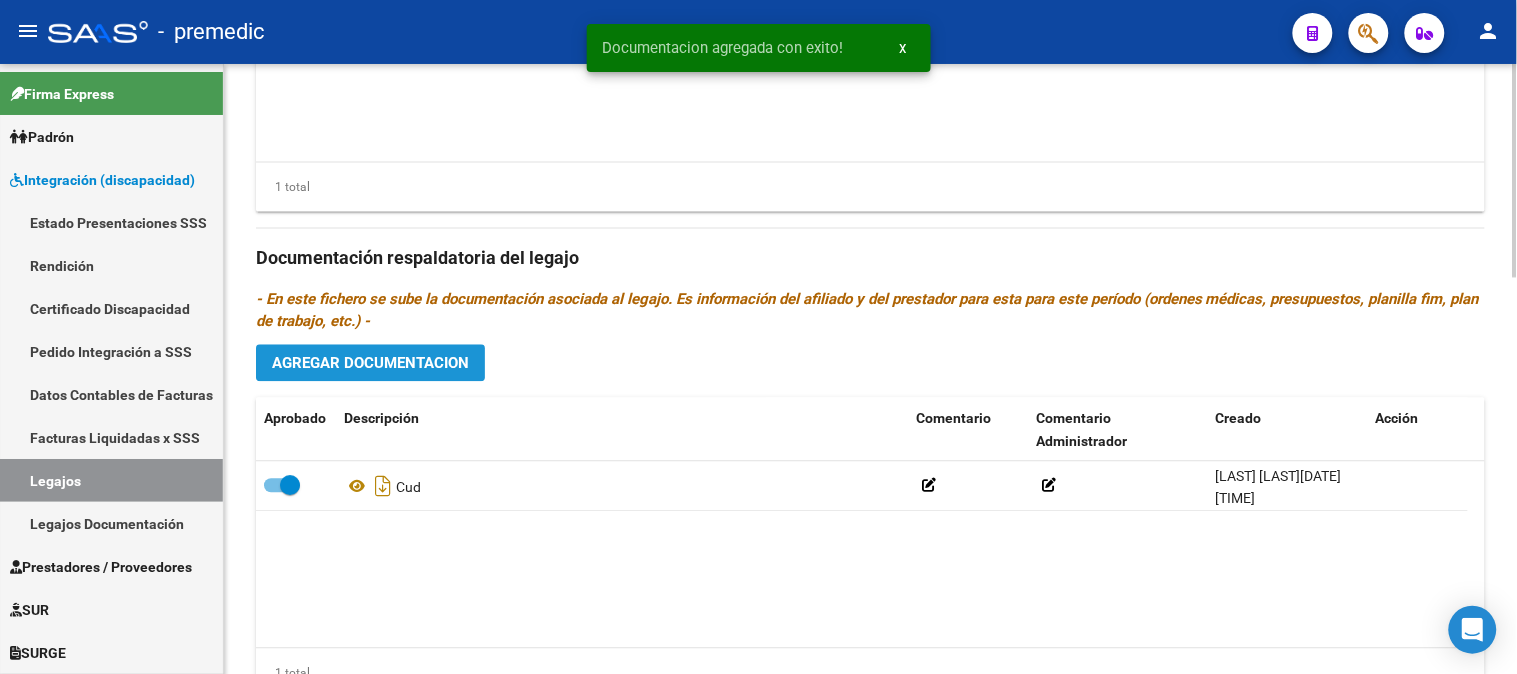 click on "Agregar Documentacion" 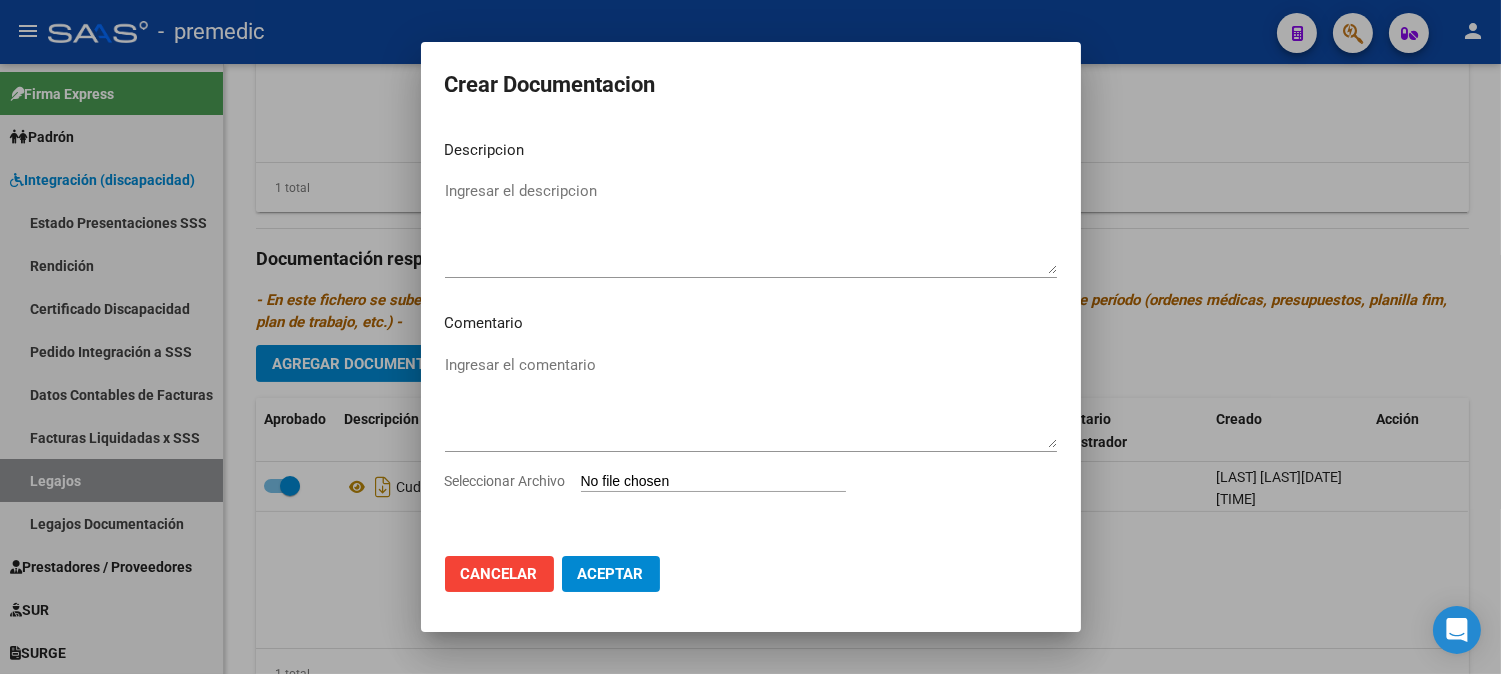 click on "Seleccionar Archivo" at bounding box center [713, 482] 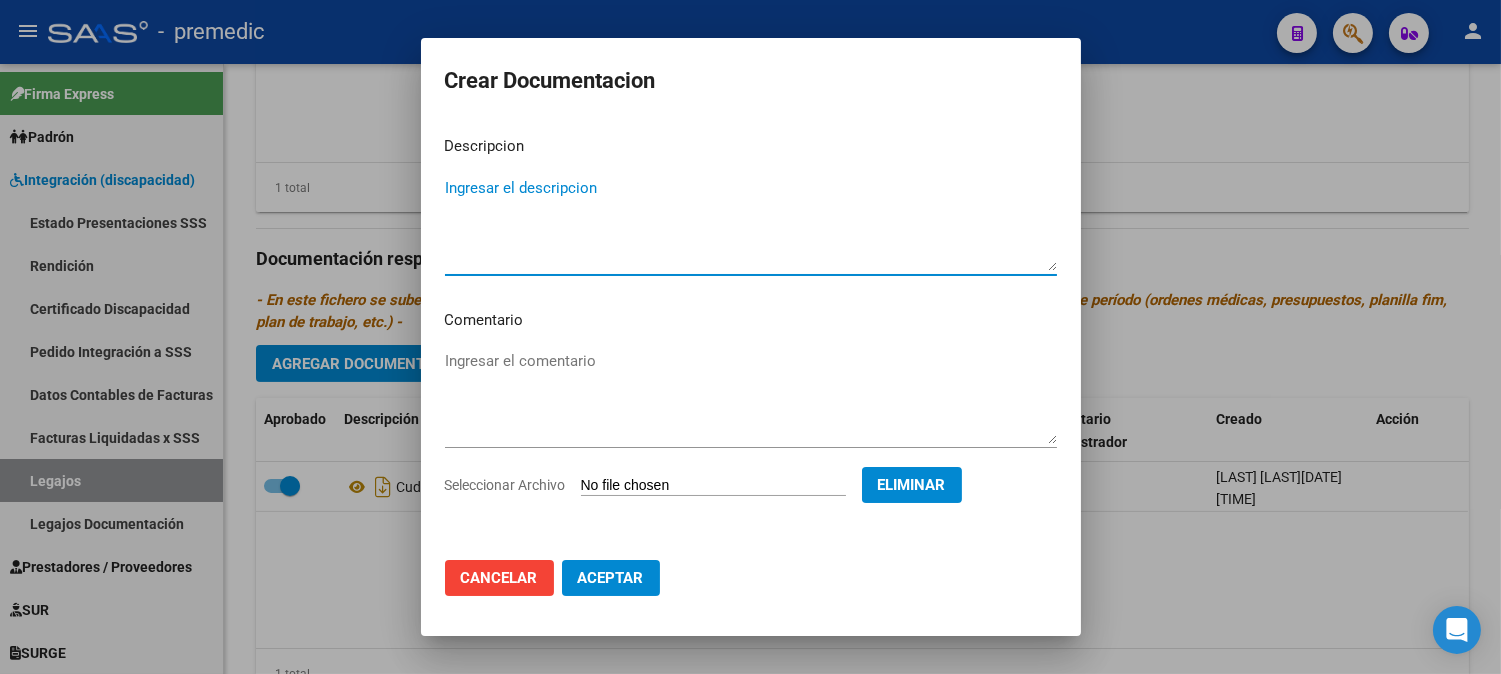 click on "Ingresar el descripcion" at bounding box center [751, 224] 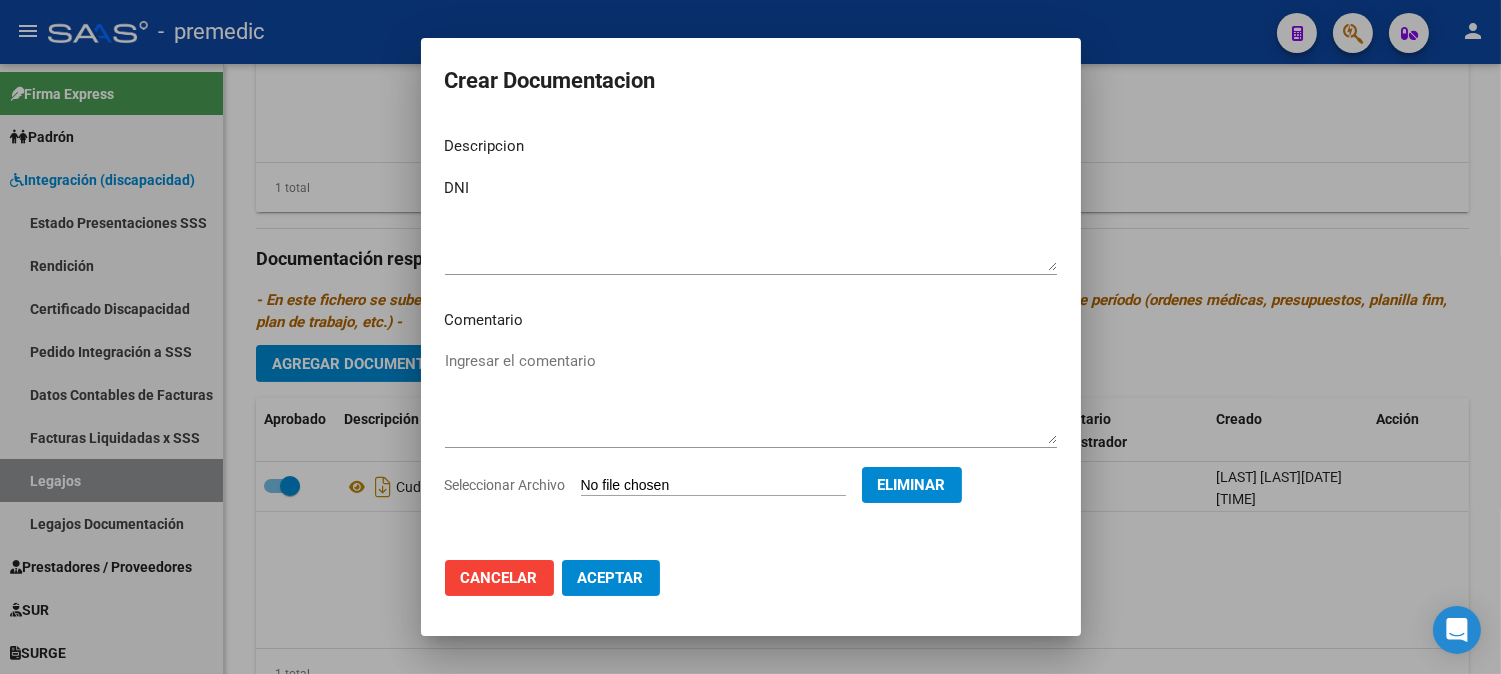 click on "Cancelar Aceptar" 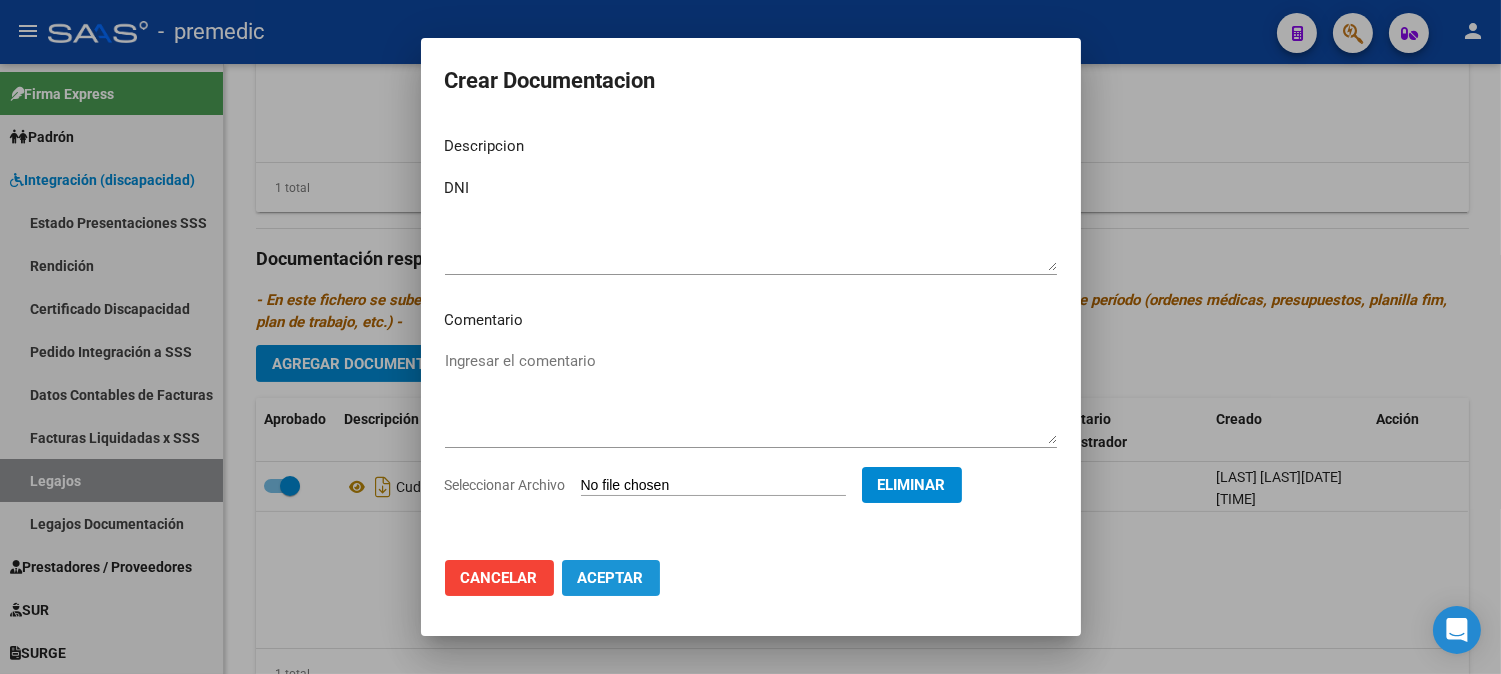 click on "Aceptar" 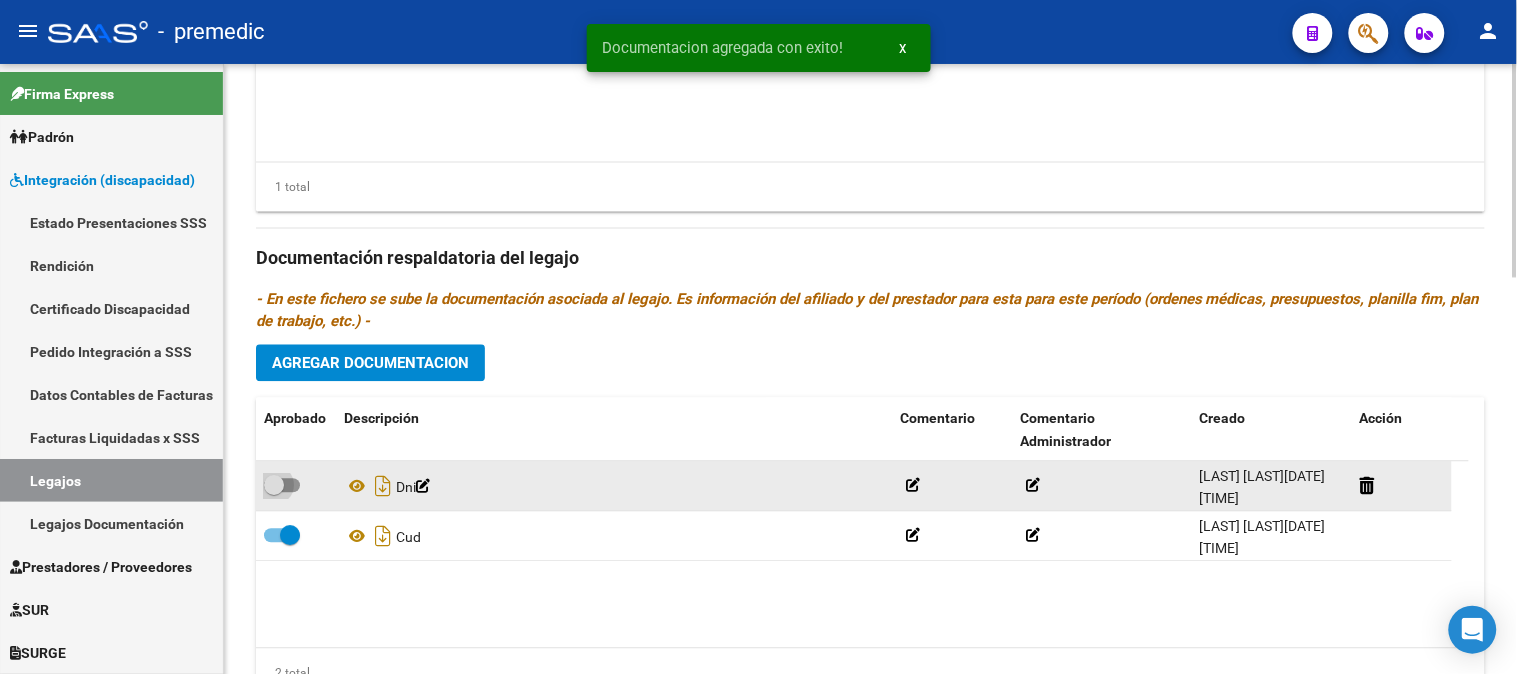 click at bounding box center [282, 486] 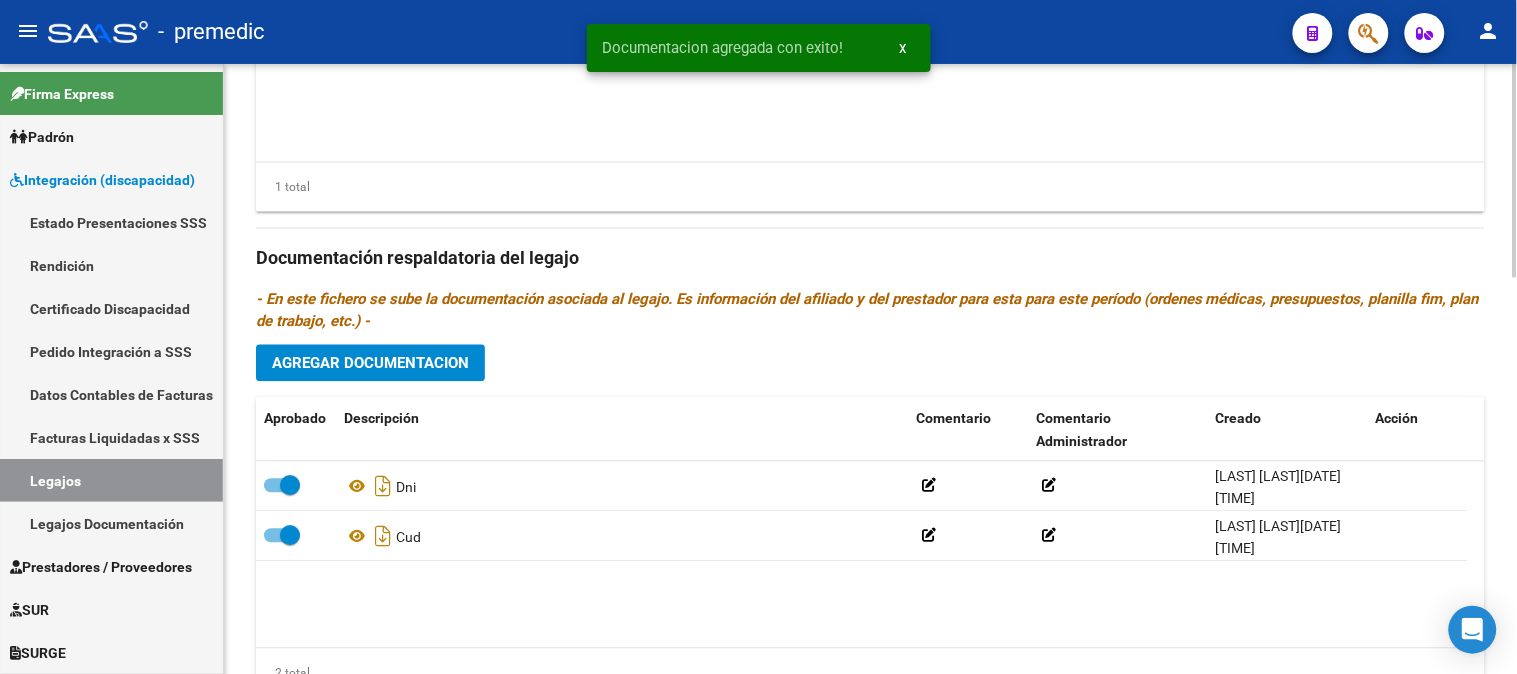 click on "Agregar Documentacion" 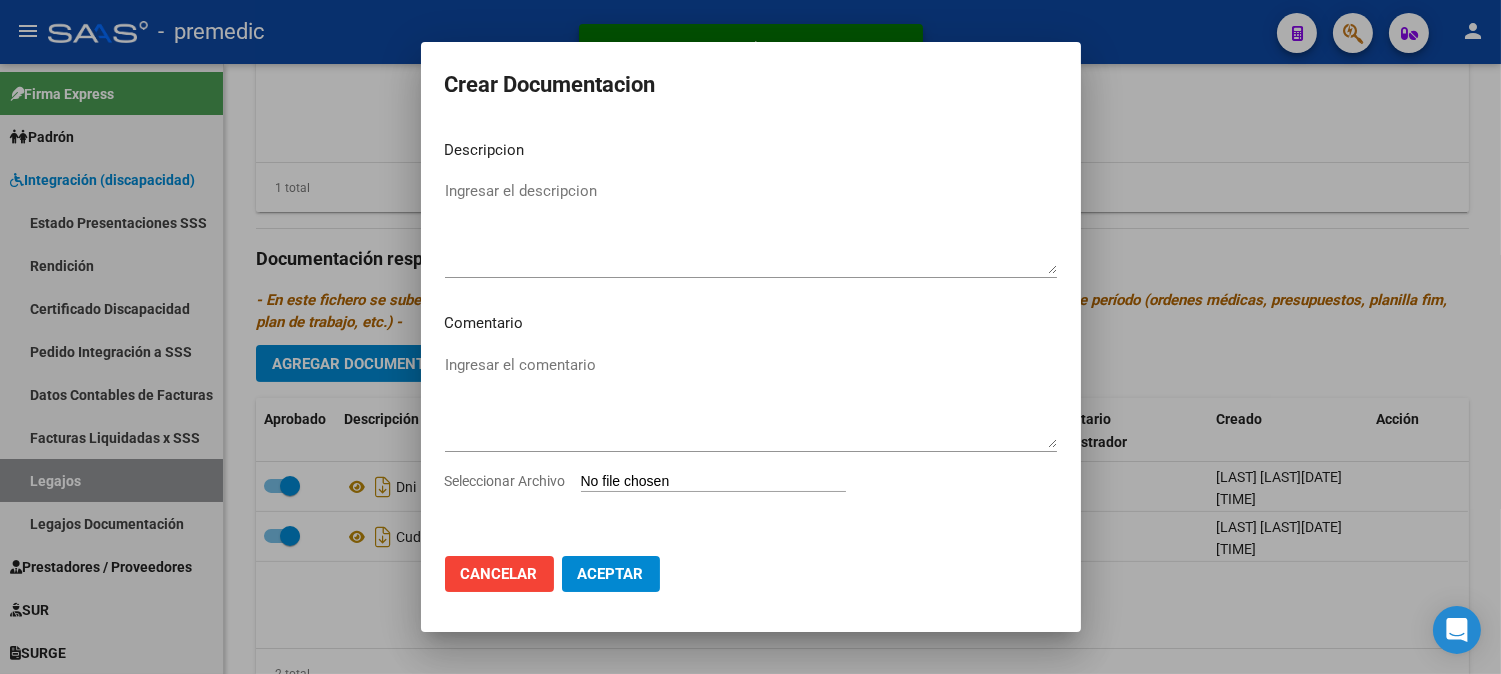 click on "Seleccionar Archivo" at bounding box center (713, 482) 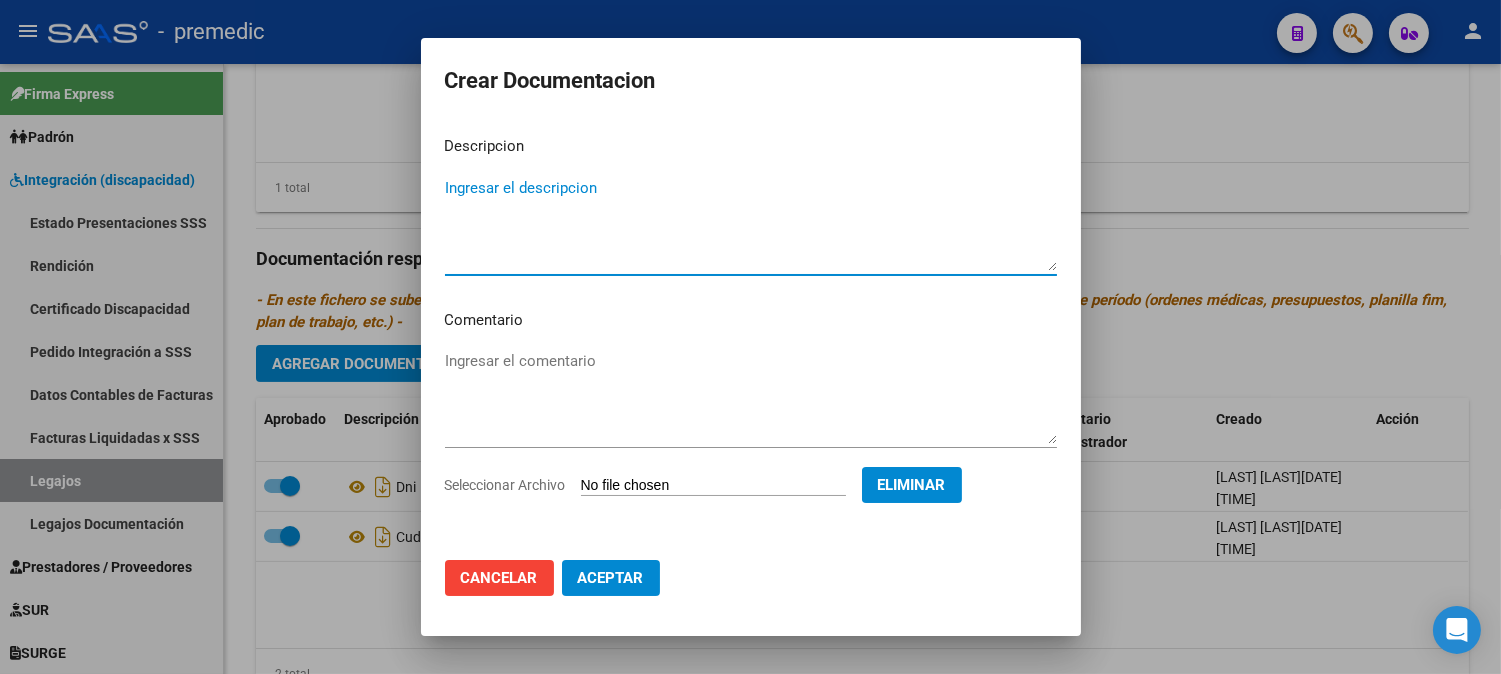 click on "Ingresar el descripcion" at bounding box center [751, 224] 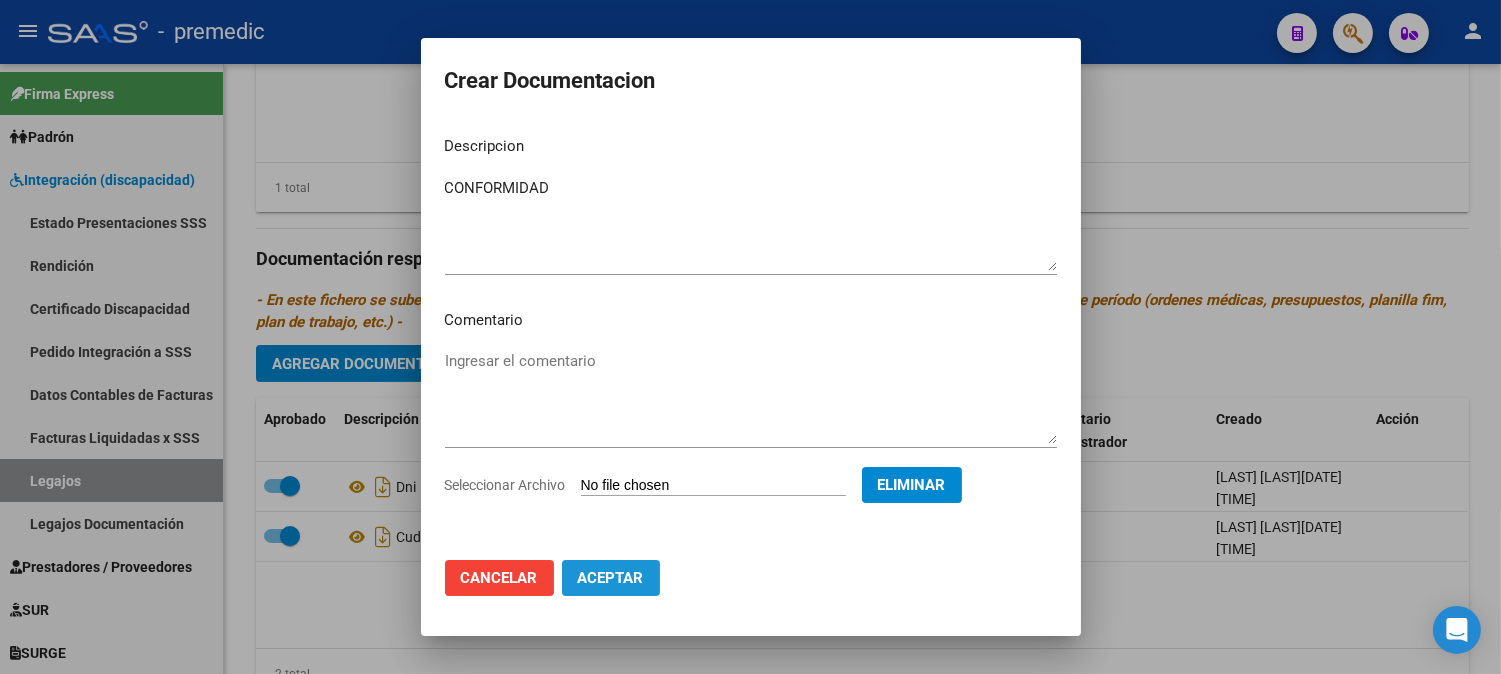 click on "Aceptar" 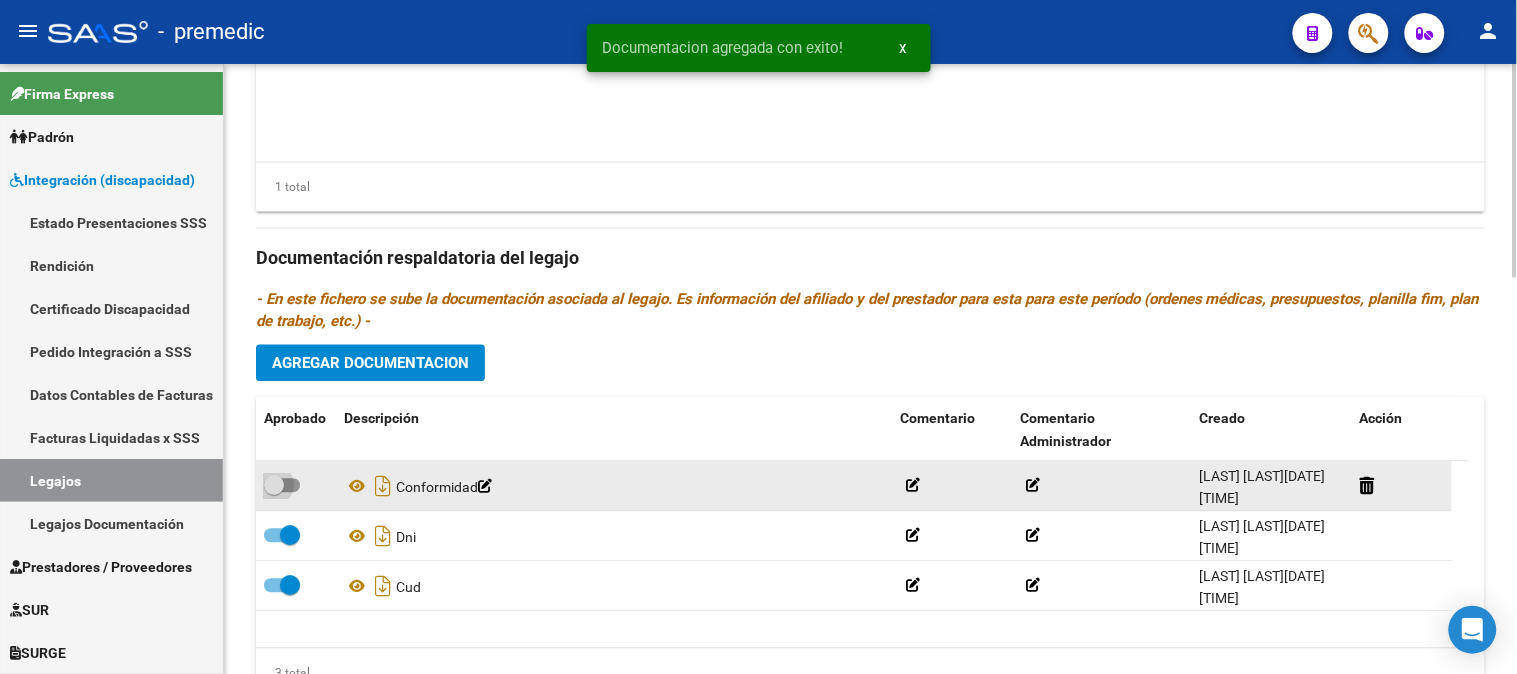 click at bounding box center [274, 486] 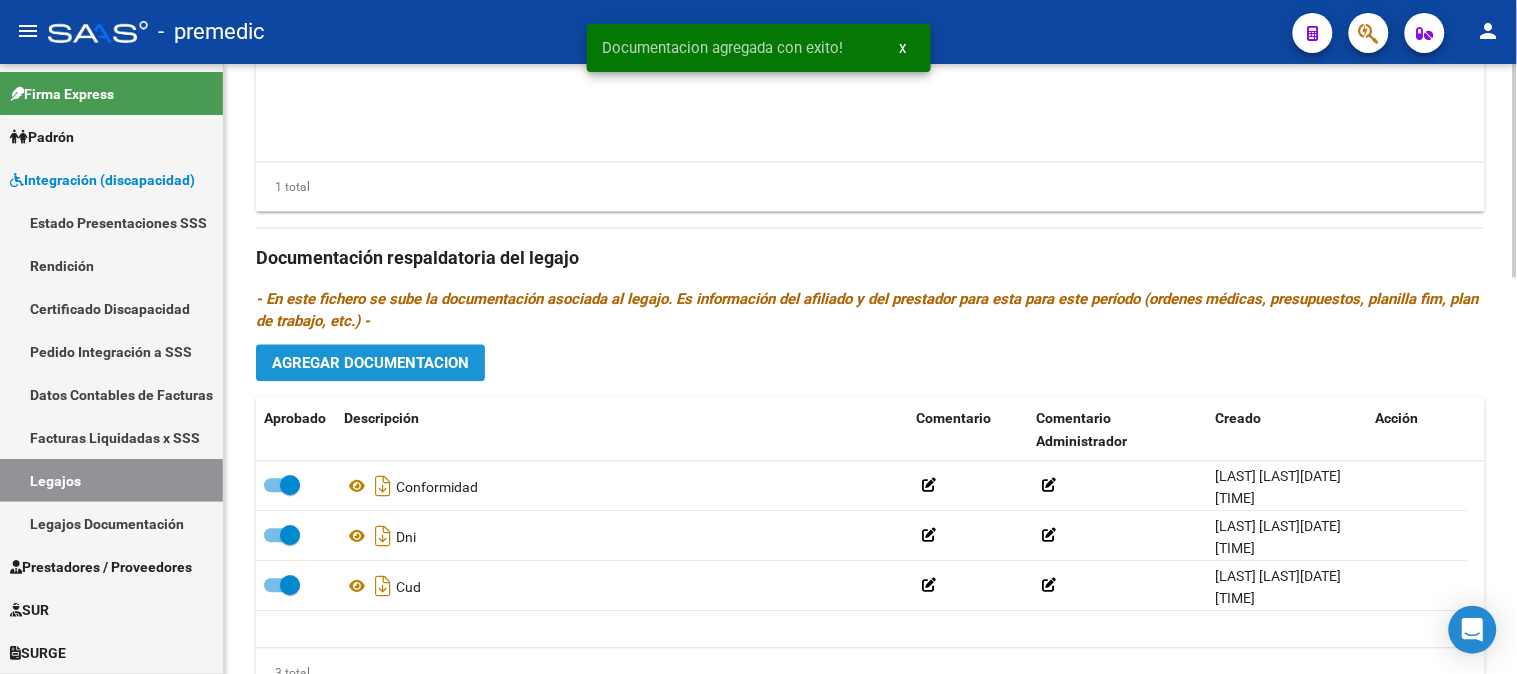 click on "Agregar Documentacion" 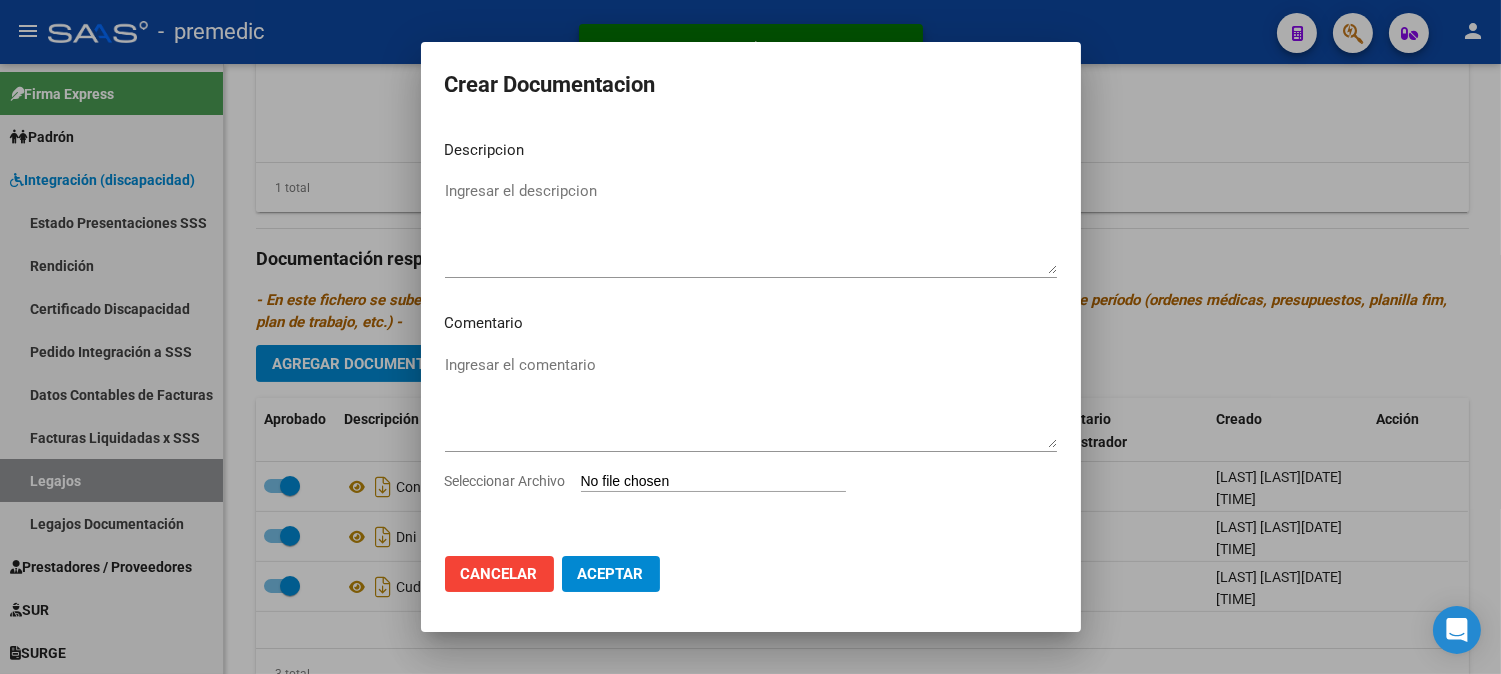 click on "Seleccionar Archivo" at bounding box center (713, 482) 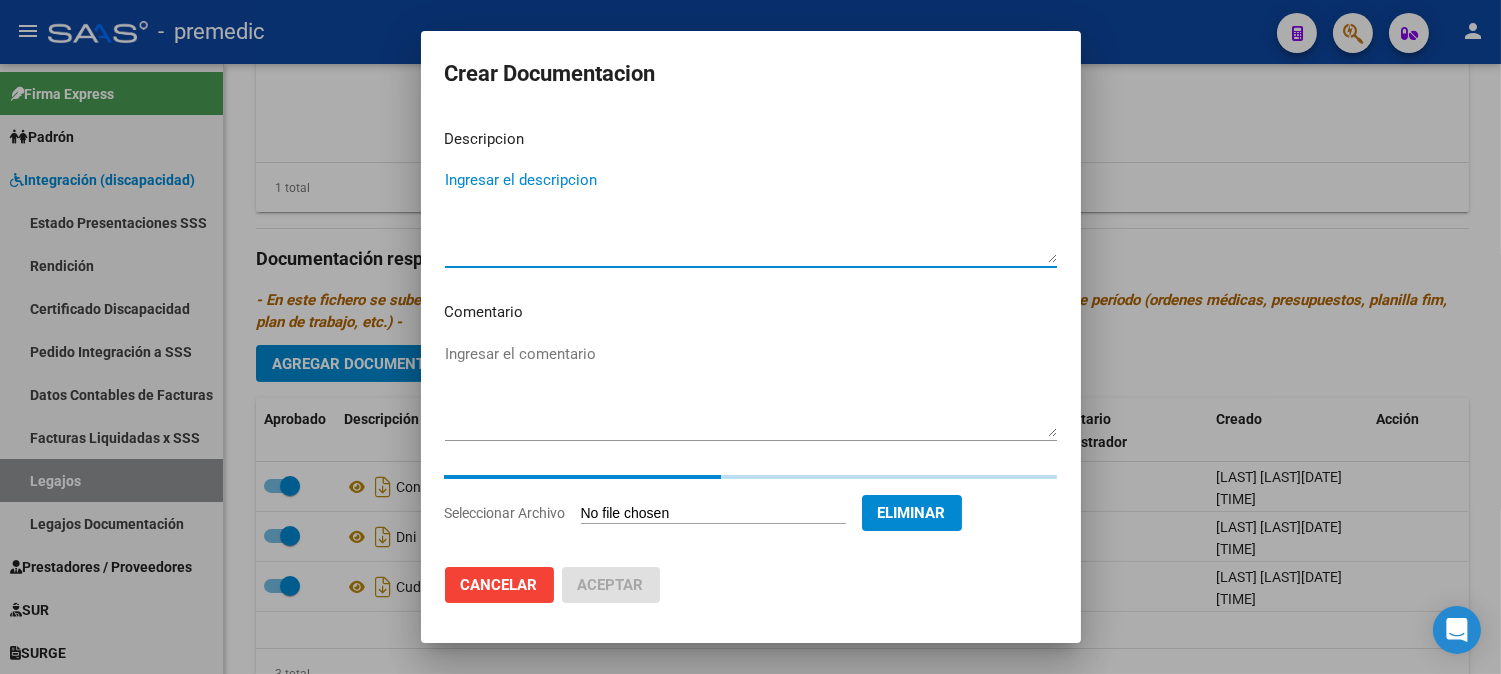 click on "Ingresar el descripcion" at bounding box center (751, 216) 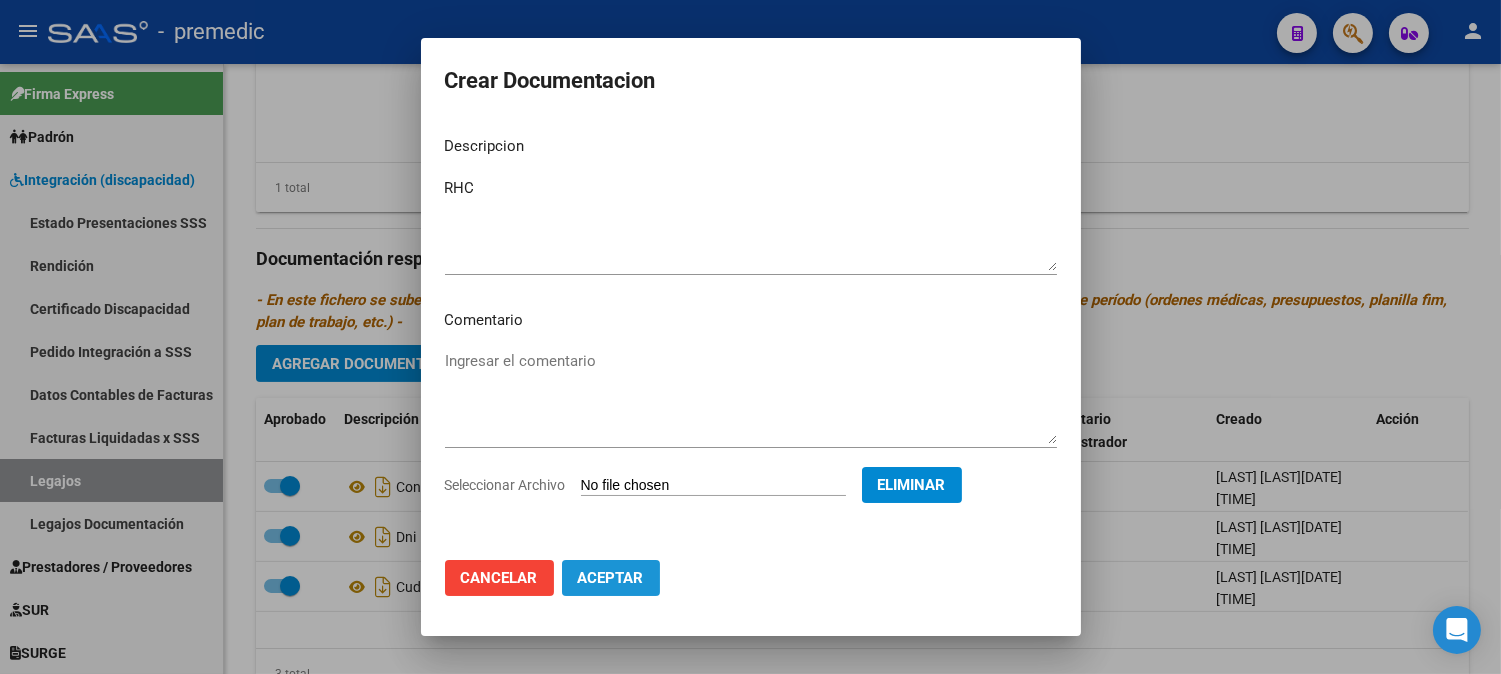 click on "Aceptar" 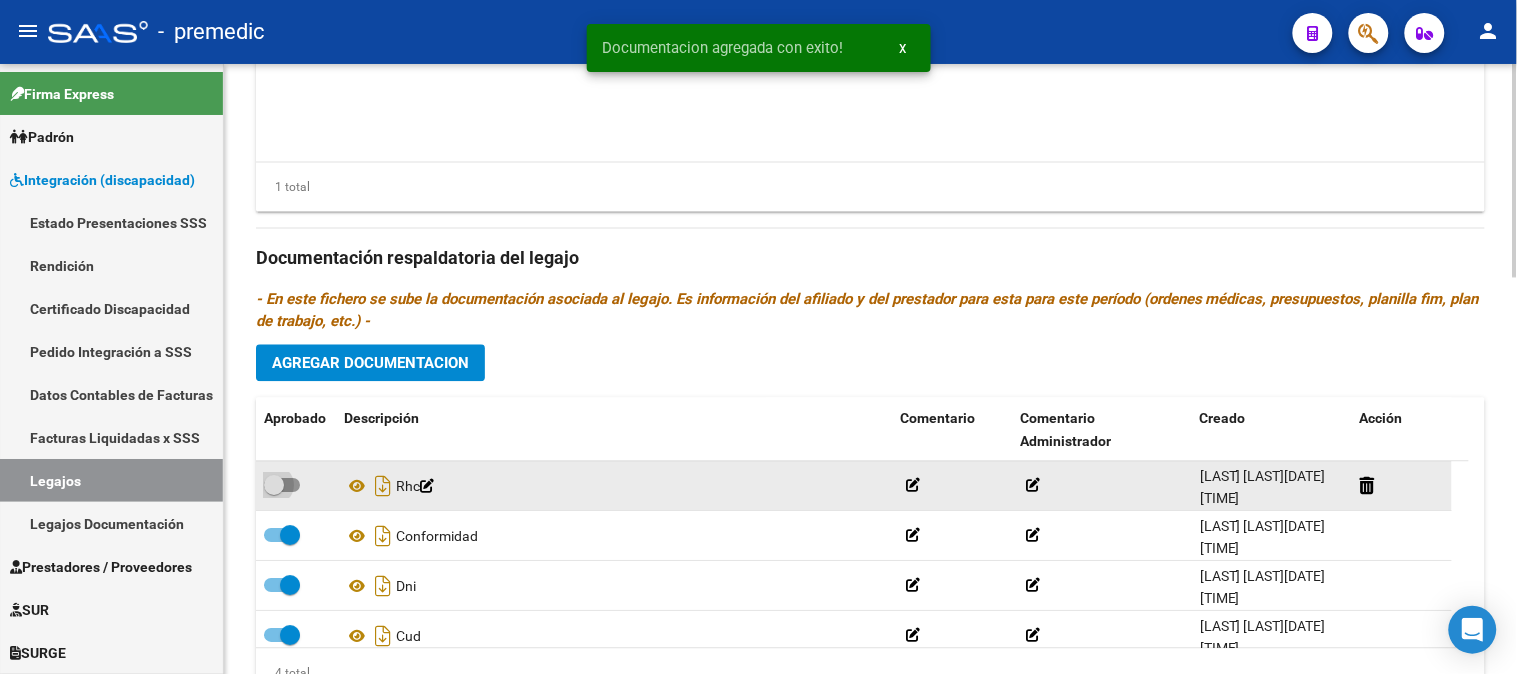 click at bounding box center (282, 486) 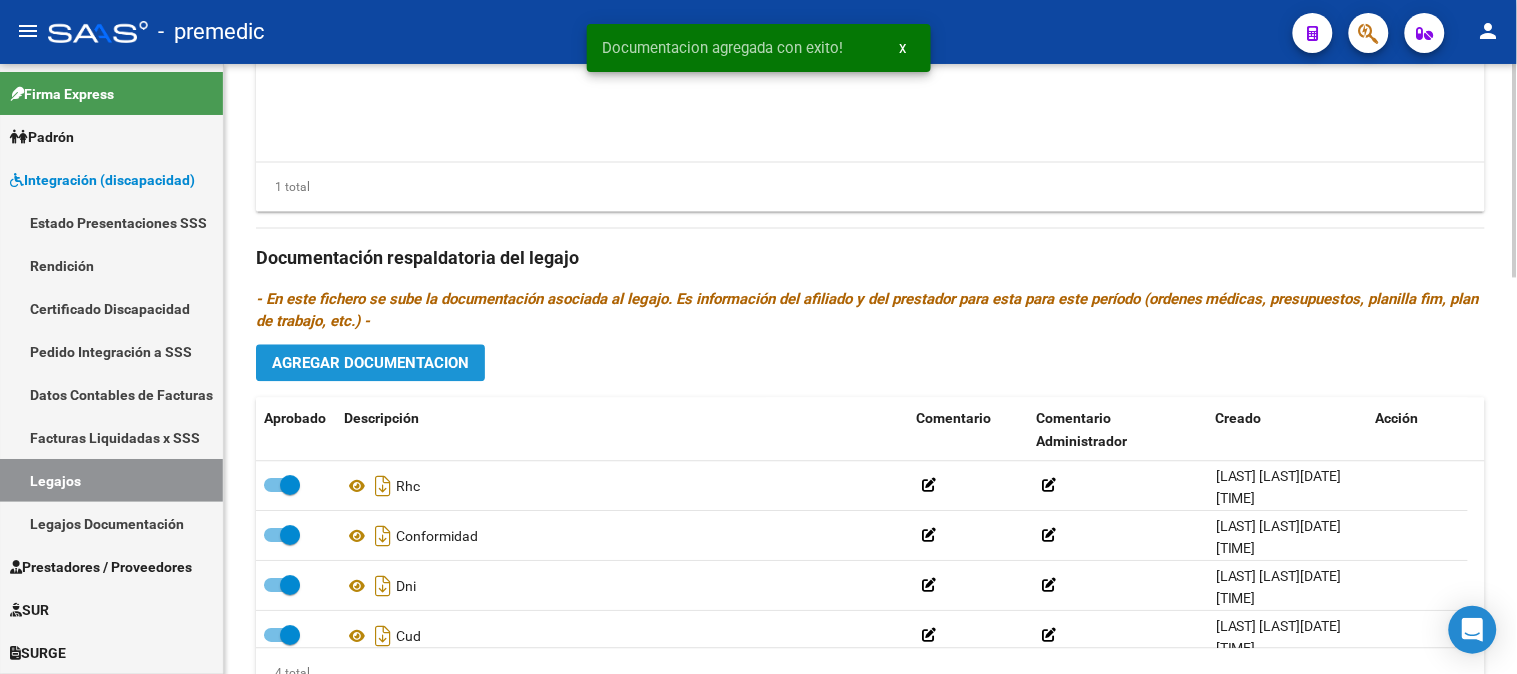 click on "Agregar Documentacion" 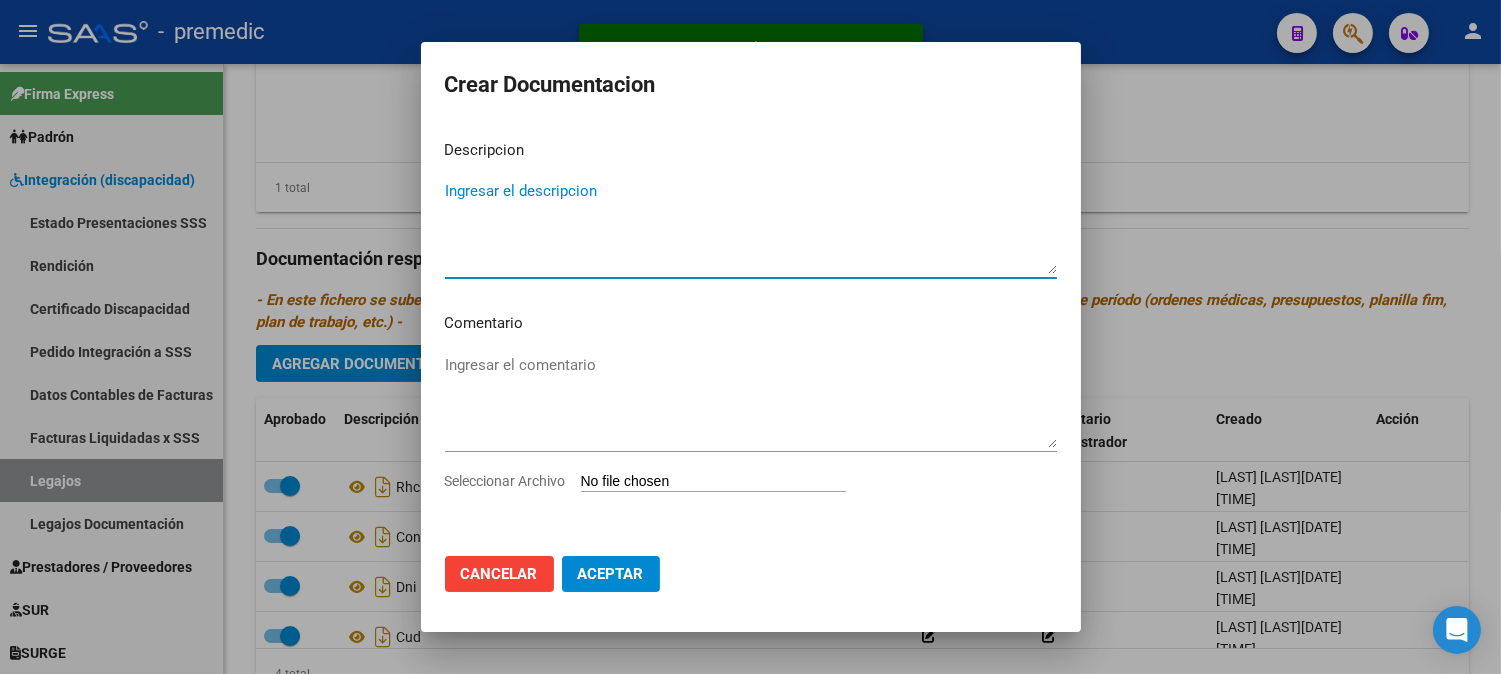 click on "Seleccionar Archivo" at bounding box center [713, 482] 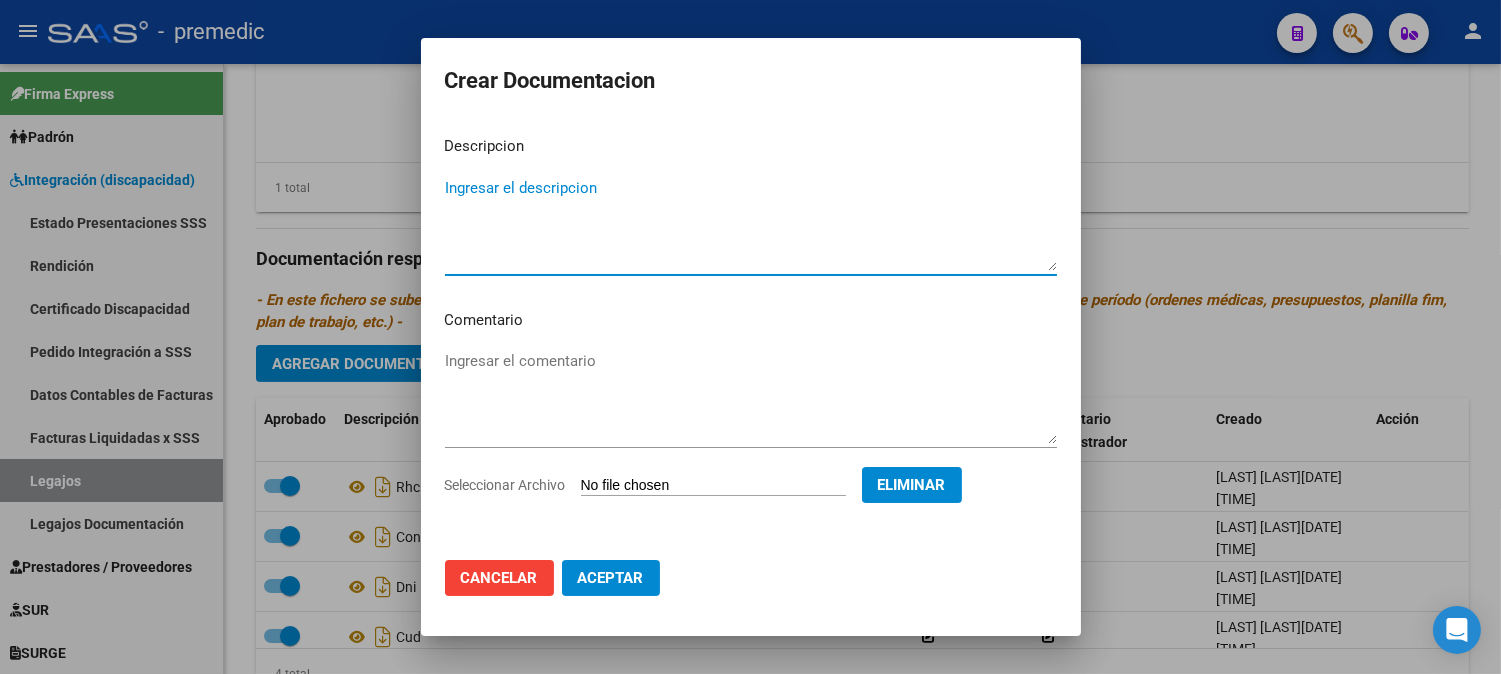 click on "Ingresar el descripcion" at bounding box center (751, 224) 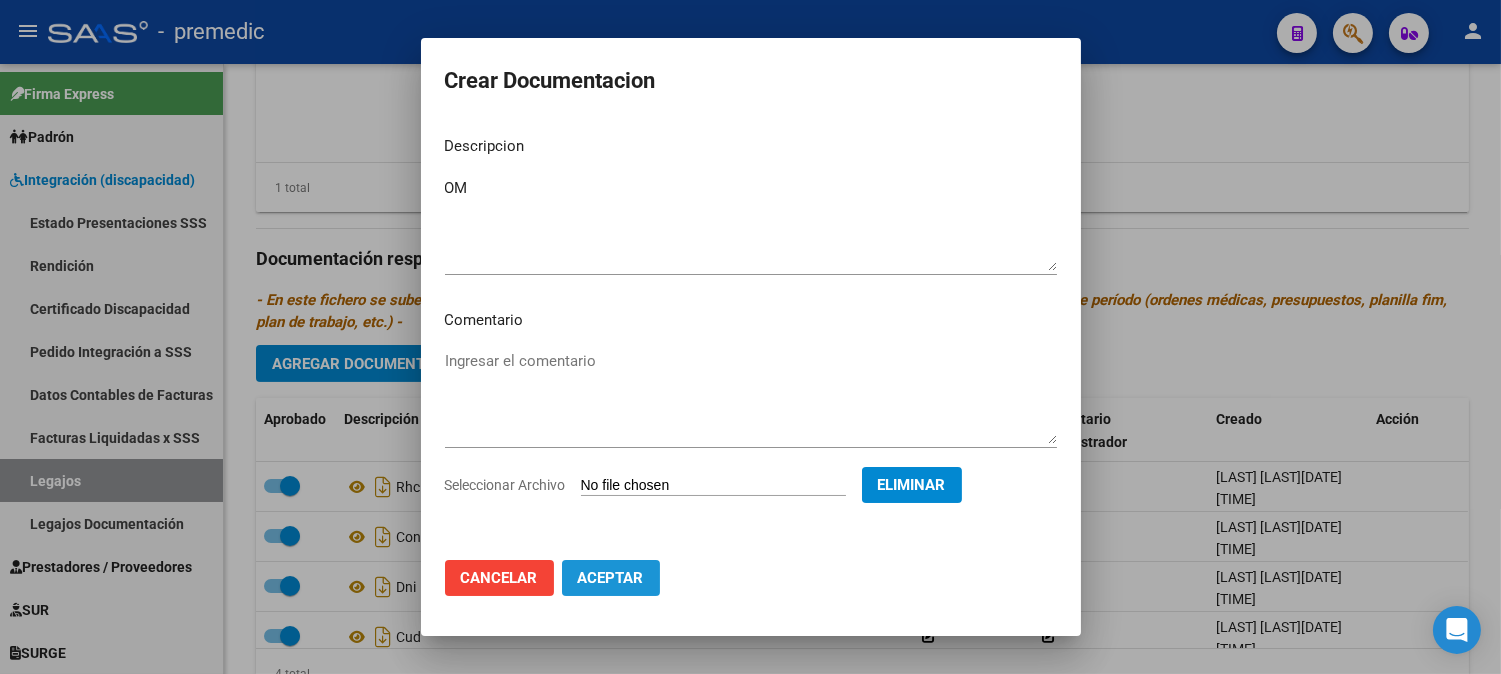 click on "Aceptar" 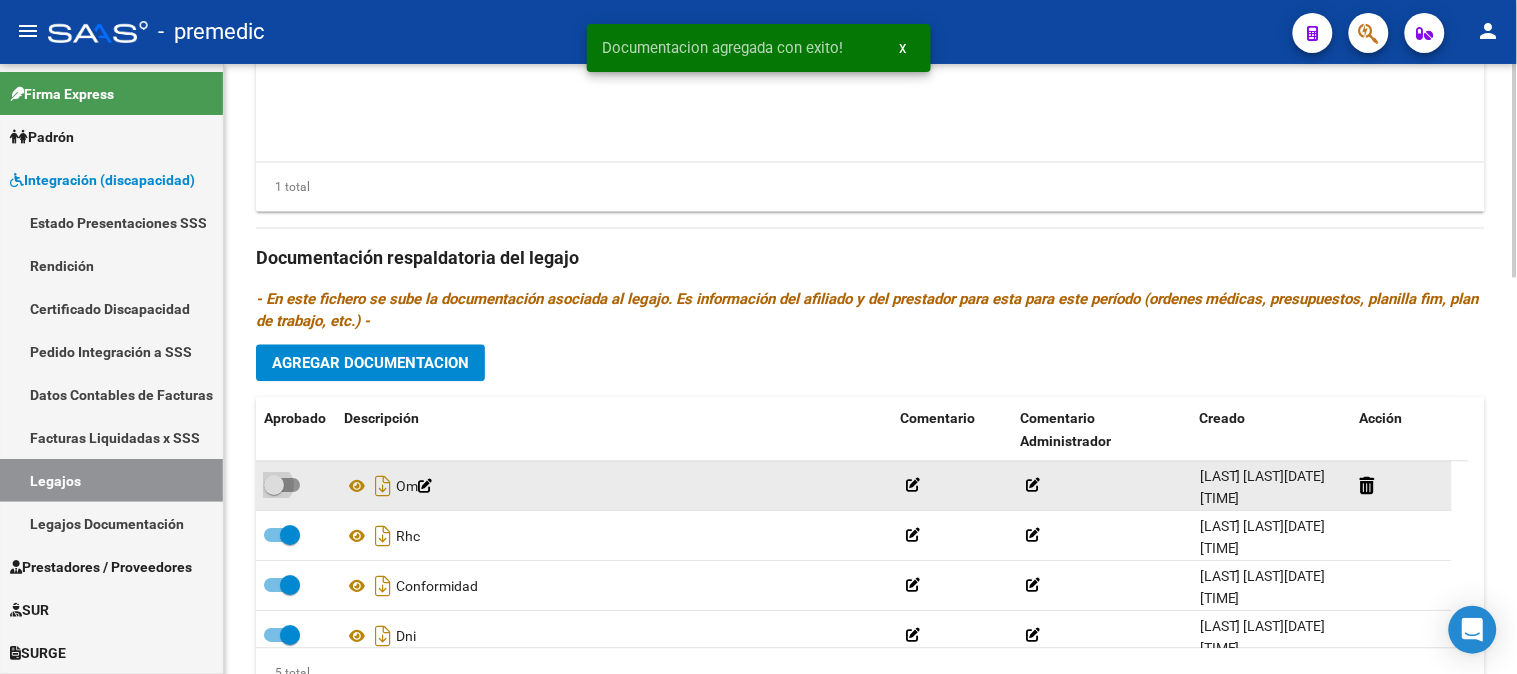 click at bounding box center (282, 486) 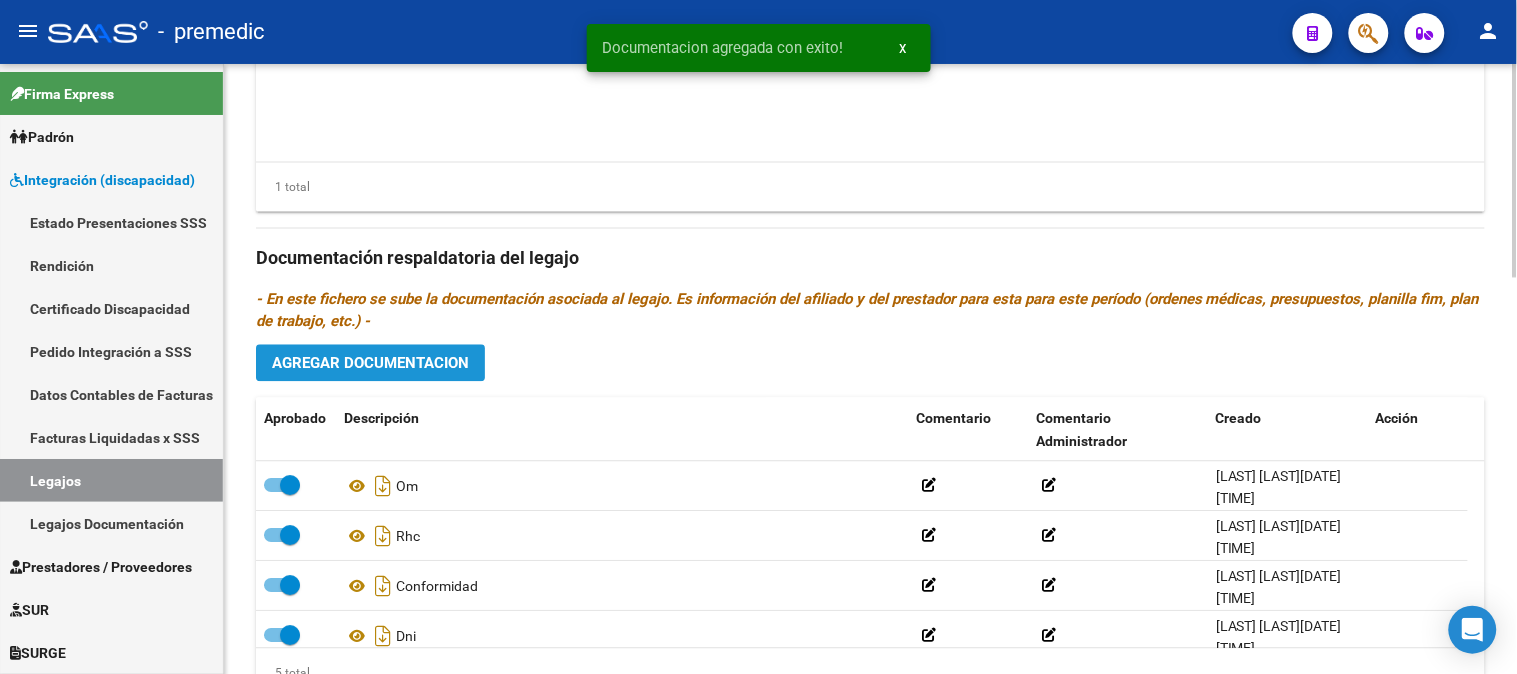 click on "Agregar Documentacion" 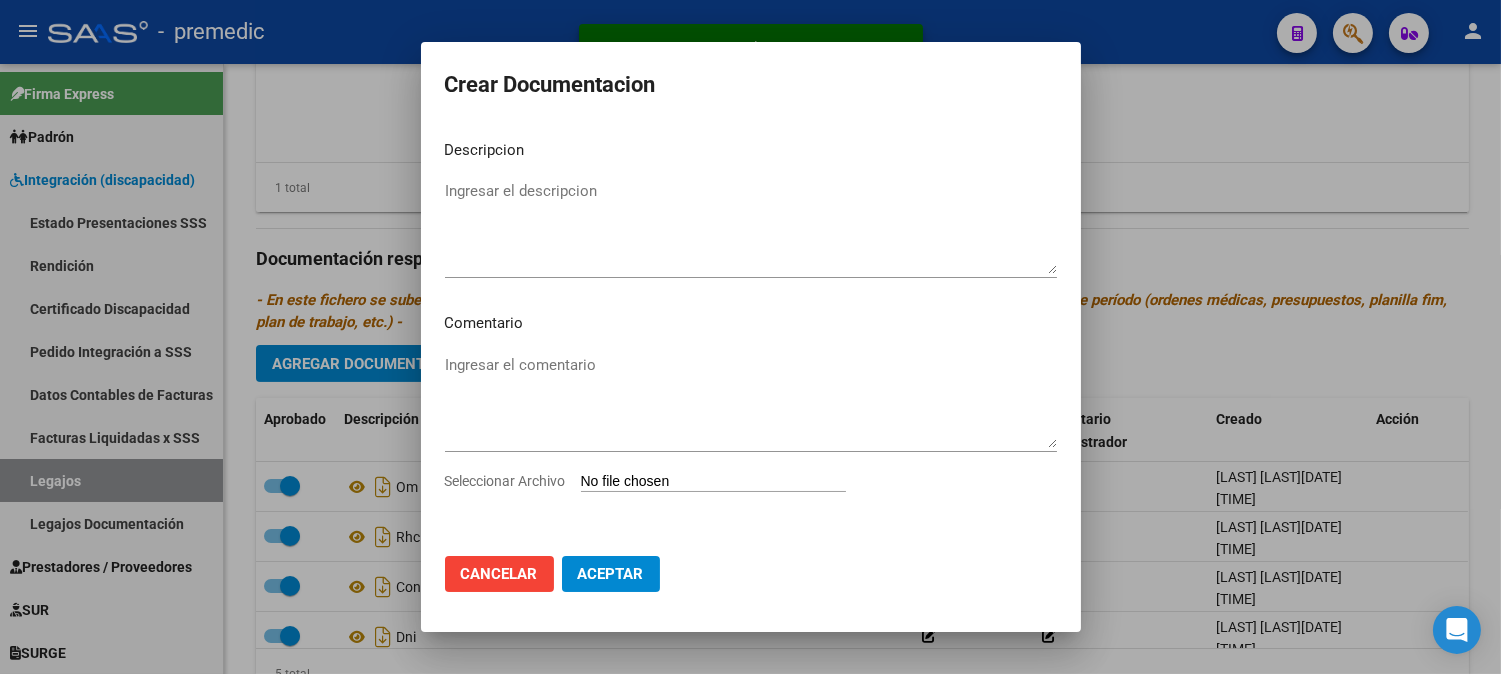 click on "Seleccionar Archivo" at bounding box center [713, 482] 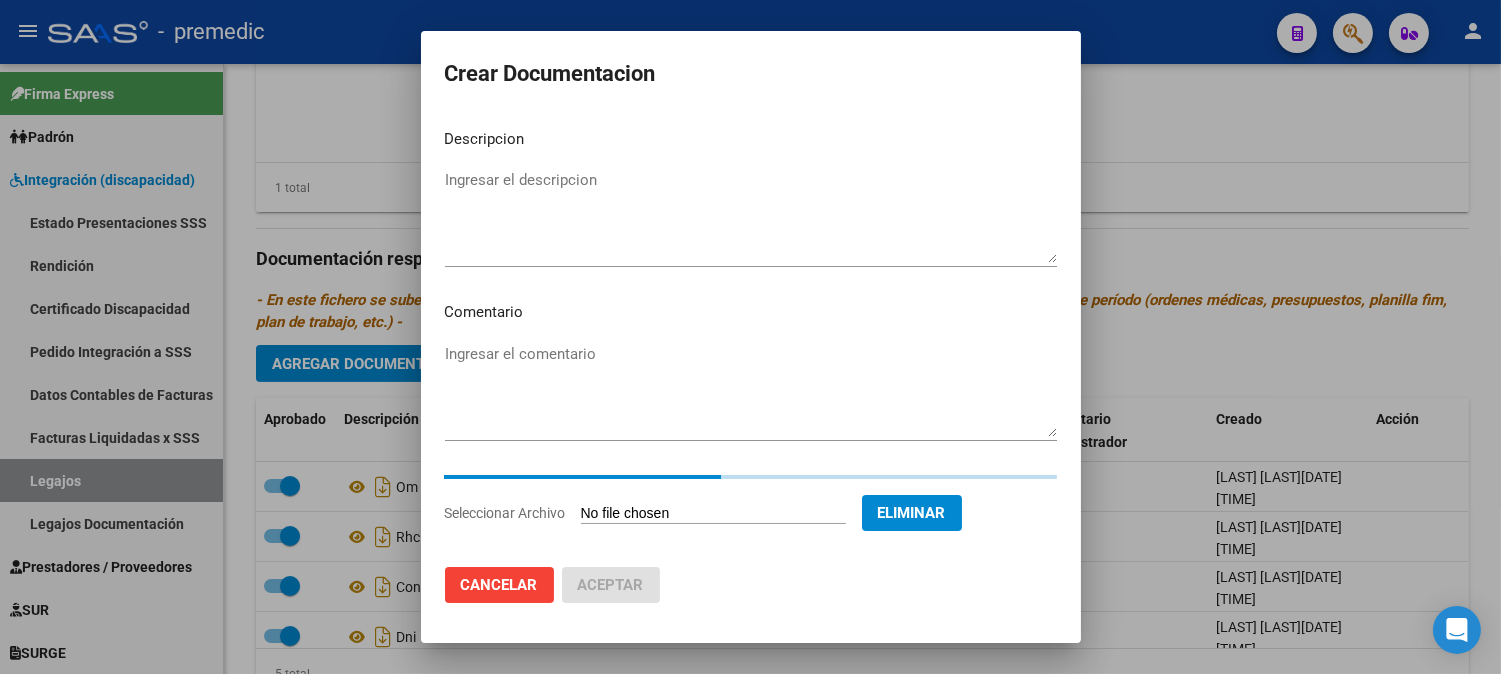 click on "Ingresar el descripcion" at bounding box center [751, 216] 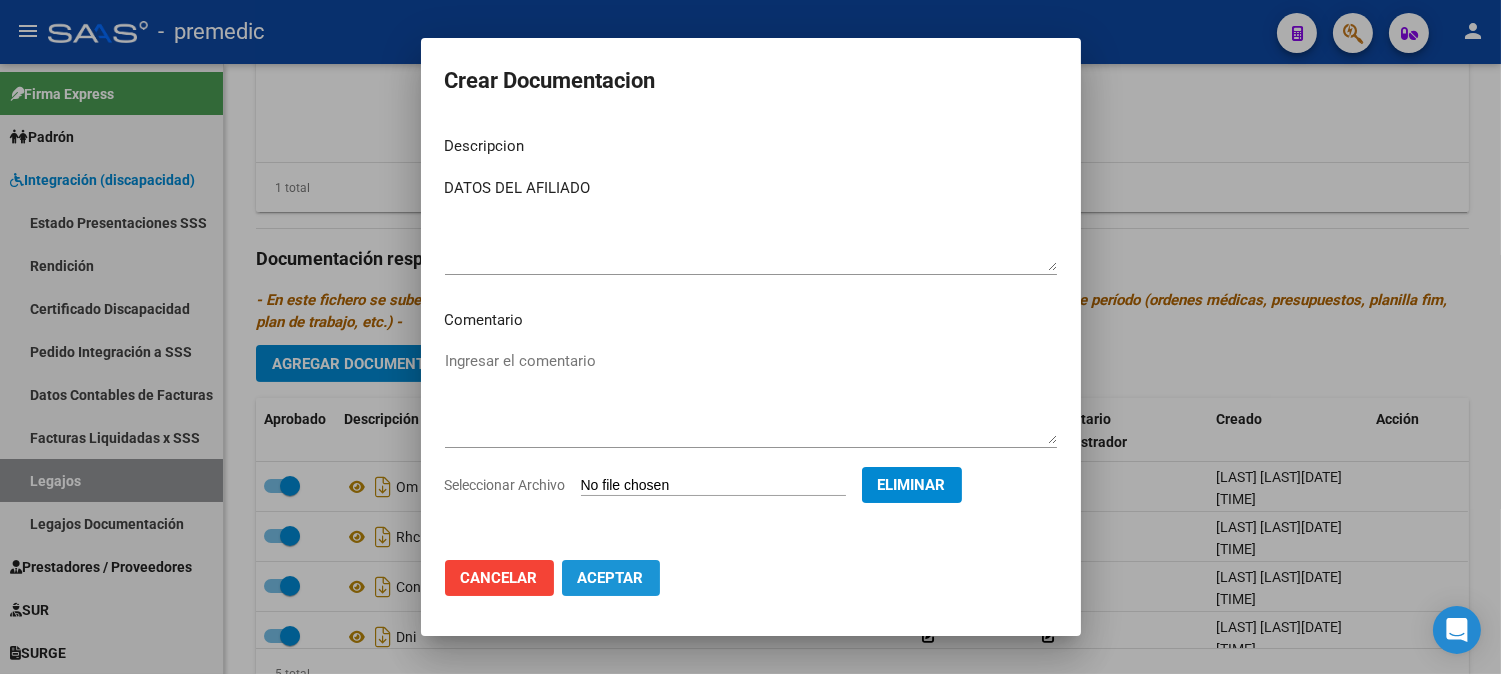 click on "Aceptar" 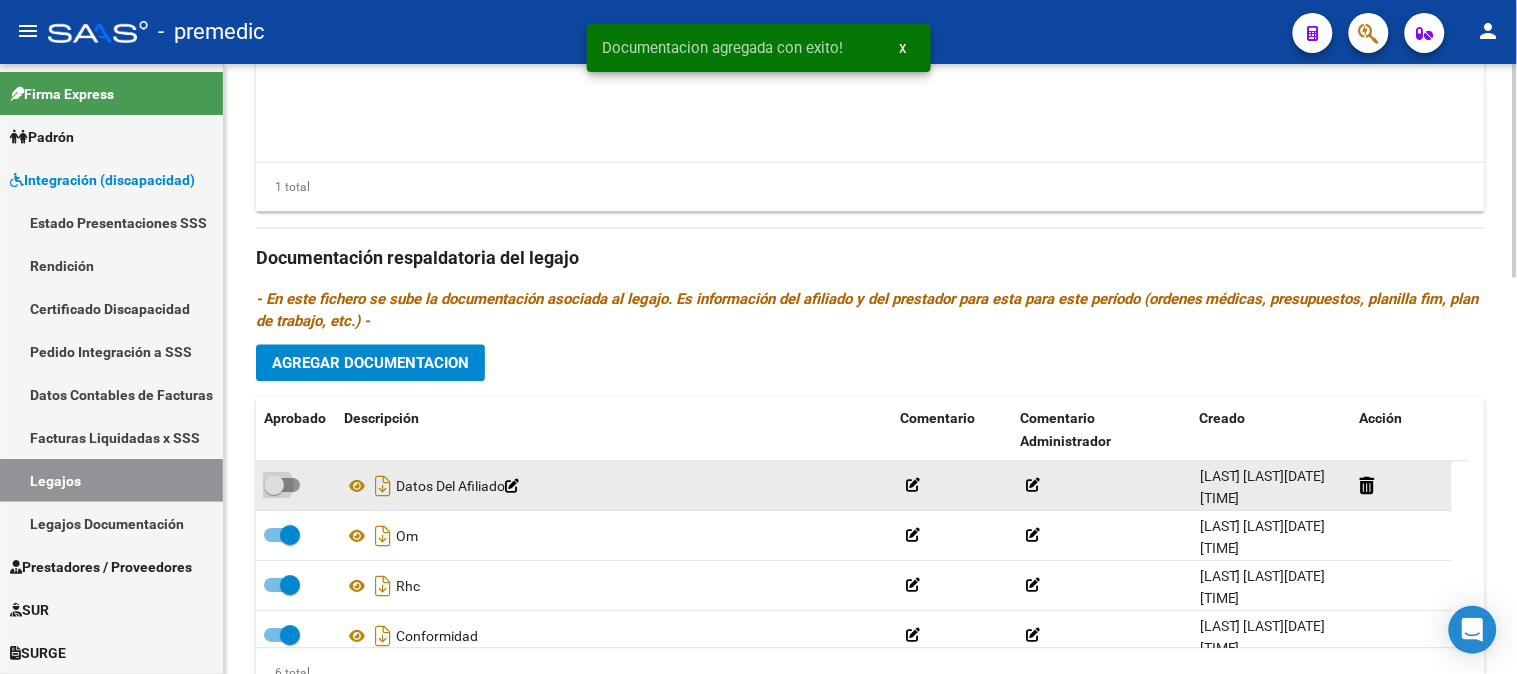 click at bounding box center [282, 486] 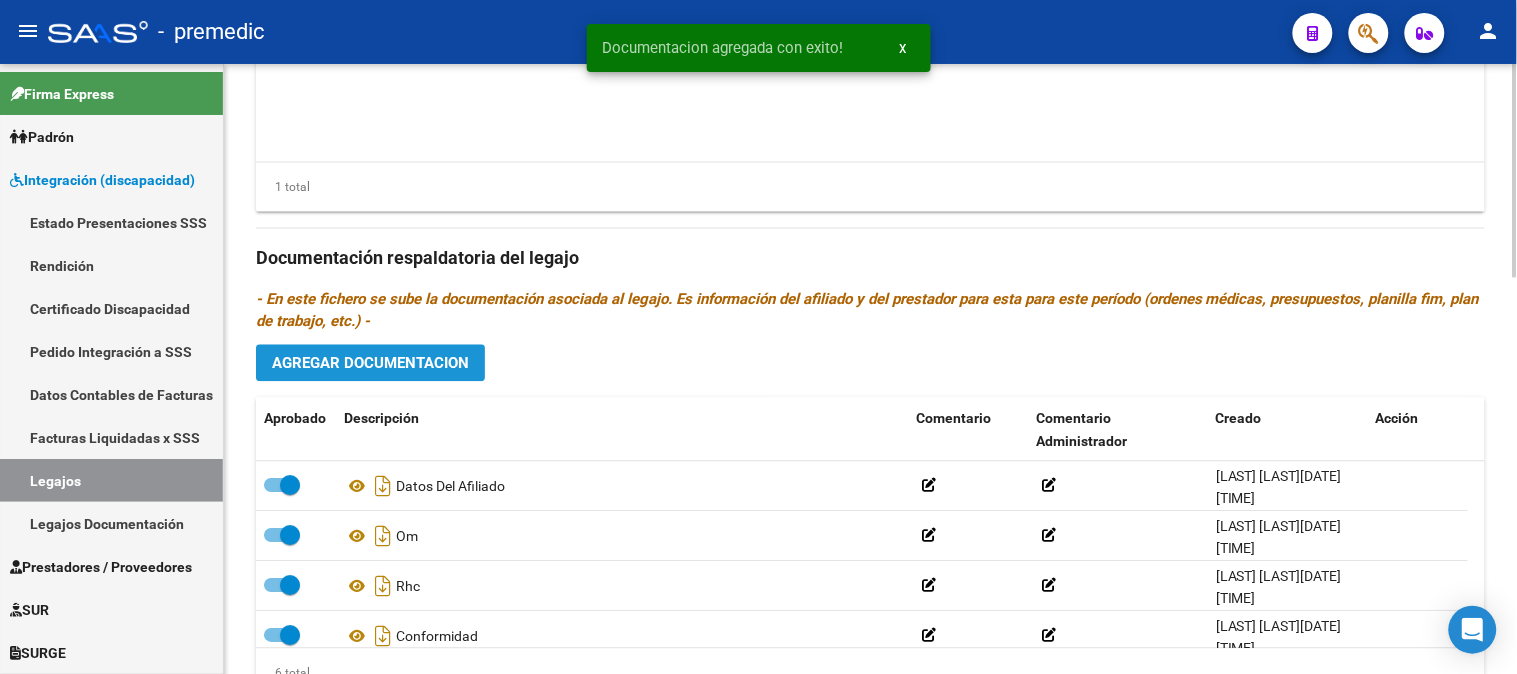 click on "Agregar Documentacion" 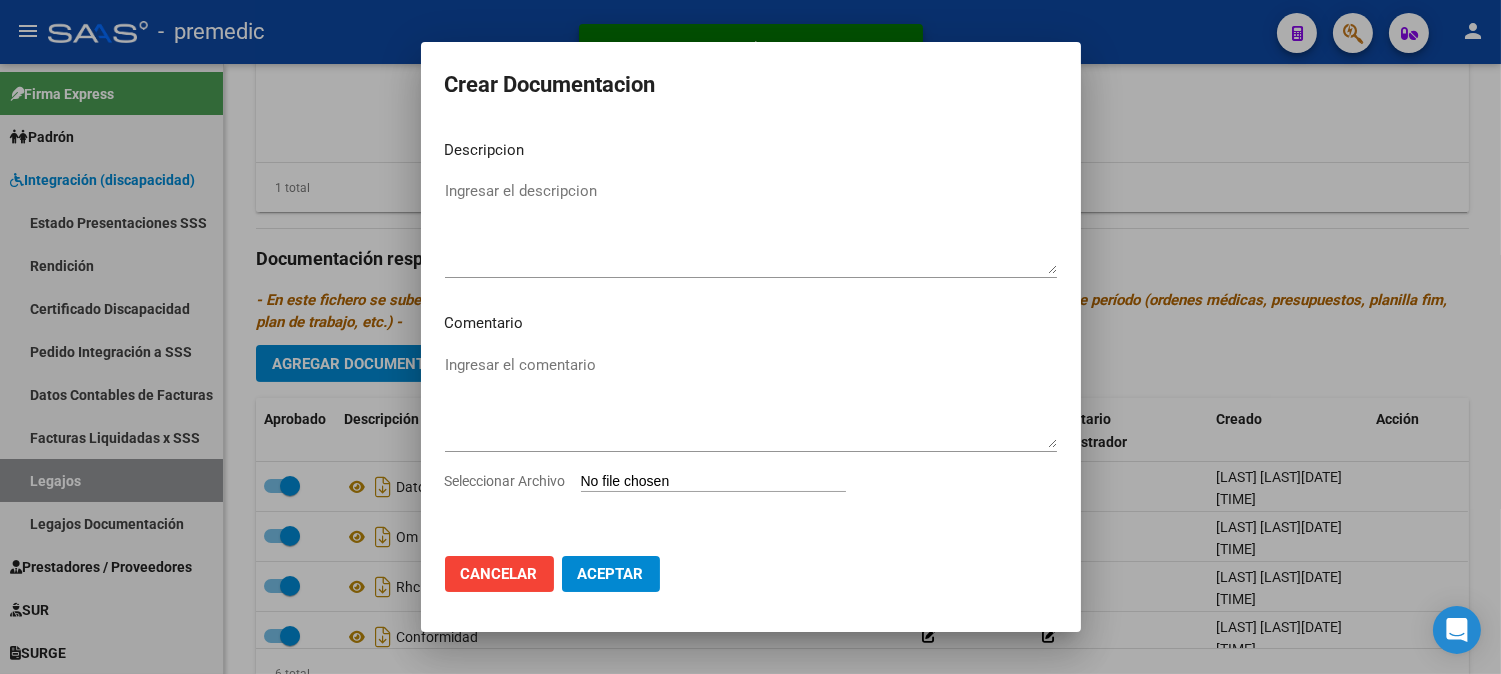 click on "Ingresar el comentario" at bounding box center [751, 410] 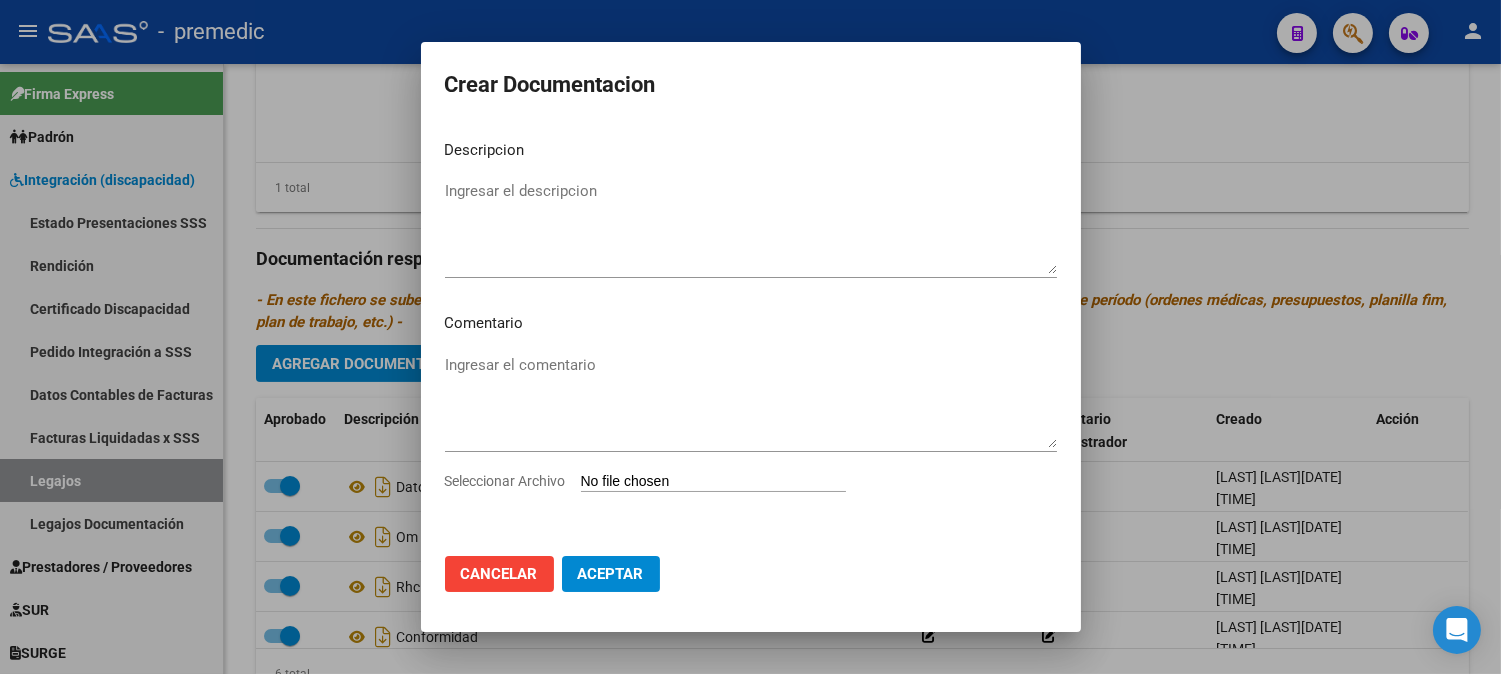 click on "Seleccionar Archivo" at bounding box center [713, 482] 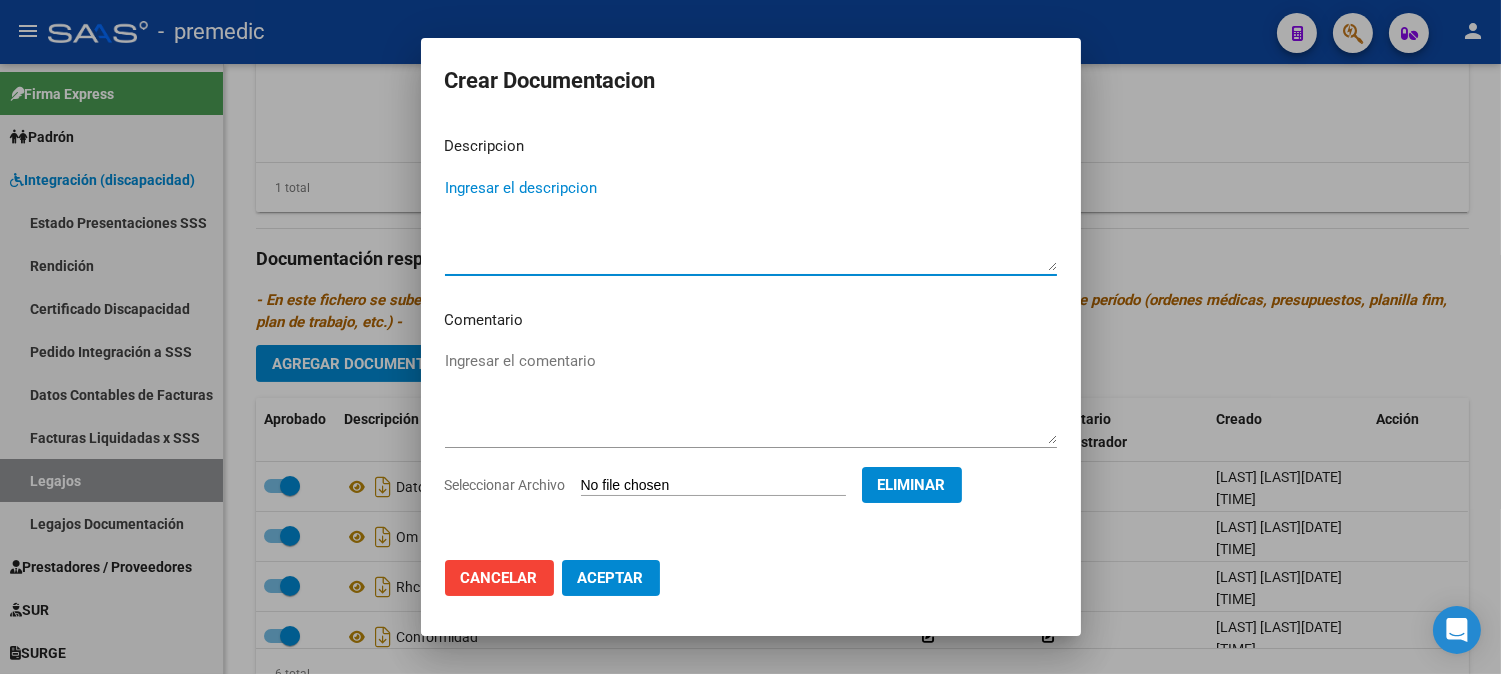 click on "Ingresar el descripcion" at bounding box center [751, 224] 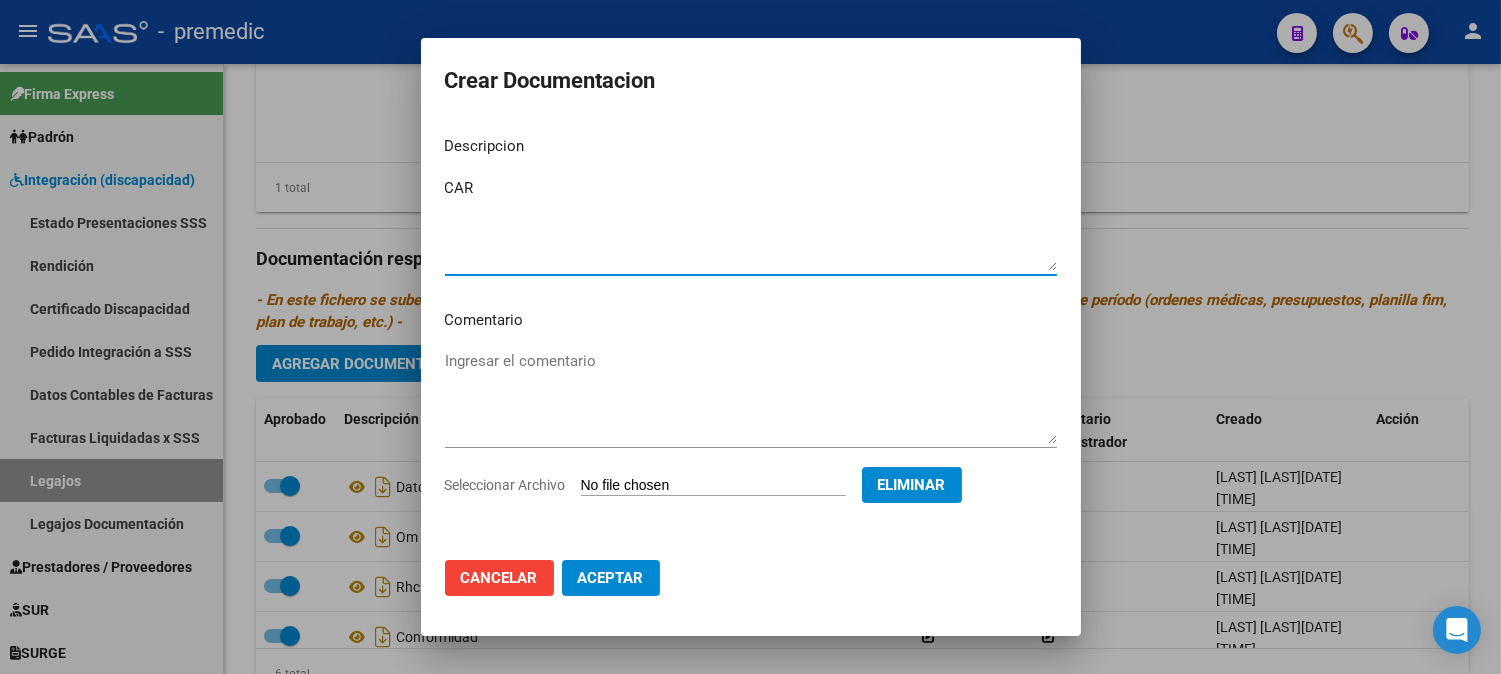 click on "Cancelar Aceptar" 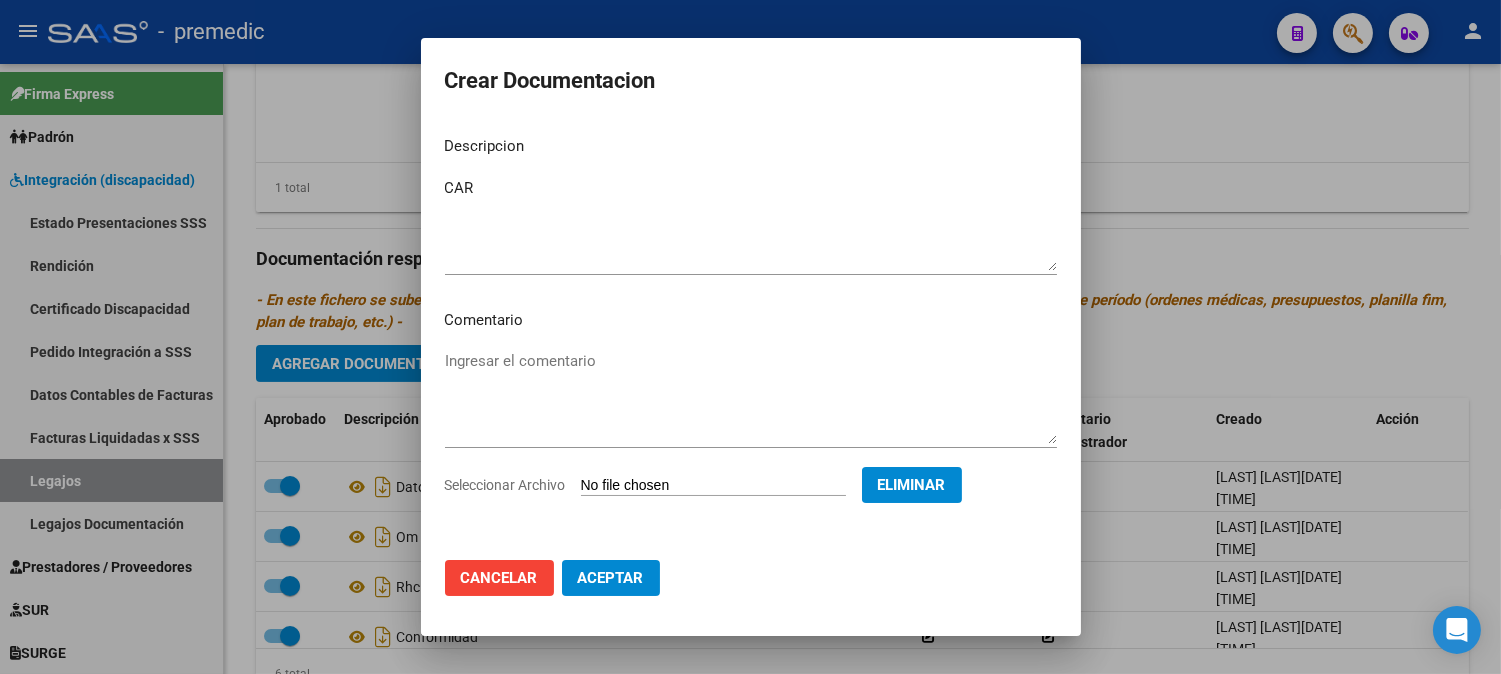 drag, startPoint x: 642, startPoint y: 556, endPoint x: 628, endPoint y: 590, distance: 36.769554 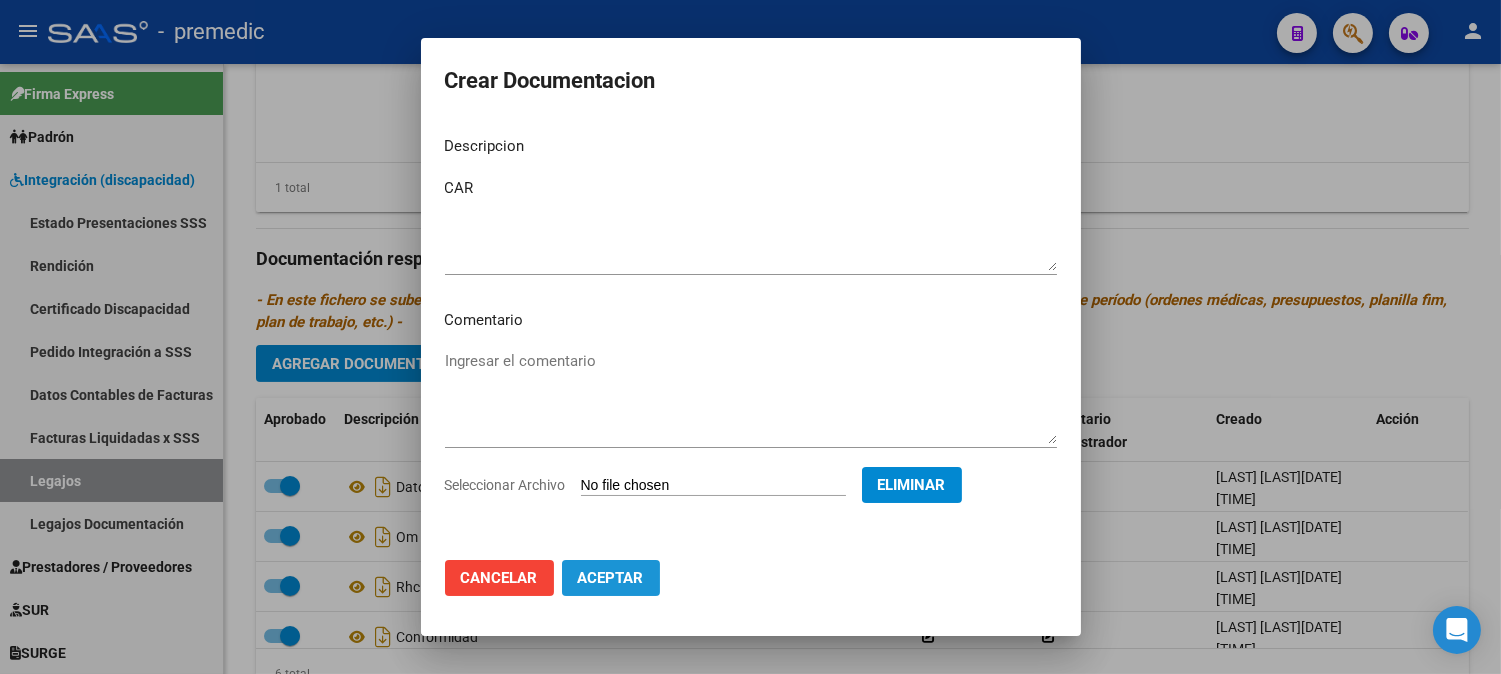 click on "Aceptar" 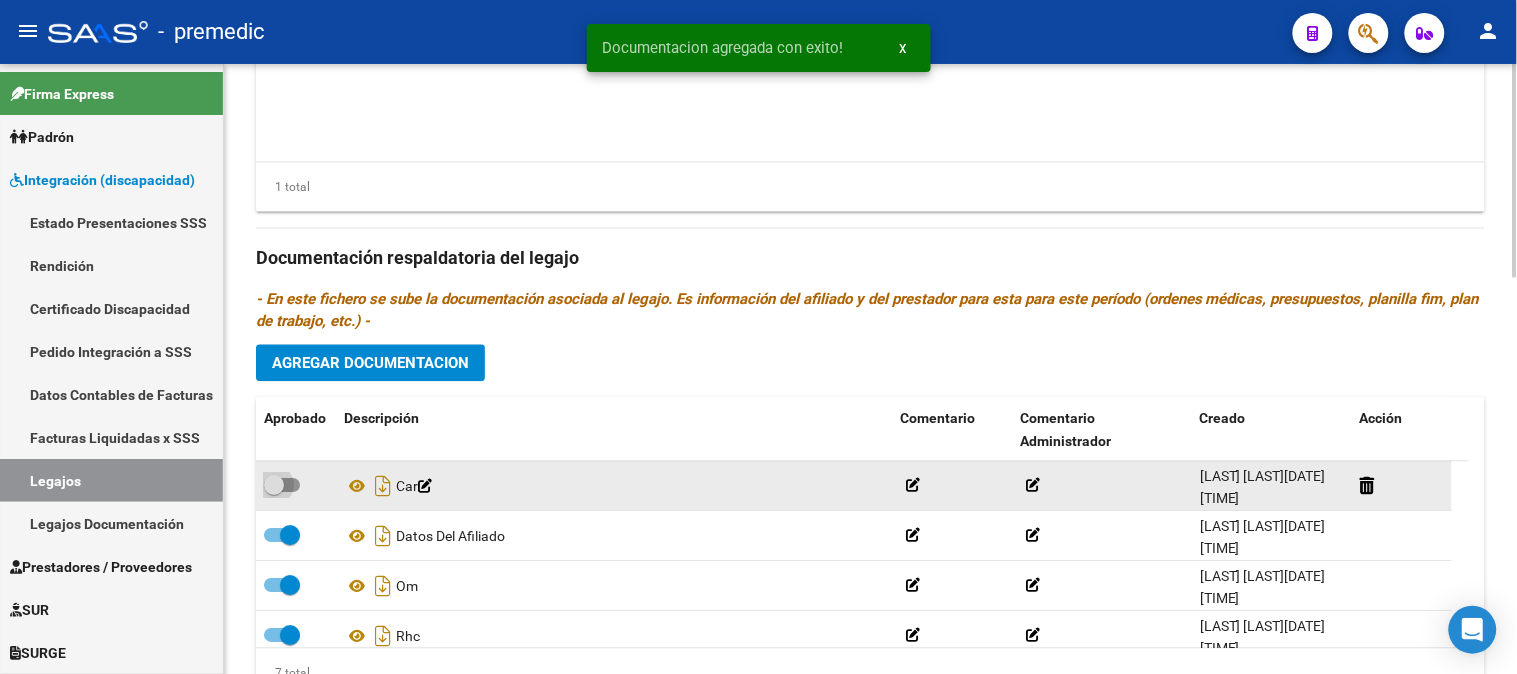 click at bounding box center (282, 486) 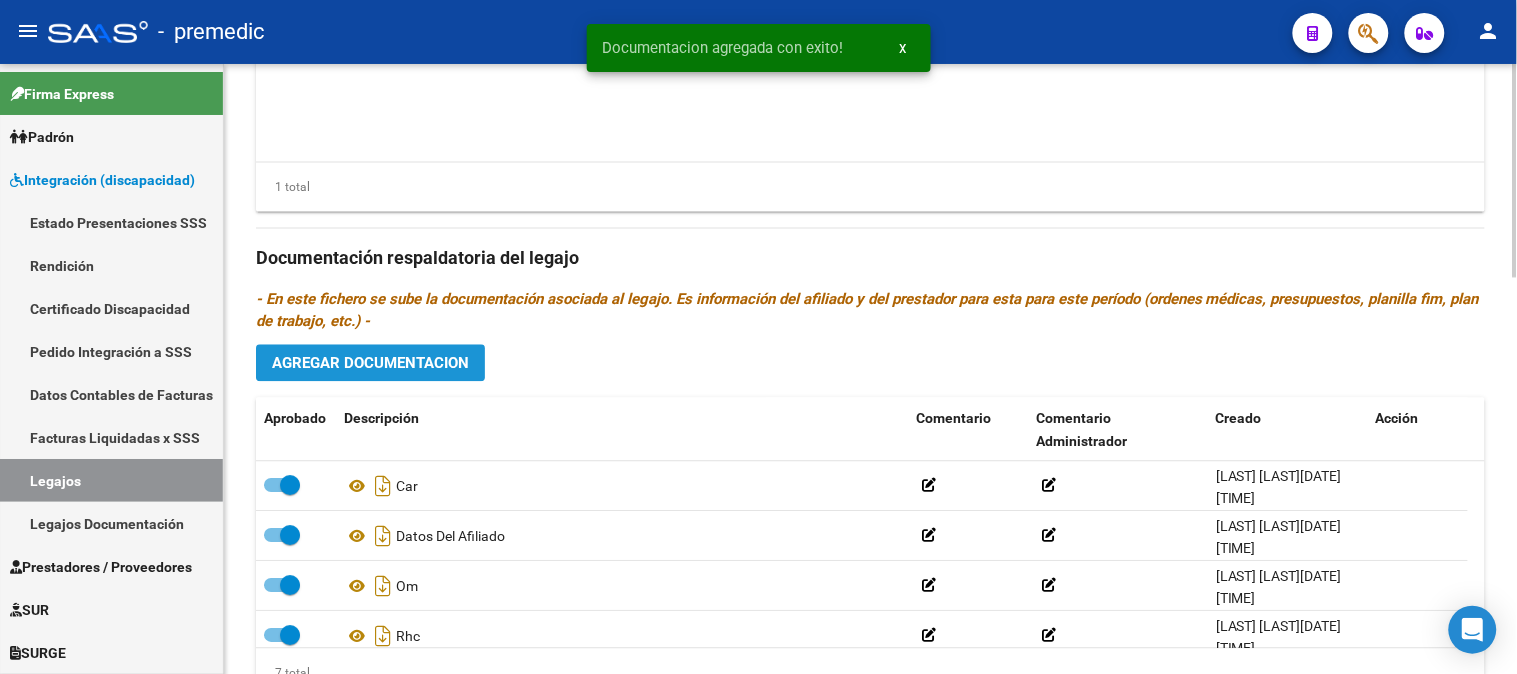 click on "Agregar Documentacion" 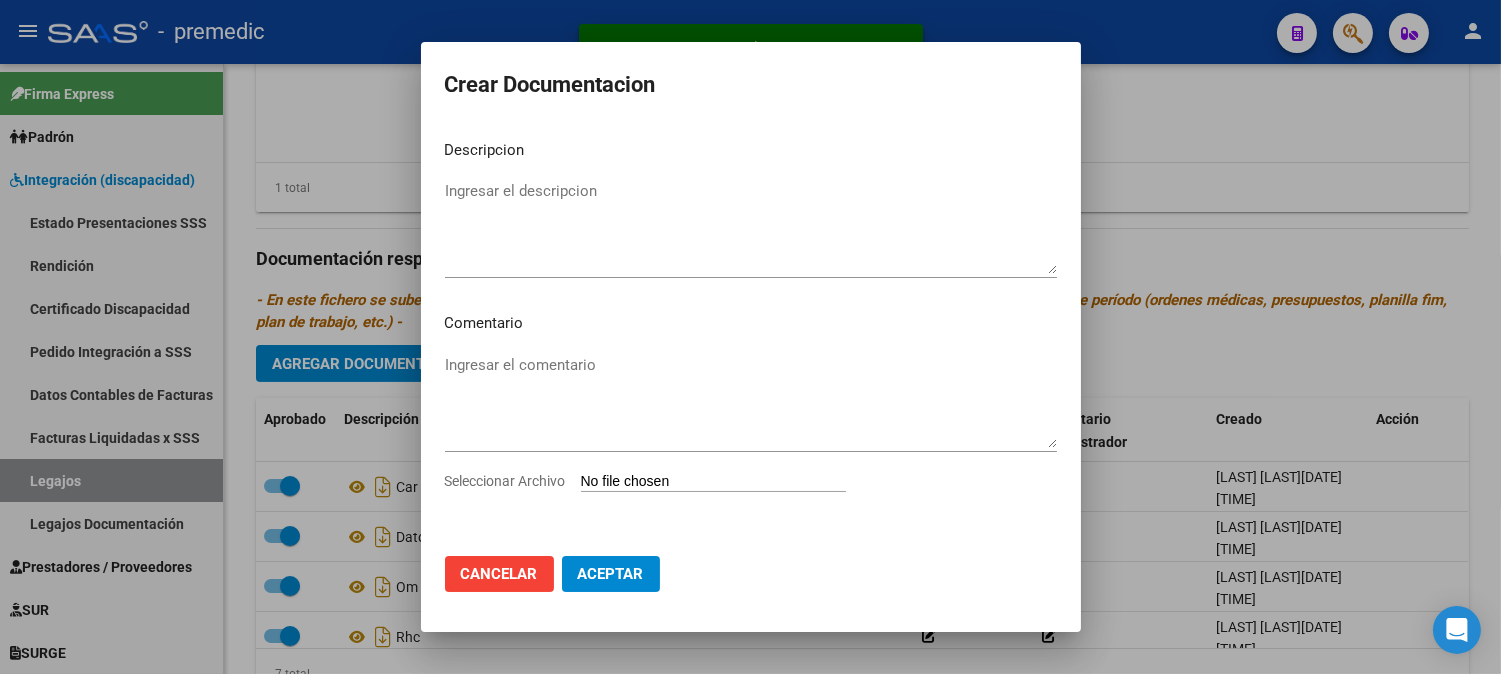 click on "Ingresar el comentario" at bounding box center (751, 410) 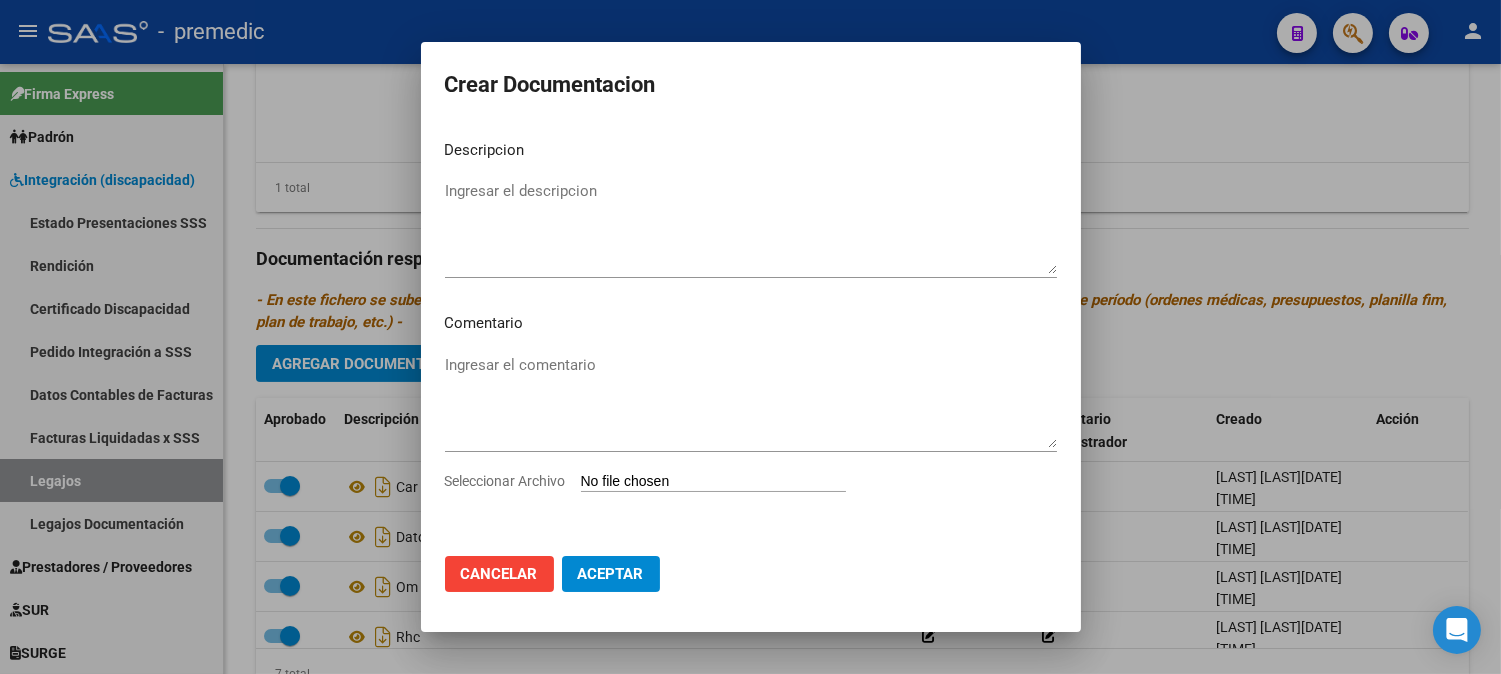 click on "Seleccionar Archivo" at bounding box center (713, 482) 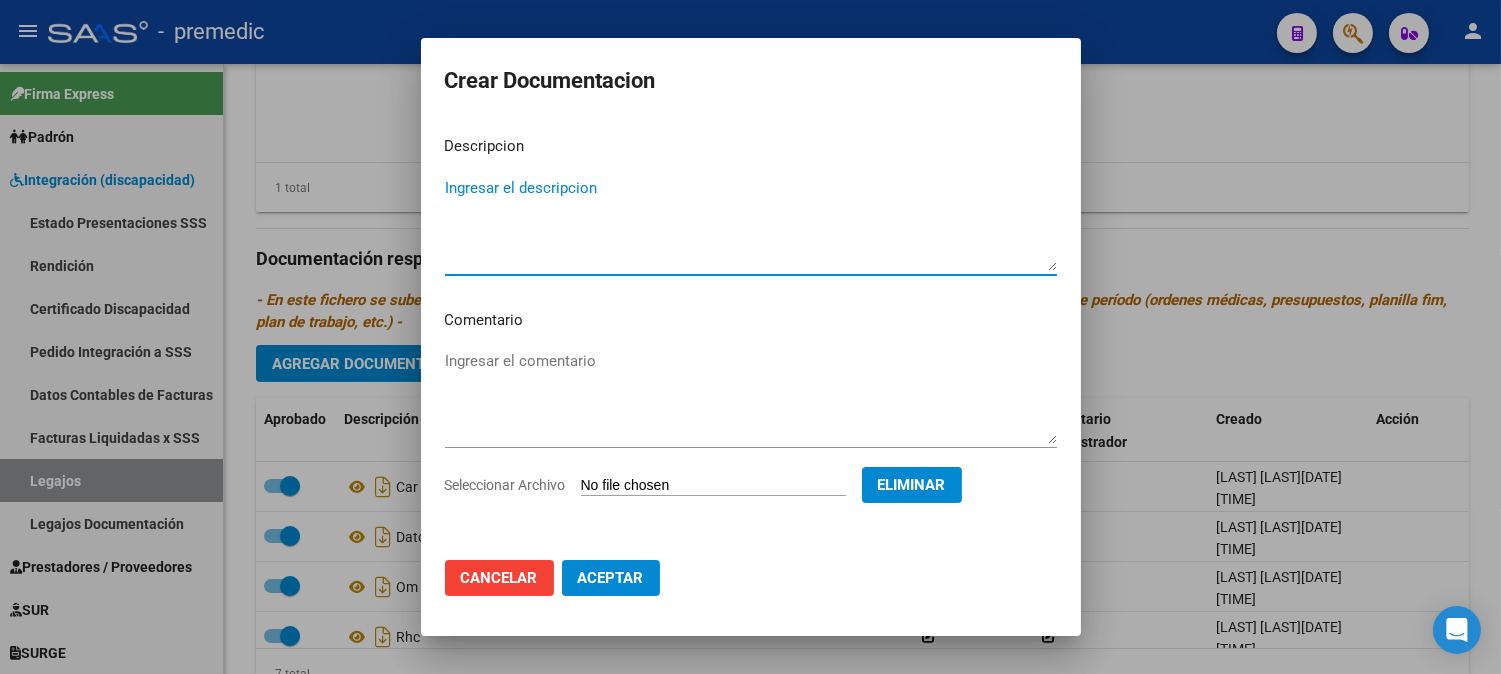 click on "Ingresar el descripcion" at bounding box center [751, 224] 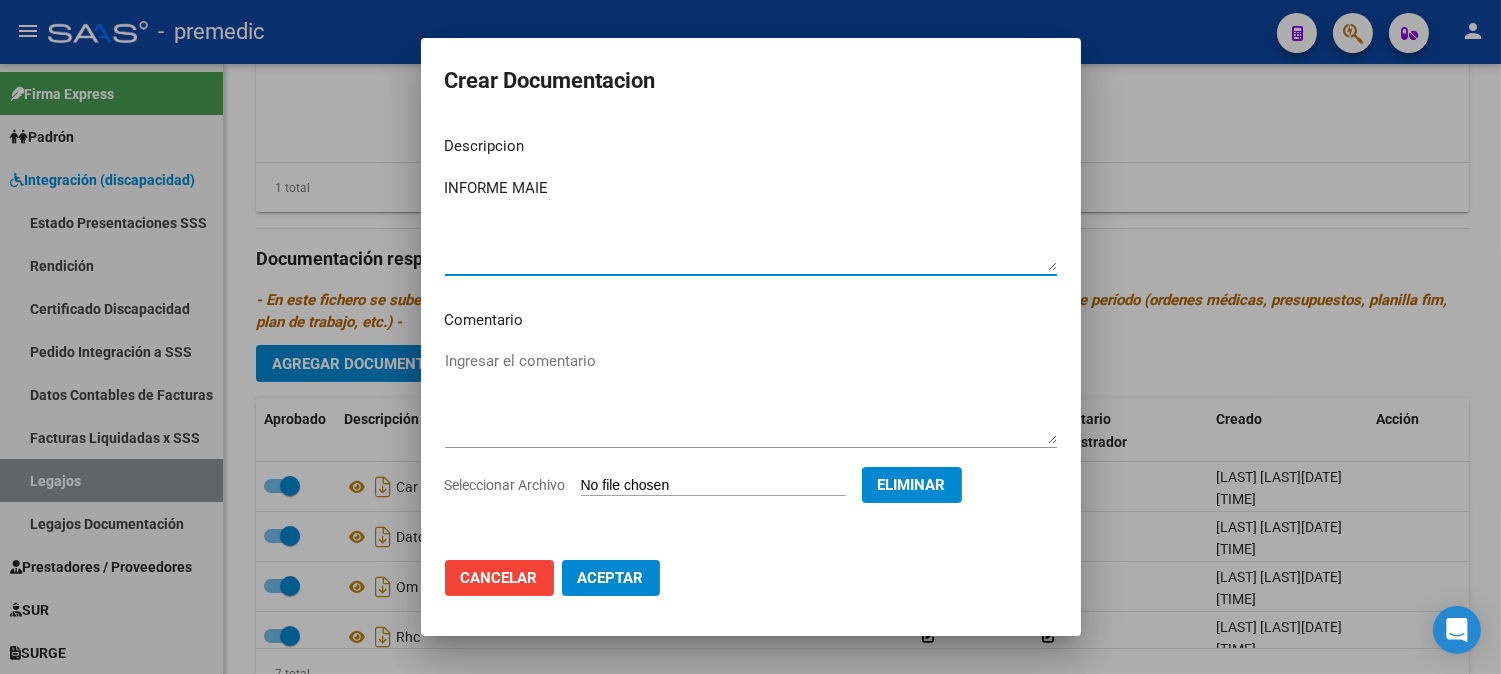 click on "Aceptar" 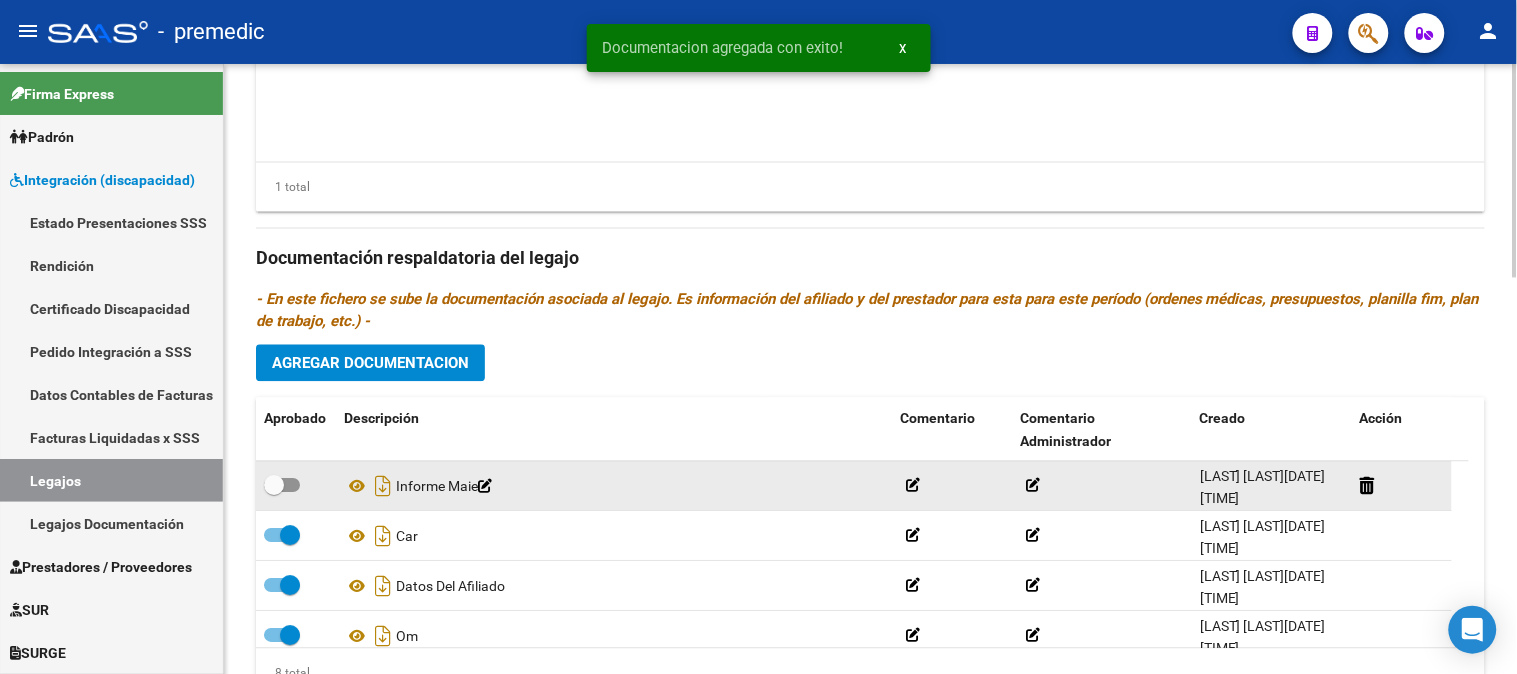 click 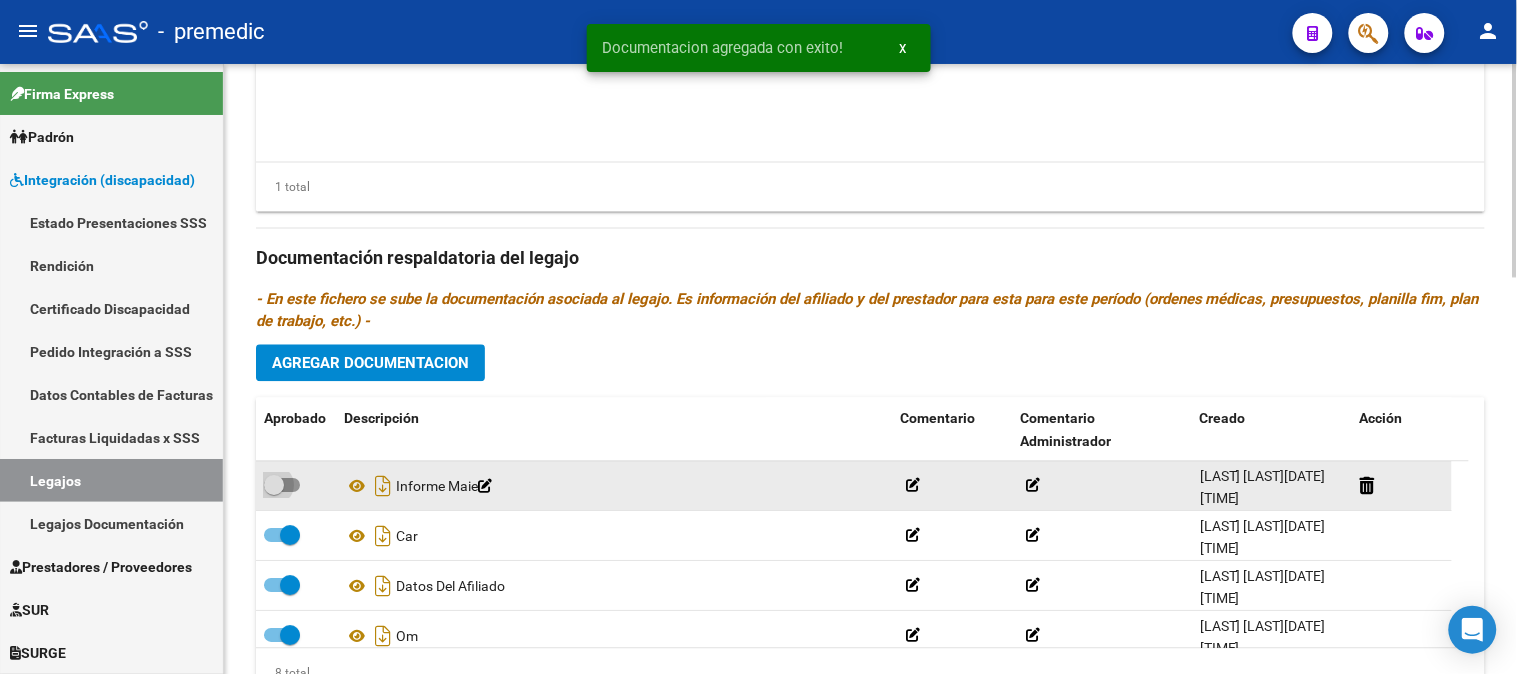 click at bounding box center [282, 486] 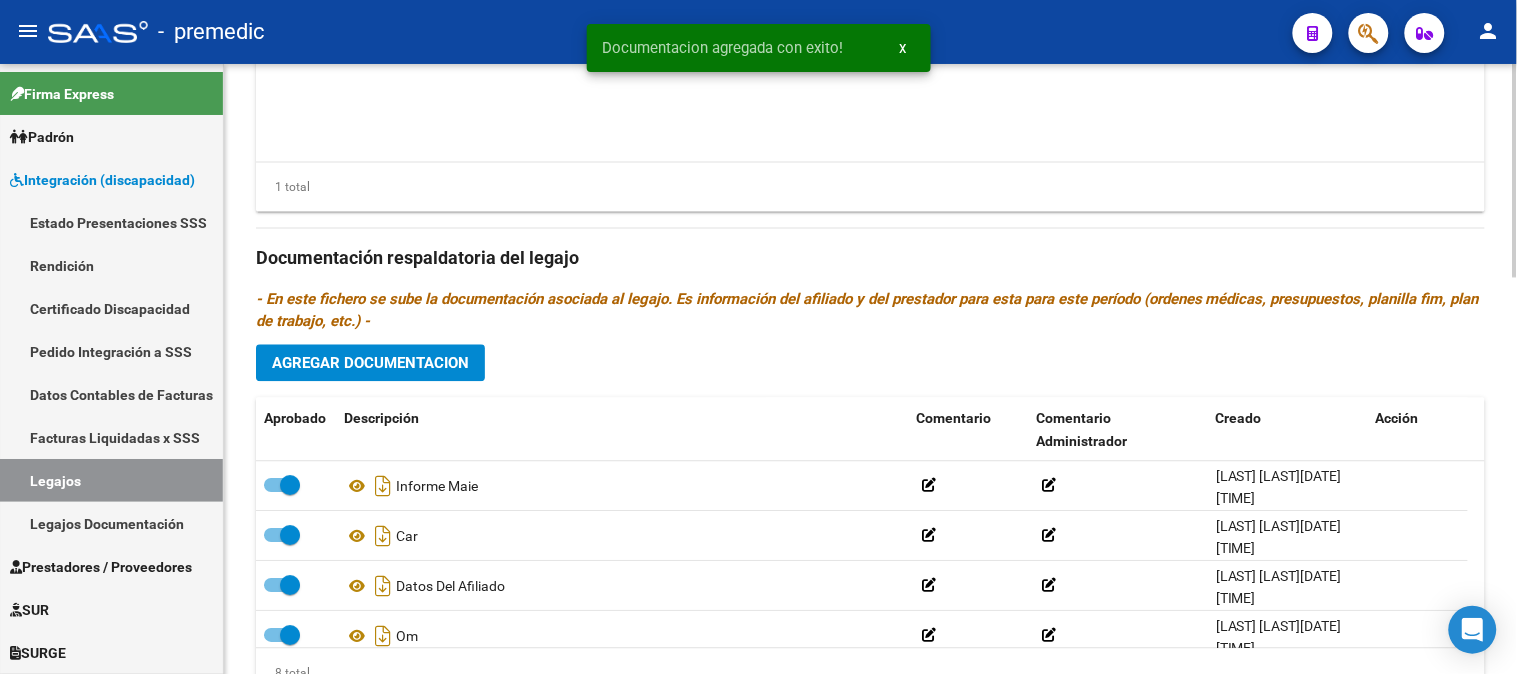click on "Prestadores asociados al legajo Agregar Prestador Aprobado Prestador CUIT Comentario Presupuesto Periodo Desde Periodo Hasta Usuario Admite Dependencia   GONZALEZ FRANCISCO JESUS [NUMBER]      $ [PRICE]  [DATE] [DATE] [LAST] [LAST]   [DATE]    1 total Documentación respaldatoria del legajo - En este fichero se sube la documentación asociada al legajo. Es información del afiliado y del prestador para esta para este período (ordenes médicas, presupuestos, planilla fim, plan de trabajo, etc.) - Agregar Documentacion Aprobado Descripción Comentario Comentario Administrador Creado Acción    Informe Maie              [LAST] [LAST]   [DATE] [TIME]     Car              [LAST] [LAST]   [DATE] [TIME]     Datos Del Afiliado              [LAST] [LAST]   [DATE] [TIME]     Om              [LAST] [LAST]   [DATE] [TIME]  8 total" 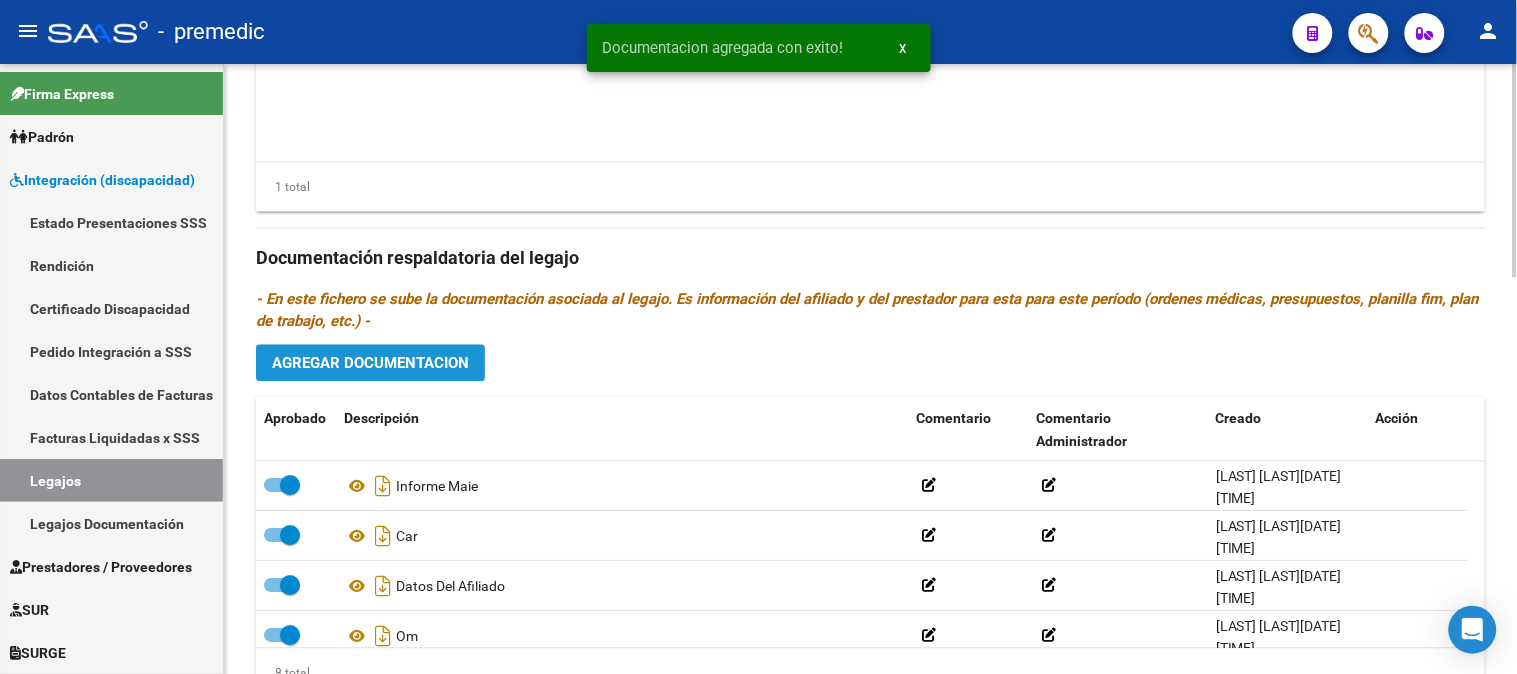 click on "Agregar Documentacion" 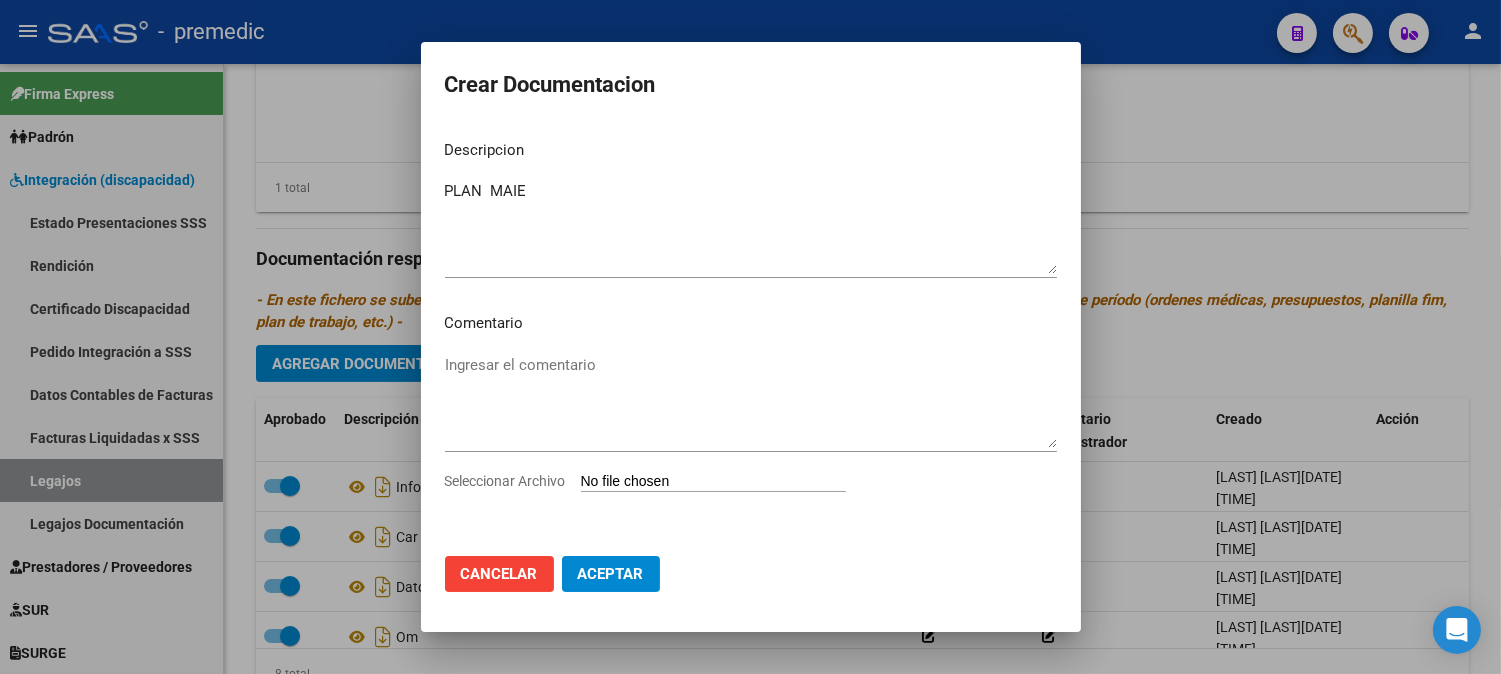click on "Seleccionar Archivo" at bounding box center [713, 482] 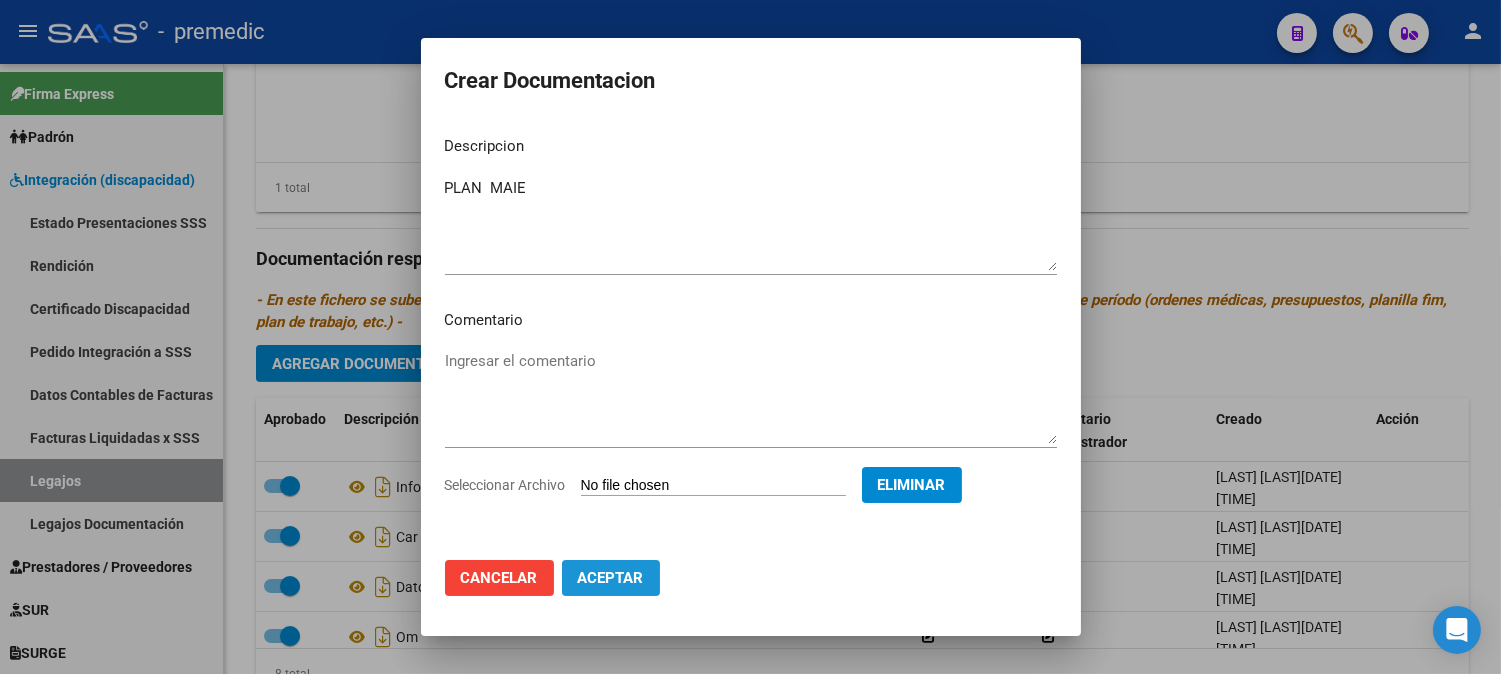 click on "Aceptar" 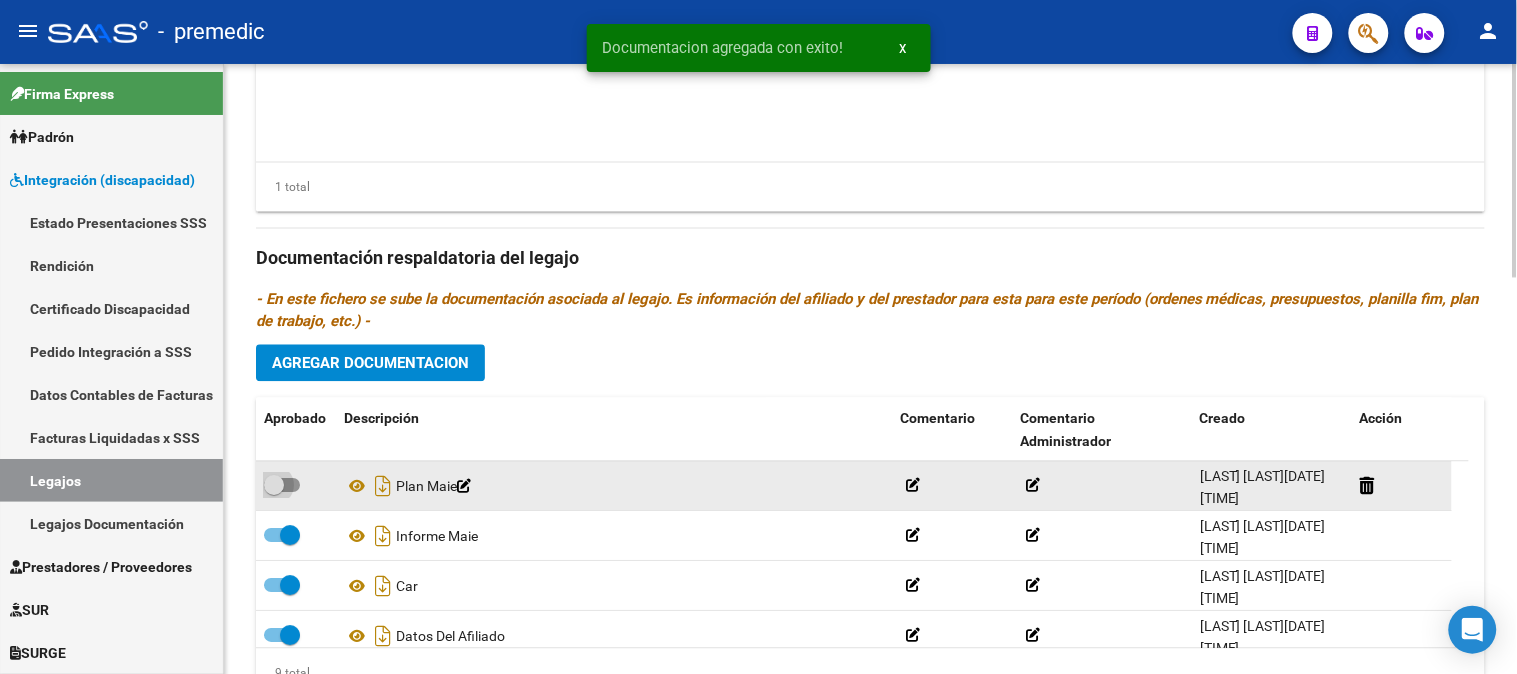 click at bounding box center (282, 486) 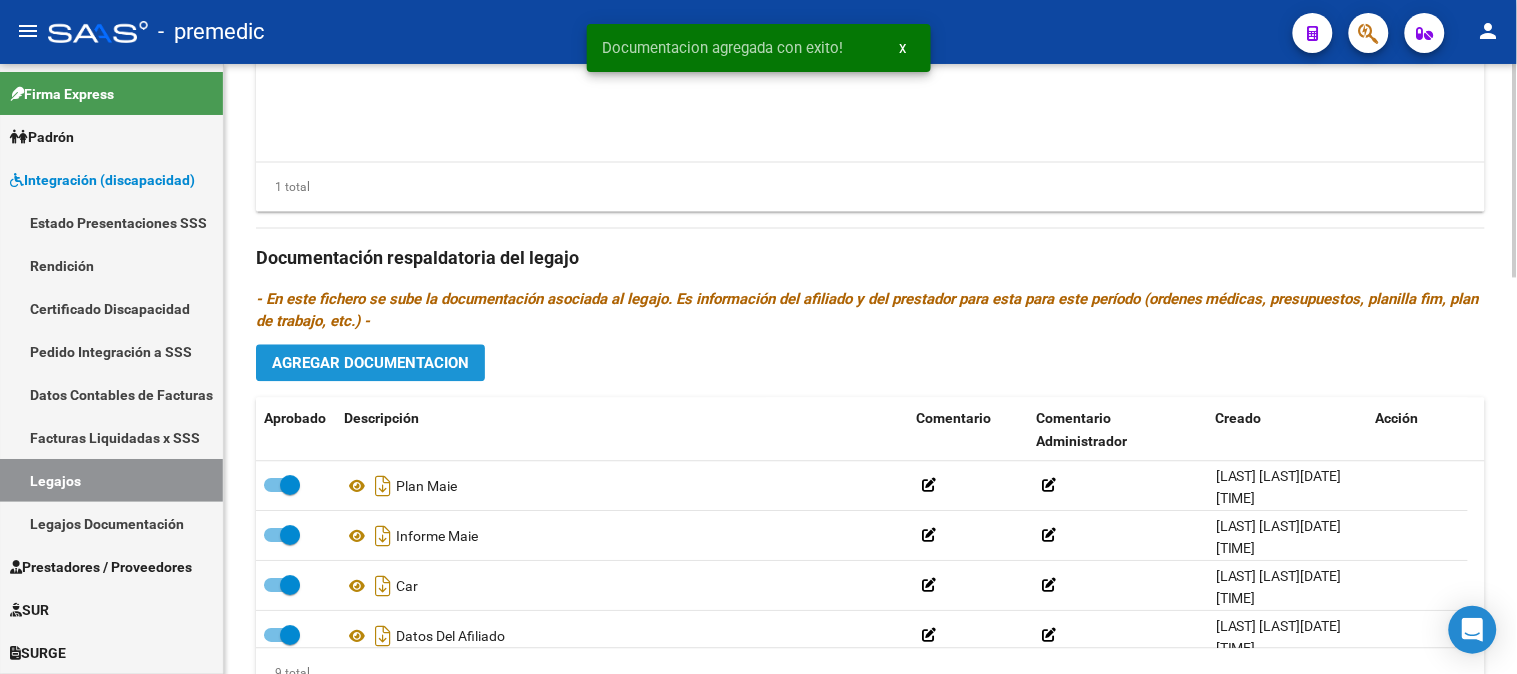click on "Agregar Documentacion" 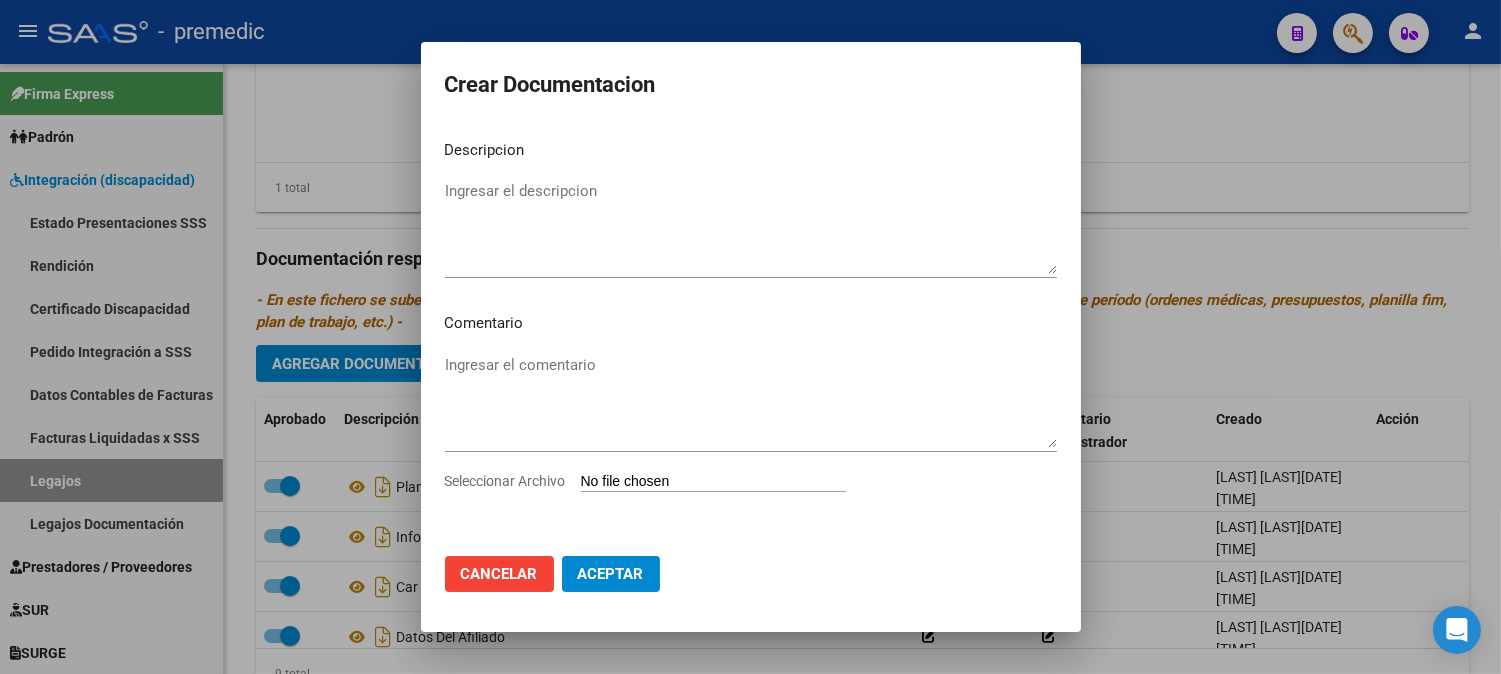 click on "Seleccionar Archivo" at bounding box center [713, 482] 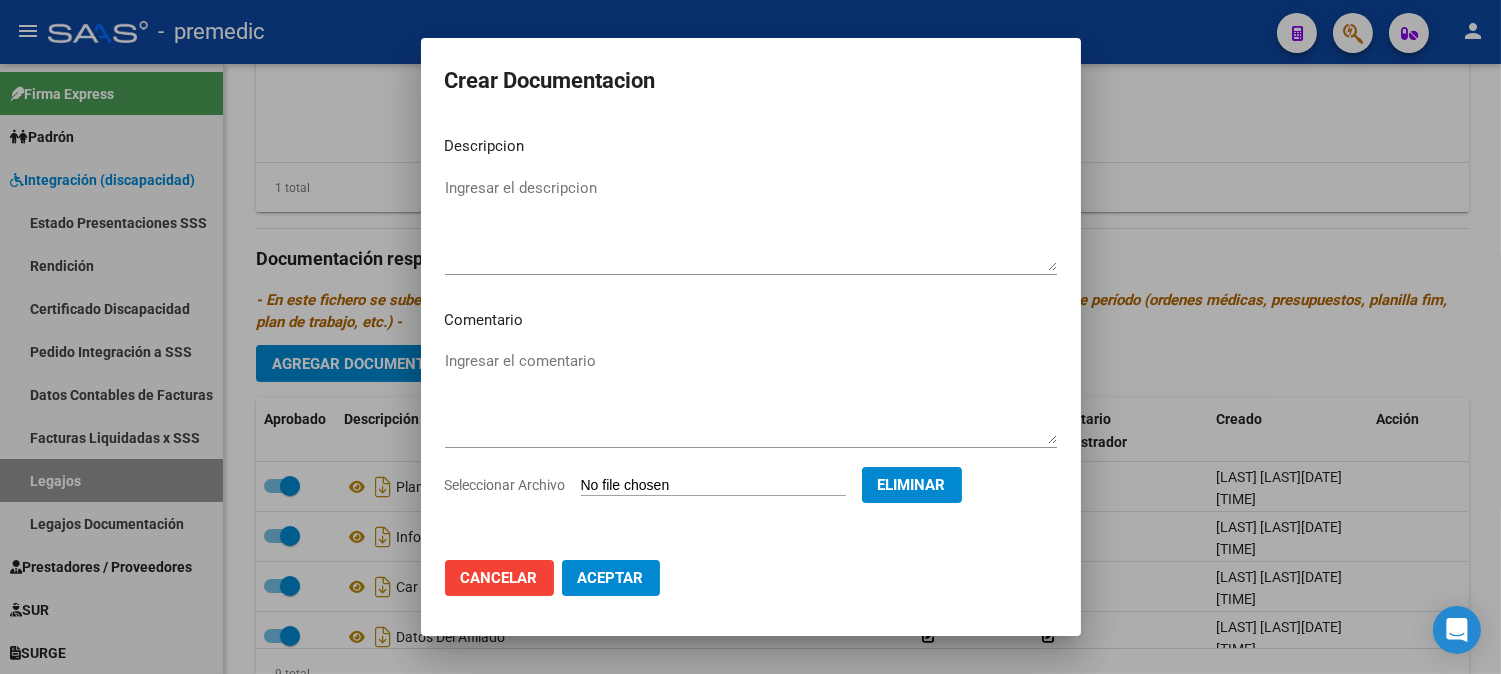 click on "Ingresar el descripcion" at bounding box center (751, 224) 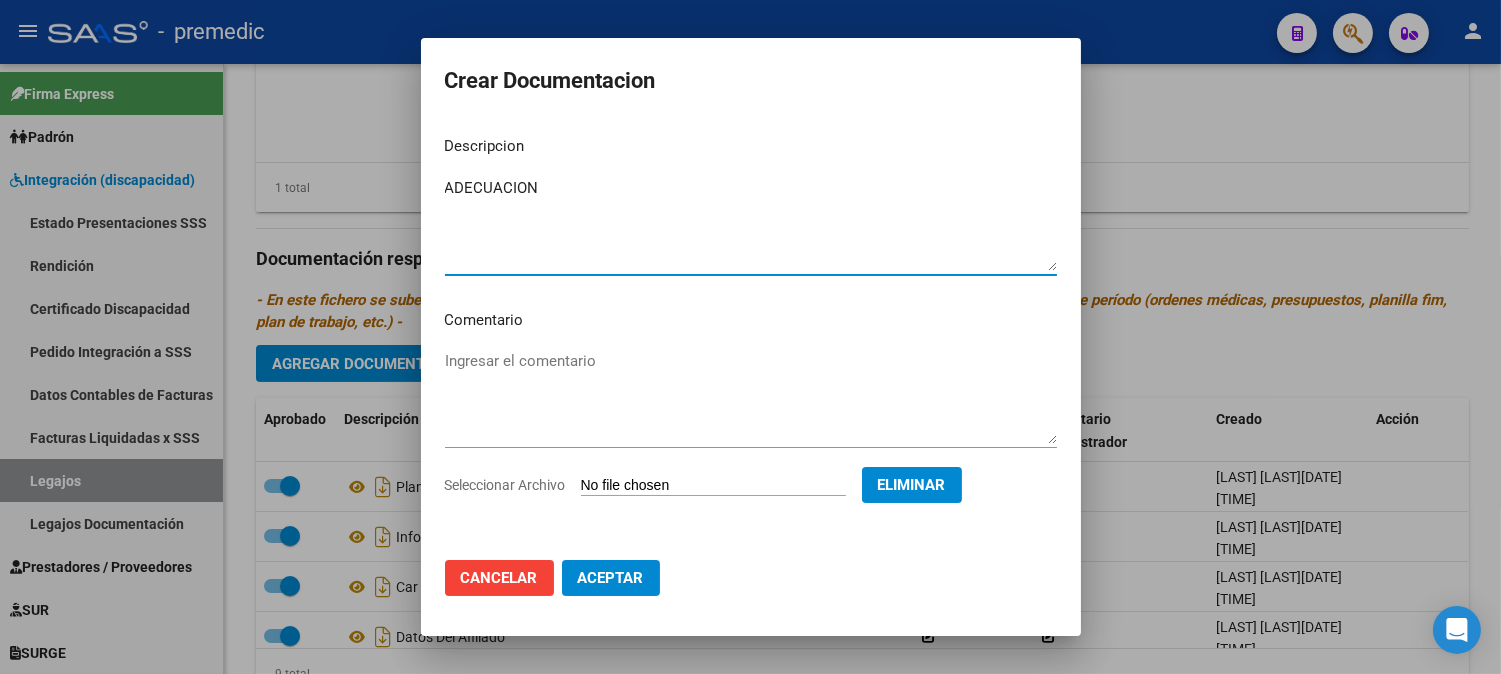 click on "Aceptar" 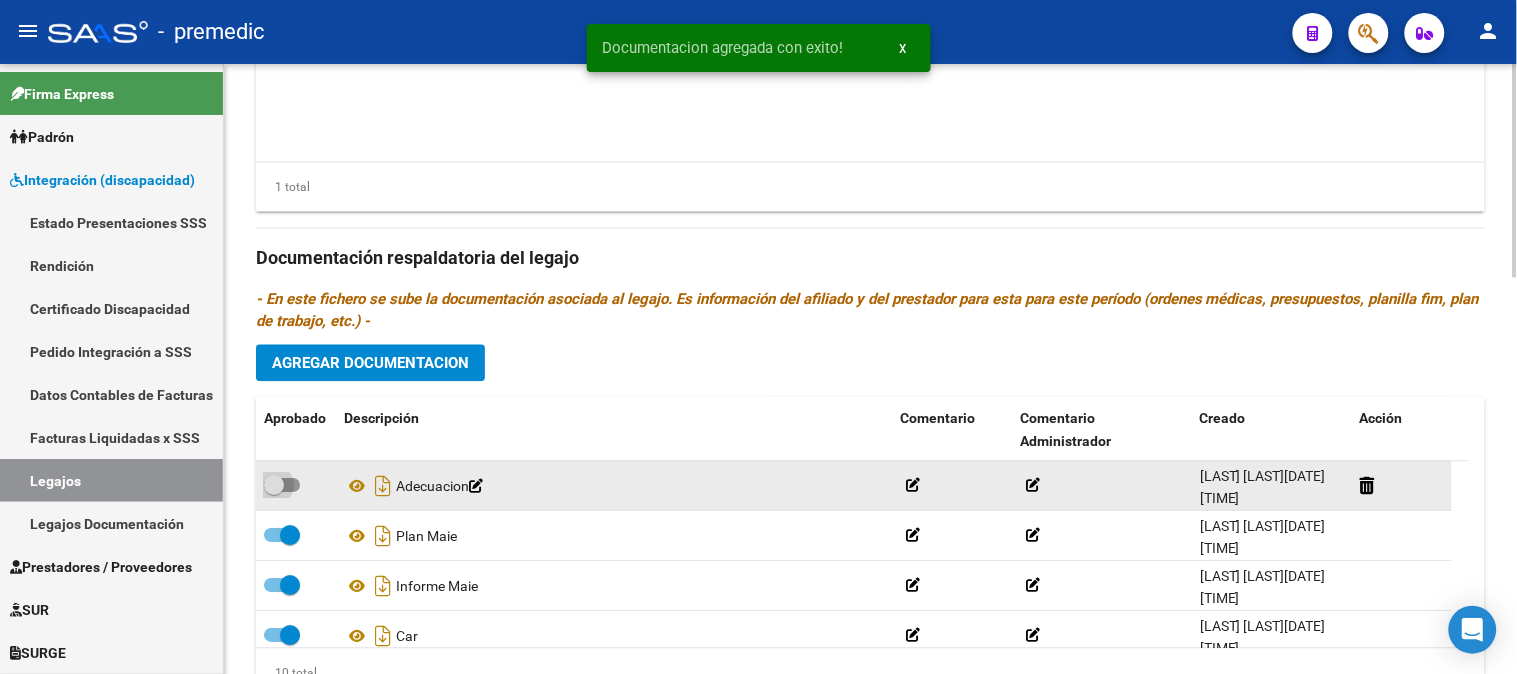 click at bounding box center [274, 486] 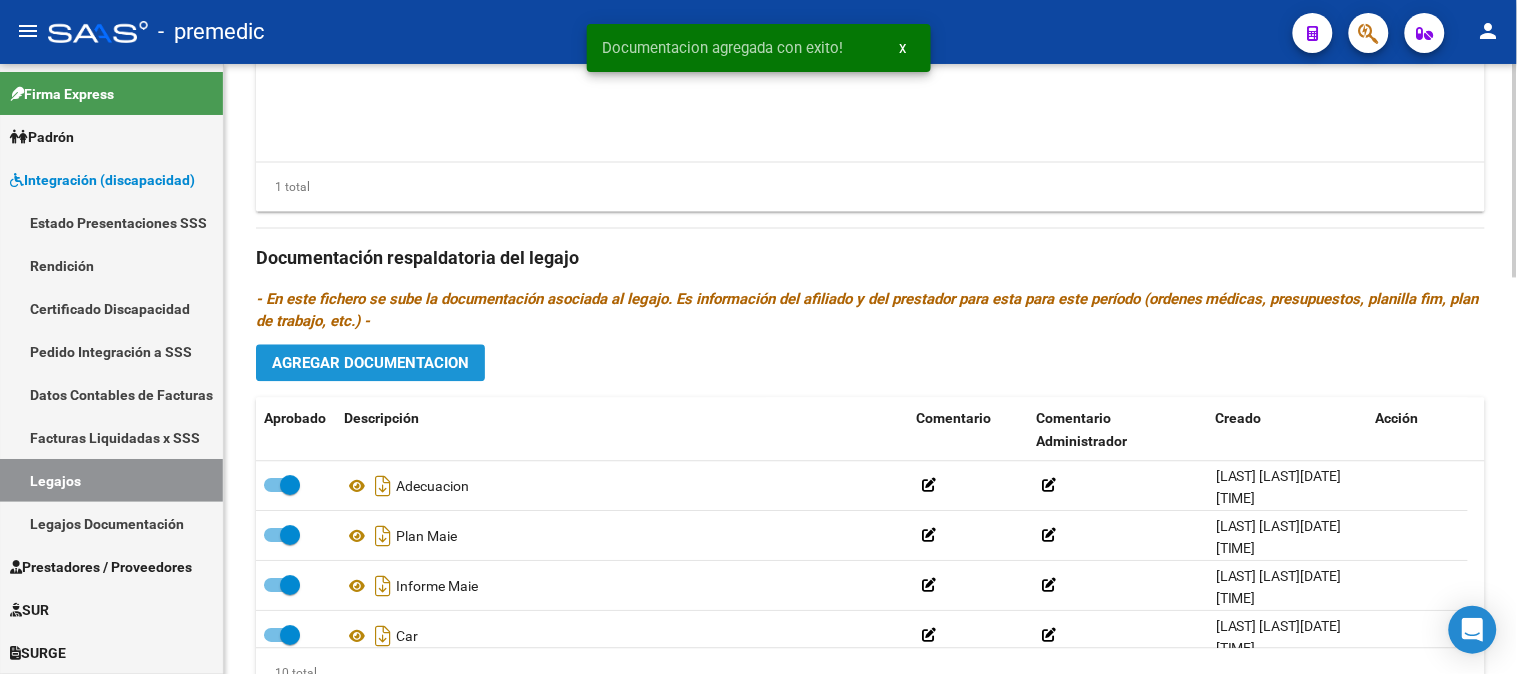 click on "Agregar Documentacion" 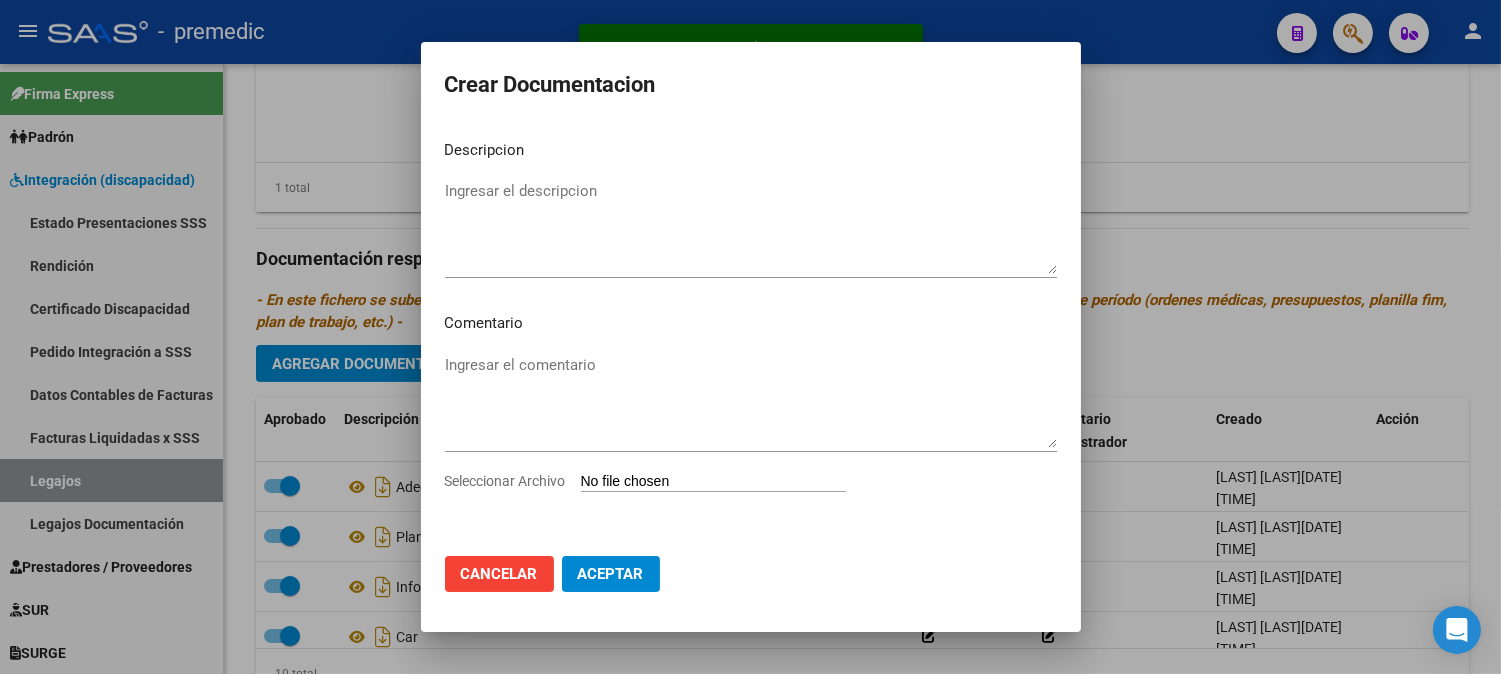 click on "Seleccionar Archivo" at bounding box center [713, 482] 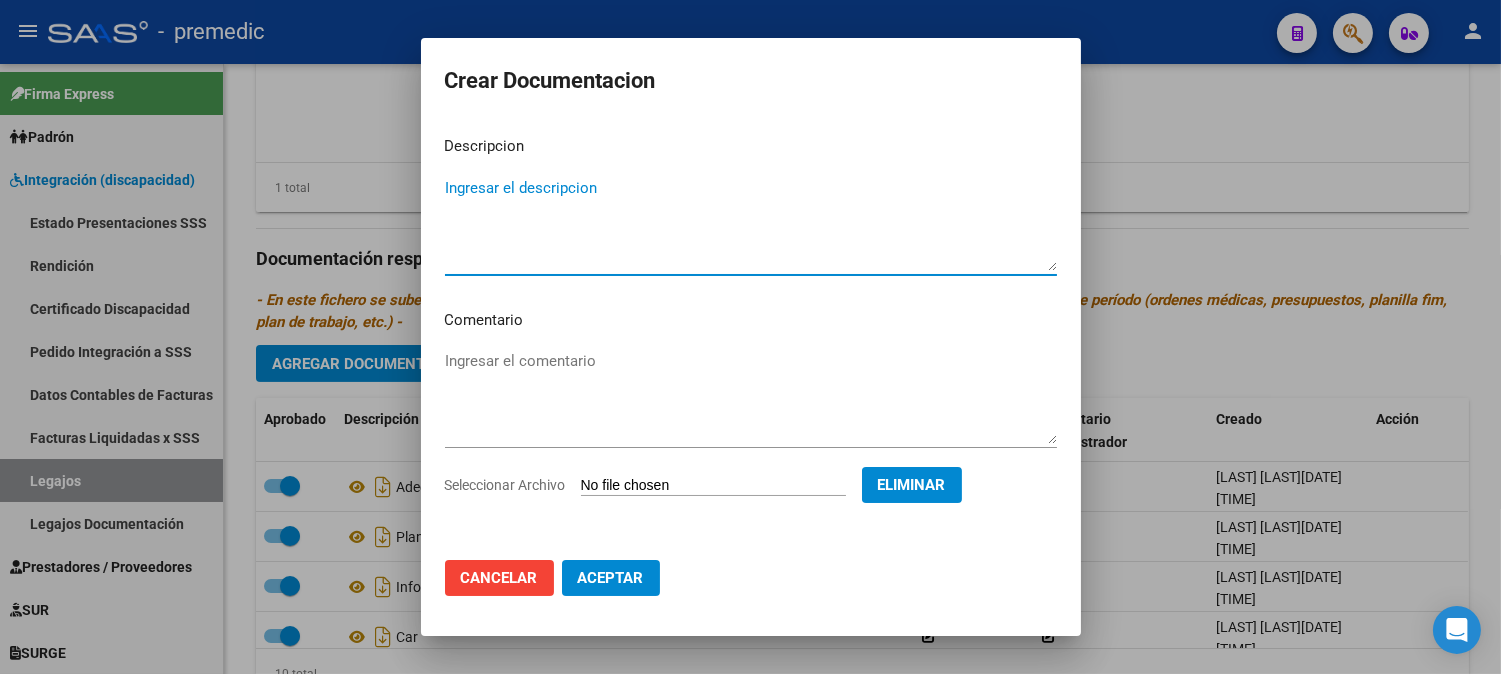 click on "Ingresar el descripcion" at bounding box center (751, 224) 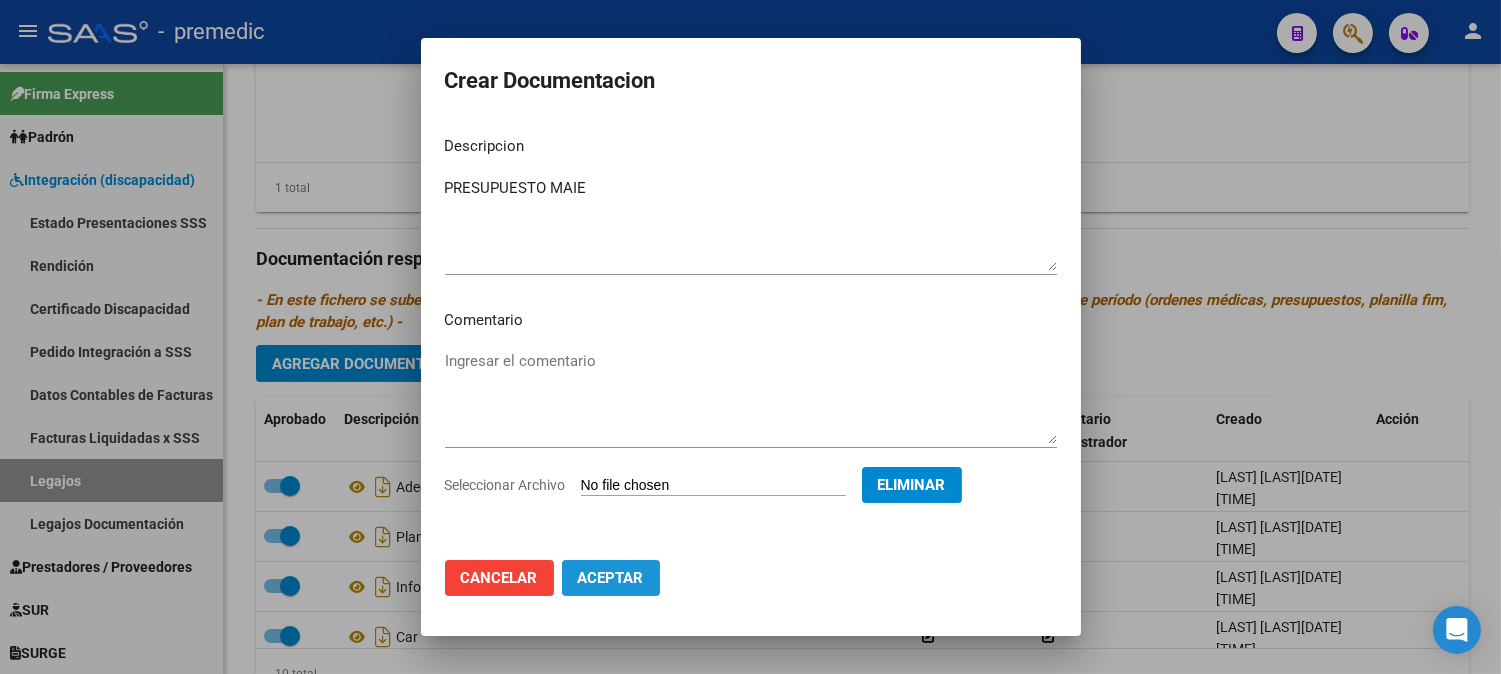 click on "Aceptar" 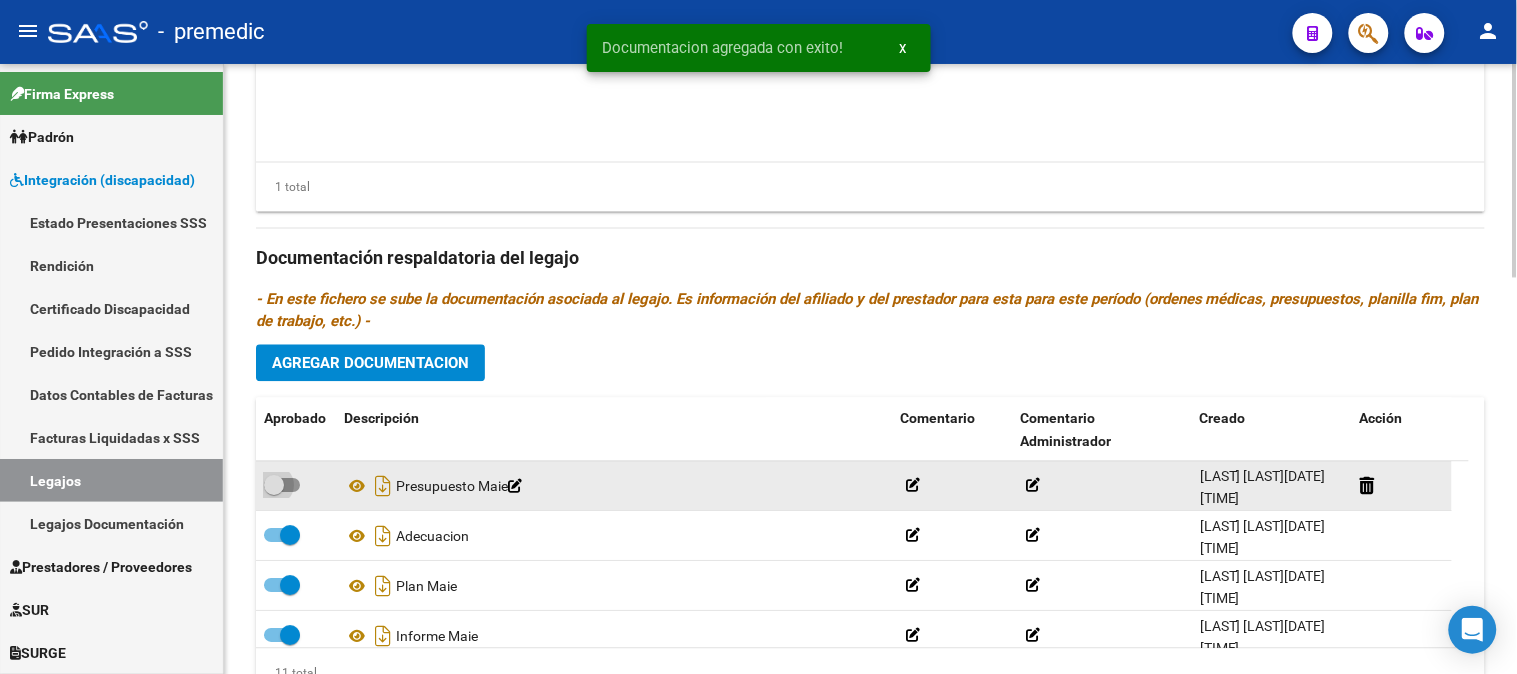 click at bounding box center [282, 486] 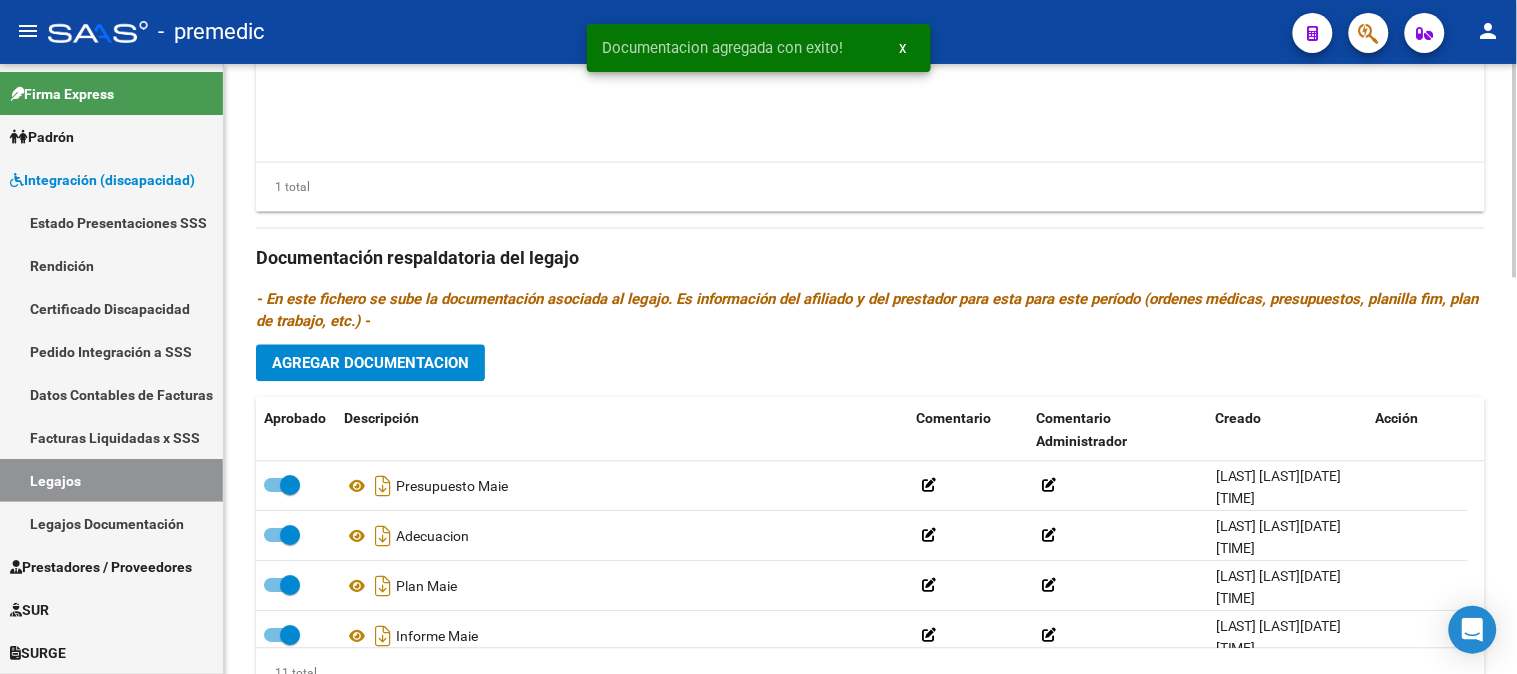 click on "Agregar Documentacion" 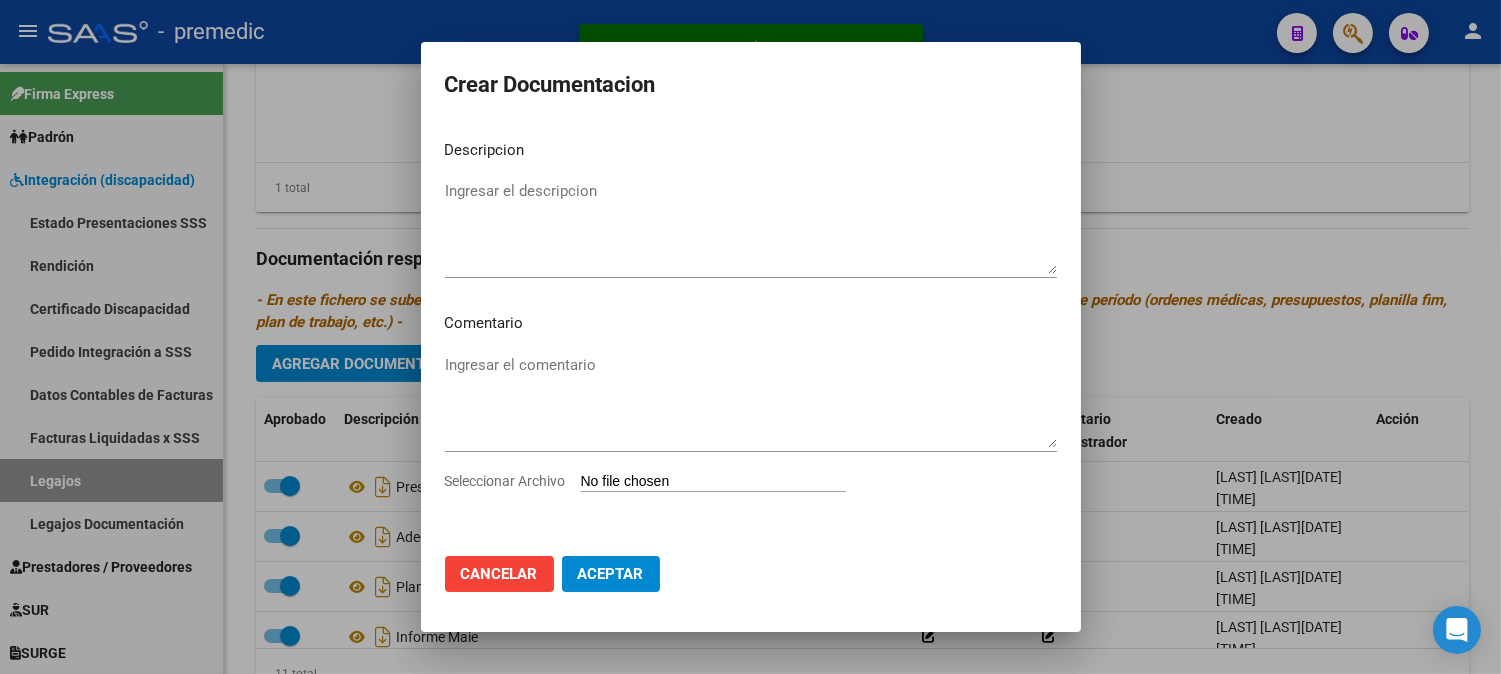 click on "Seleccionar Archivo" at bounding box center (713, 482) 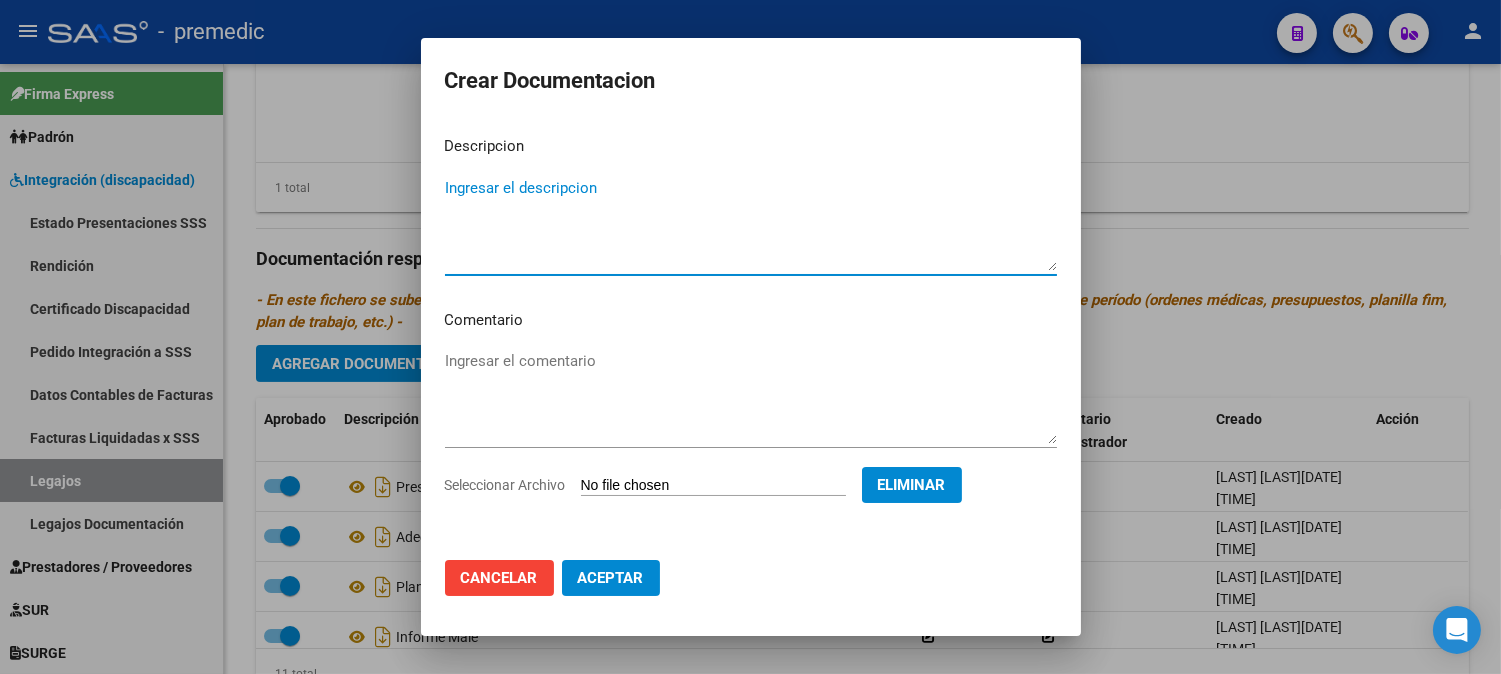 click on "Ingresar el descripcion" at bounding box center (751, 224) 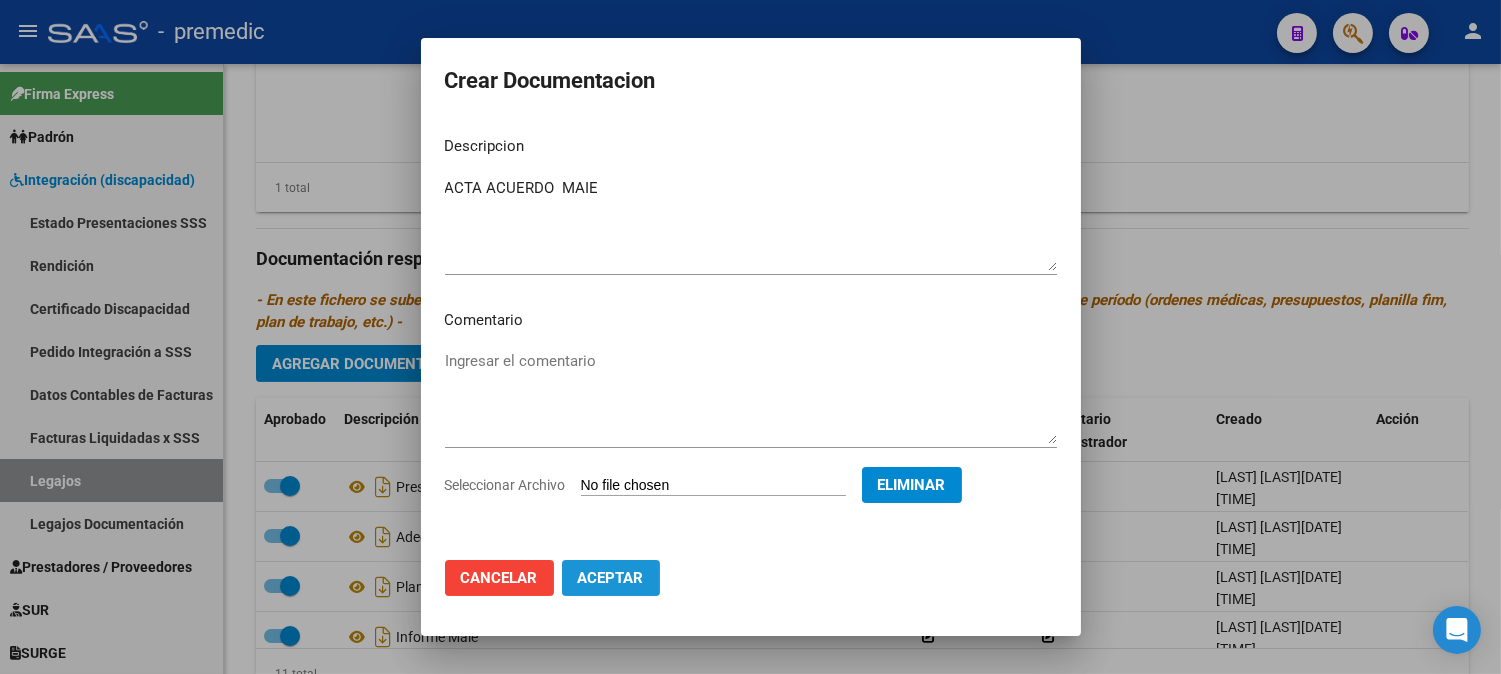 click on "Aceptar" 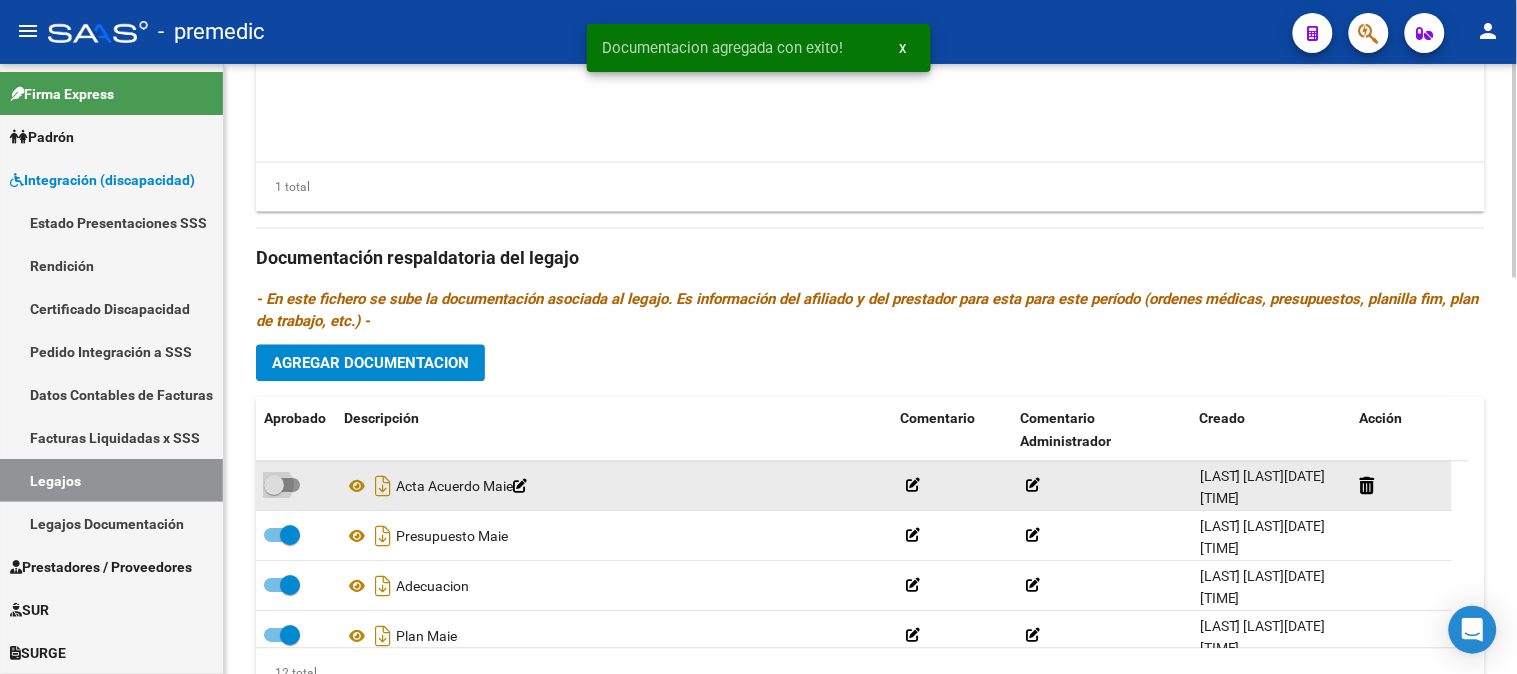click at bounding box center [282, 486] 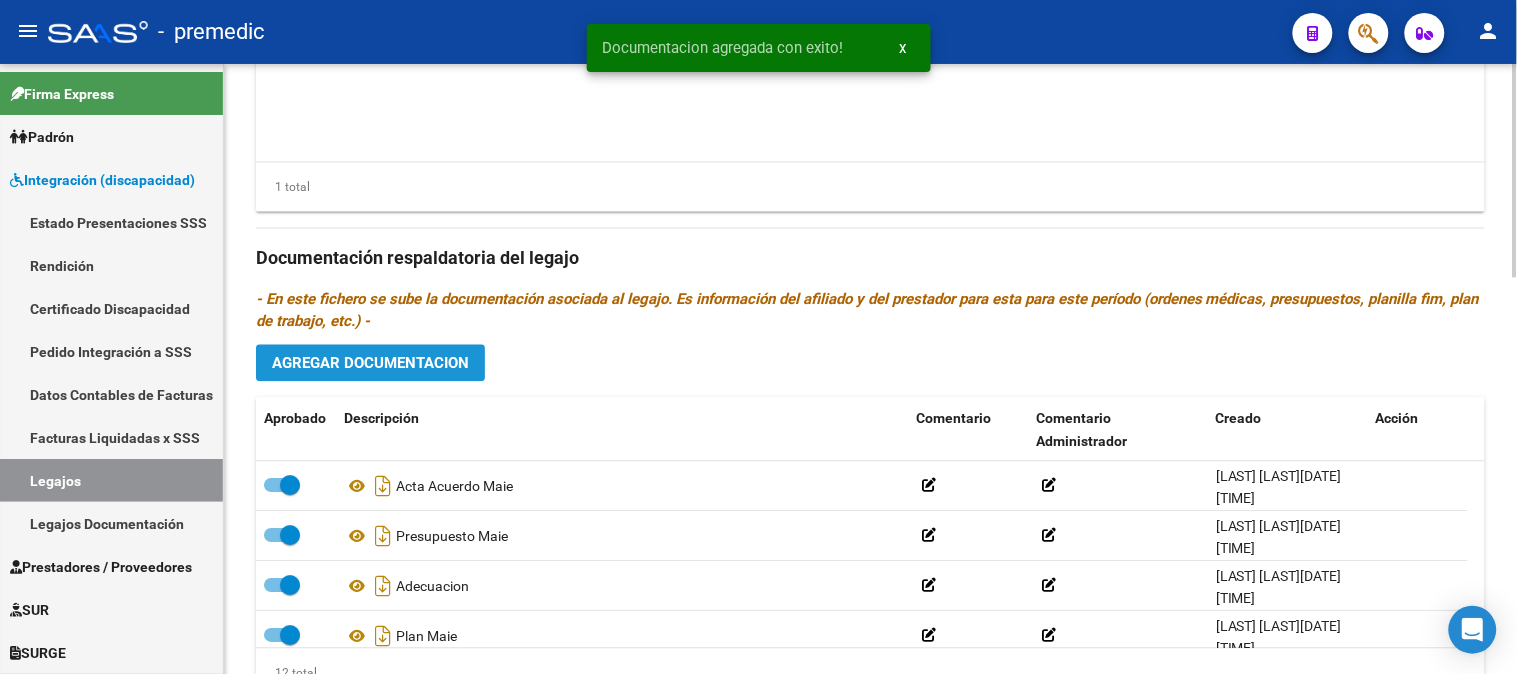 click on "Agregar Documentacion" 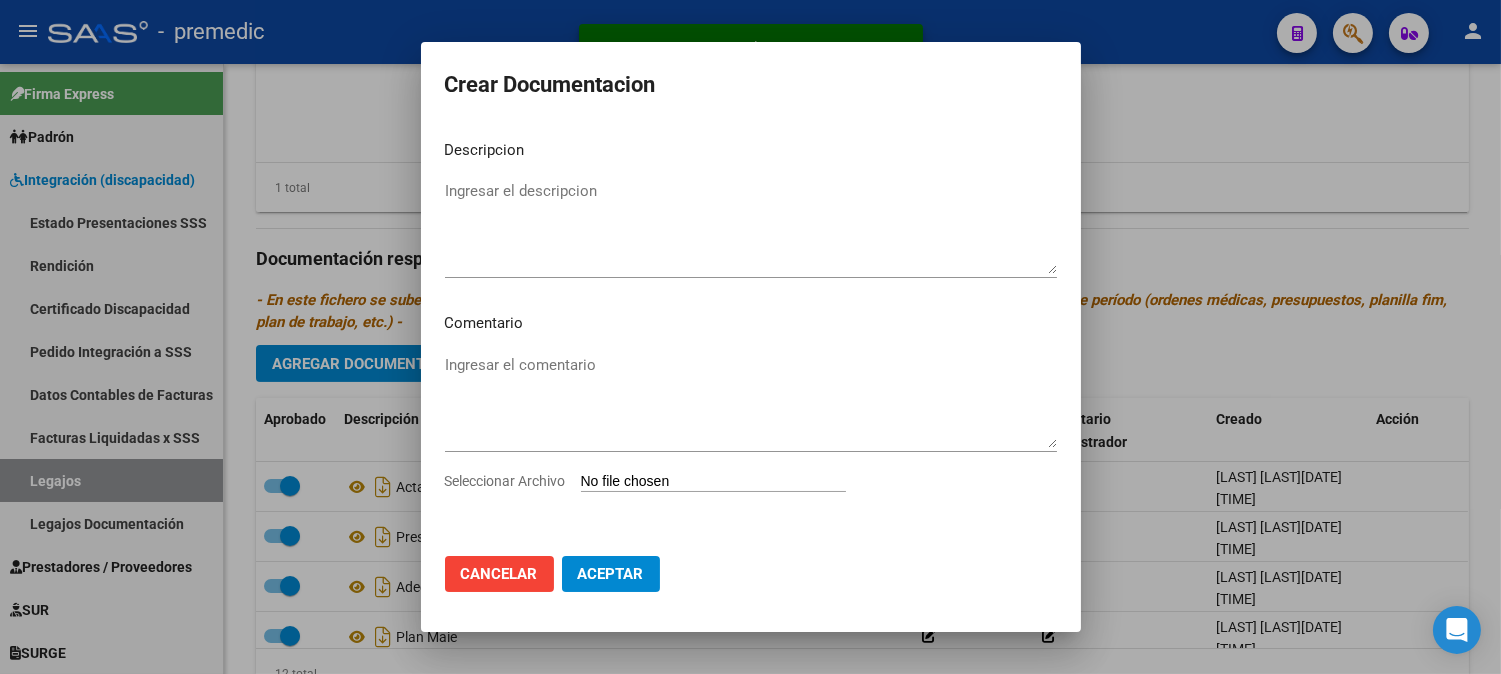 click on "Seleccionar Archivo" at bounding box center [713, 482] 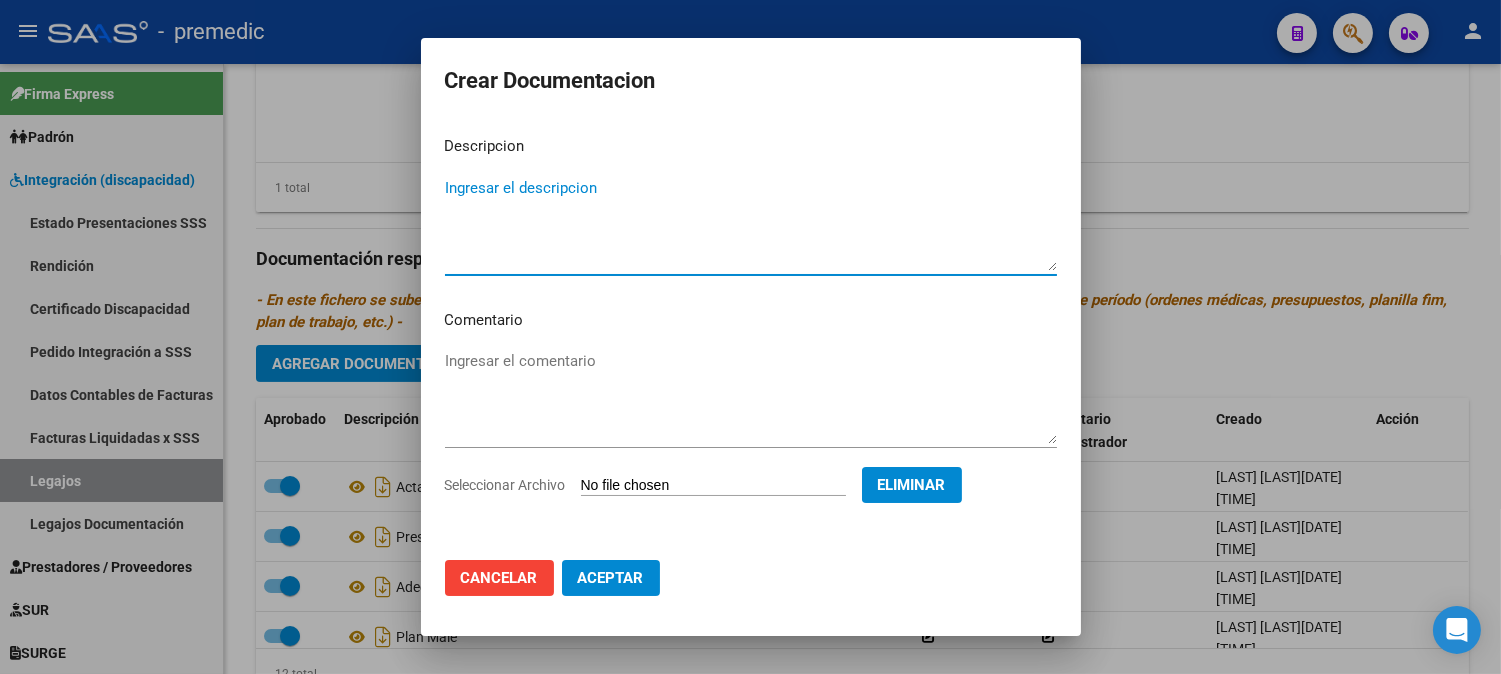 click on "Ingresar el descripcion" at bounding box center [751, 224] 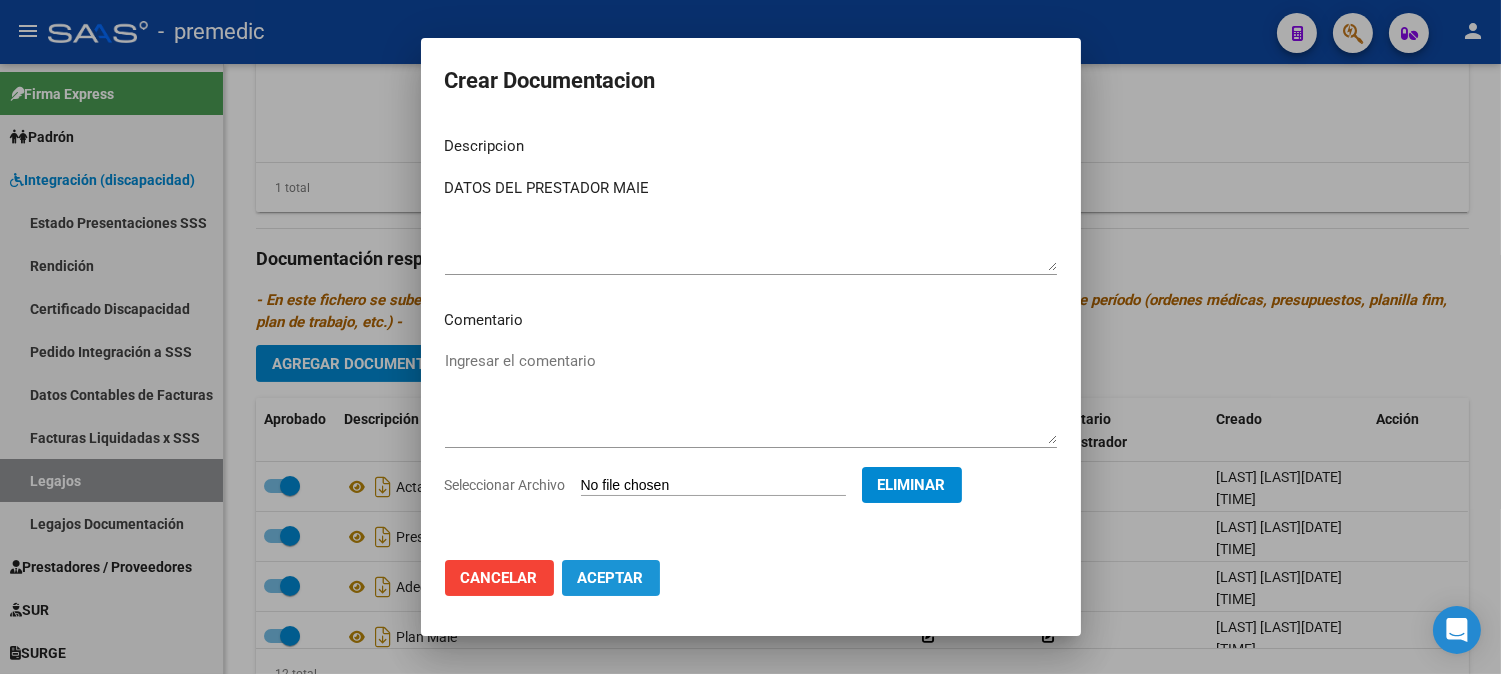 click on "Aceptar" 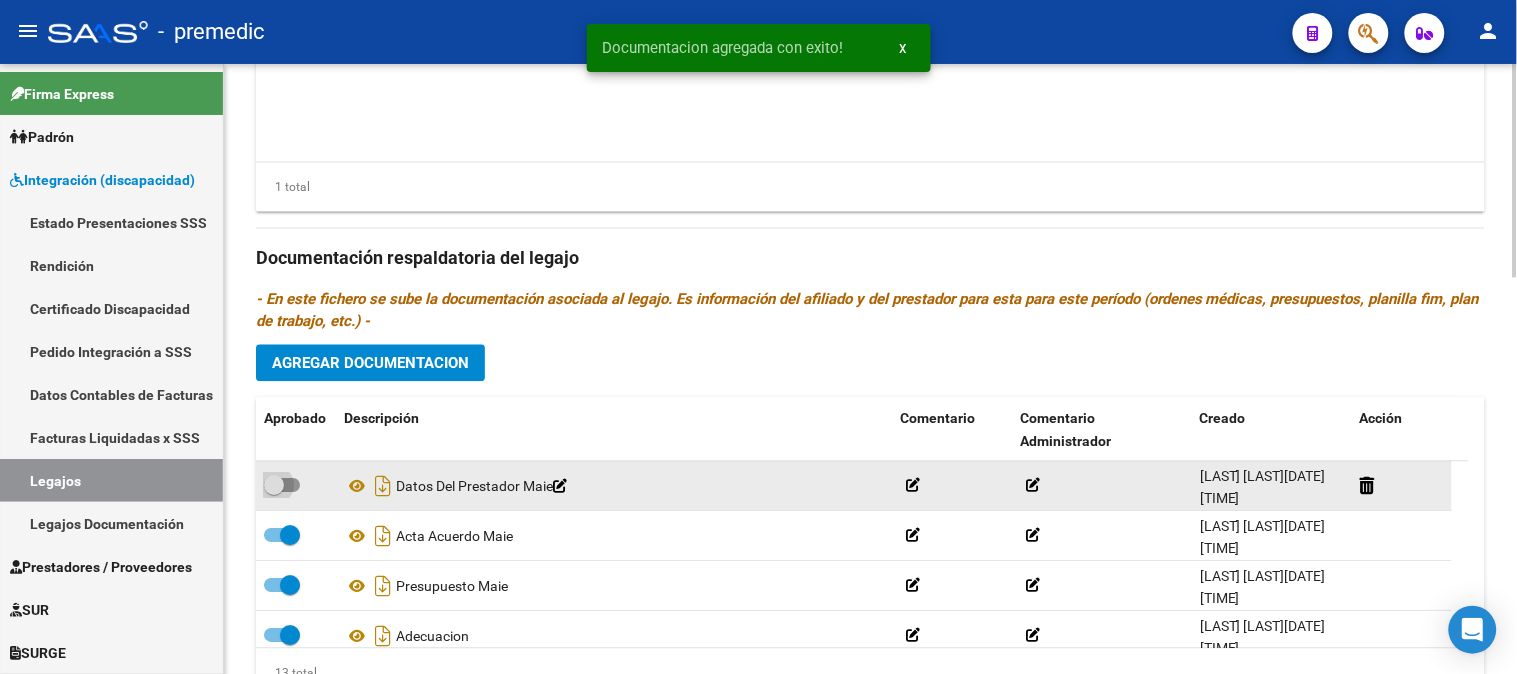 click at bounding box center (282, 486) 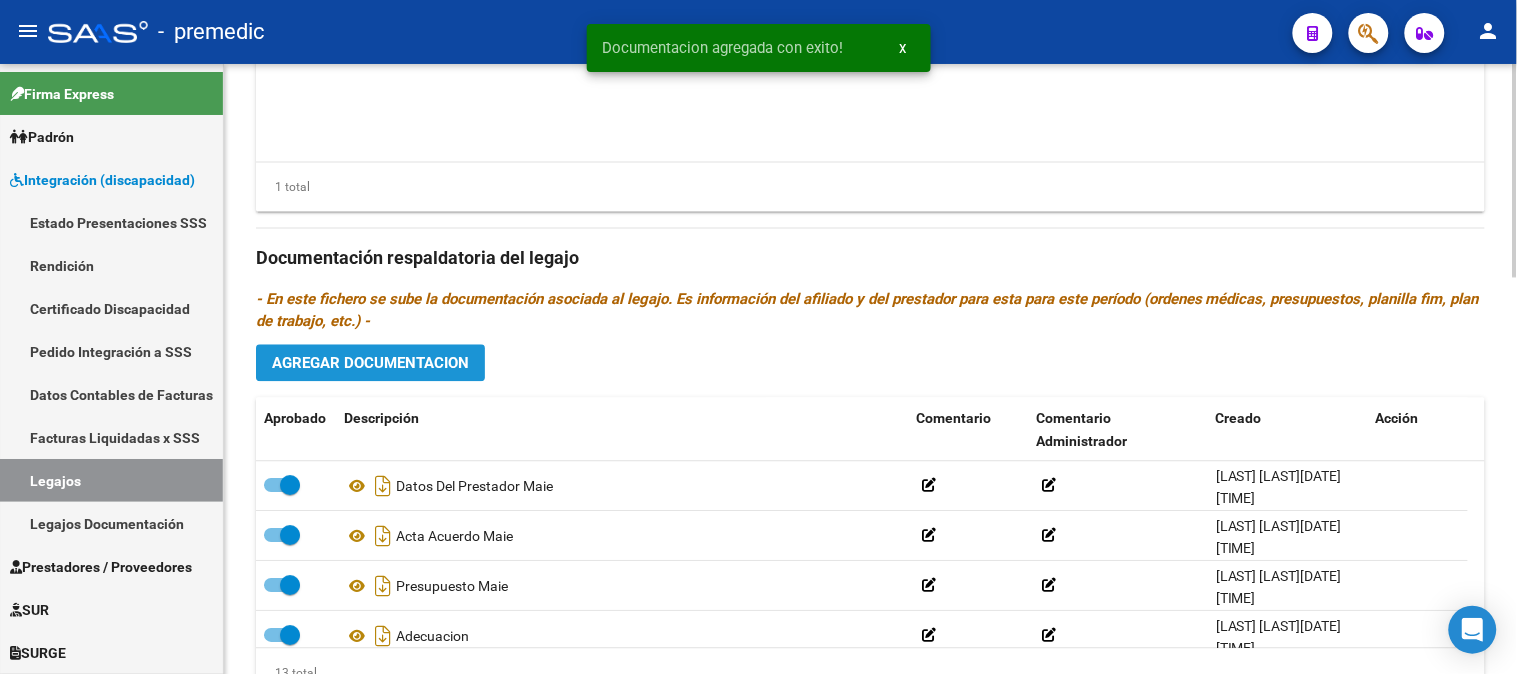 click on "Agregar Documentacion" 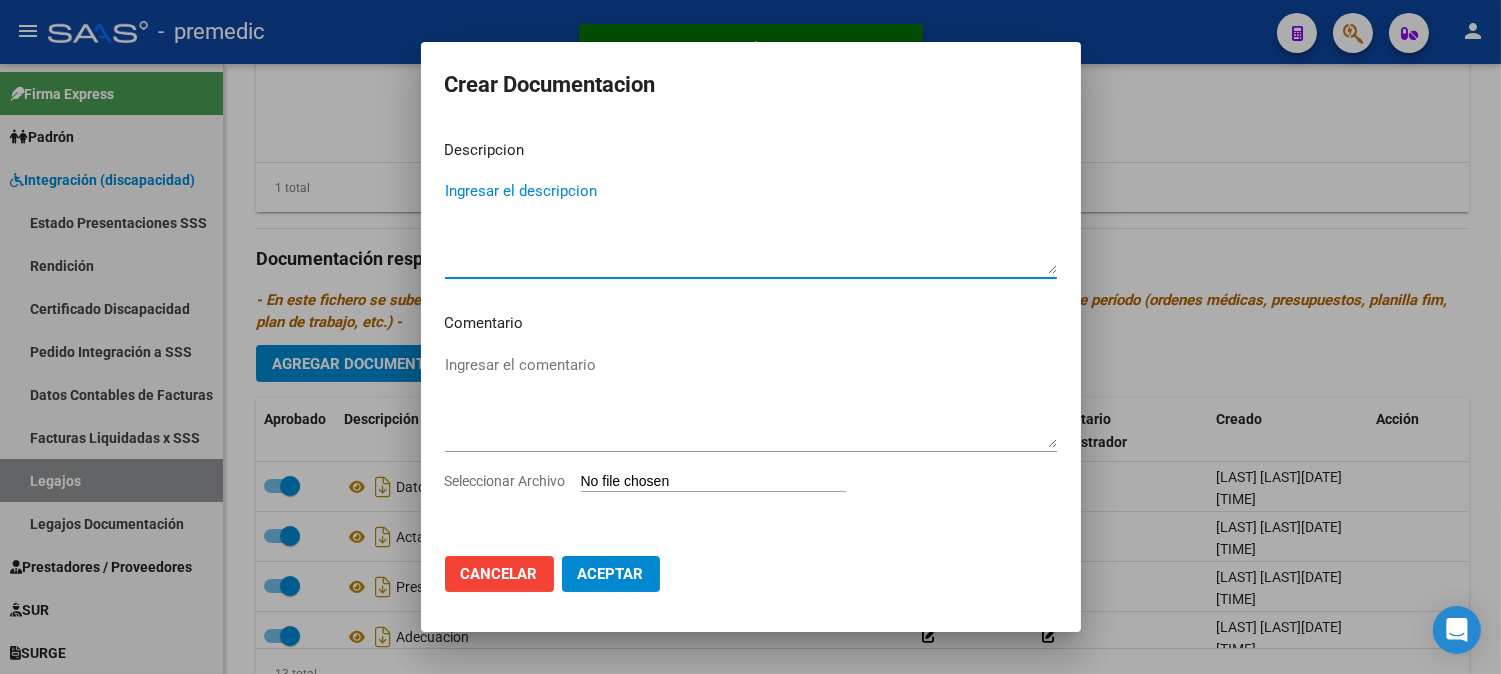 click on "Seleccionar Archivo" at bounding box center (713, 482) 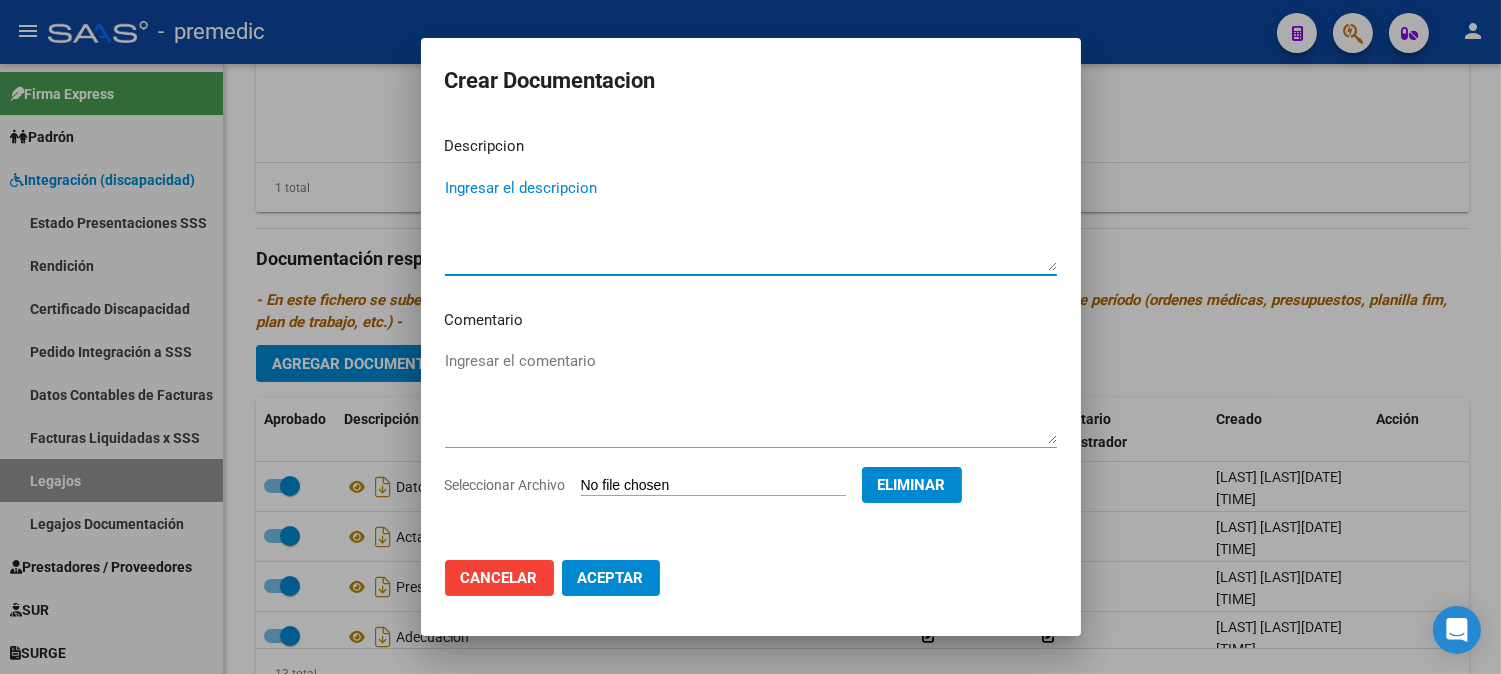click on "Ingresar el descripcion" at bounding box center [751, 224] 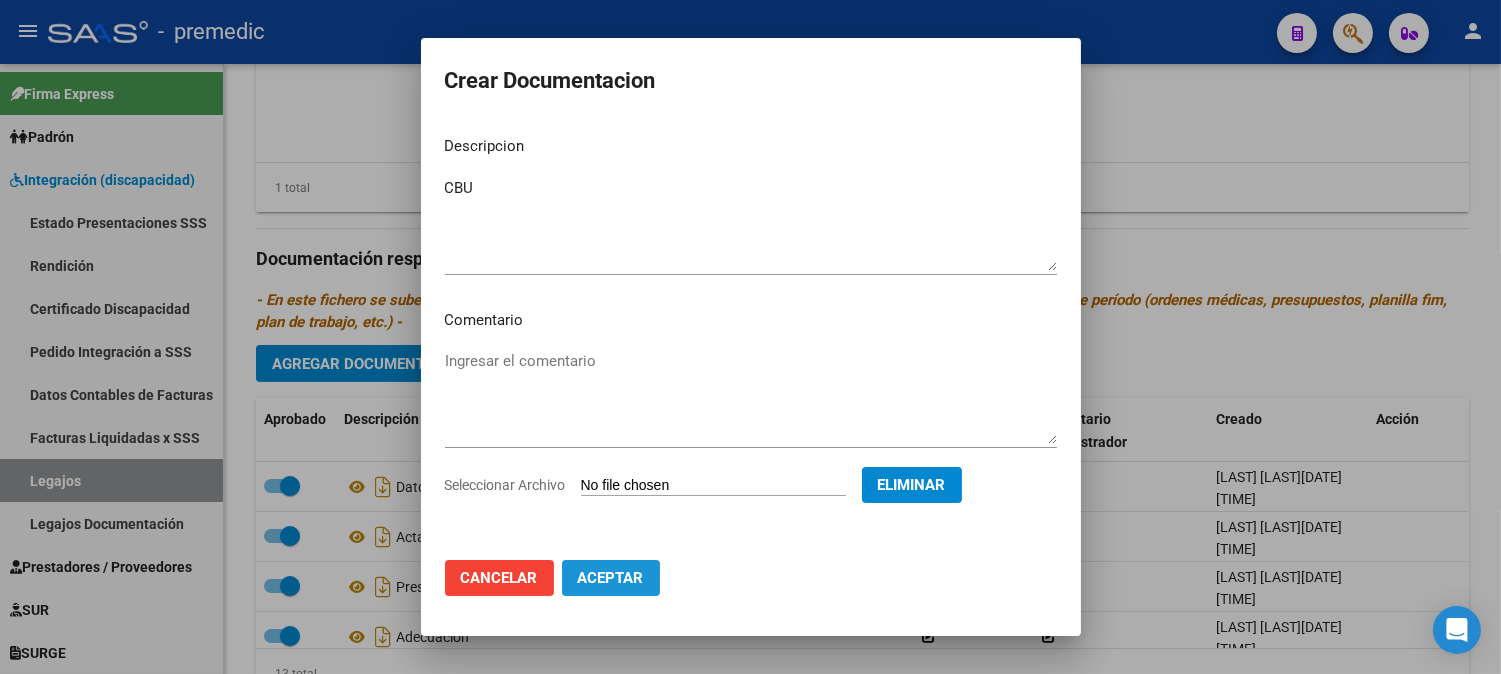 click on "Aceptar" 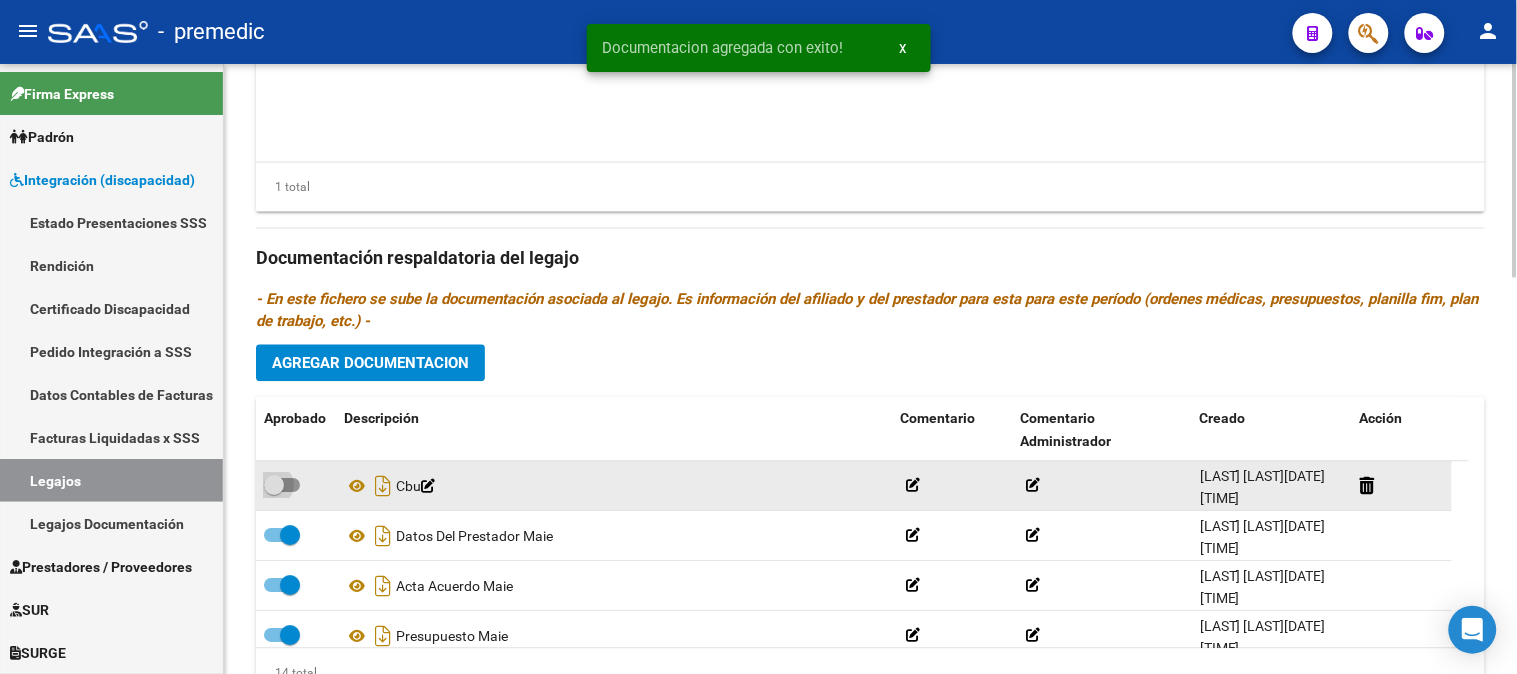 click at bounding box center [282, 486] 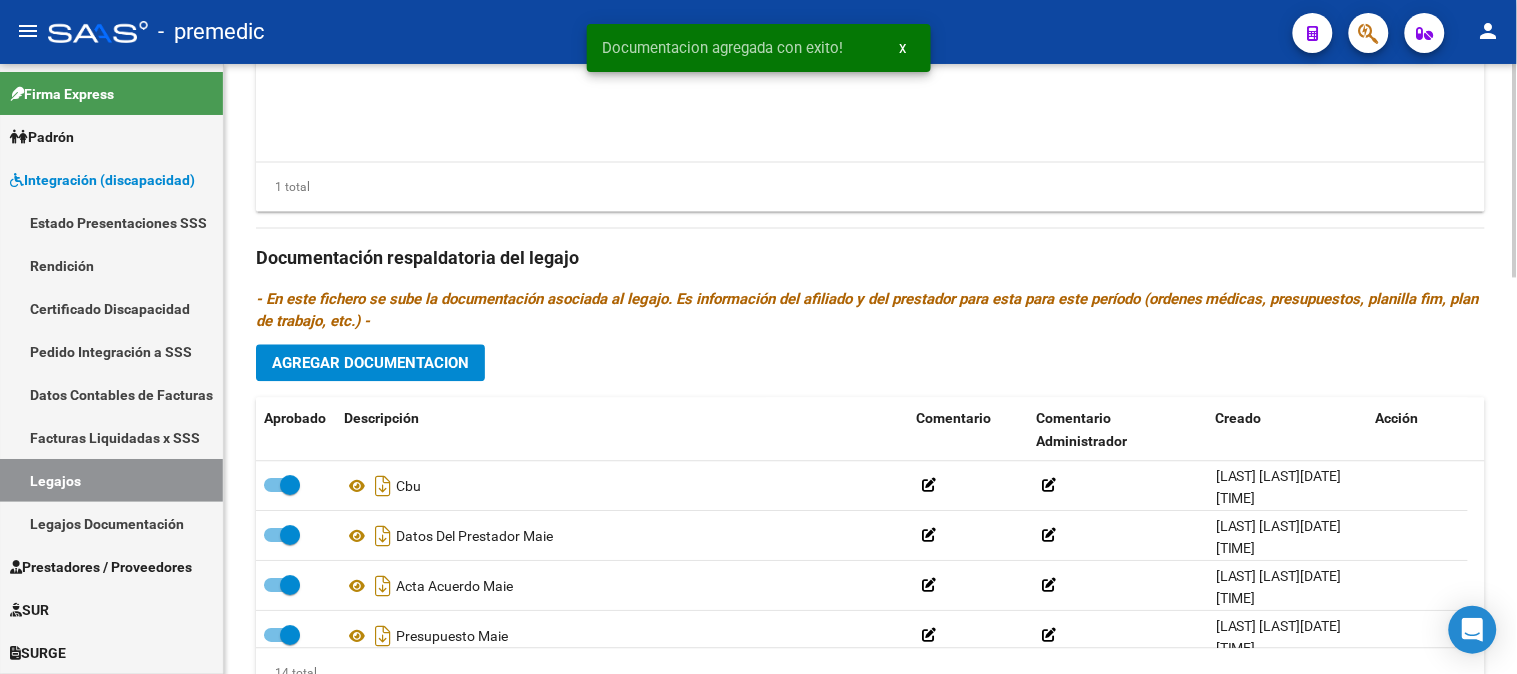 click 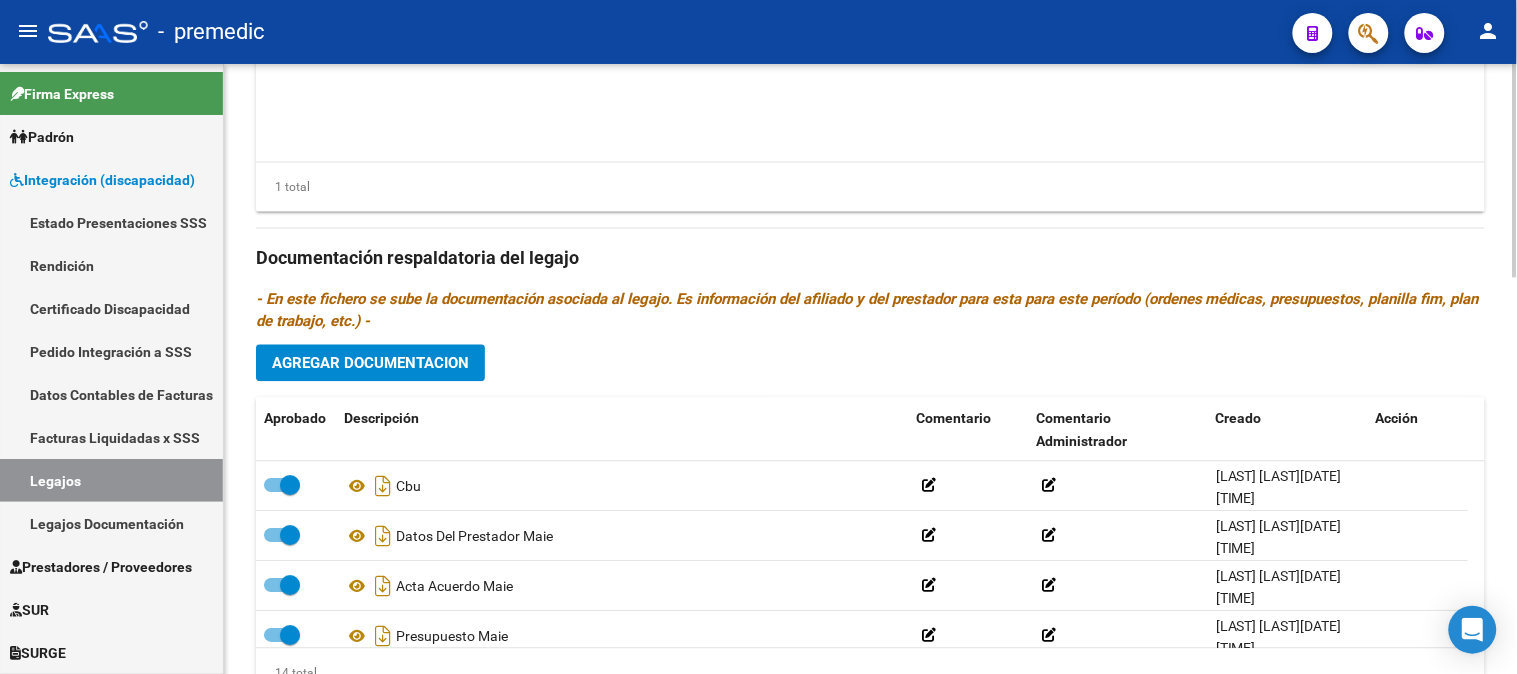 click 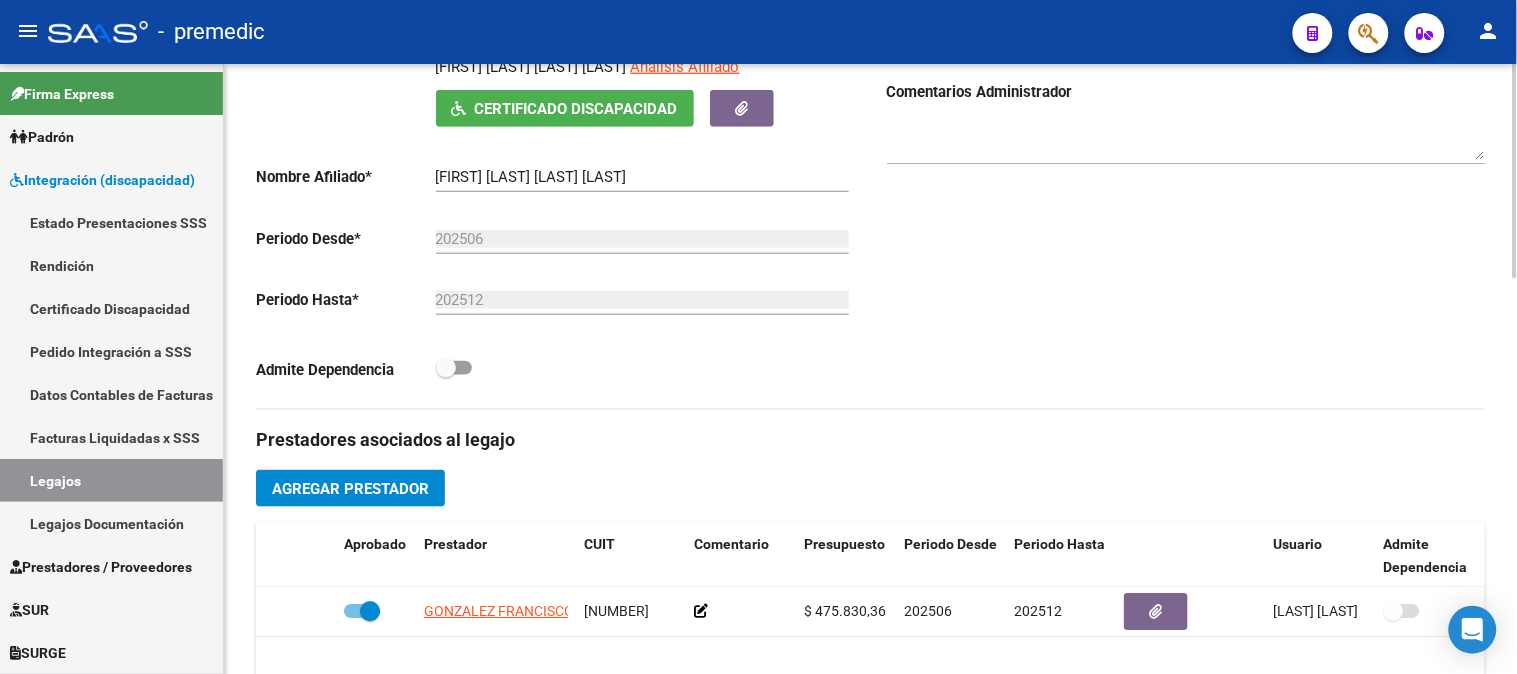 click 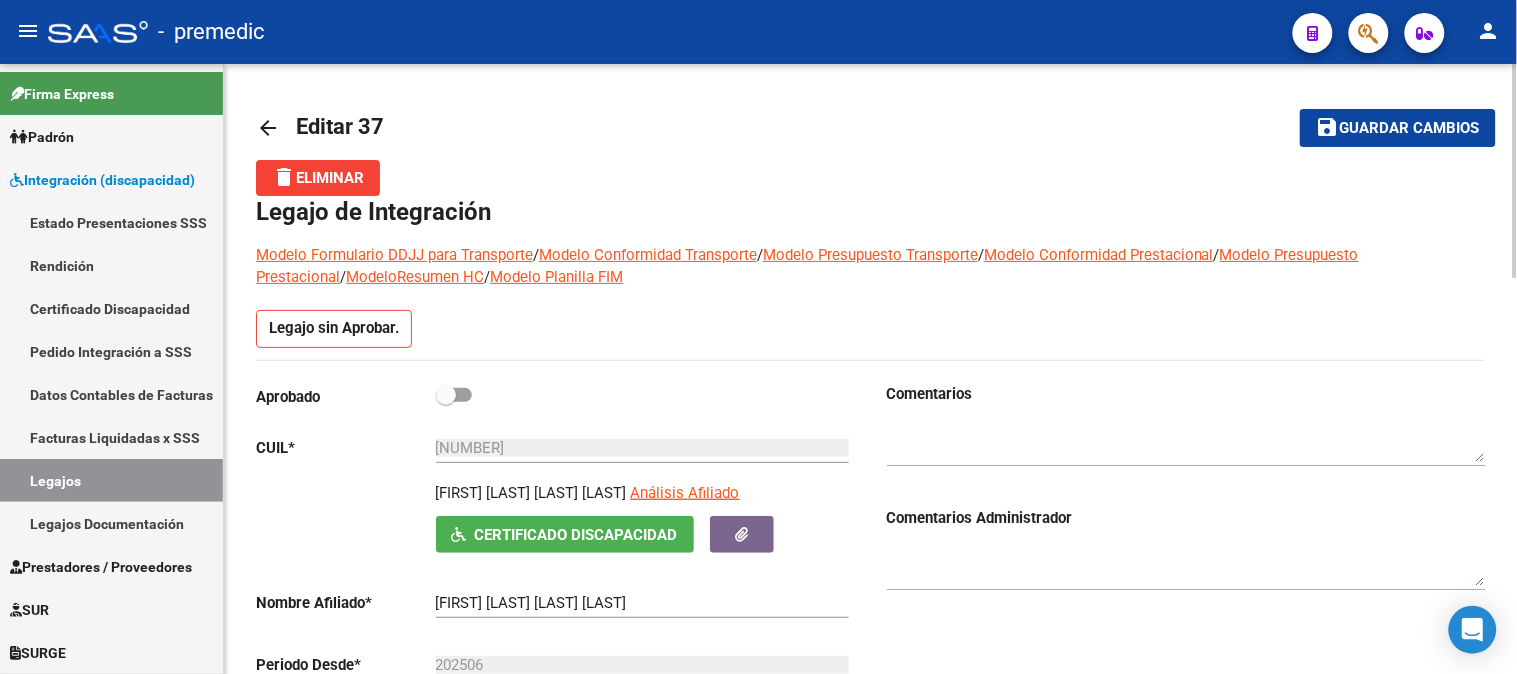 click 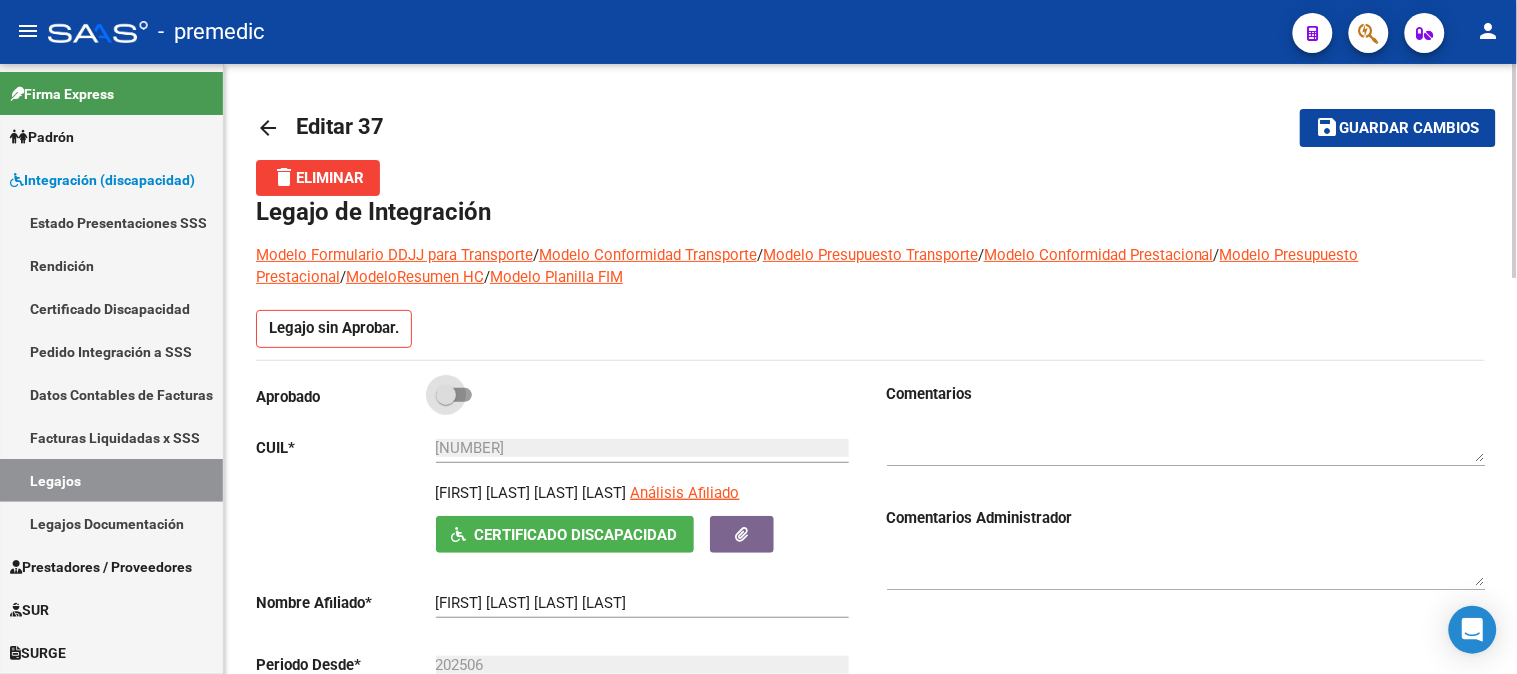 click at bounding box center (454, 395) 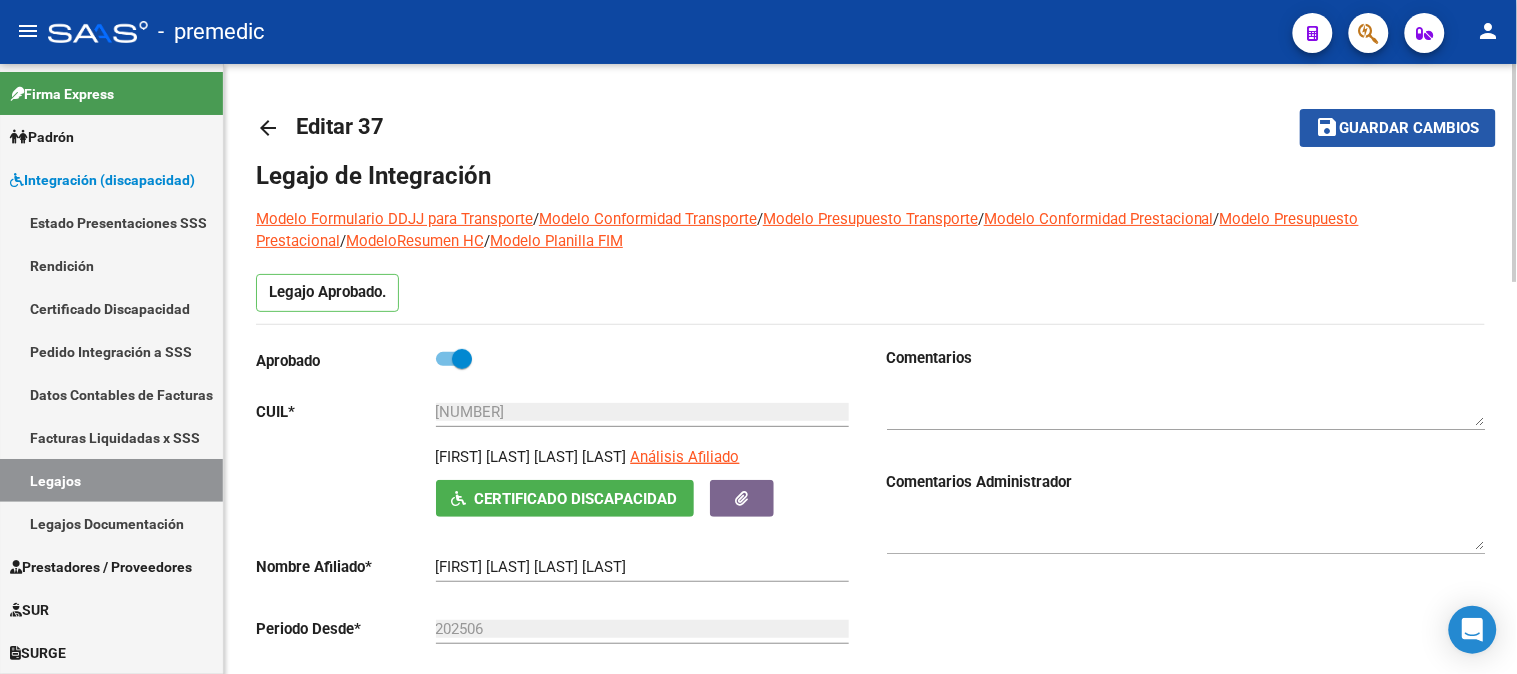 click on "Guardar cambios" 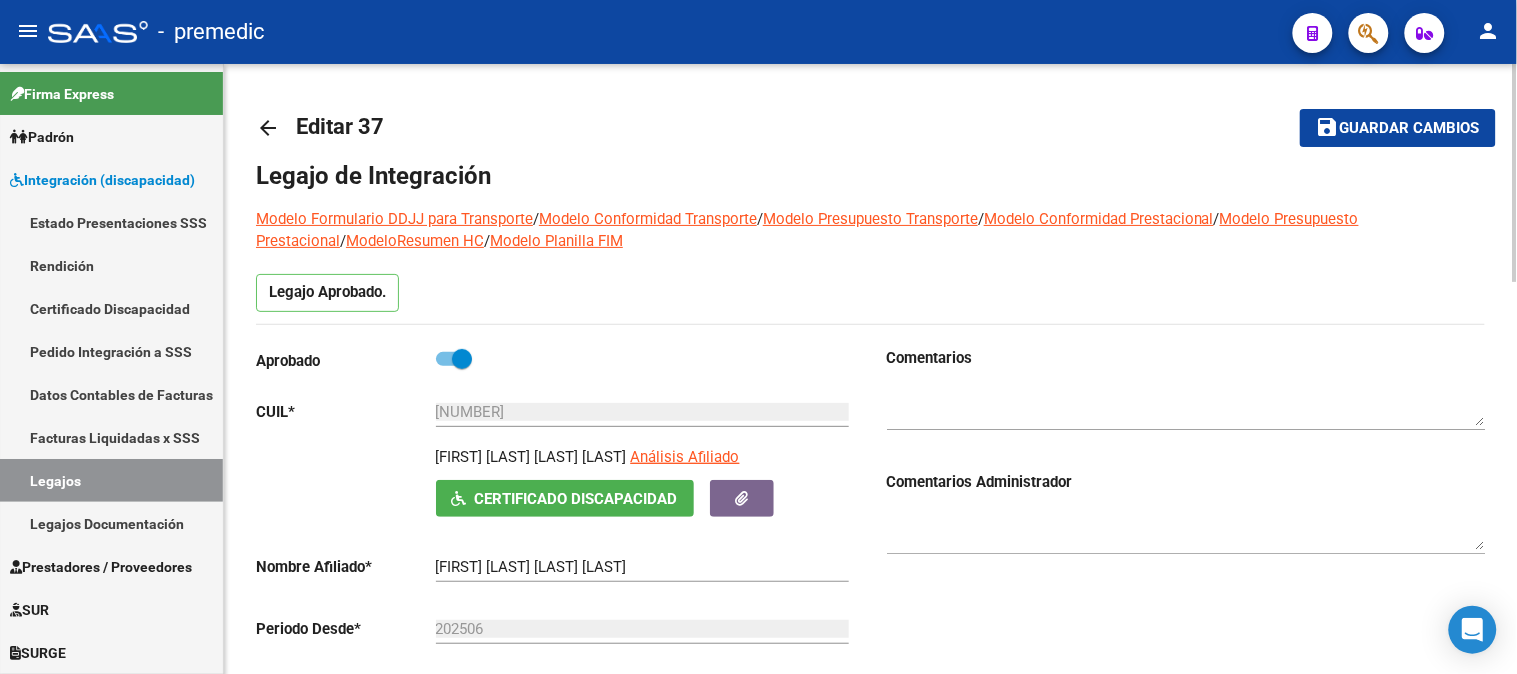 click on "Guardar cambios" 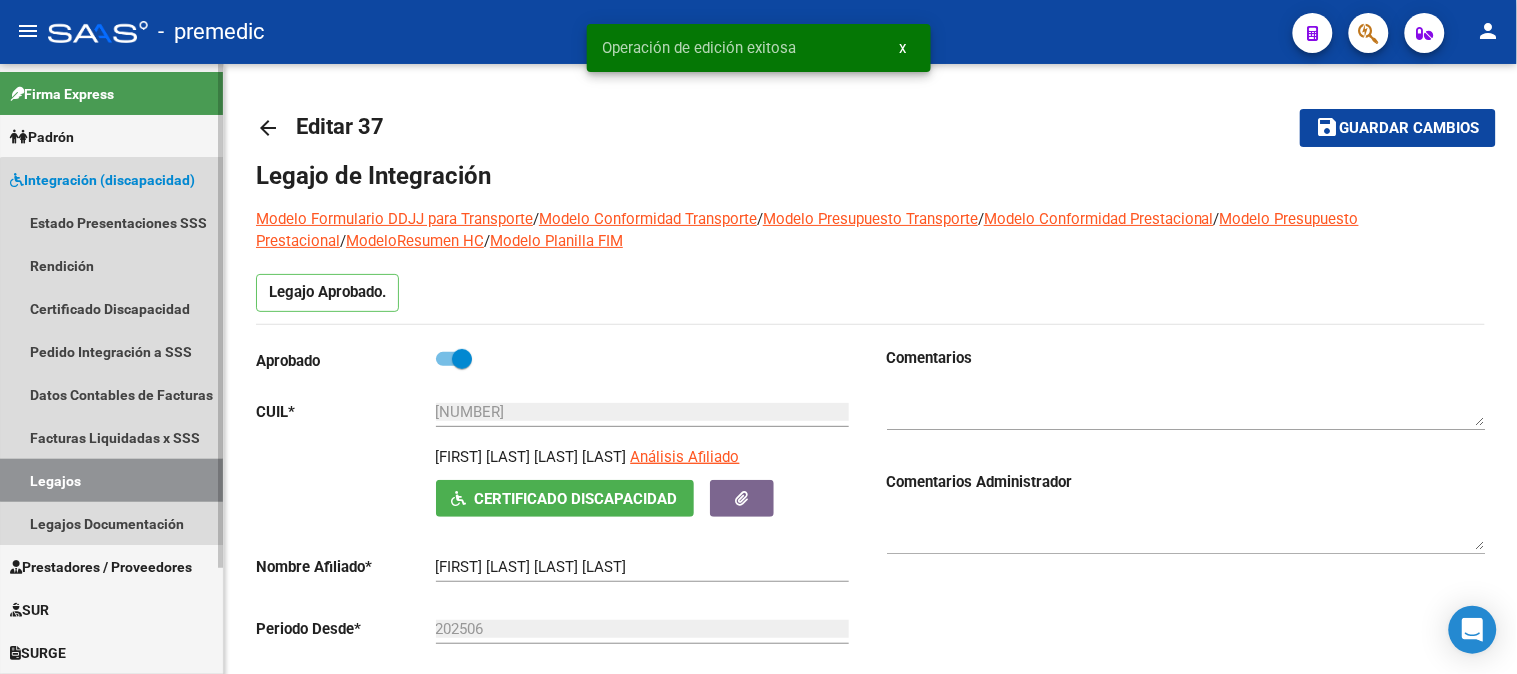 click on "Legajos" at bounding box center [111, 480] 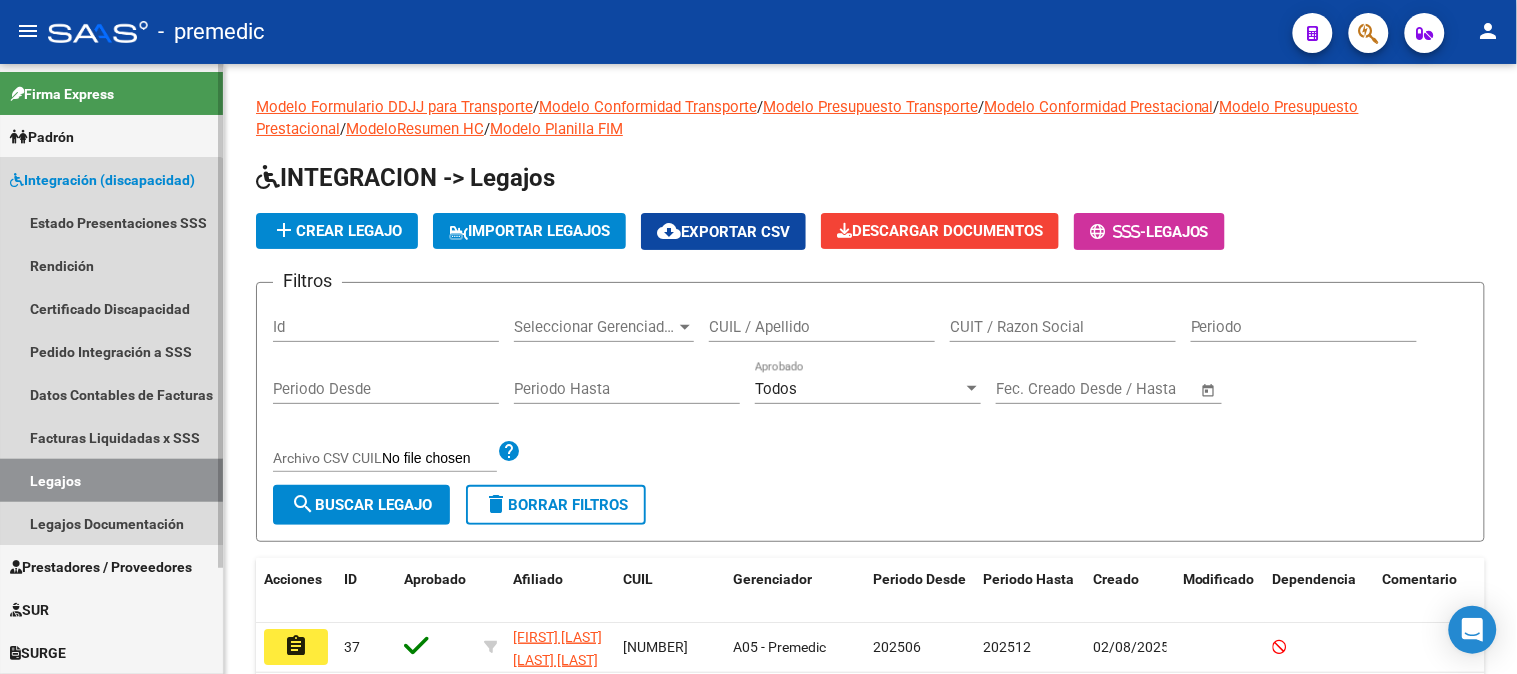 click on "Legajos" at bounding box center (111, 480) 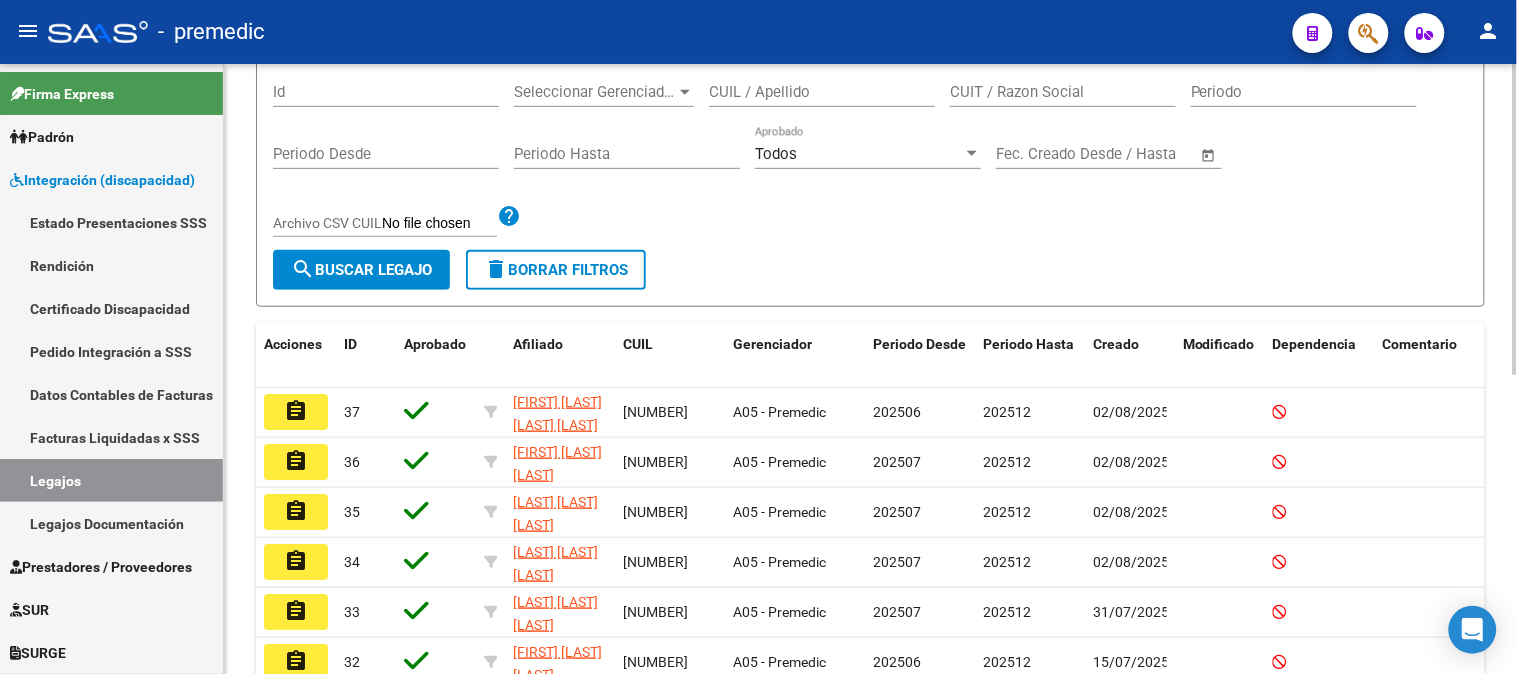 scroll, scrollTop: 237, scrollLeft: 0, axis: vertical 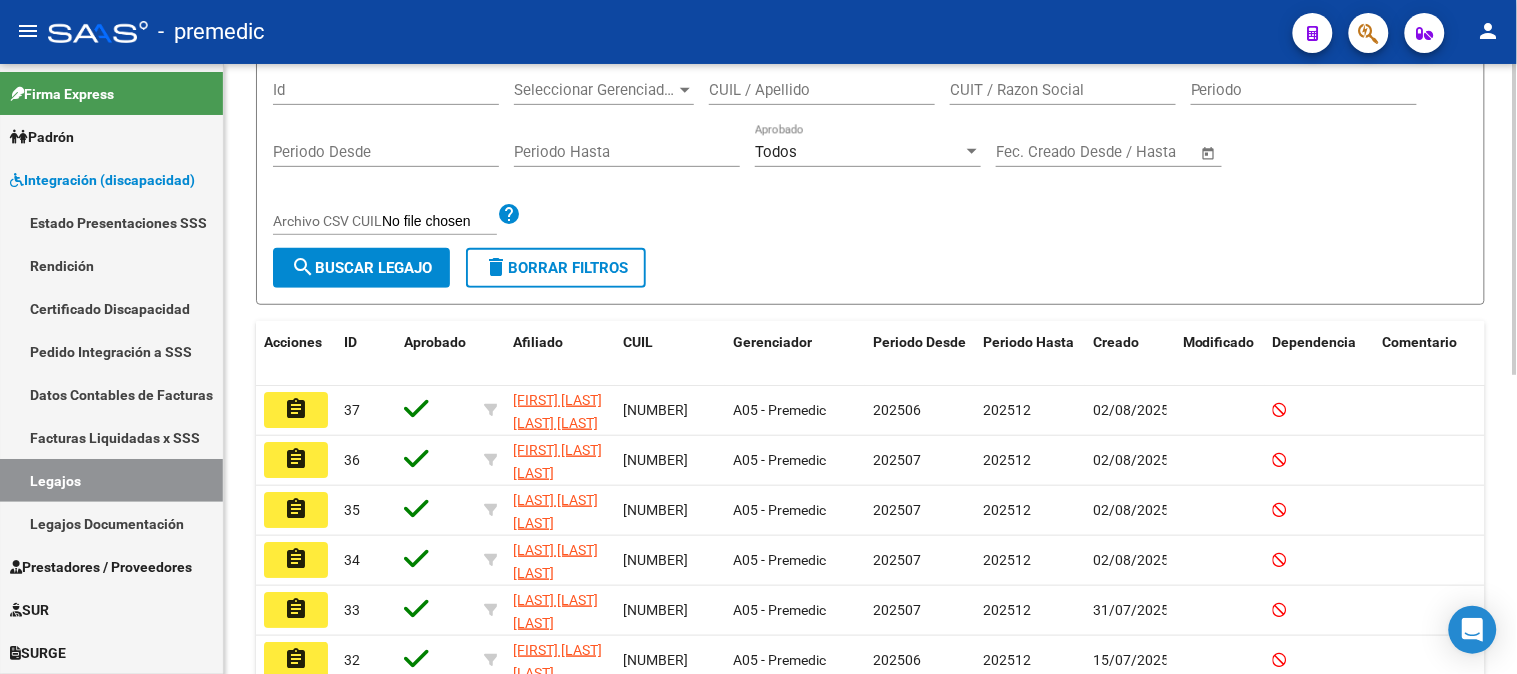 click on "CUIL help search  Buscar Legajo  delete  Borrar Filtros  Acciones ID Aprobado Afiliado CUIL Gerenciador Periodo Desde Periodo Hasta Creado Modificado Dependencia Comentario Comentario Adm. assignment [NUMBER] [FIRST] [LAST] [LAST] [LAST] [NUMBER] [NAME] [YEAR][MONTH] [YEAR][MONTH] [DATE] assignment [NUMBER] [FIRST] [LAST] [LAST] [NUMBER] [NAME] [YEAR][MONTH] [YEAR][MONTH] [DATE] assignment [NUMBER] [FIRST] [LAST] [LAST] [NUMBER] [NAME] [YEAR][MONTH] [YEAR][MONTH] [DATE] [NUMBER]" 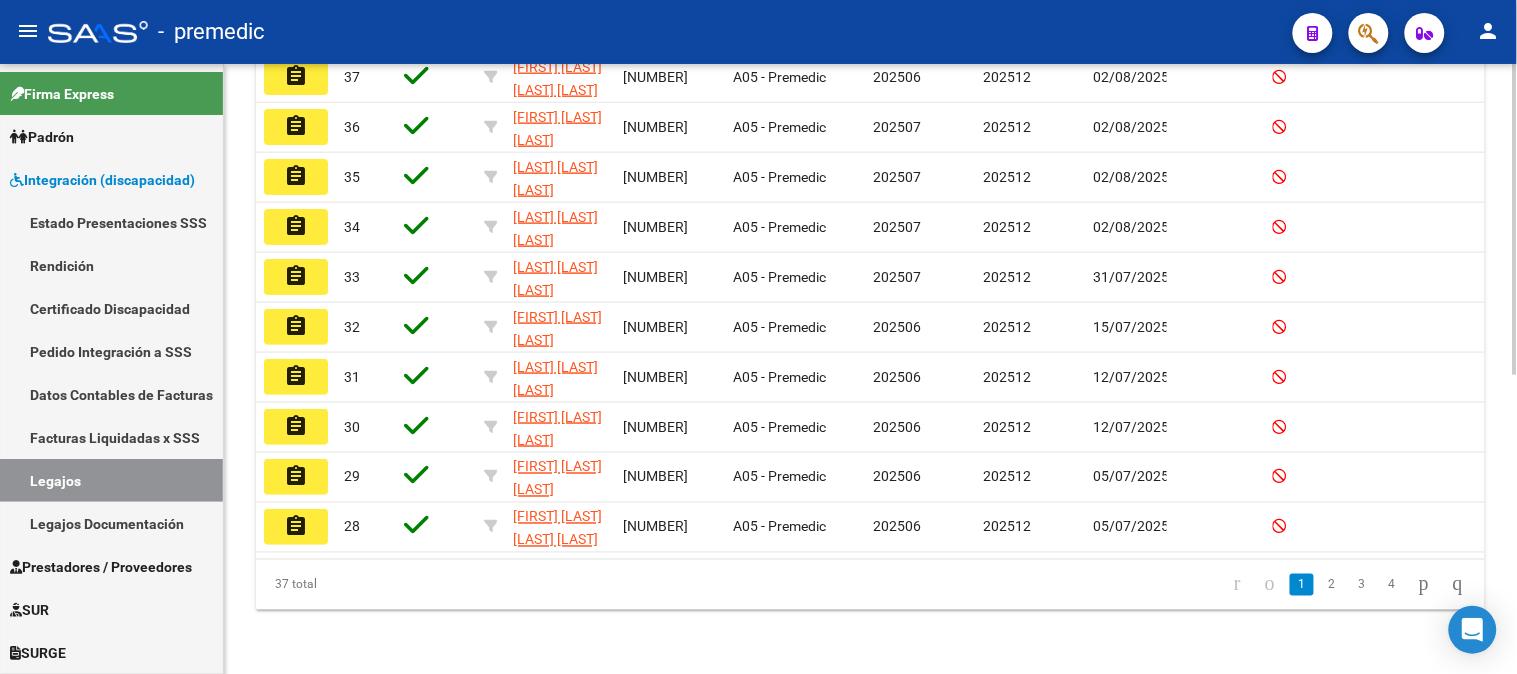 click 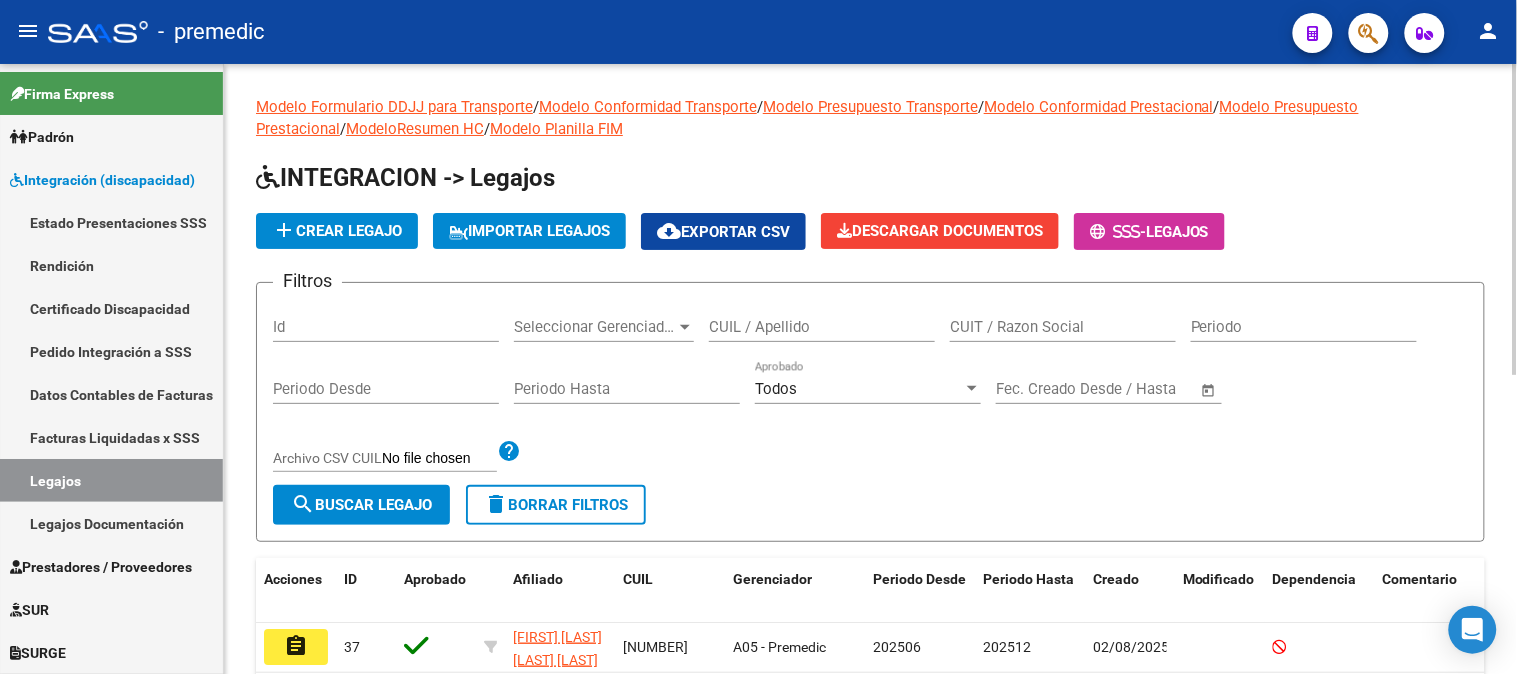 click 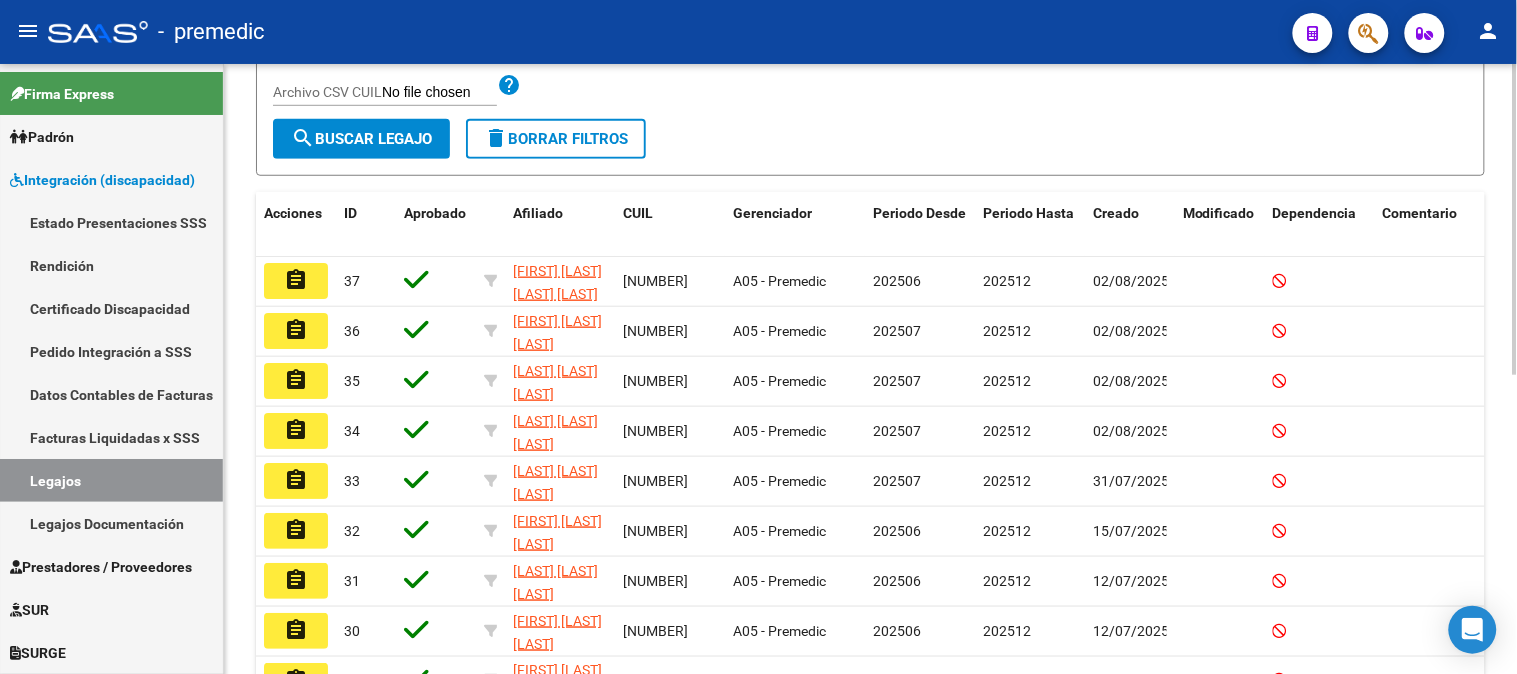 click on "CUIL help search  Buscar Legajo  delete  Borrar Filtros  Acciones ID Aprobado Afiliado CUIL Gerenciador Periodo Desde Periodo Hasta Creado Modificado Dependencia Comentario Comentario Adm. assignment [NUMBER] [FIRST] [LAST] [LAST] [LAST] [NUMBER] [NAME] [YEAR][MONTH] [YEAR][MONTH] [DATE] assignment [NUMBER] [FIRST] [LAST] [LAST] [NUMBER] [NAME] [YEAR][MONTH] [YEAR][MONTH] [DATE] assignment [NUMBER] [FIRST] [LAST] [LAST] [NUMBER] [NAME] [YEAR][MONTH] [YEAR][MONTH] [DATE] [NUMBER]" 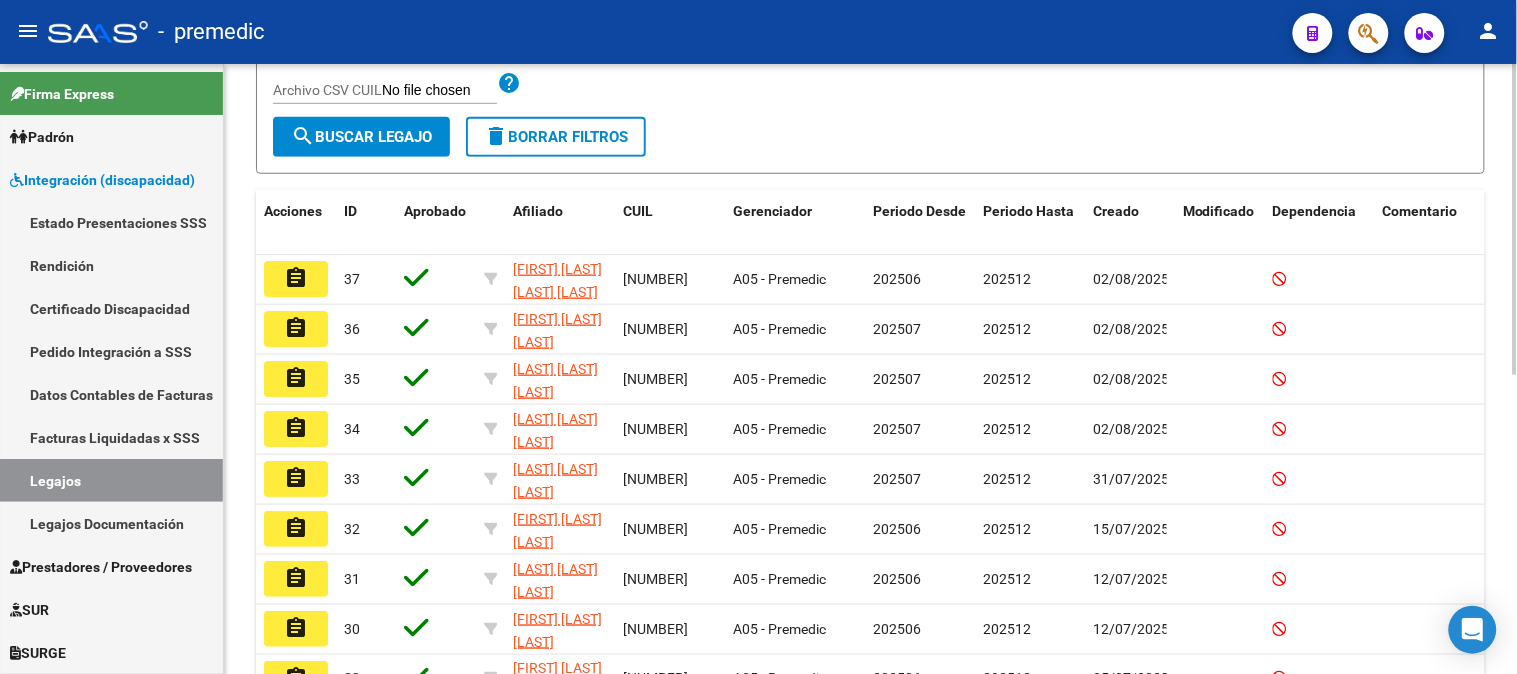 scroll, scrollTop: 0, scrollLeft: 0, axis: both 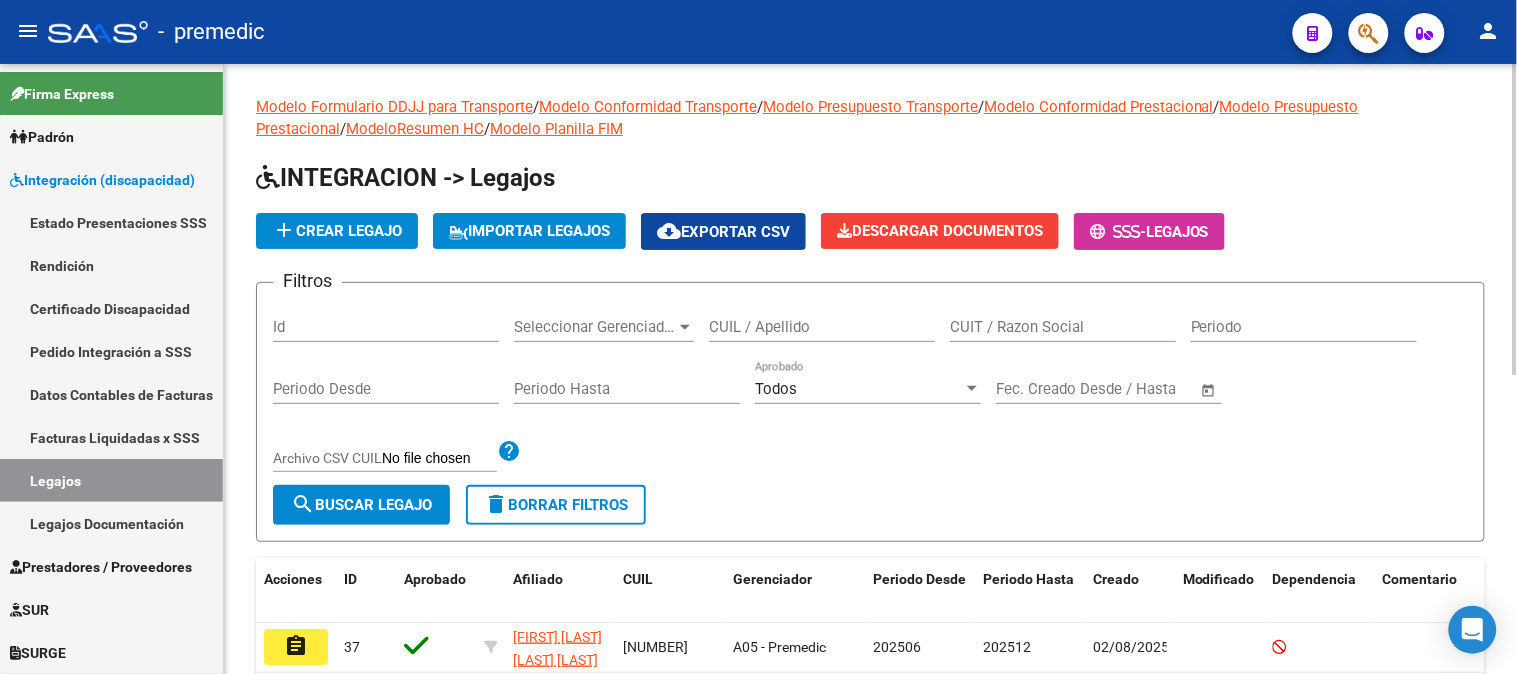 click 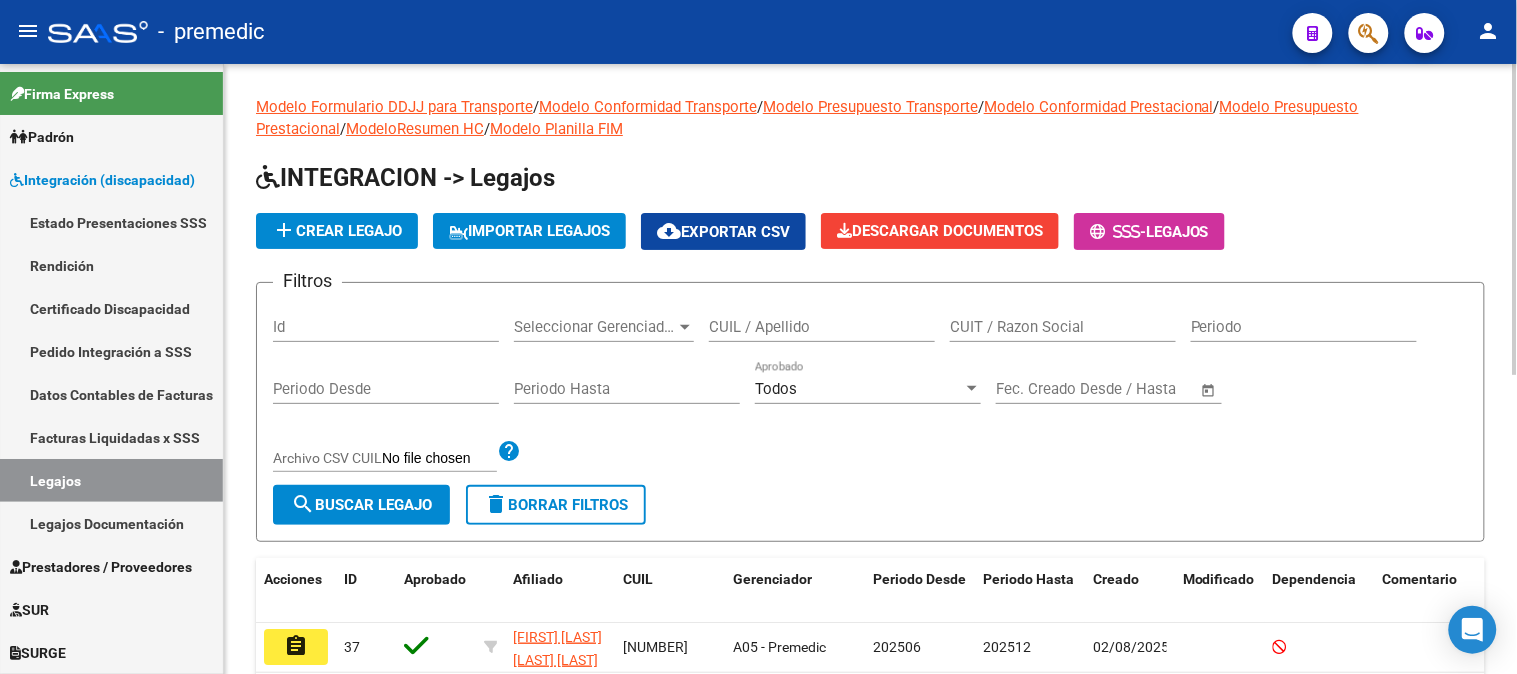 click 